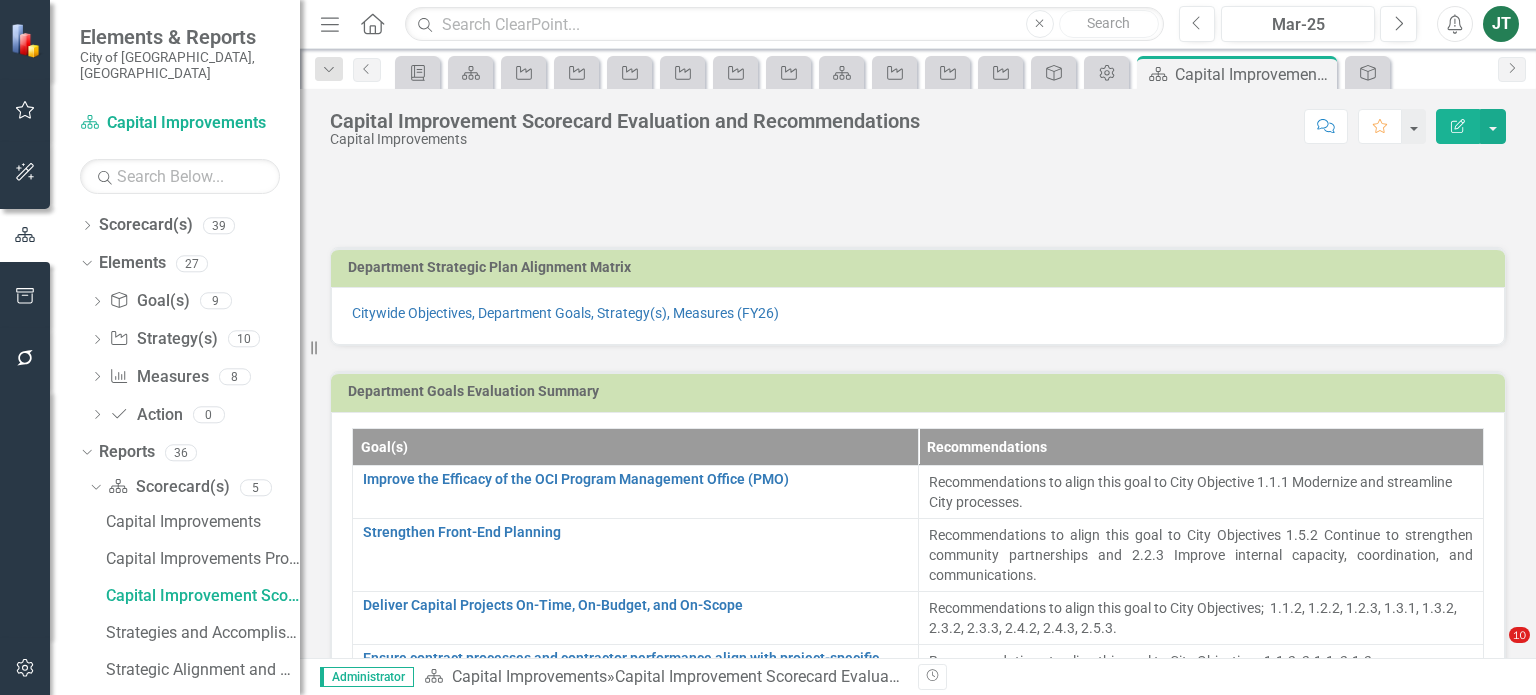 scroll, scrollTop: 0, scrollLeft: 0, axis: both 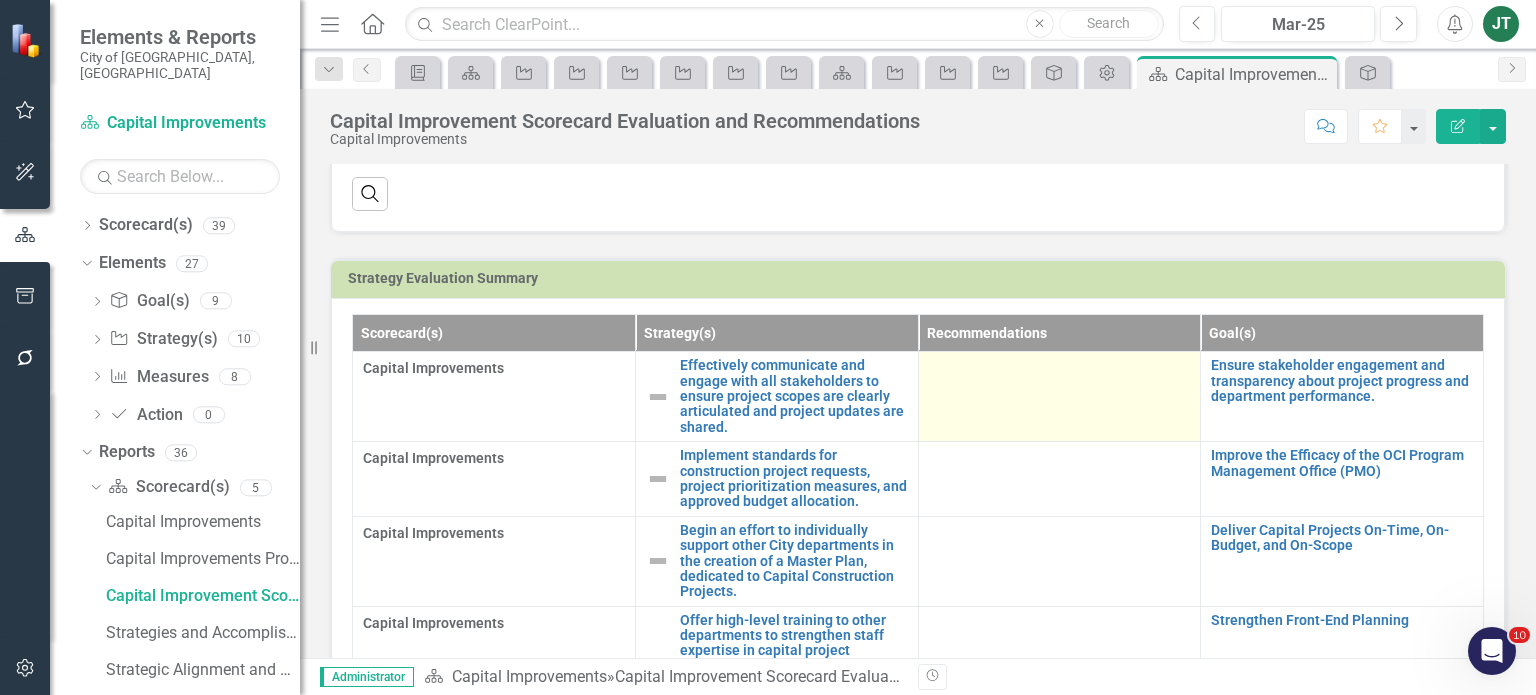 click at bounding box center [1060, 370] 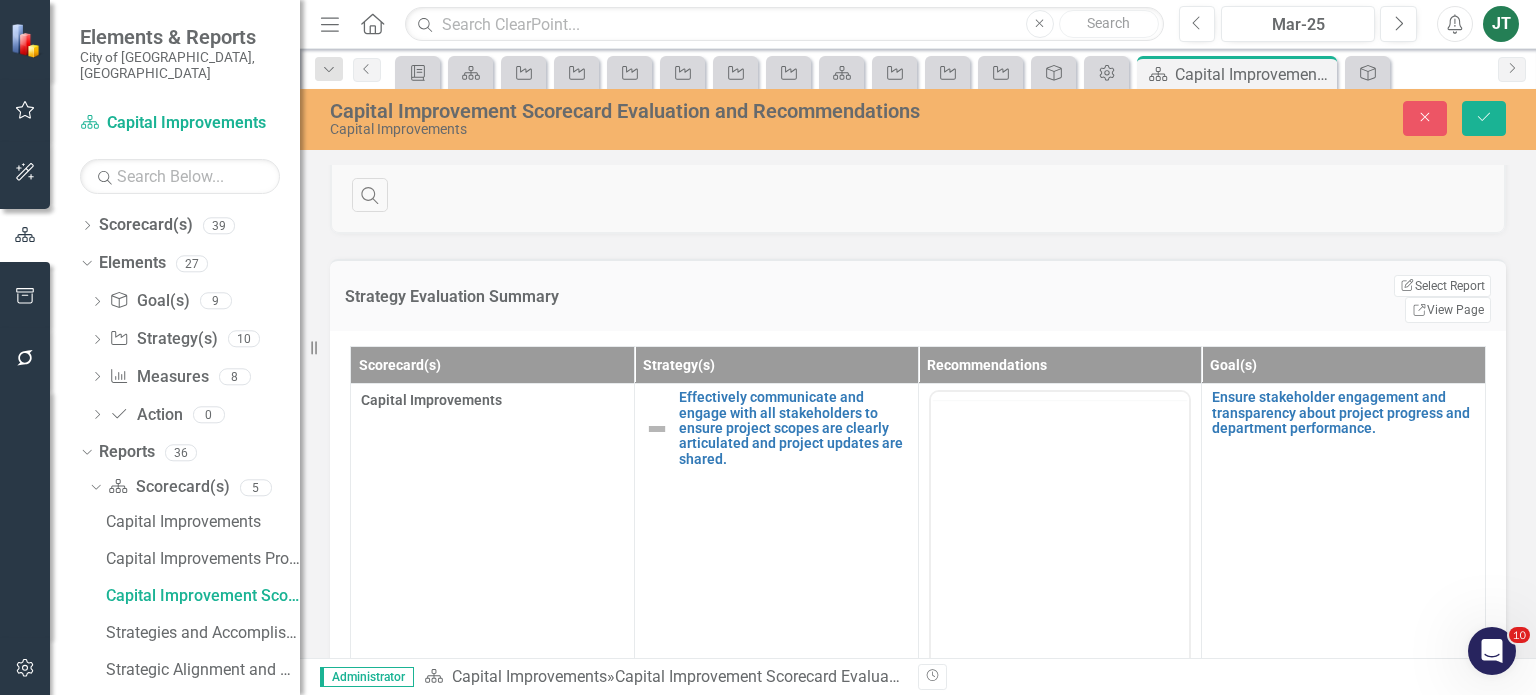 scroll, scrollTop: 0, scrollLeft: 0, axis: both 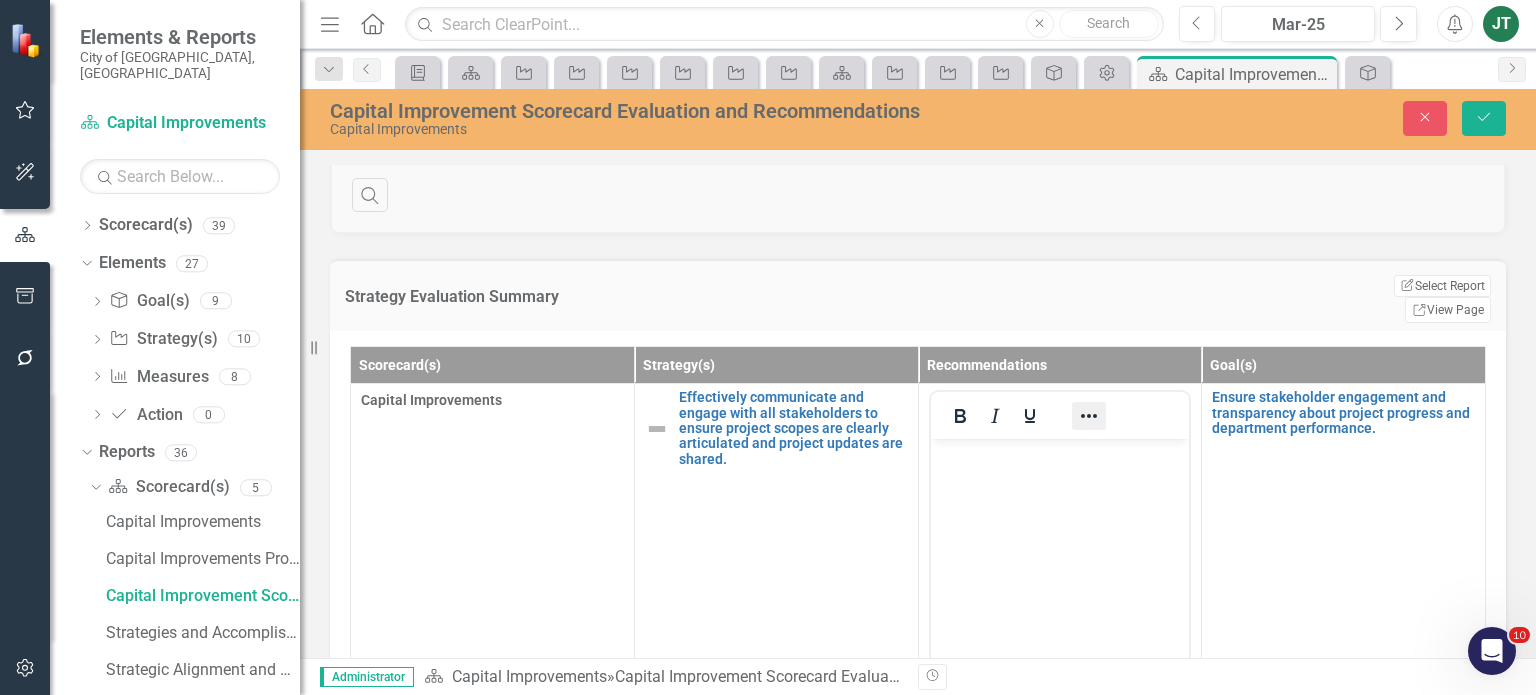 click 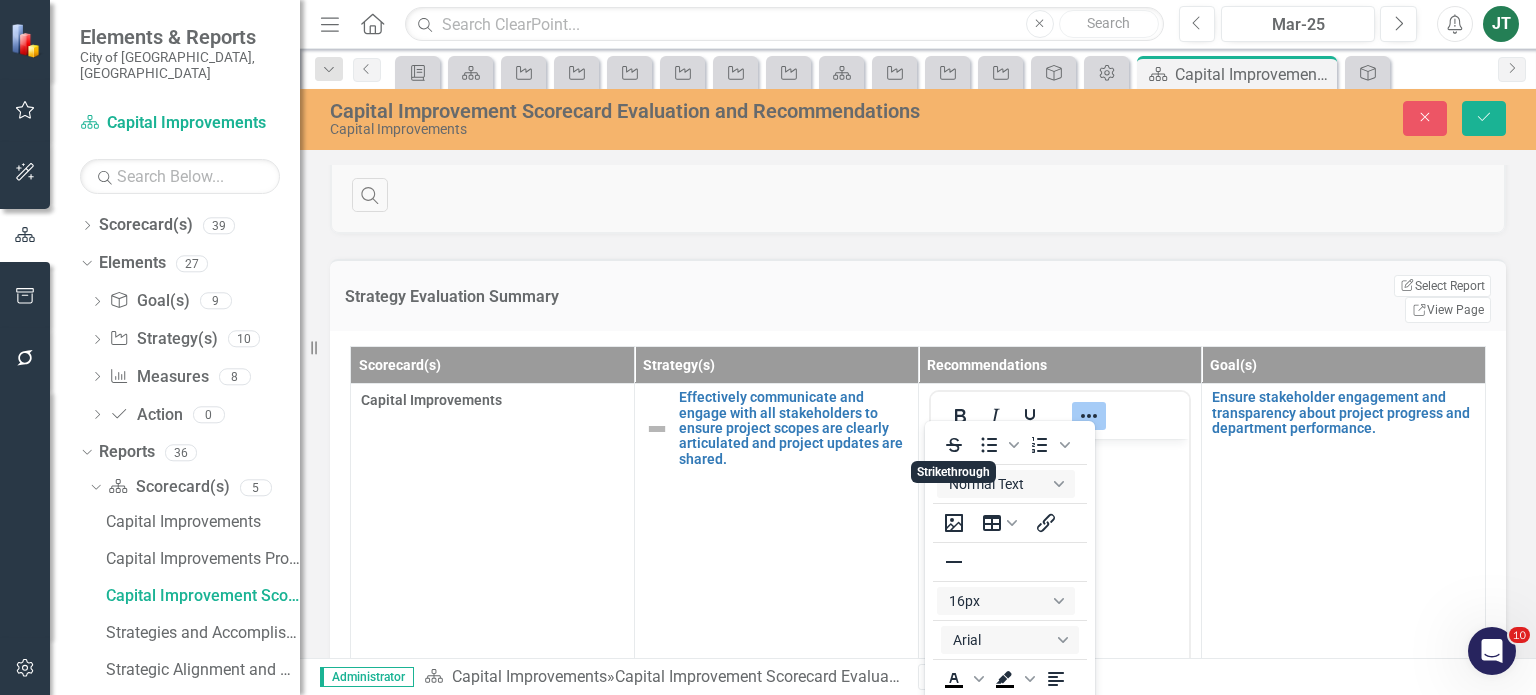 scroll, scrollTop: 45, scrollLeft: 0, axis: vertical 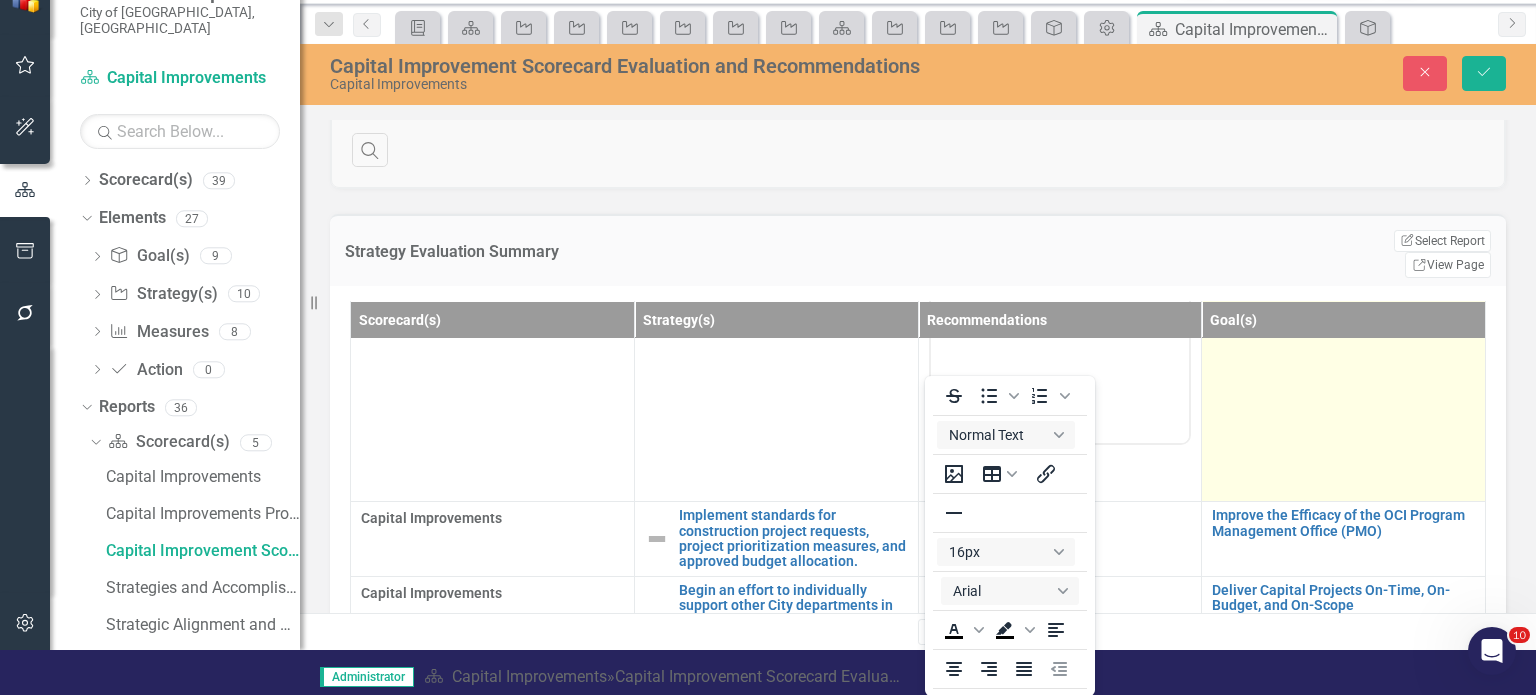 click on "Ensure stakeholder engagement and transparency about project progress and department performance. Link Map View Link Map Edit Edit Goal(s) Link Open Element" at bounding box center [1344, 270] 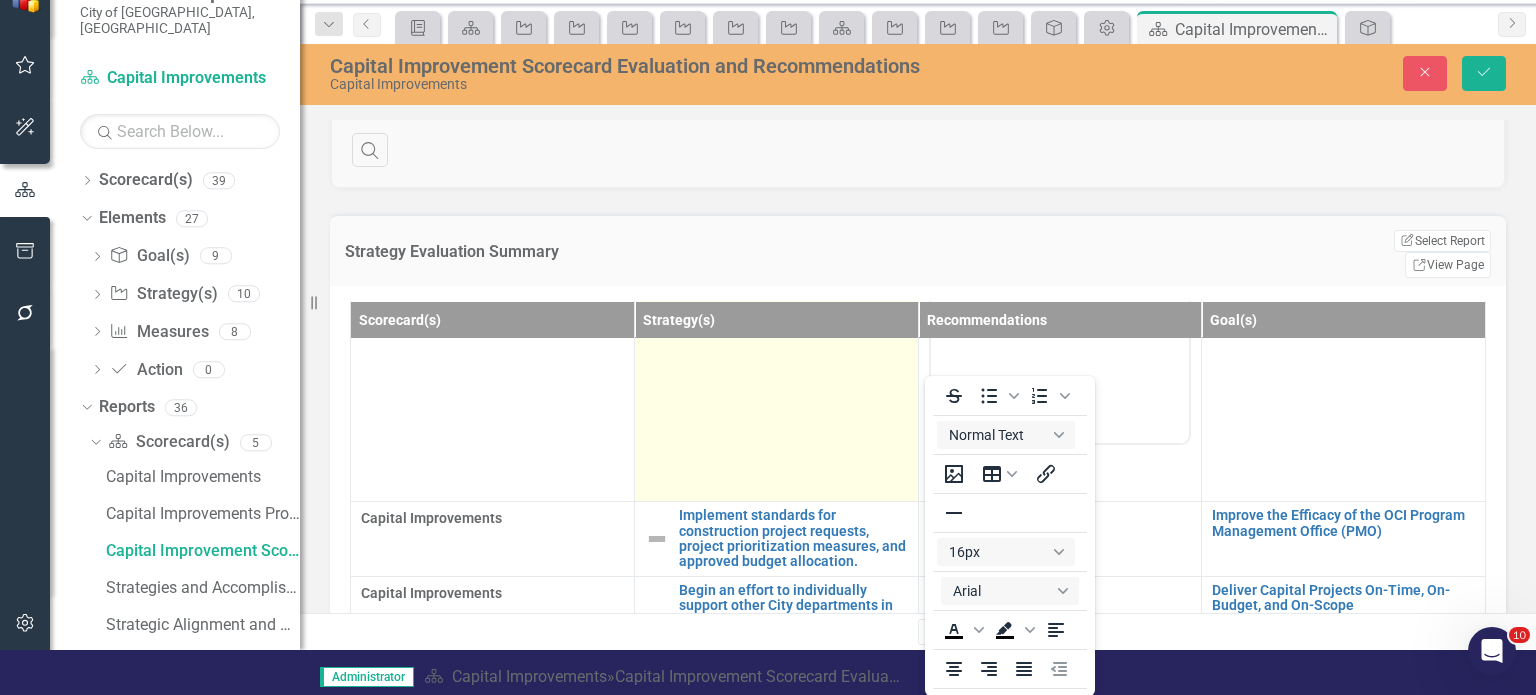 click on "Effectively communicate and engage with all stakeholders to ensure project scopes are clearly articulated and project updates are shared. Link Map View Link Map Edit Edit Strategy Link Open Element" at bounding box center (776, 270) 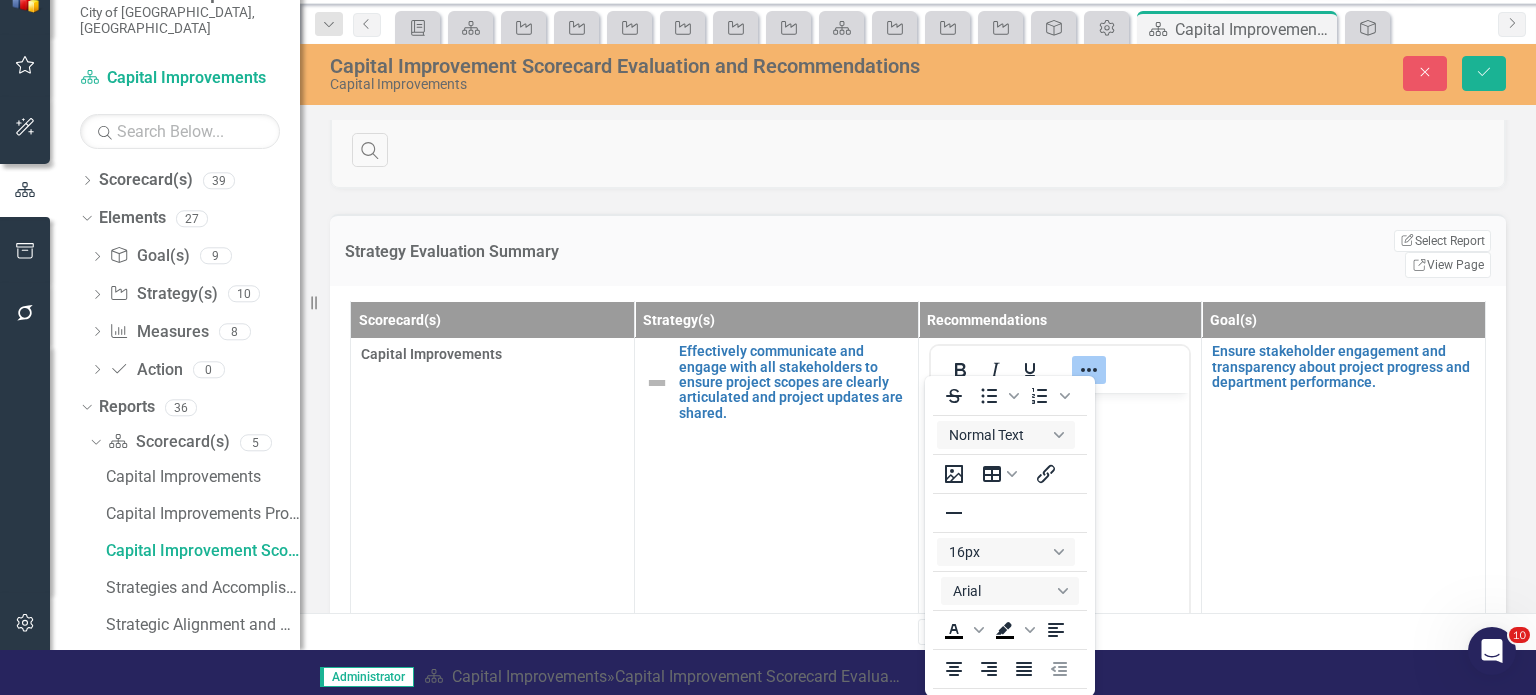 scroll, scrollTop: 0, scrollLeft: 0, axis: both 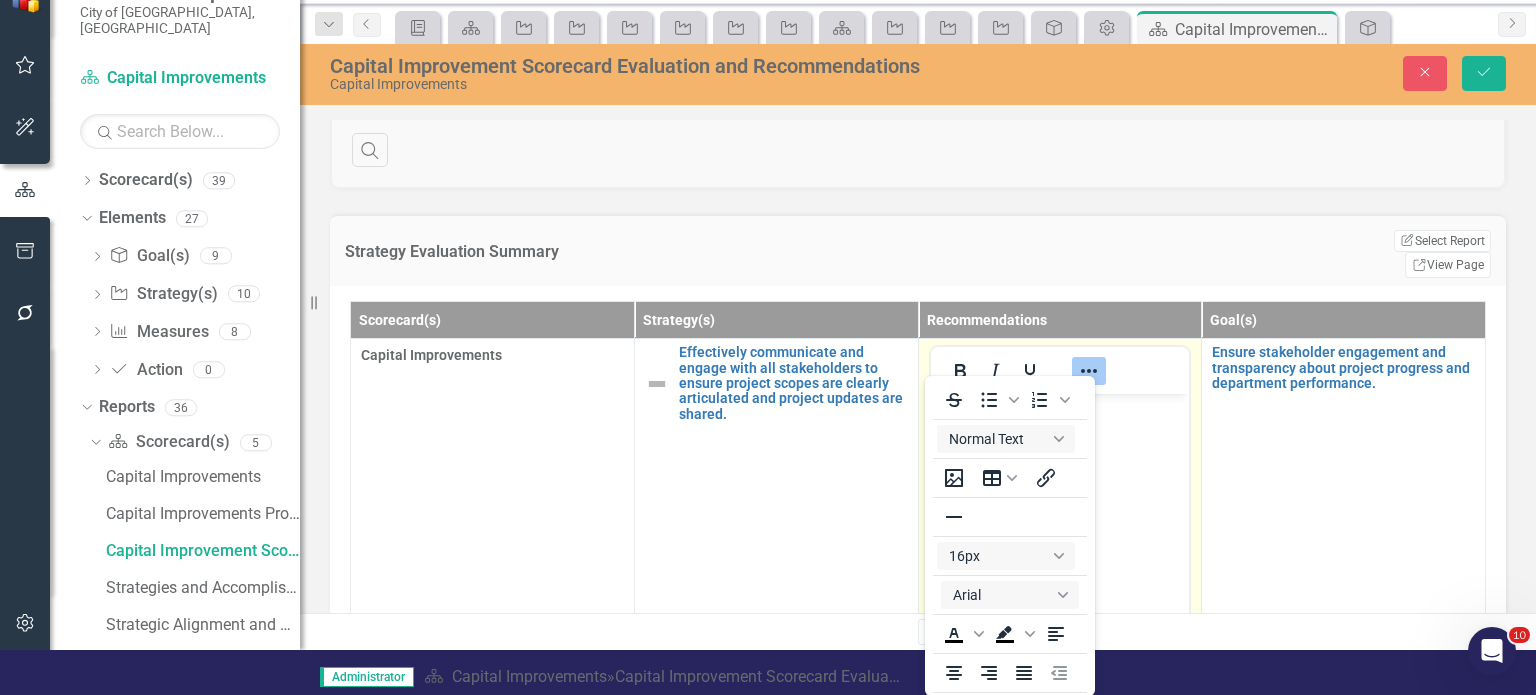 click 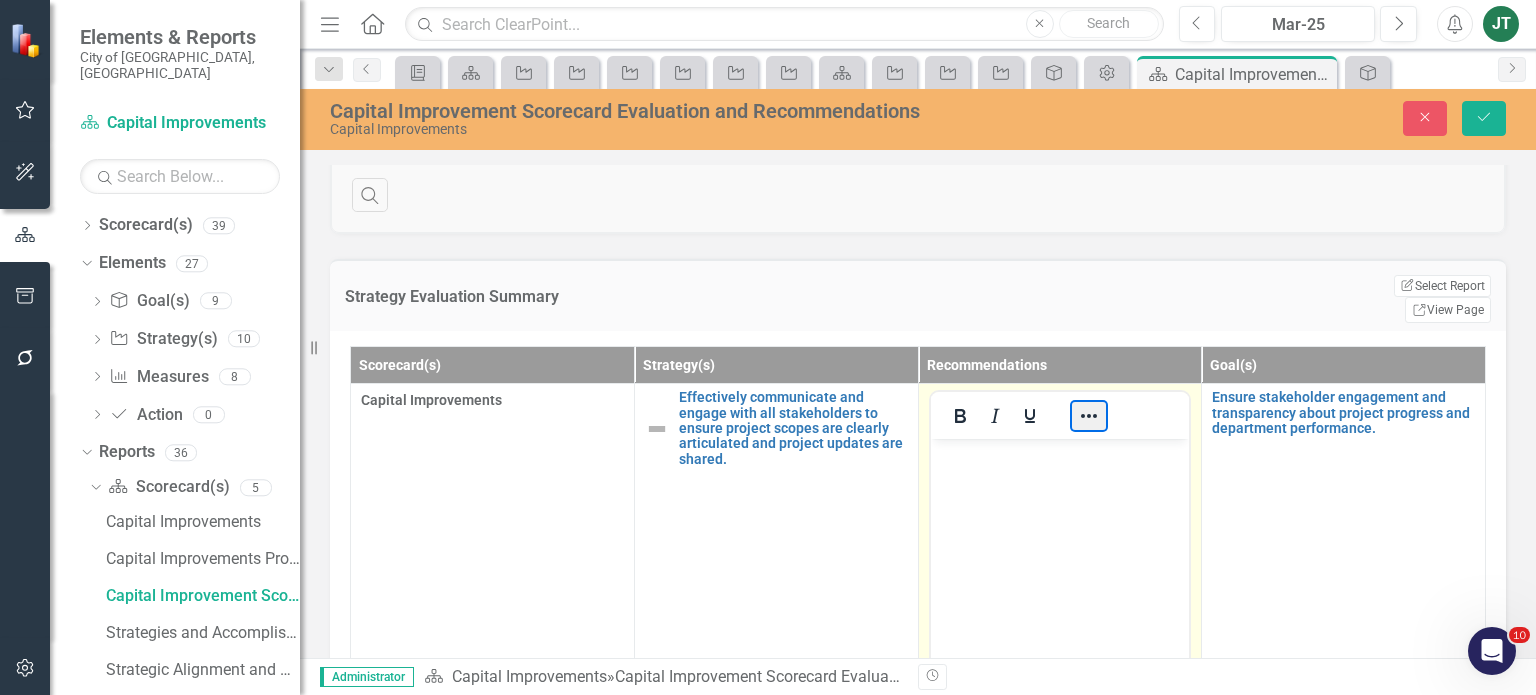 scroll, scrollTop: 0, scrollLeft: 0, axis: both 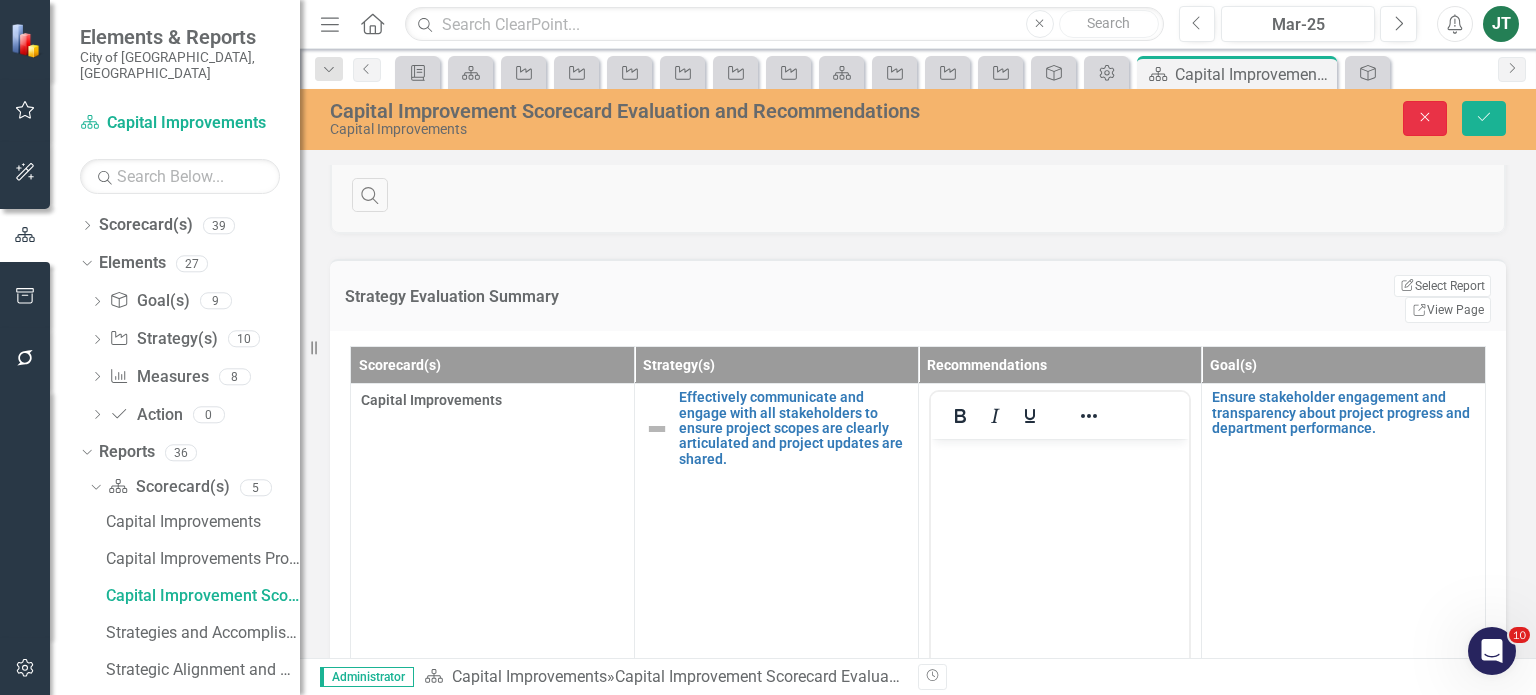 click on "Close" at bounding box center (1425, 118) 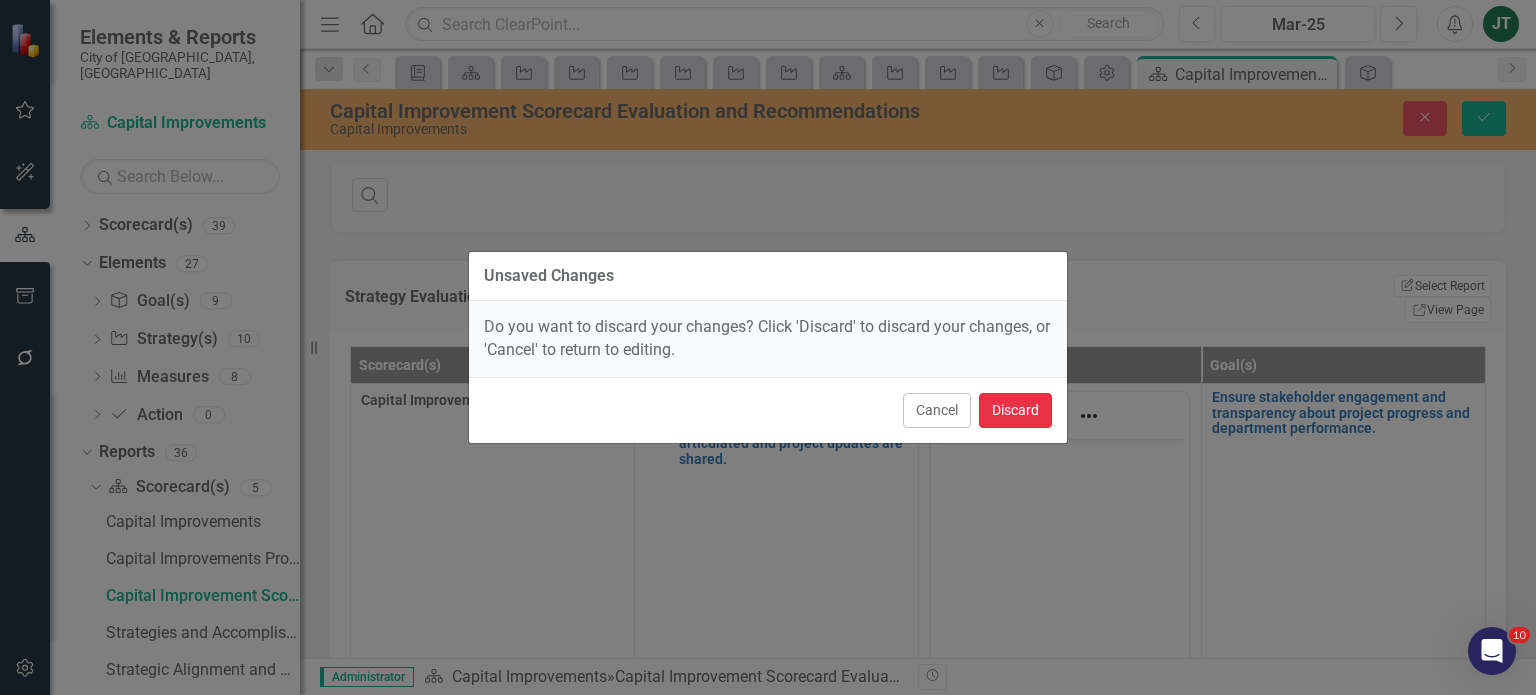click on "Discard" at bounding box center [1015, 410] 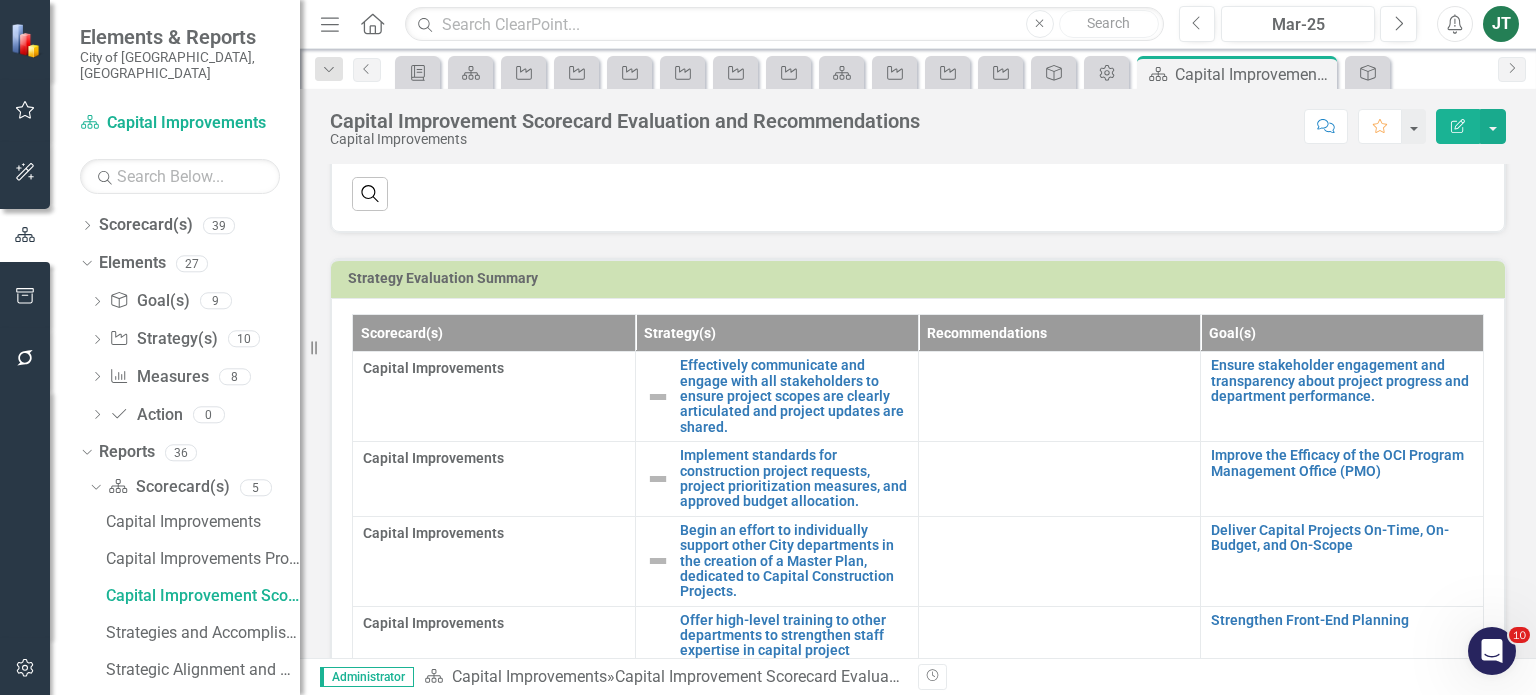 click on "Strategy Evaluation Summary" at bounding box center (921, 278) 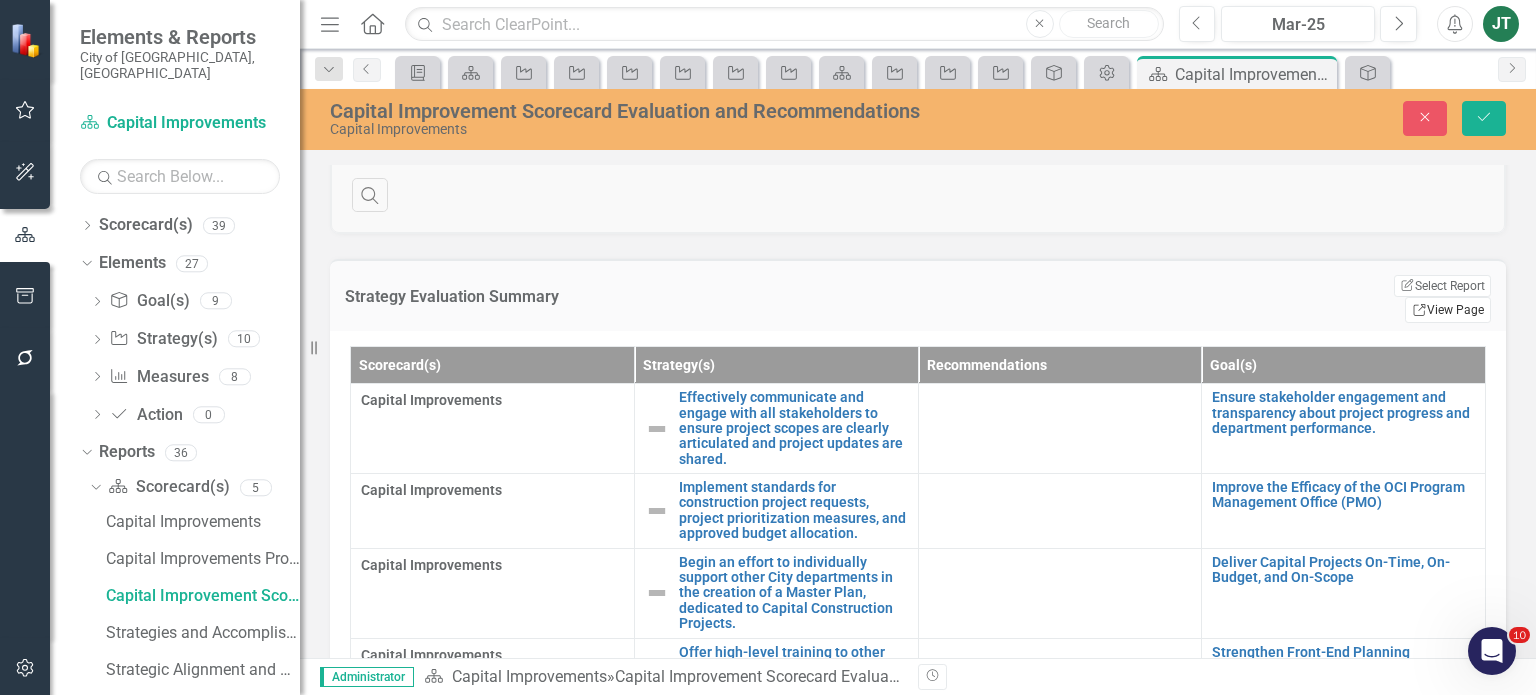 click on "Link  View Page" at bounding box center [1448, 310] 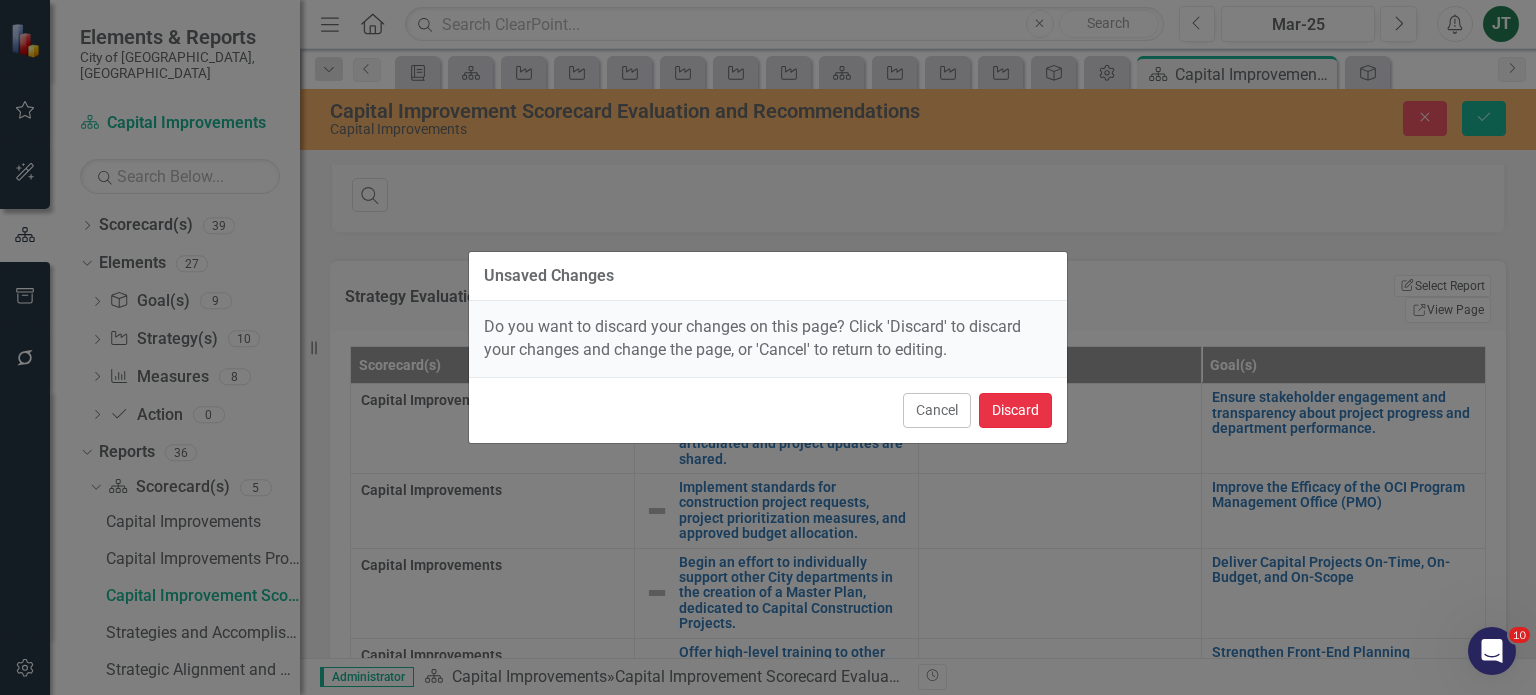 click on "Discard" at bounding box center [1015, 410] 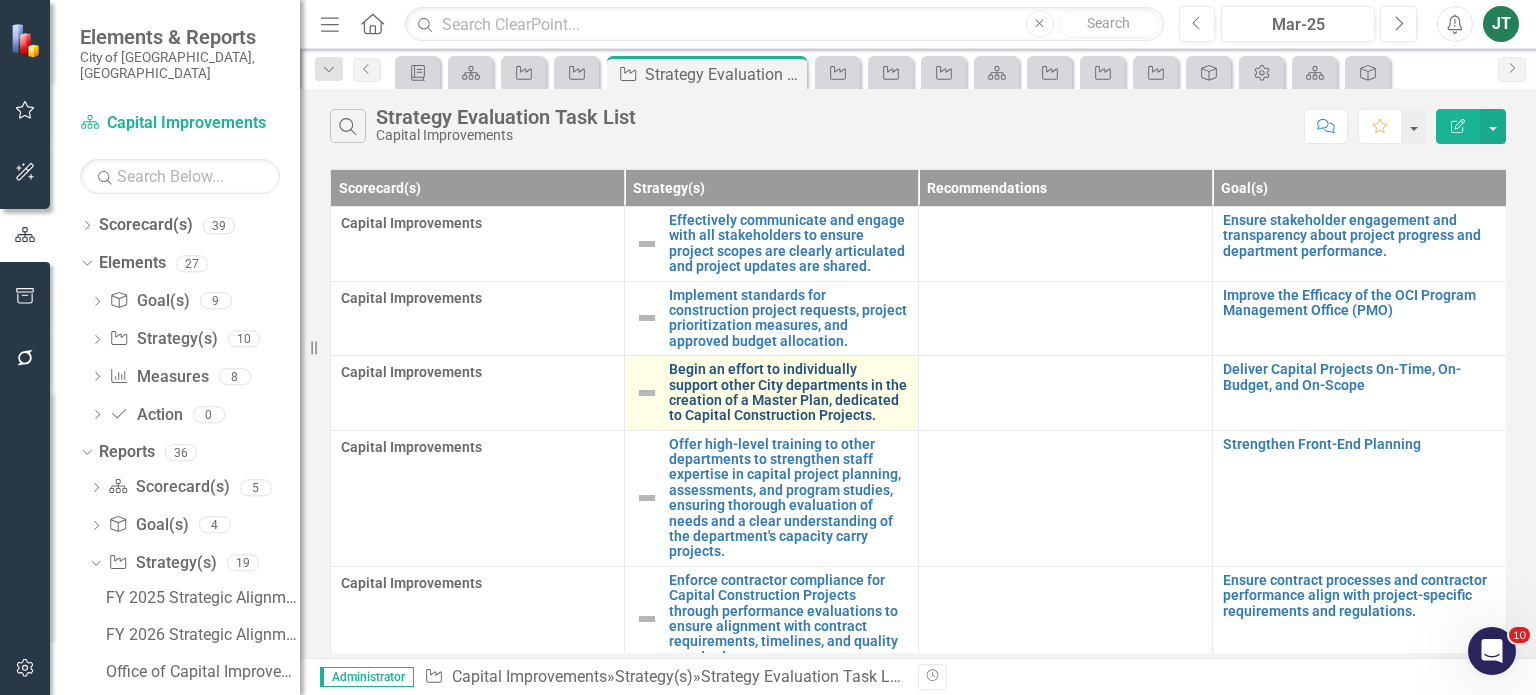 scroll, scrollTop: 0, scrollLeft: 0, axis: both 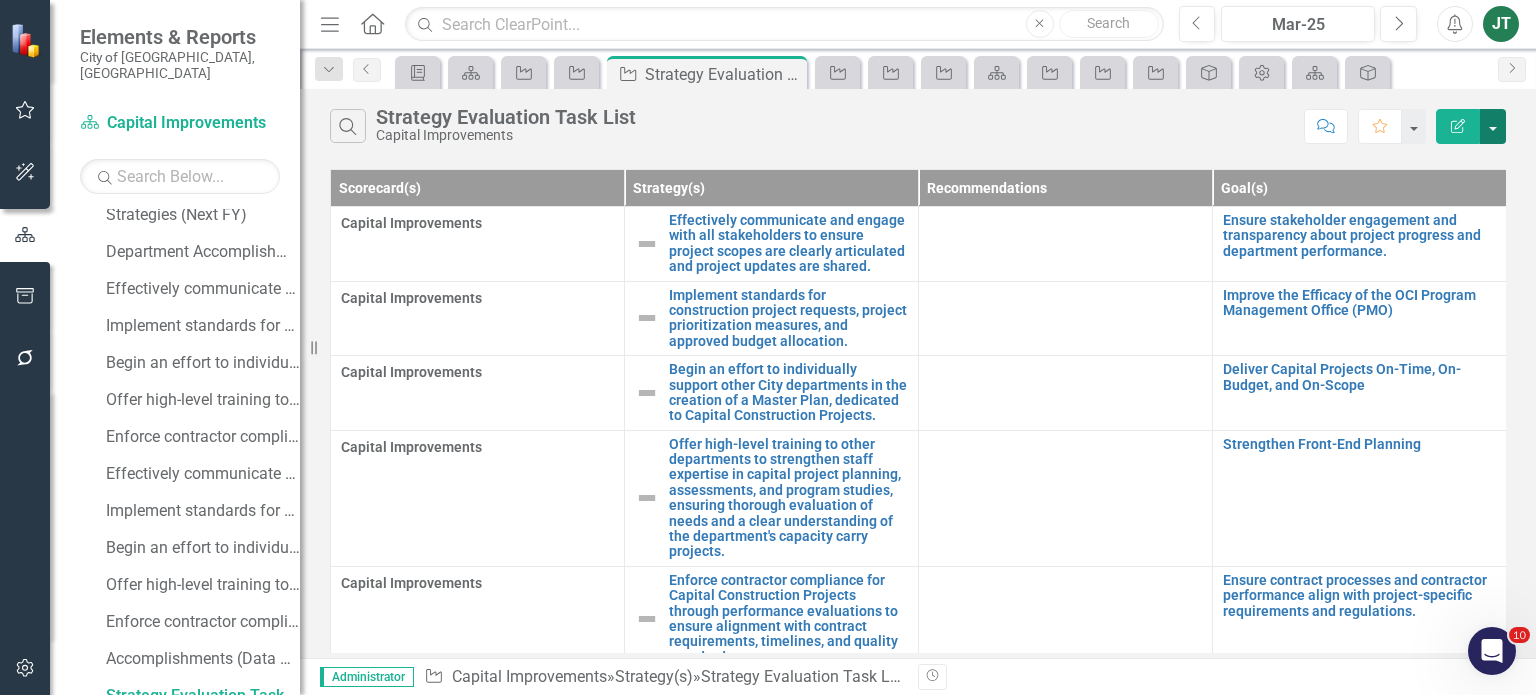 click at bounding box center [1493, 126] 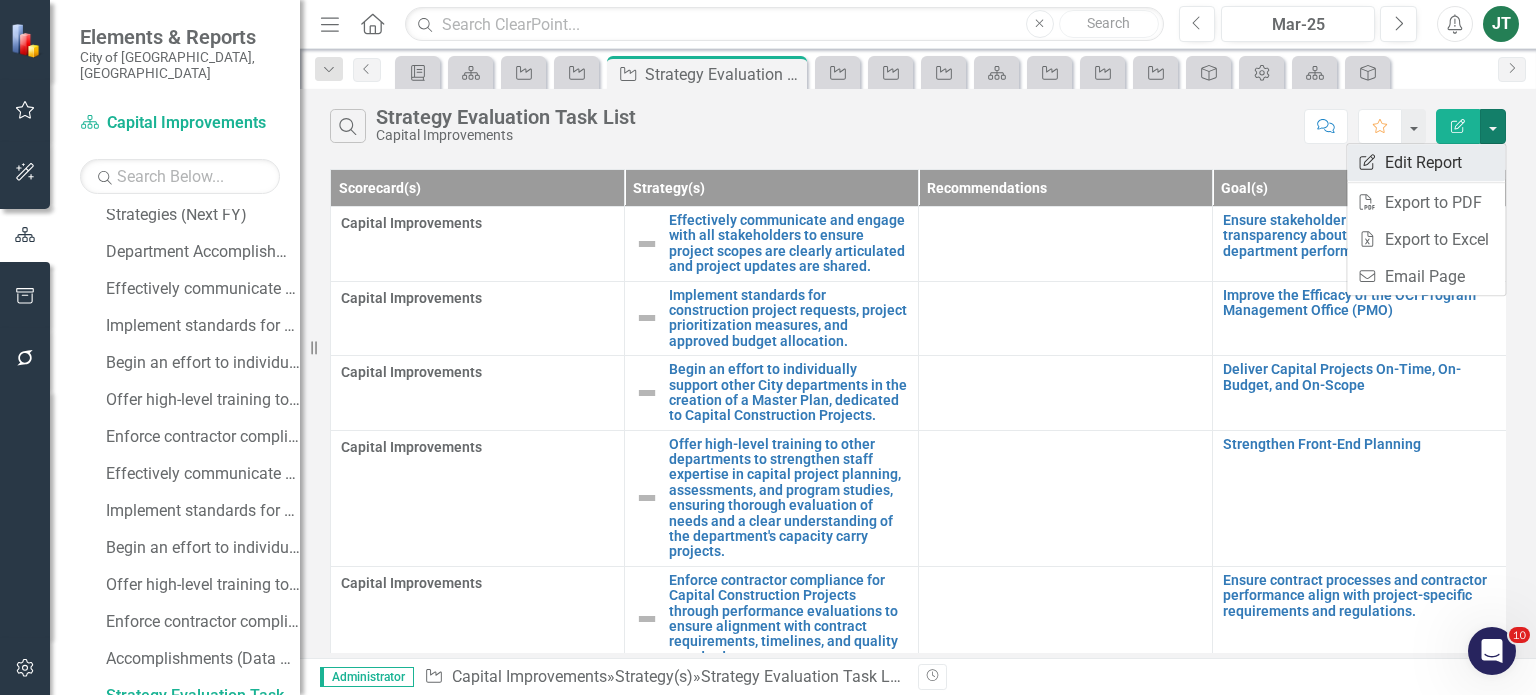 click on "Edit Report Edit Report" at bounding box center [1426, 162] 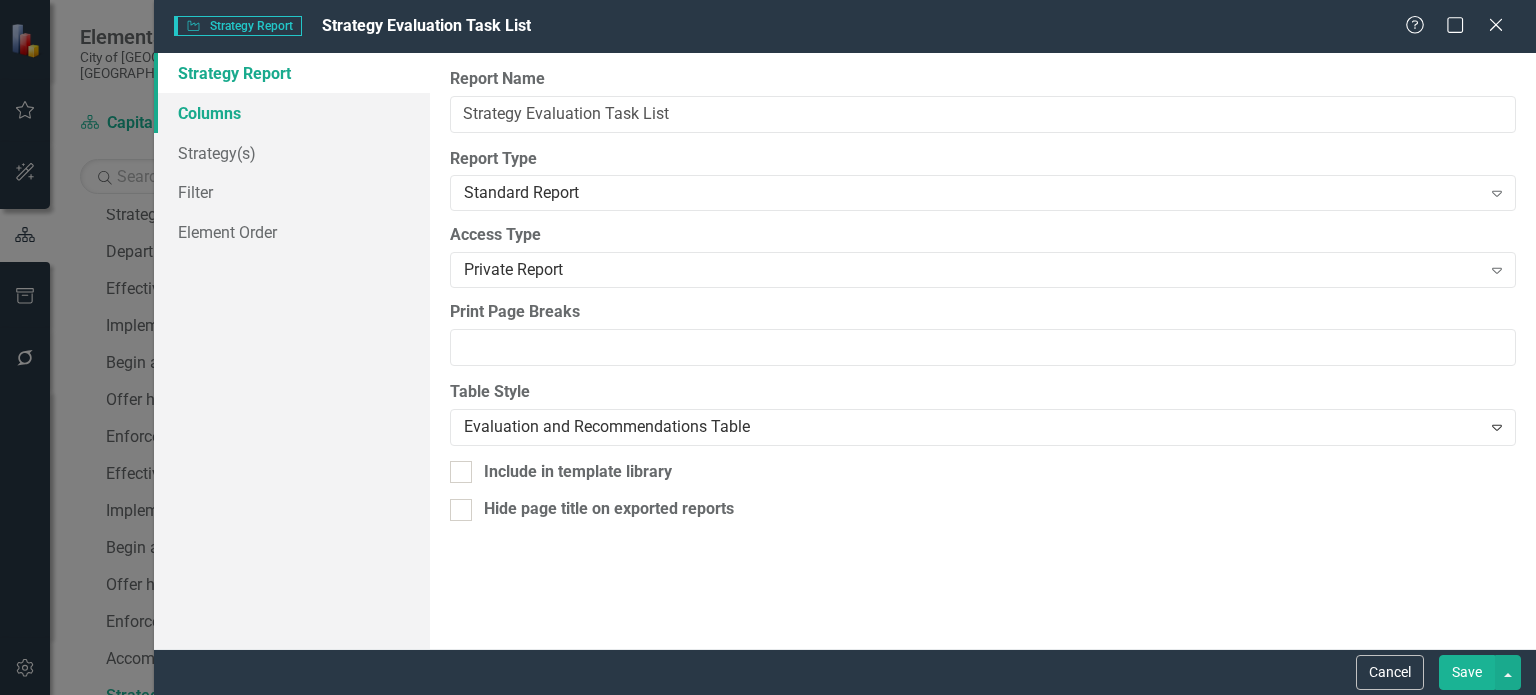 click on "Columns" at bounding box center (292, 113) 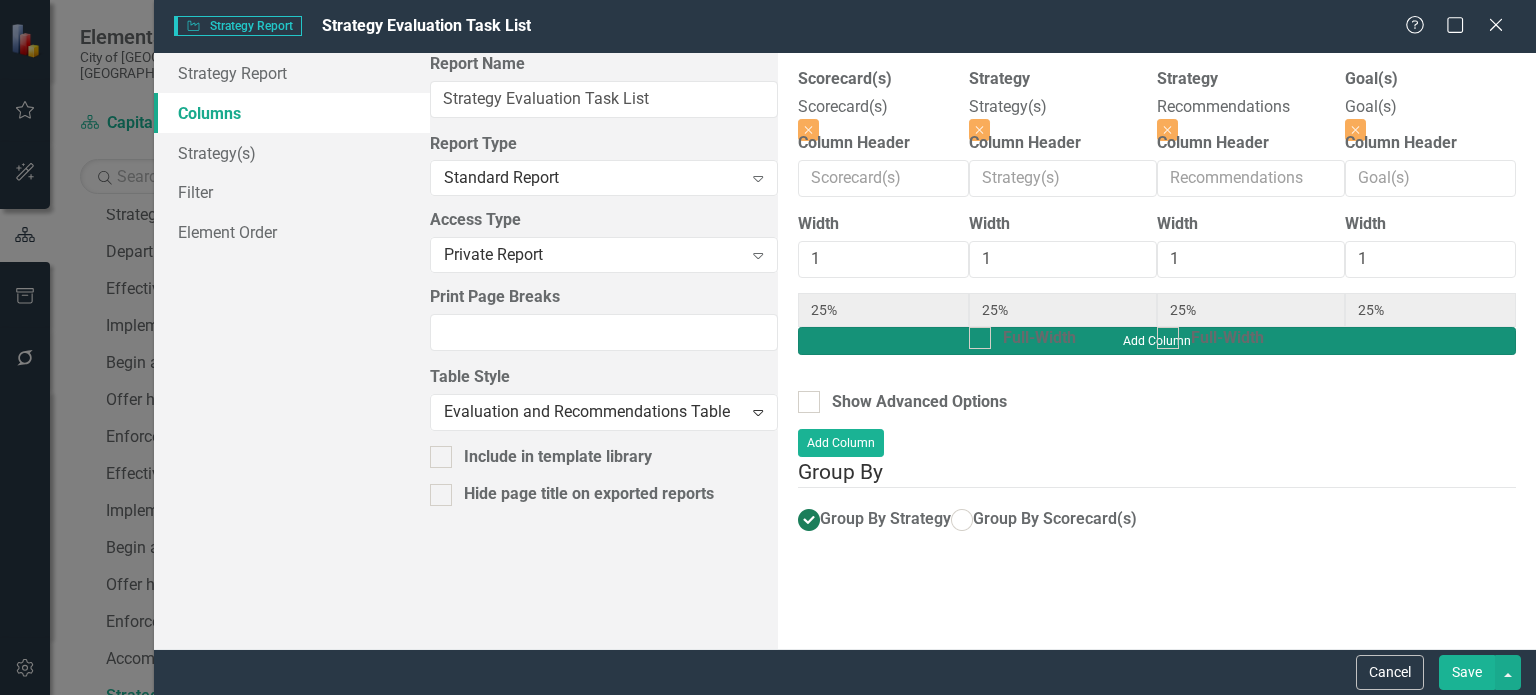 click on "Add Column" at bounding box center [1157, 341] 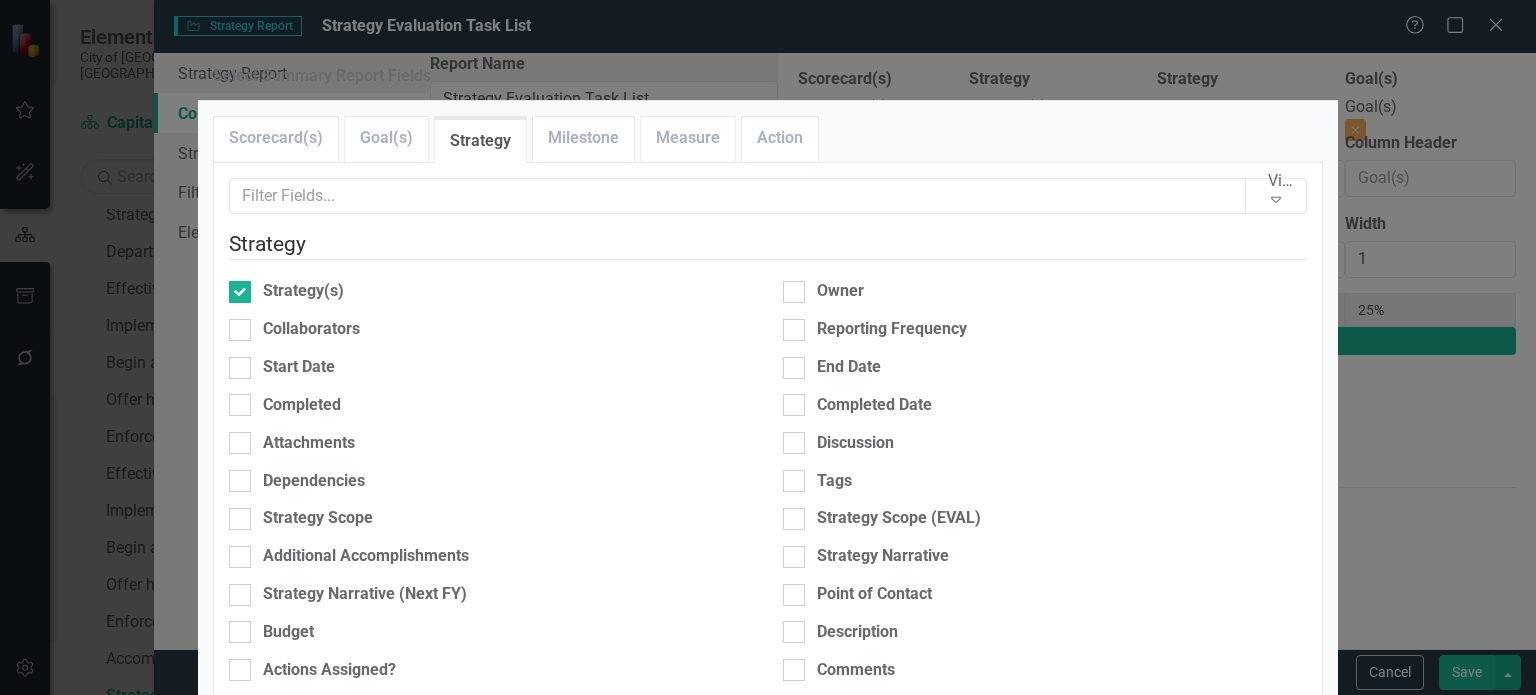 scroll, scrollTop: 700, scrollLeft: 0, axis: vertical 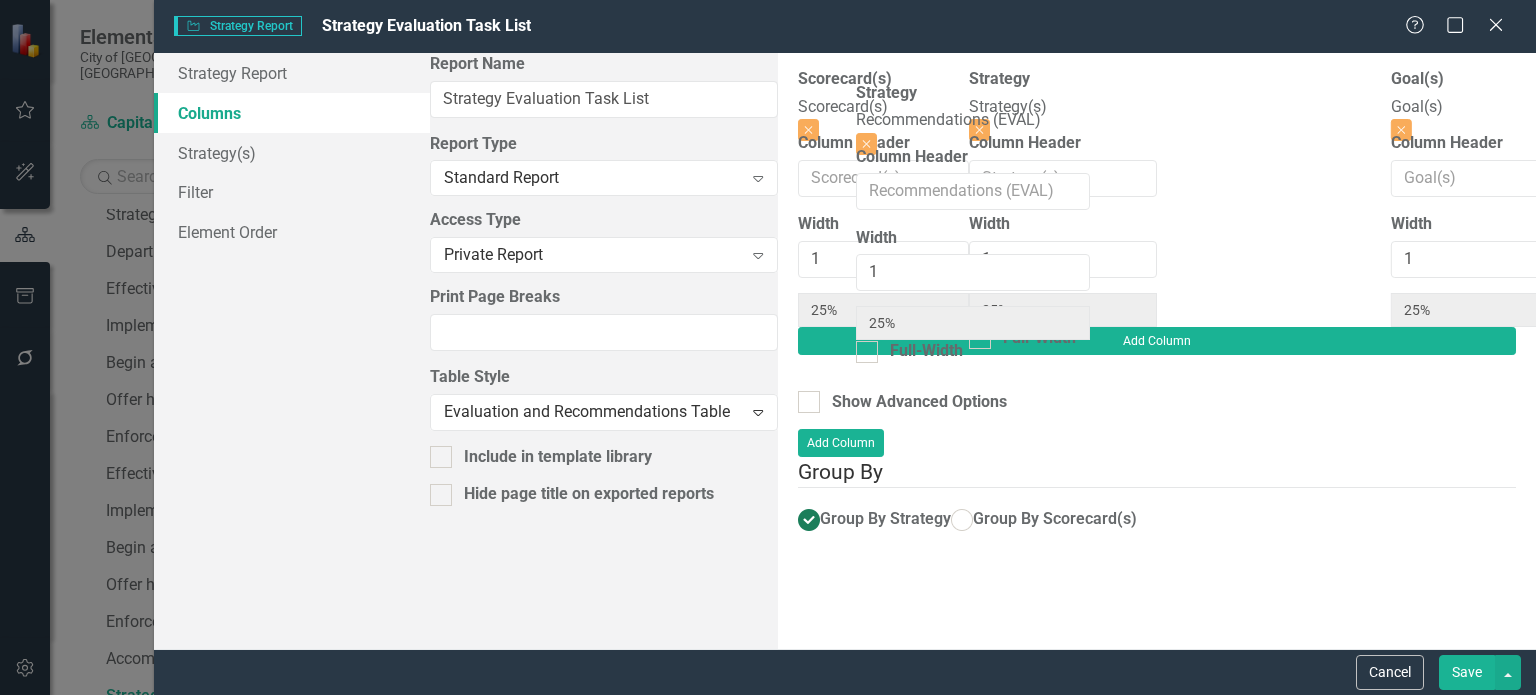 drag, startPoint x: 1247, startPoint y: 103, endPoint x: 954, endPoint y: 110, distance: 293.08362 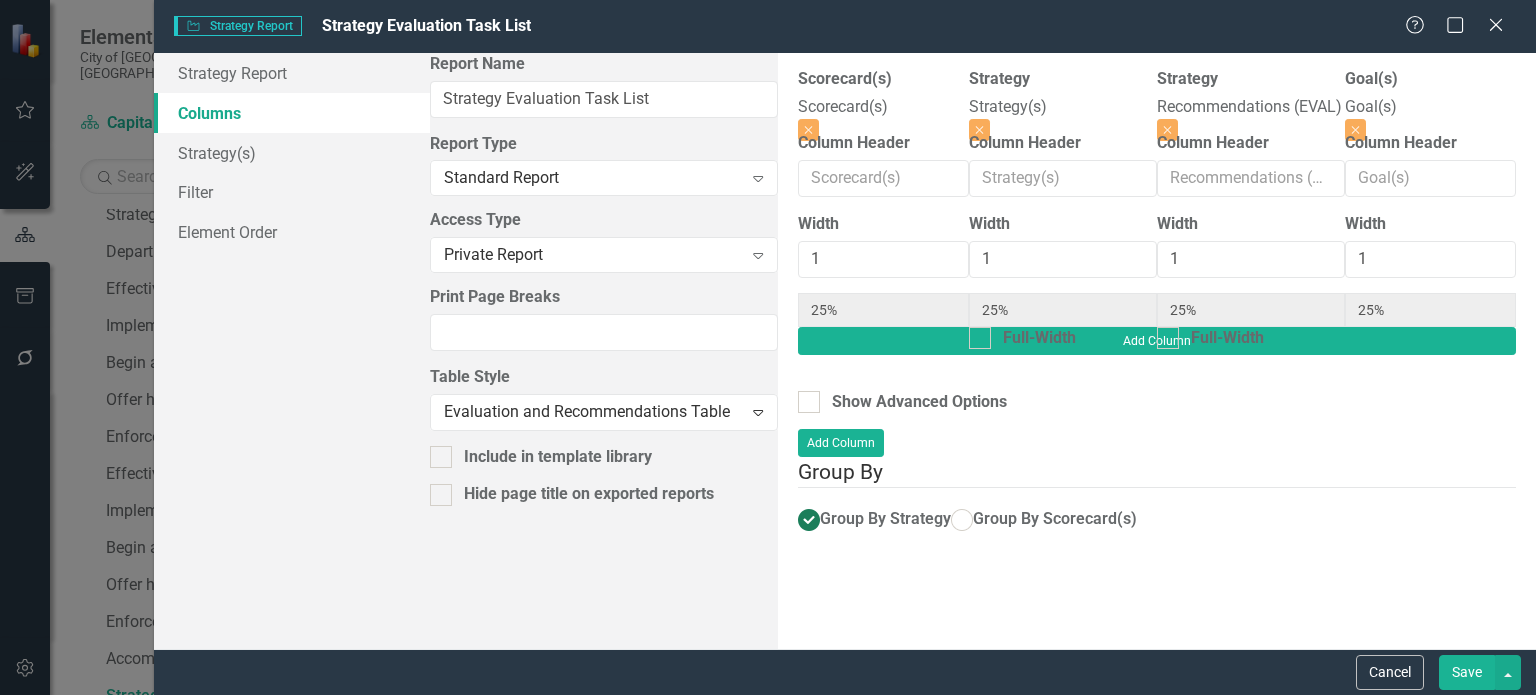 drag, startPoint x: 1479, startPoint y: 666, endPoint x: 1469, endPoint y: 647, distance: 21.470911 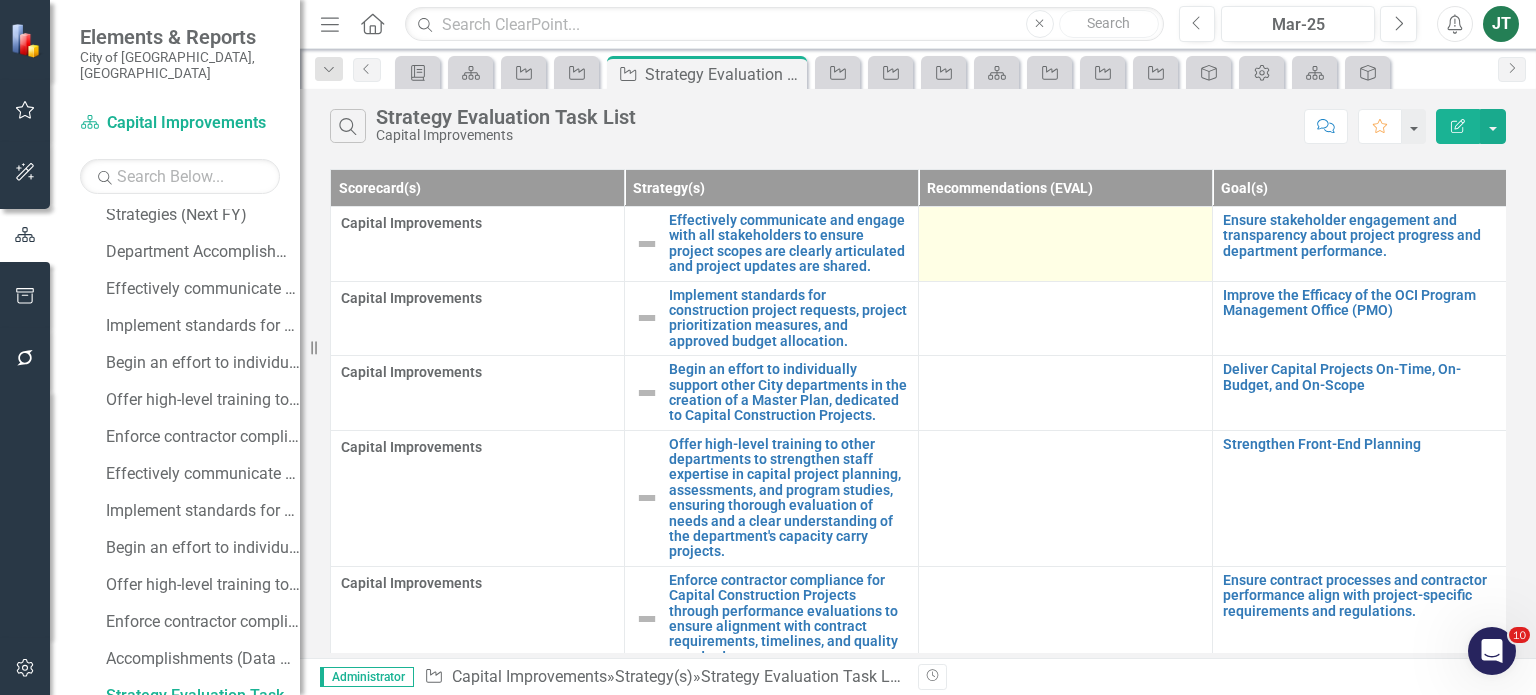 click at bounding box center [1066, 244] 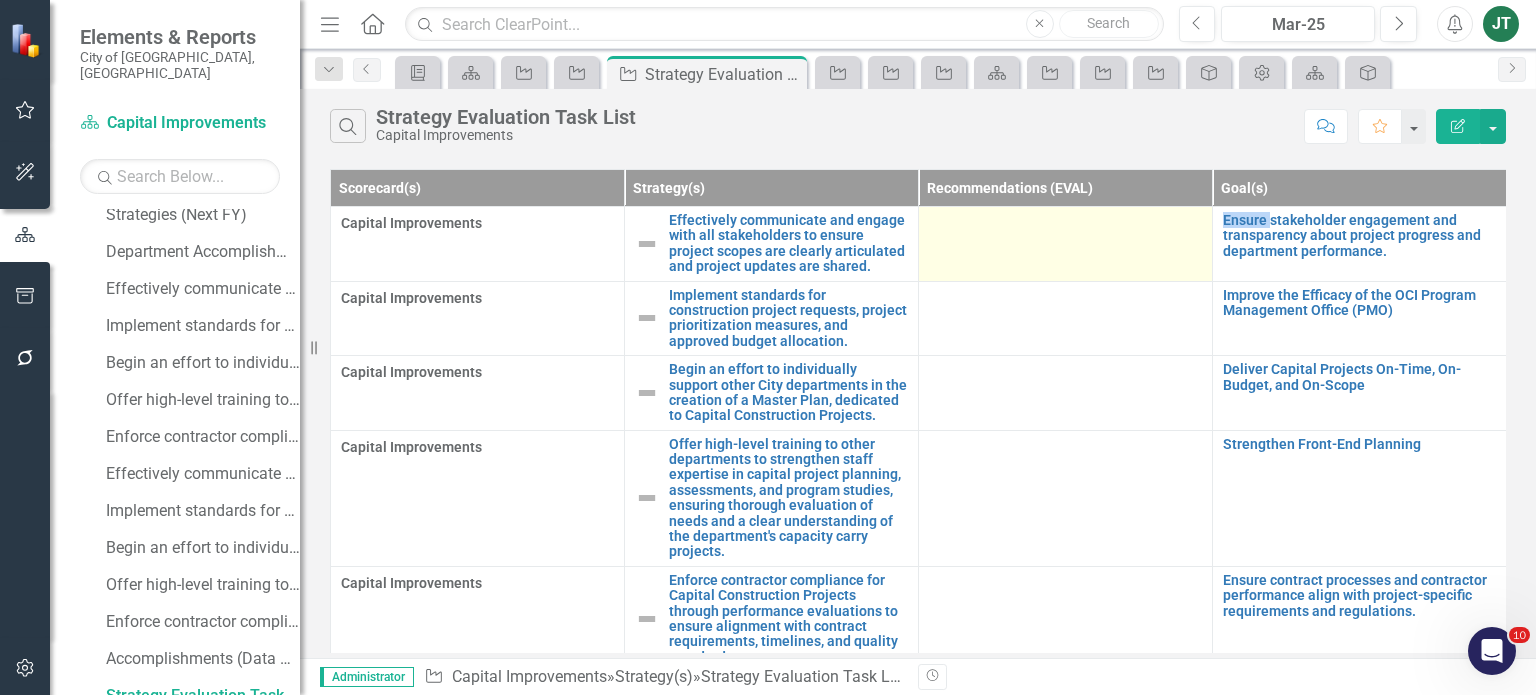 click at bounding box center (1066, 244) 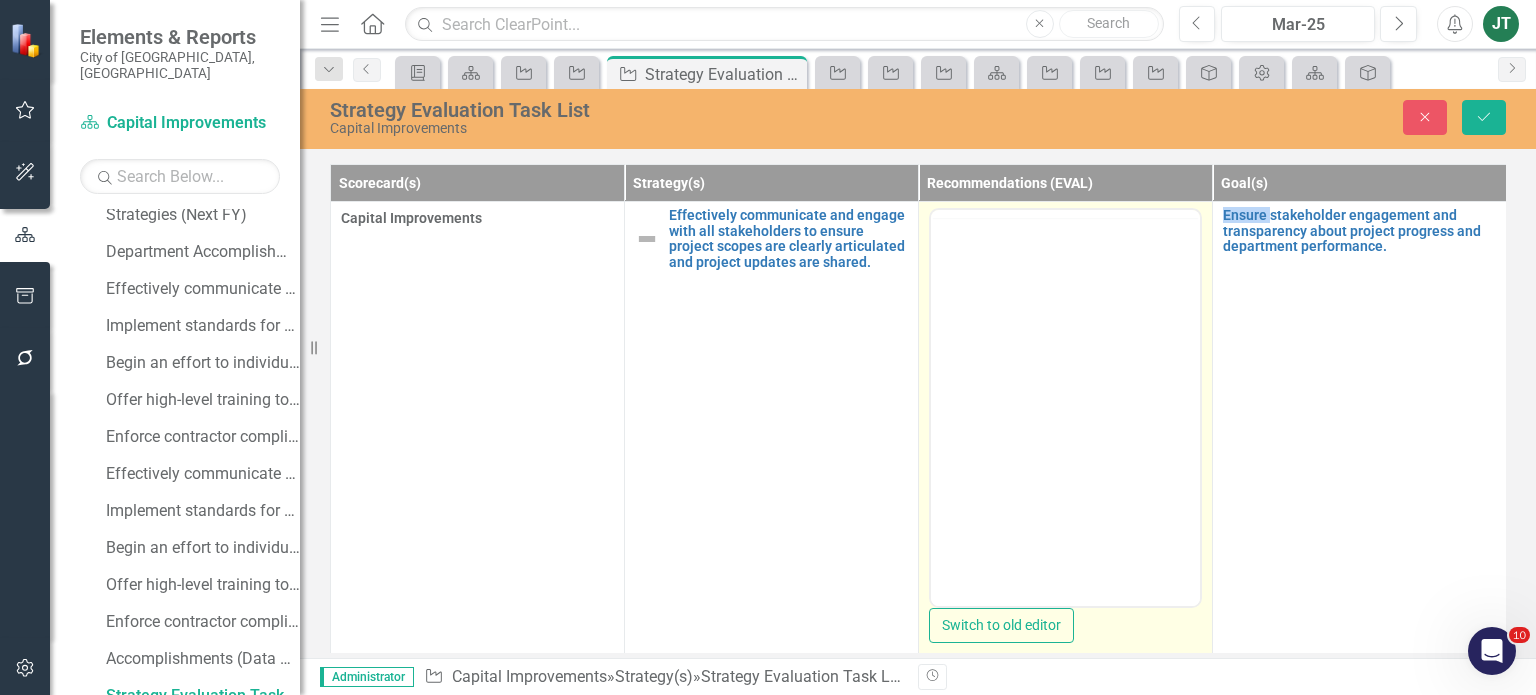 scroll, scrollTop: 0, scrollLeft: 0, axis: both 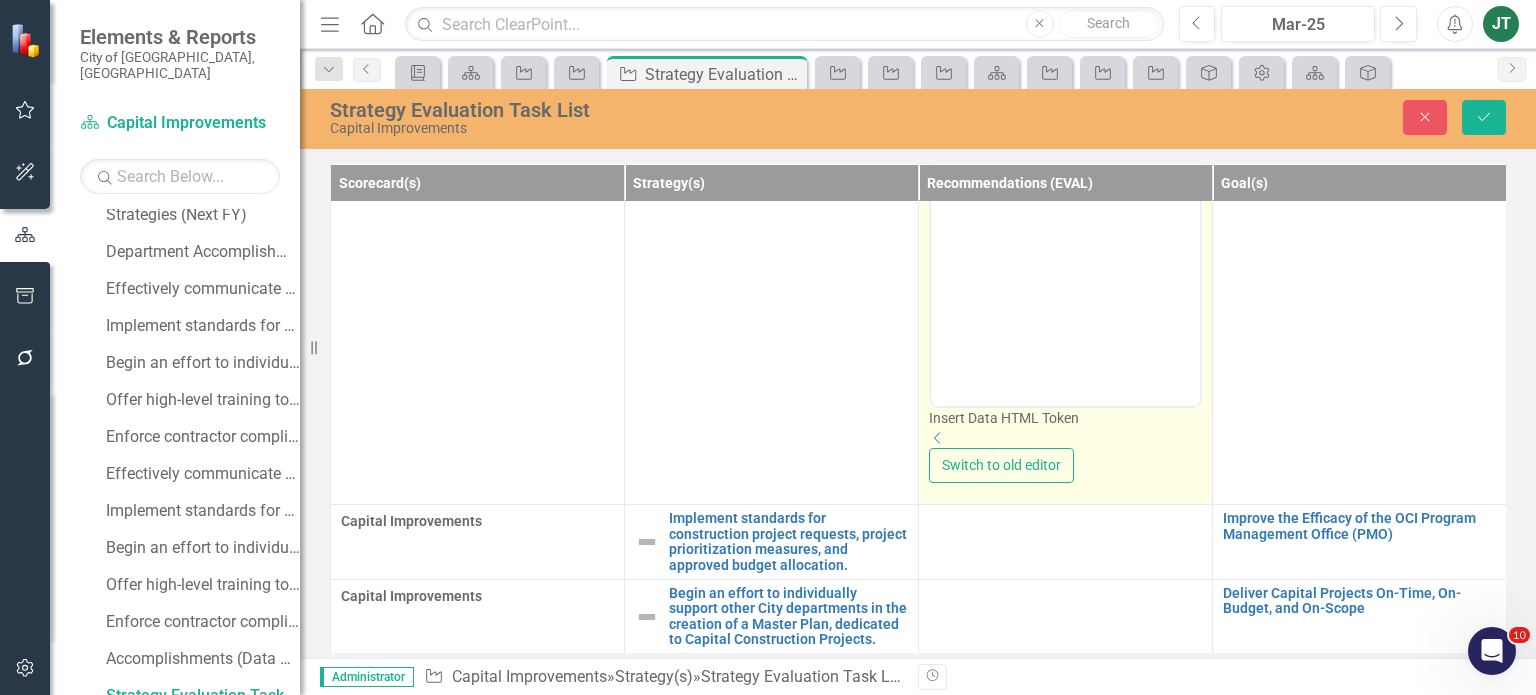click on "Dropdown" 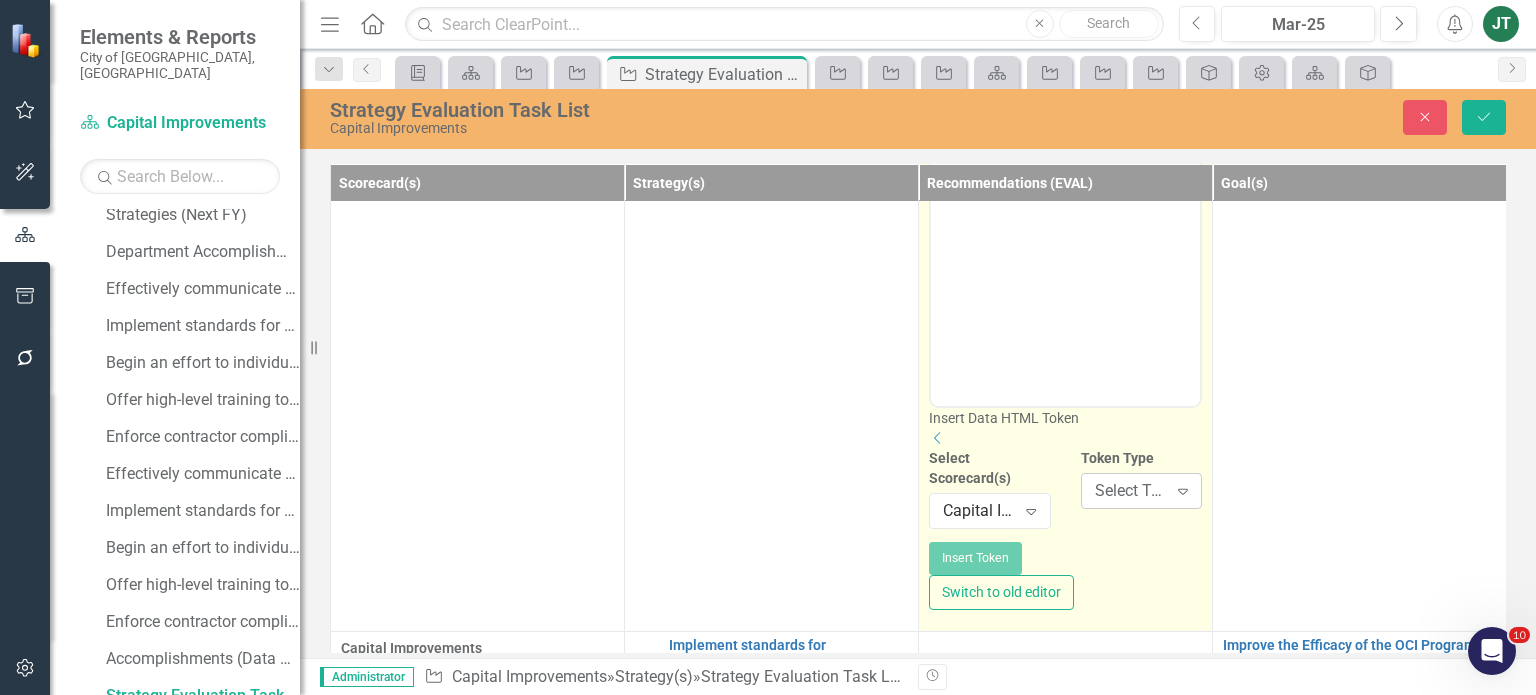 click on "Select Token Type..." at bounding box center [1131, 491] 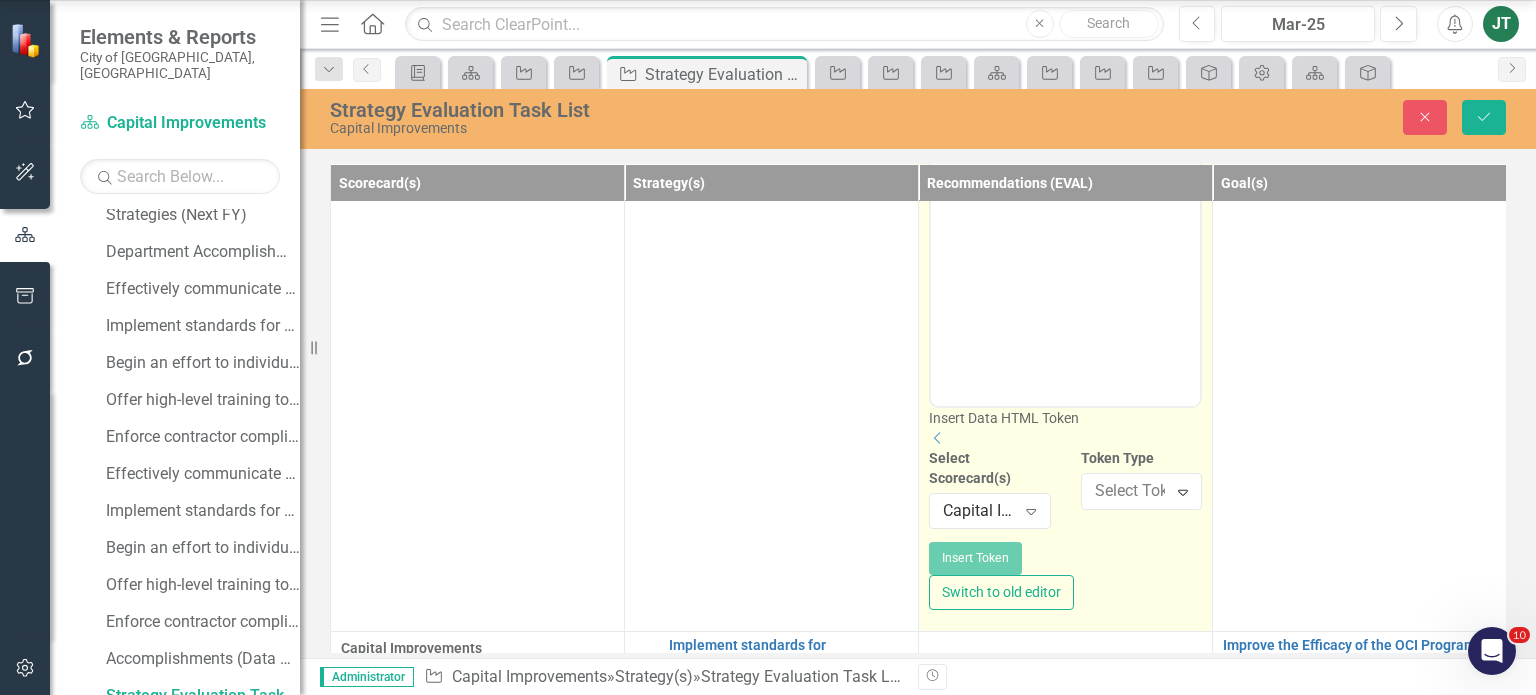 scroll, scrollTop: 349, scrollLeft: 0, axis: vertical 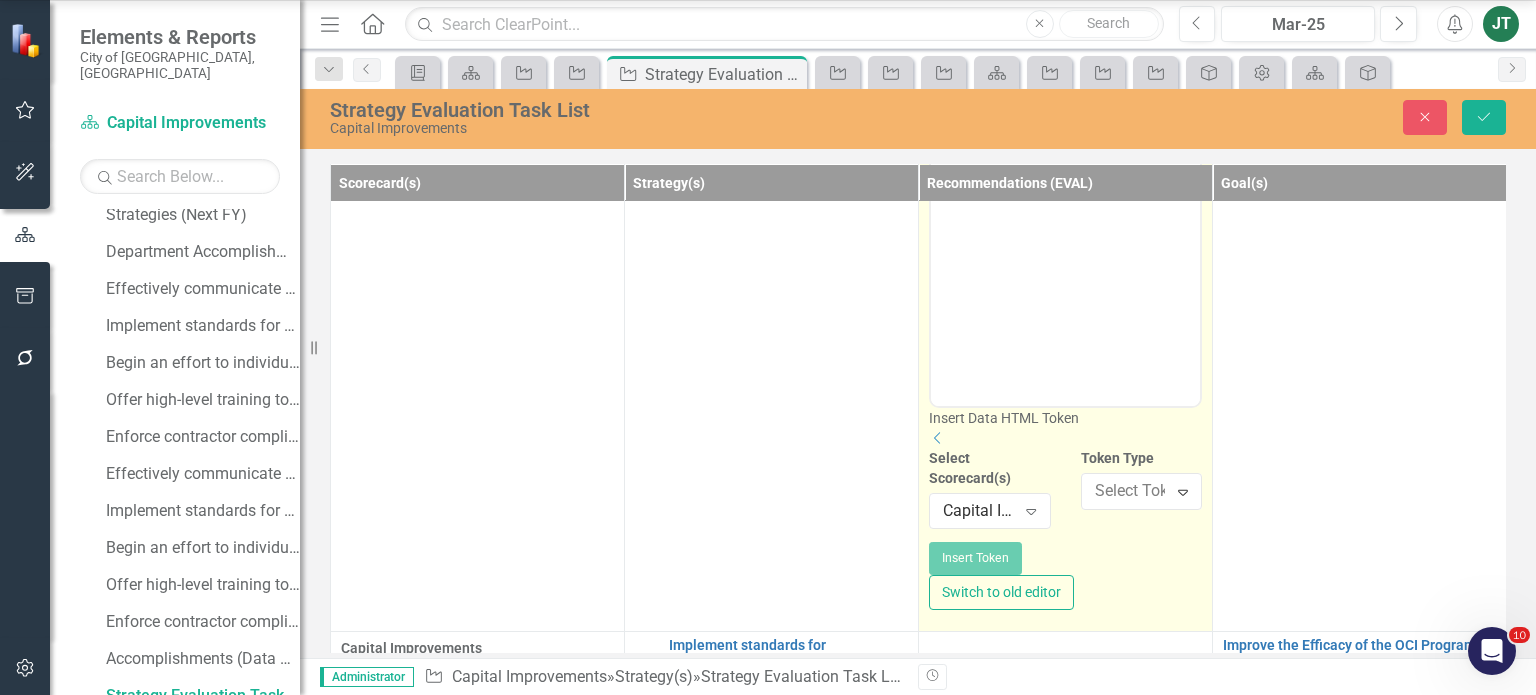 click on "Strategy Report" at bounding box center (768, -82) 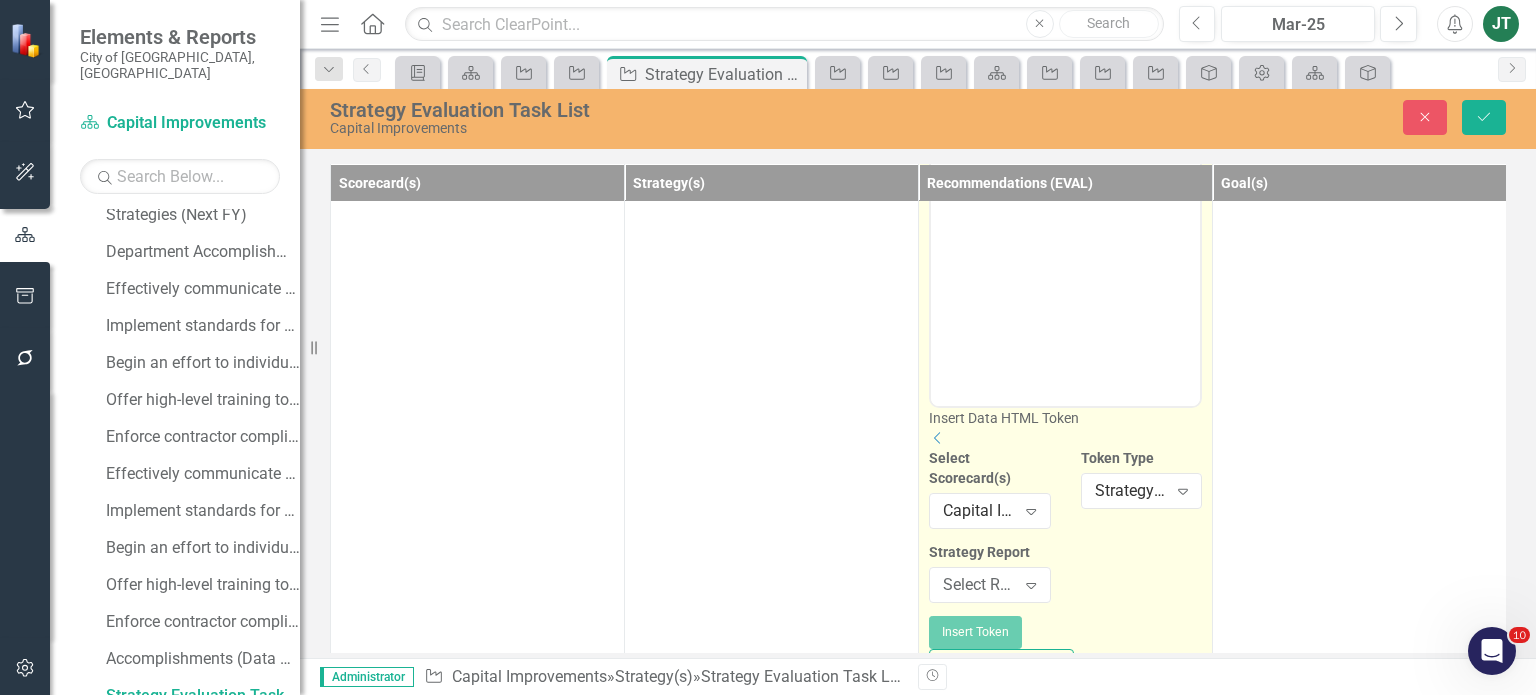 scroll, scrollTop: 400, scrollLeft: 0, axis: vertical 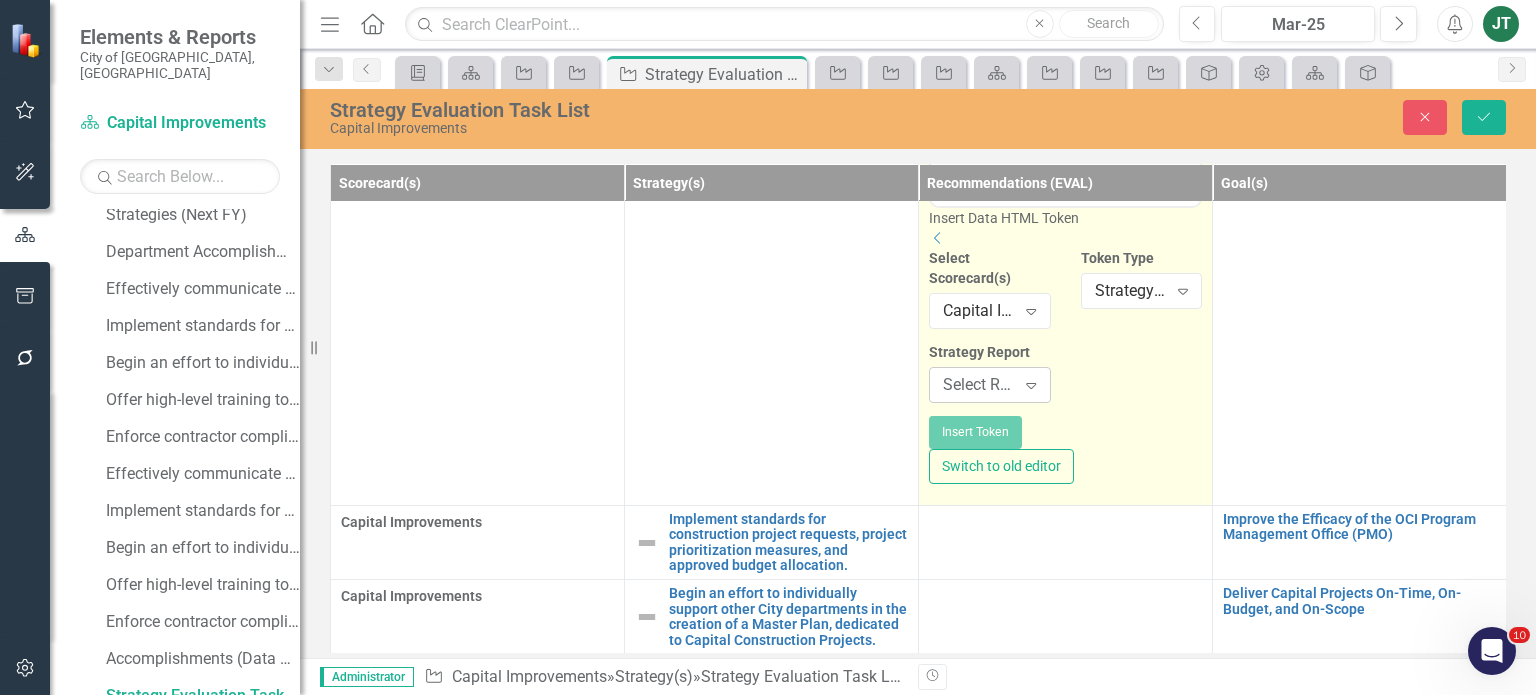 click on "Expand" at bounding box center (1031, 385) 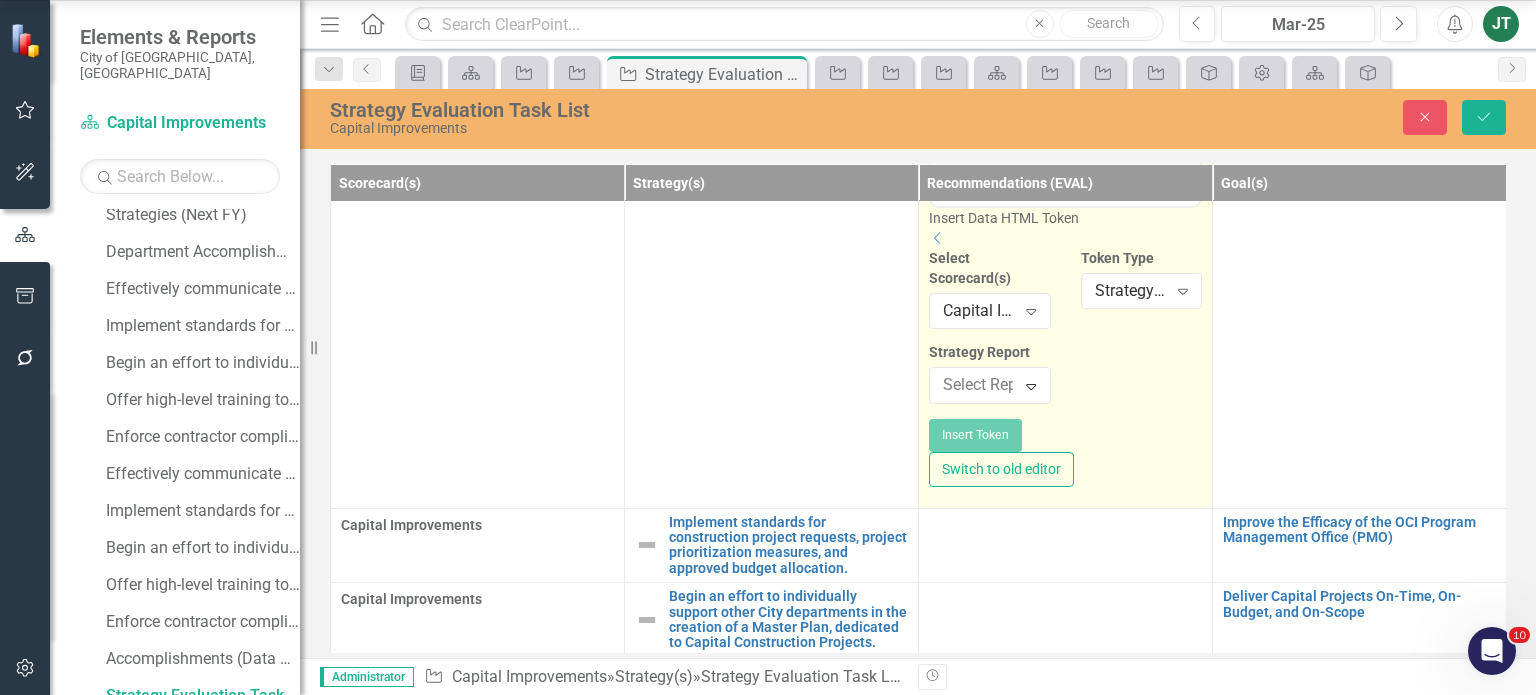 scroll, scrollTop: 300, scrollLeft: 0, axis: vertical 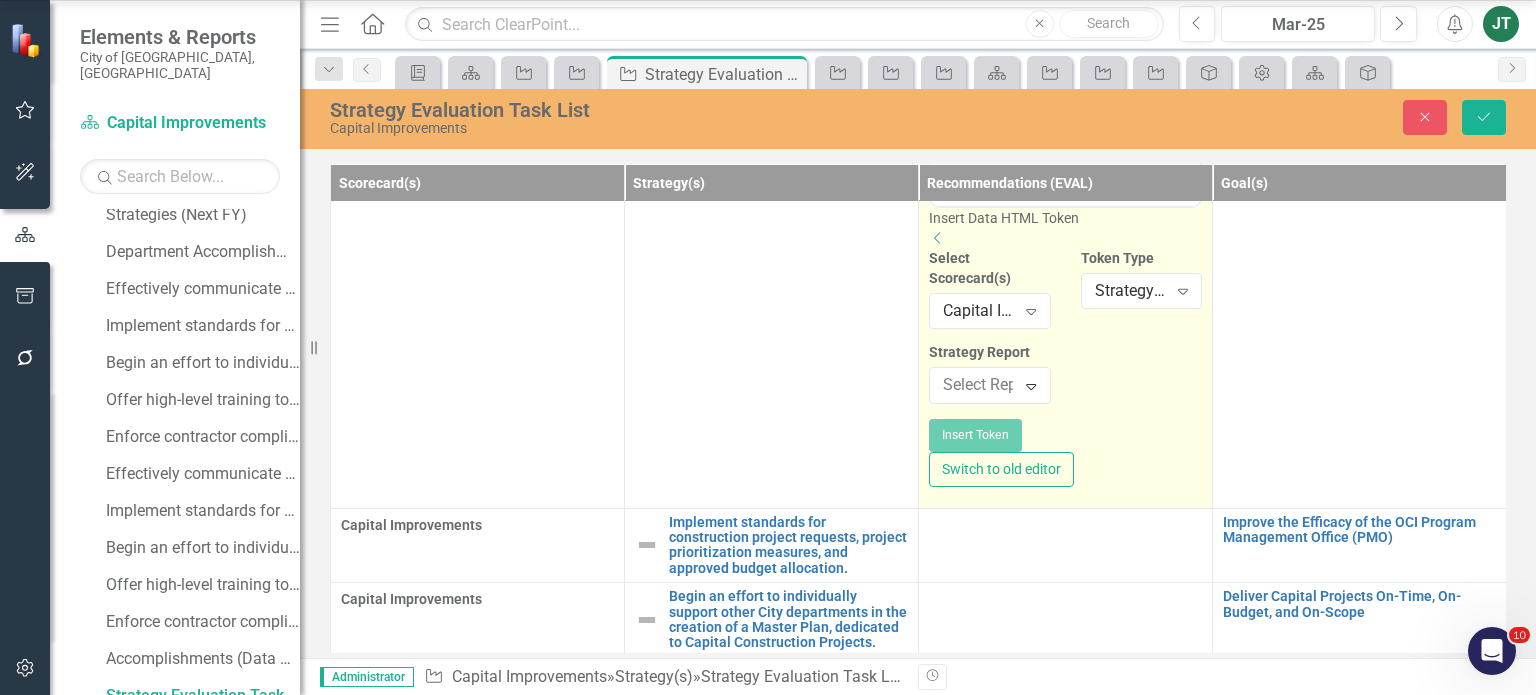 click on "Effectively communicate and engage with all stakeholders to ensure - Milestone Recommendations" at bounding box center (772, -411) 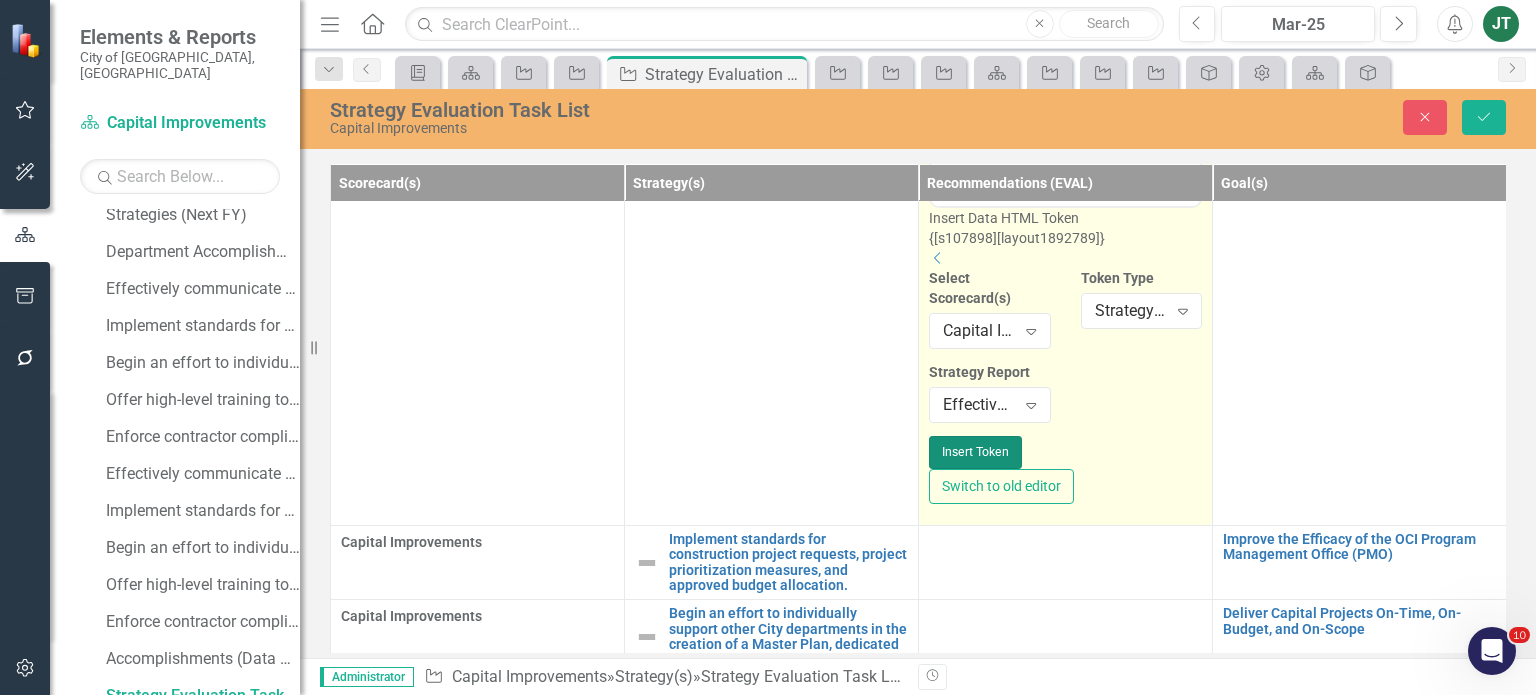 drag, startPoint x: 1129, startPoint y: 479, endPoint x: 200, endPoint y: 319, distance: 942.67755 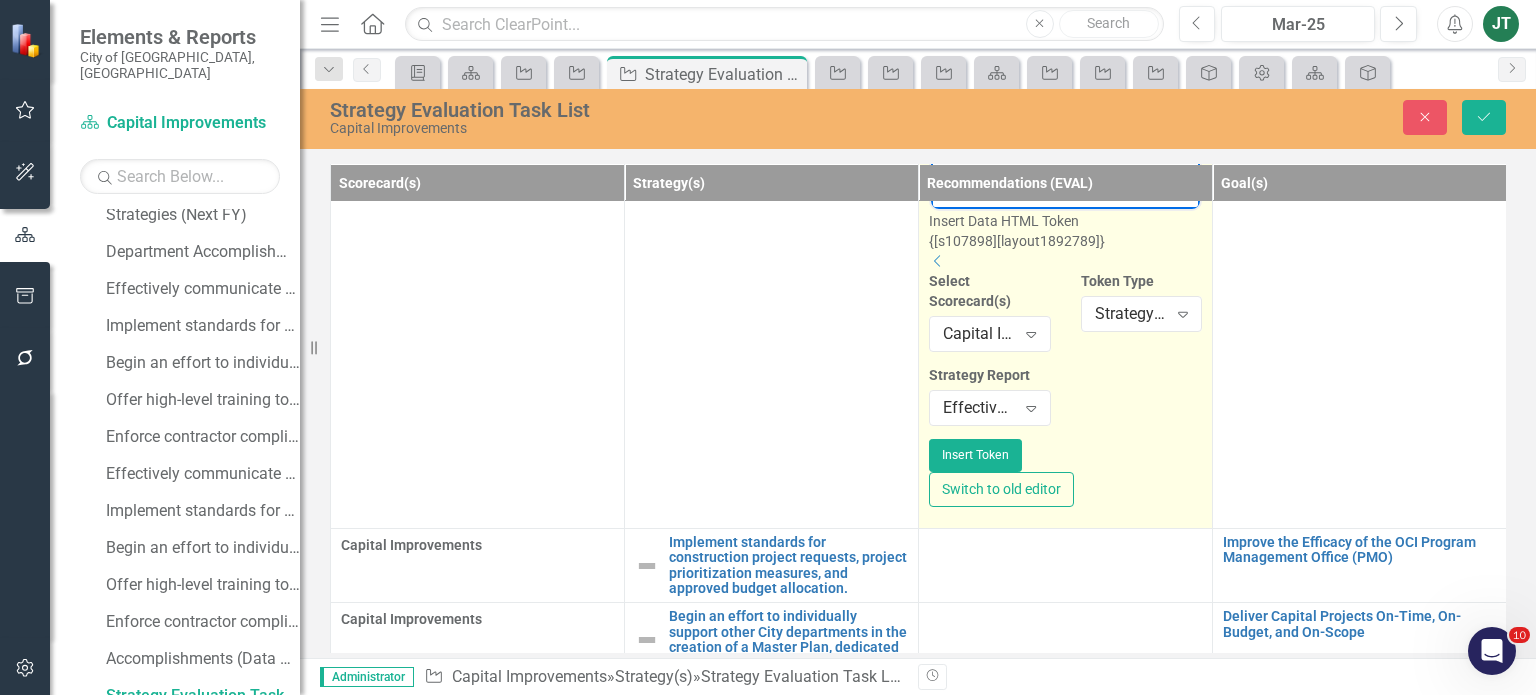 scroll, scrollTop: 400, scrollLeft: 0, axis: vertical 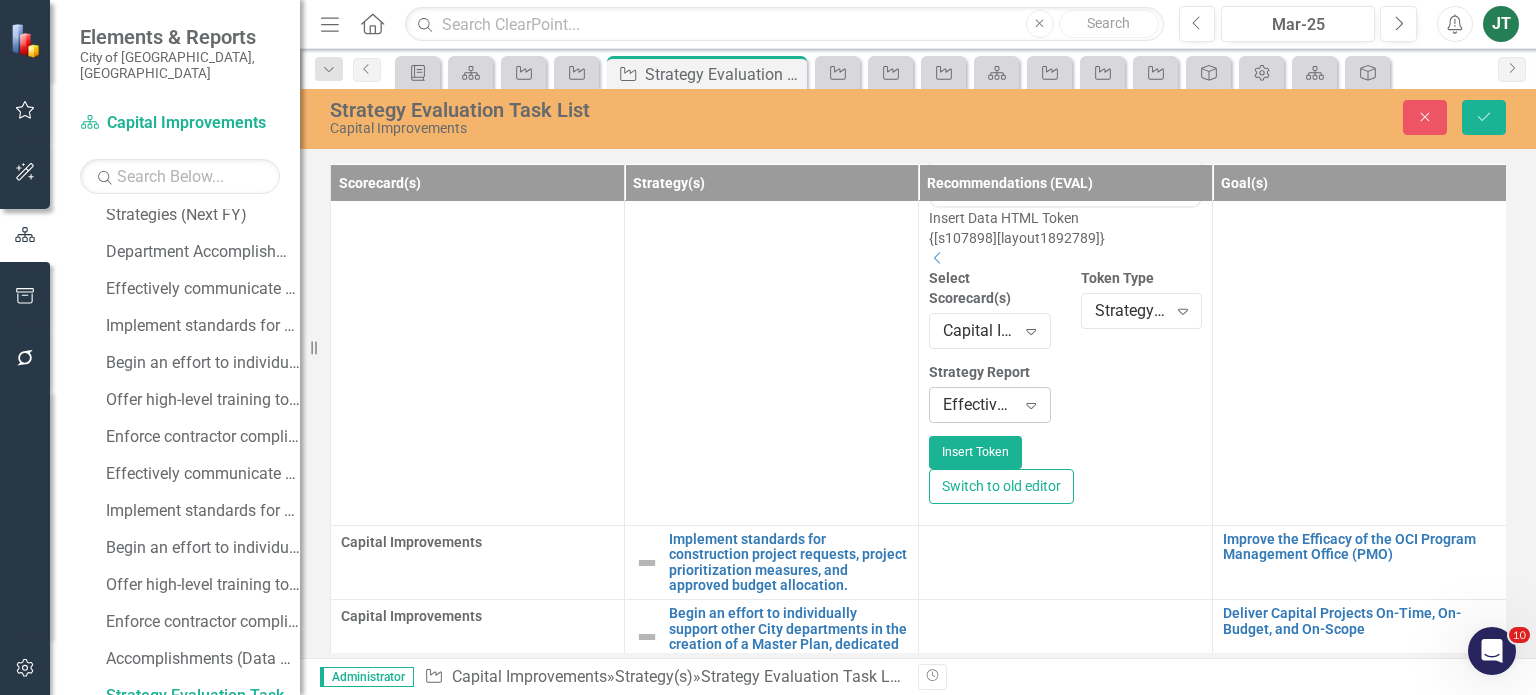 click on "Expand" 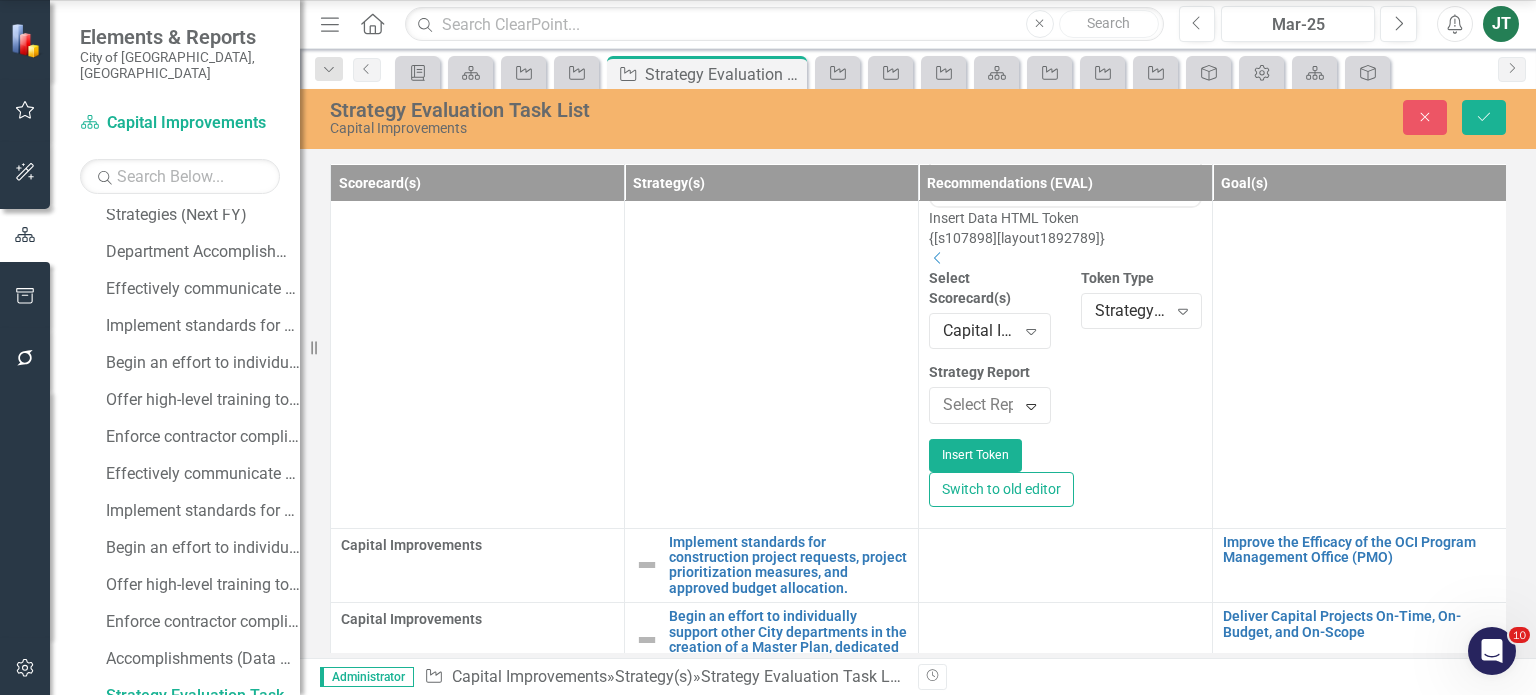scroll, scrollTop: 2240, scrollLeft: 0, axis: vertical 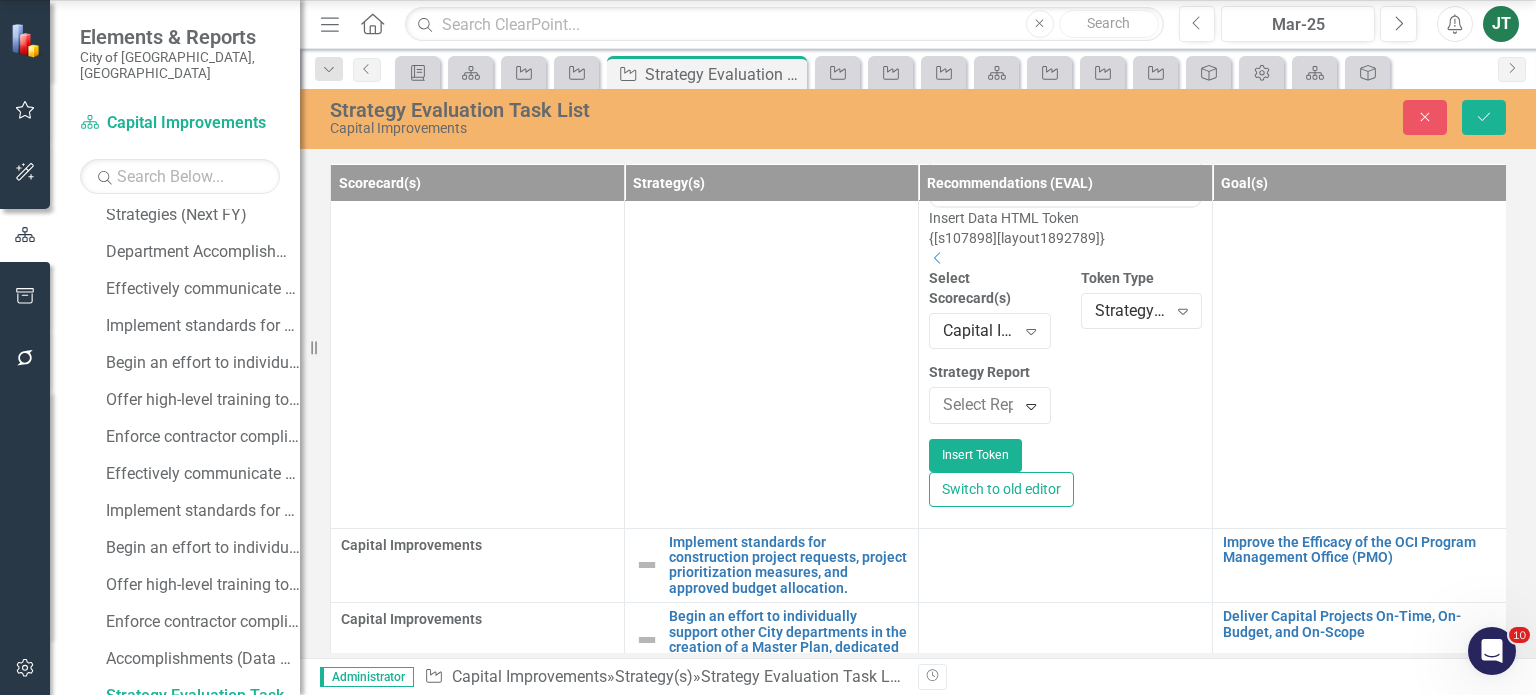 click on "Effectively communicate and engage with all stakeholders to ensure - Strategy Elements Recommendations" at bounding box center [772, -247] 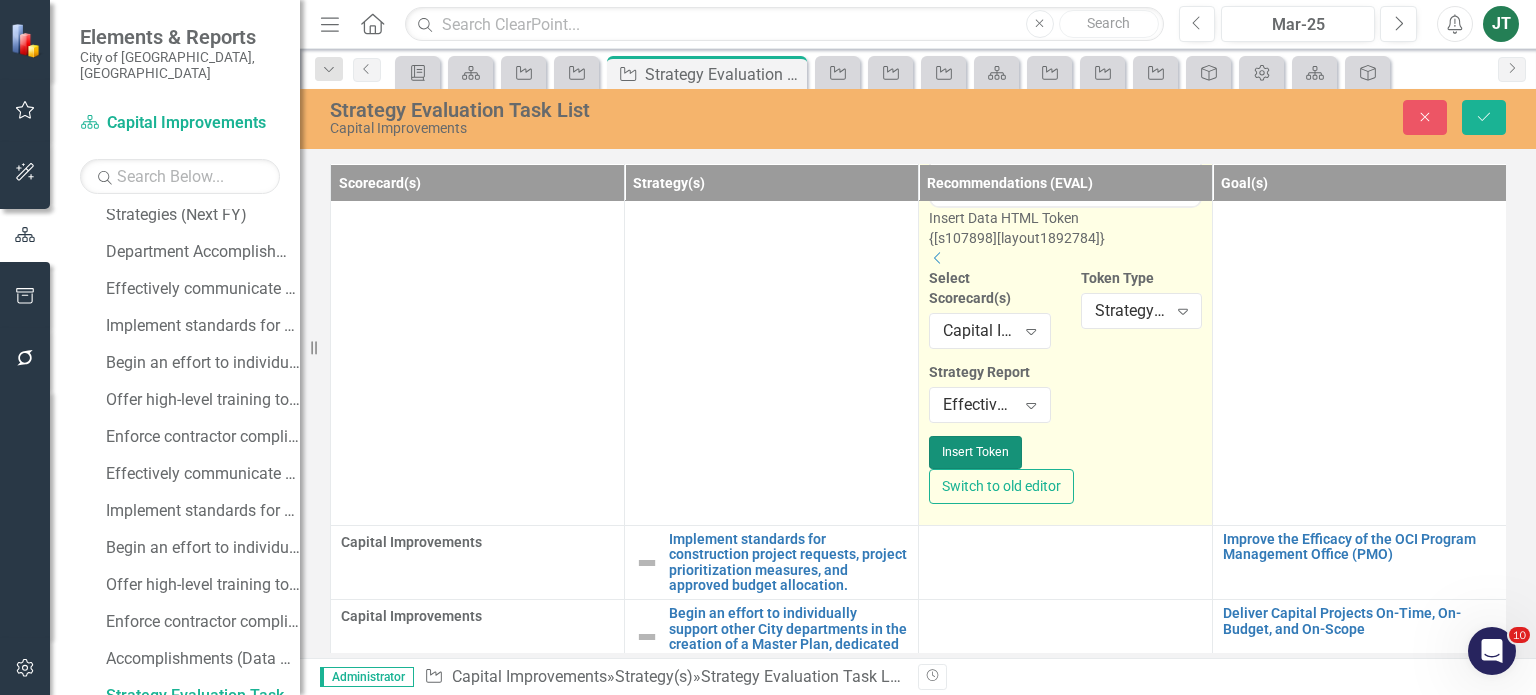 click on "Insert Token" at bounding box center (975, 452) 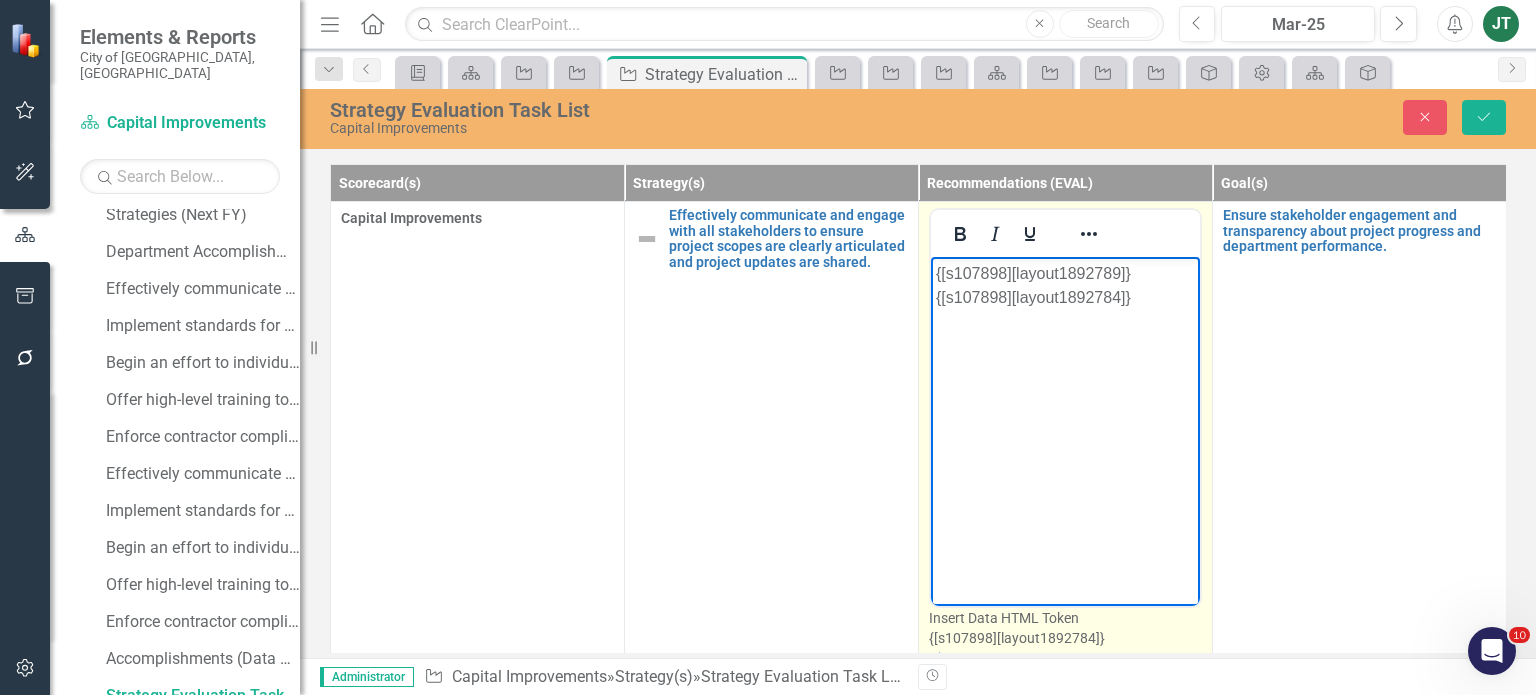 scroll, scrollTop: 0, scrollLeft: 0, axis: both 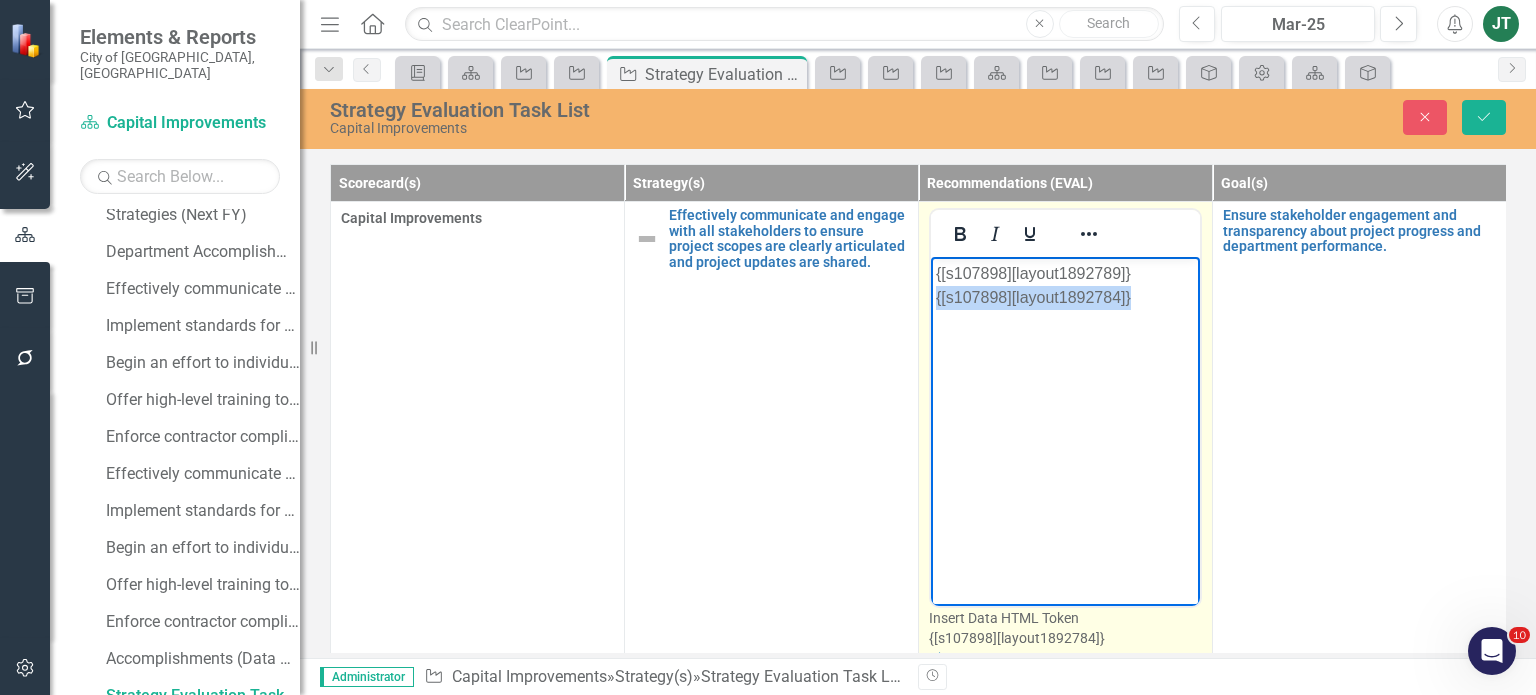drag, startPoint x: 1142, startPoint y: 299, endPoint x: 955, endPoint y: 302, distance: 187.02406 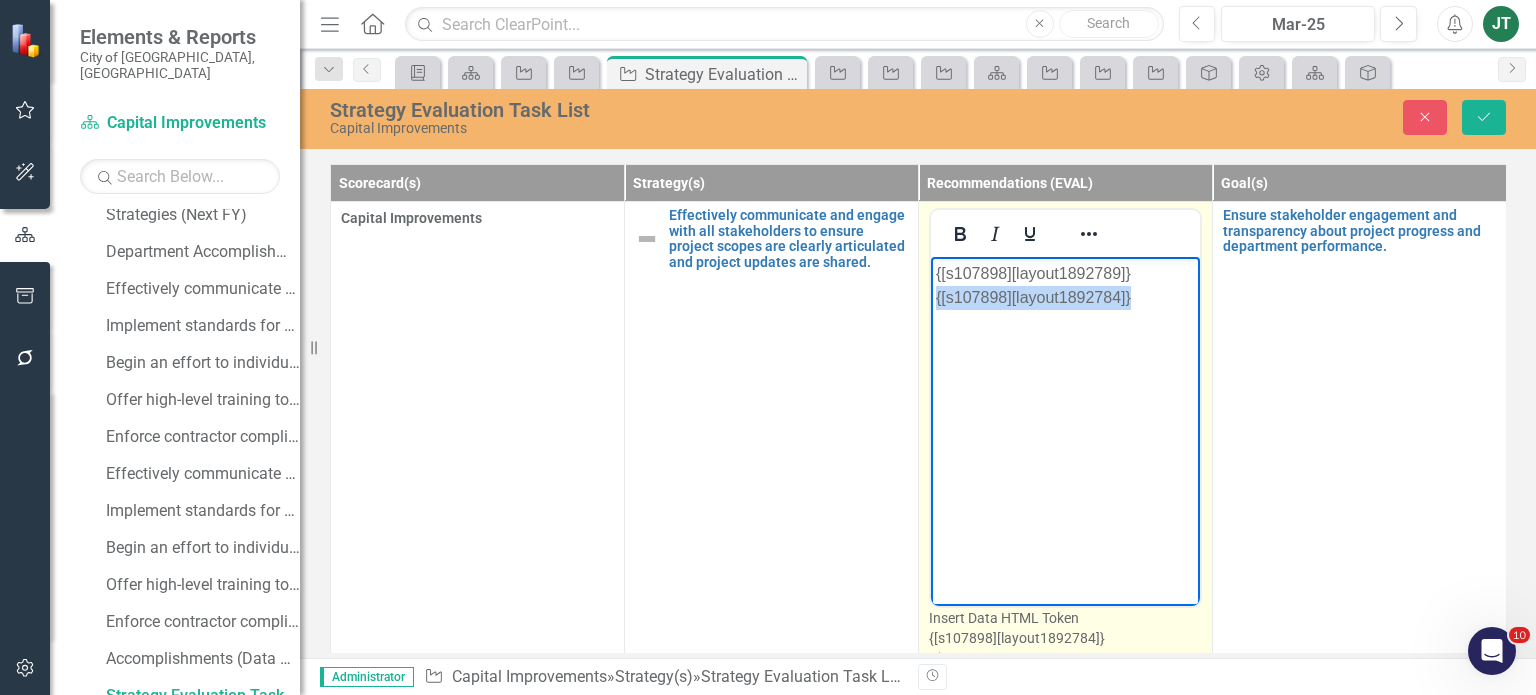 type 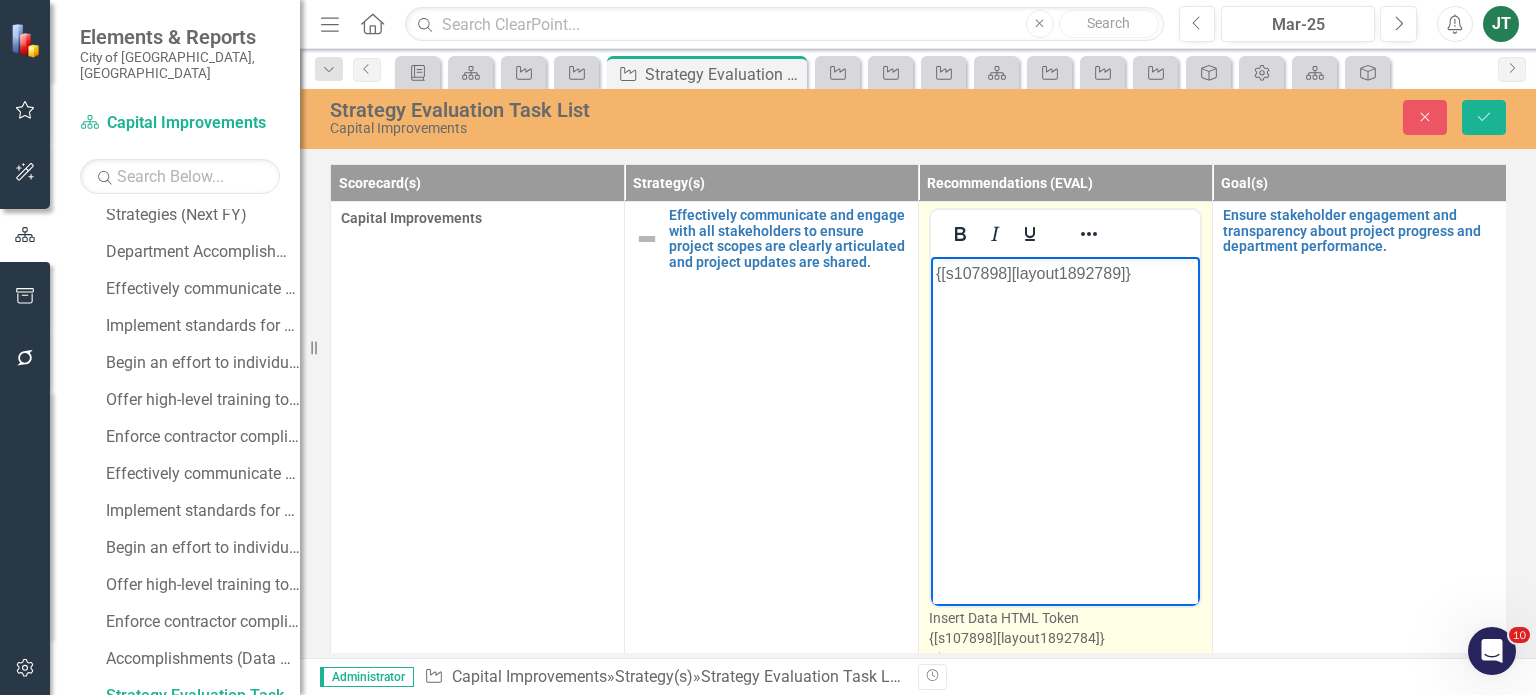 click on "{[s107898][layout1892789]}" at bounding box center (1065, 407) 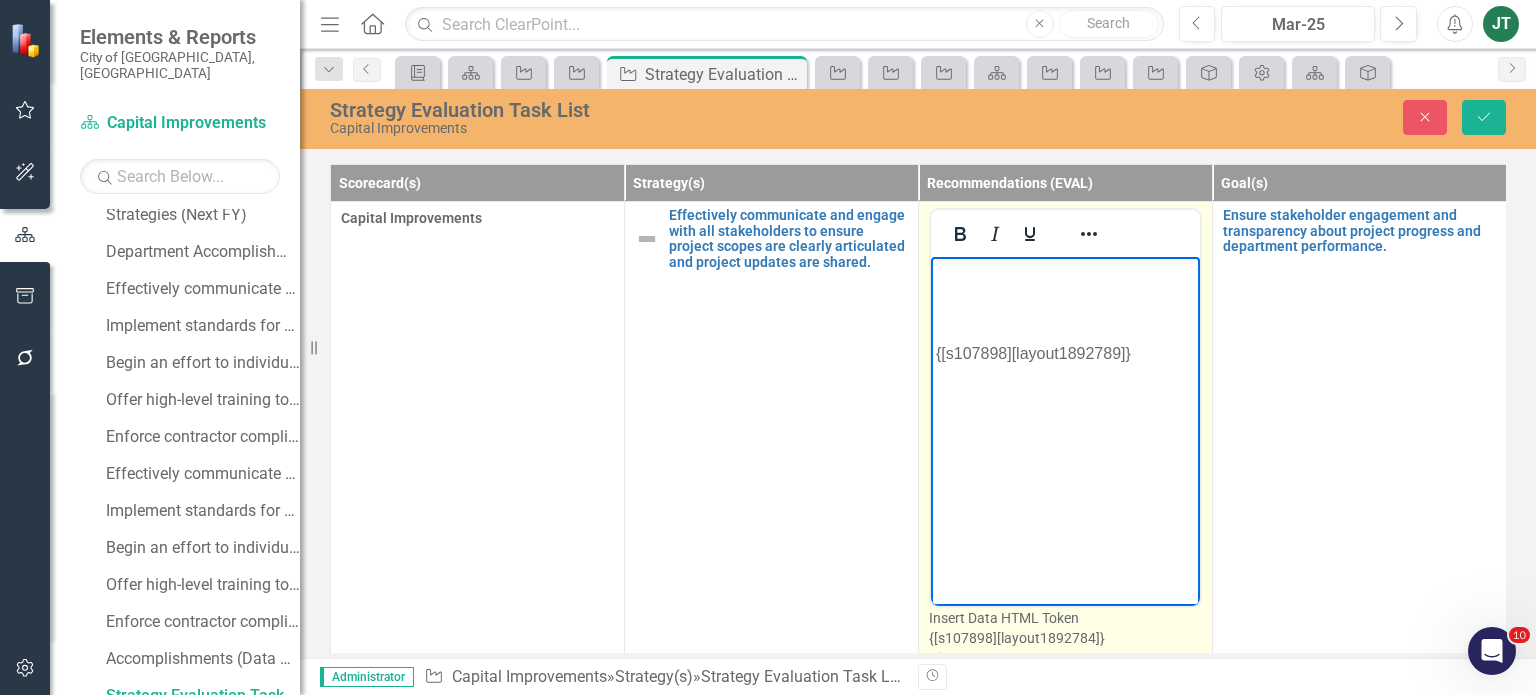 click at bounding box center [1065, 274] 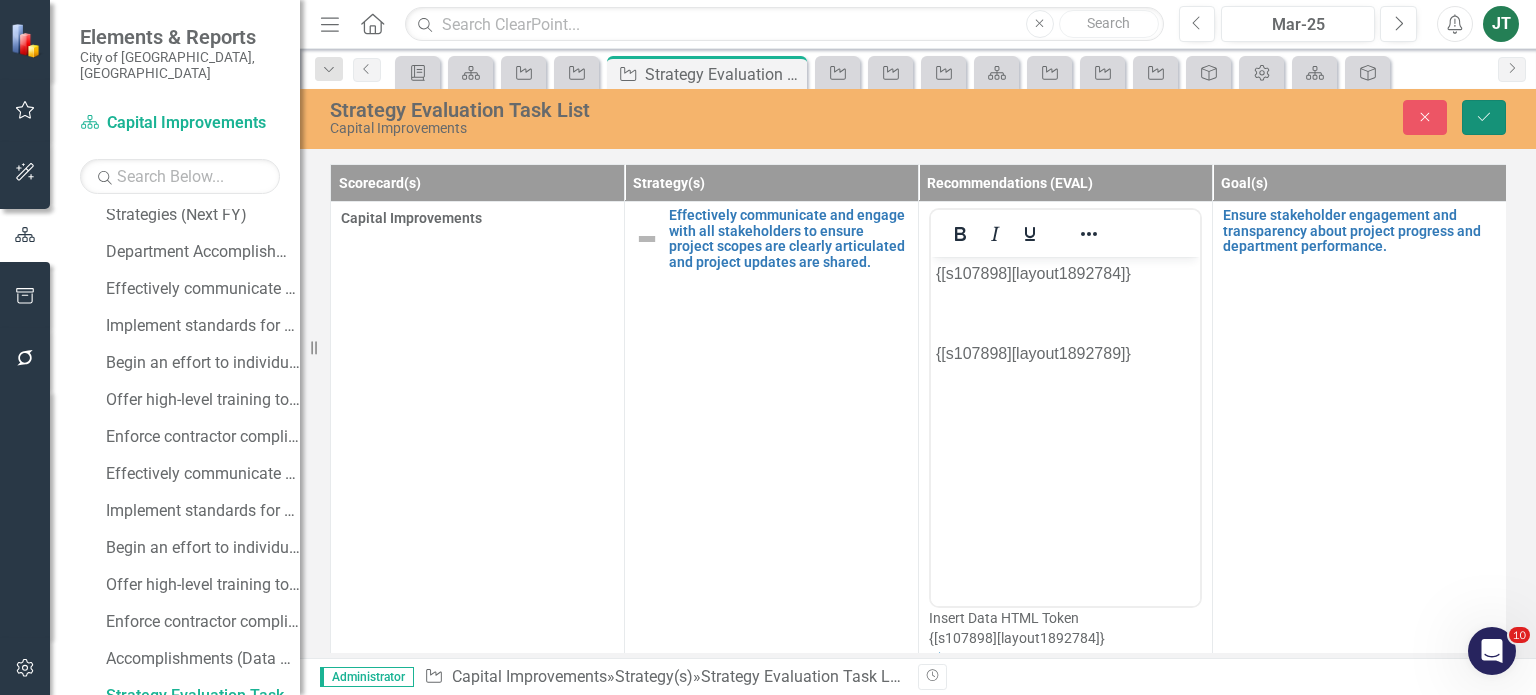 click on "Save" 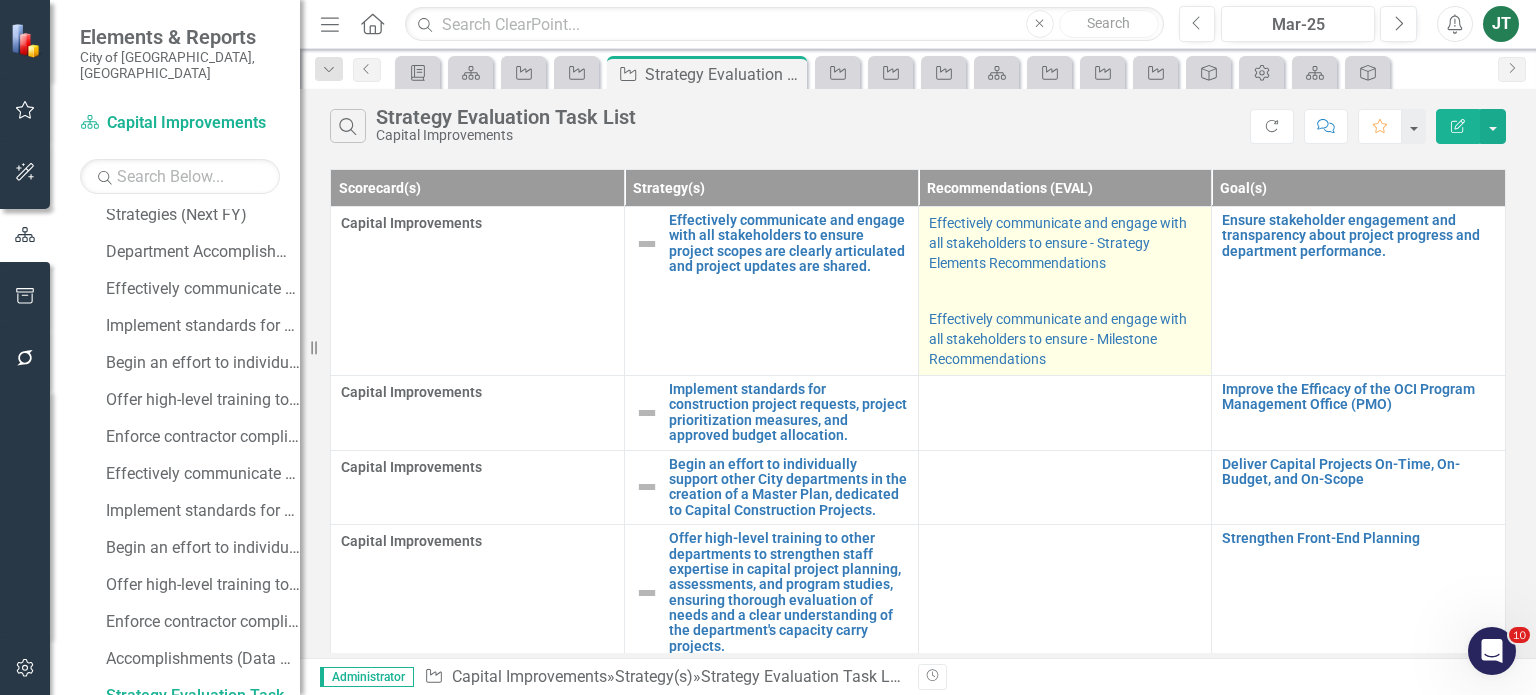 click on "Effectively communicate and engage with all stakeholders to ensure - Milestone Recommendations" at bounding box center [1065, 337] 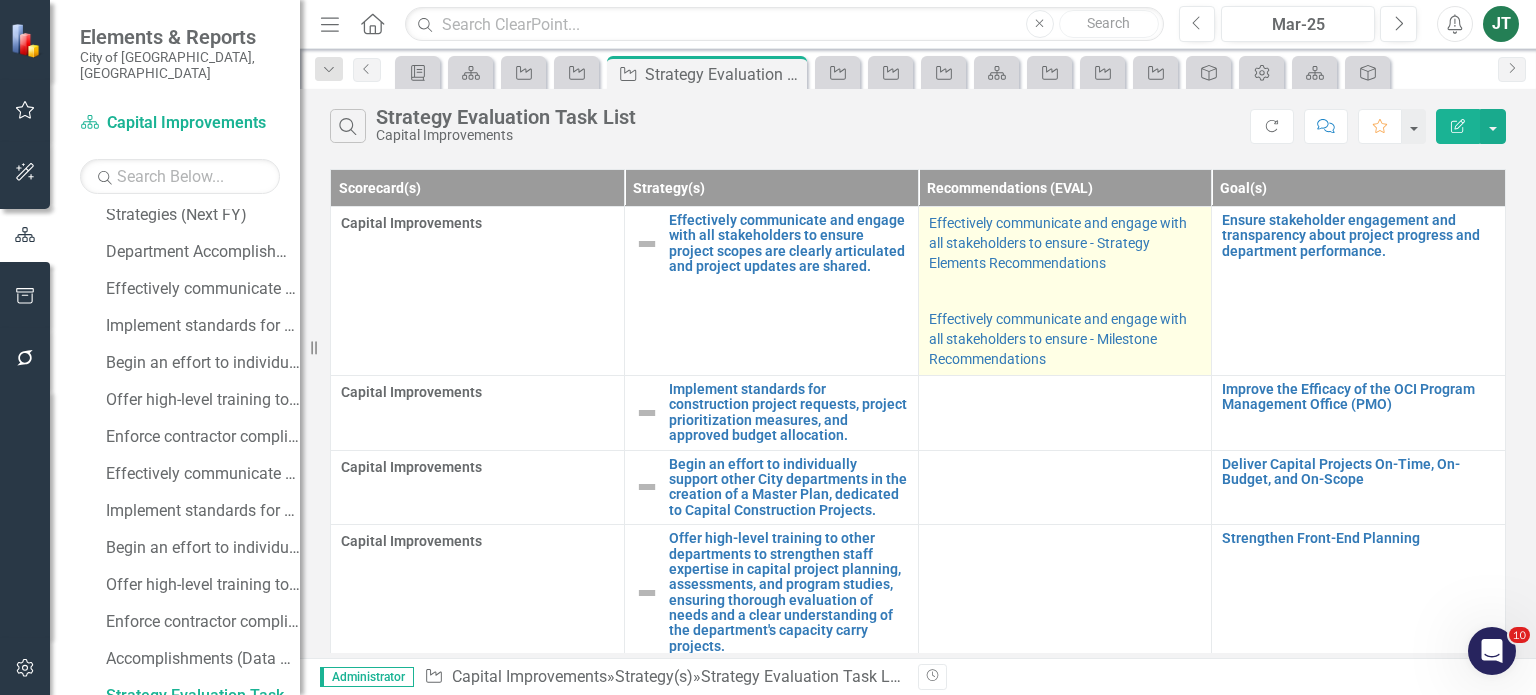 click on "Effectively communicate and engage with all stakeholders to ensure - Milestone Recommendations" at bounding box center (1065, 337) 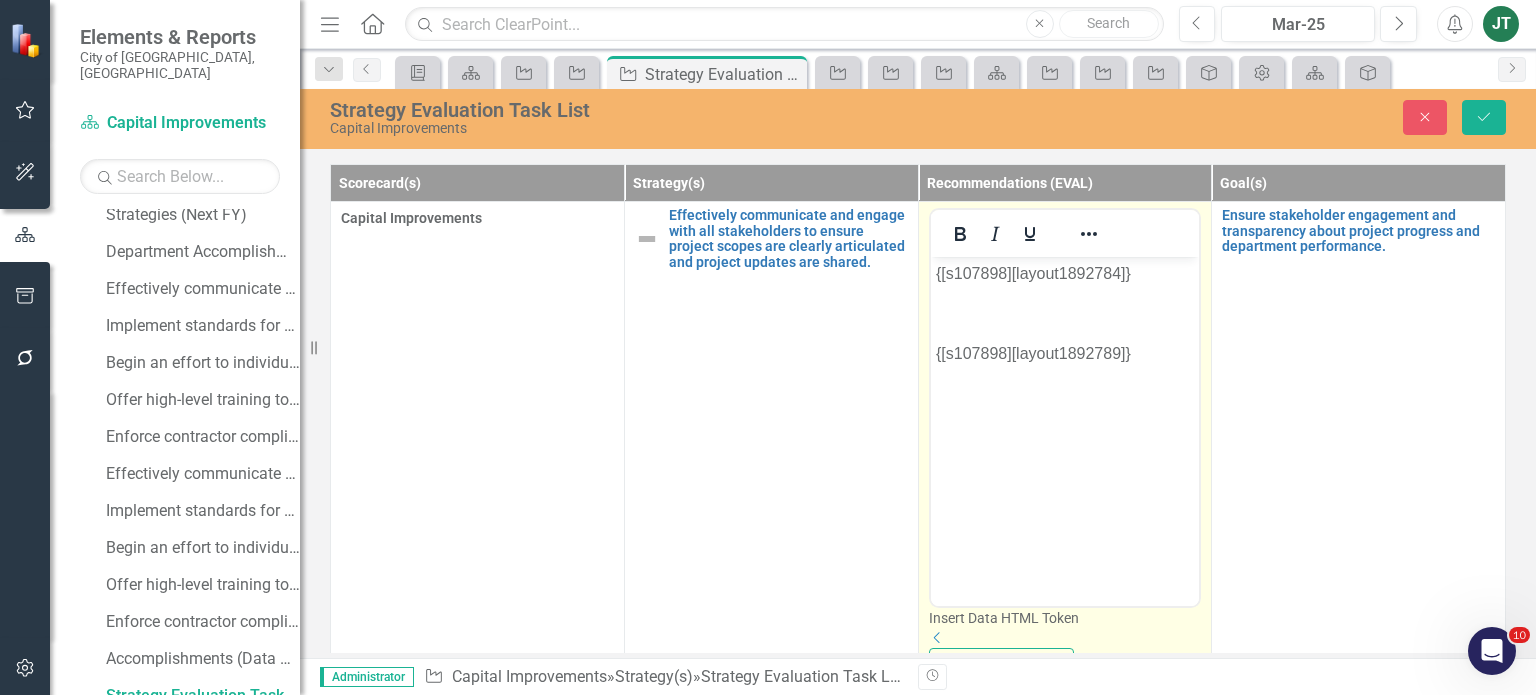 scroll, scrollTop: 0, scrollLeft: 0, axis: both 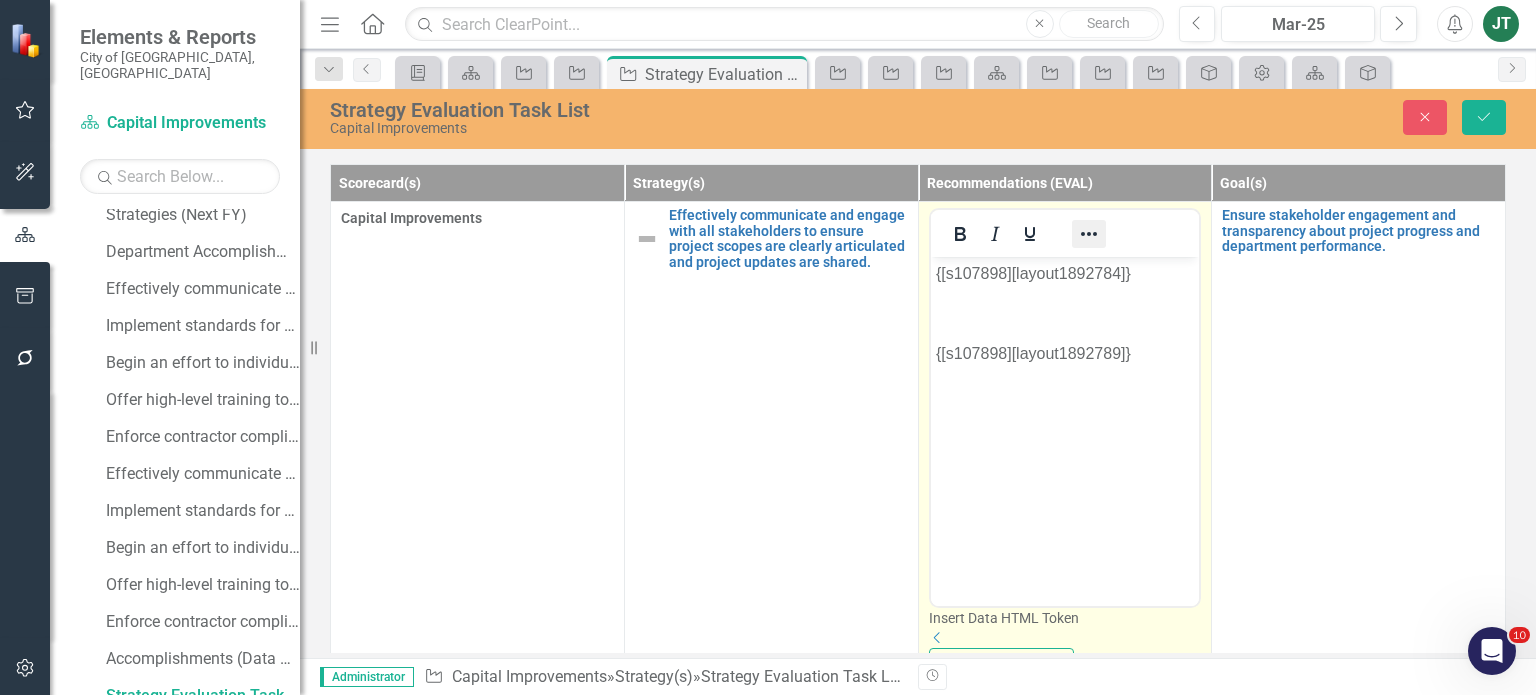 click 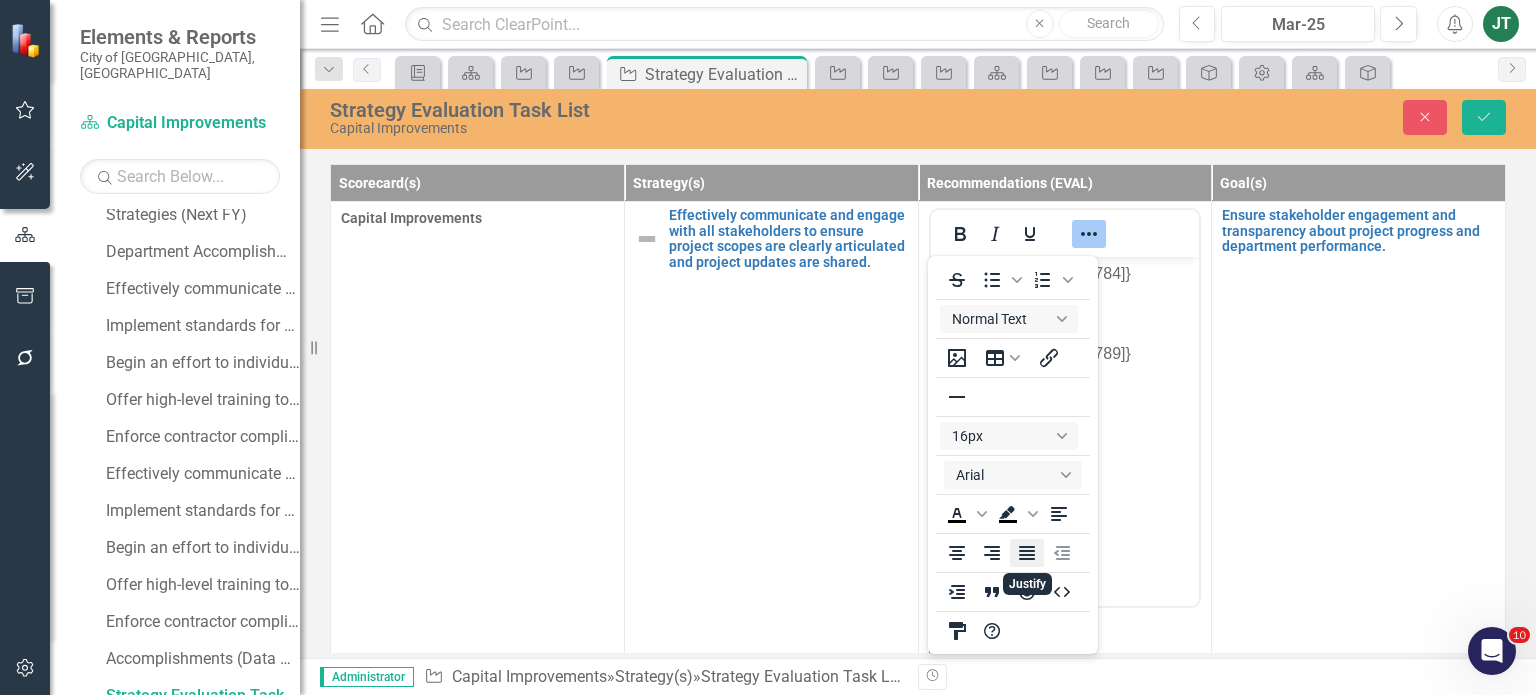 click 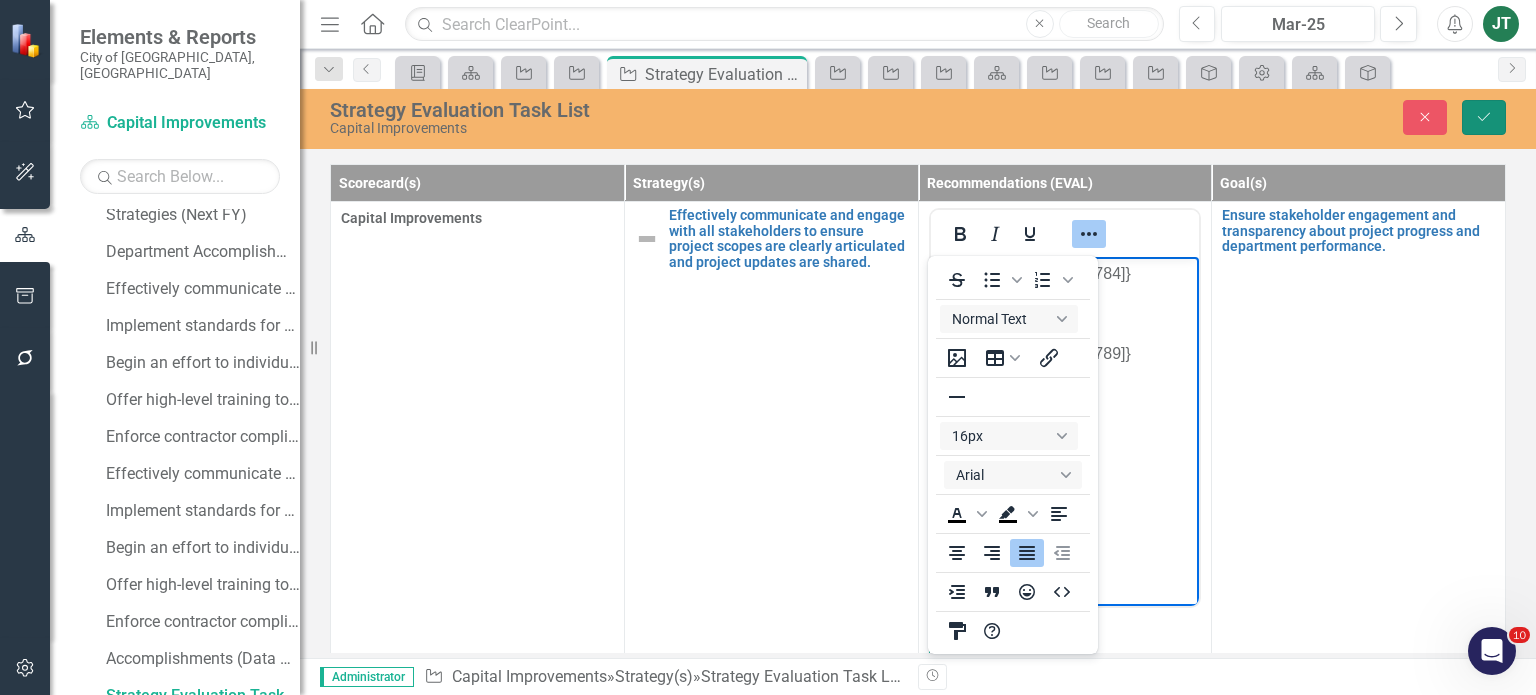 click on "Save" at bounding box center (1484, 117) 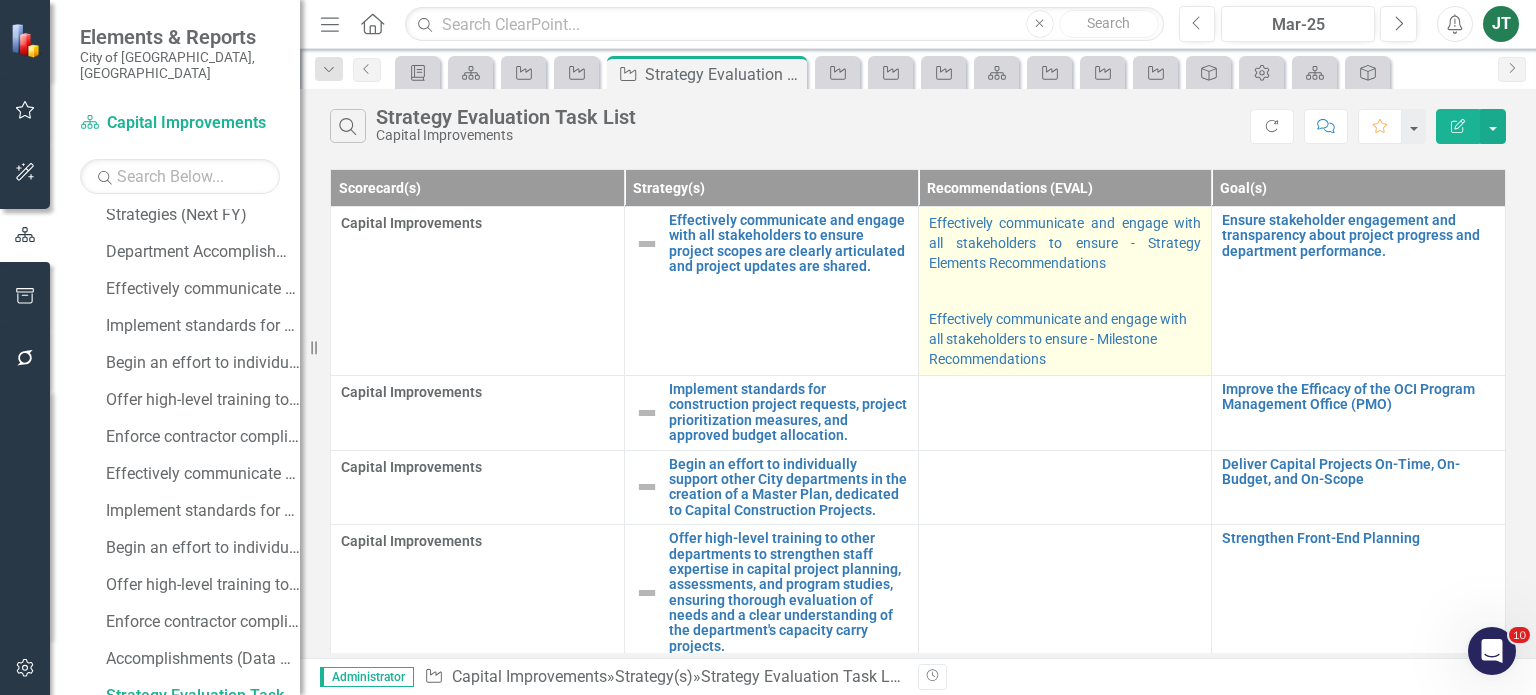 click on "Effectively communicate and engage with all stakeholders to ensure - Milestone Recommendations" at bounding box center (1065, 337) 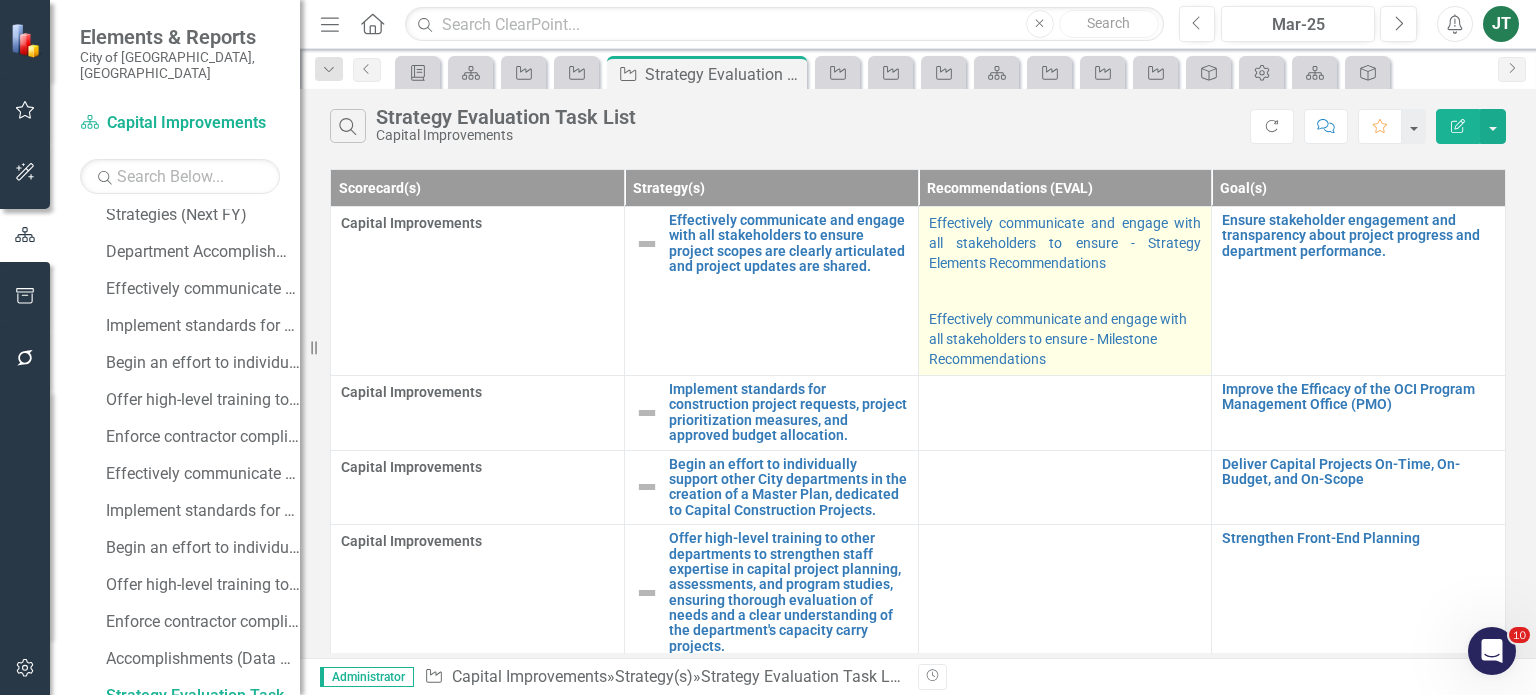 click on "Effectively communicate and engage with all stakeholders to ensure - Milestone Recommendations" at bounding box center [1065, 337] 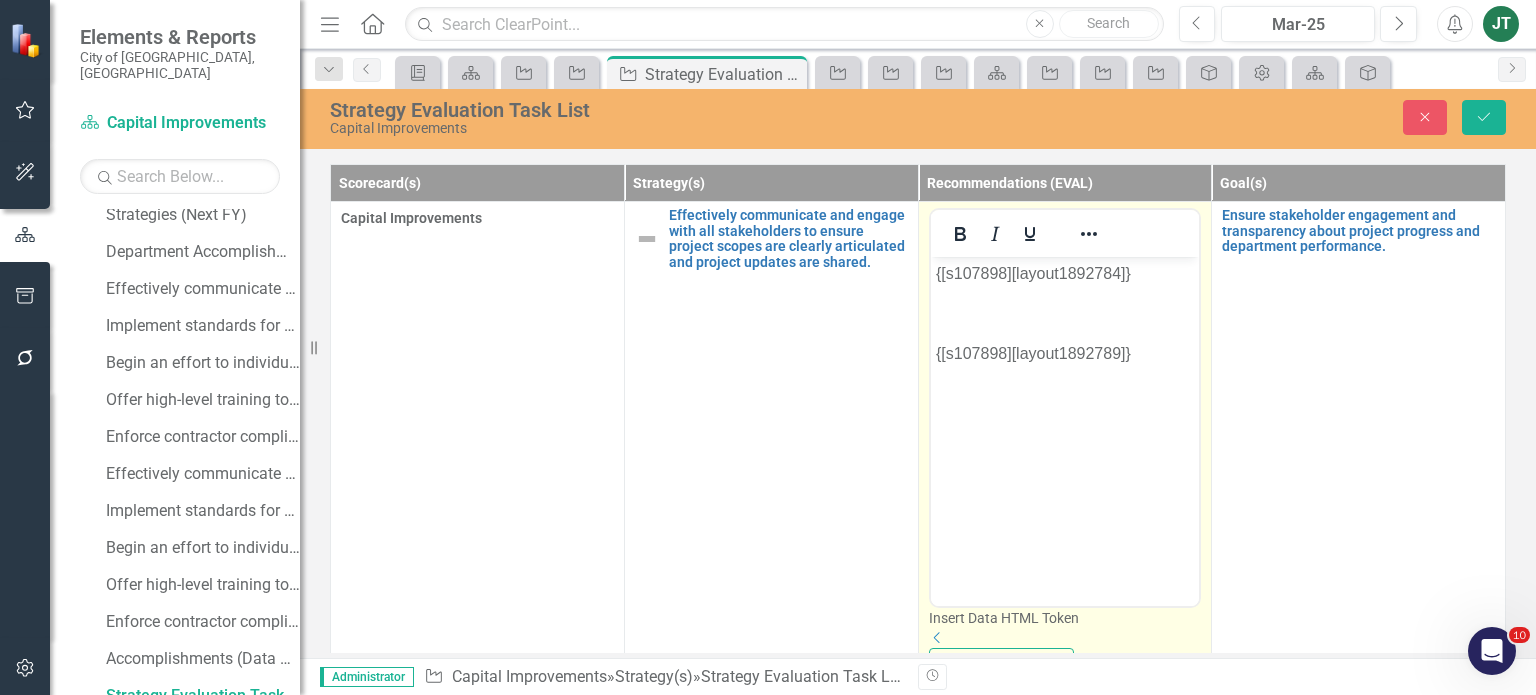 scroll, scrollTop: 0, scrollLeft: 0, axis: both 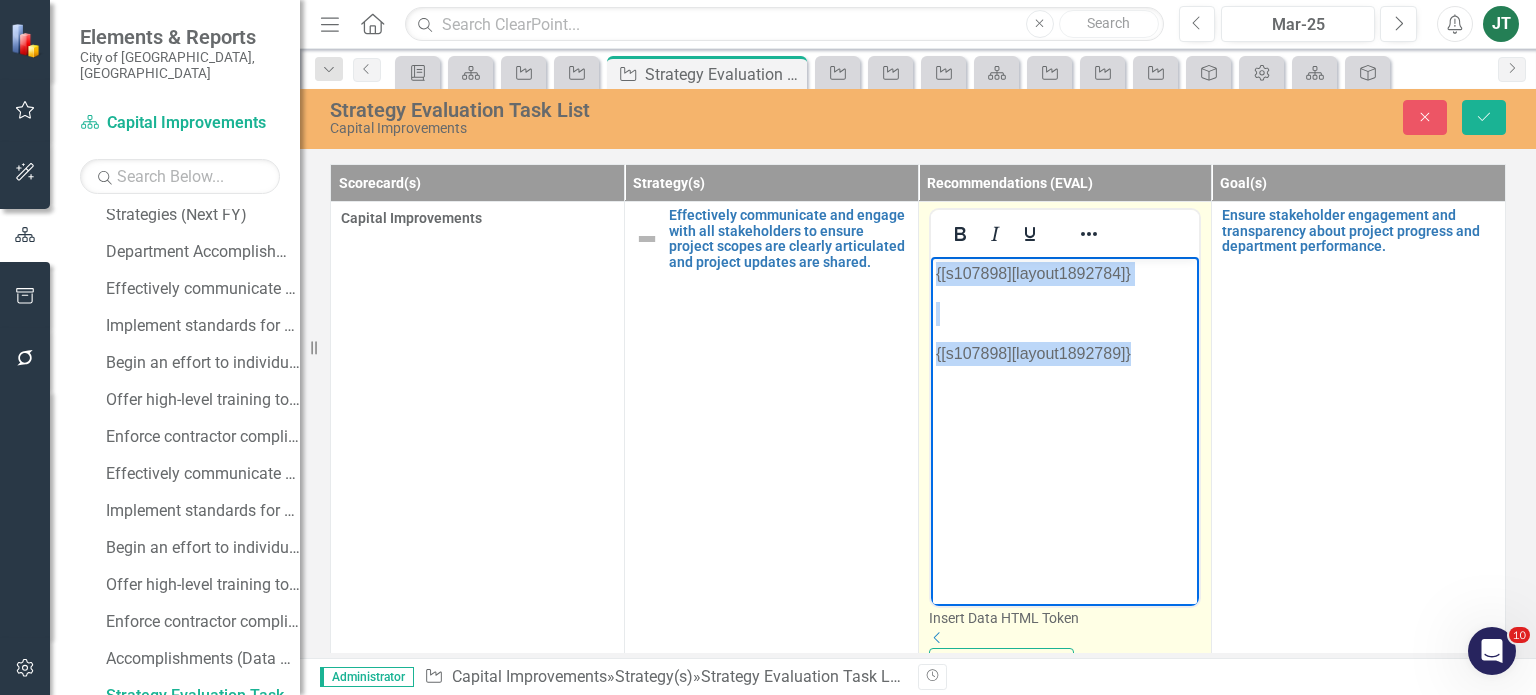 drag, startPoint x: 1156, startPoint y: 387, endPoint x: 860, endPoint y: 254, distance: 324.50732 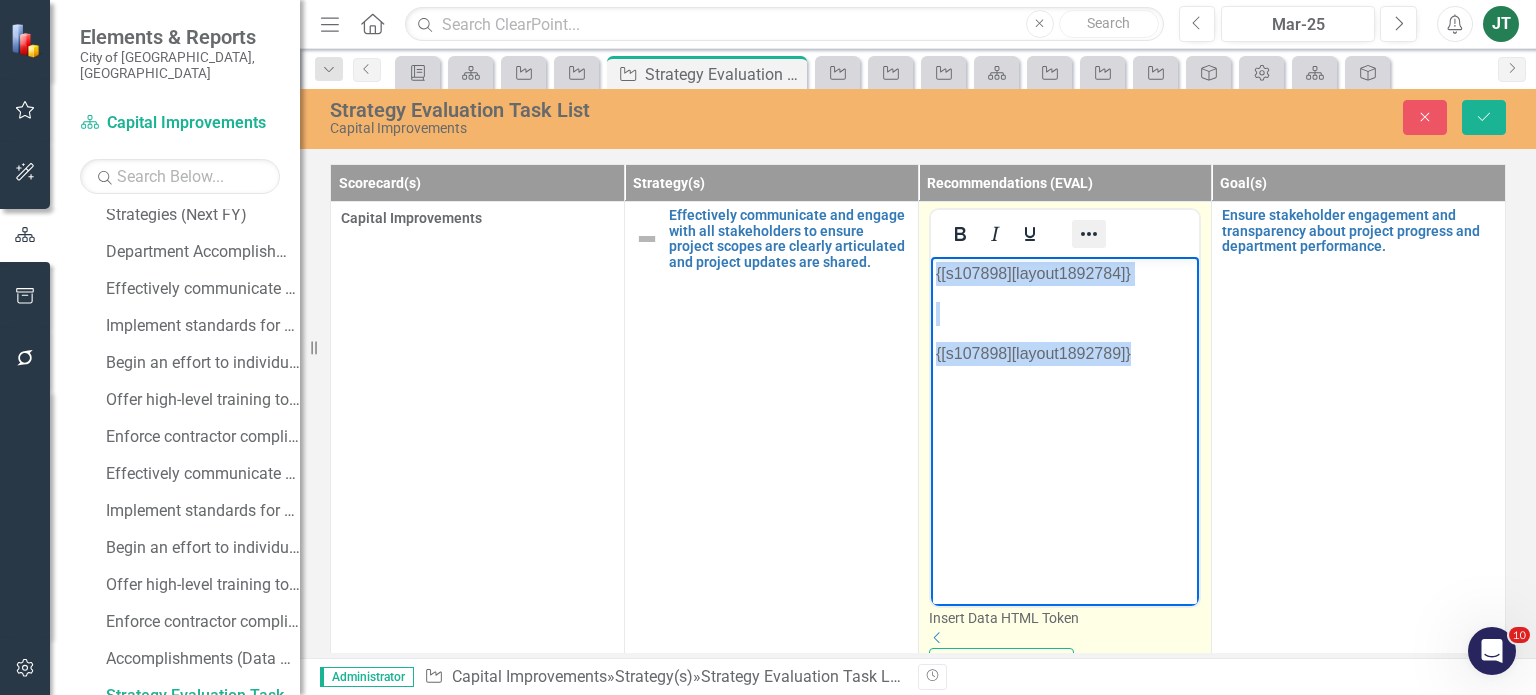 click 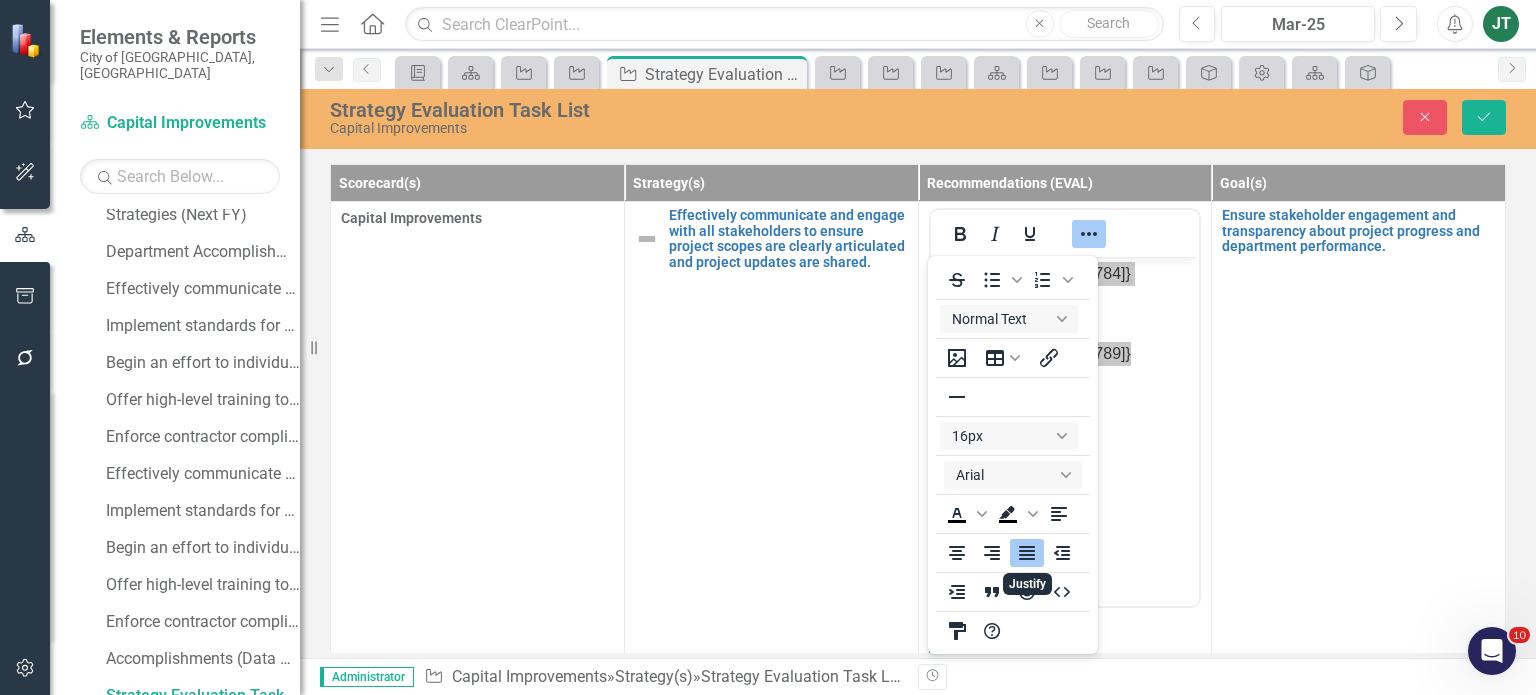 click 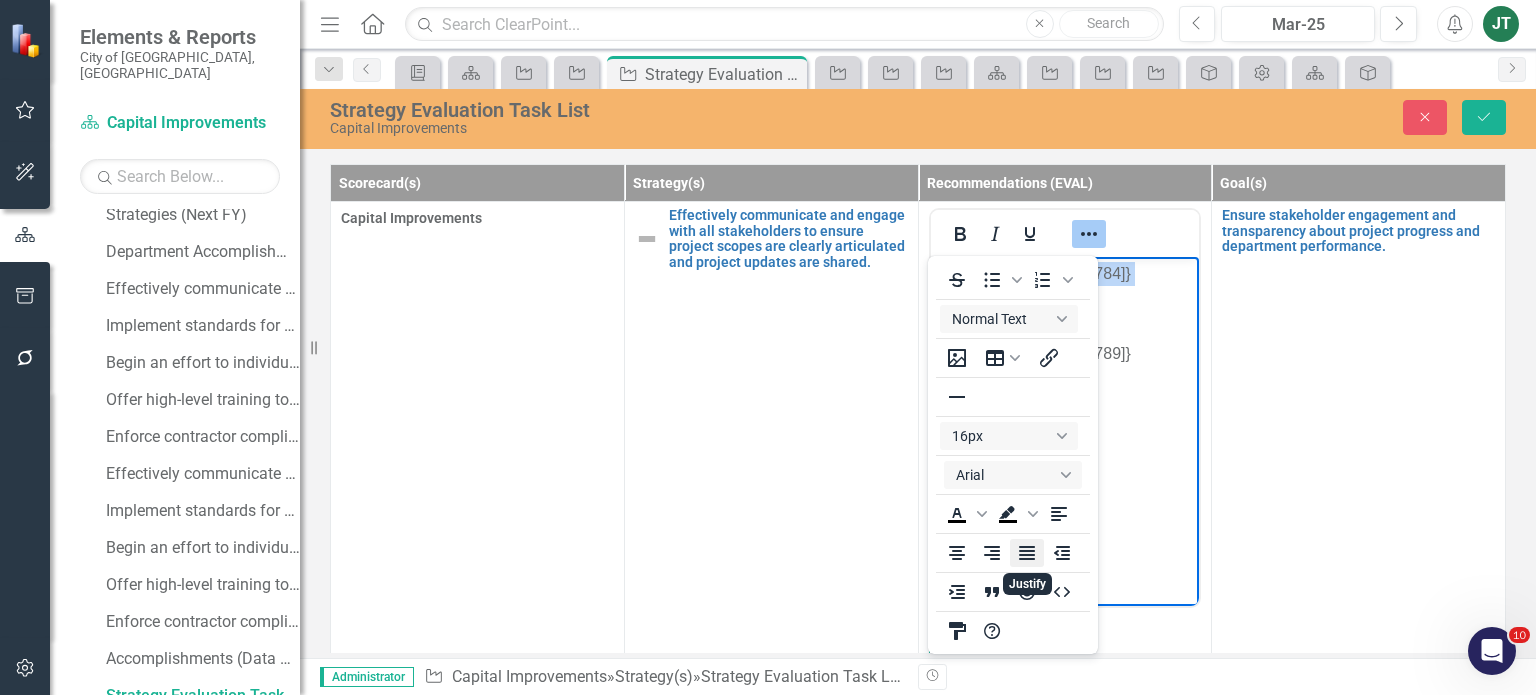 click 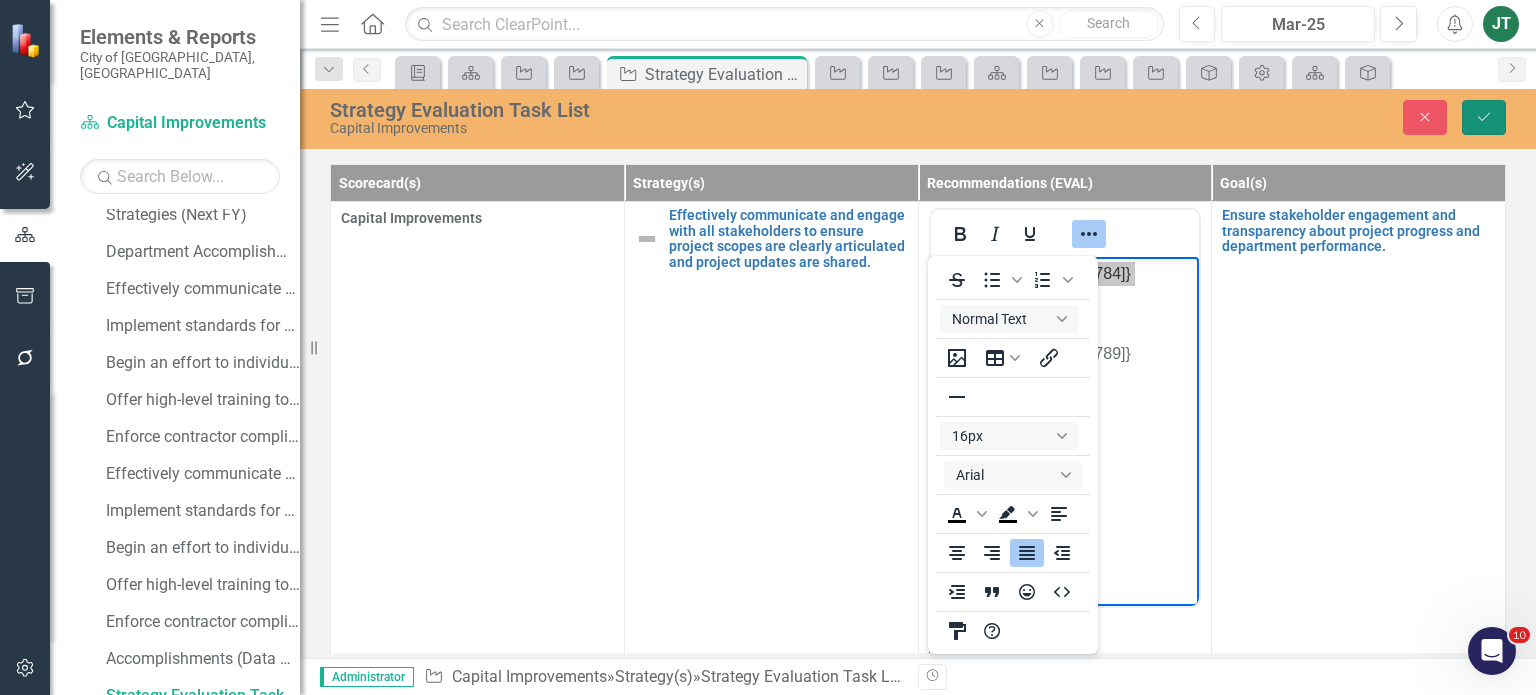 click on "Save" at bounding box center (1484, 117) 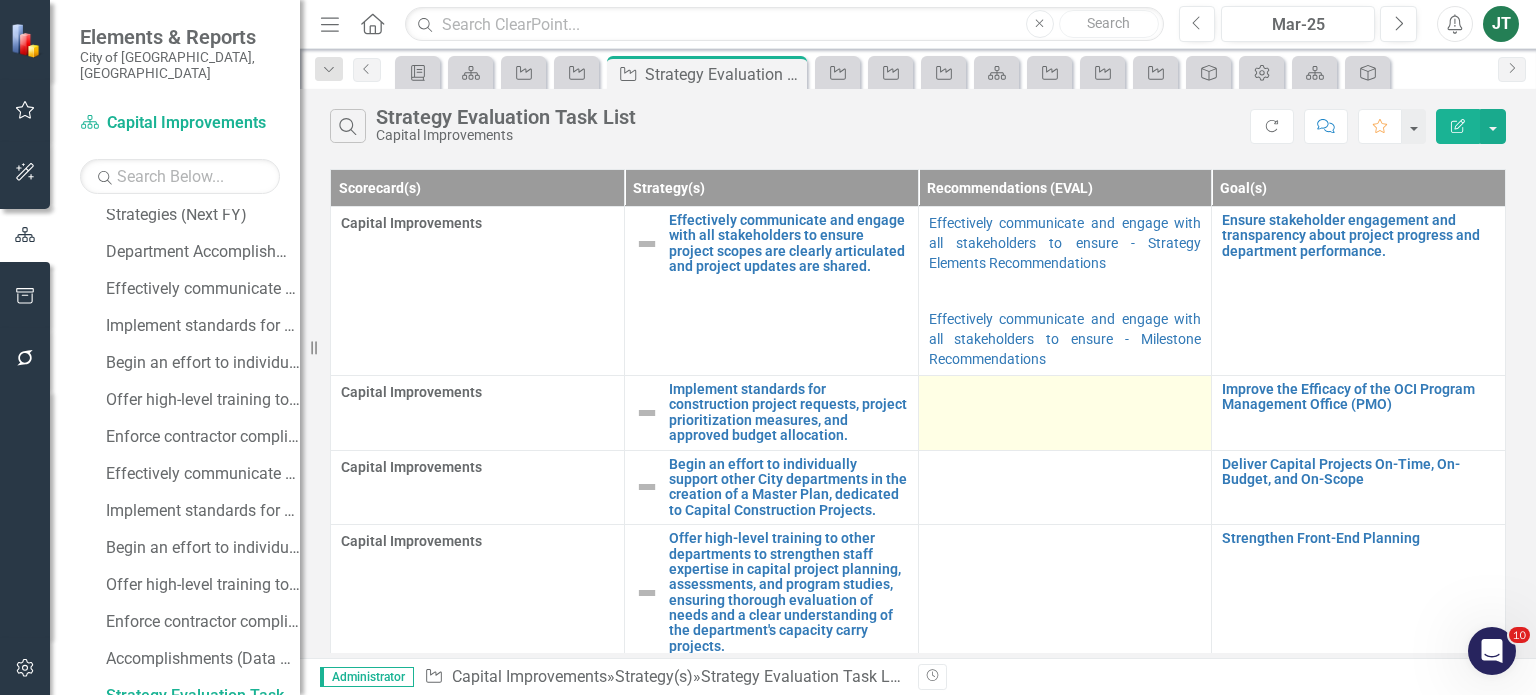 click at bounding box center [1065, 413] 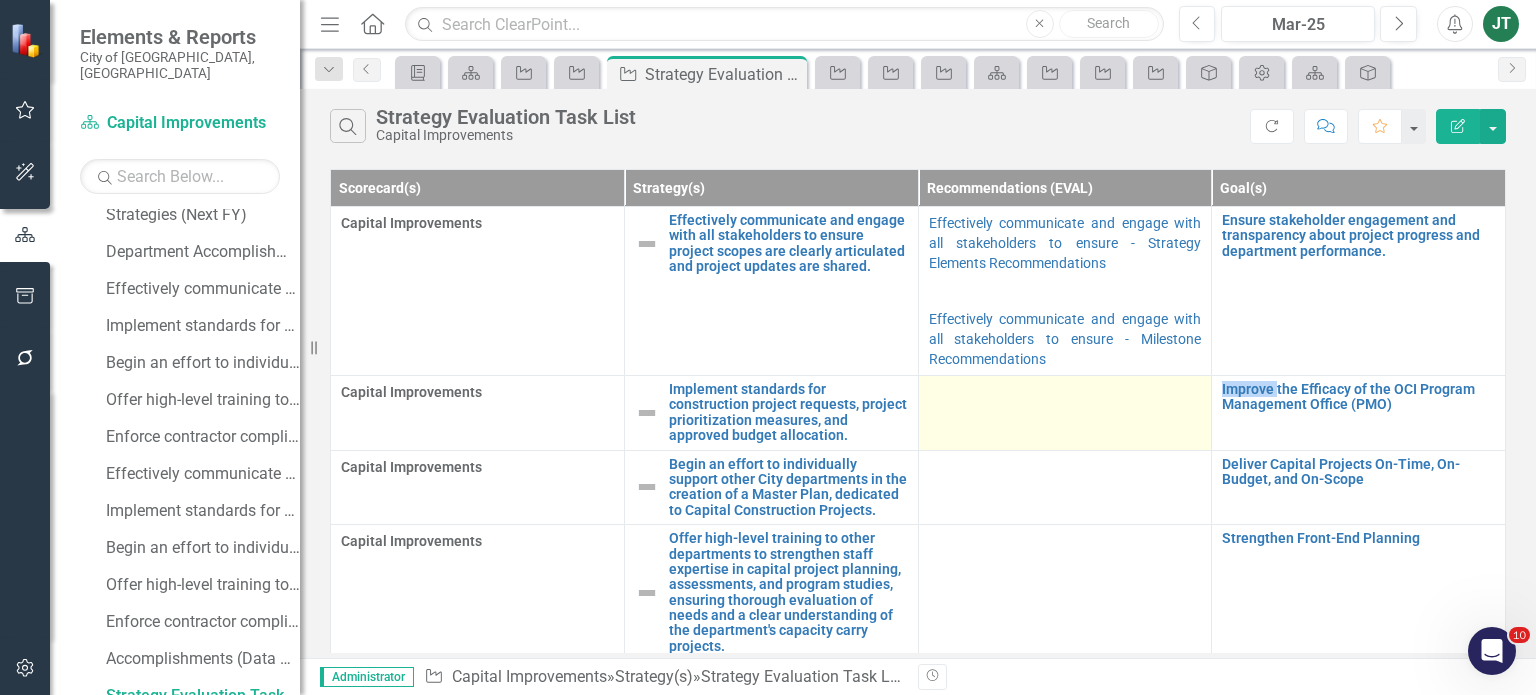 click at bounding box center [1065, 413] 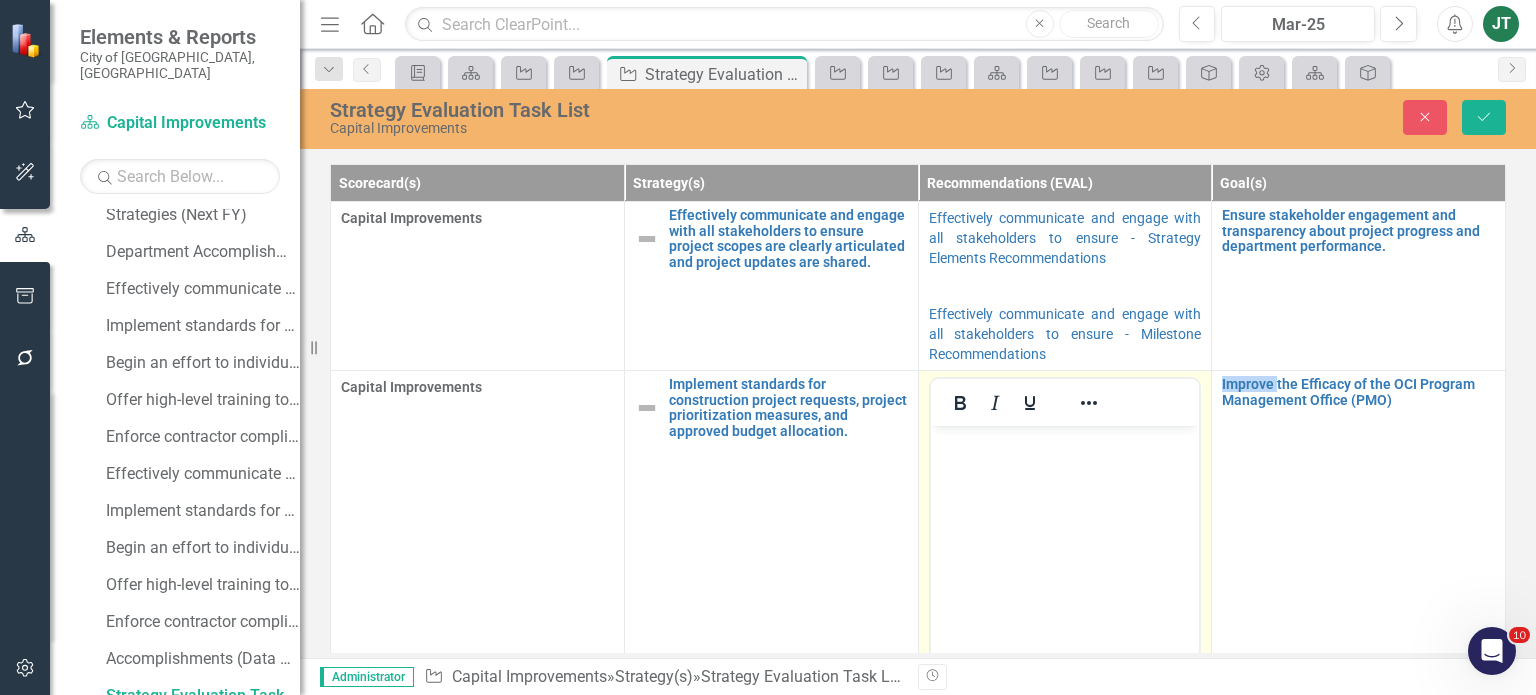 scroll, scrollTop: 0, scrollLeft: 0, axis: both 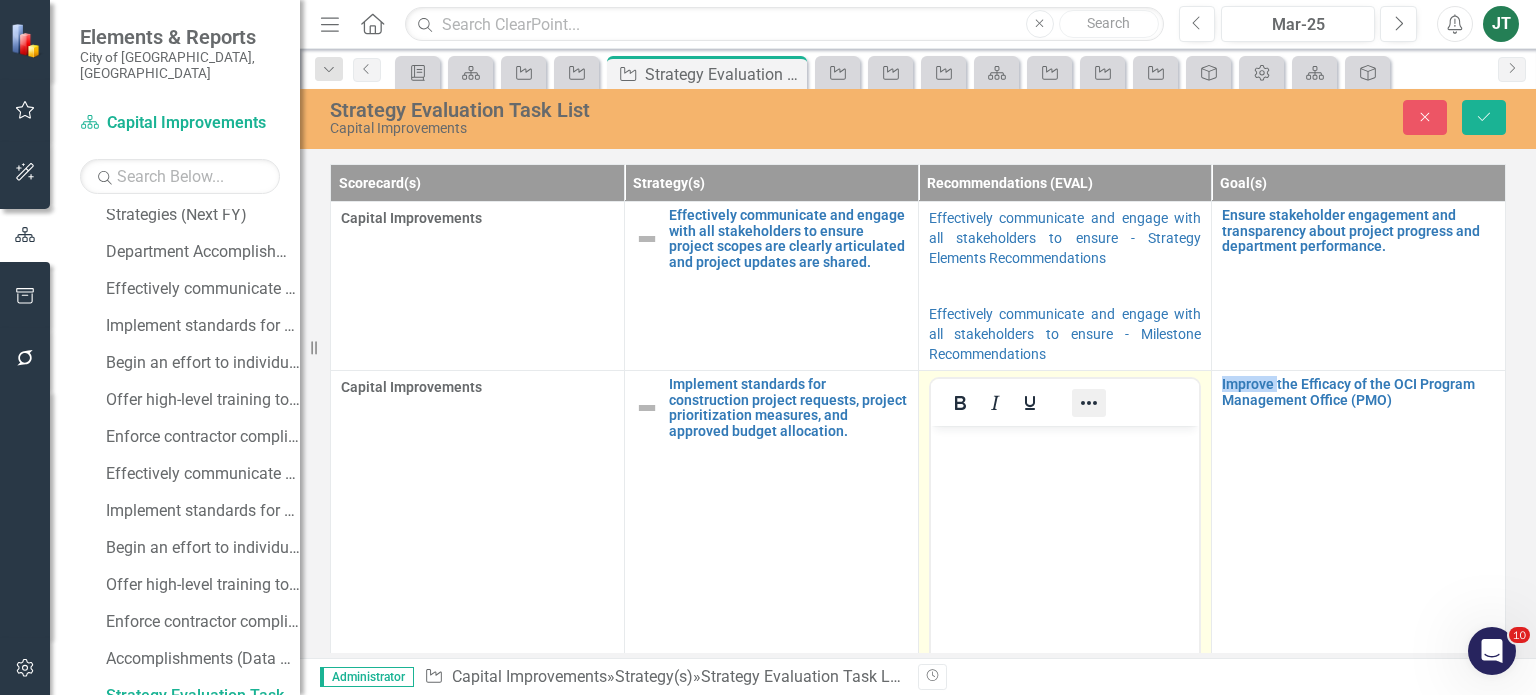 click 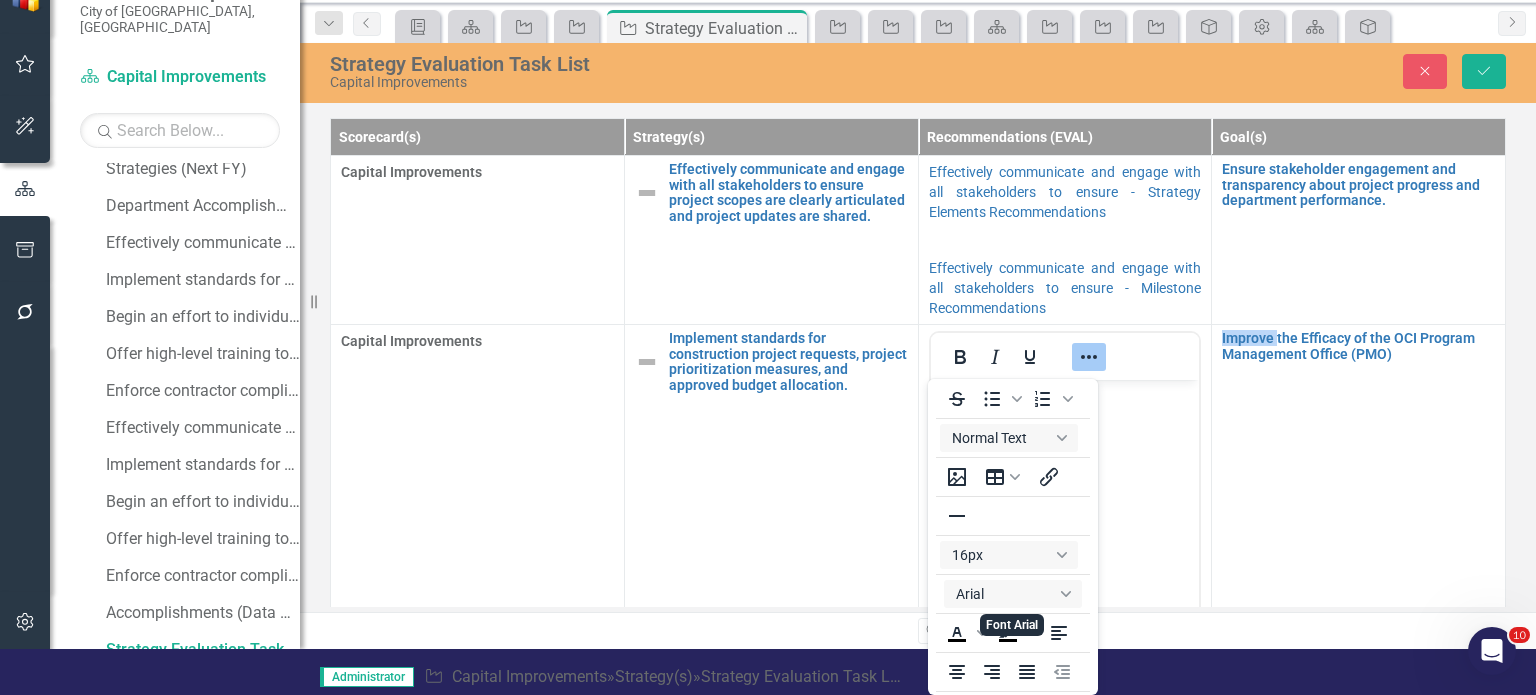 scroll, scrollTop: 82, scrollLeft: 0, axis: vertical 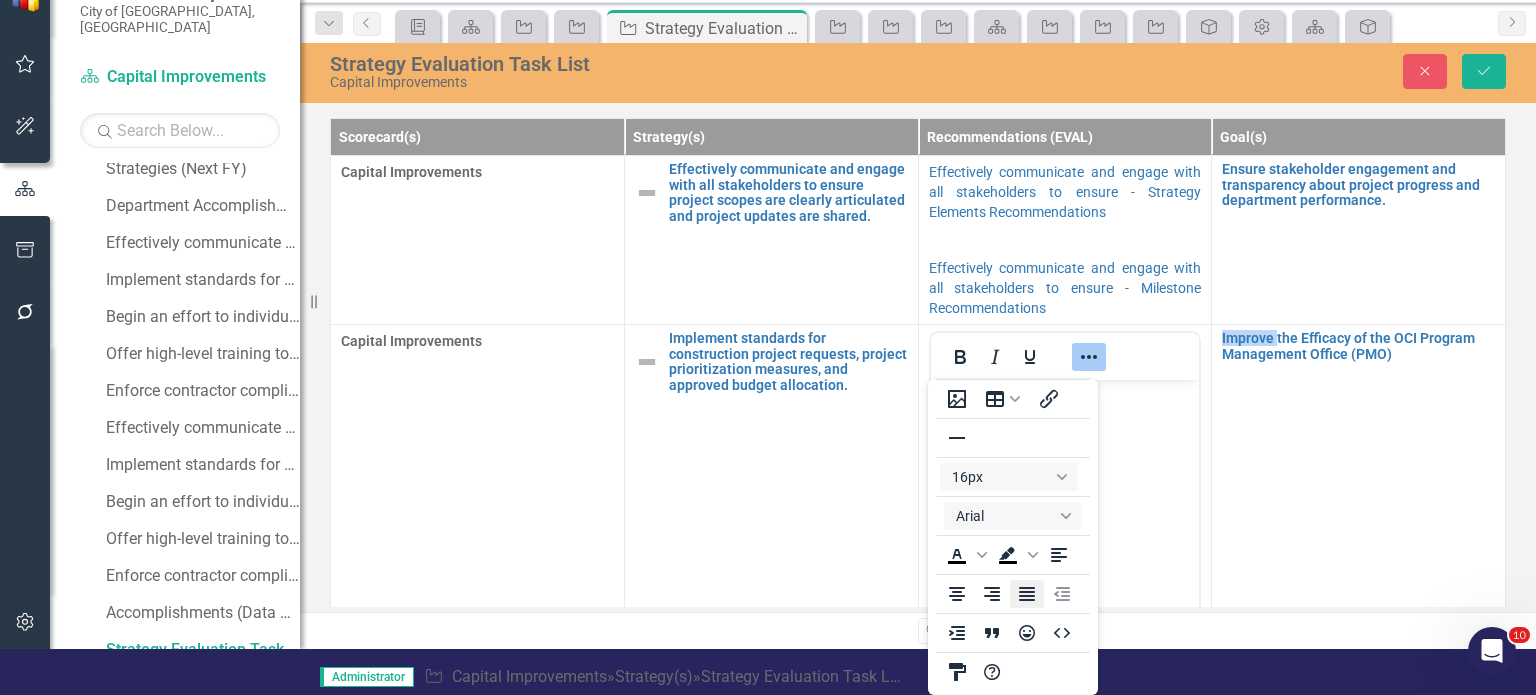 click 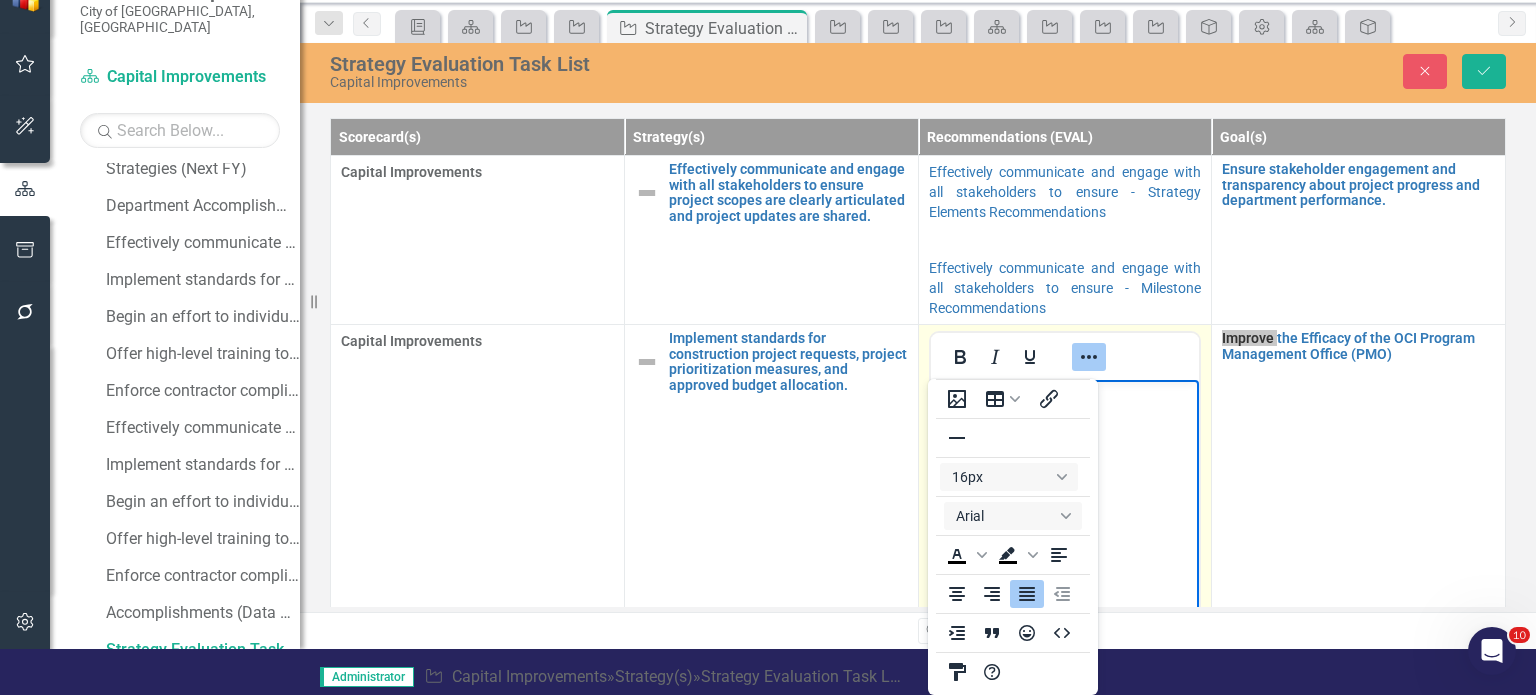 click 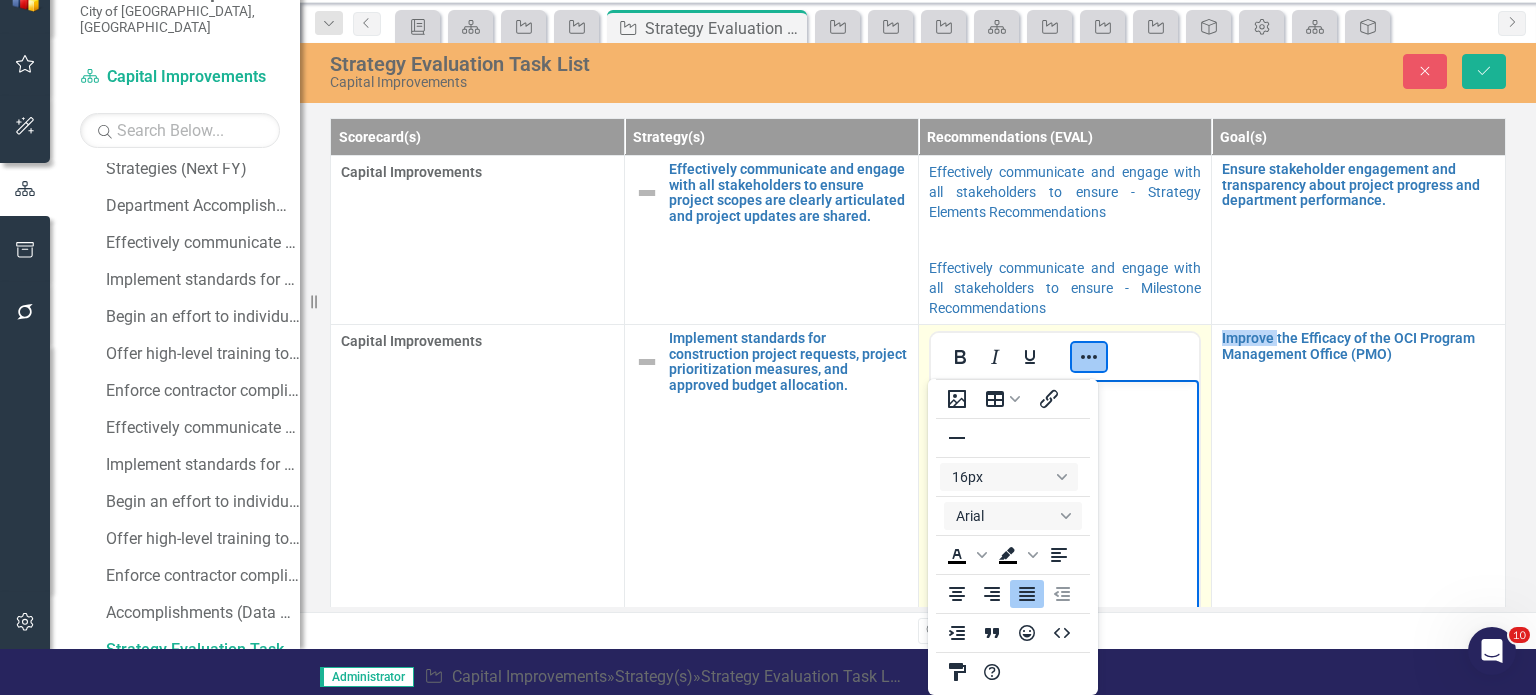 scroll, scrollTop: 0, scrollLeft: 0, axis: both 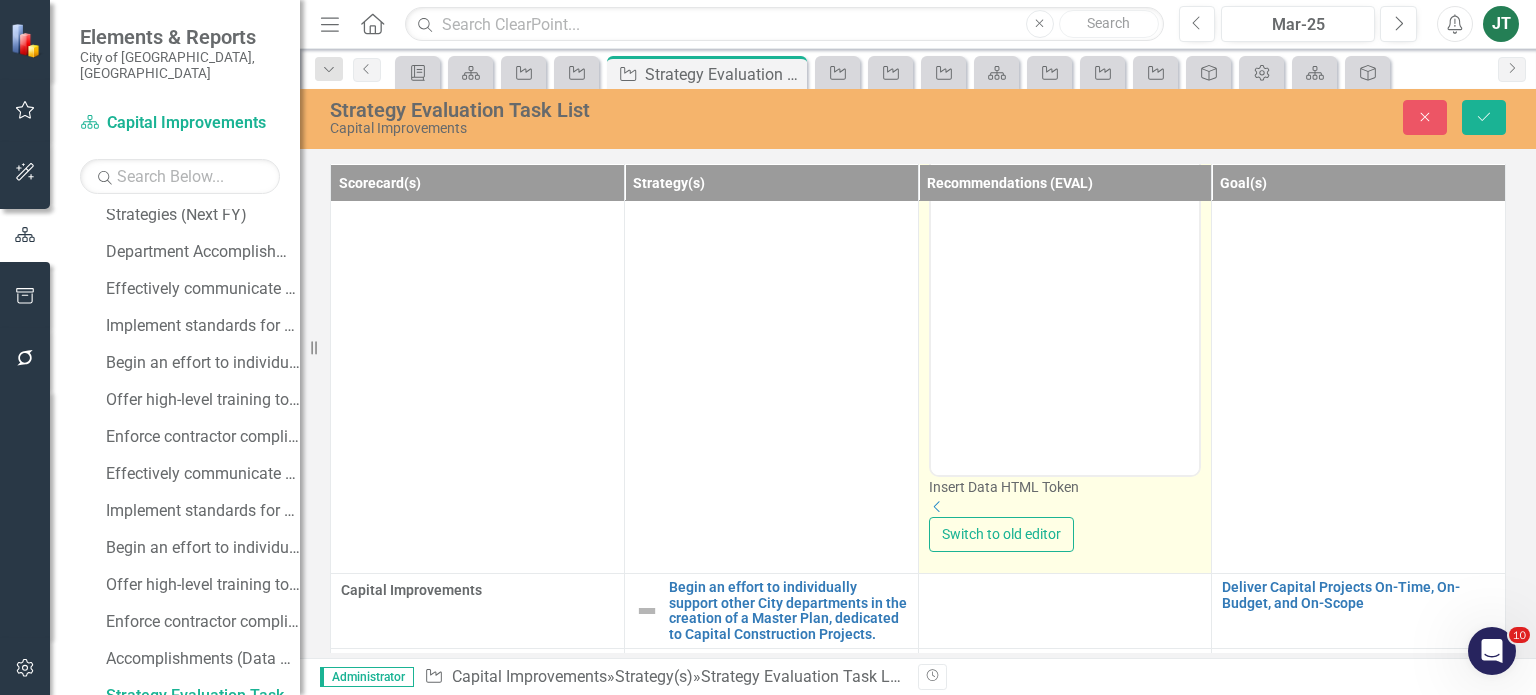 click on "Dropdown" at bounding box center (1065, 507) 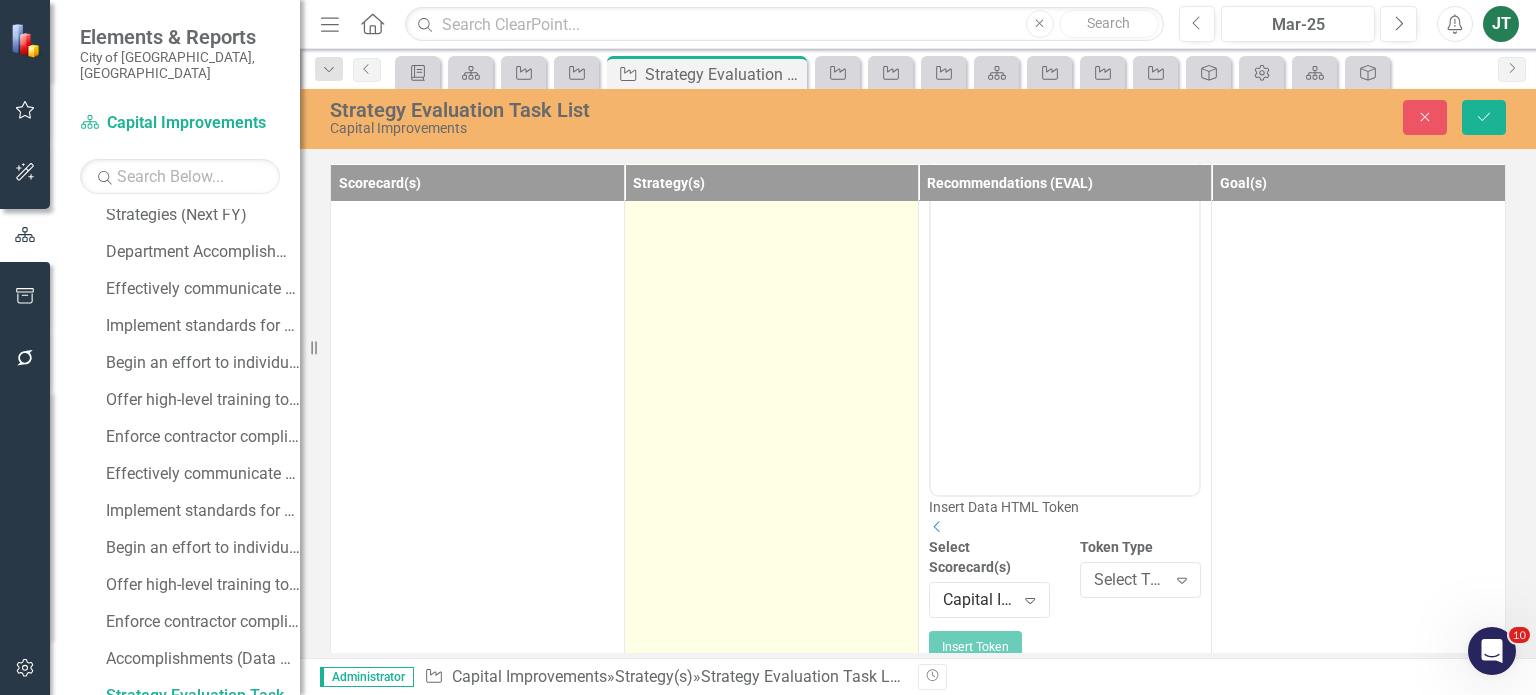 scroll, scrollTop: 400, scrollLeft: 0, axis: vertical 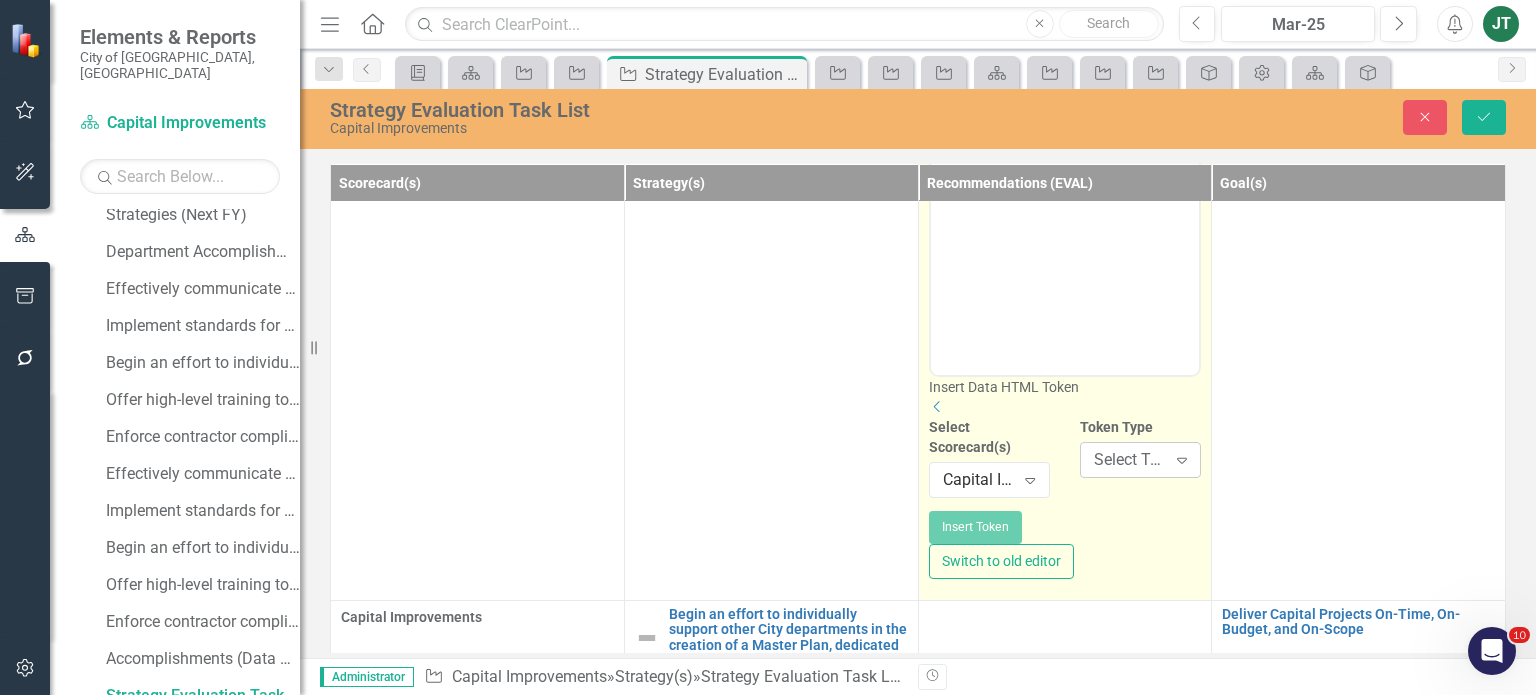 click on "Select Token Type..." at bounding box center (1130, 460) 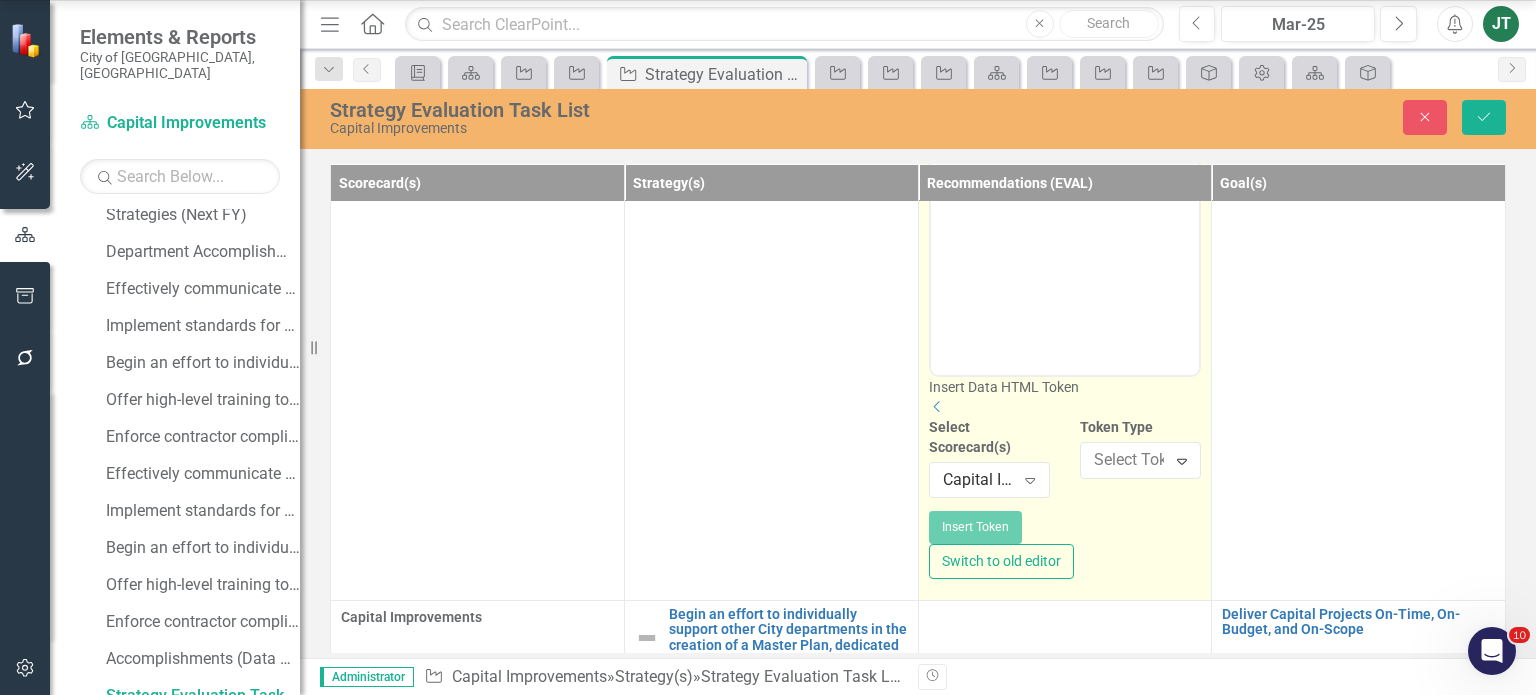 scroll, scrollTop: 349, scrollLeft: 0, axis: vertical 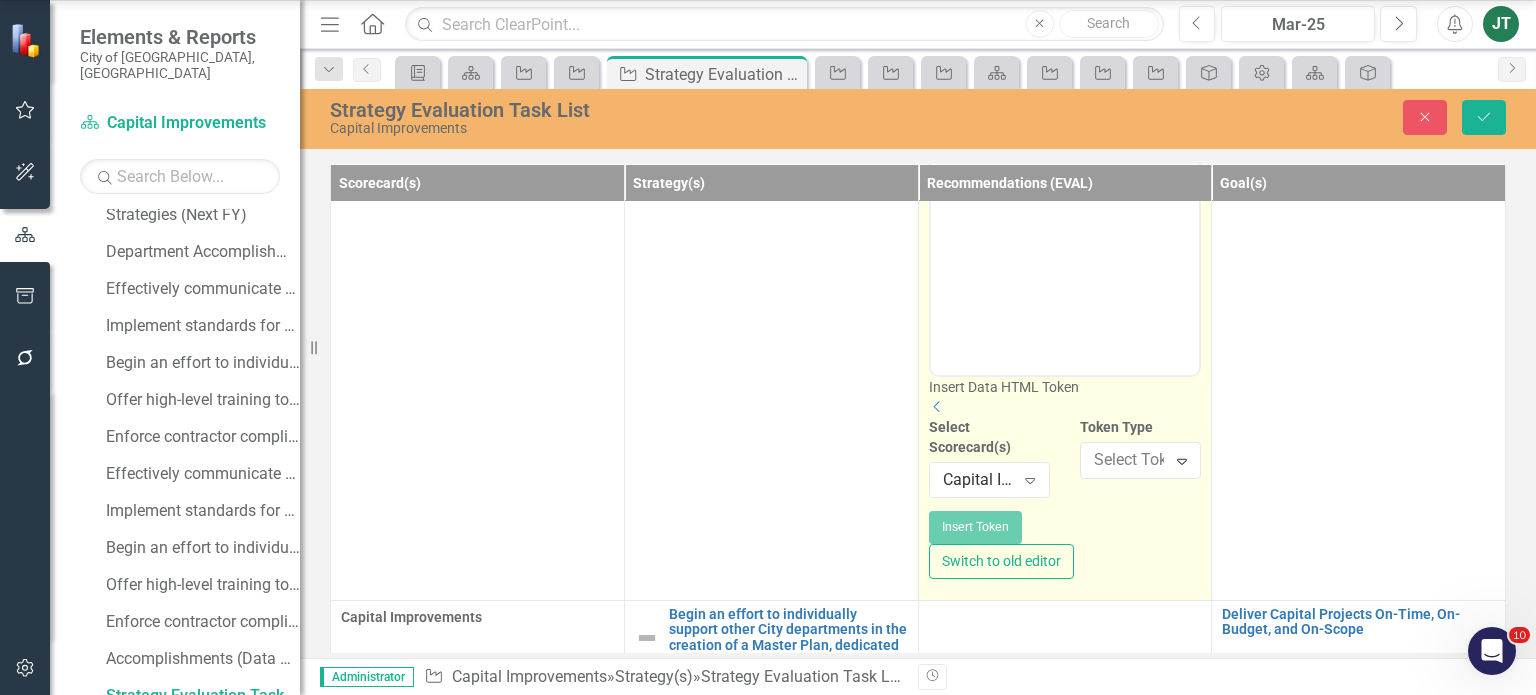 click on "Strategy Report" at bounding box center (772, -82) 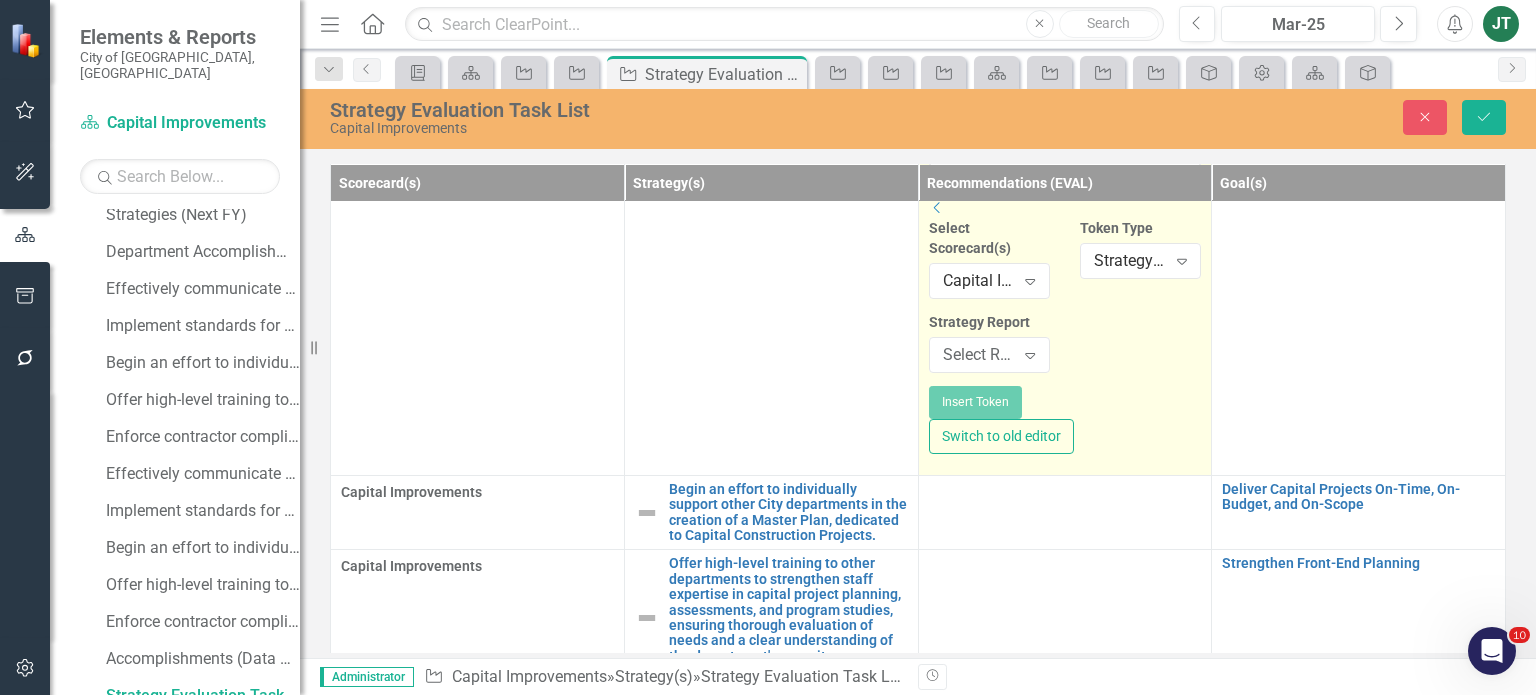 scroll, scrollTop: 600, scrollLeft: 0, axis: vertical 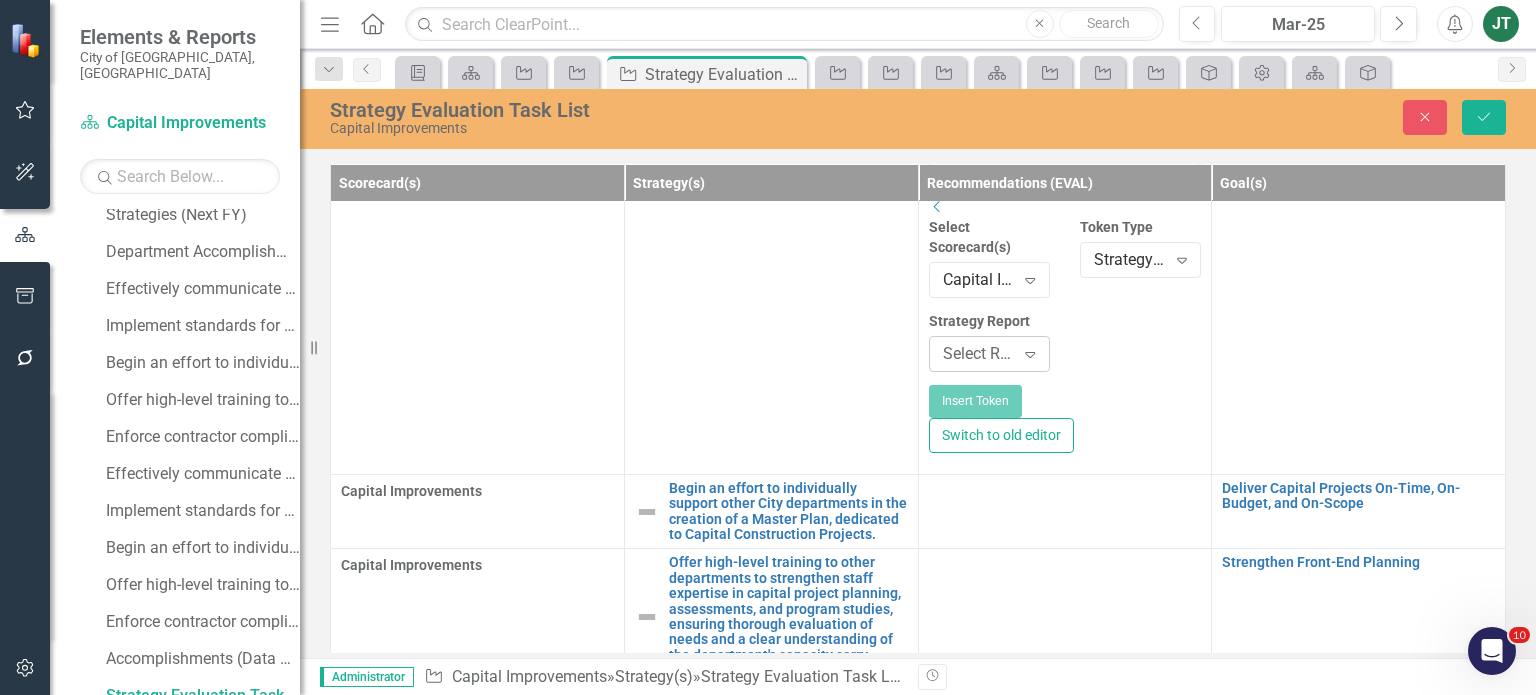click on "Expand" 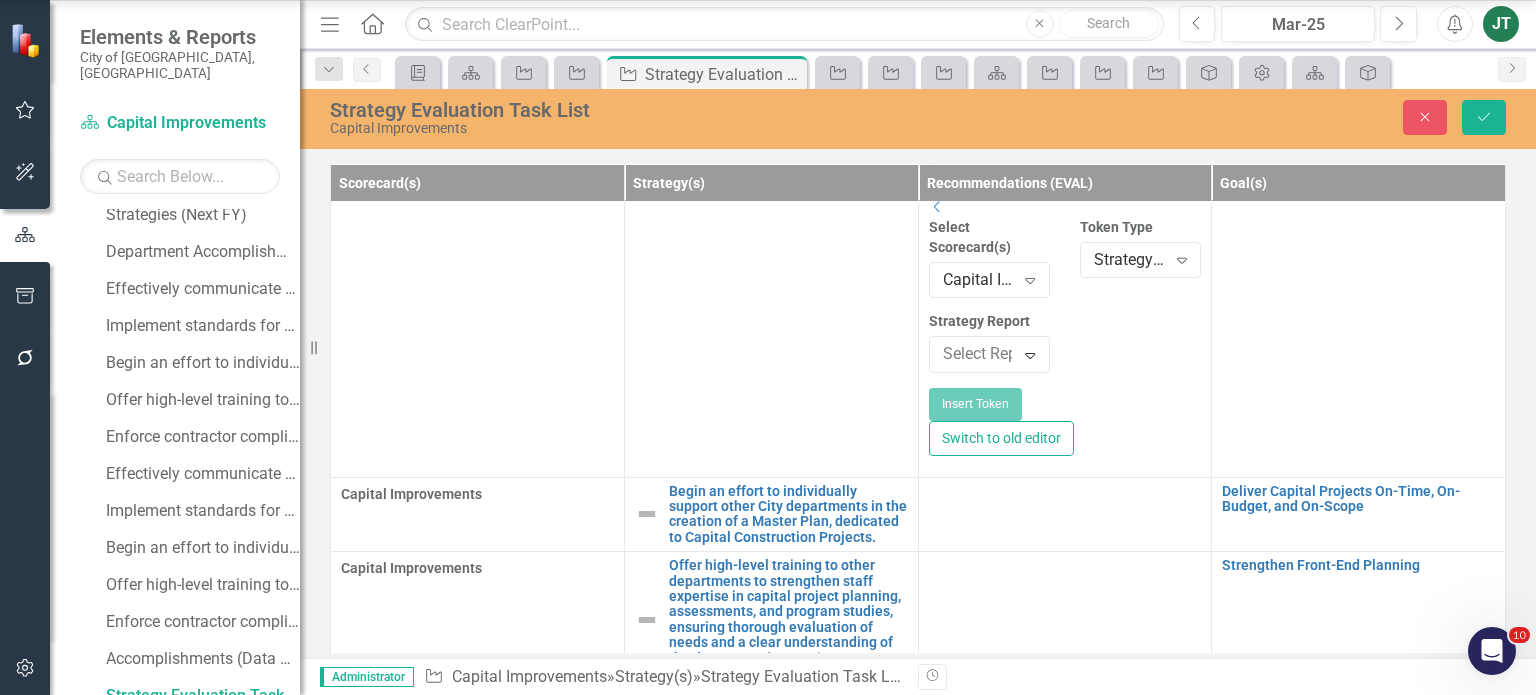 scroll, scrollTop: 1200, scrollLeft: 0, axis: vertical 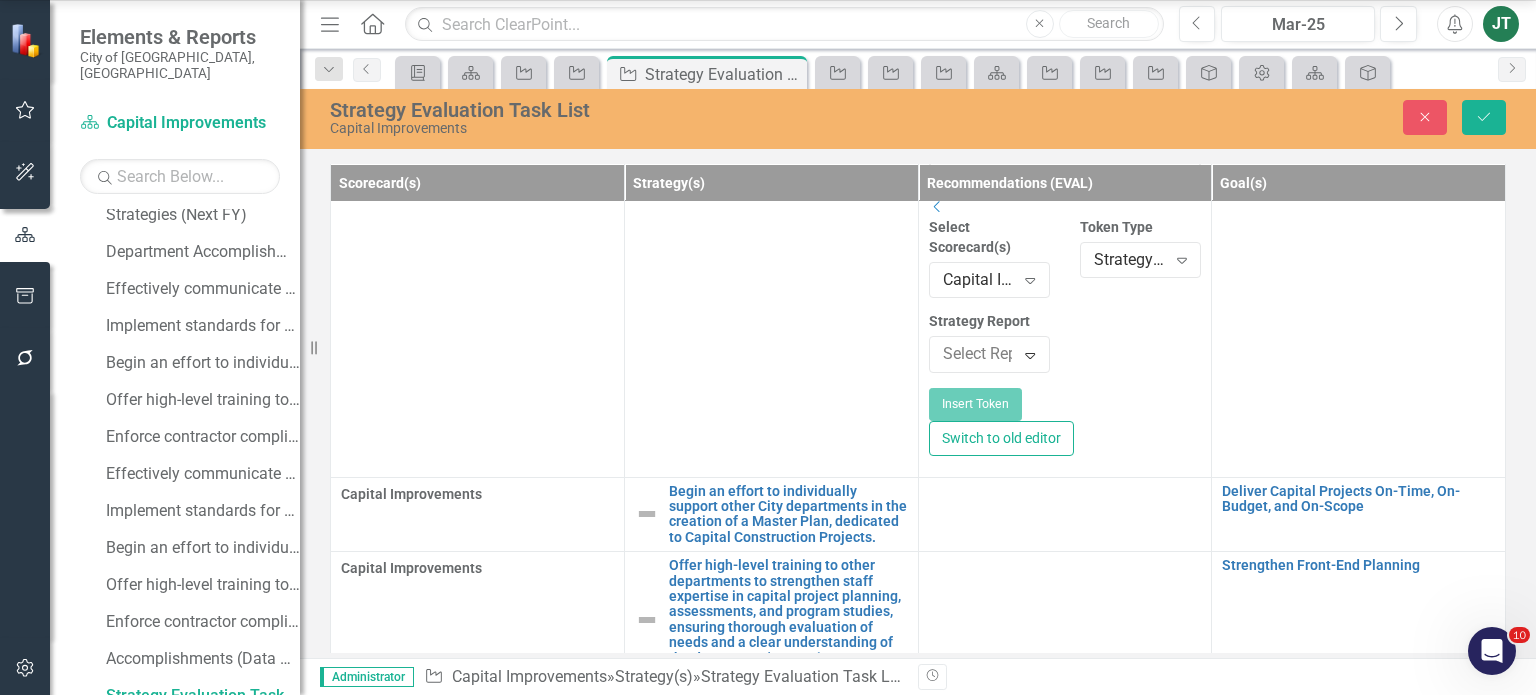 click on "Implement standards for construction project requests, project prioritization measures, and approved budget allocation - Milestone Recommendations" at bounding box center (772, -378) 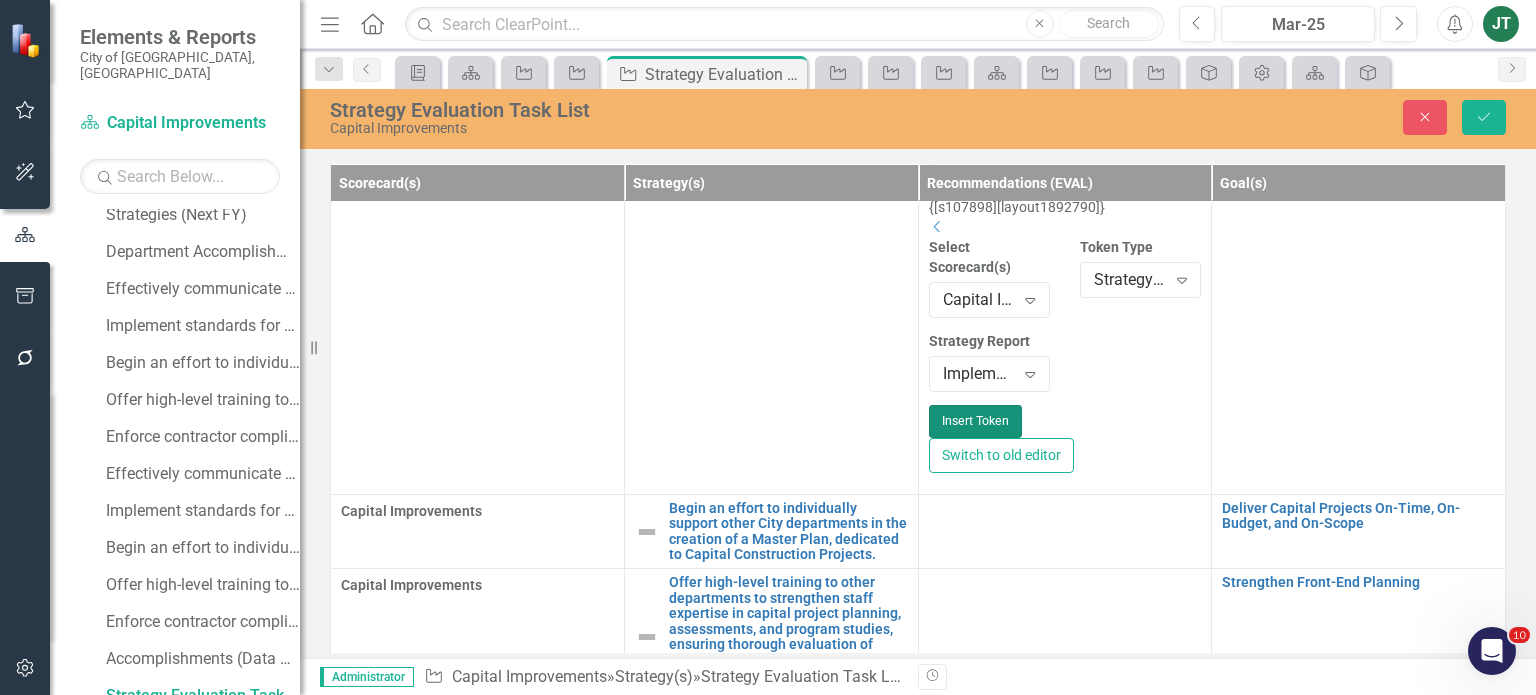 click on "Insert Token" at bounding box center (975, 421) 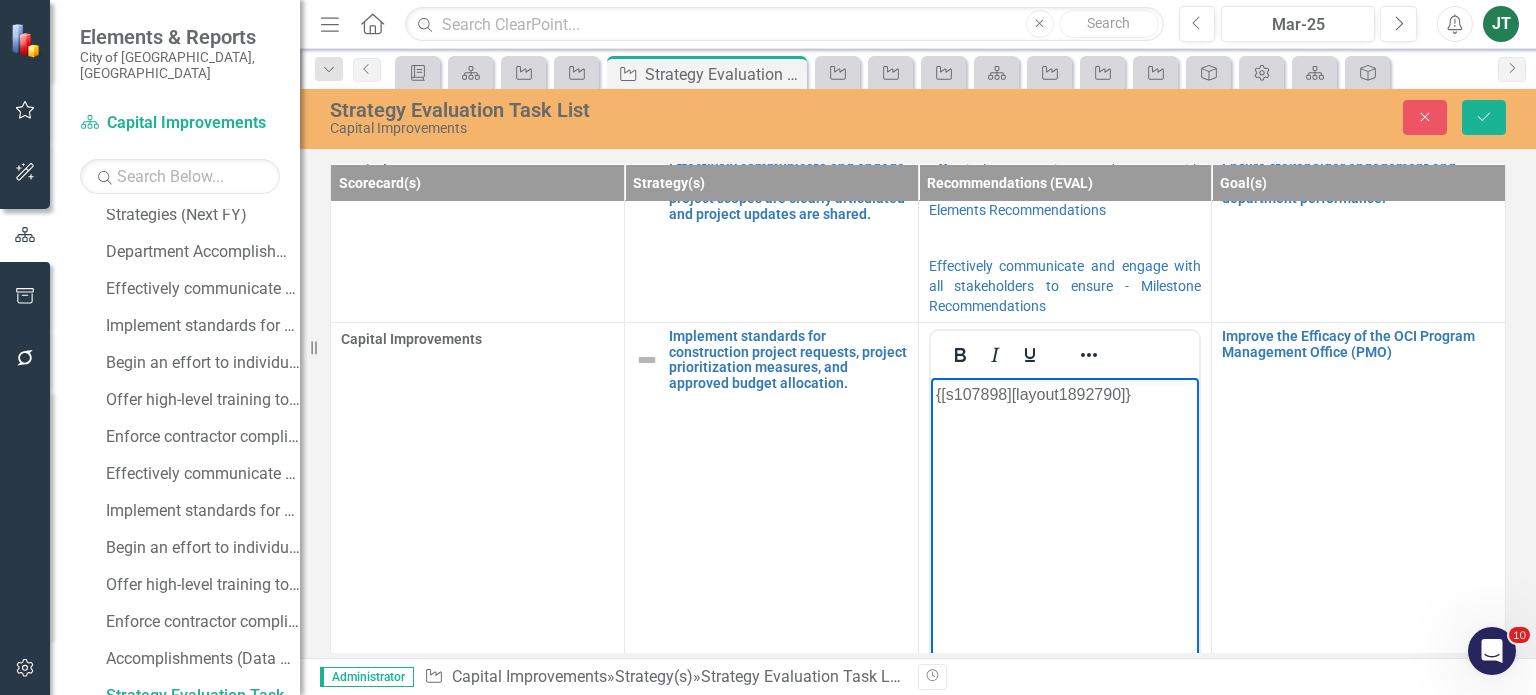 scroll, scrollTop: 0, scrollLeft: 0, axis: both 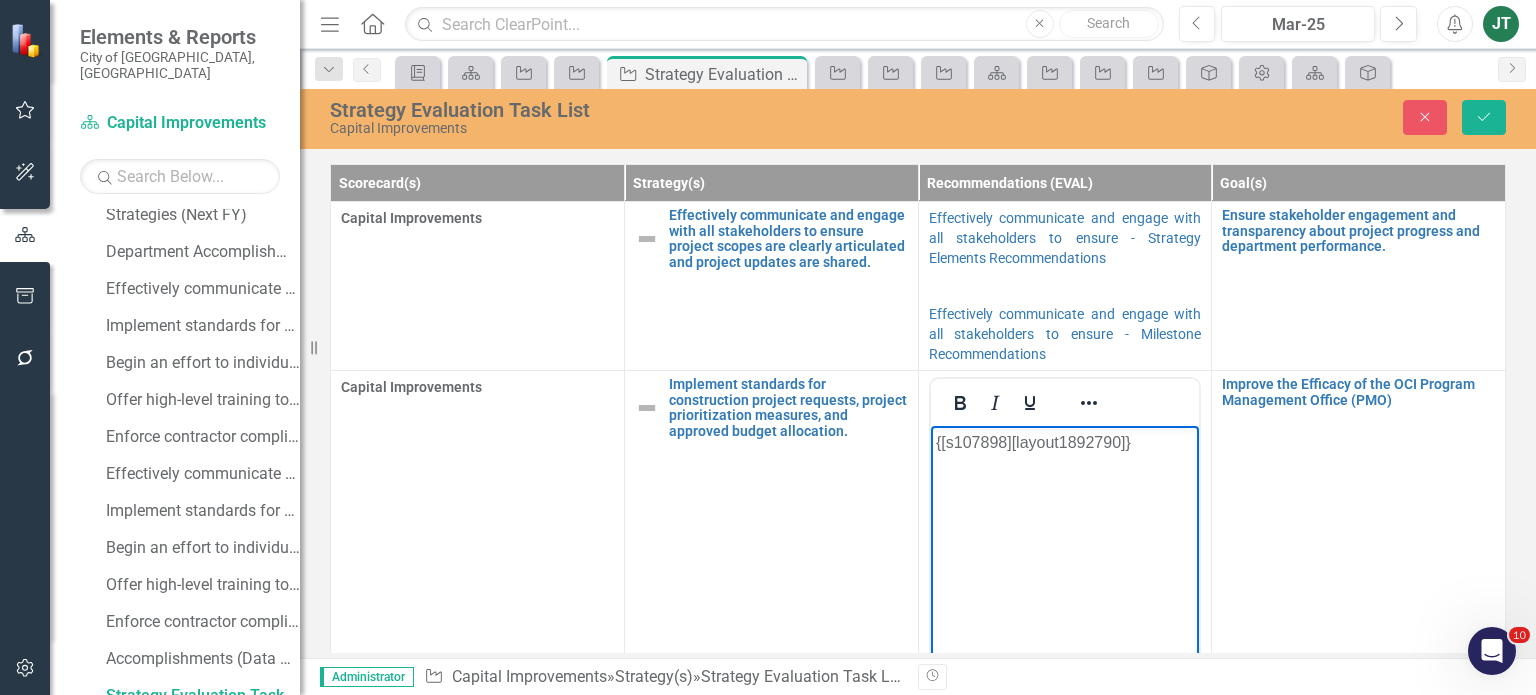 click on "{[s107898][layout1892790]}" at bounding box center (1064, 443) 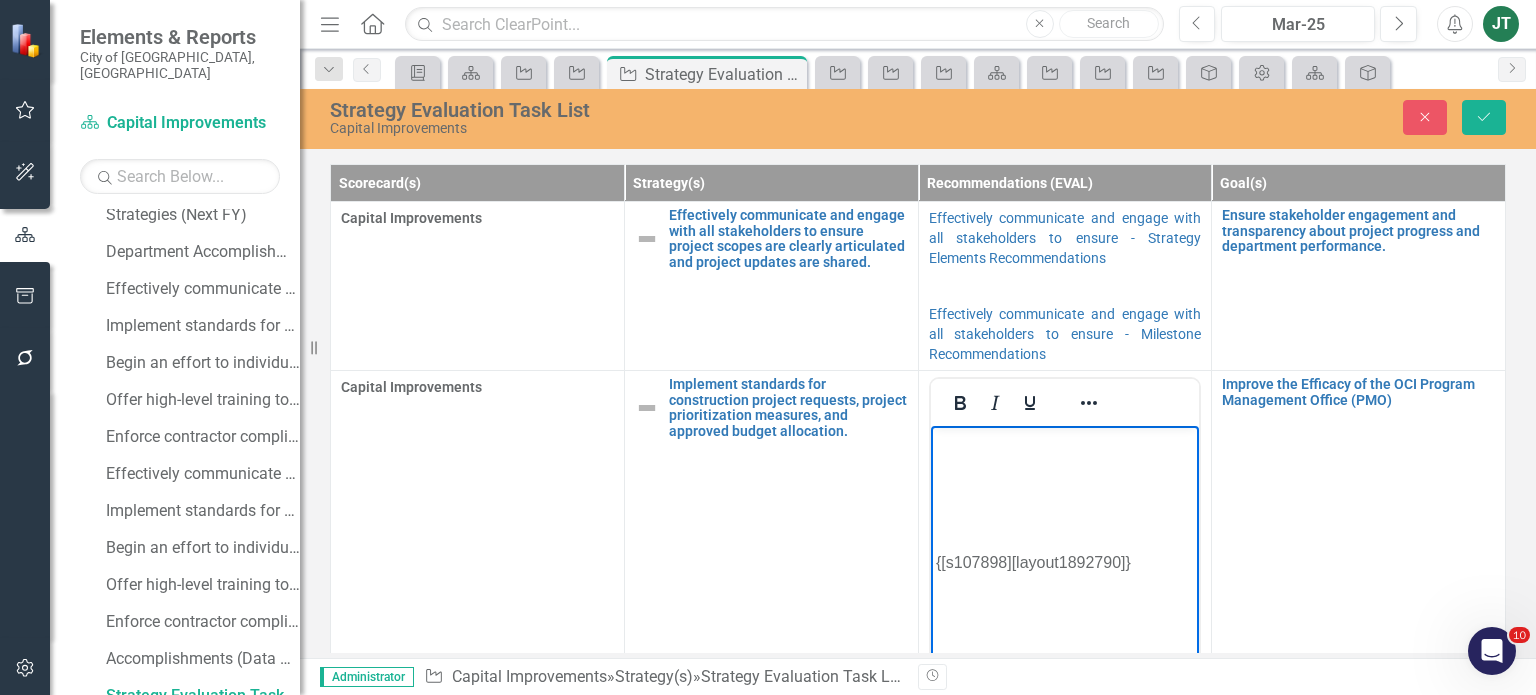 click at bounding box center (1064, 443) 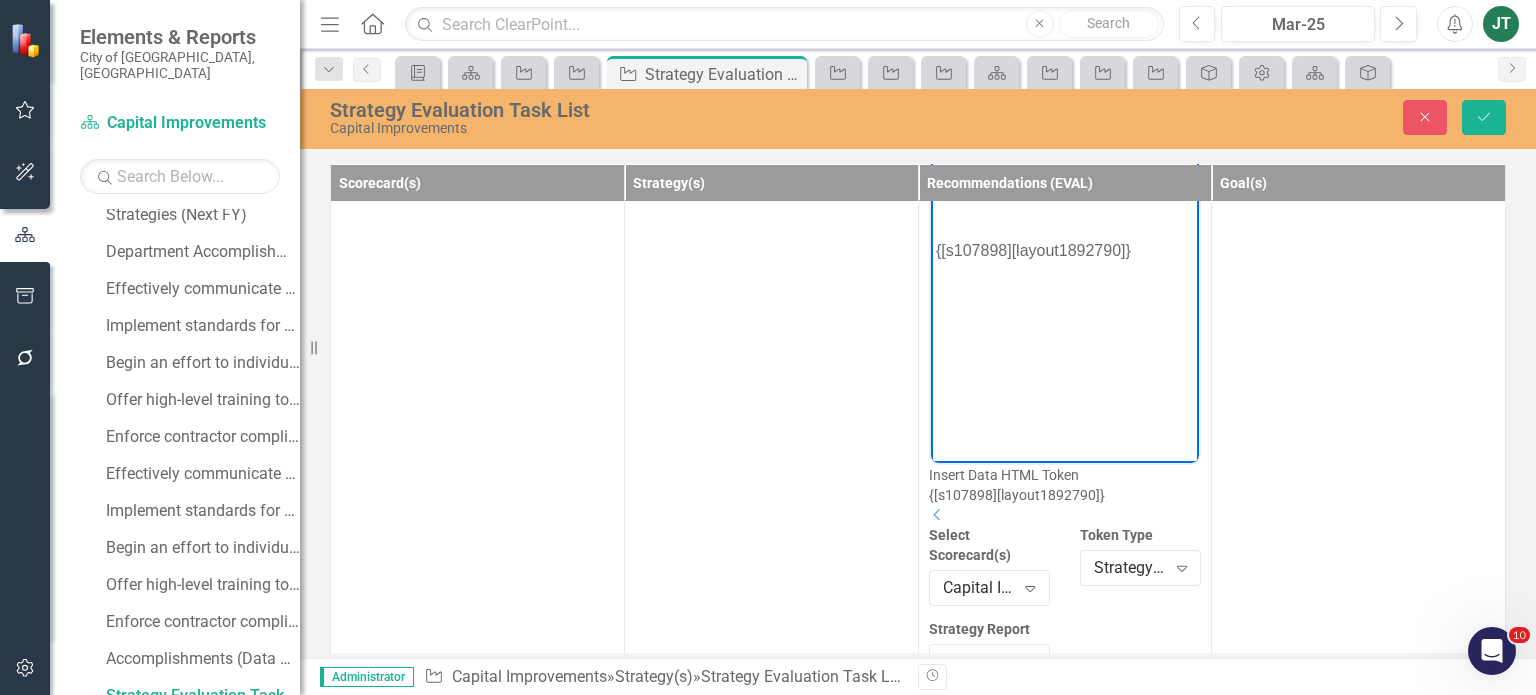 scroll, scrollTop: 400, scrollLeft: 0, axis: vertical 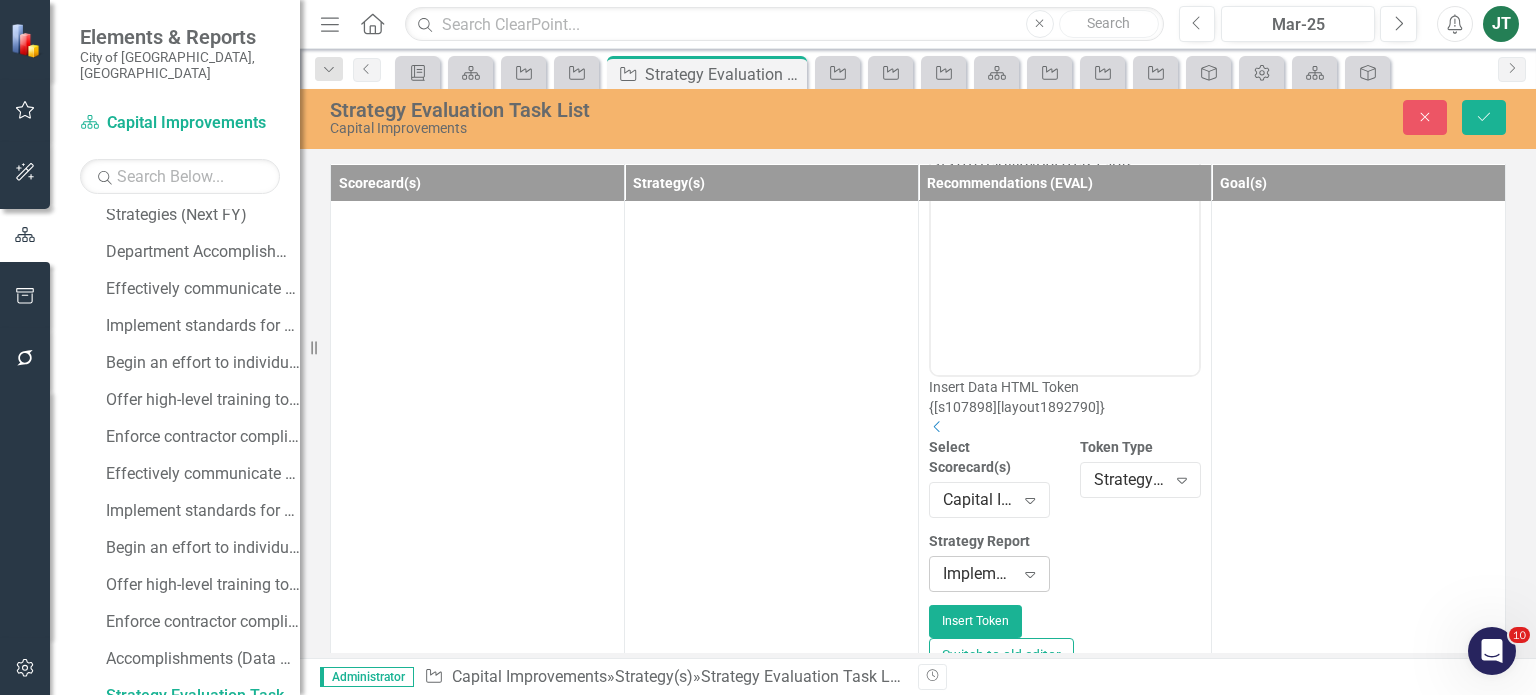 click on "Expand" at bounding box center [1030, 574] 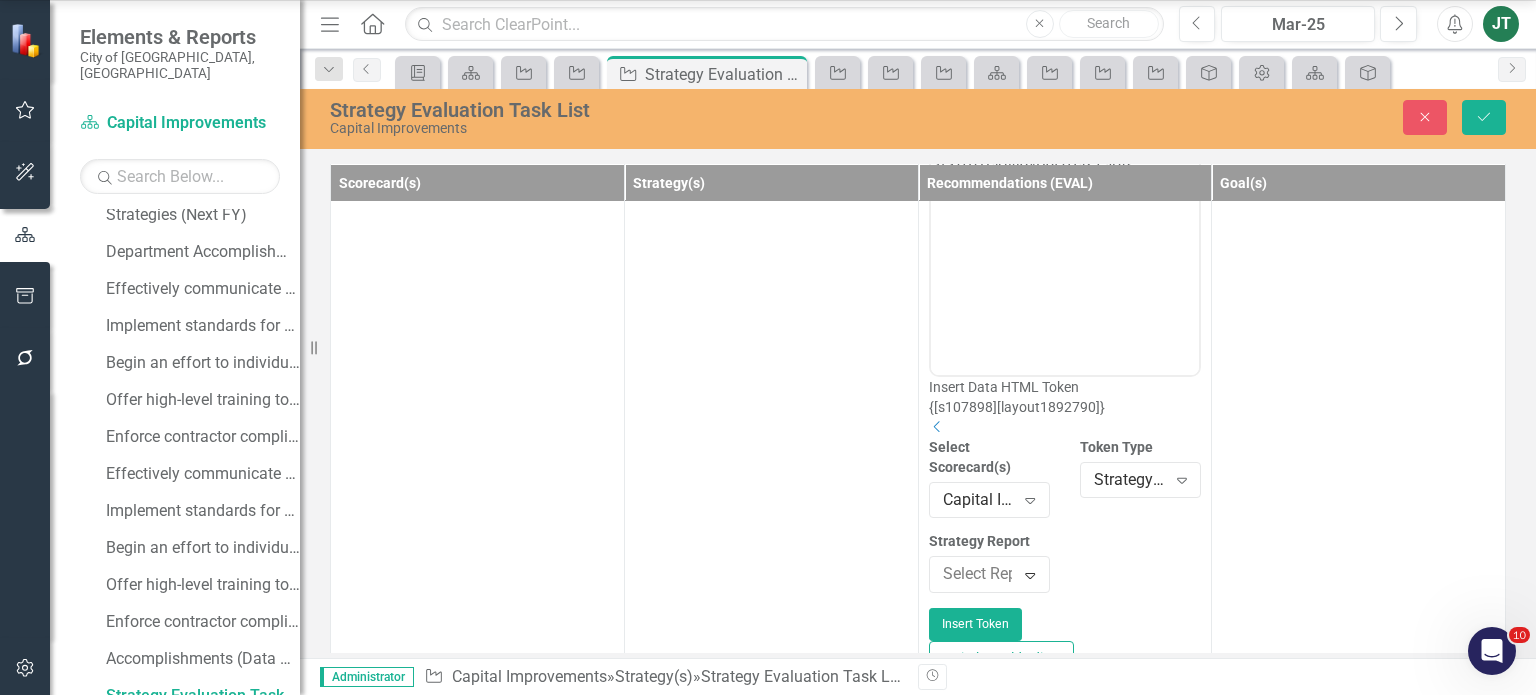 scroll, scrollTop: 2455, scrollLeft: 0, axis: vertical 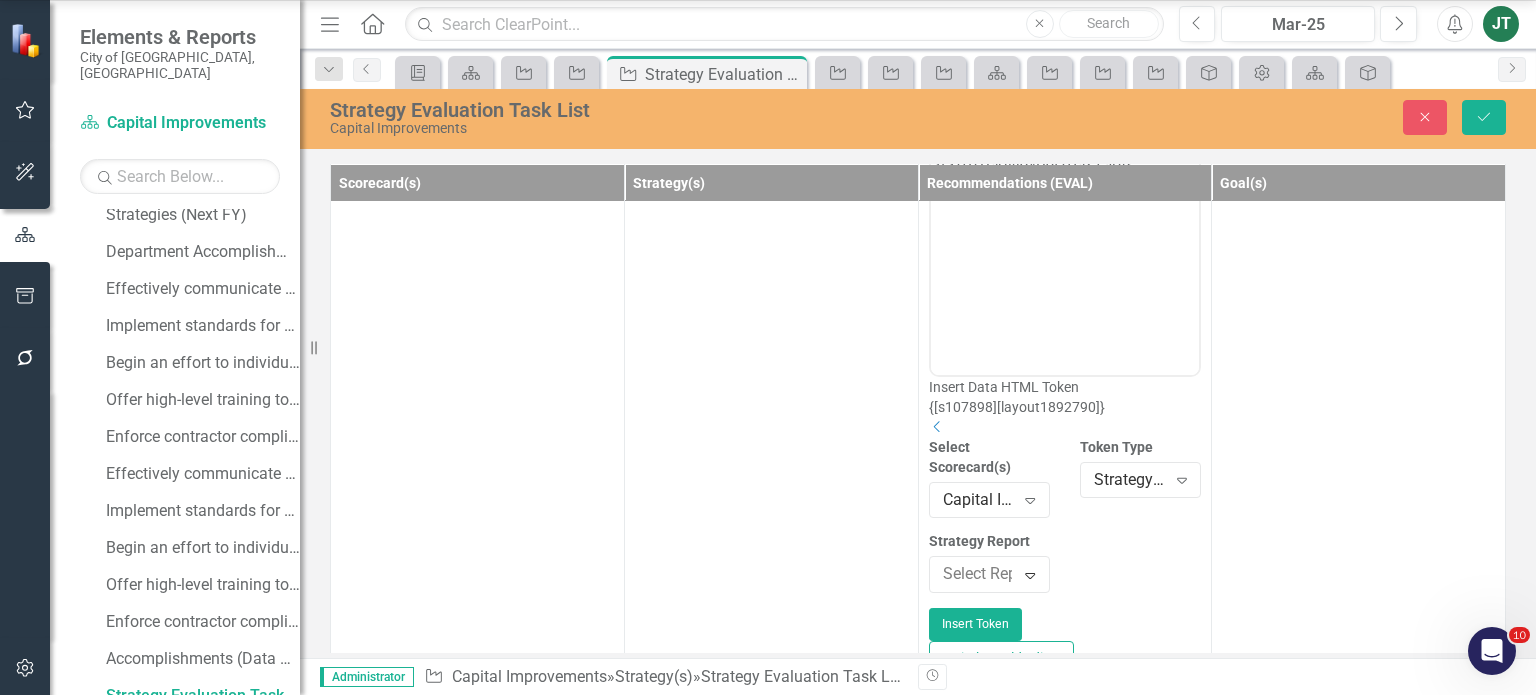 click on "Implement standards for construction project requests, project prioritization measures - Strategy Elements Recommendations" at bounding box center [772, -214] 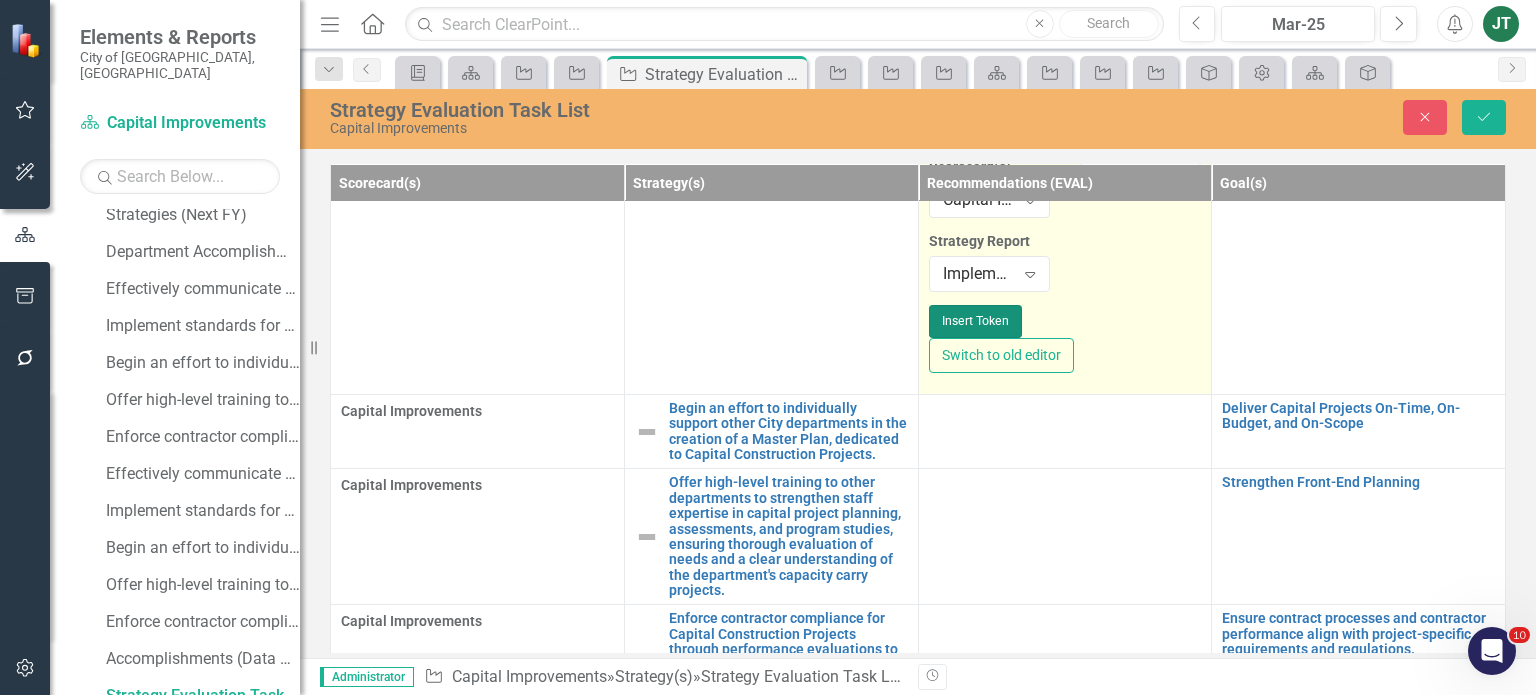 click on "Insert Token" at bounding box center (975, 321) 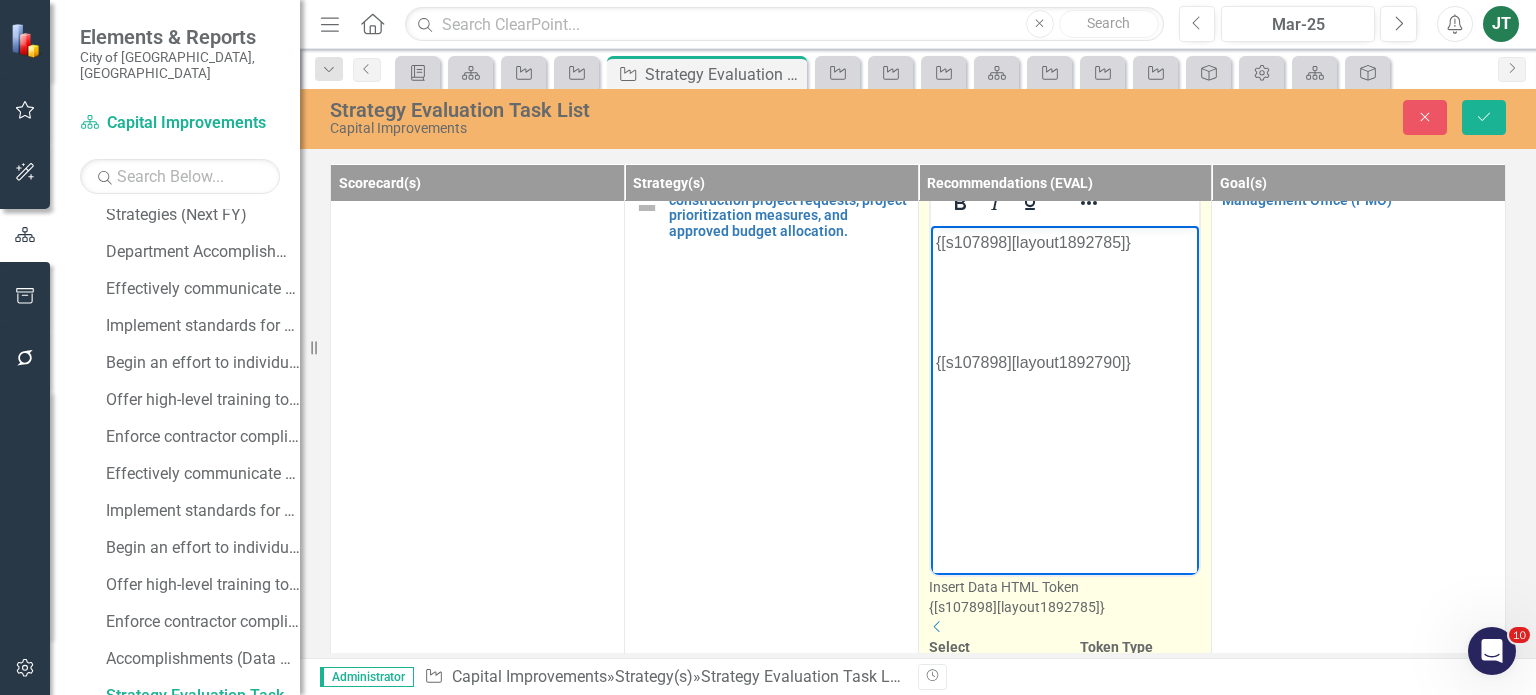 scroll, scrollTop: 0, scrollLeft: 0, axis: both 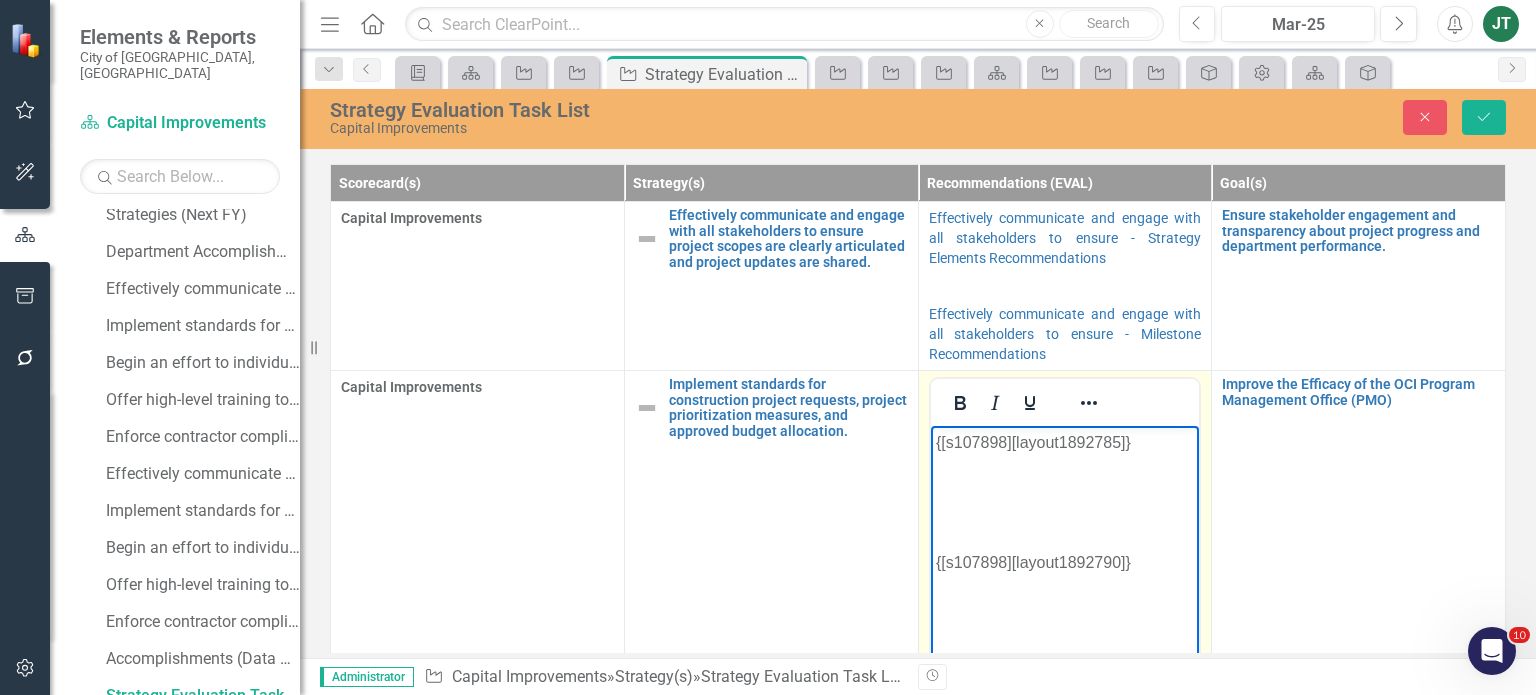 click at bounding box center (1064, 523) 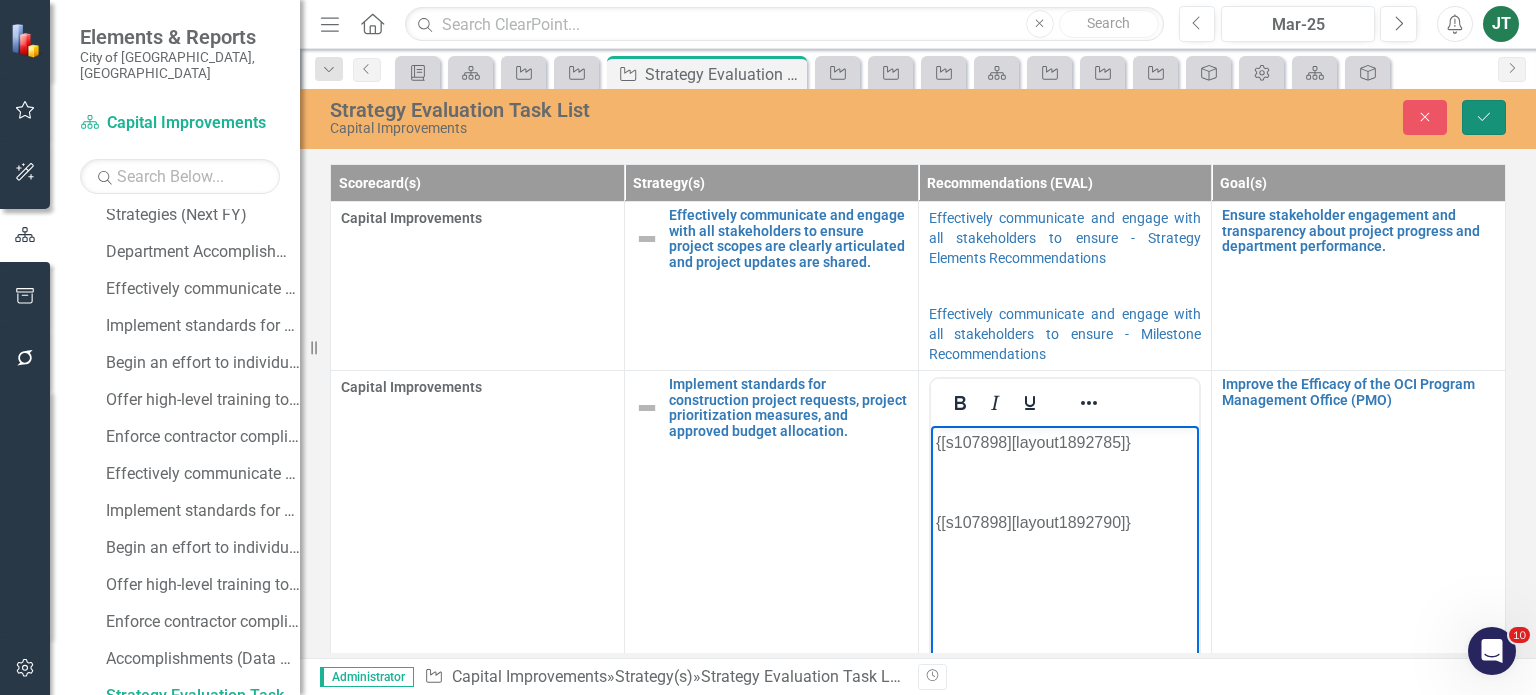 click on "Save" 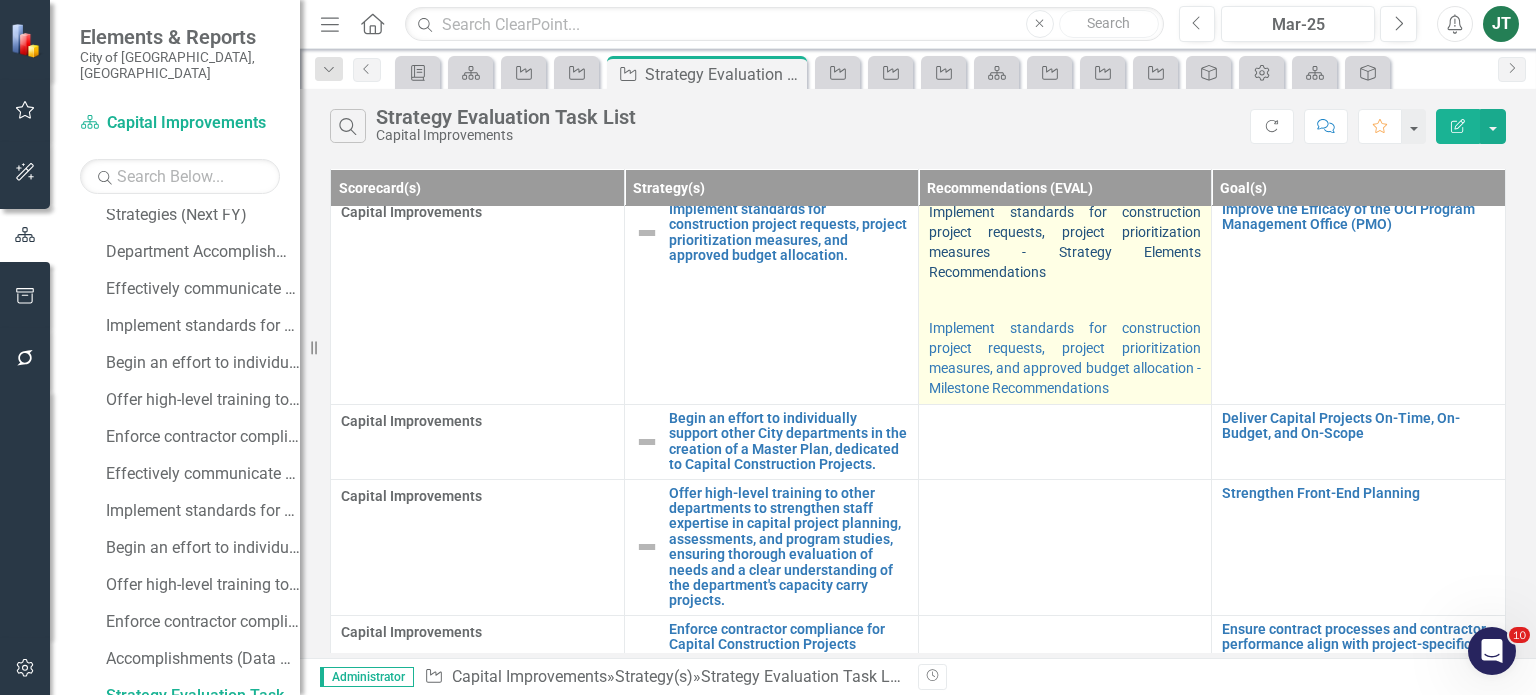 scroll, scrollTop: 260, scrollLeft: 0, axis: vertical 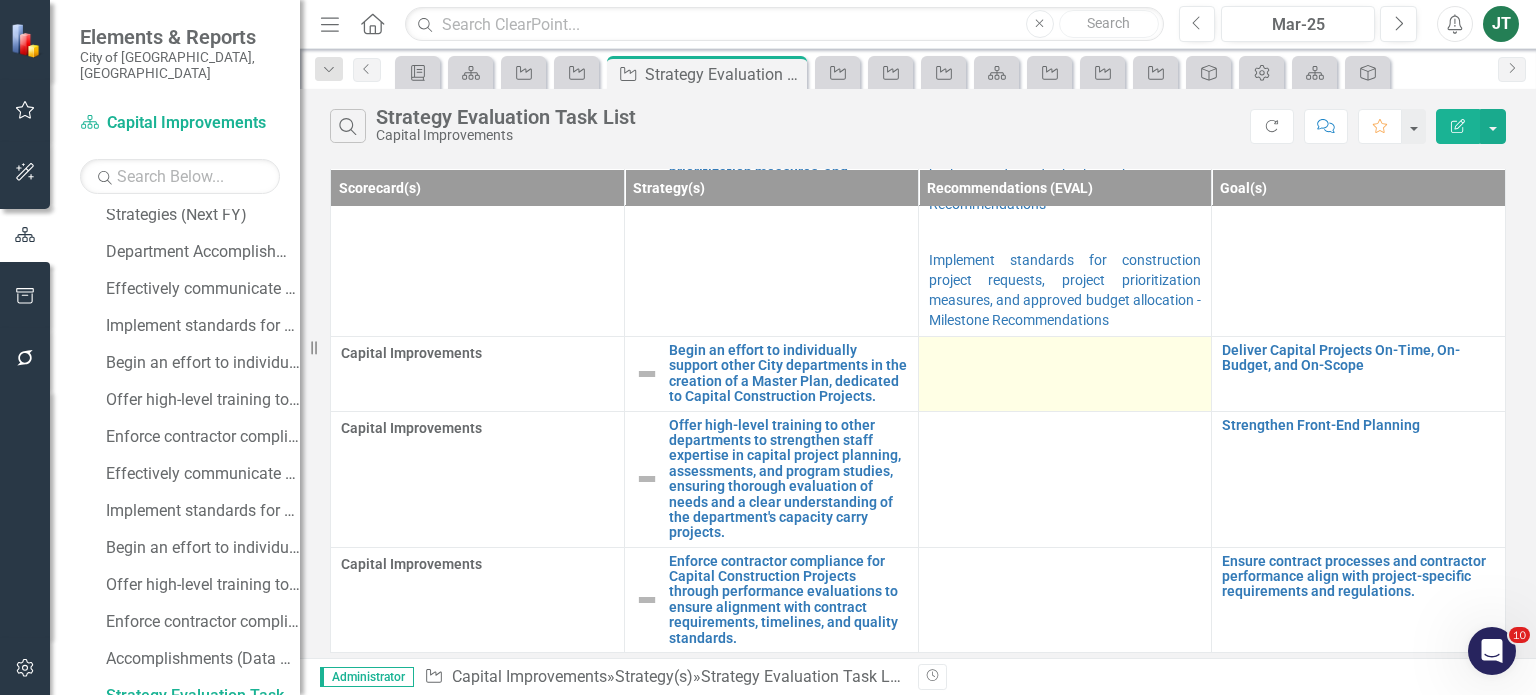 click at bounding box center (1065, 374) 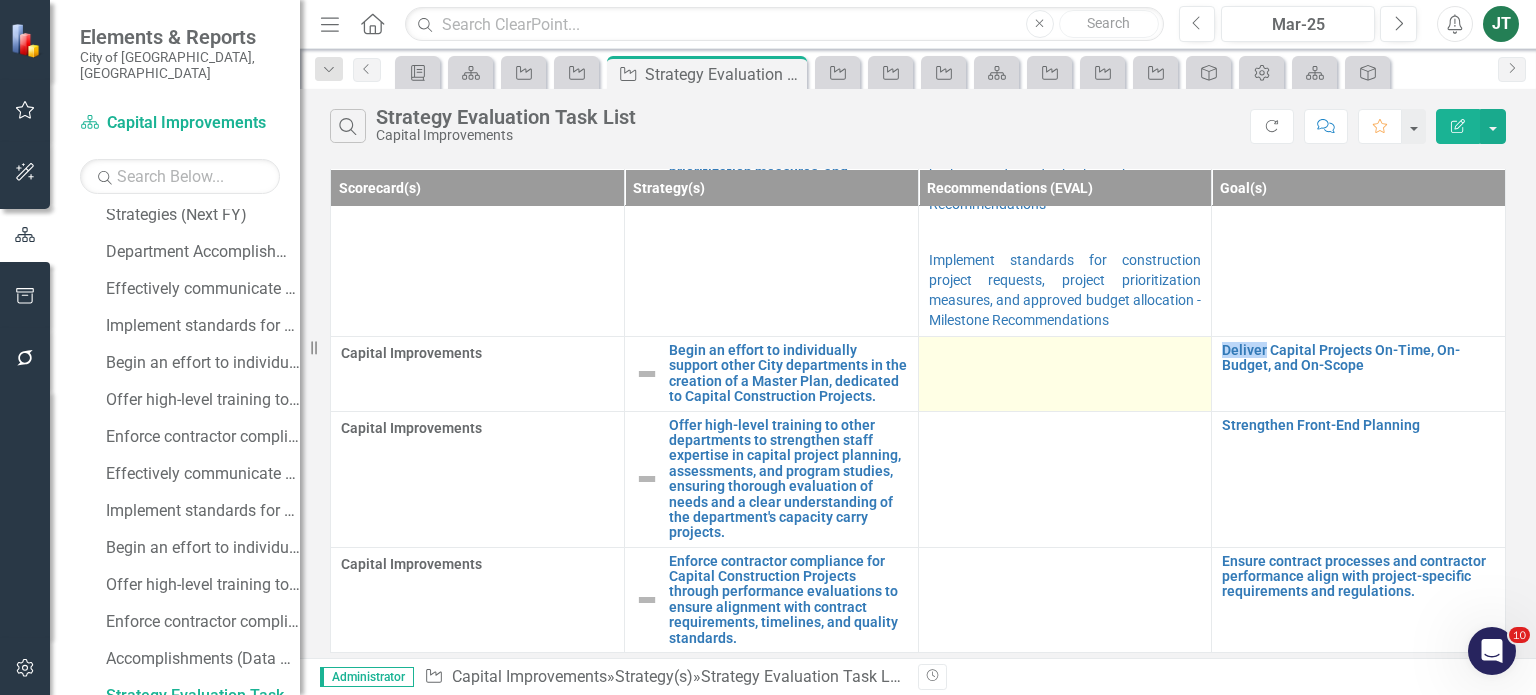 click at bounding box center [1065, 374] 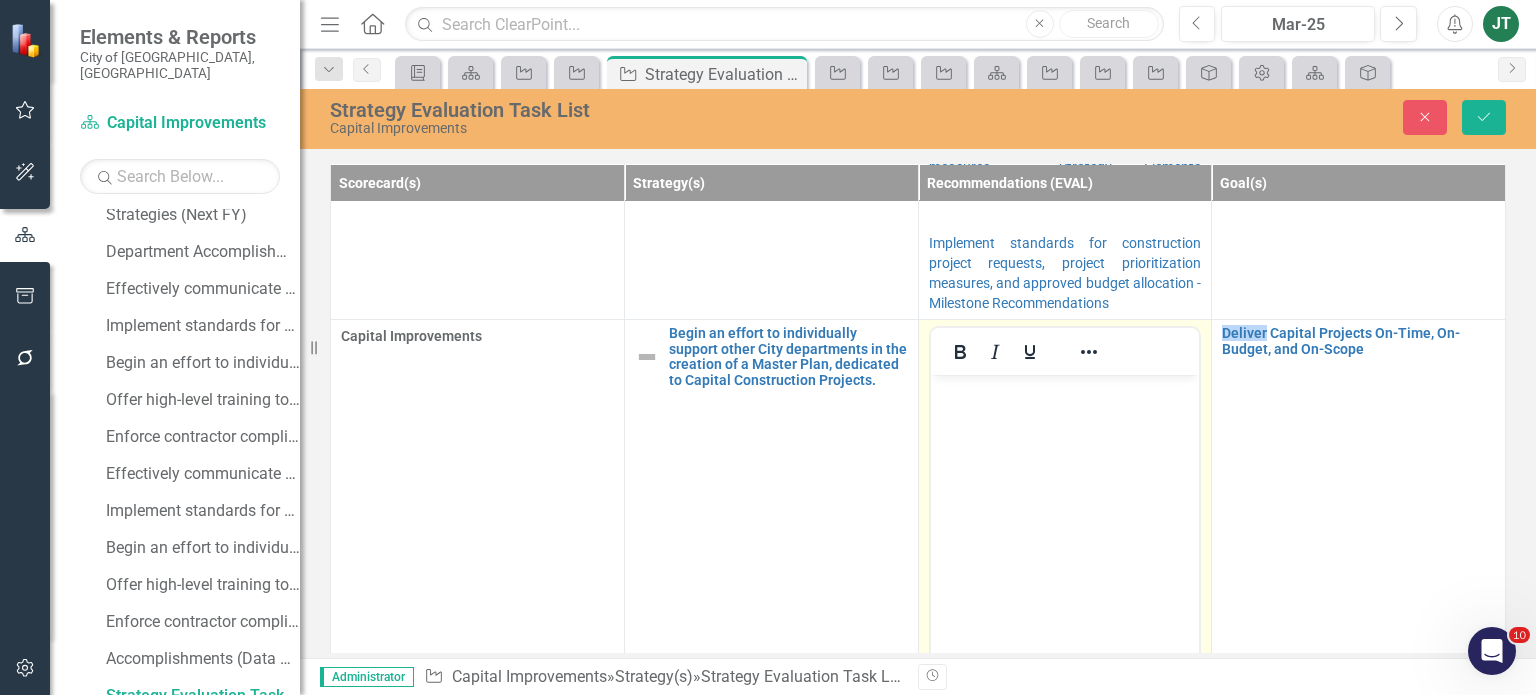 scroll, scrollTop: 0, scrollLeft: 0, axis: both 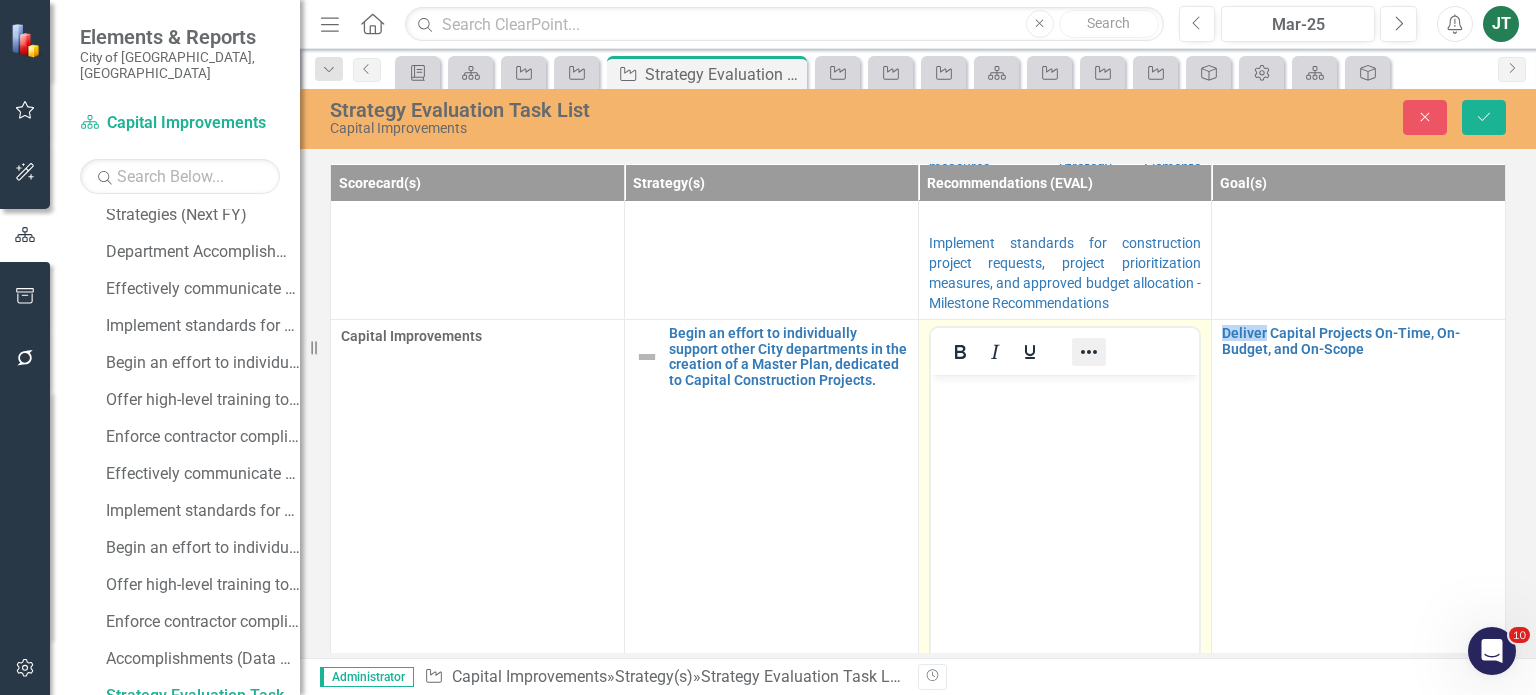 click 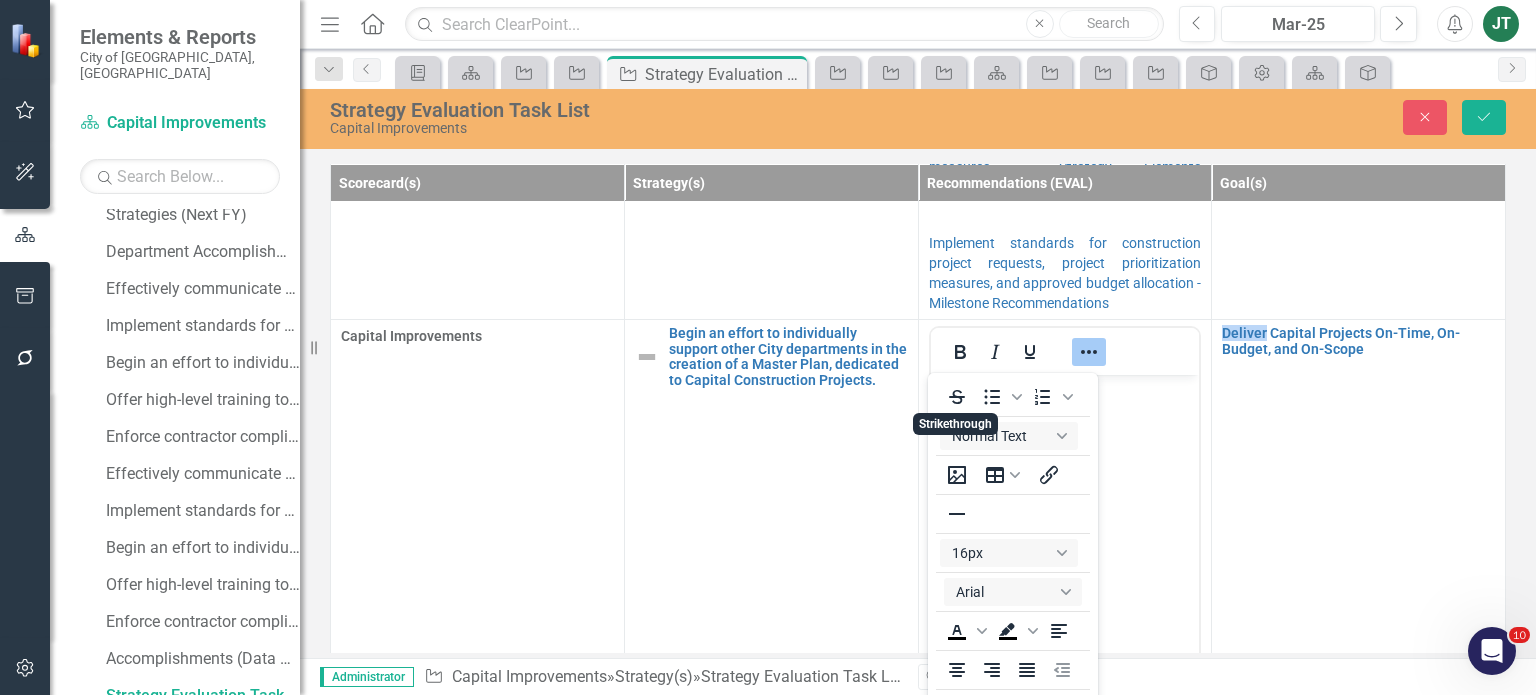 scroll, scrollTop: 46, scrollLeft: 0, axis: vertical 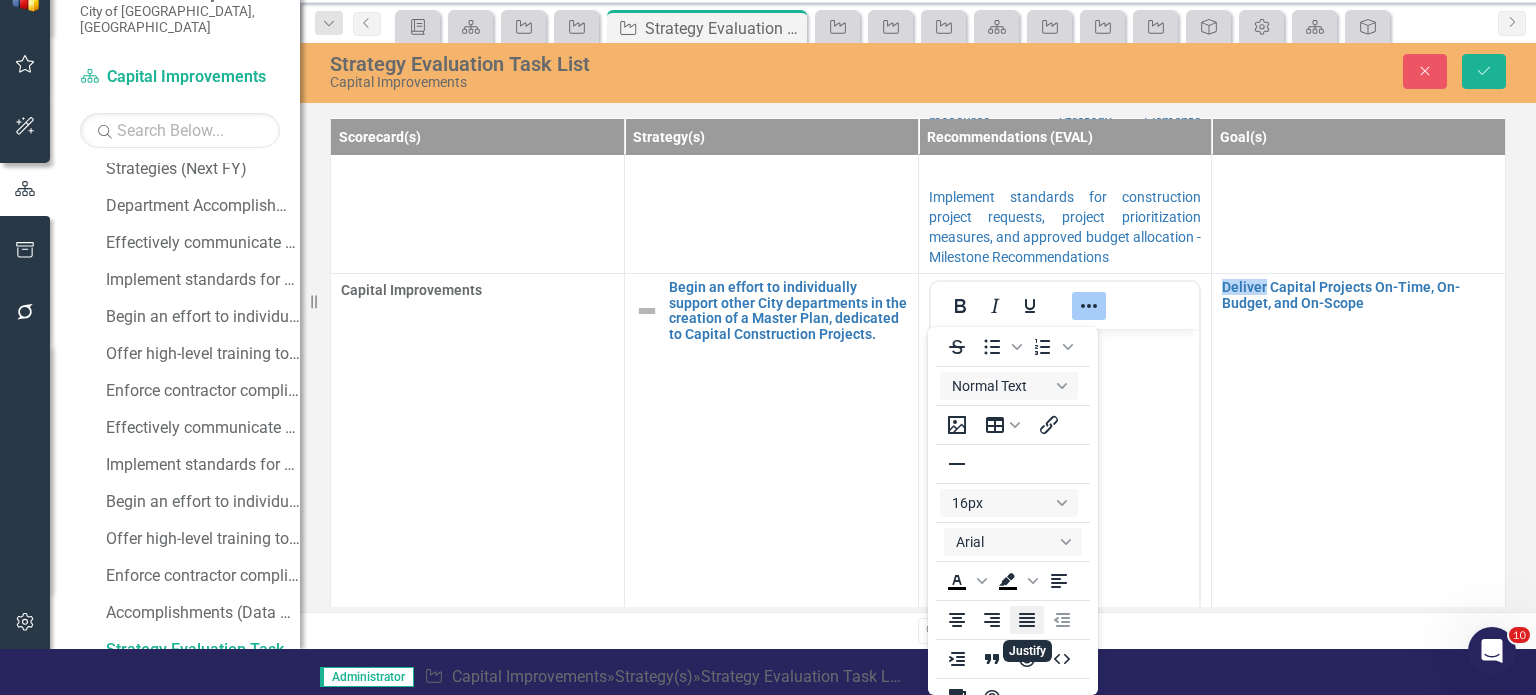 click 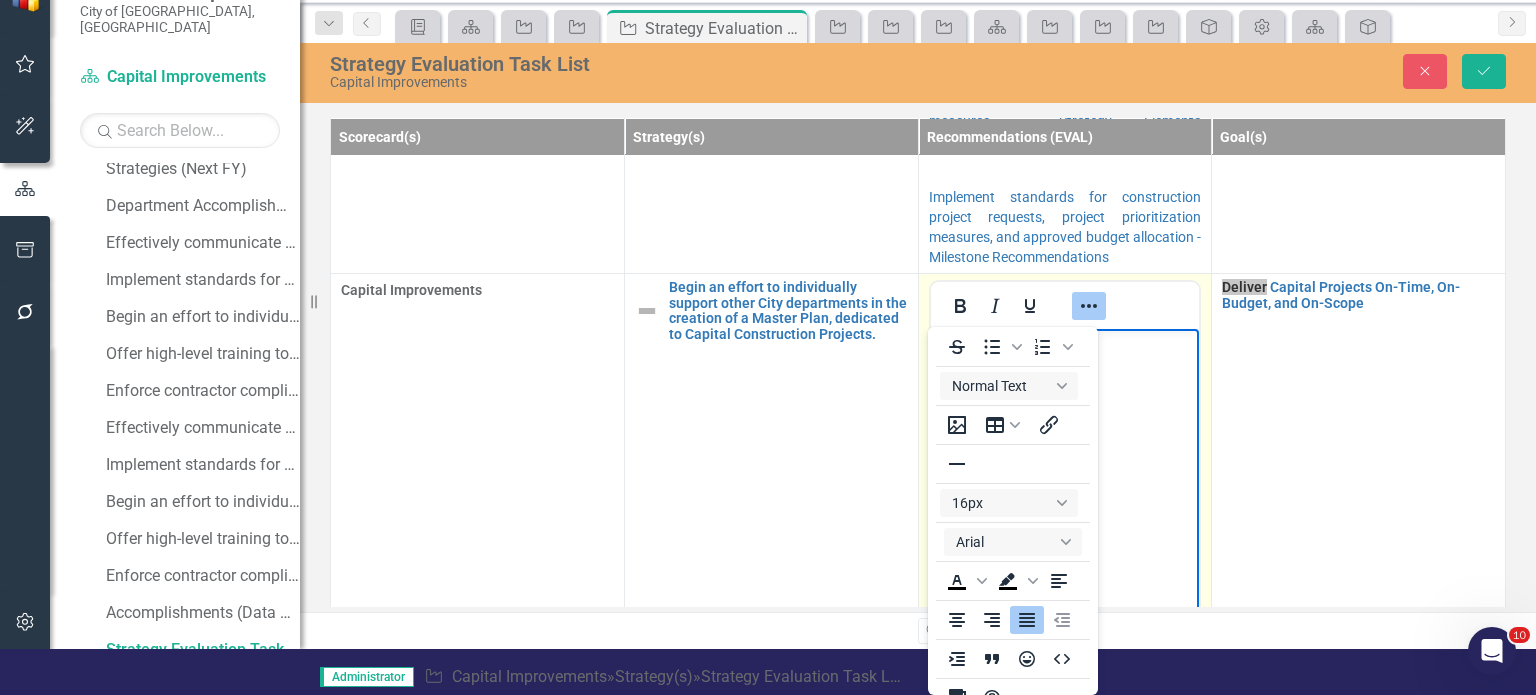 click 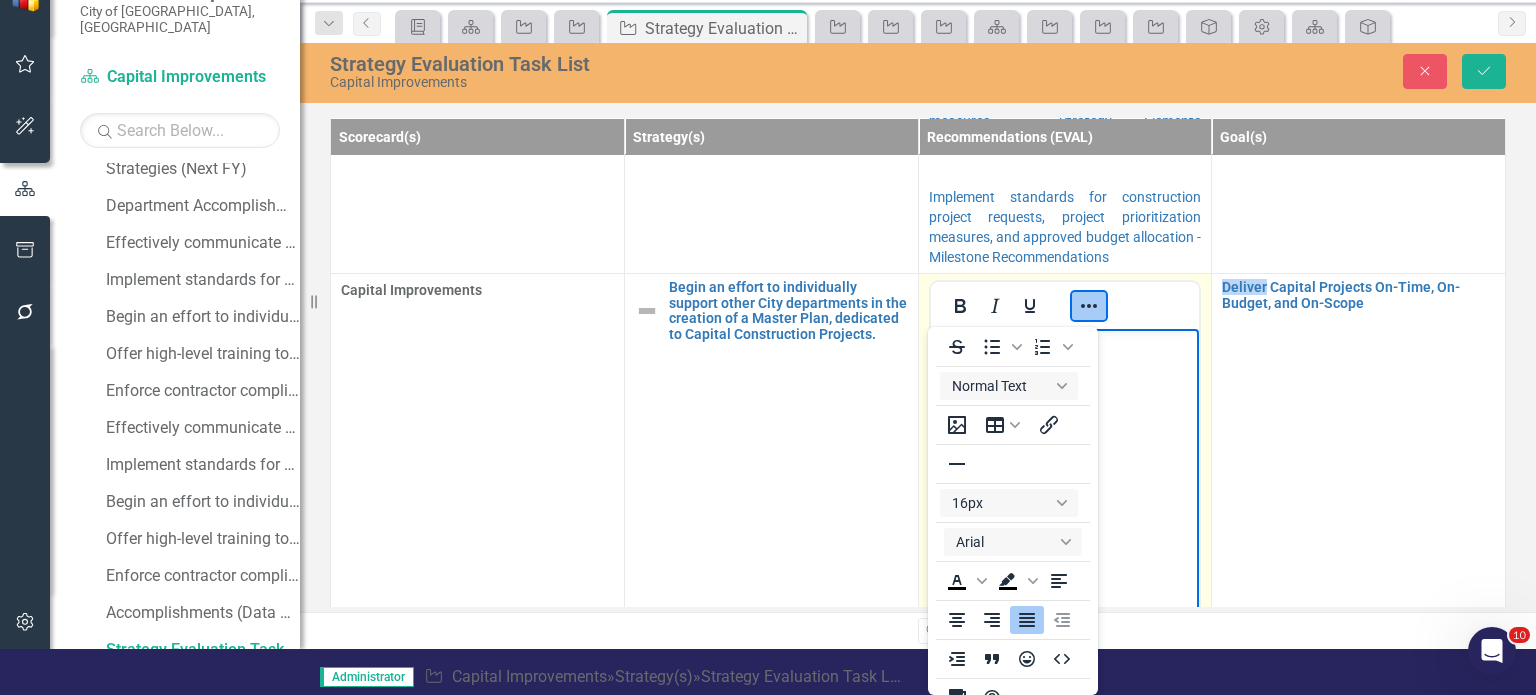 scroll, scrollTop: 0, scrollLeft: 0, axis: both 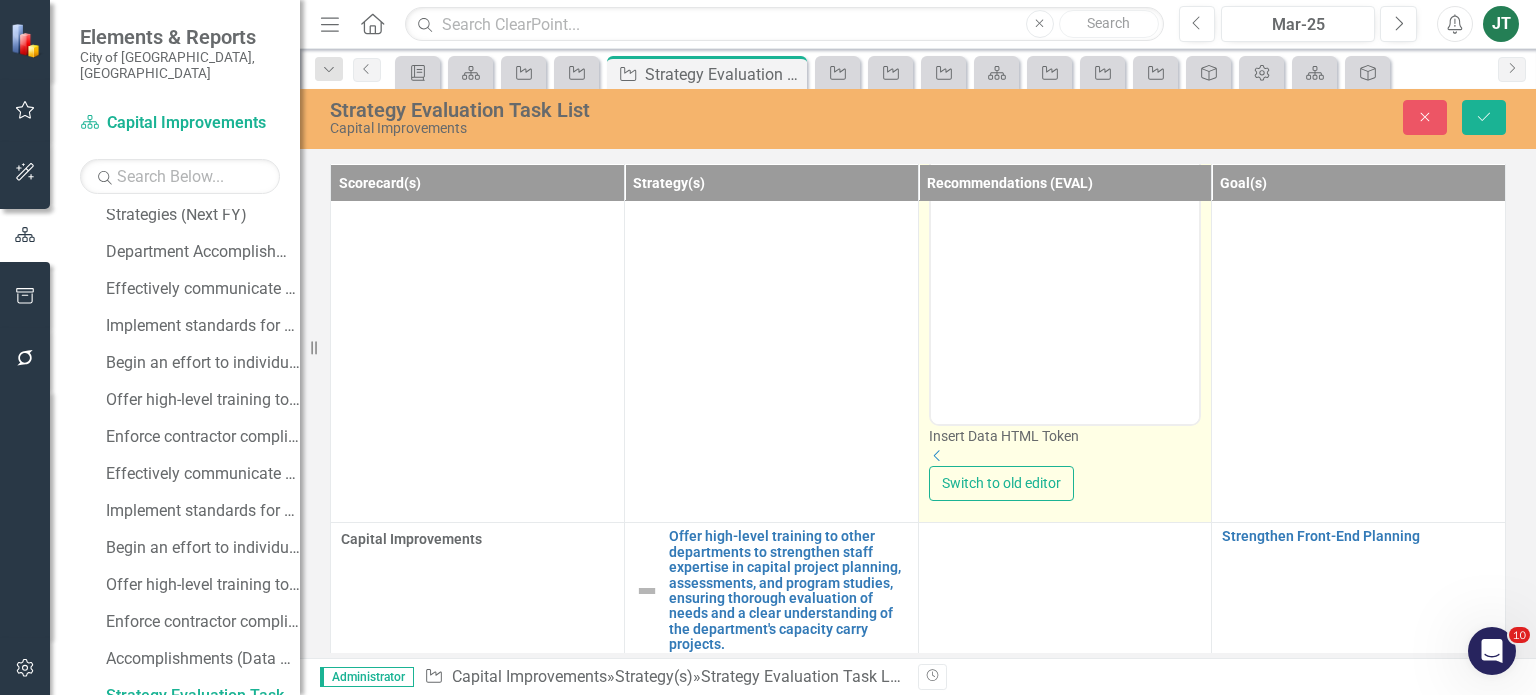 click on "Dropdown" 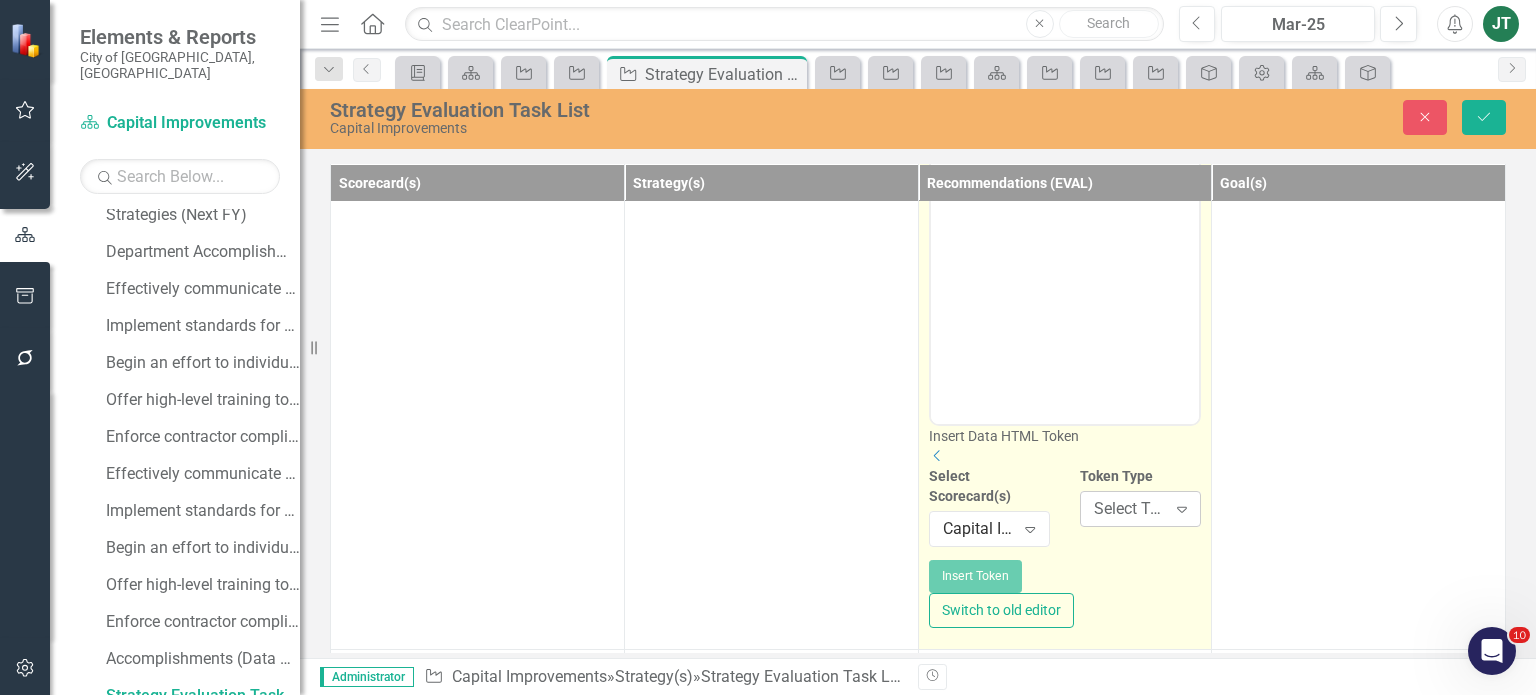 click on "Select Token Type..." at bounding box center (1130, 509) 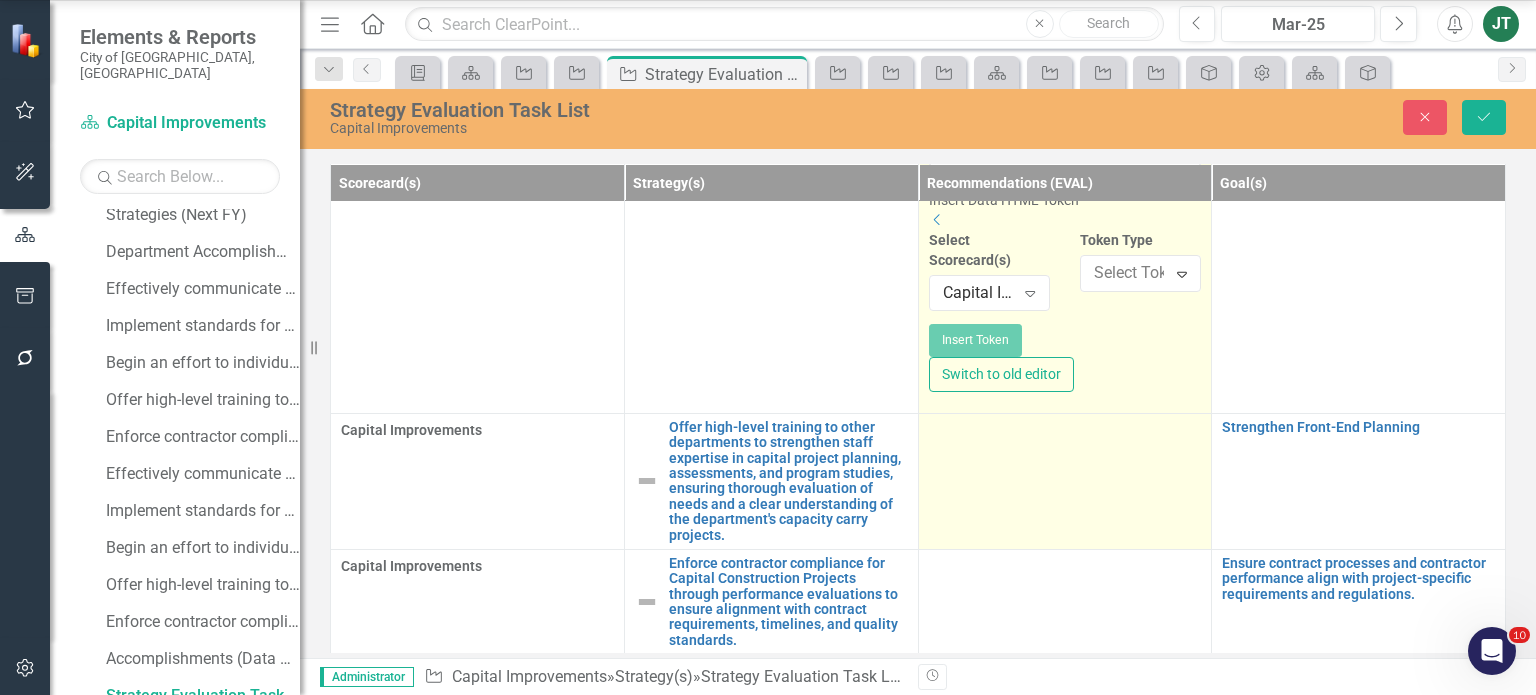 scroll, scrollTop: 860, scrollLeft: 0, axis: vertical 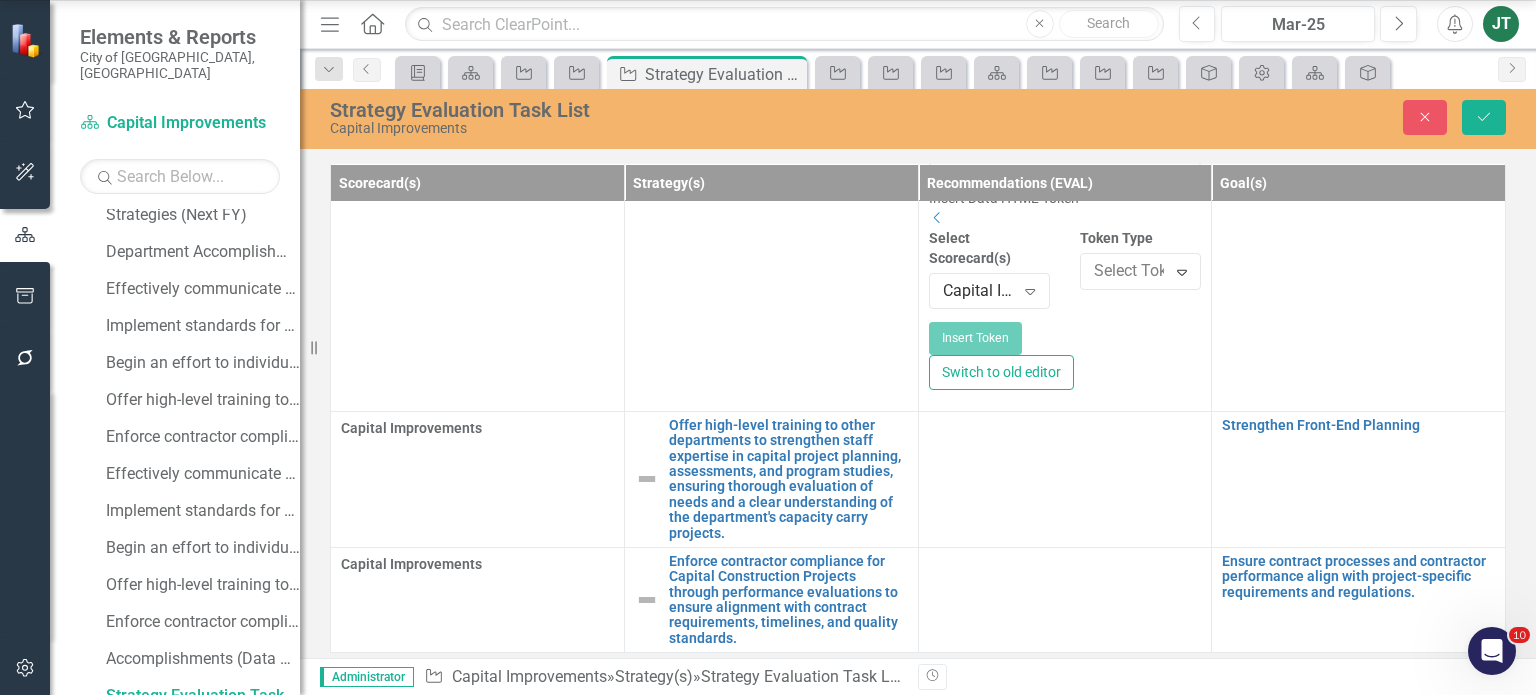 click on "Strategy Report" at bounding box center [772, -82] 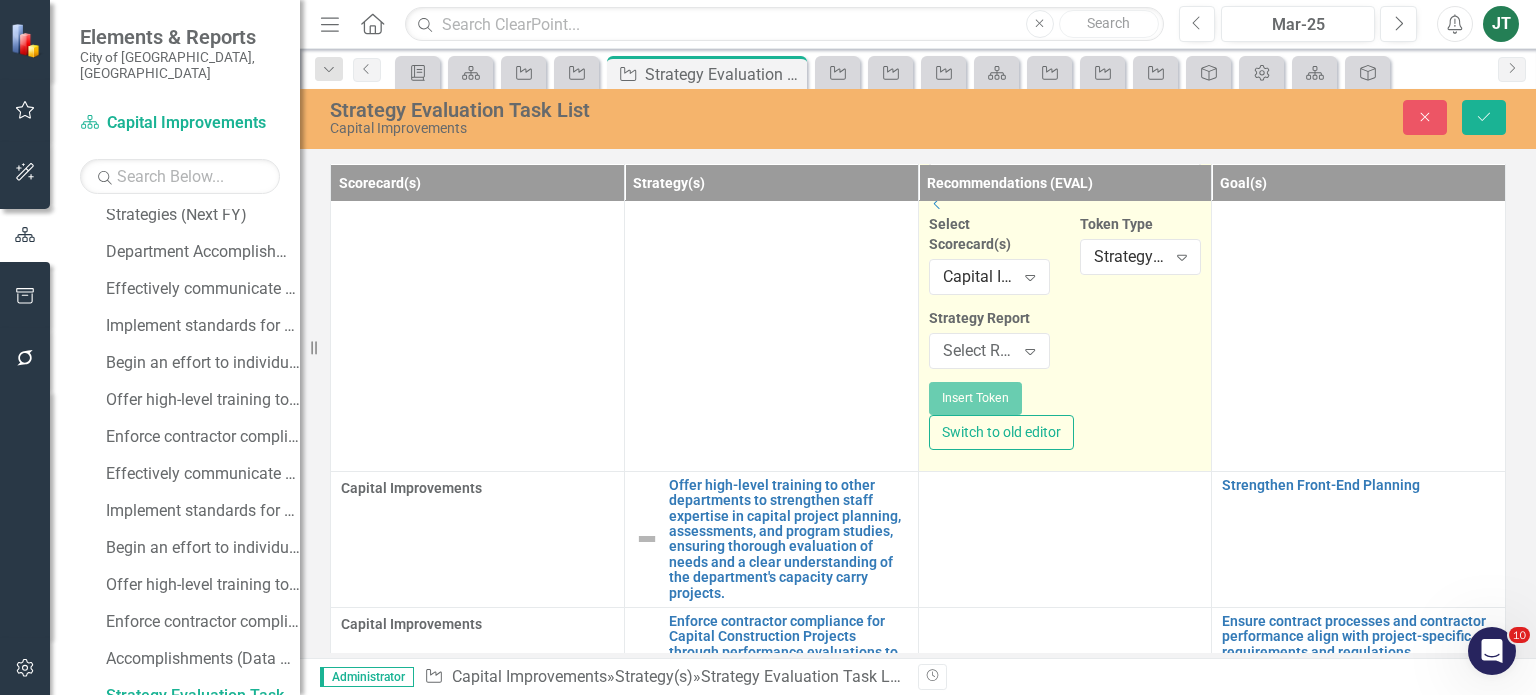 scroll, scrollTop: 780, scrollLeft: 0, axis: vertical 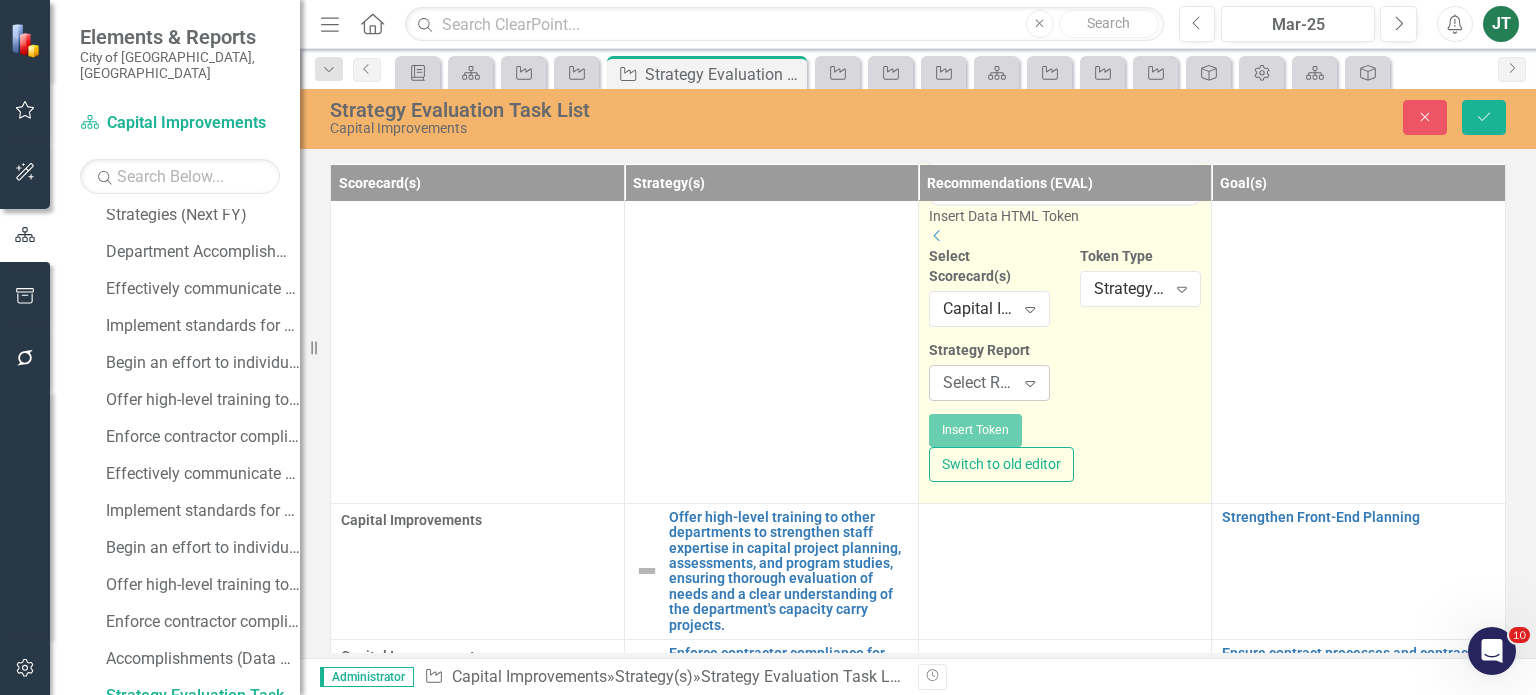 click on "Select Report..." at bounding box center [979, 383] 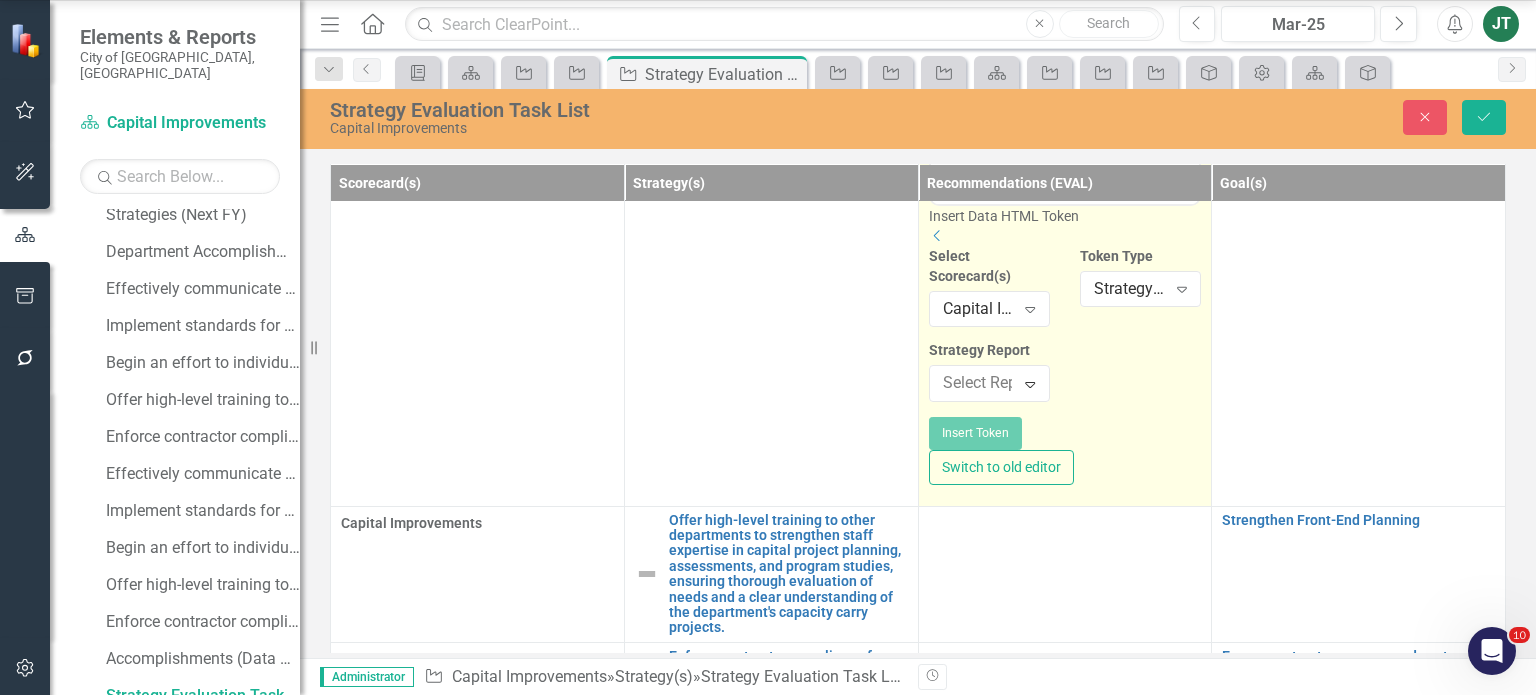scroll, scrollTop: 1200, scrollLeft: 0, axis: vertical 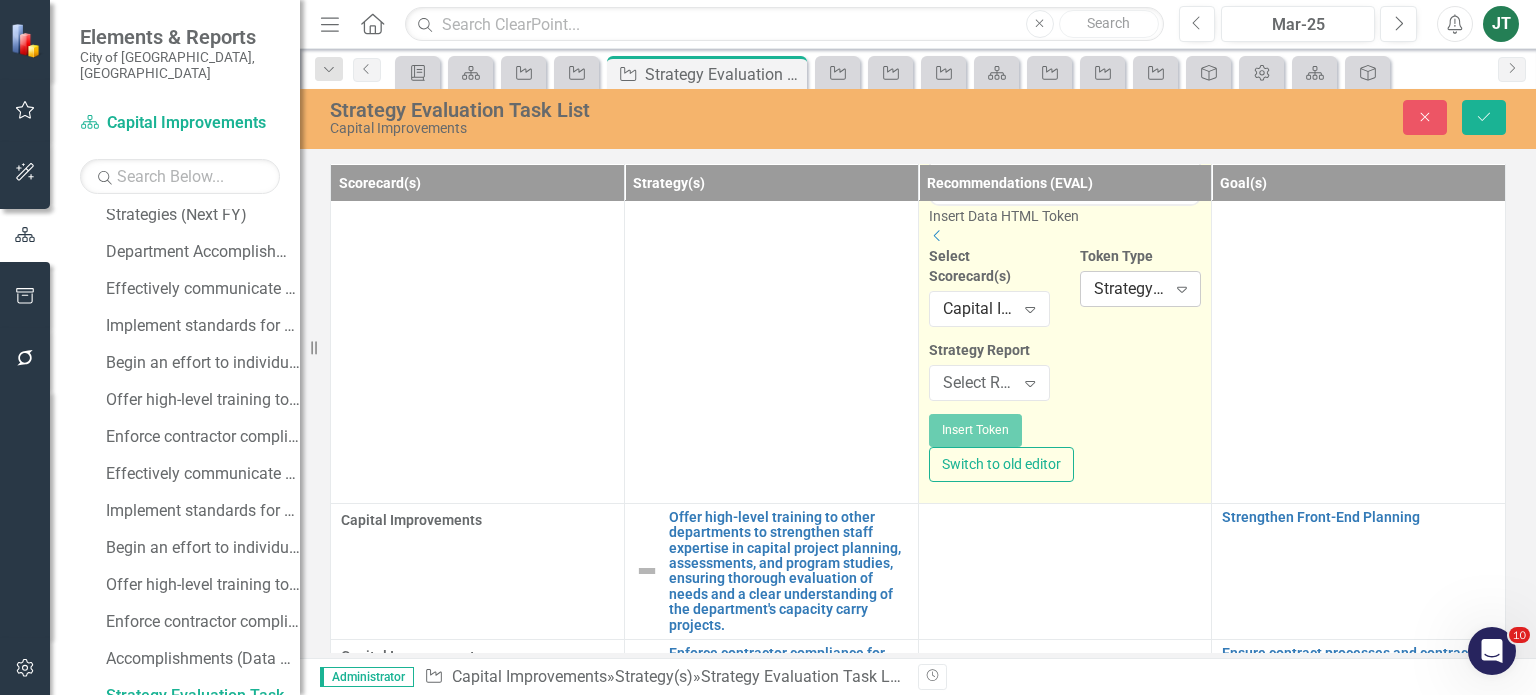 click on "Strategy Report" at bounding box center (1130, 289) 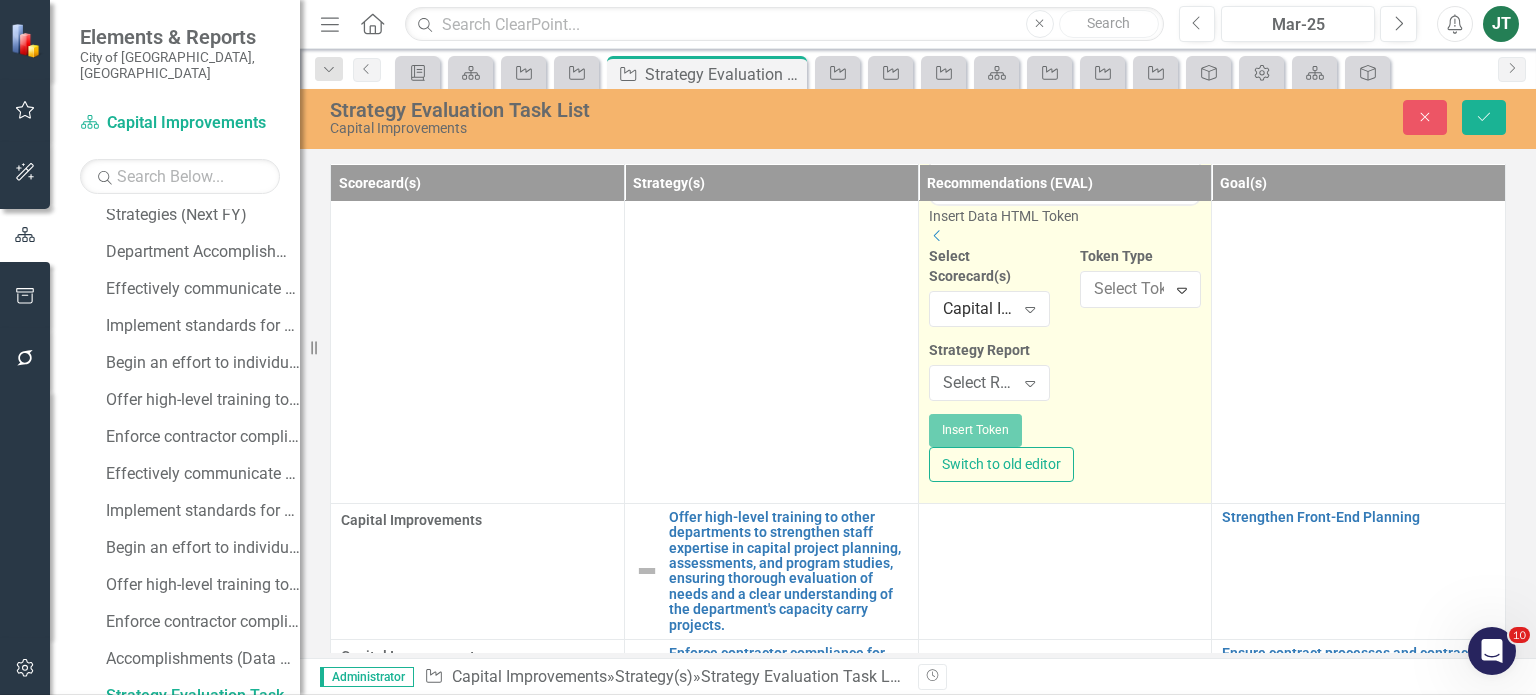 scroll, scrollTop: 349, scrollLeft: 0, axis: vertical 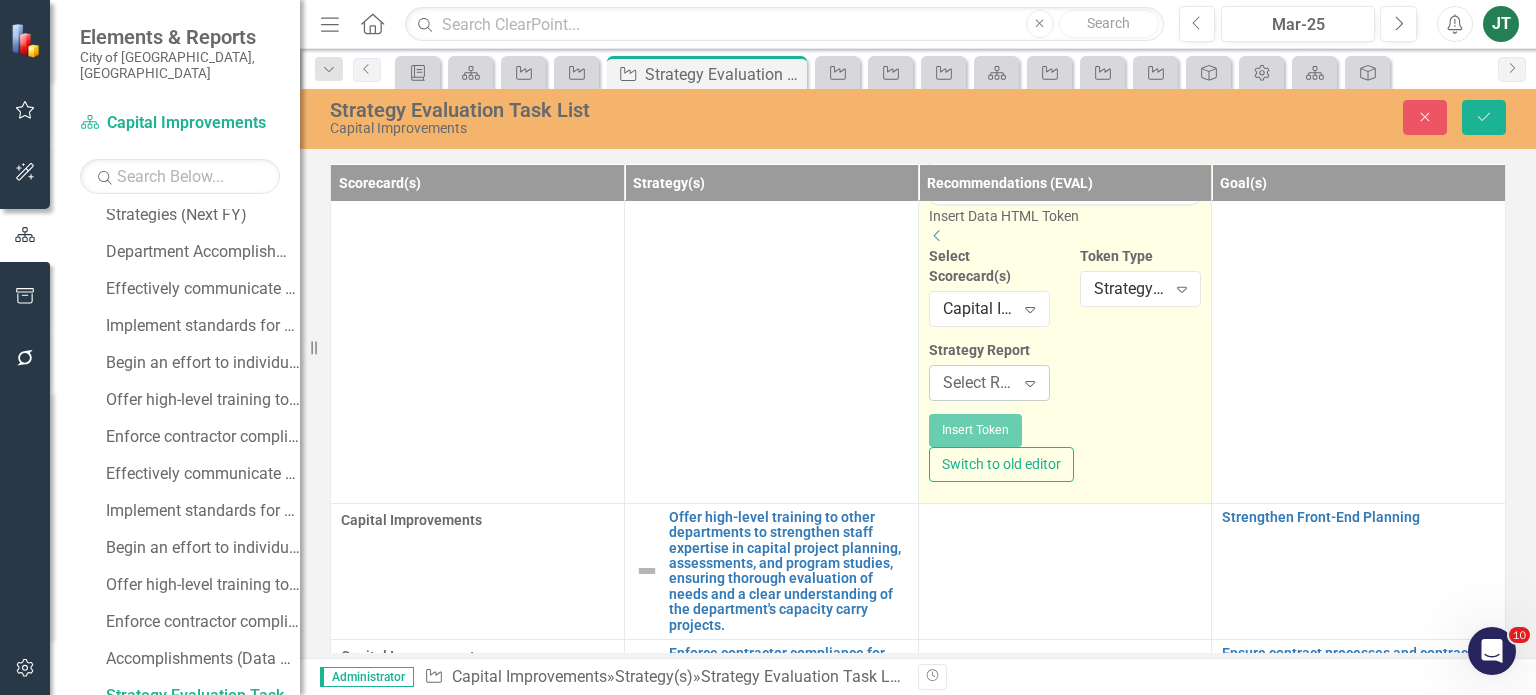 click on "Select Report..." at bounding box center (979, 383) 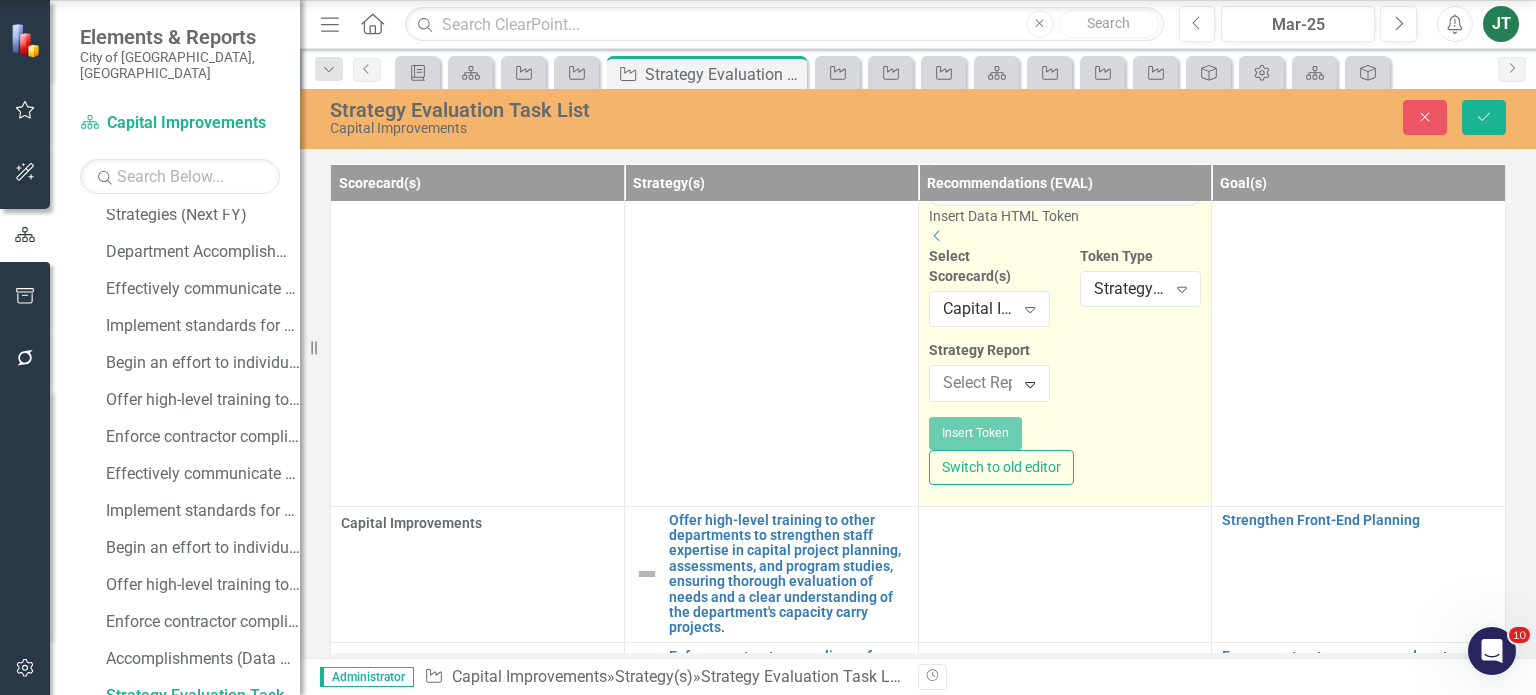 scroll, scrollTop: 1400, scrollLeft: 0, axis: vertical 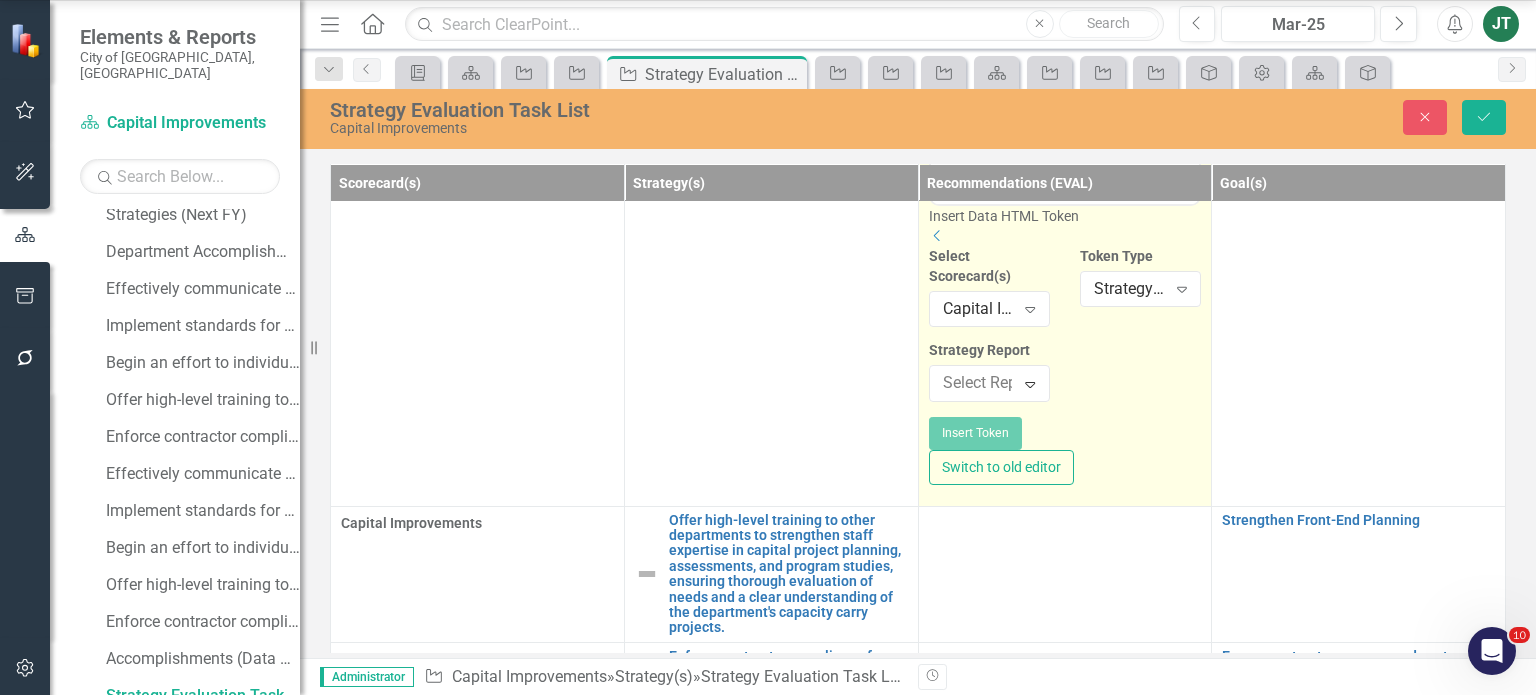 click on "Begin an effort to individually support other City departments in the creation of a Master Plan - Milestone Recommendations" at bounding box center (772, -345) 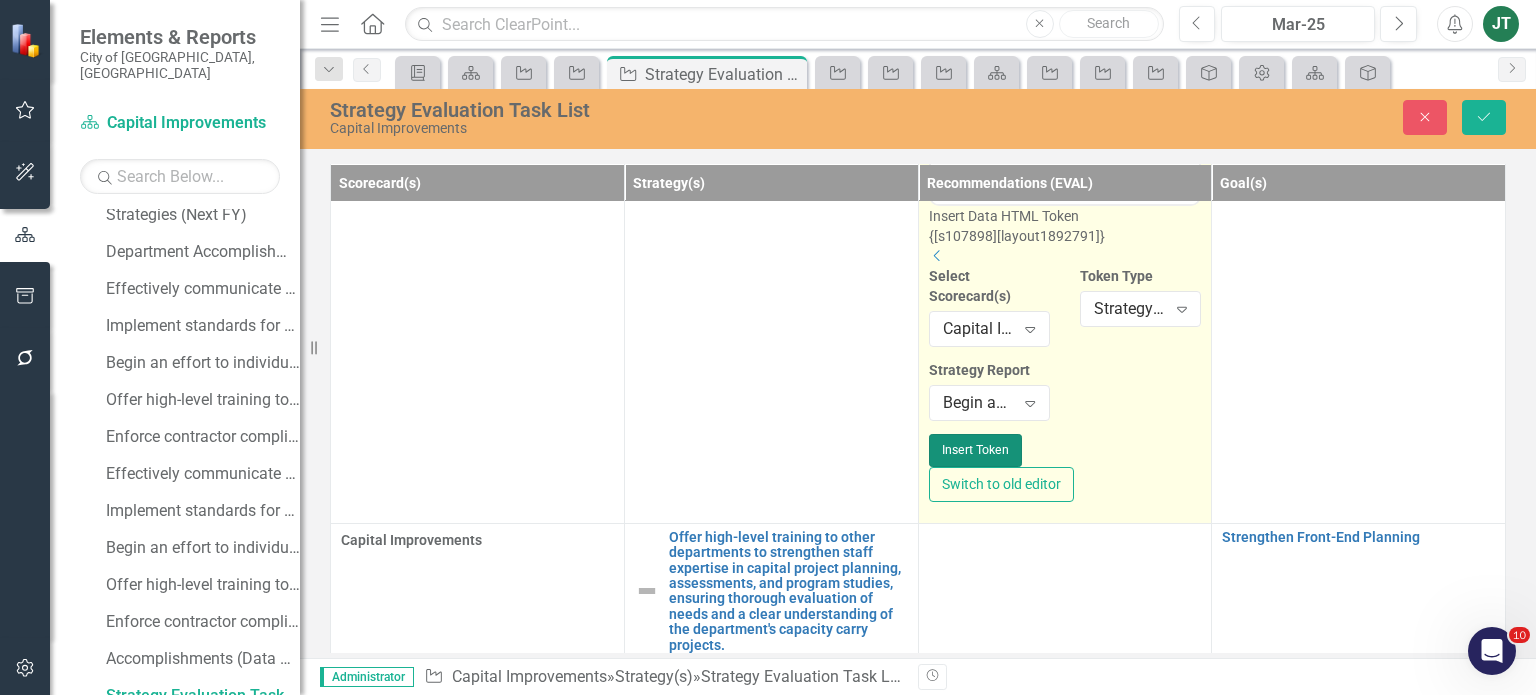 click on "Insert Token" at bounding box center [975, 450] 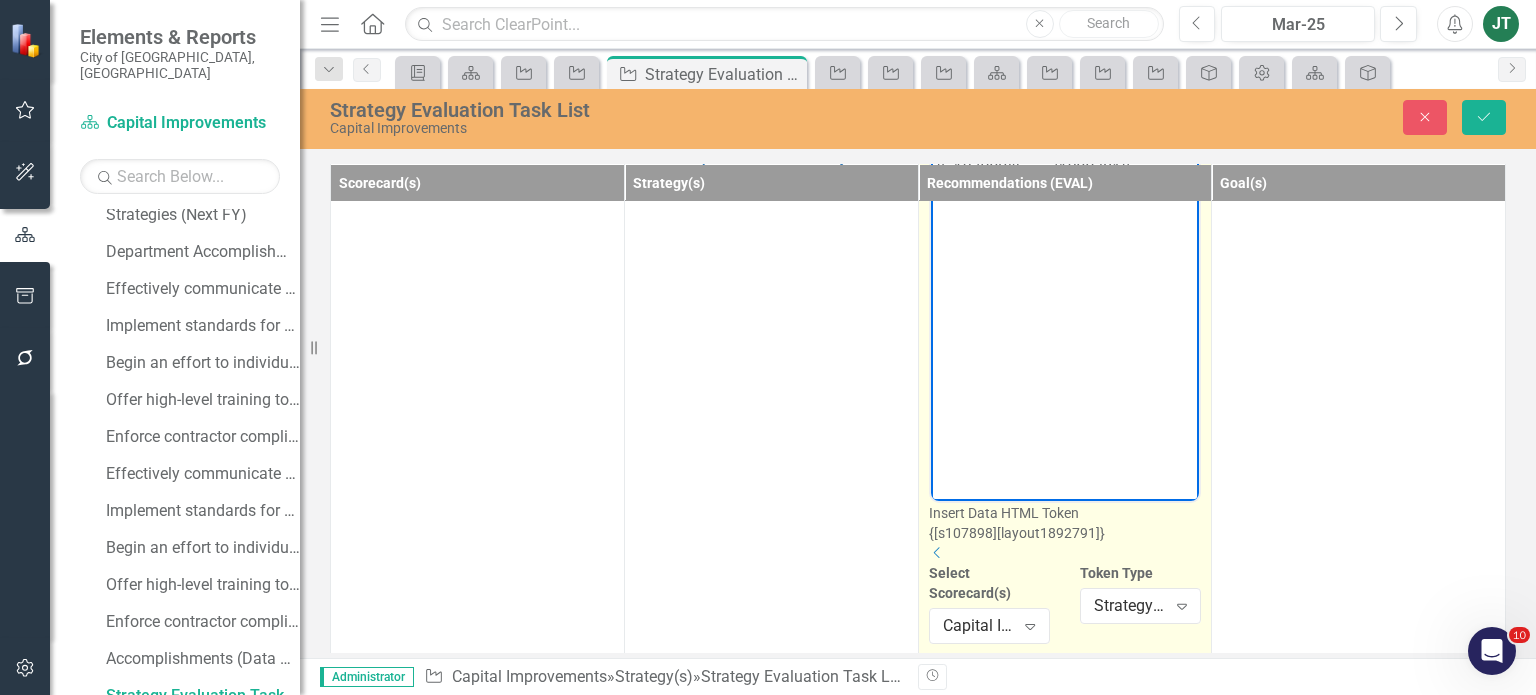 scroll, scrollTop: 83, scrollLeft: 0, axis: vertical 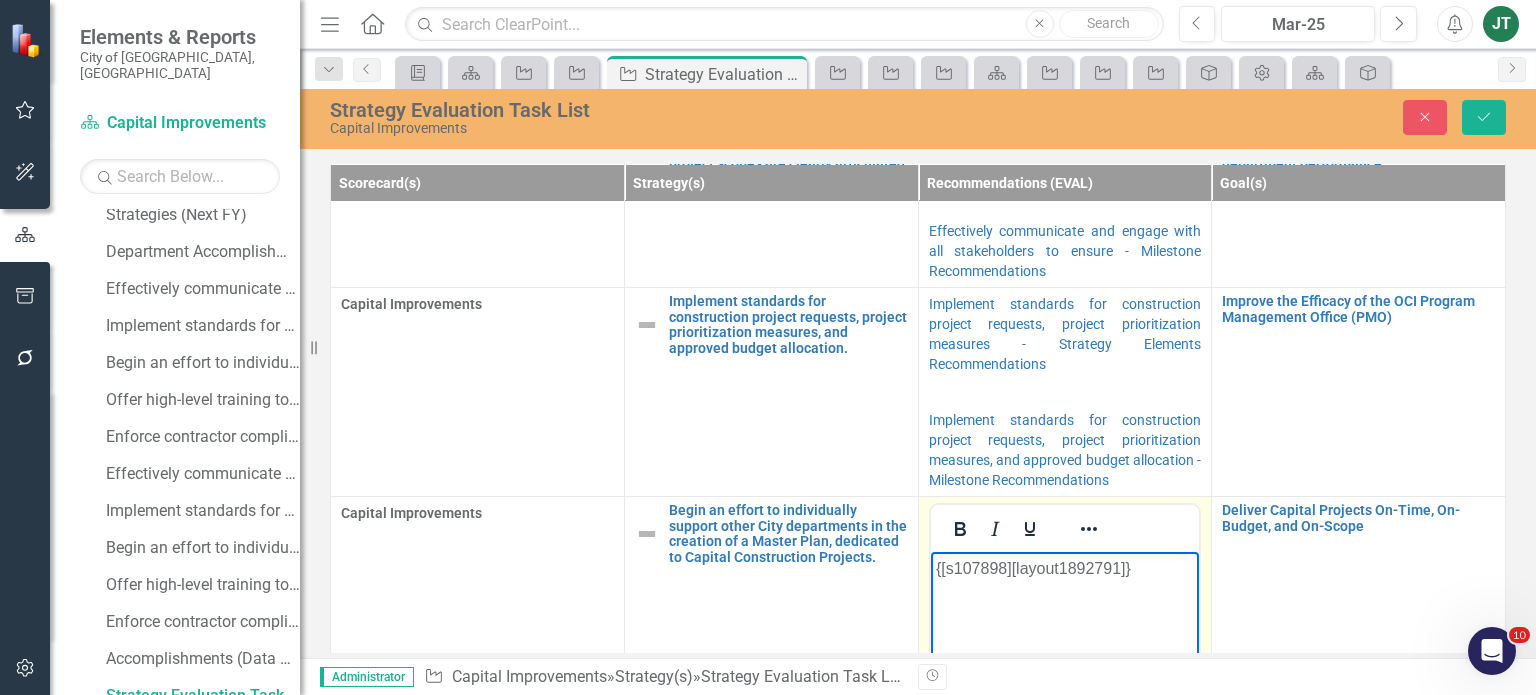 click on "{[s107898][layout1892791]}" at bounding box center [1064, 569] 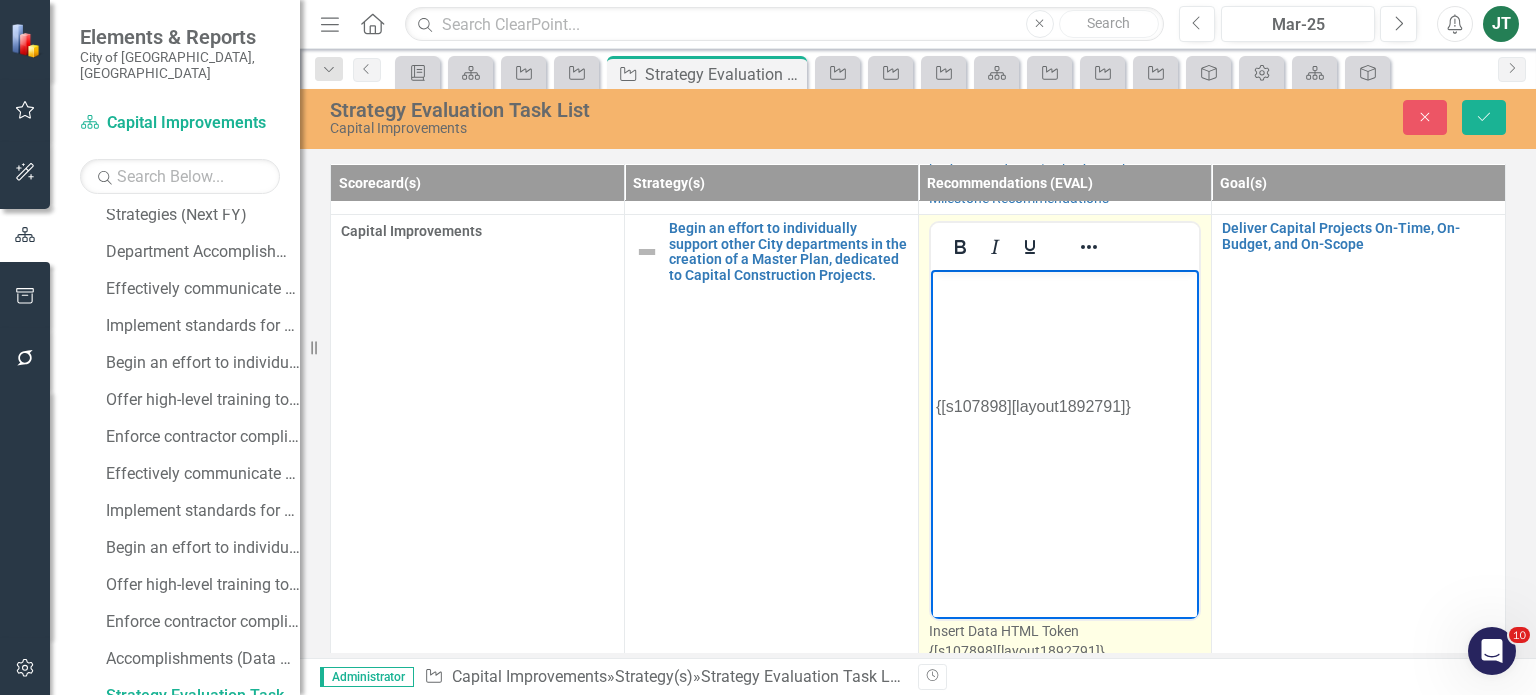 scroll, scrollTop: 383, scrollLeft: 0, axis: vertical 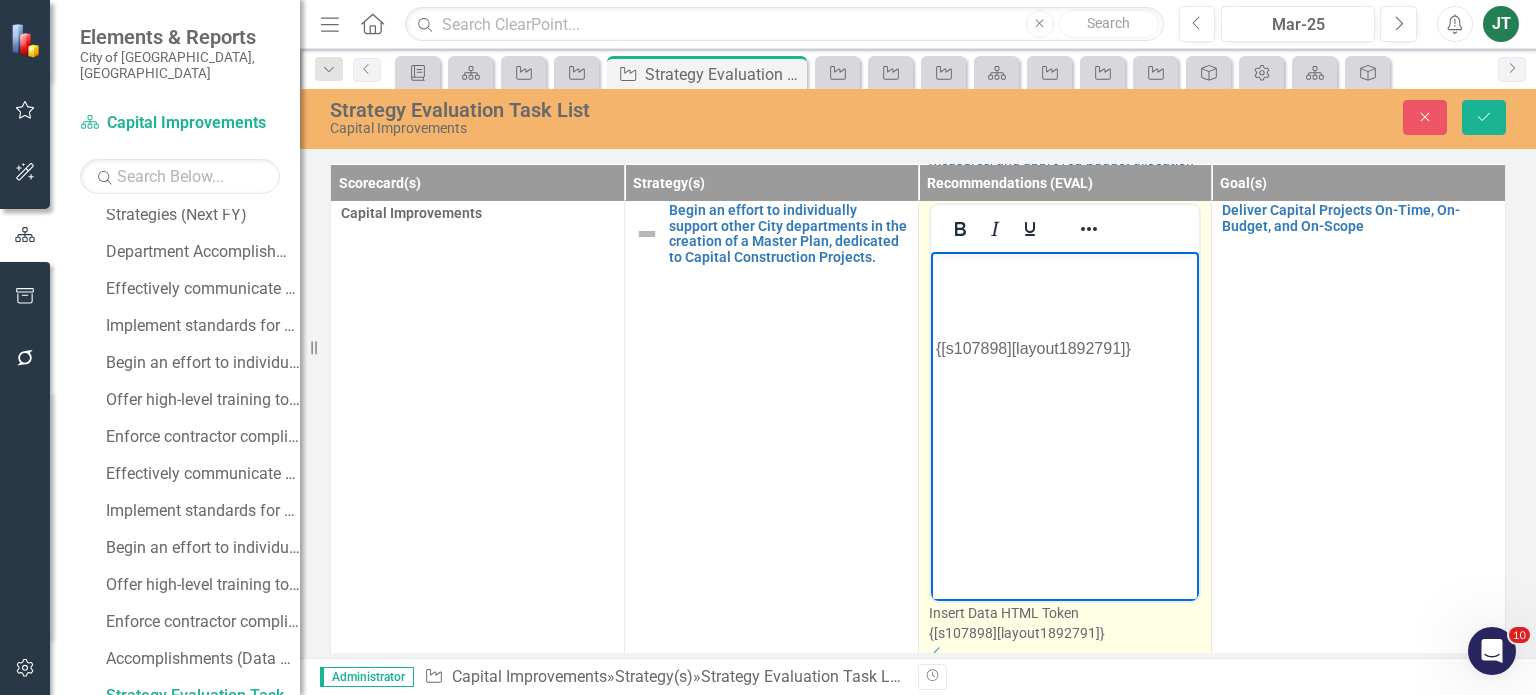 click at bounding box center (1064, 269) 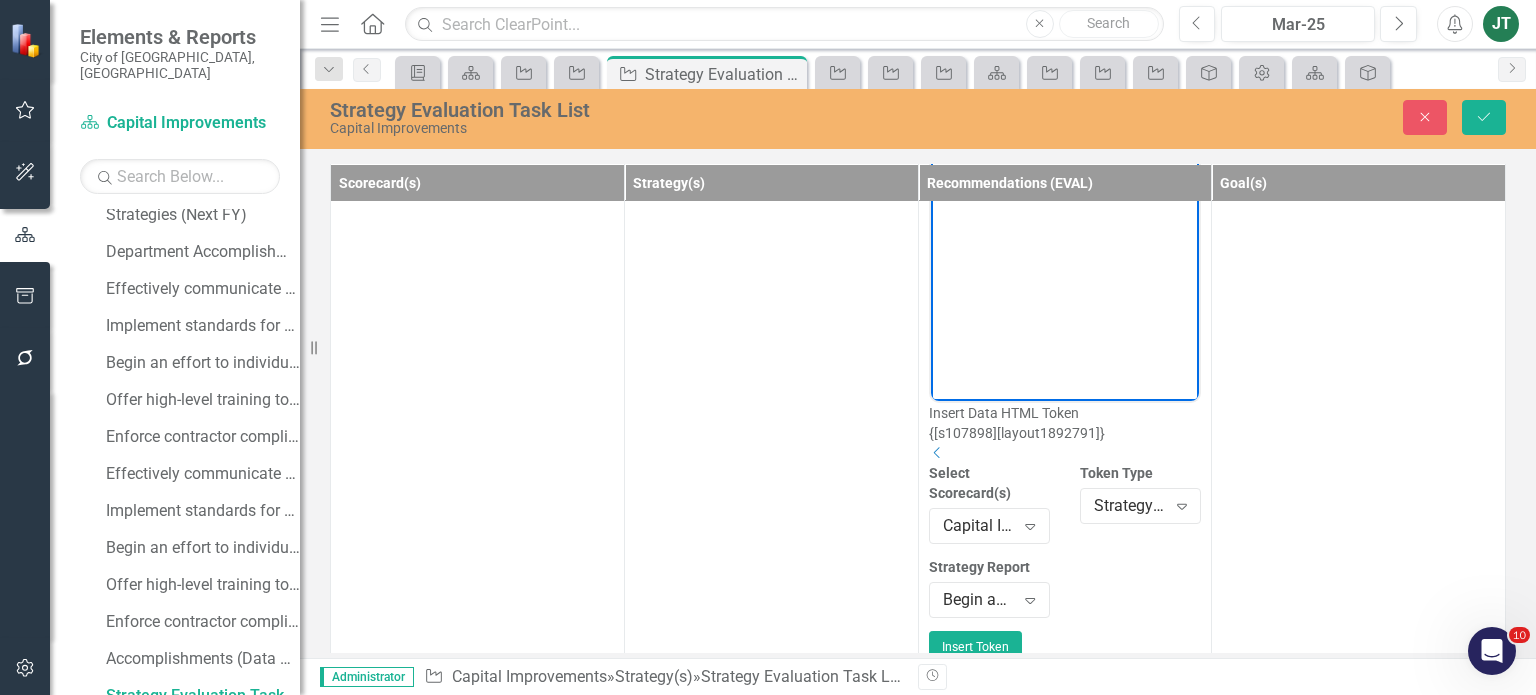 scroll, scrollTop: 683, scrollLeft: 0, axis: vertical 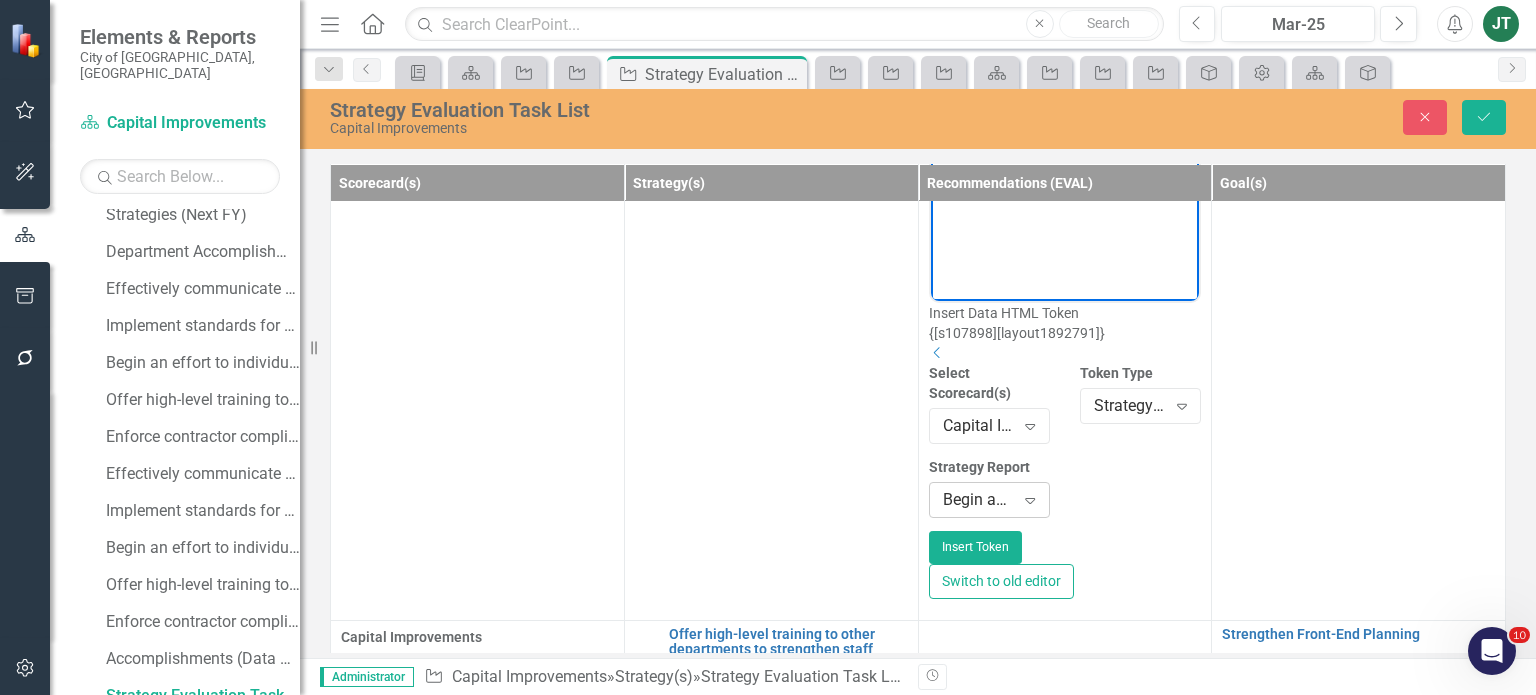 click on "Begin an effort to individually support other City departments in the creation of a Master Plan - Milestone Recommendations" at bounding box center (979, 500) 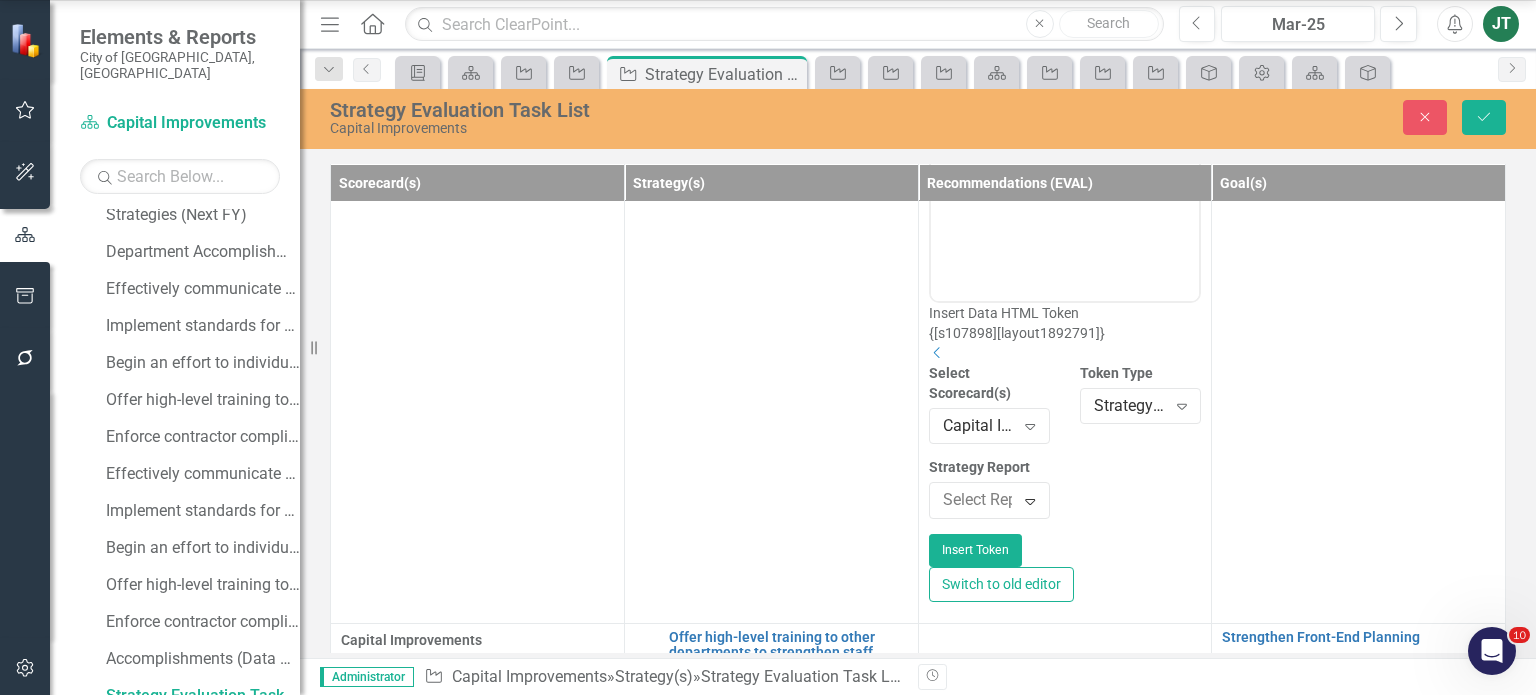 scroll, scrollTop: 2785, scrollLeft: 0, axis: vertical 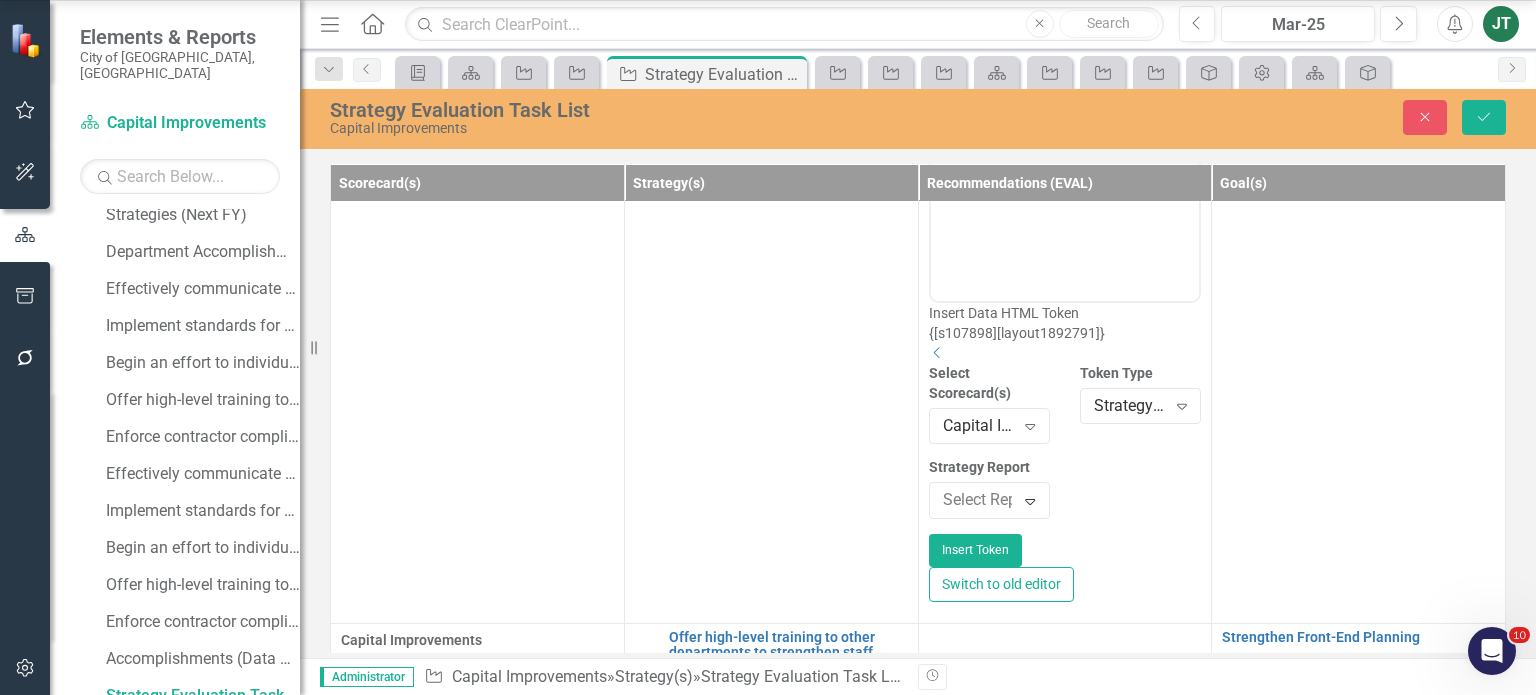 click on "Begin an effort to individually support other City departments in the creation of a Master Plan - Strategy Elements Recommendations" at bounding box center [772, -181] 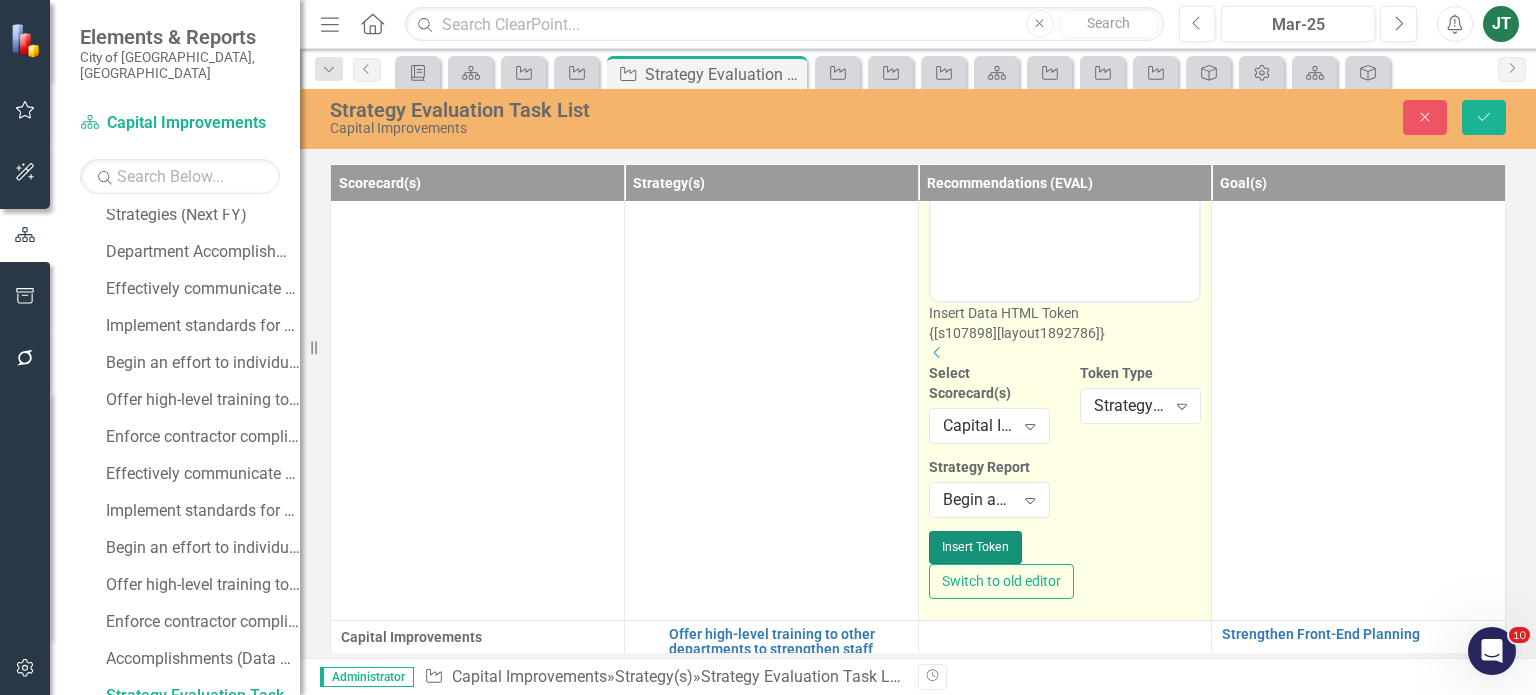 click on "Insert Token" at bounding box center [975, 547] 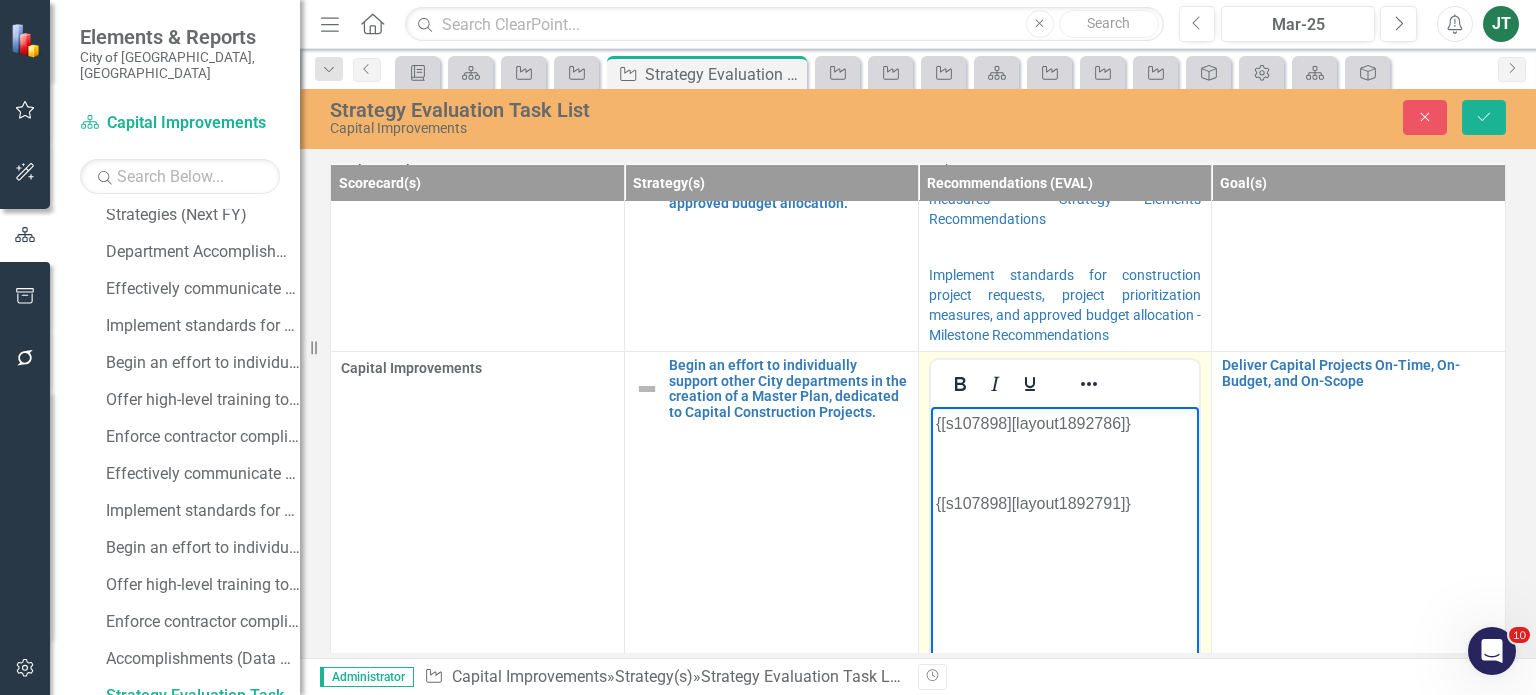 scroll, scrollTop: 183, scrollLeft: 0, axis: vertical 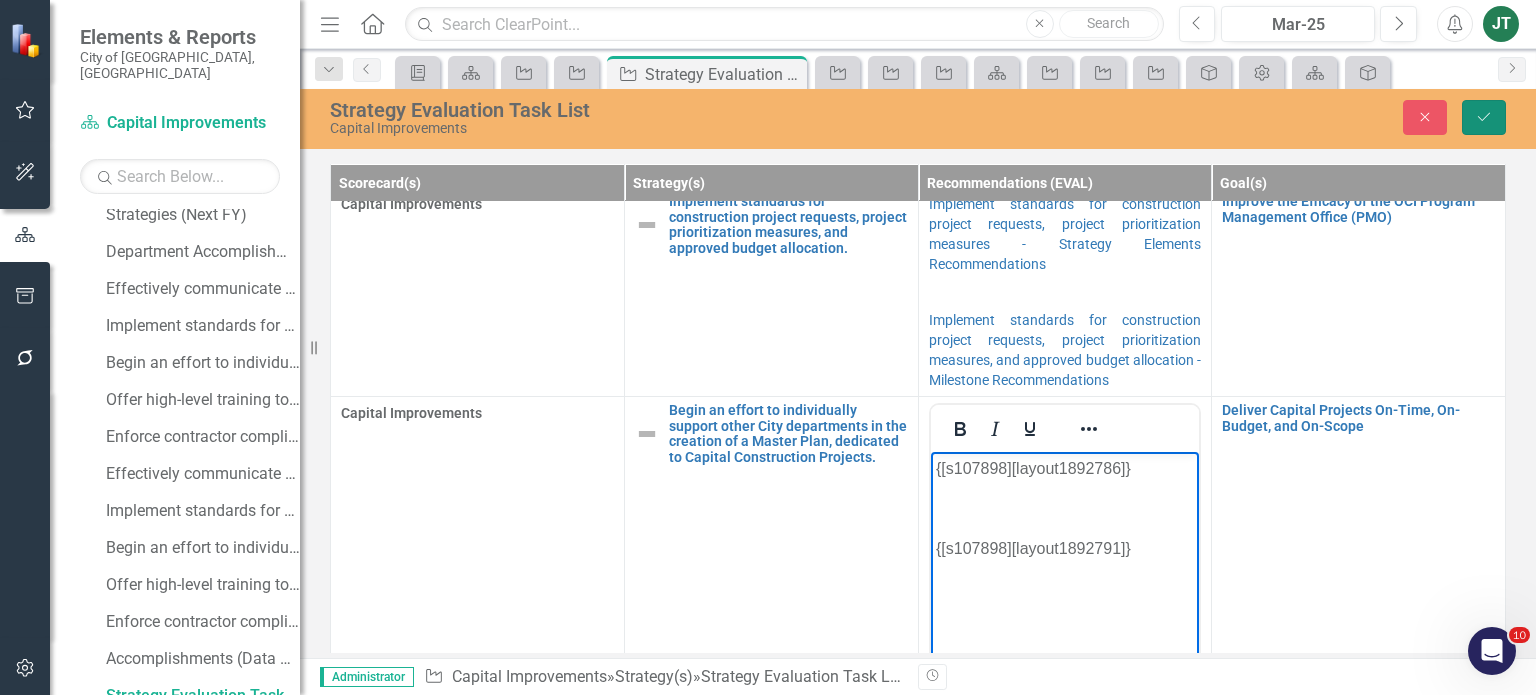 click on "Save" 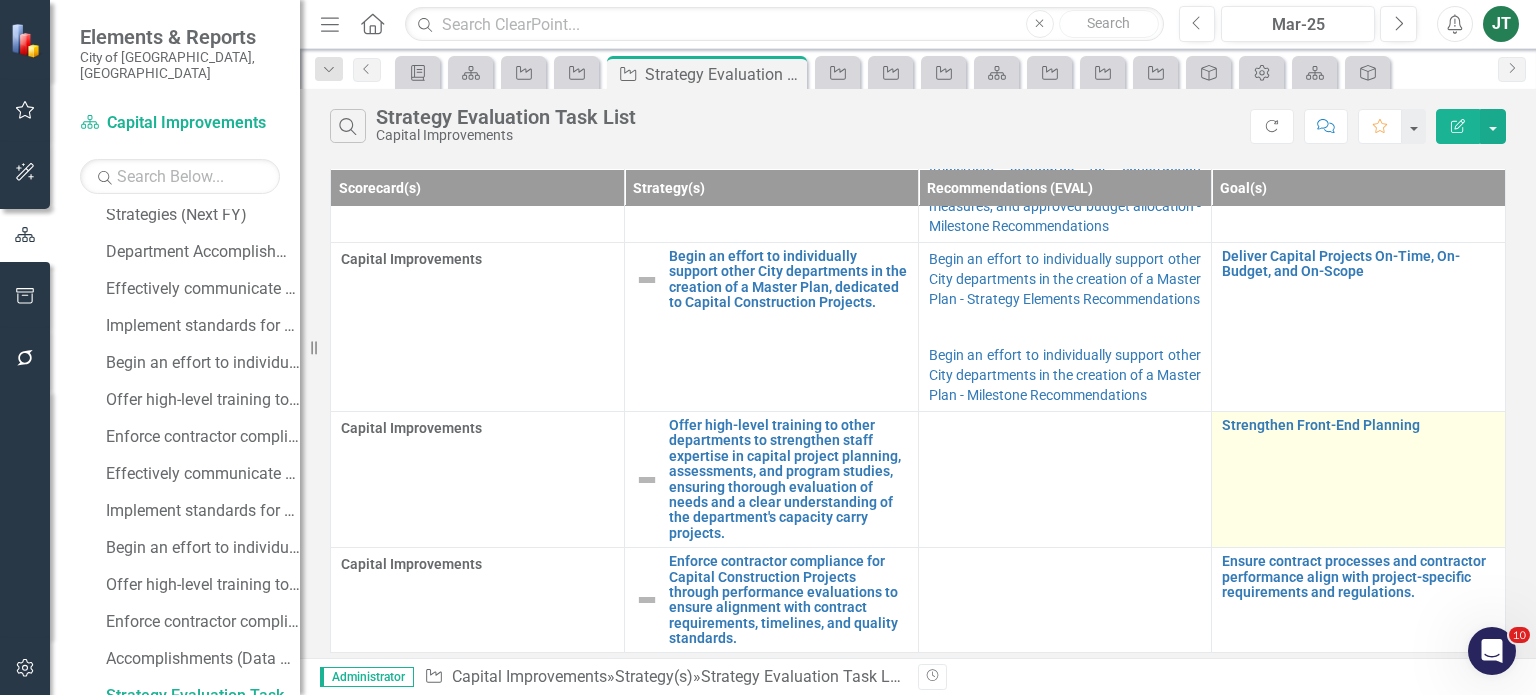 scroll, scrollTop: 360, scrollLeft: 0, axis: vertical 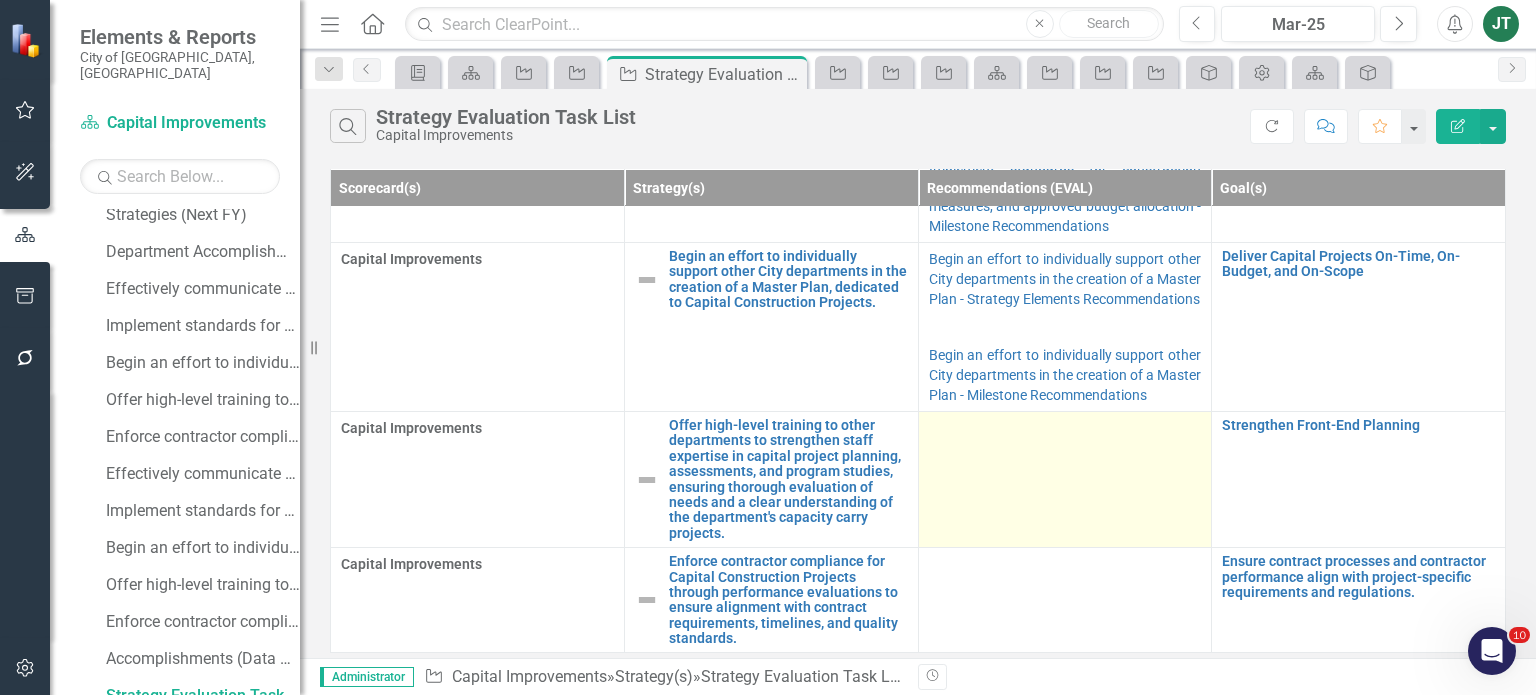 click at bounding box center (1065, 480) 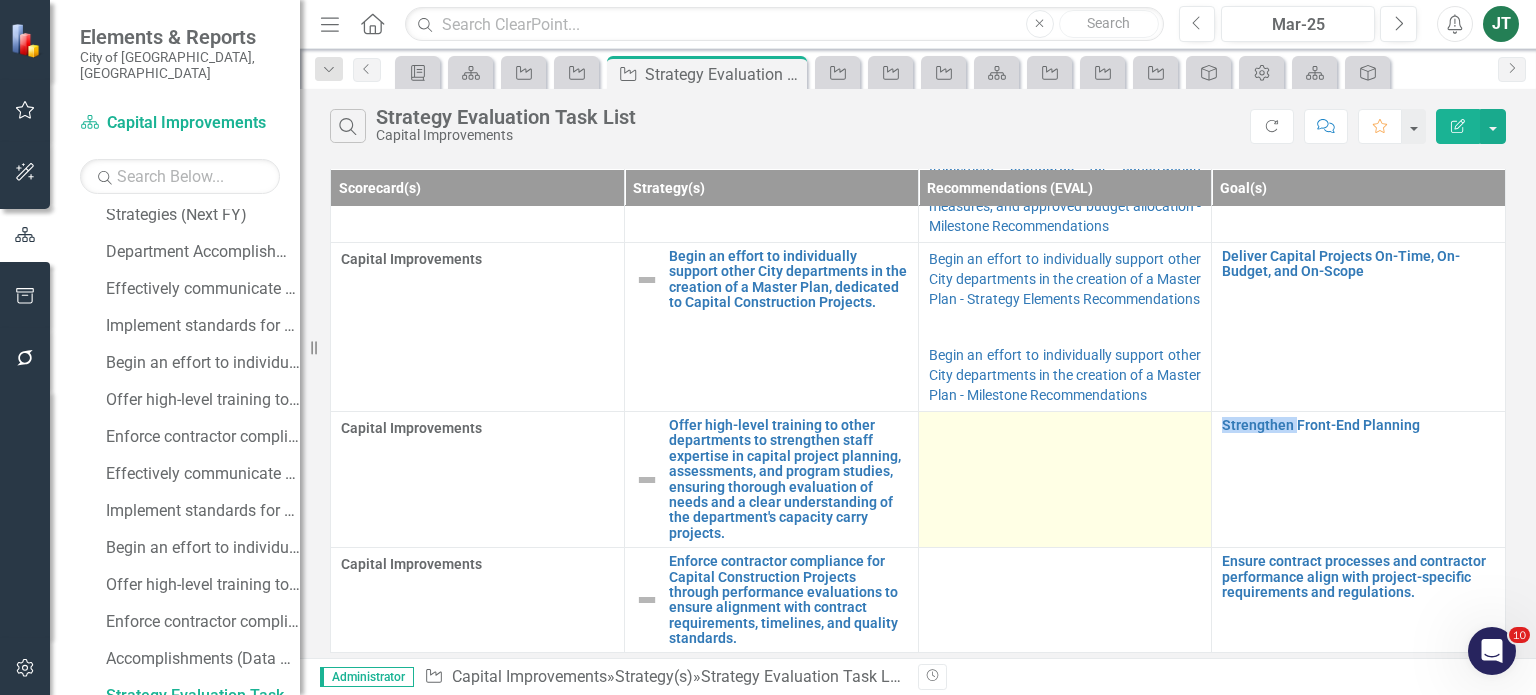 click at bounding box center (1065, 480) 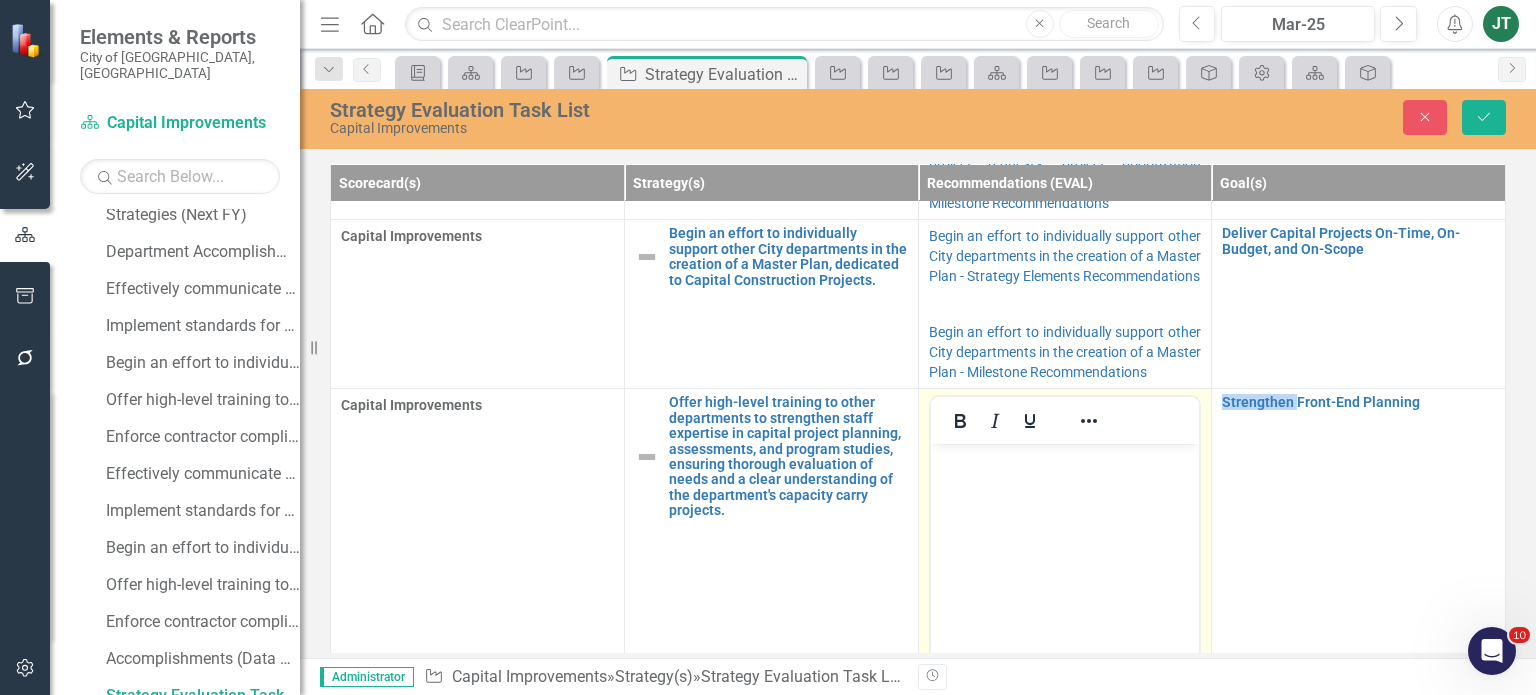 scroll, scrollTop: 0, scrollLeft: 0, axis: both 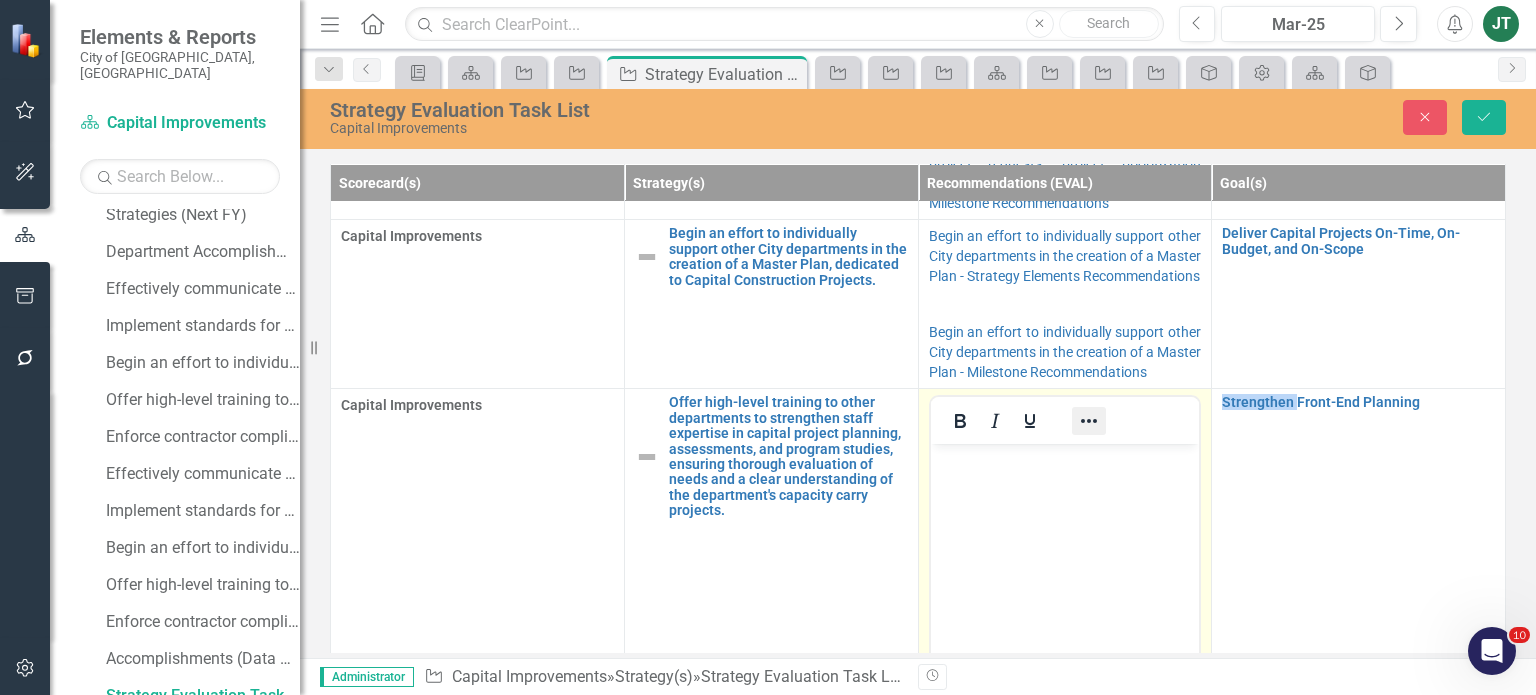 click 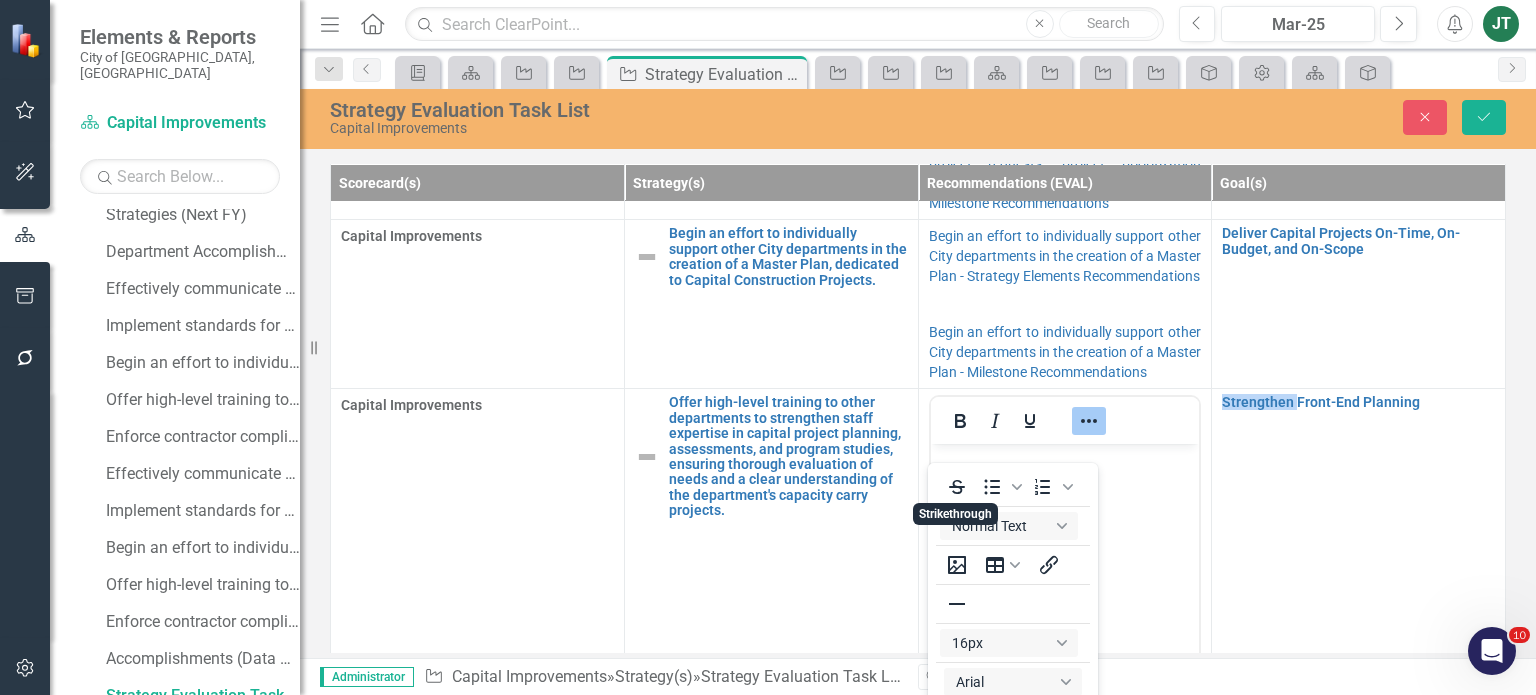 scroll, scrollTop: 46, scrollLeft: 0, axis: vertical 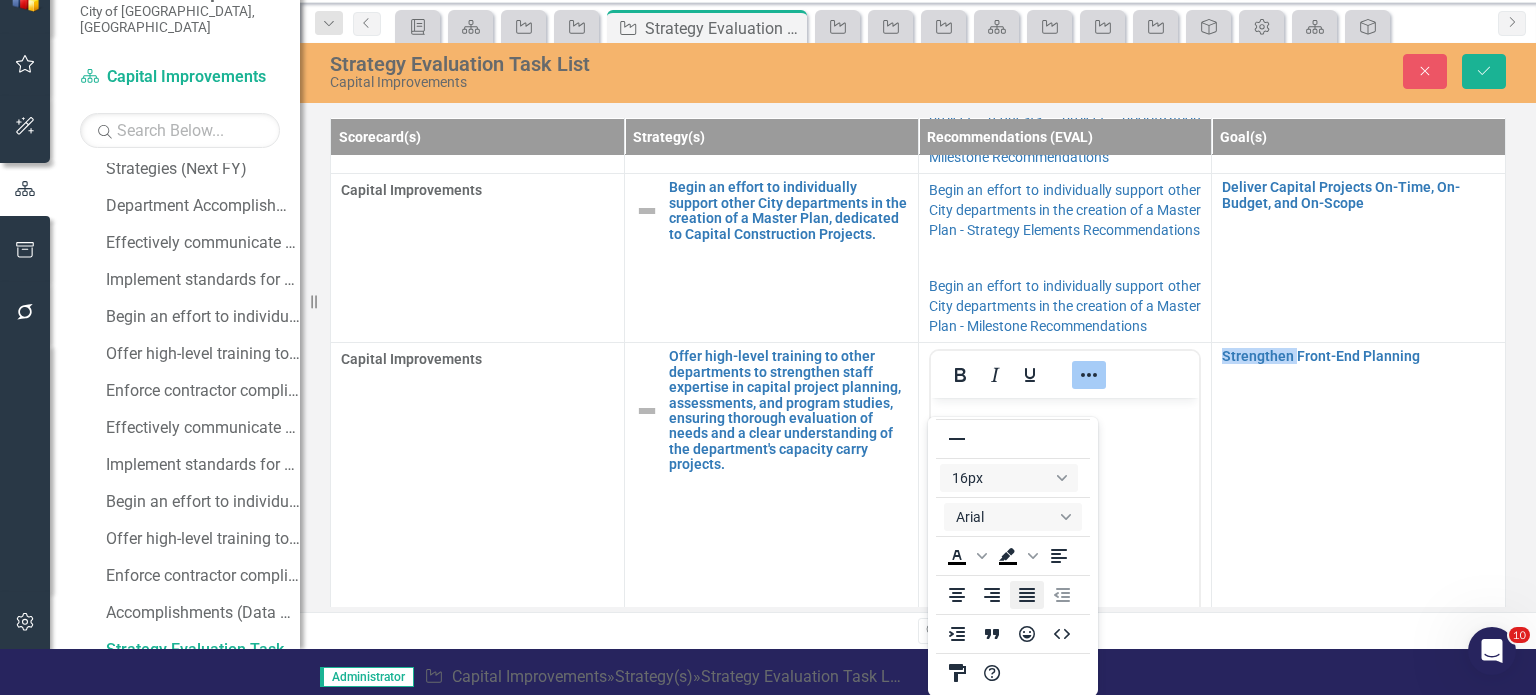 click 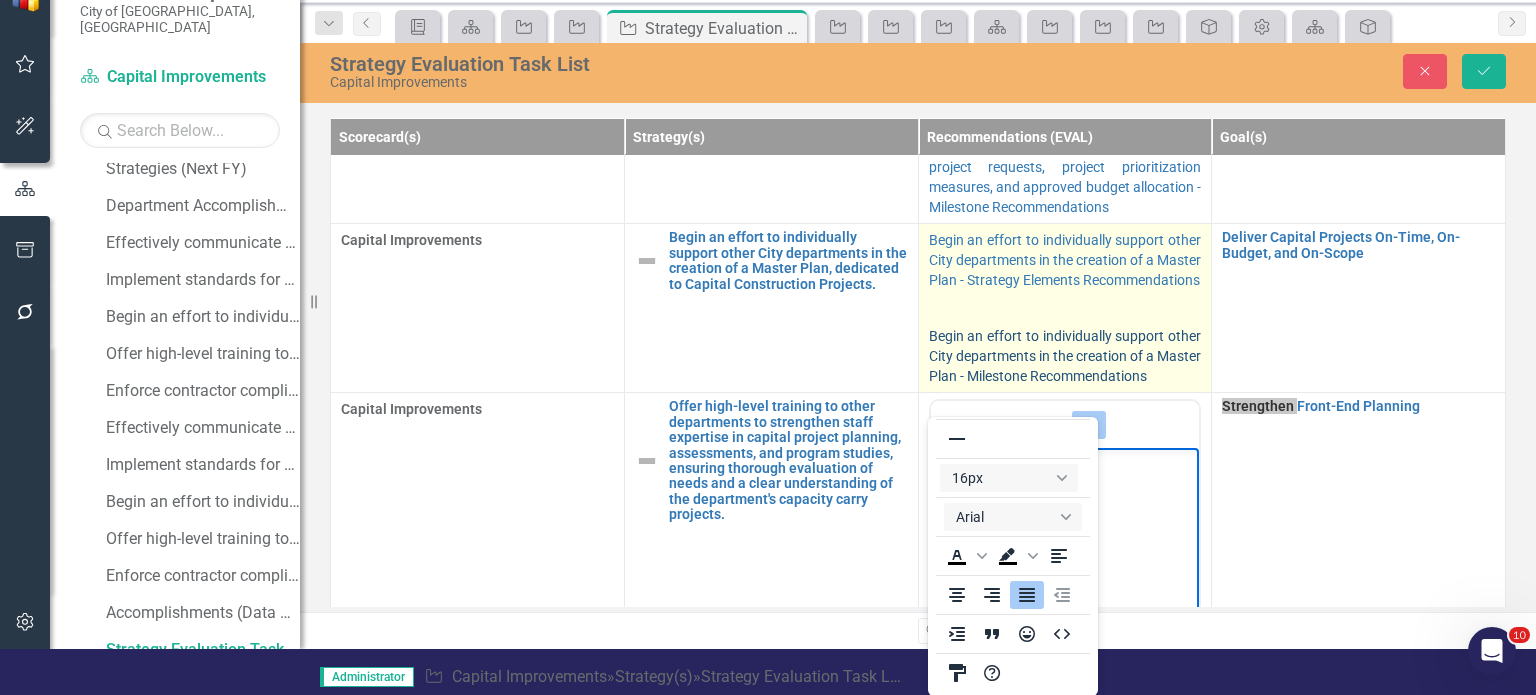 scroll, scrollTop: 560, scrollLeft: 0, axis: vertical 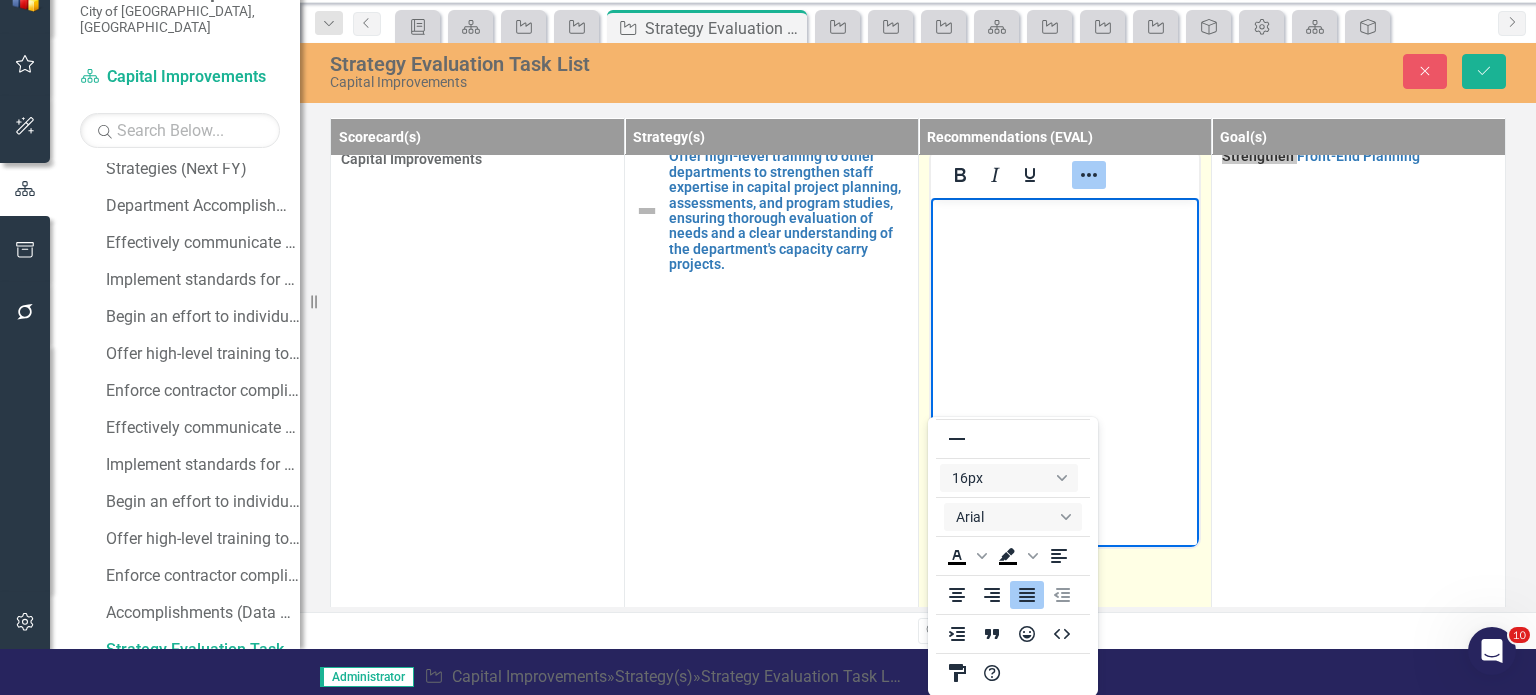 click 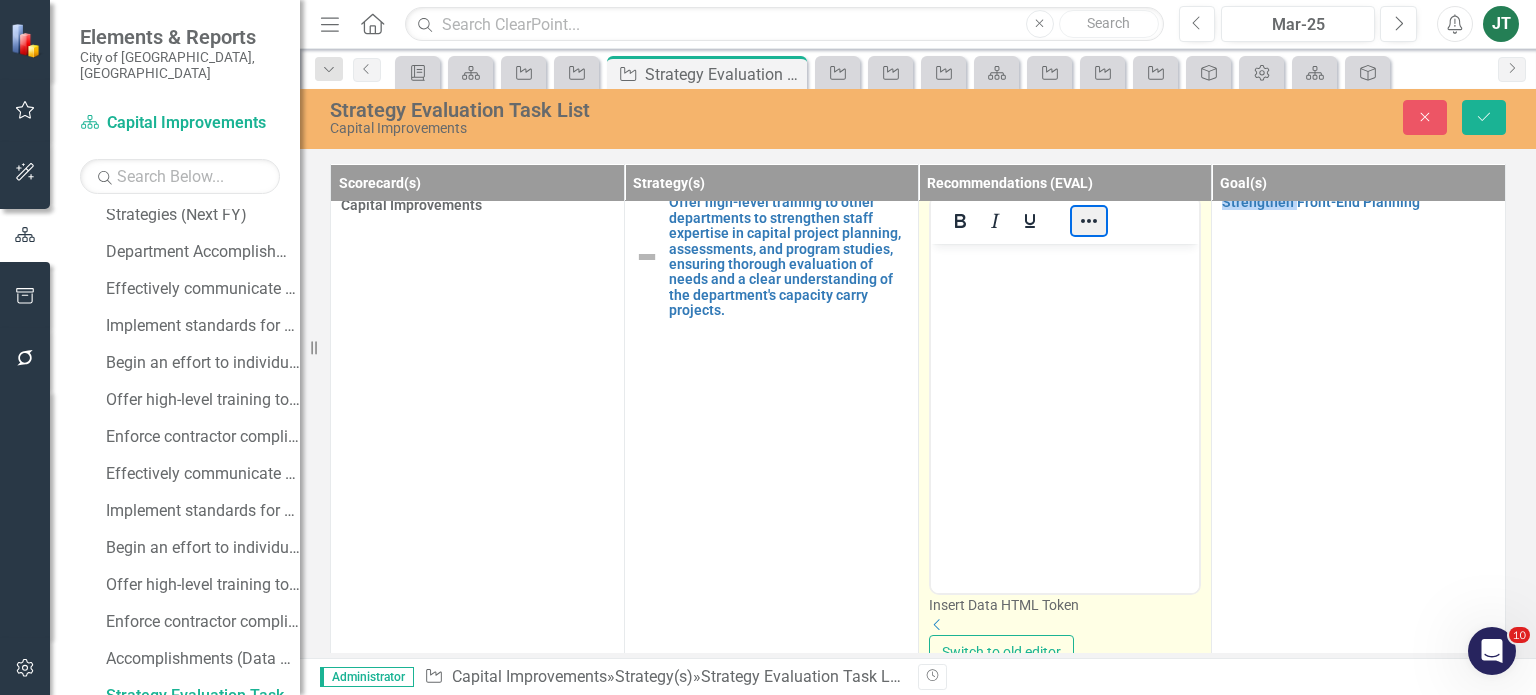 scroll, scrollTop: 0, scrollLeft: 0, axis: both 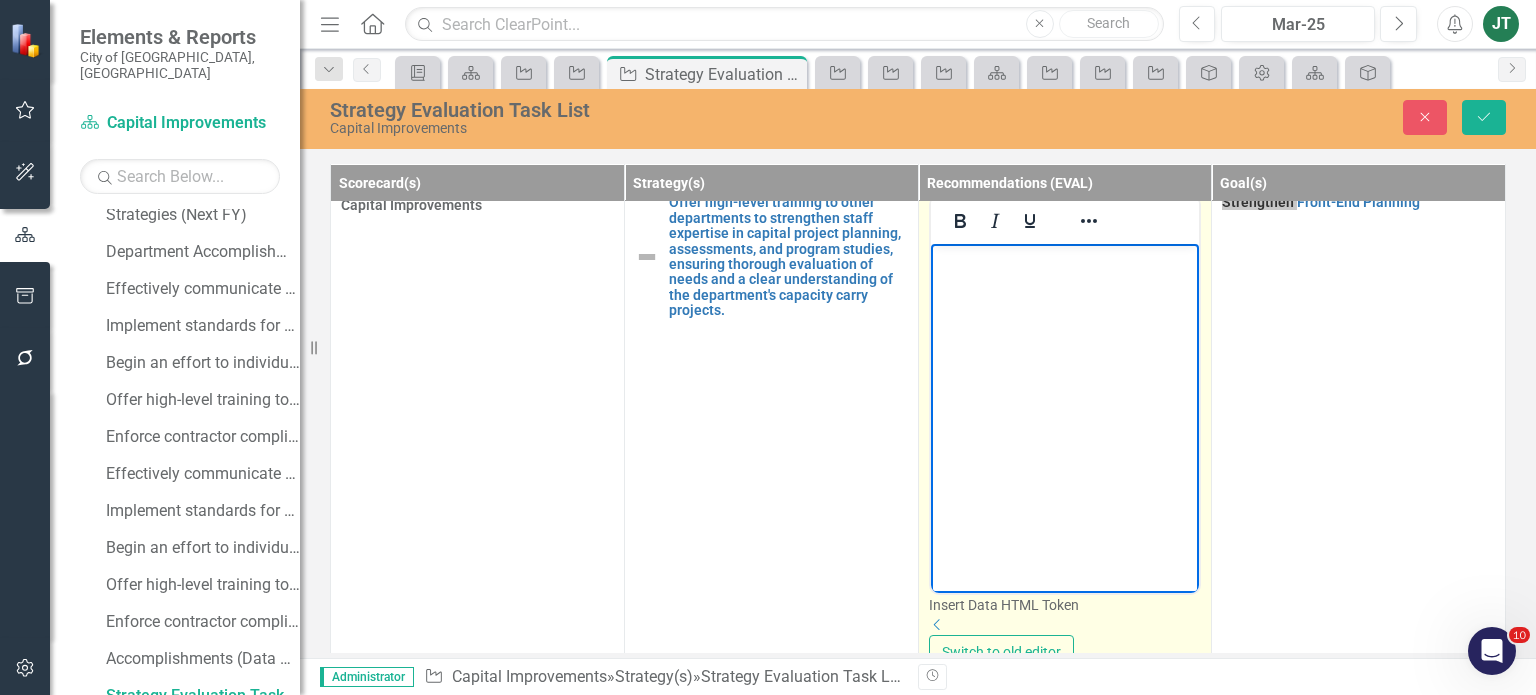 click at bounding box center (1064, 394) 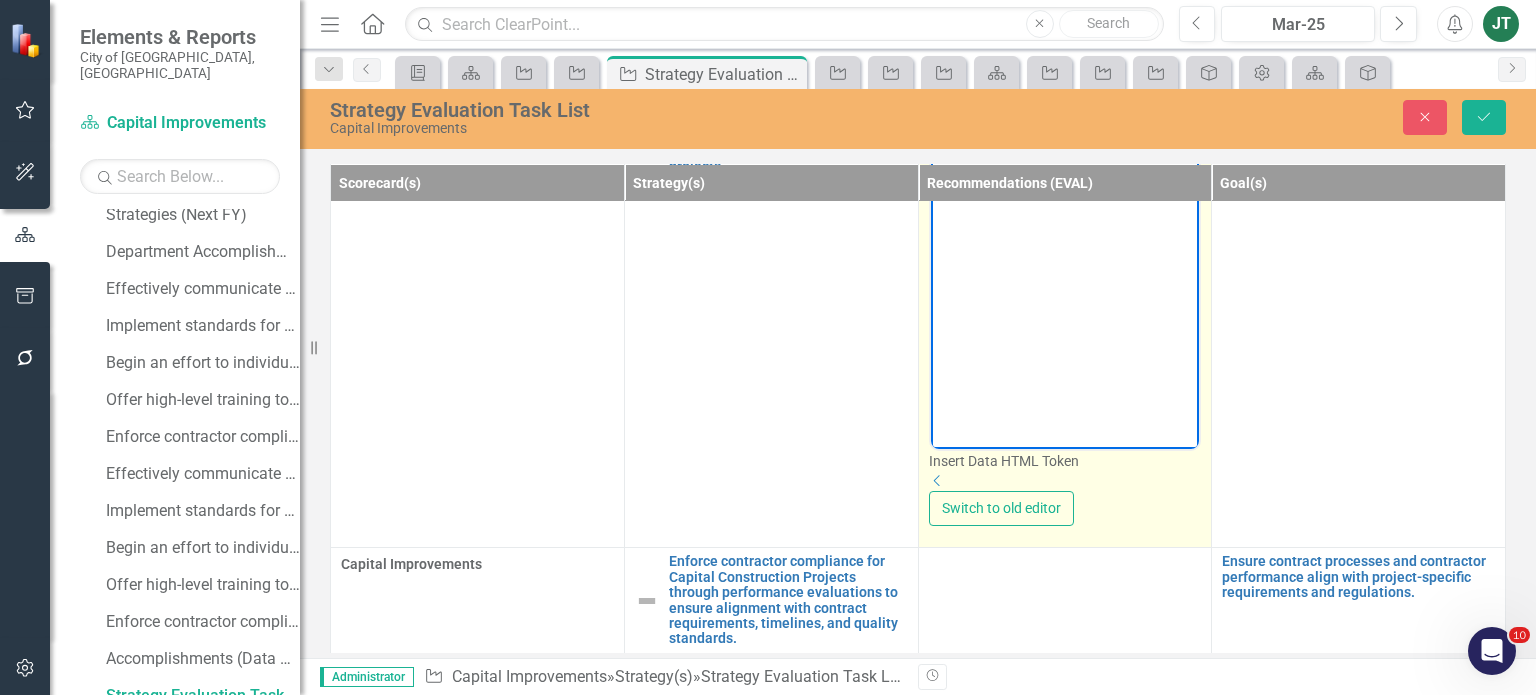 scroll, scrollTop: 776, scrollLeft: 0, axis: vertical 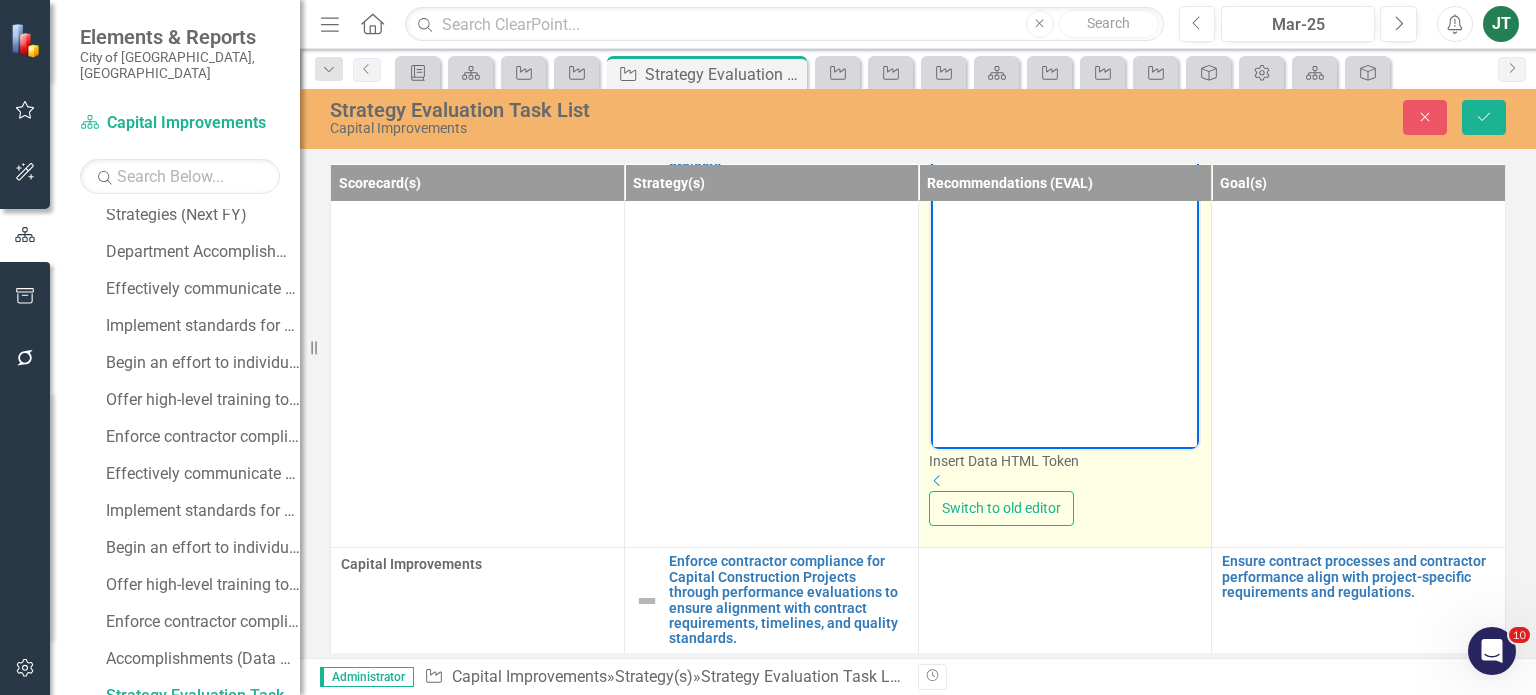 click on "Dropdown" 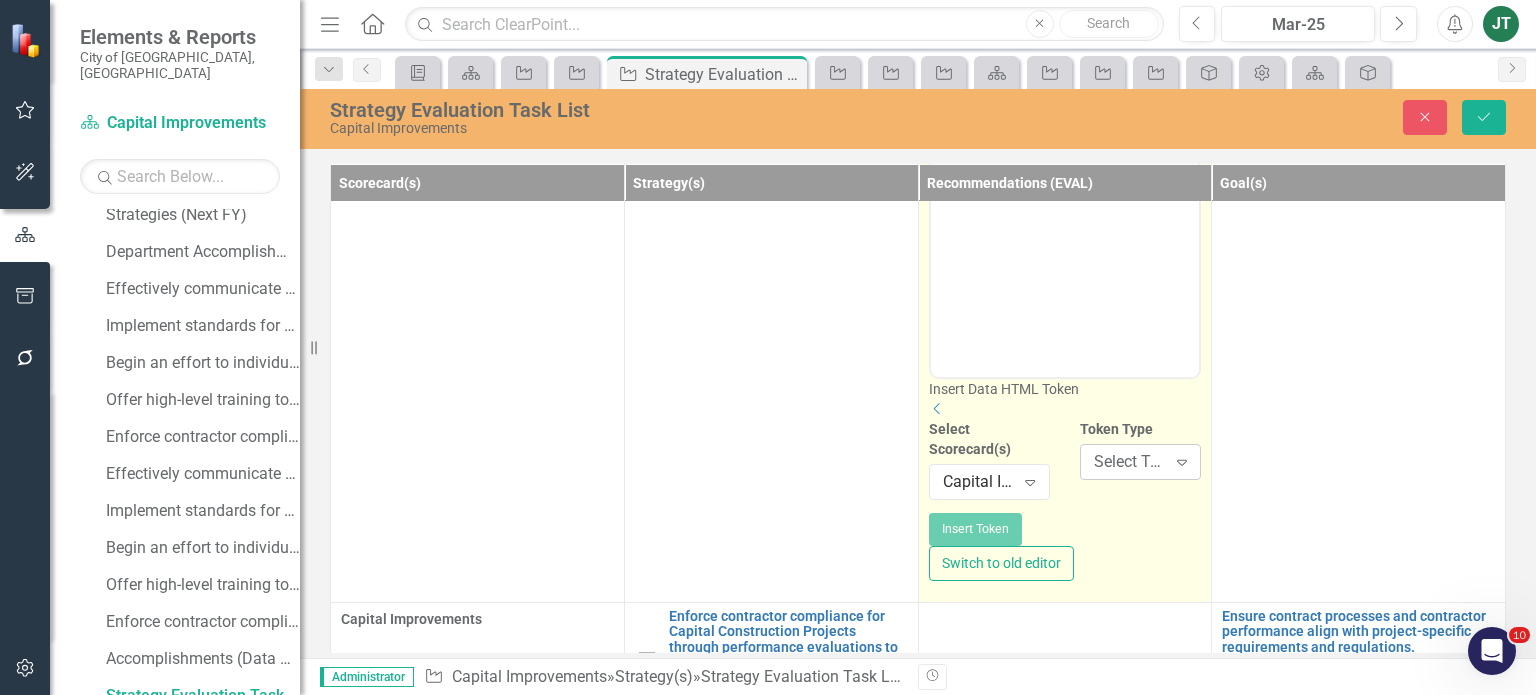 click on "Select Token Type..." at bounding box center (1130, 462) 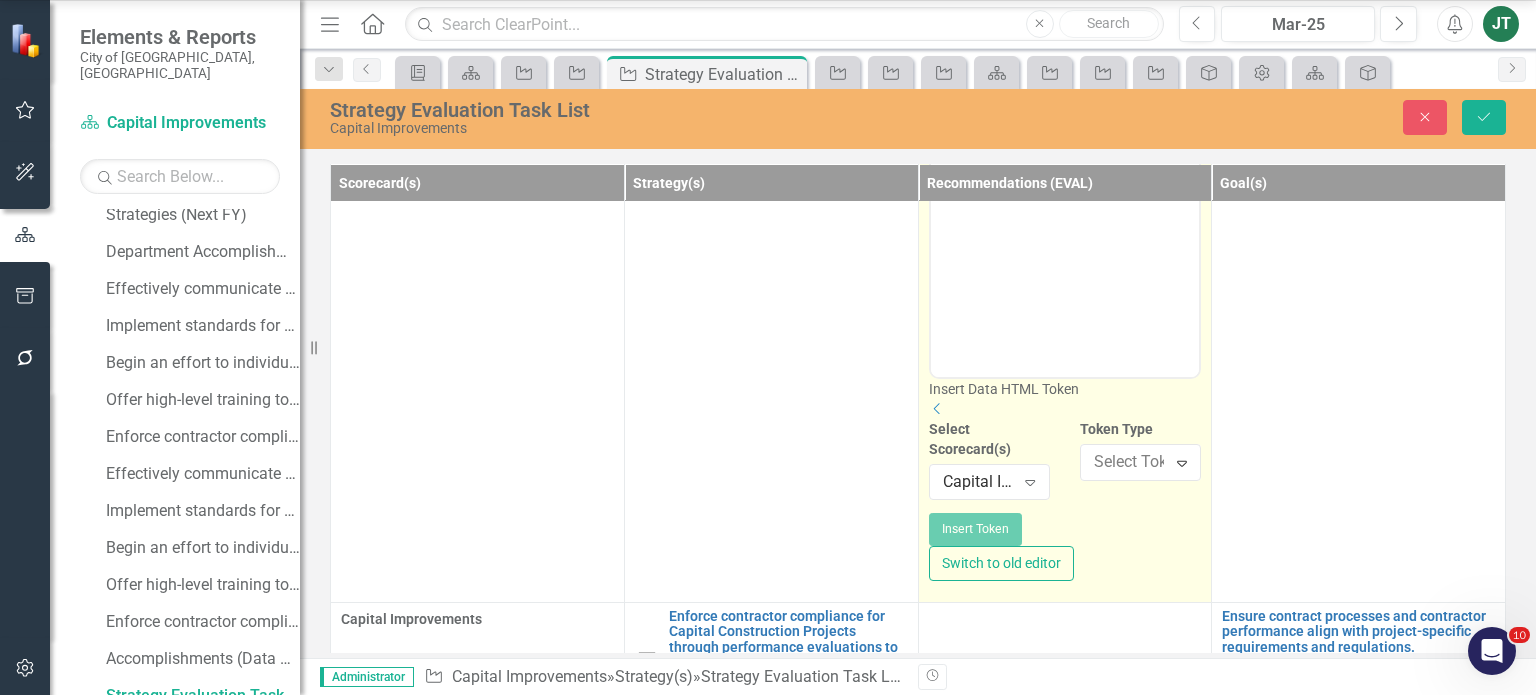 scroll, scrollTop: 349, scrollLeft: 0, axis: vertical 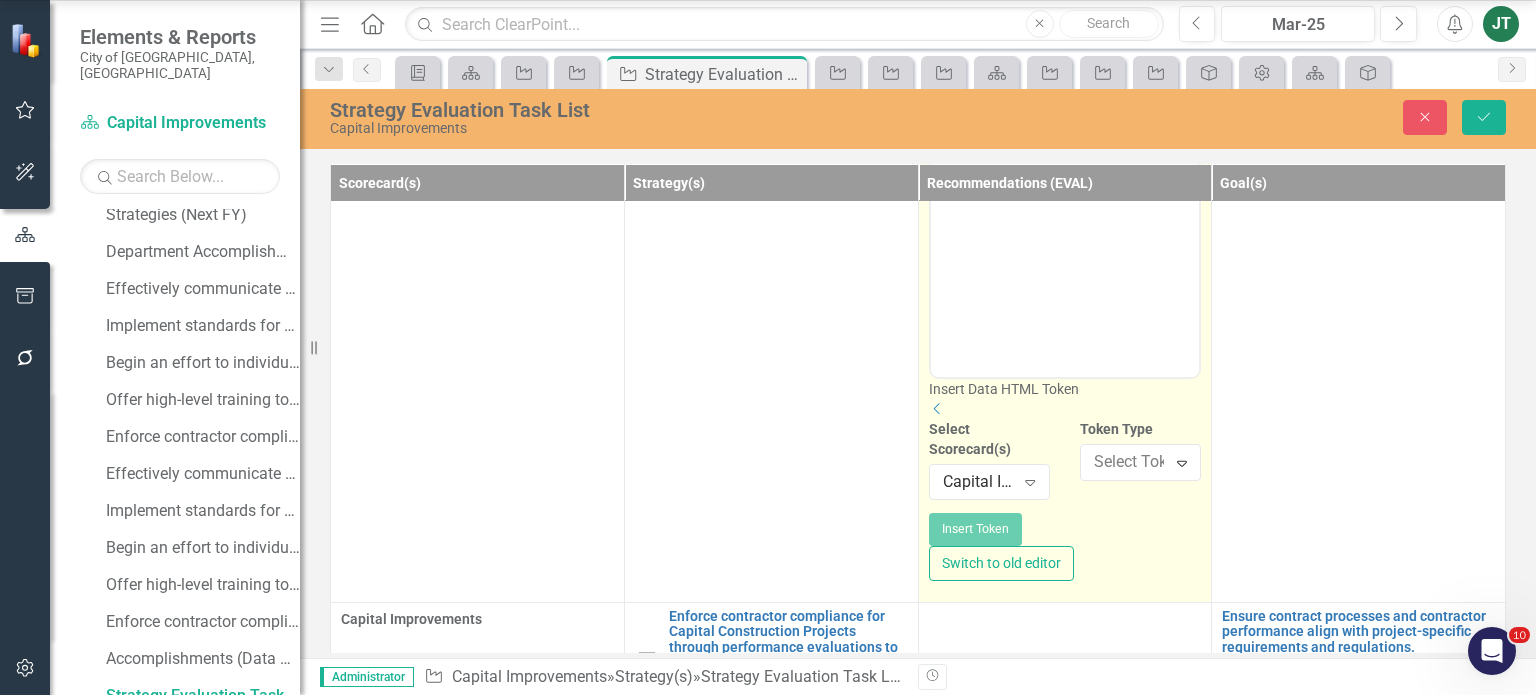 click on "Strategy Report" at bounding box center [772, -82] 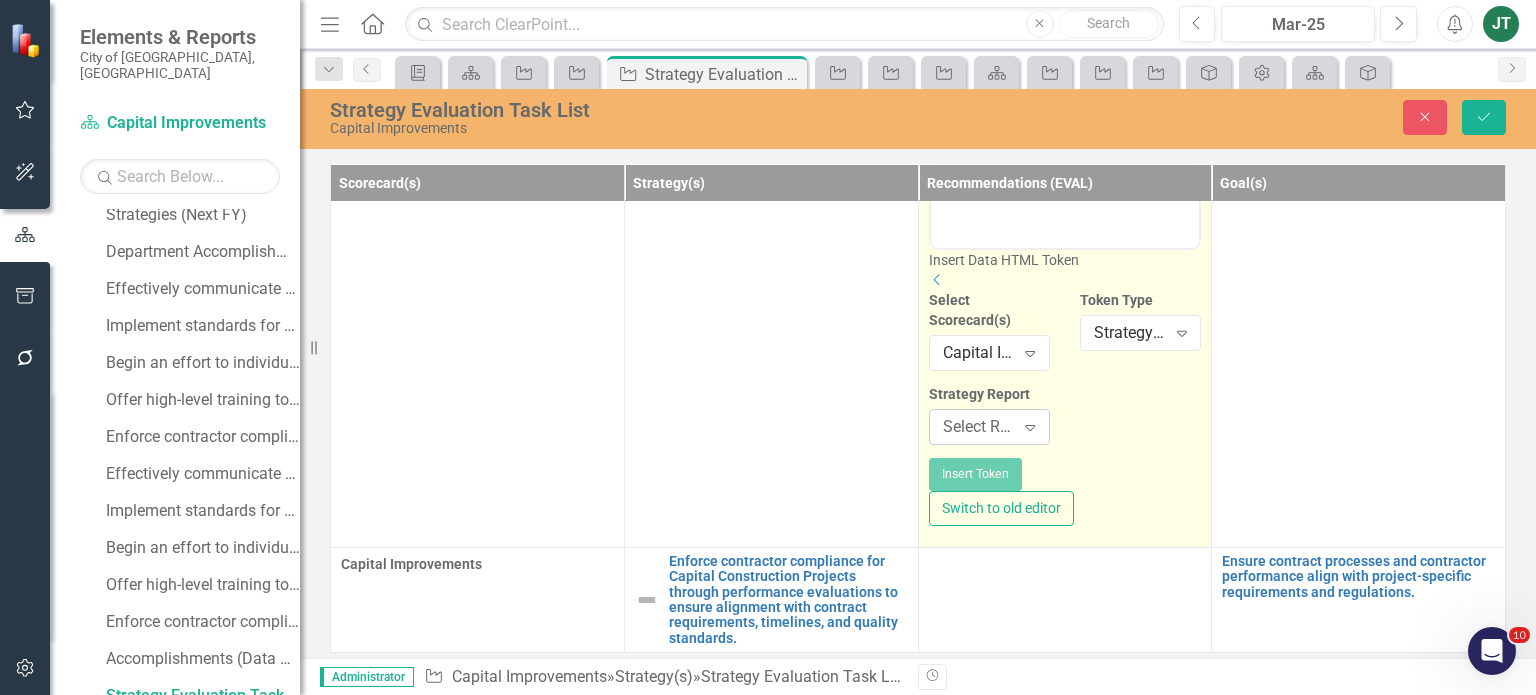 scroll, scrollTop: 1027, scrollLeft: 0, axis: vertical 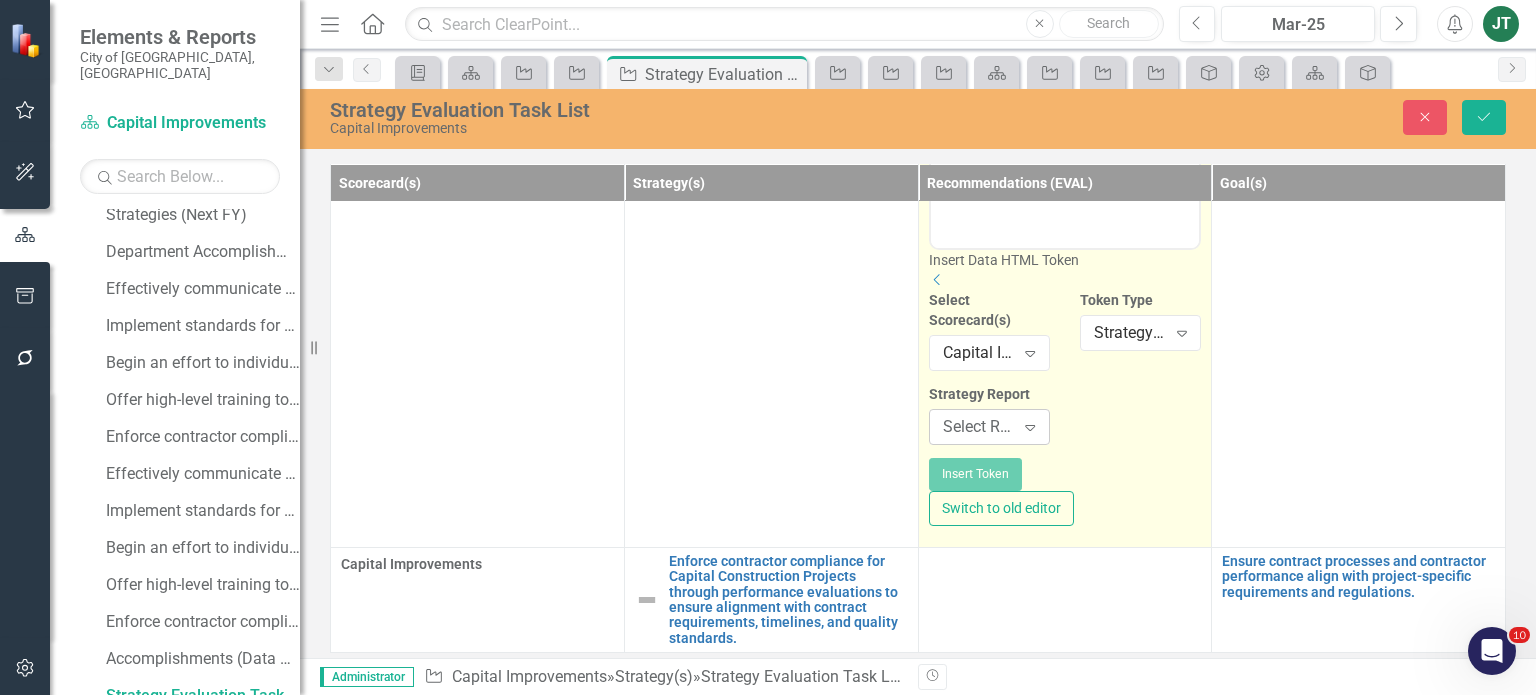 click on "Select Report..." at bounding box center (979, 427) 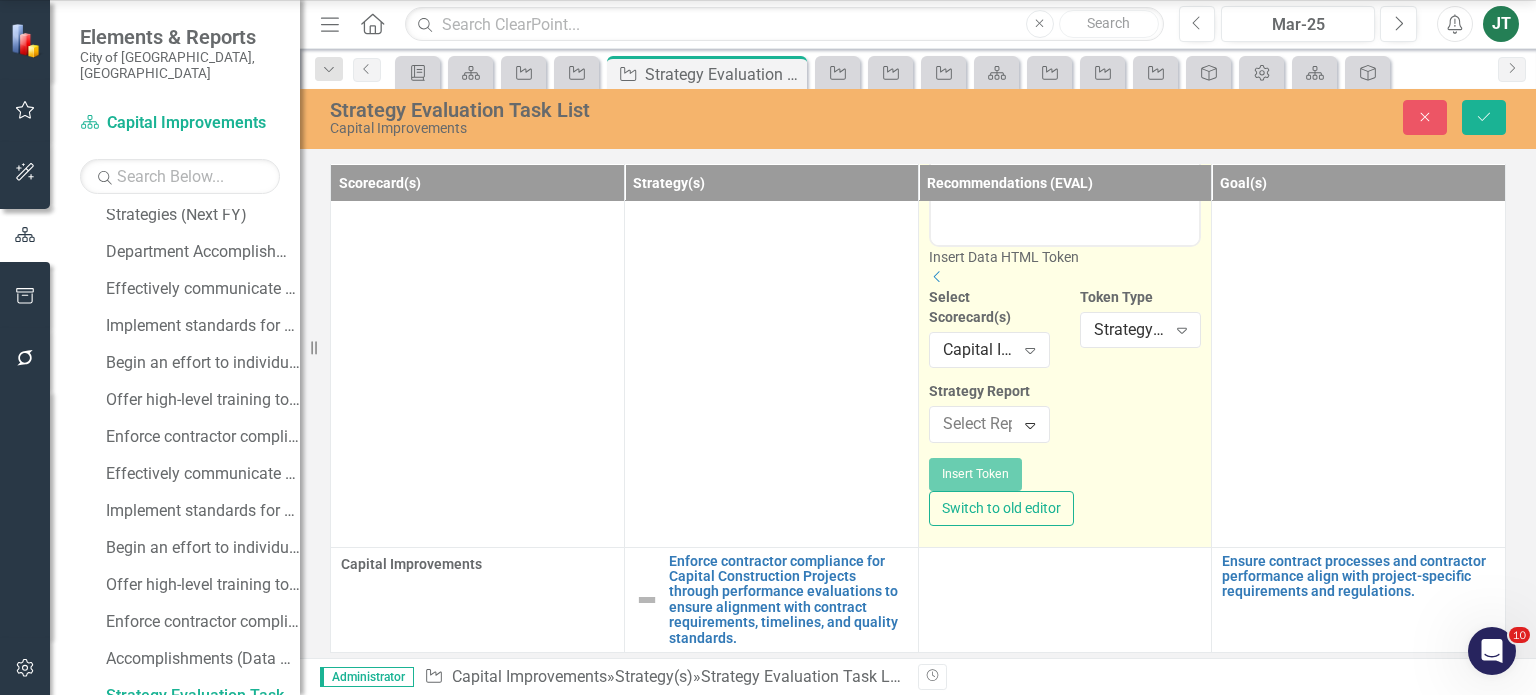 scroll, scrollTop: 1700, scrollLeft: 0, axis: vertical 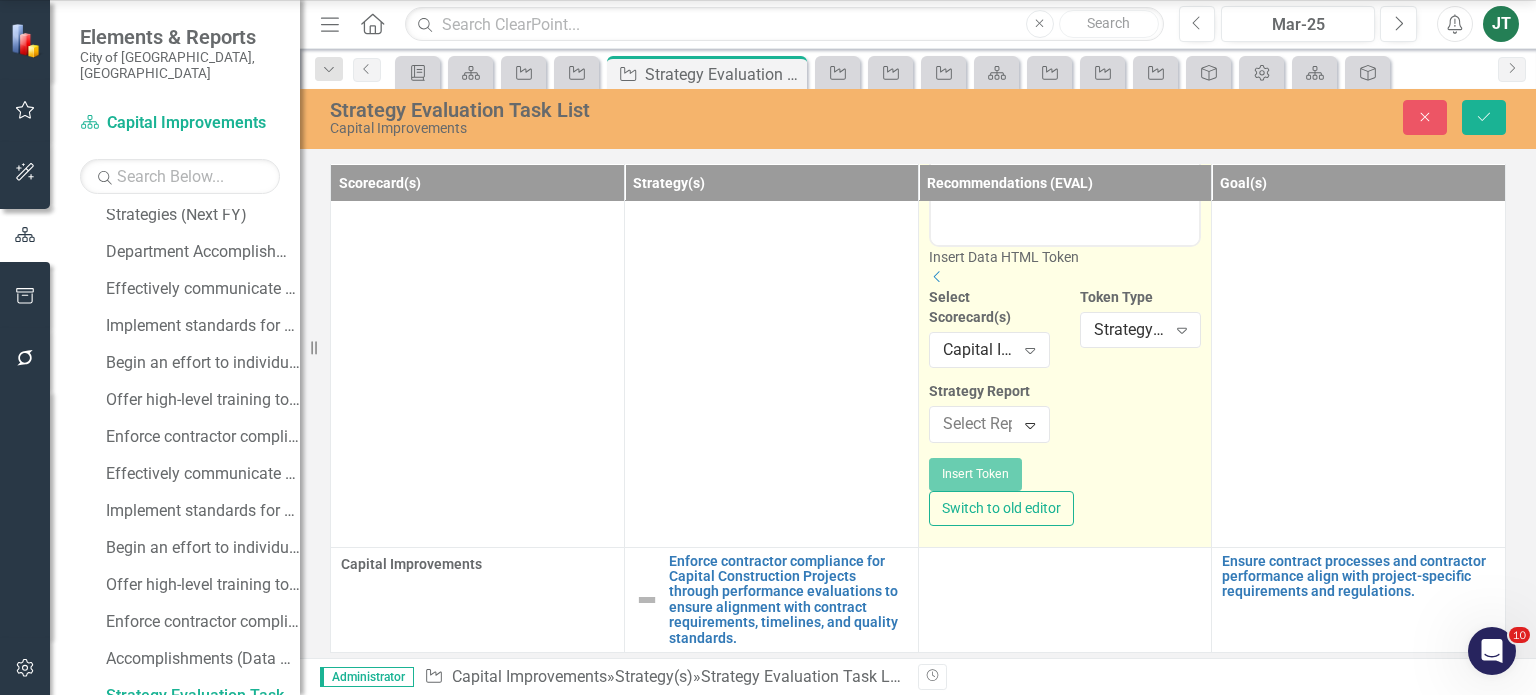 click on "Offer high-level training to other departments to strengthen staff expertise in capital project planning - Milestone Recommendations" at bounding box center [772, -313] 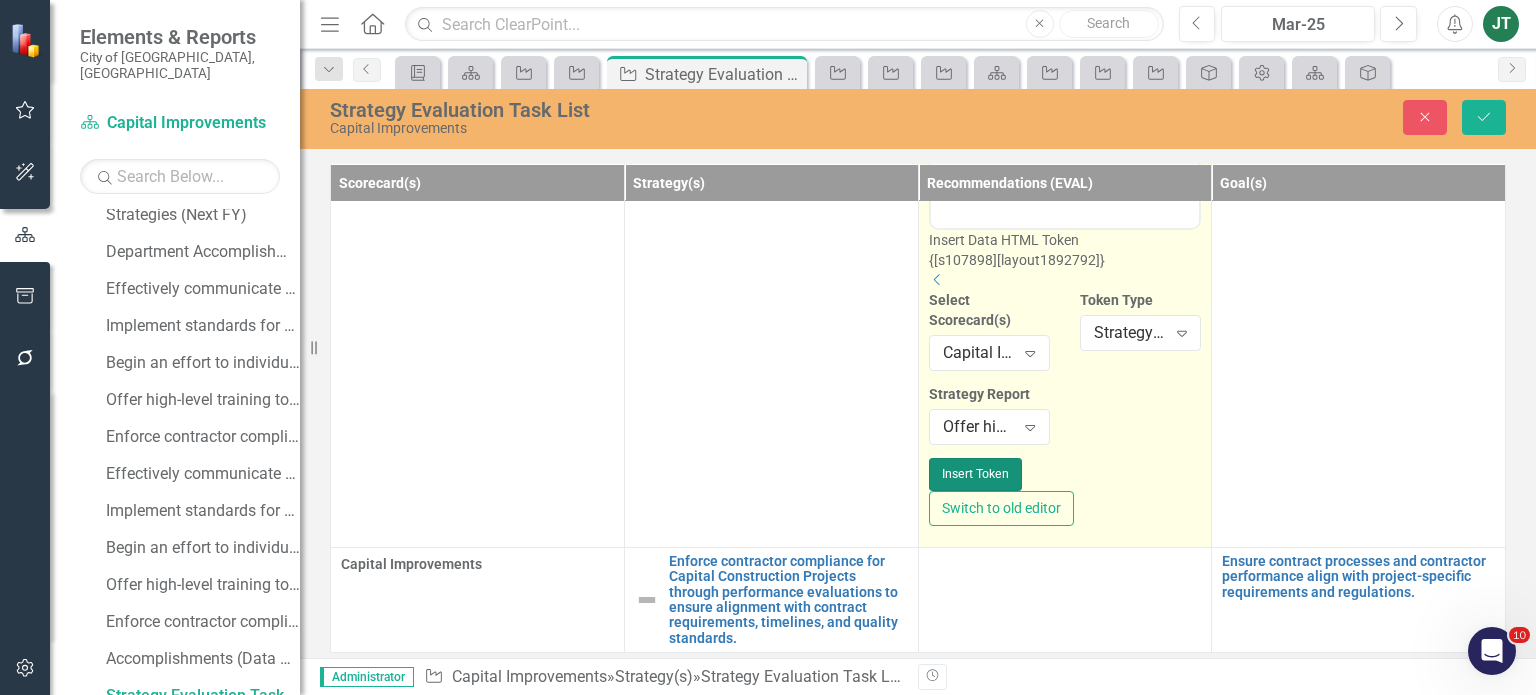 click on "Insert Token" at bounding box center (975, 474) 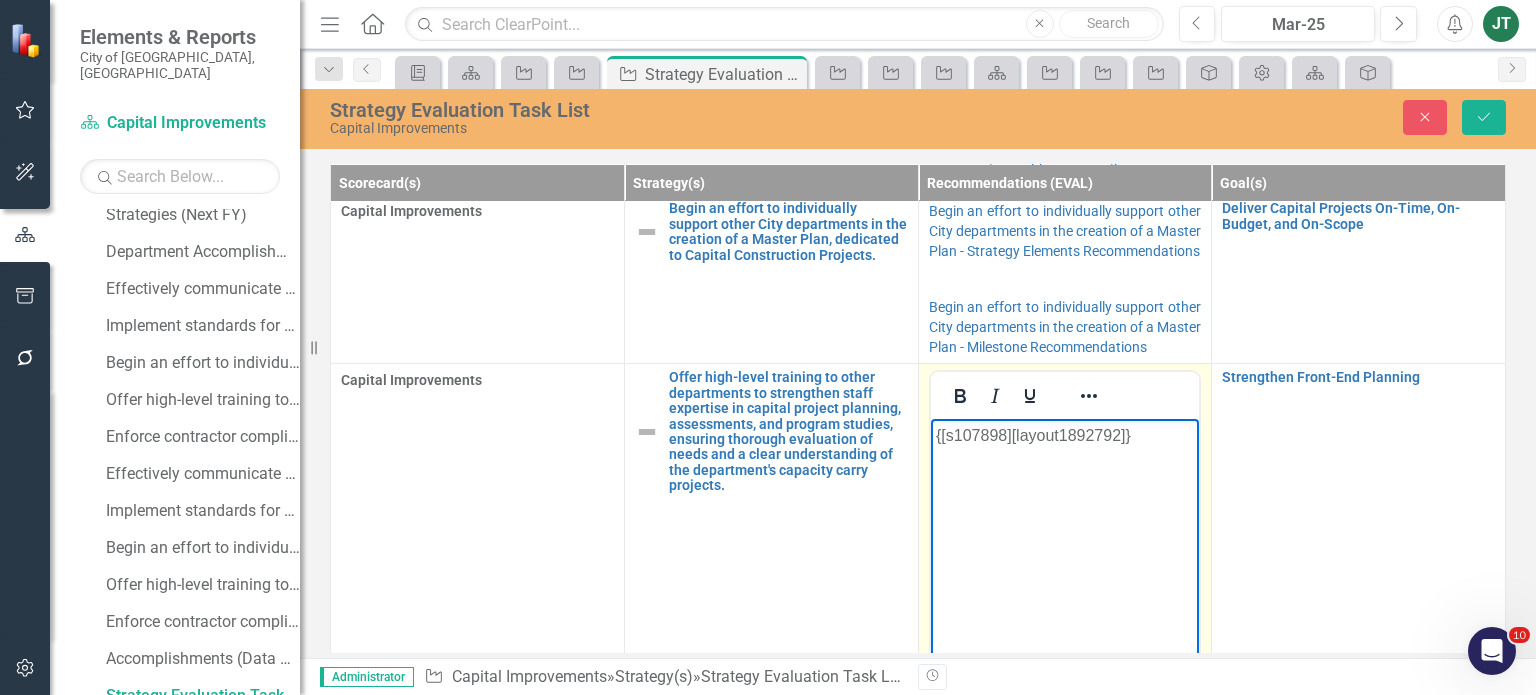 scroll, scrollTop: 372, scrollLeft: 0, axis: vertical 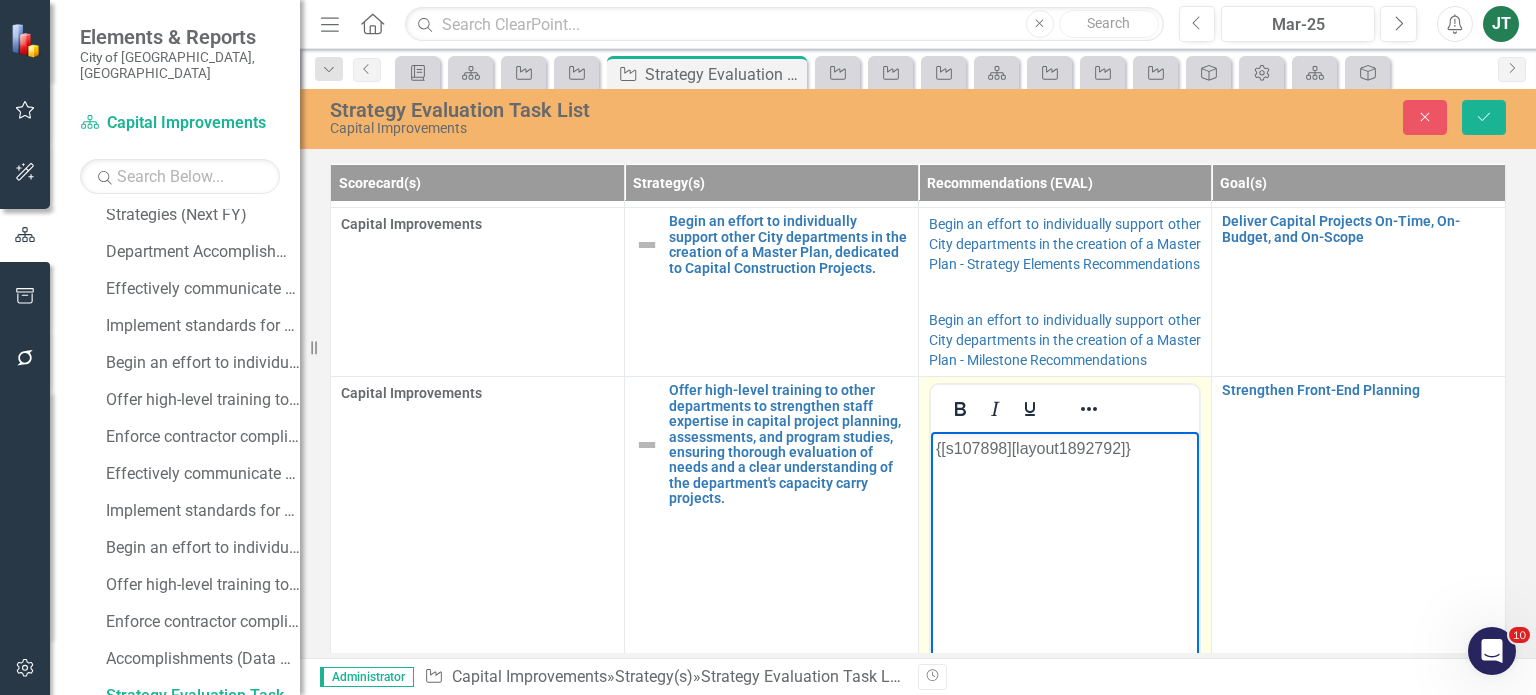 click on "{[s107898][layout1892792]}" at bounding box center (1064, 449) 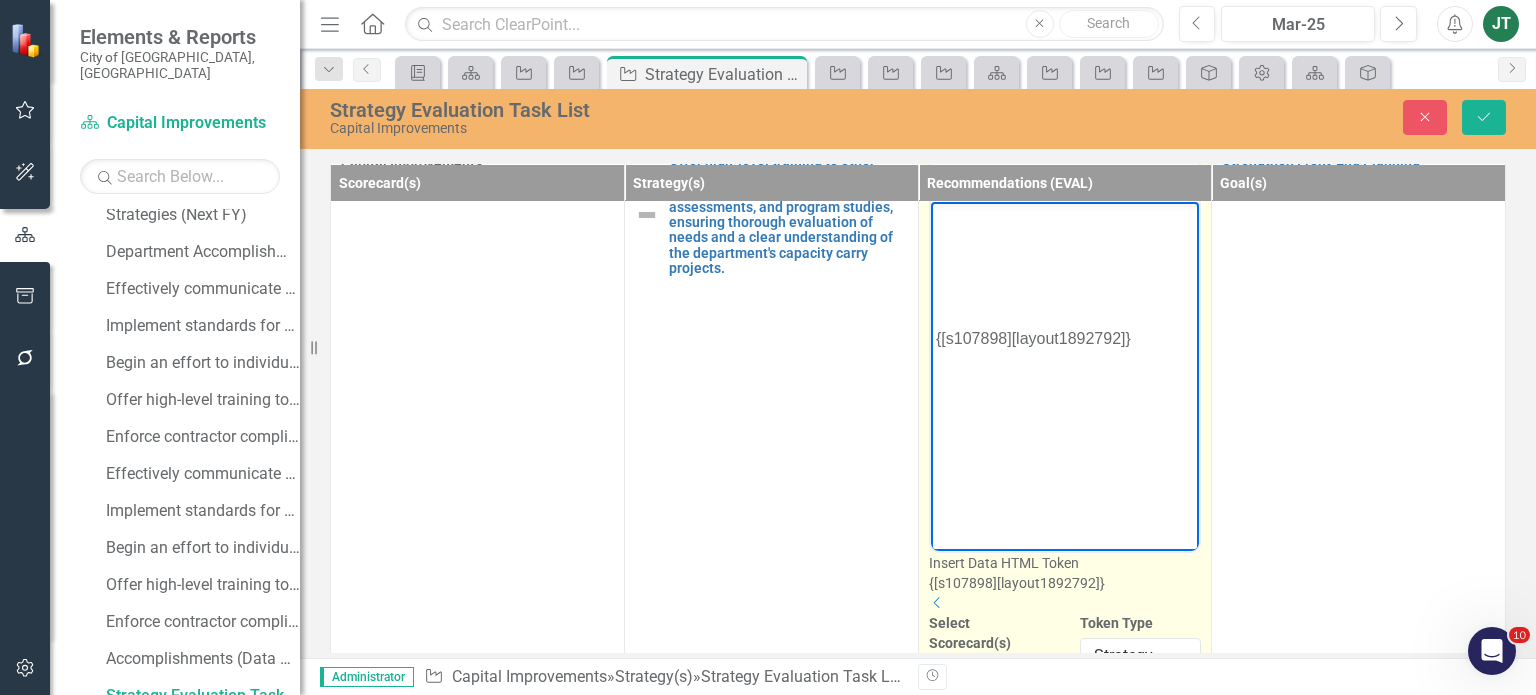 scroll, scrollTop: 572, scrollLeft: 0, axis: vertical 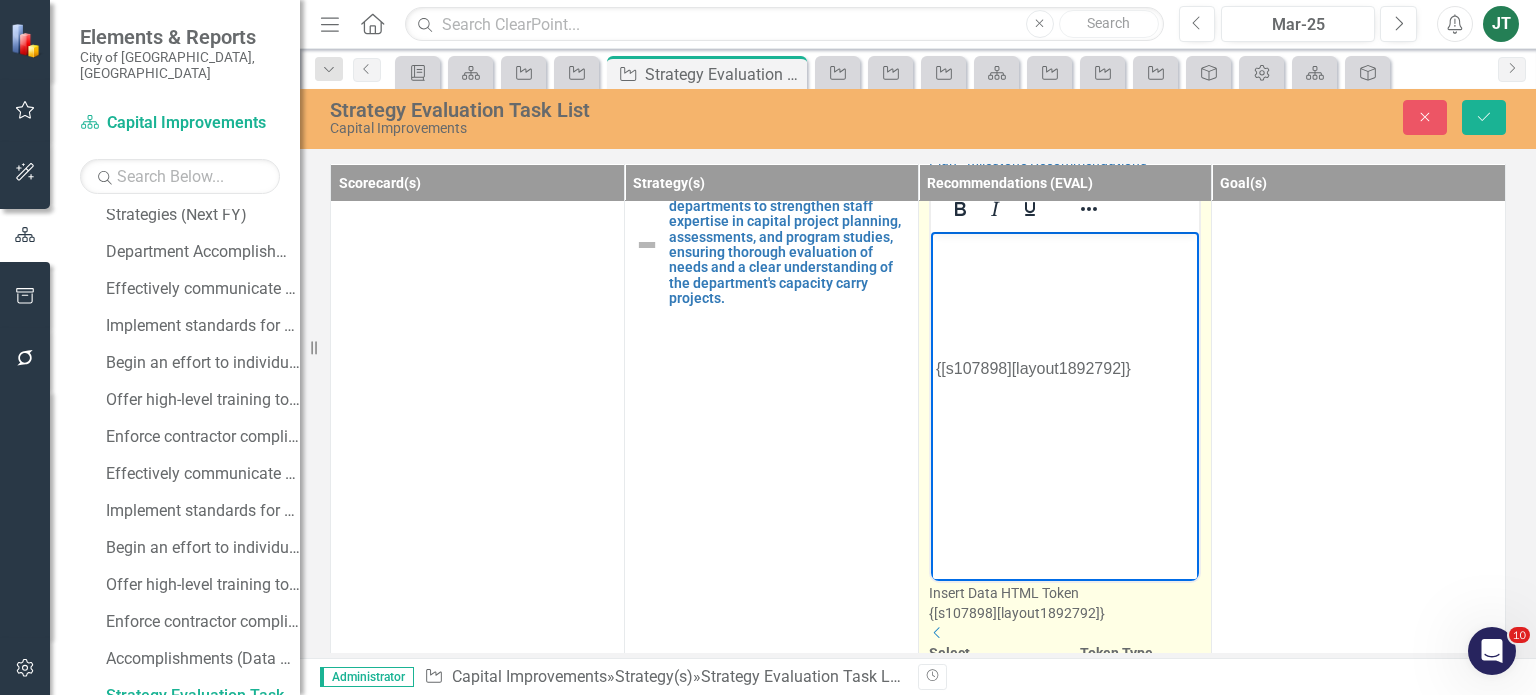 click at bounding box center [1064, 249] 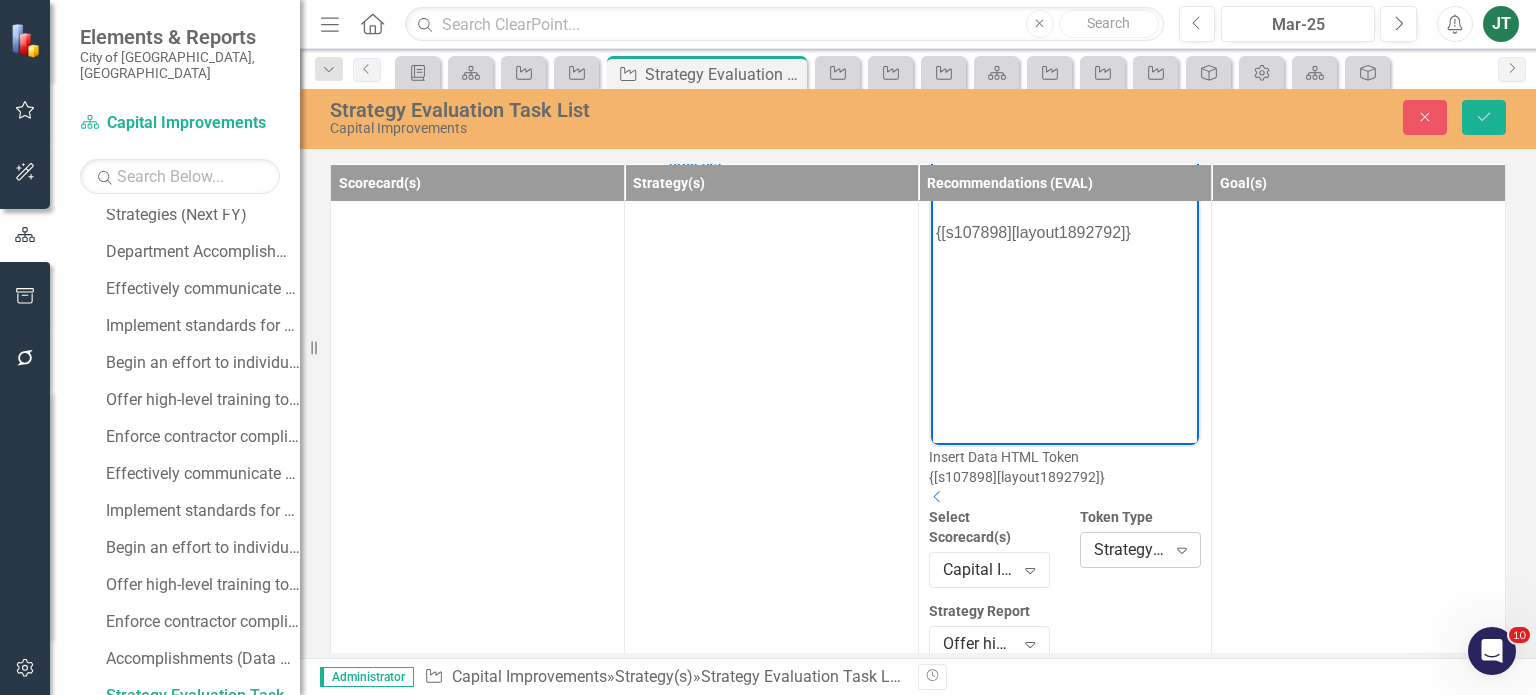 scroll, scrollTop: 772, scrollLeft: 0, axis: vertical 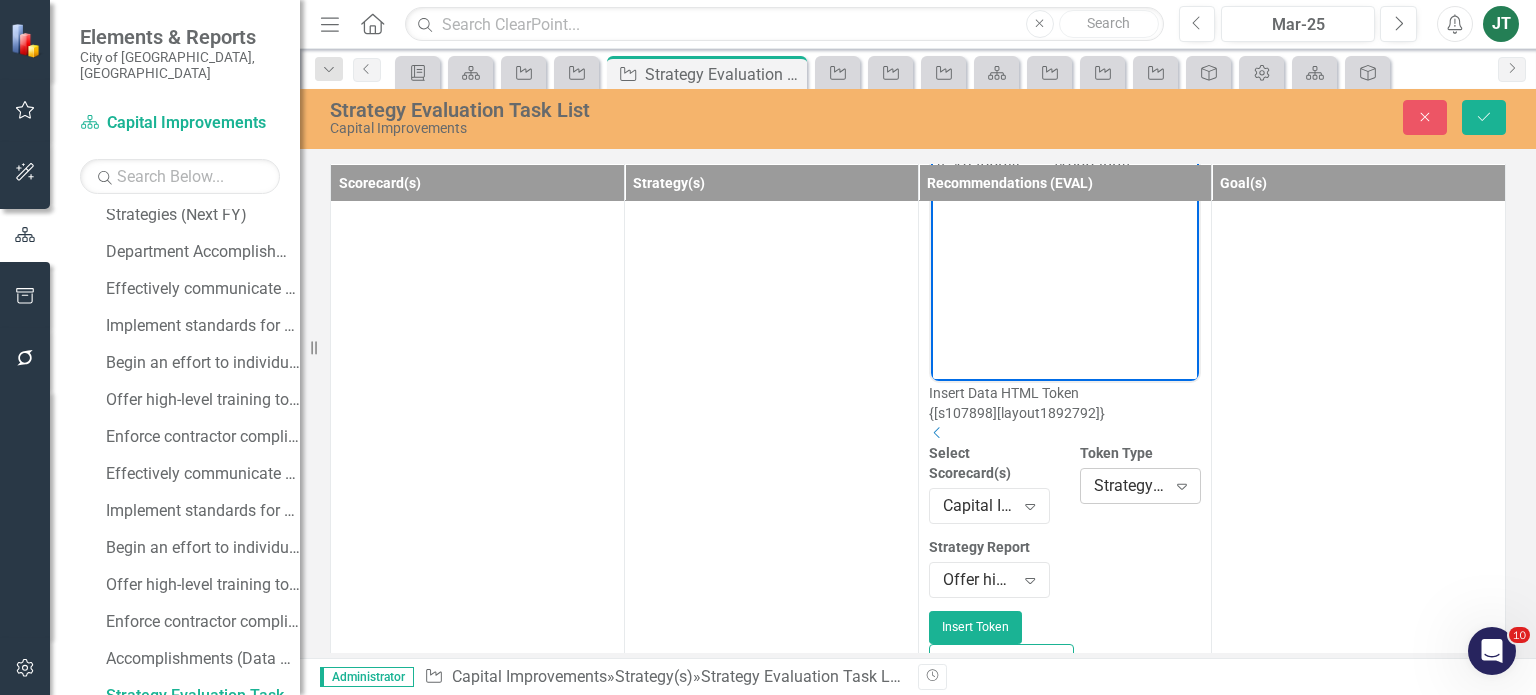 click on "Strategy Report" at bounding box center [1130, 486] 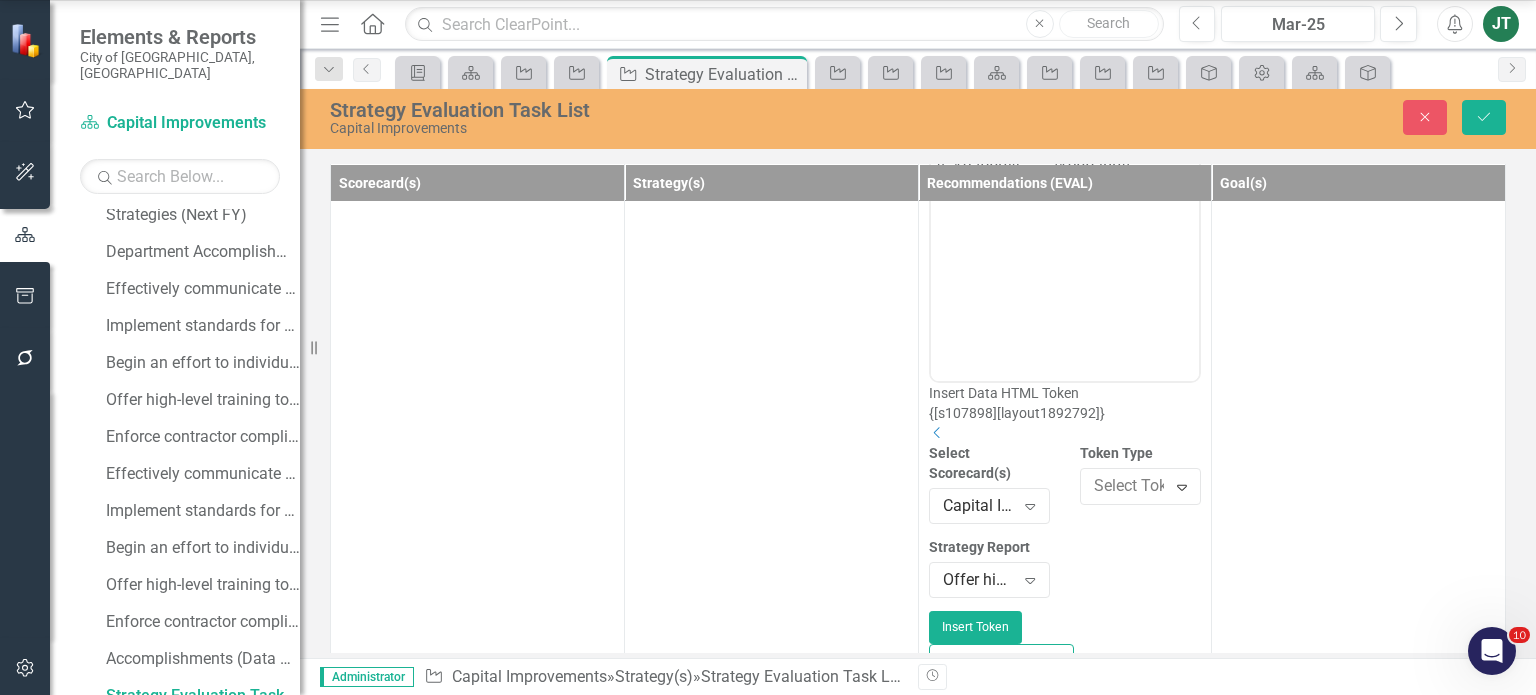 scroll, scrollTop: 349, scrollLeft: 0, axis: vertical 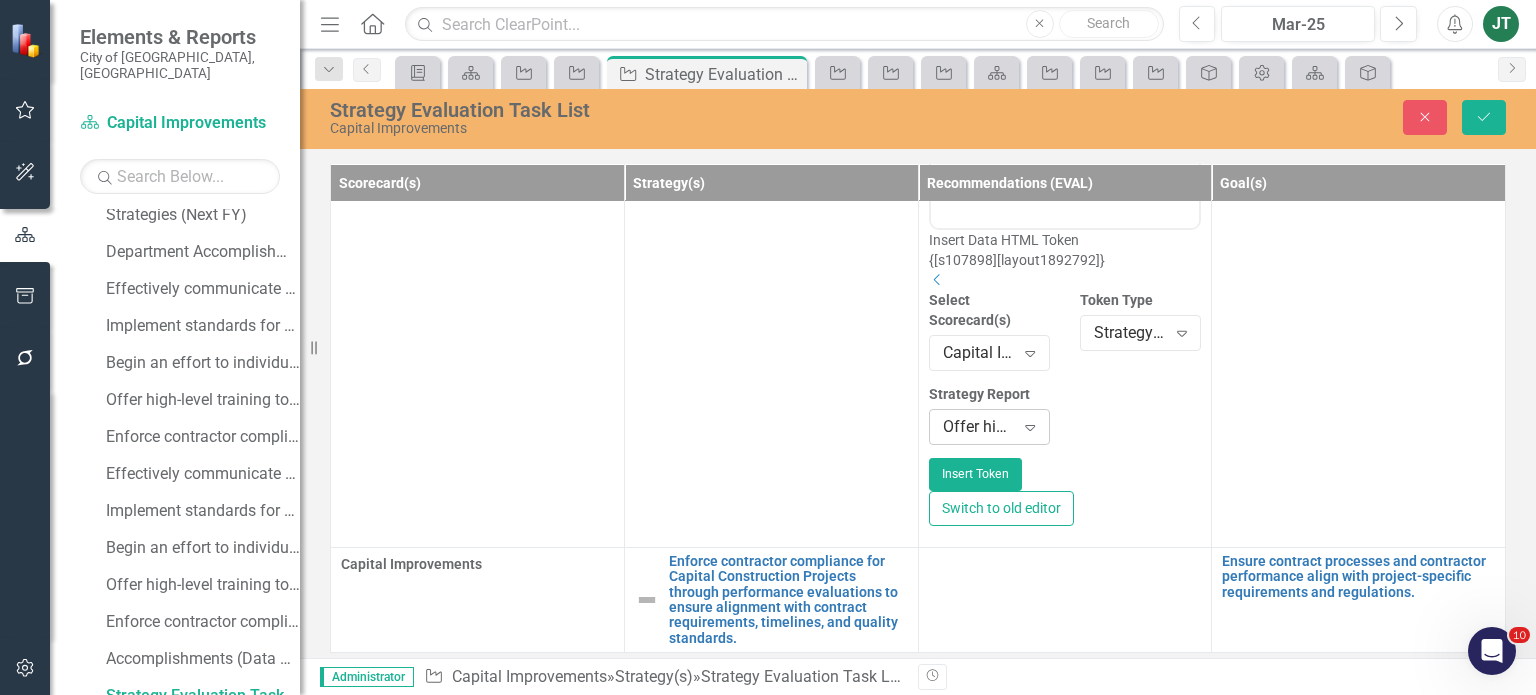click on "Offer high-level training to other departments to strengthen staff expertise in capital project planning - Milestone Recommendations" at bounding box center (979, 427) 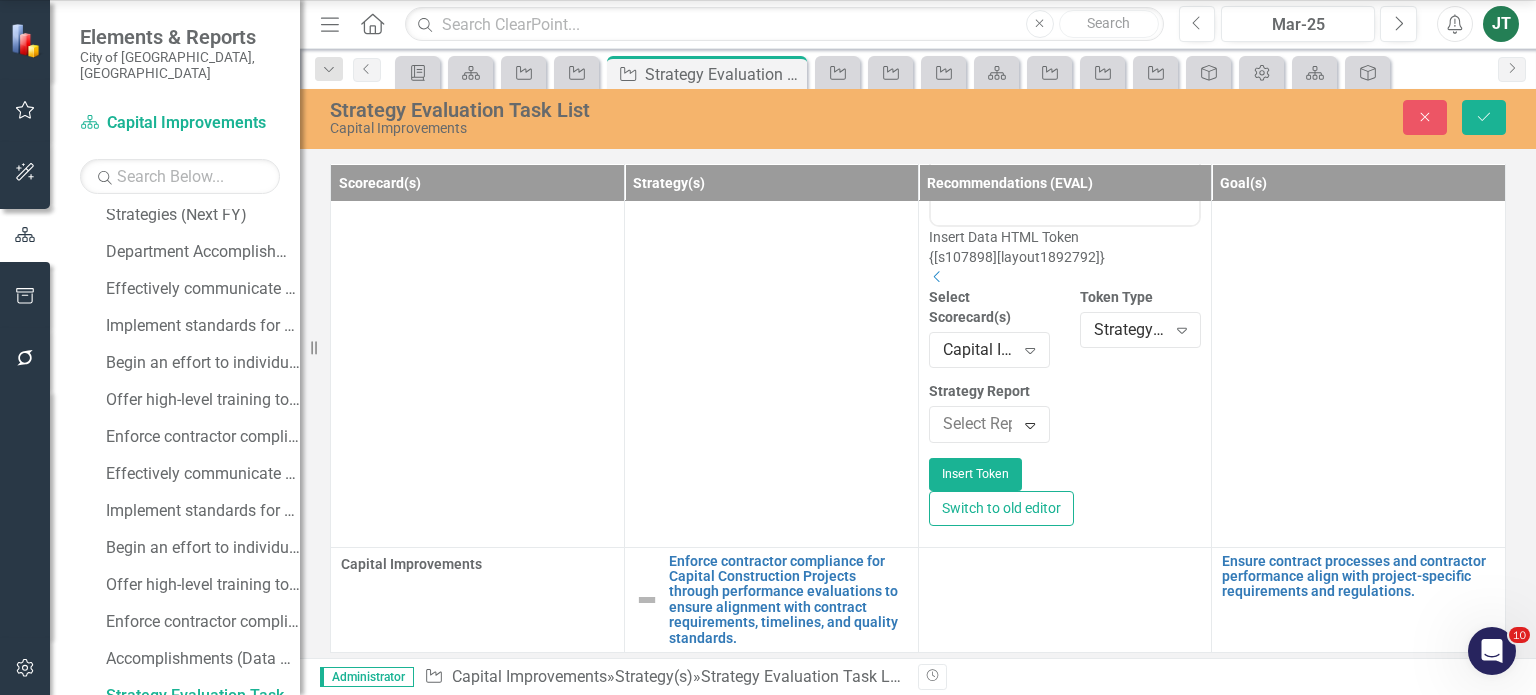scroll, scrollTop: 2924, scrollLeft: 0, axis: vertical 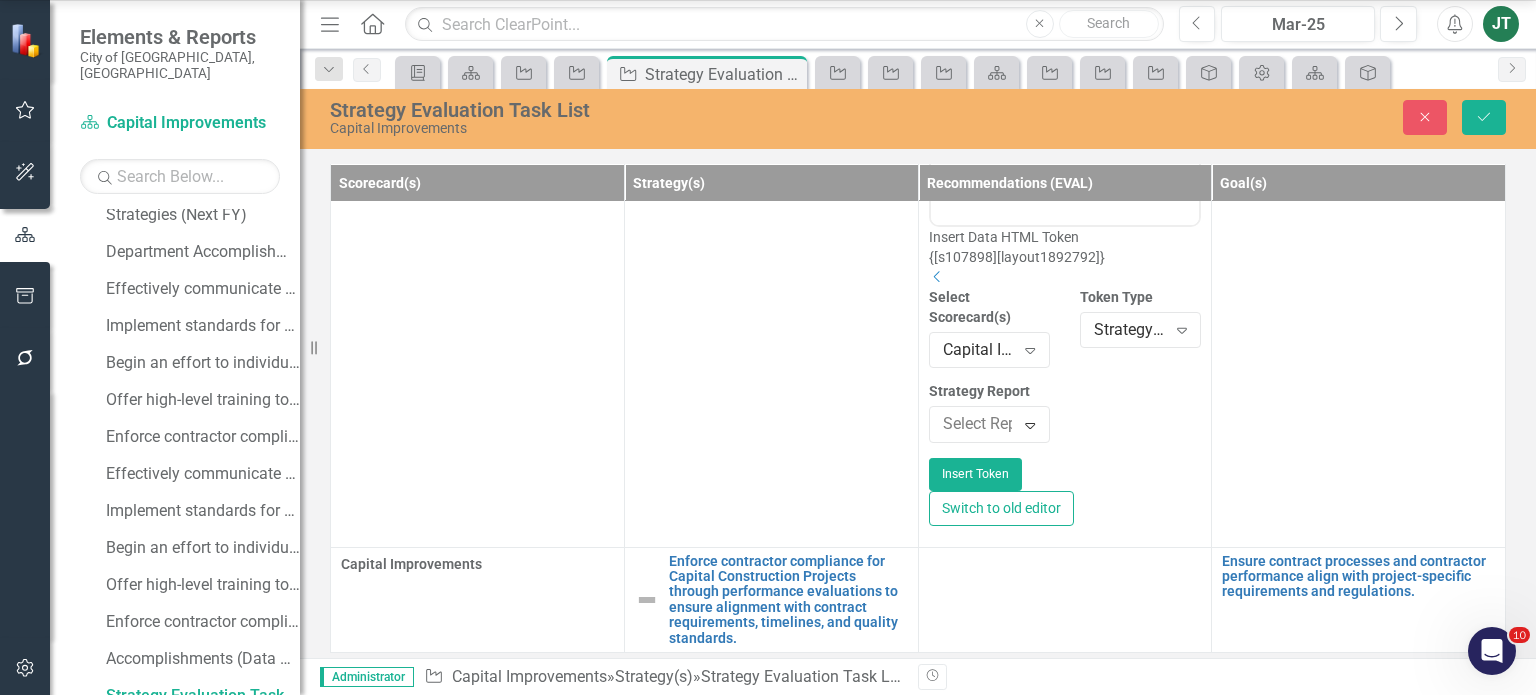 click on "Offer high-level training to other departments to strengthen staff expertise in capital project planning - Strategy Elements Recommendations" at bounding box center (772, -148) 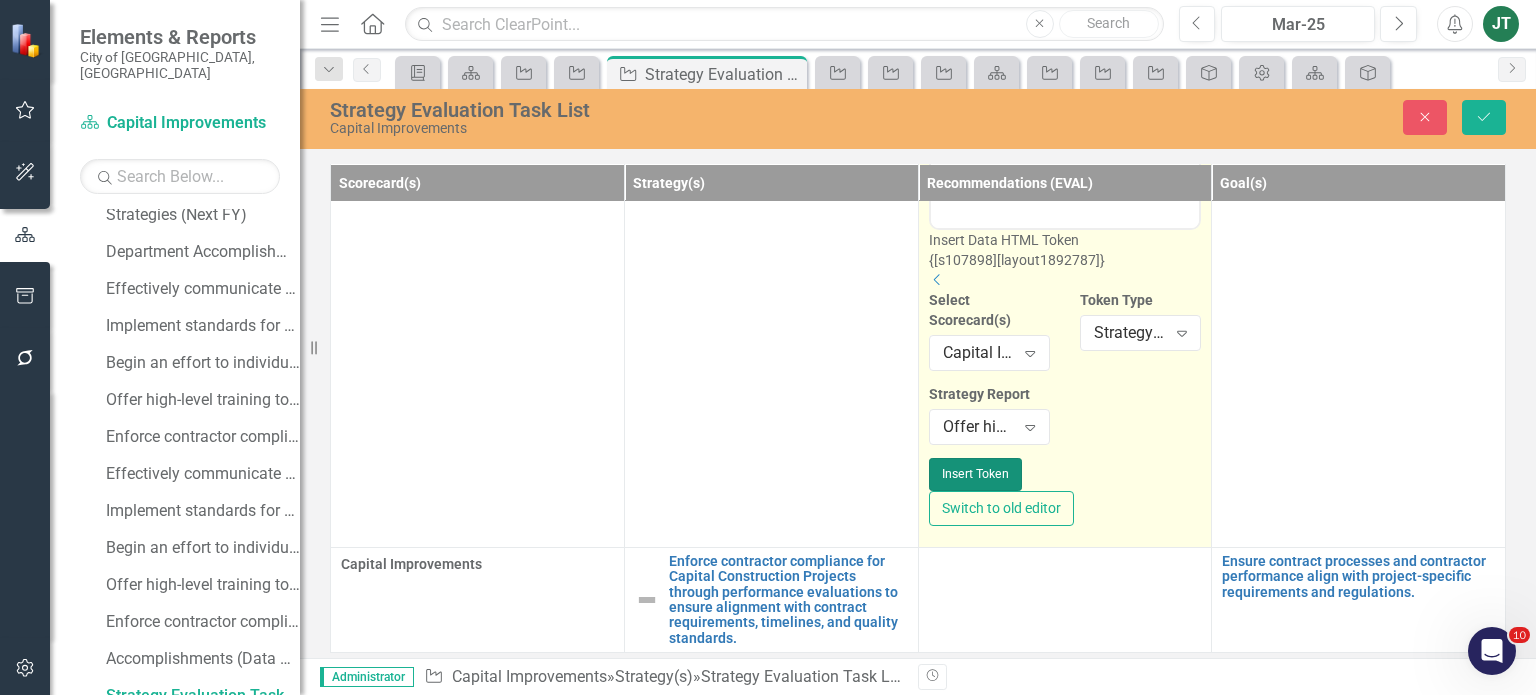 click on "Insert Token" at bounding box center (975, 474) 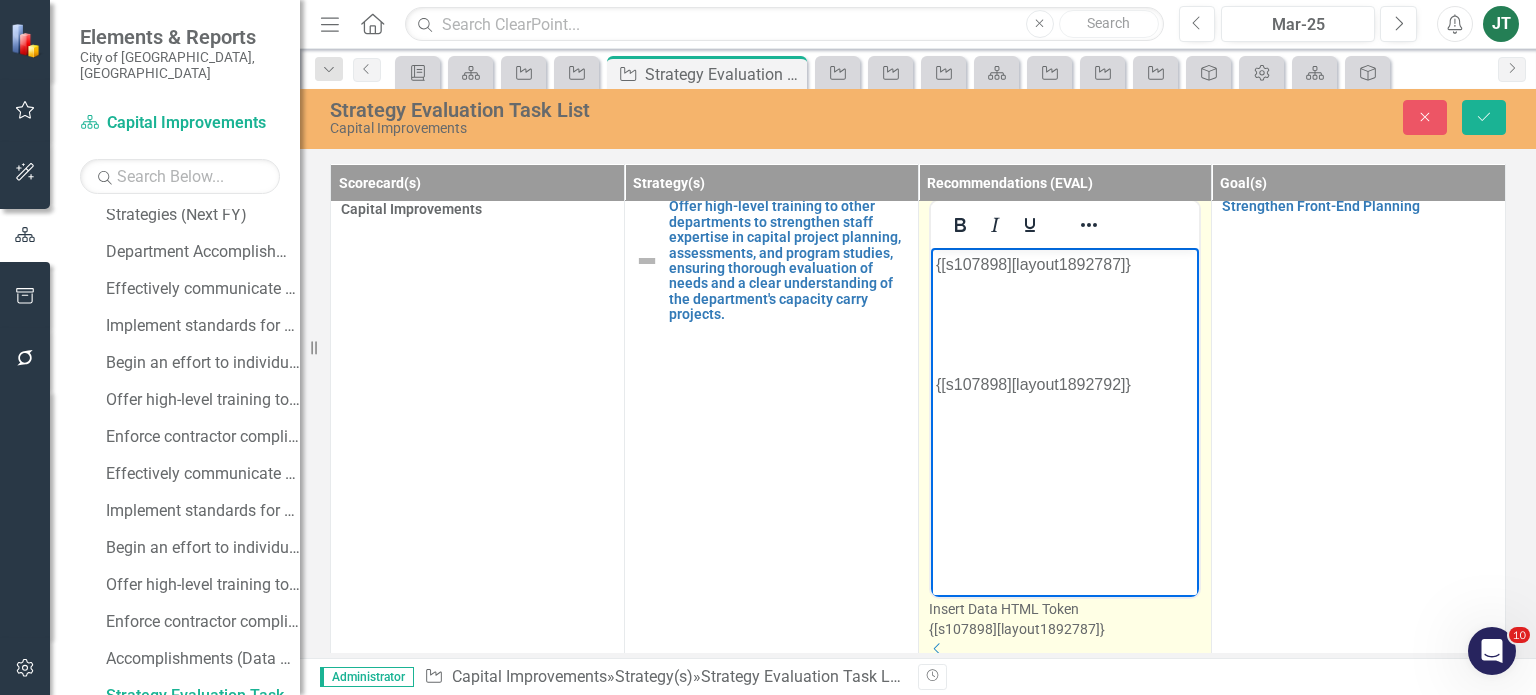 scroll, scrollTop: 672, scrollLeft: 0, axis: vertical 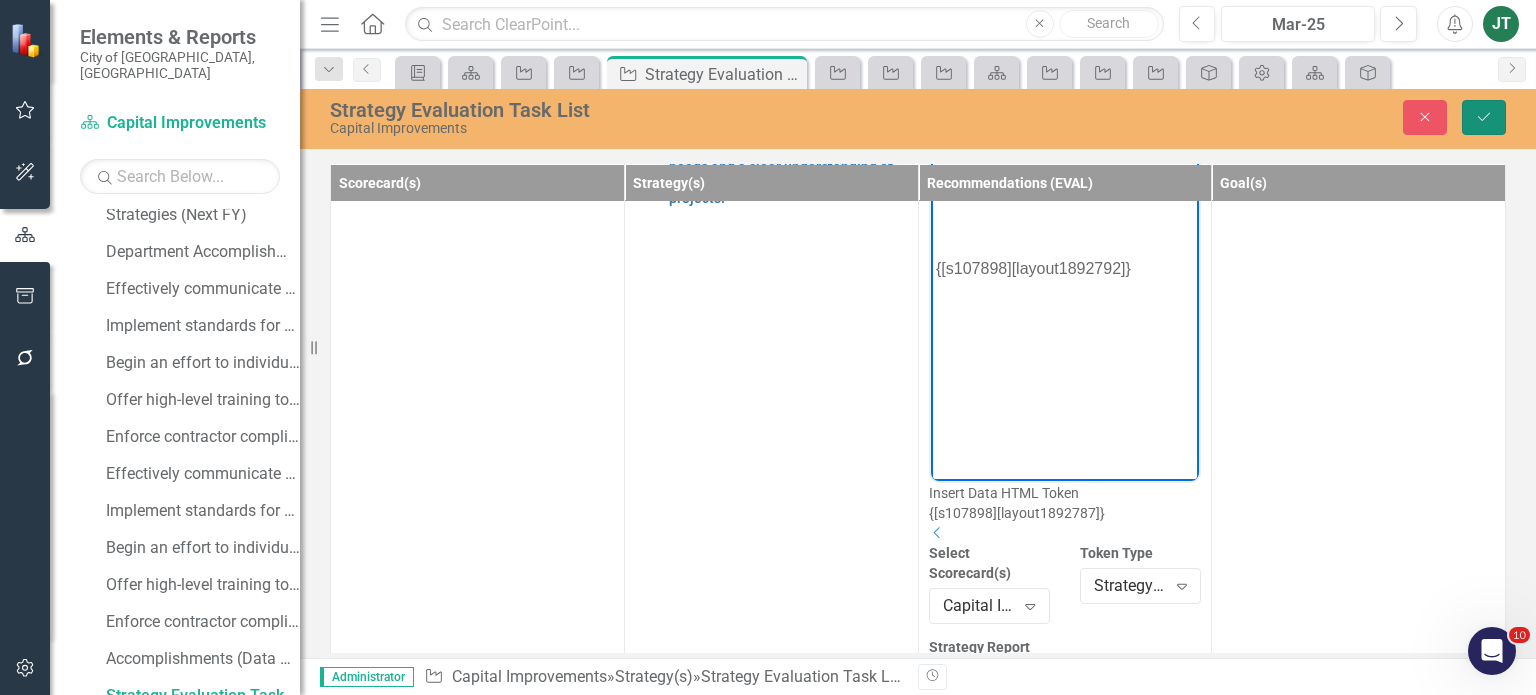 click on "Save" at bounding box center (1484, 117) 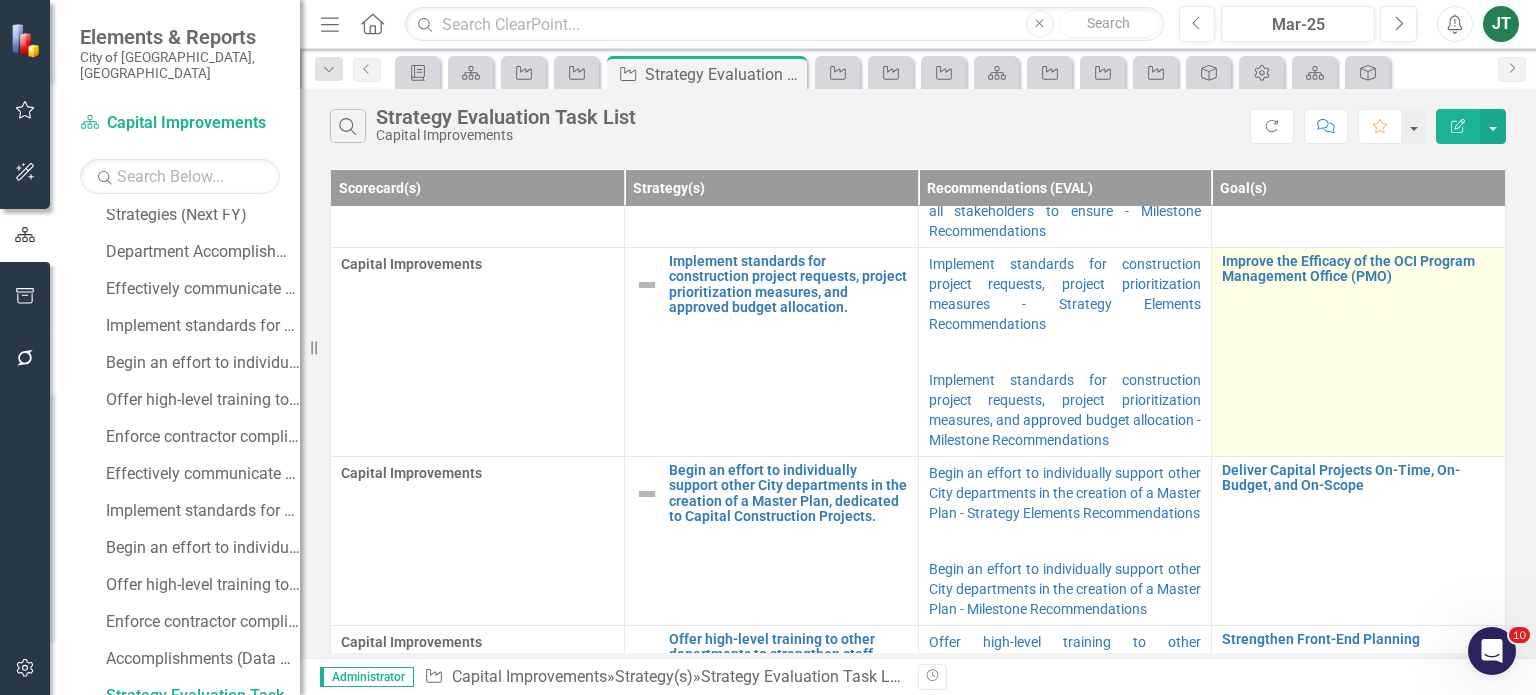 scroll, scrollTop: 460, scrollLeft: 0, axis: vertical 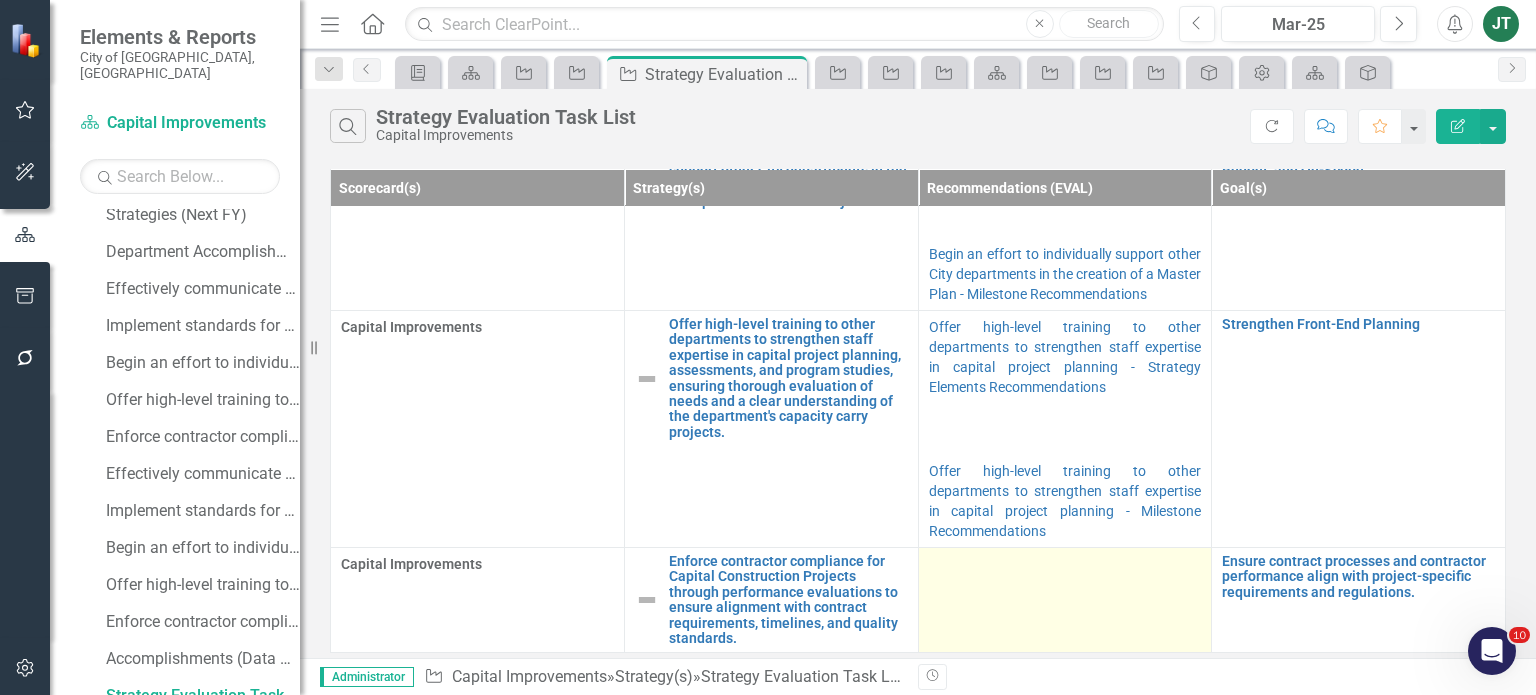 click at bounding box center (1065, 600) 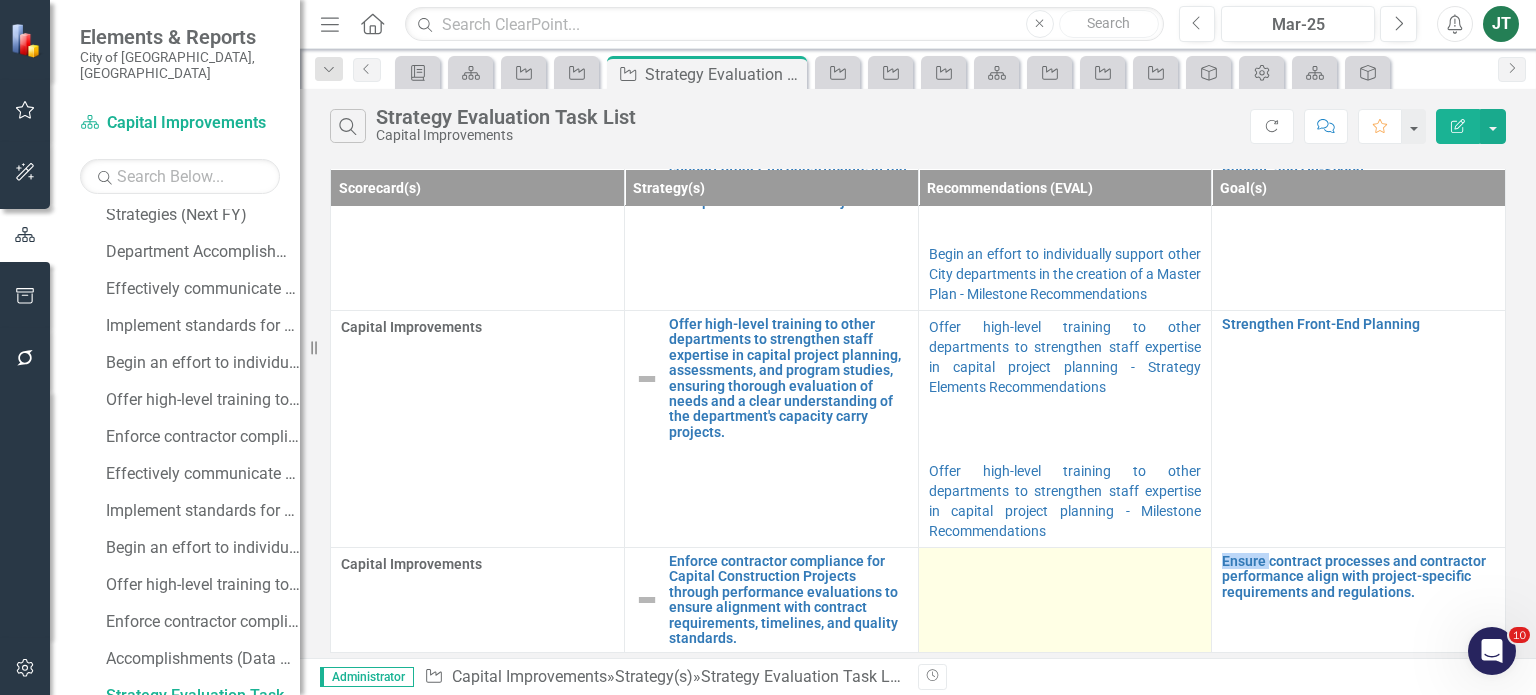 click at bounding box center [1065, 600] 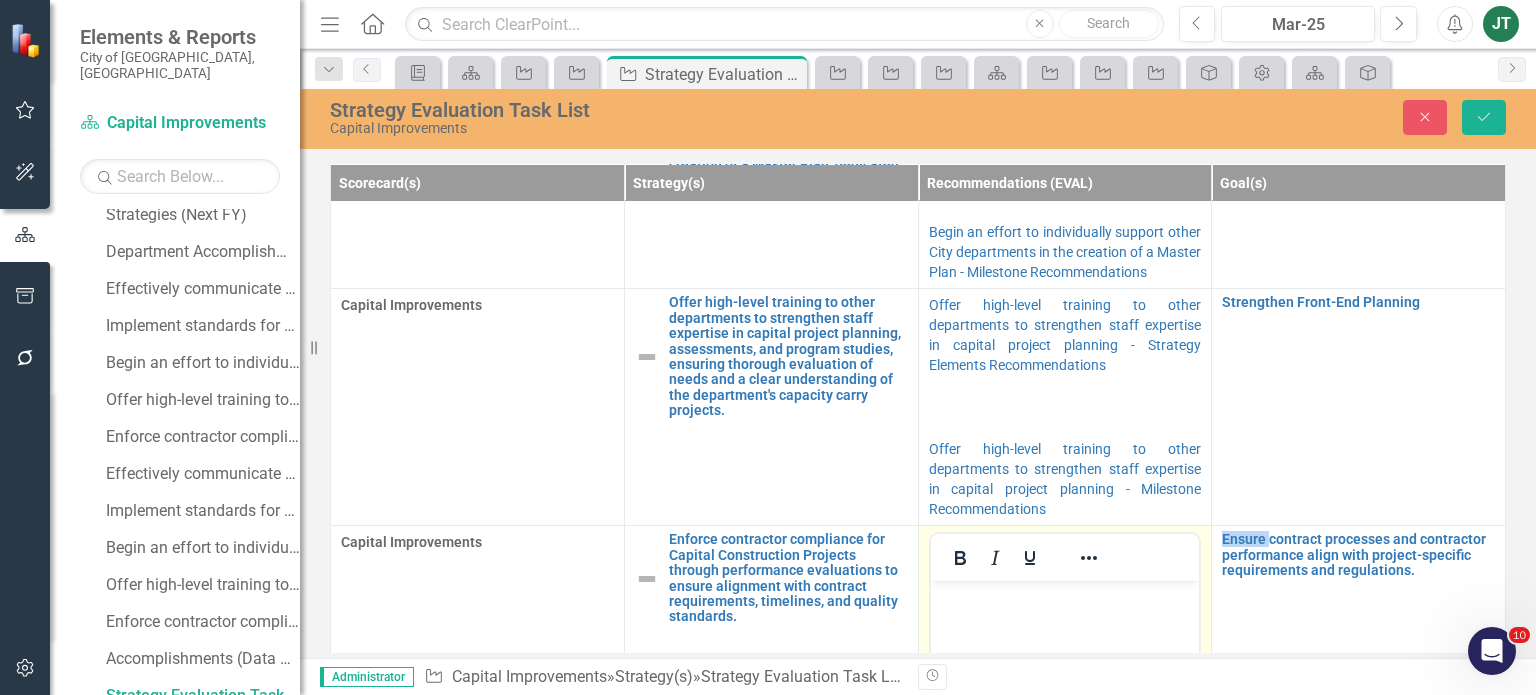 scroll, scrollTop: 0, scrollLeft: 0, axis: both 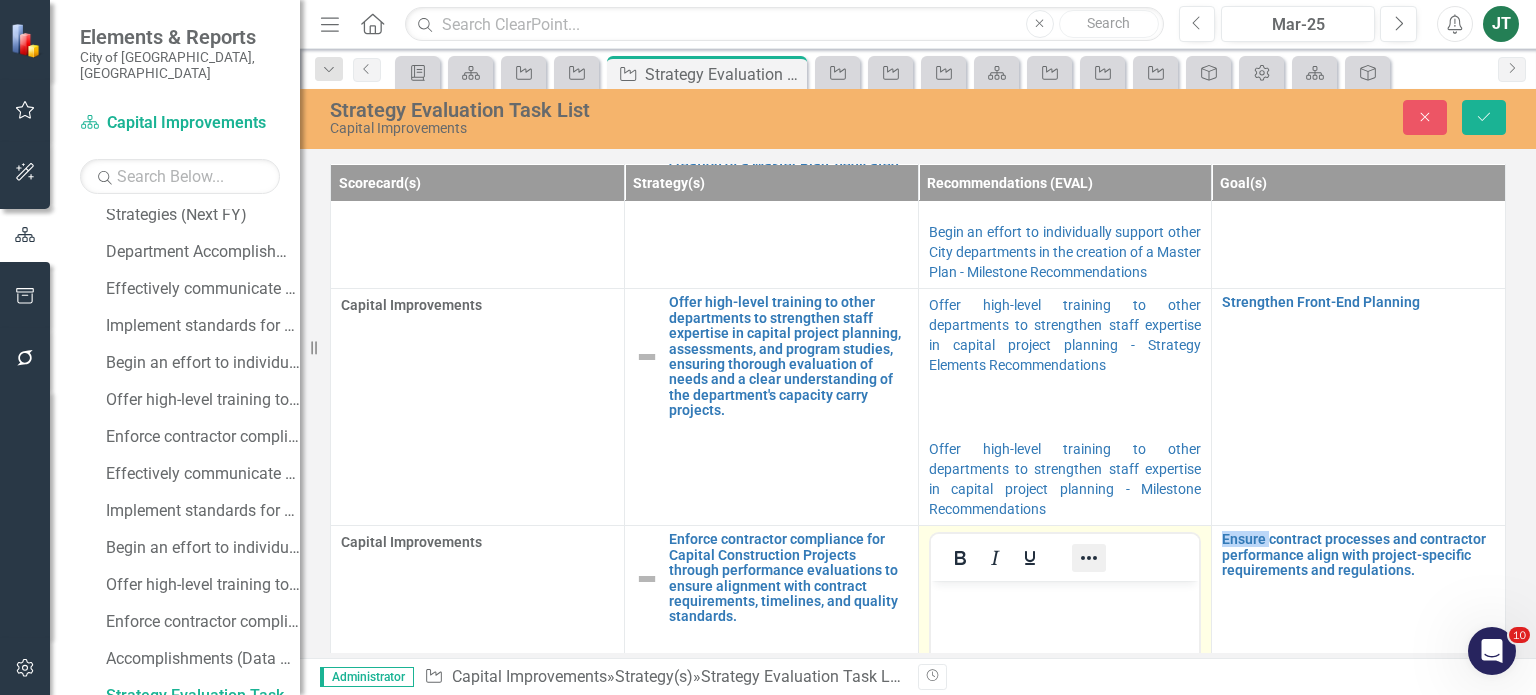 click at bounding box center [1089, 558] 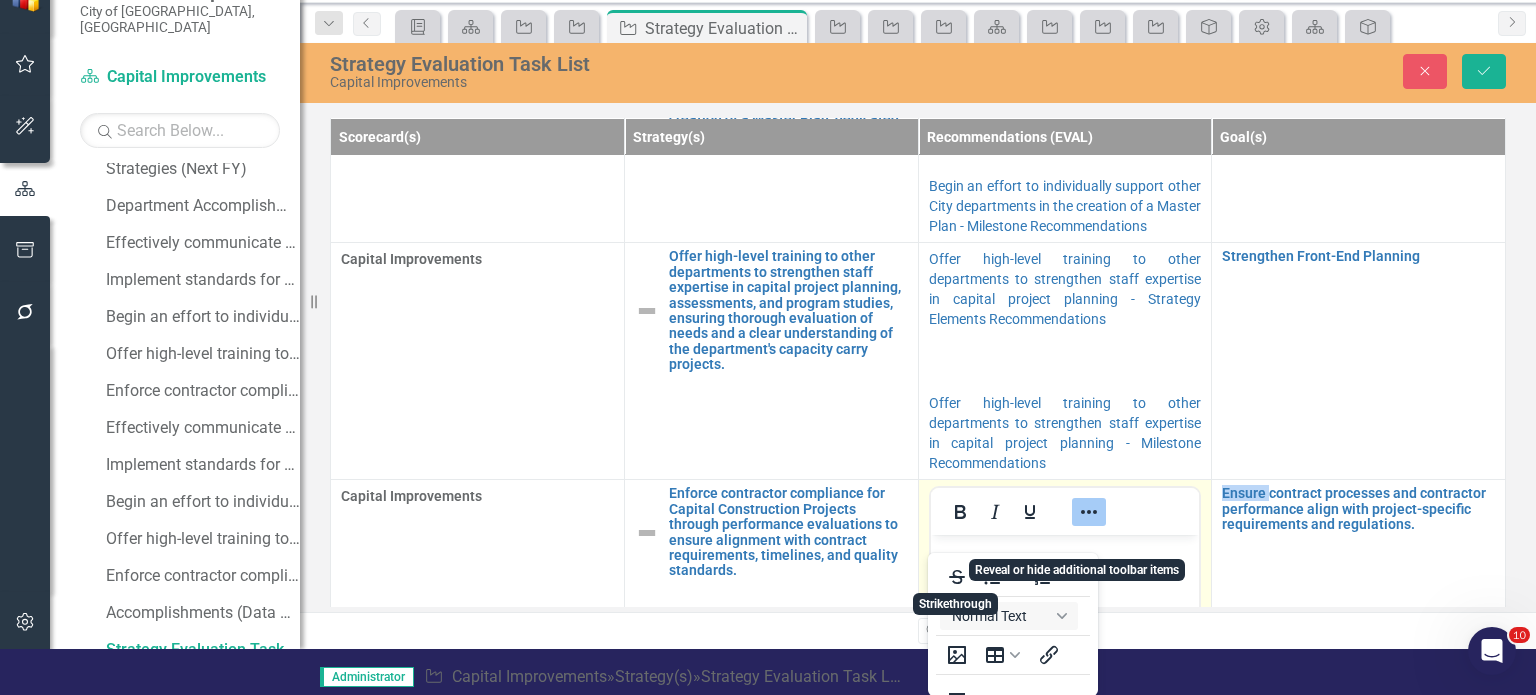 scroll, scrollTop: 4, scrollLeft: 0, axis: vertical 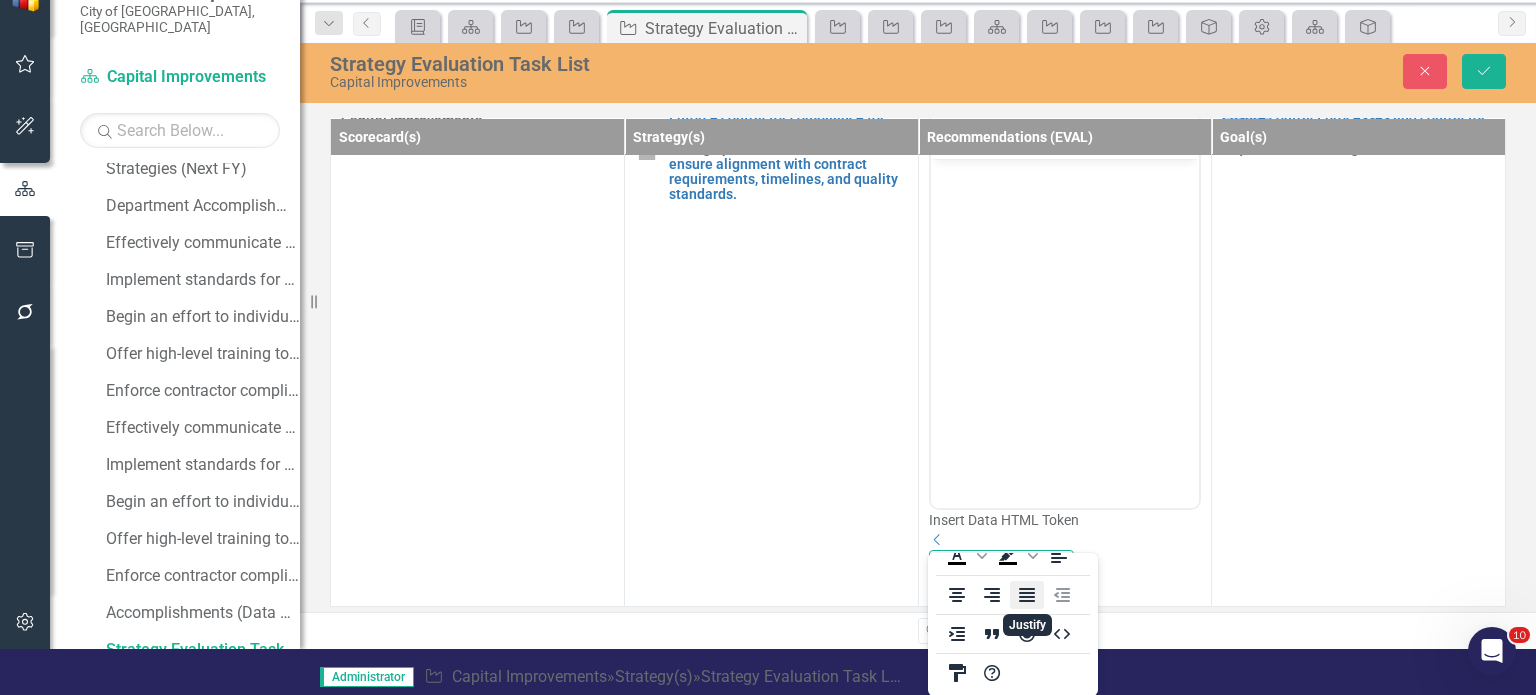 click 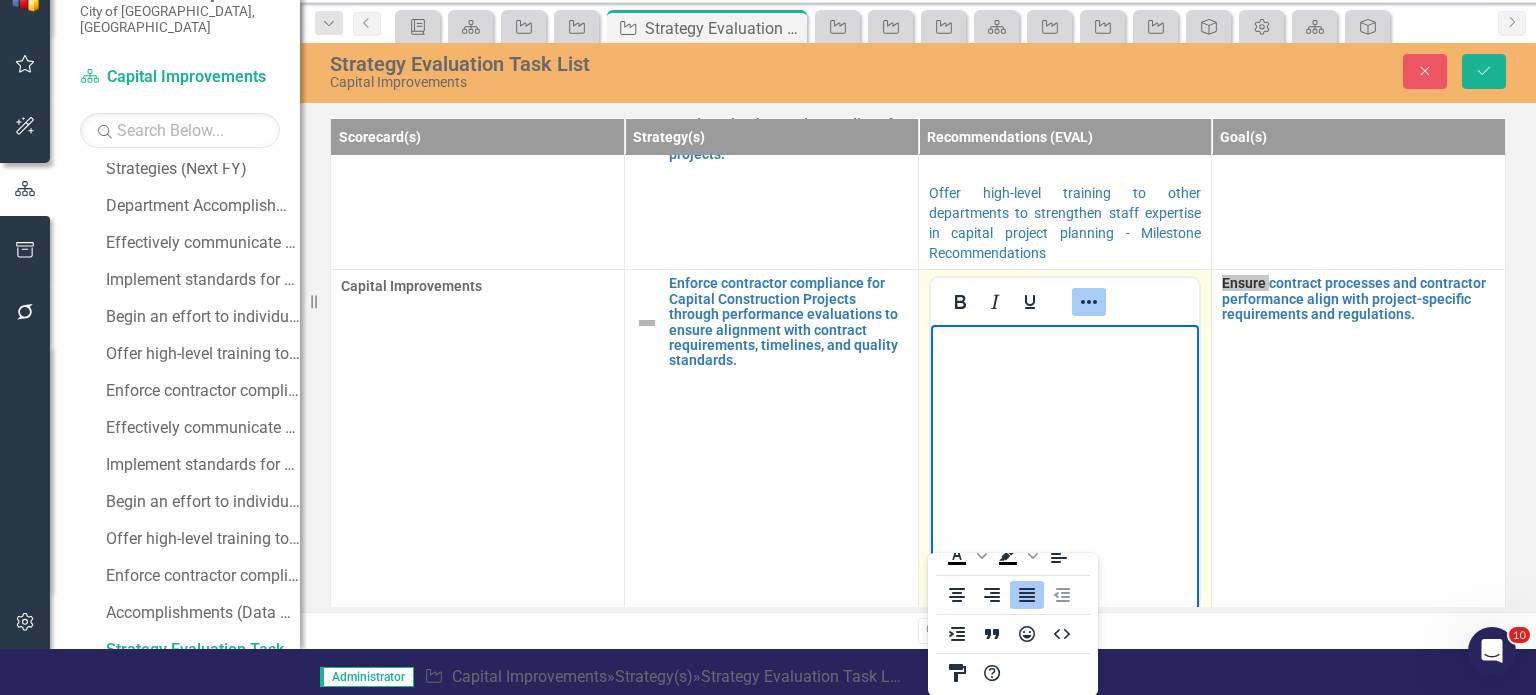 scroll, scrollTop: 660, scrollLeft: 0, axis: vertical 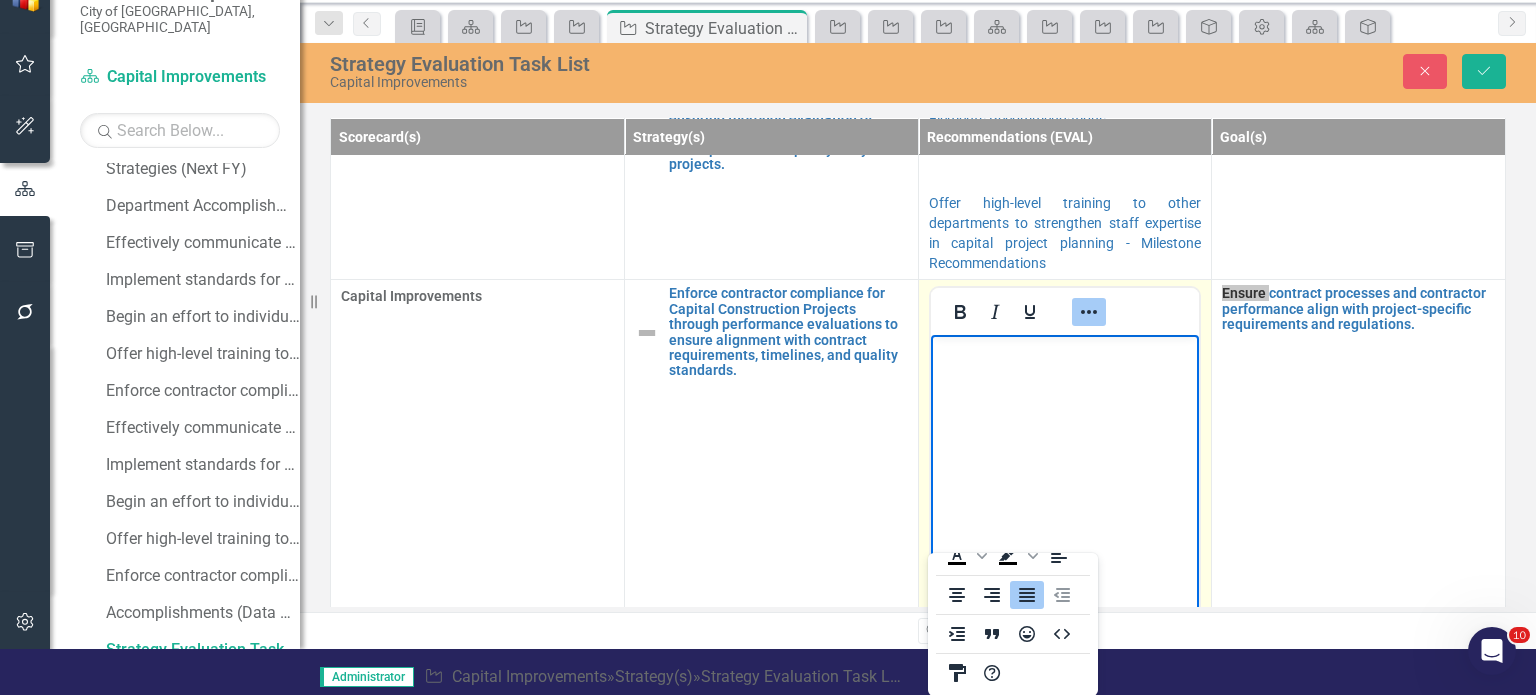 click 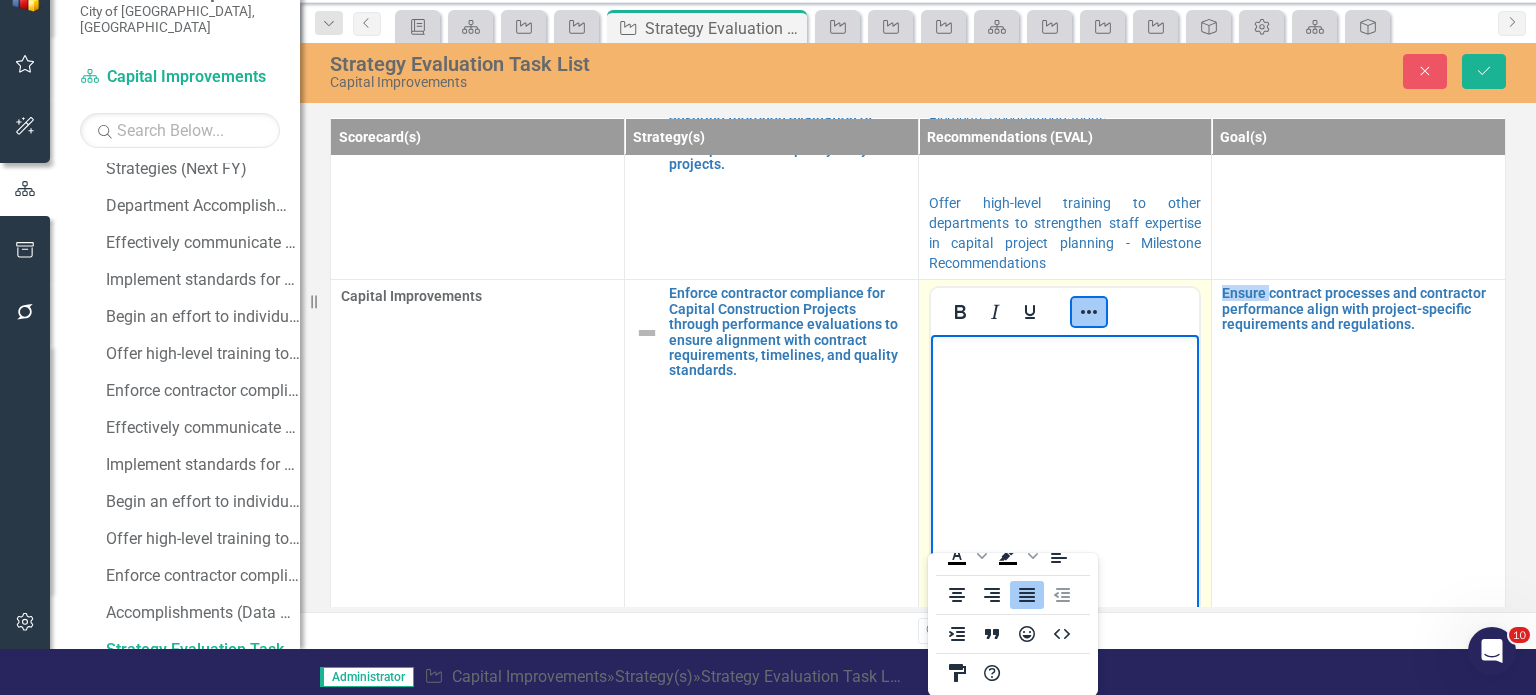 scroll, scrollTop: 0, scrollLeft: 0, axis: both 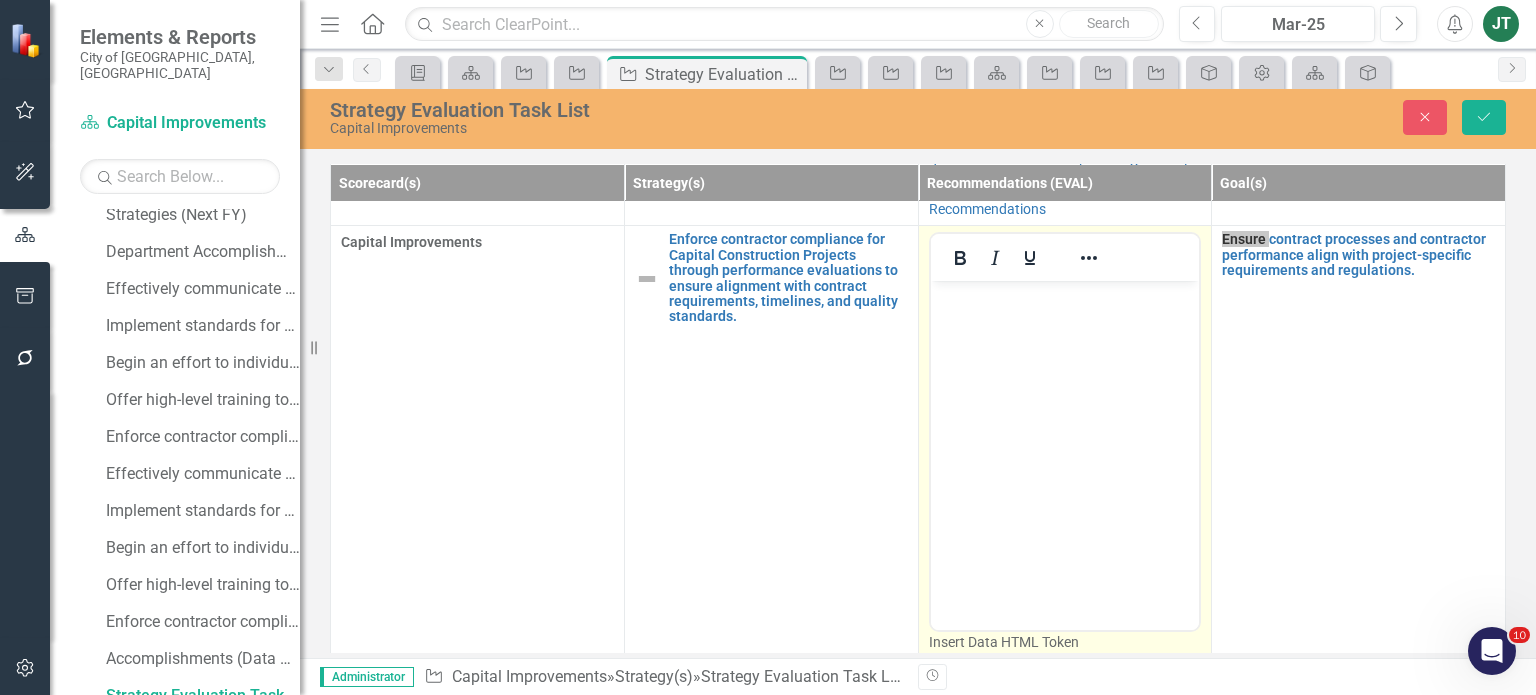 click at bounding box center (1064, 431) 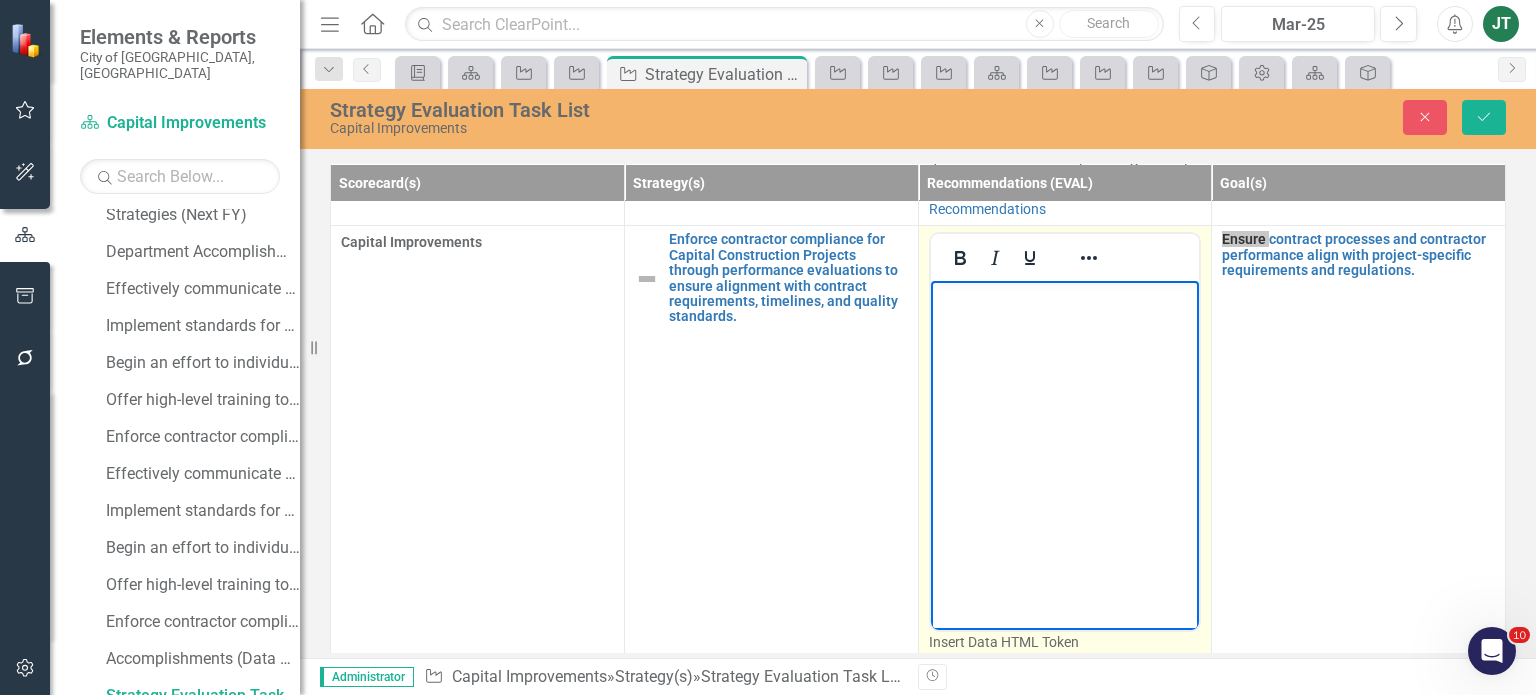 scroll, scrollTop: 907, scrollLeft: 0, axis: vertical 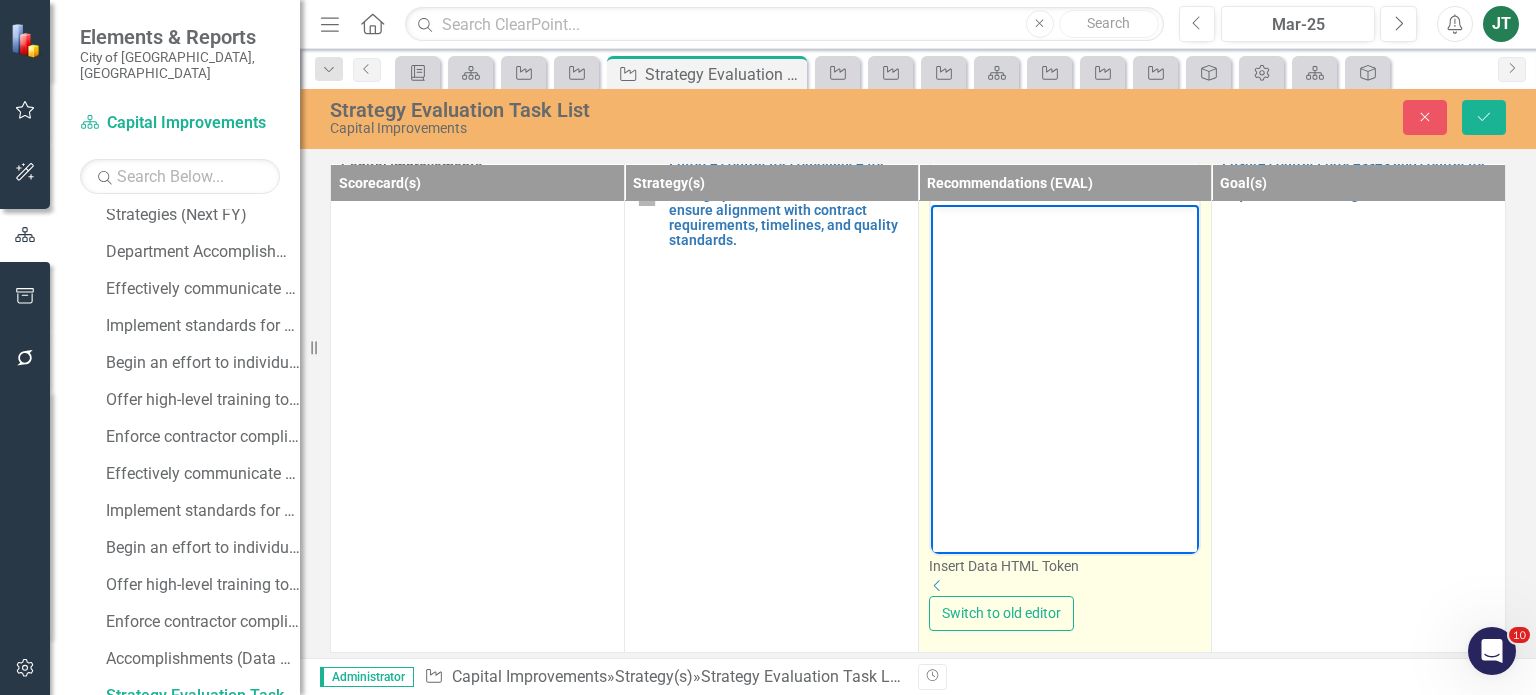 click on "Dropdown" 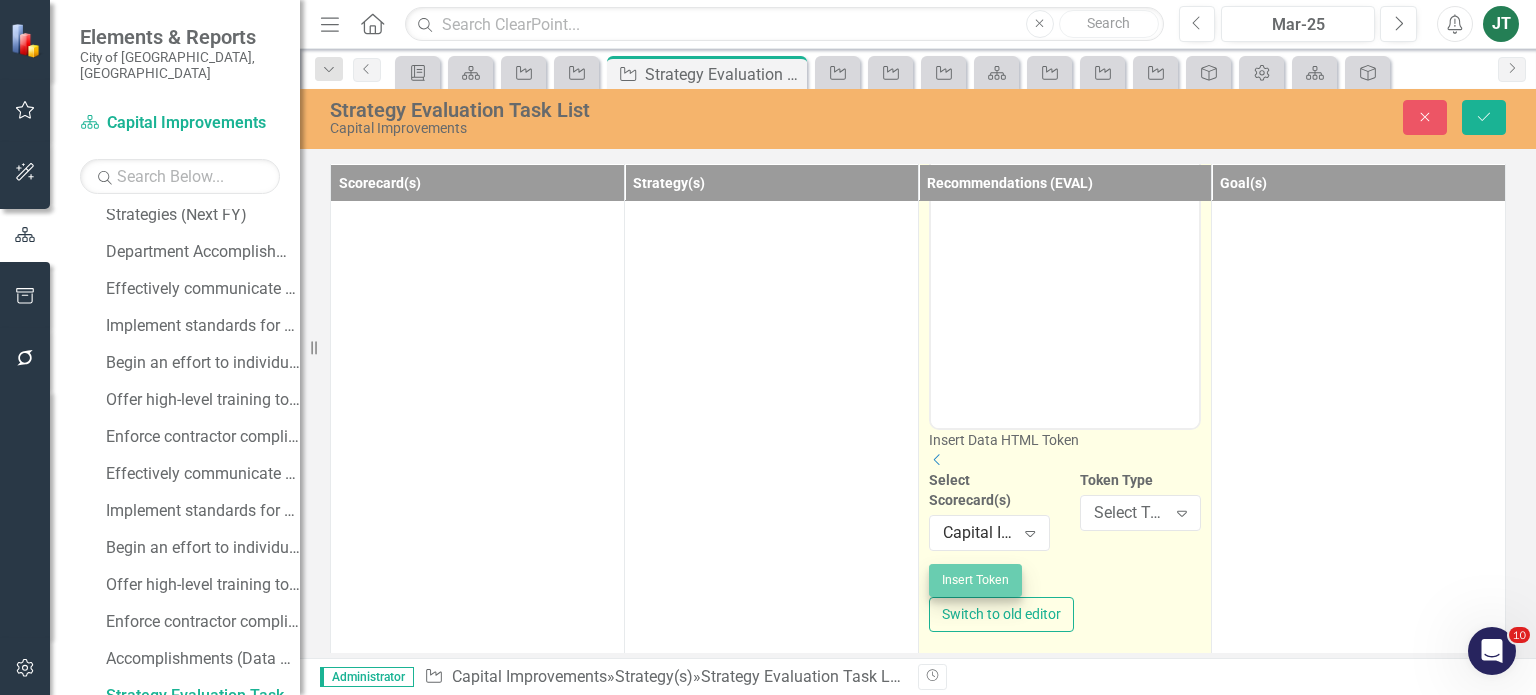 scroll, scrollTop: 1064, scrollLeft: 0, axis: vertical 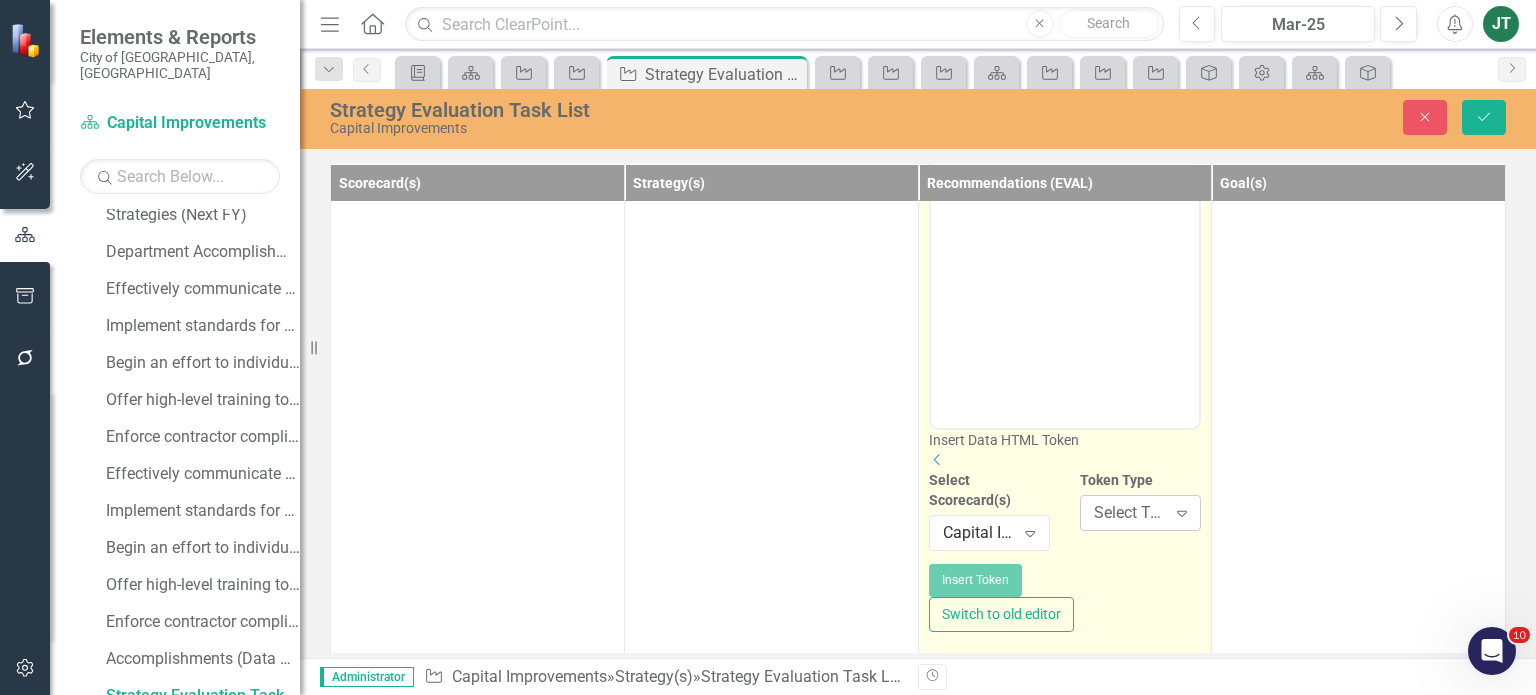 click on "Select Token Type..." at bounding box center [1130, 513] 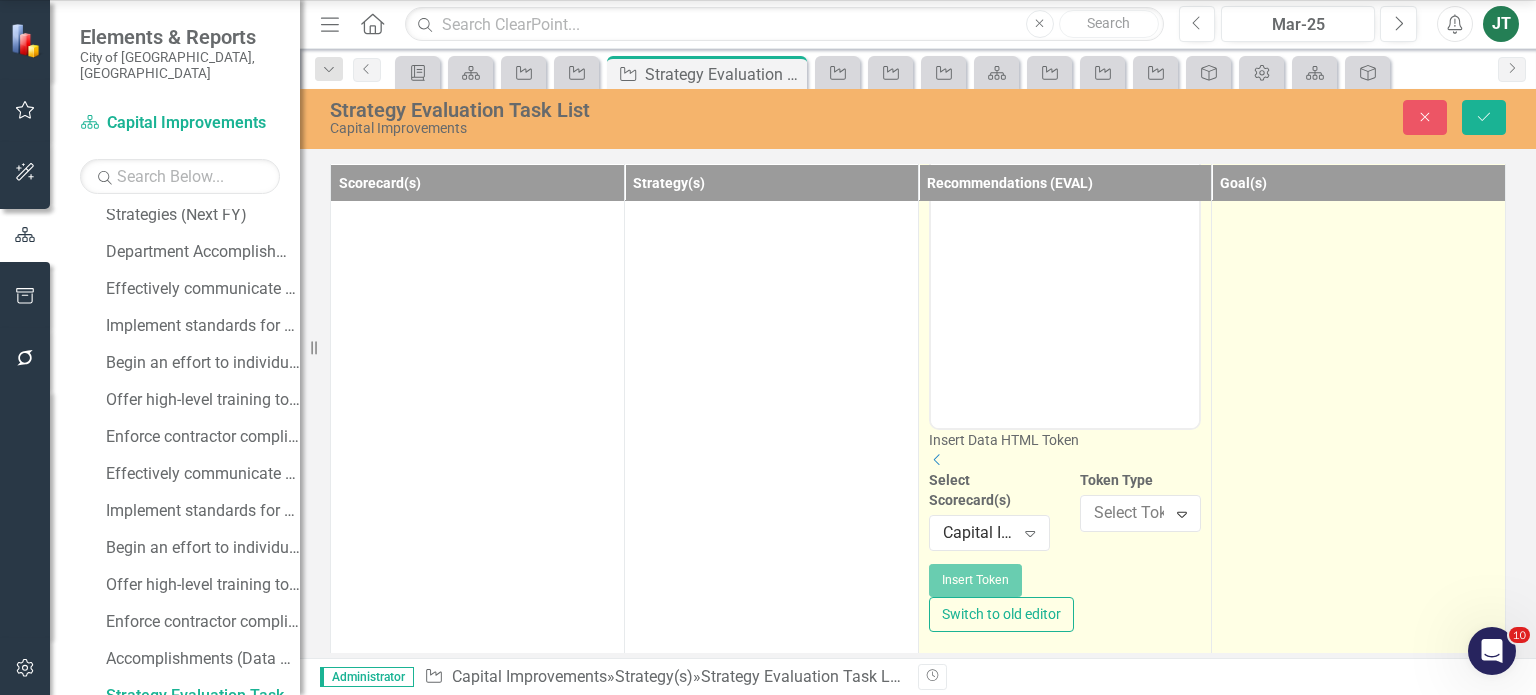 drag, startPoint x: 1128, startPoint y: 371, endPoint x: 1276, endPoint y: 388, distance: 148.97314 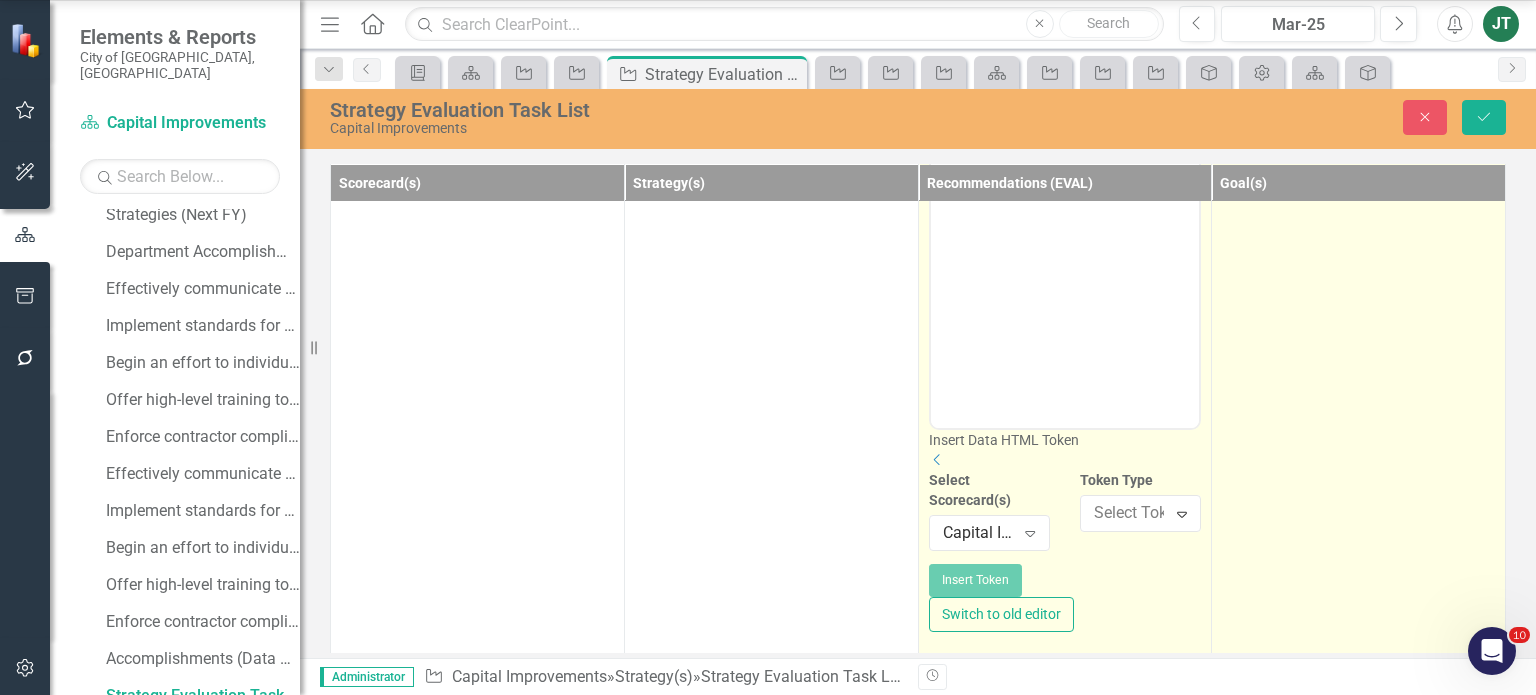 click on "Elements & Reports City of Miami, FL Scorecard(s) Capital Improvements  Search Dropdown Scorecard(s) 39 City of Miami Strategic Plan Dropdown City of Miami Strategic Plan (NEW) Agenda Attorney Building Capital Improvements  Civil Service Board Clerk Code Compliance Communications Equal Opportunity and Diversity Programs Economic Innovation and Development Finance Fire Grants GSA Housing and Community Development Human Resources Human Services (Veterans and Homeless) Innovation and Technology Management and Budget Parks and Recreation Planning Police Procurement Dropdown Resilience and Public Works Resilience and Public Works Capital Resilience and Sustainability Real Estate and Asset Management Risk Management  Solid Waste Zoning Metropolis City Scorecard Police Department Fire Department Training Project Management Dropdown Archive Performance Reports Data Auditor General Dropdown Elements 27 Dropdown Goal(s) Goal(s) 9 *Archive: Deliver quality capital construction projects. Strengthen Front-End Planning 10" at bounding box center [768, 347] 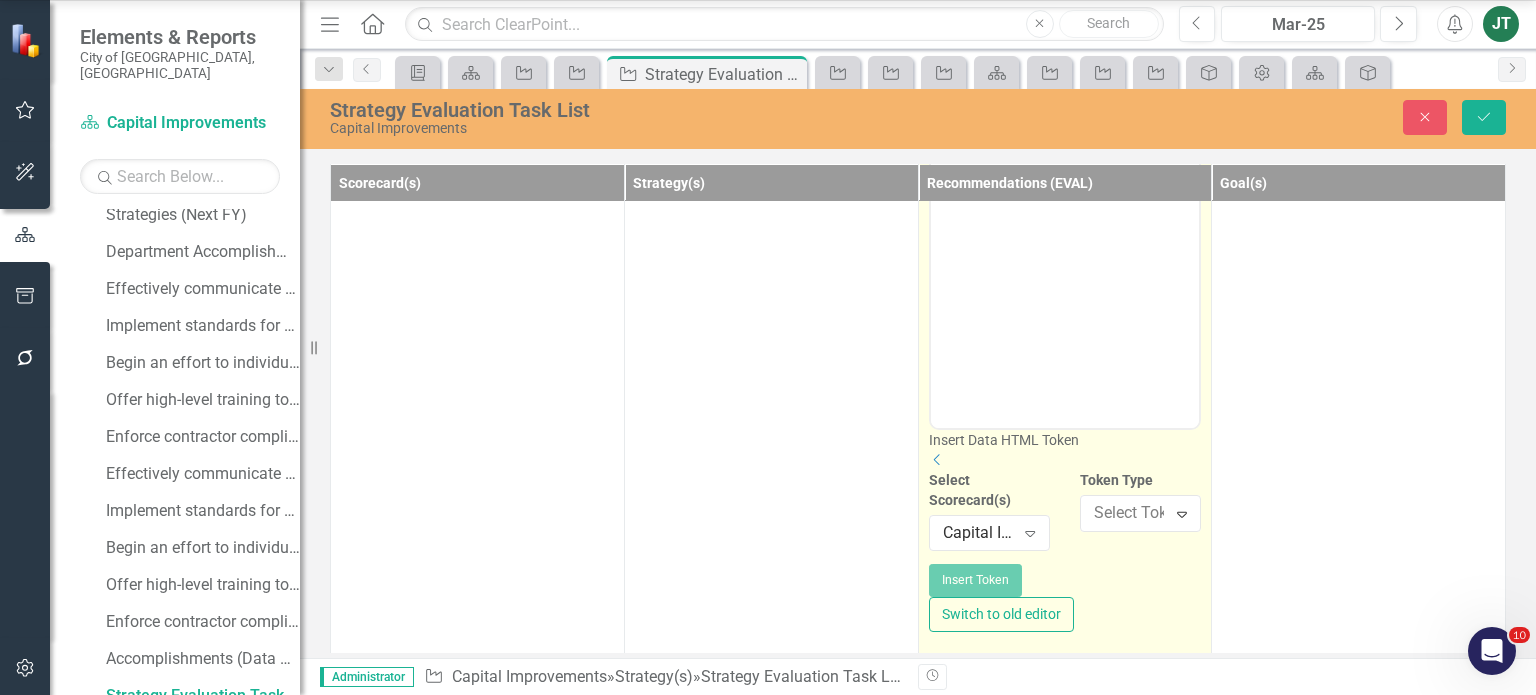 scroll, scrollTop: 349, scrollLeft: 0, axis: vertical 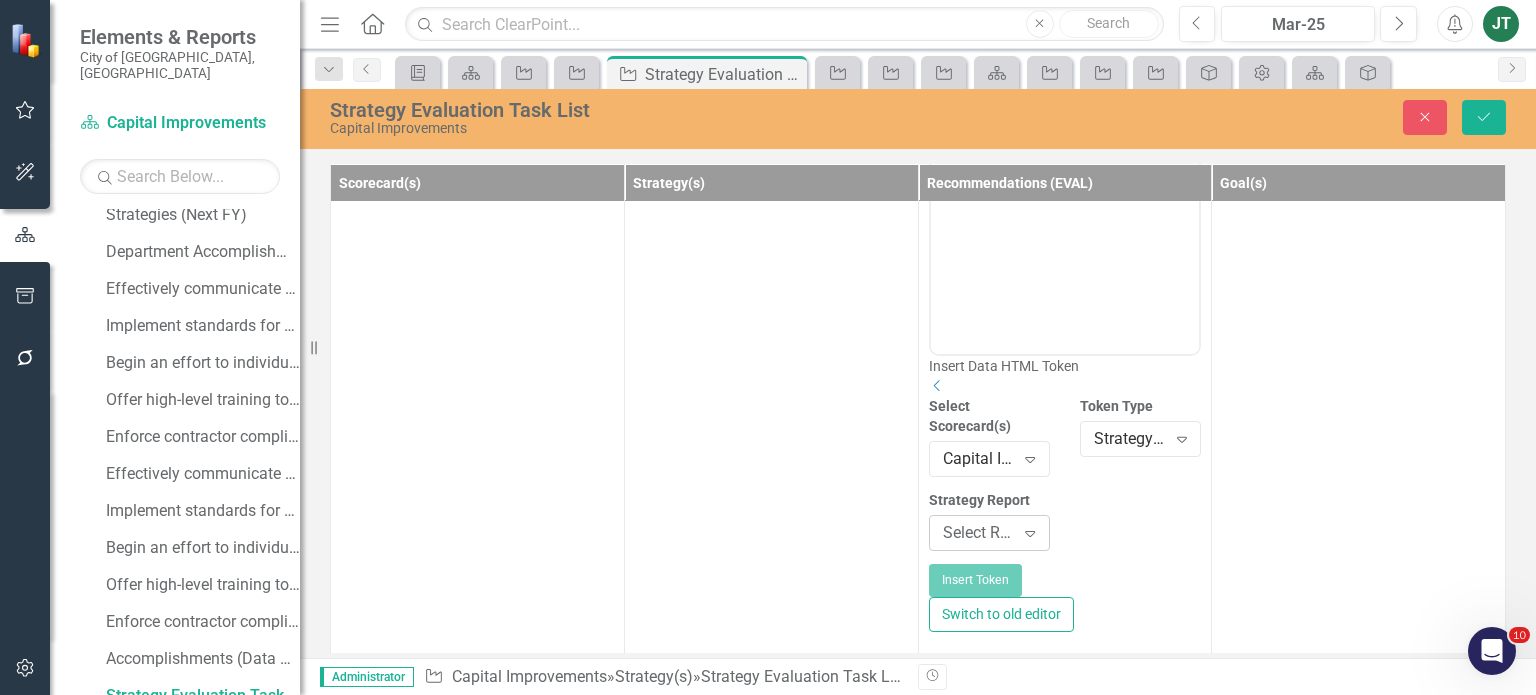 click on "Expand" at bounding box center (1030, 533) 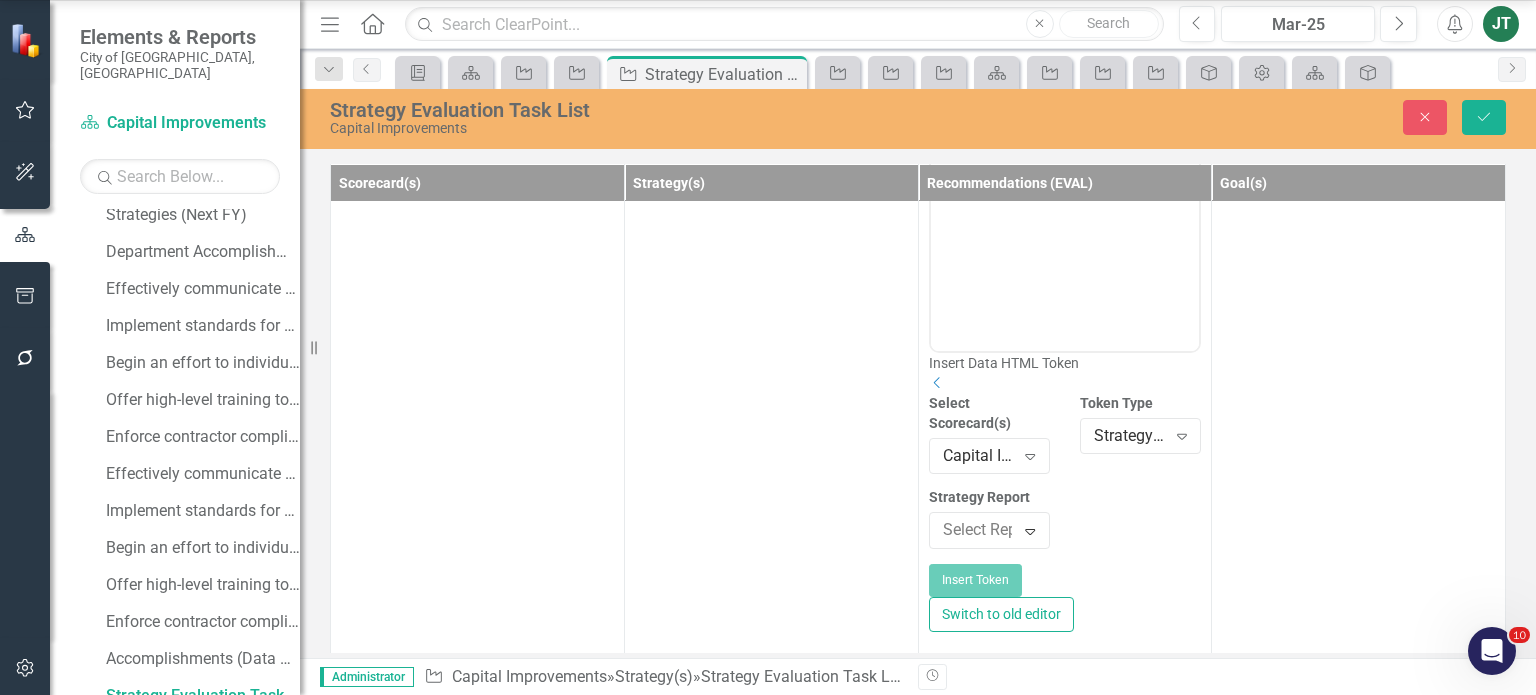 scroll, scrollTop: 2100, scrollLeft: 0, axis: vertical 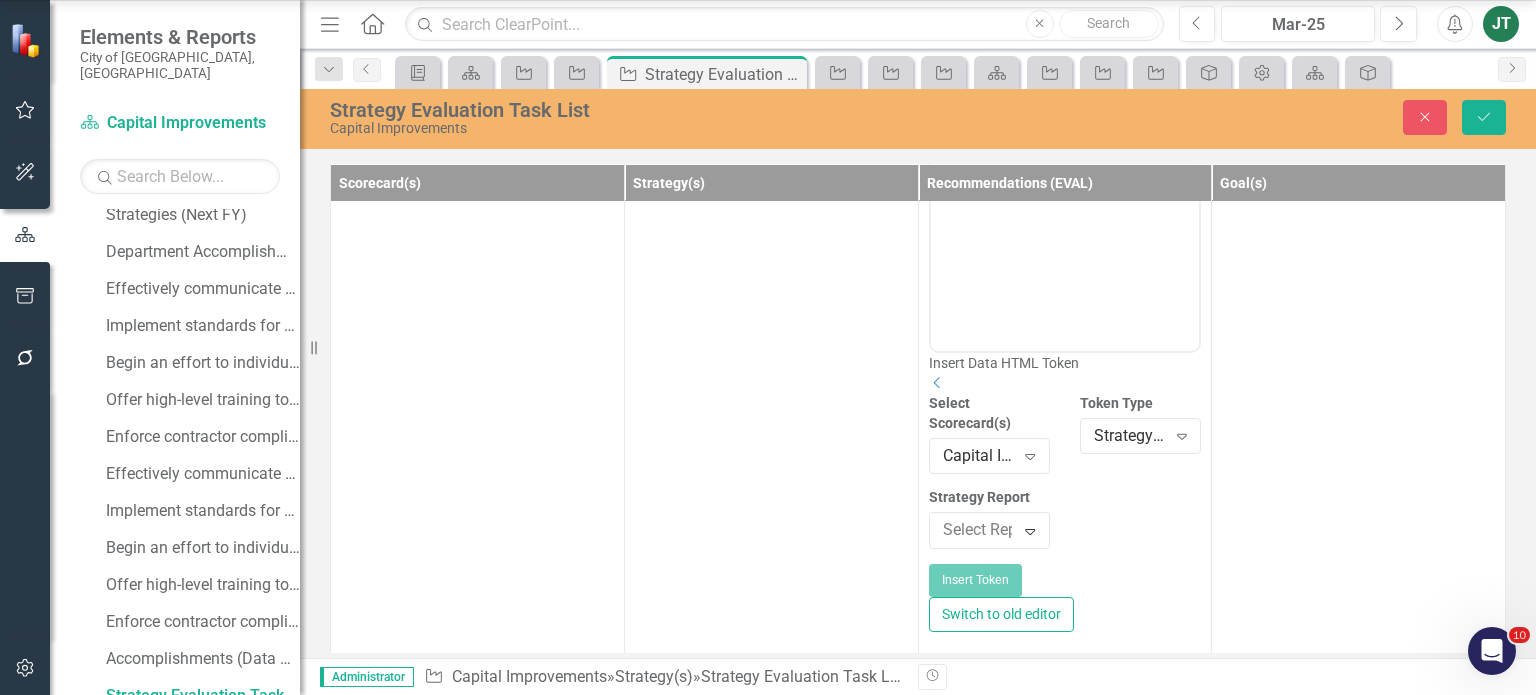 click on "Enforce contractor compliance for Capital Construction Projects through performance evaluations - Milestone Recommendations" at bounding box center [772, -280] 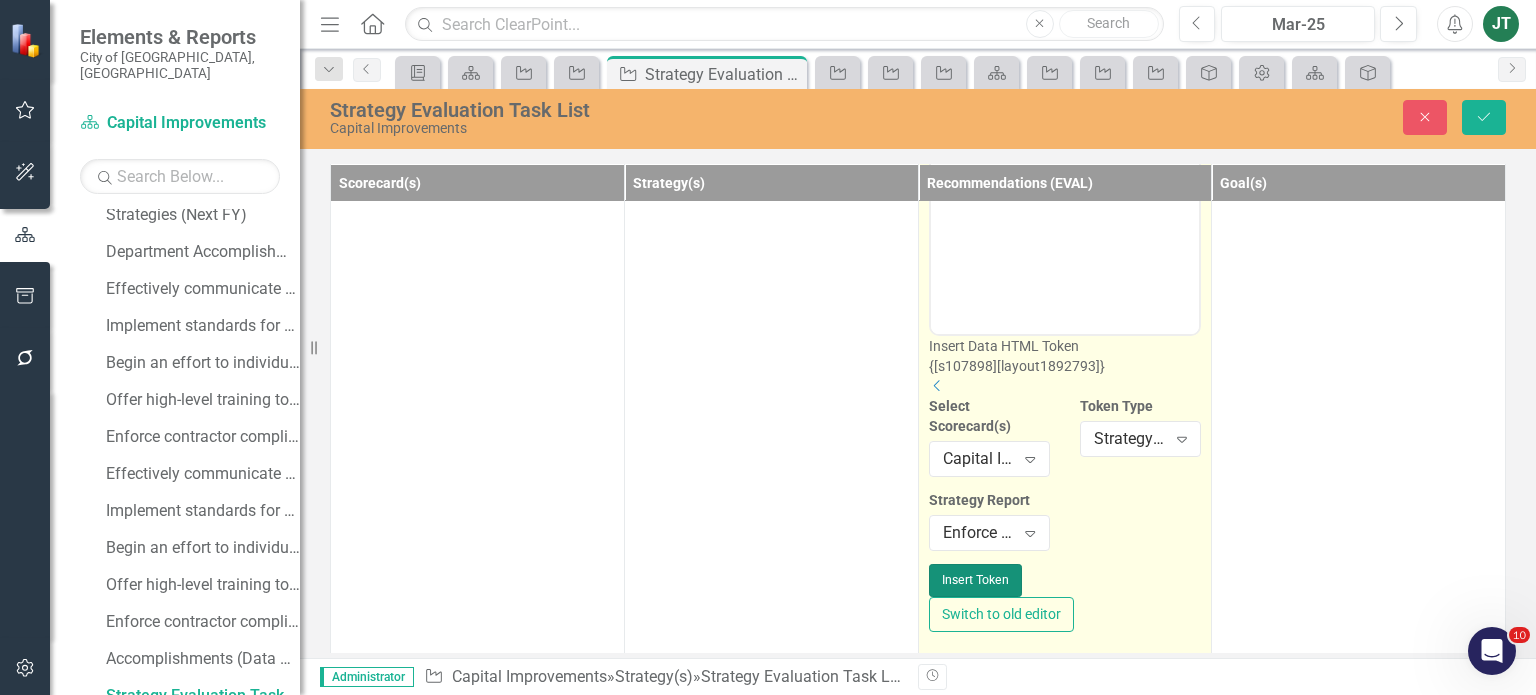 click on "Insert Token" at bounding box center [975, 580] 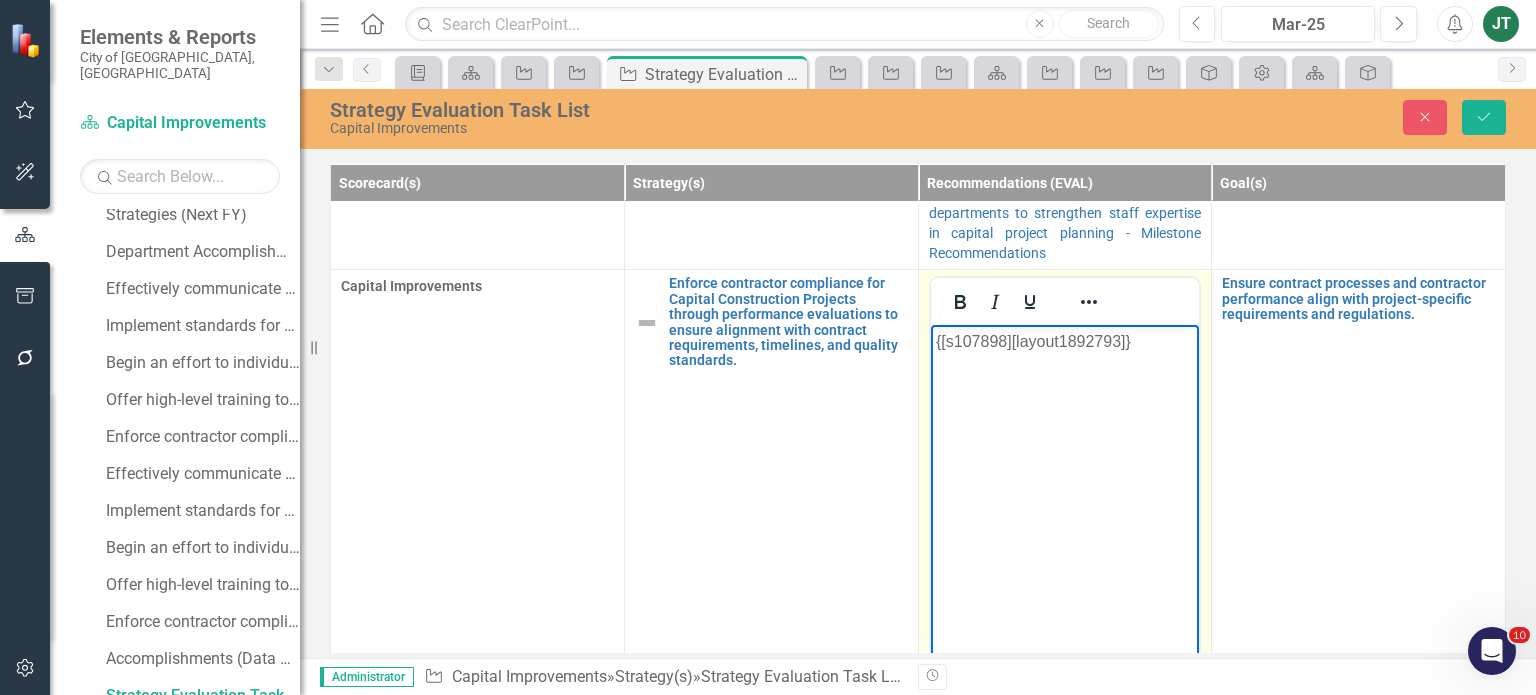 scroll, scrollTop: 708, scrollLeft: 0, axis: vertical 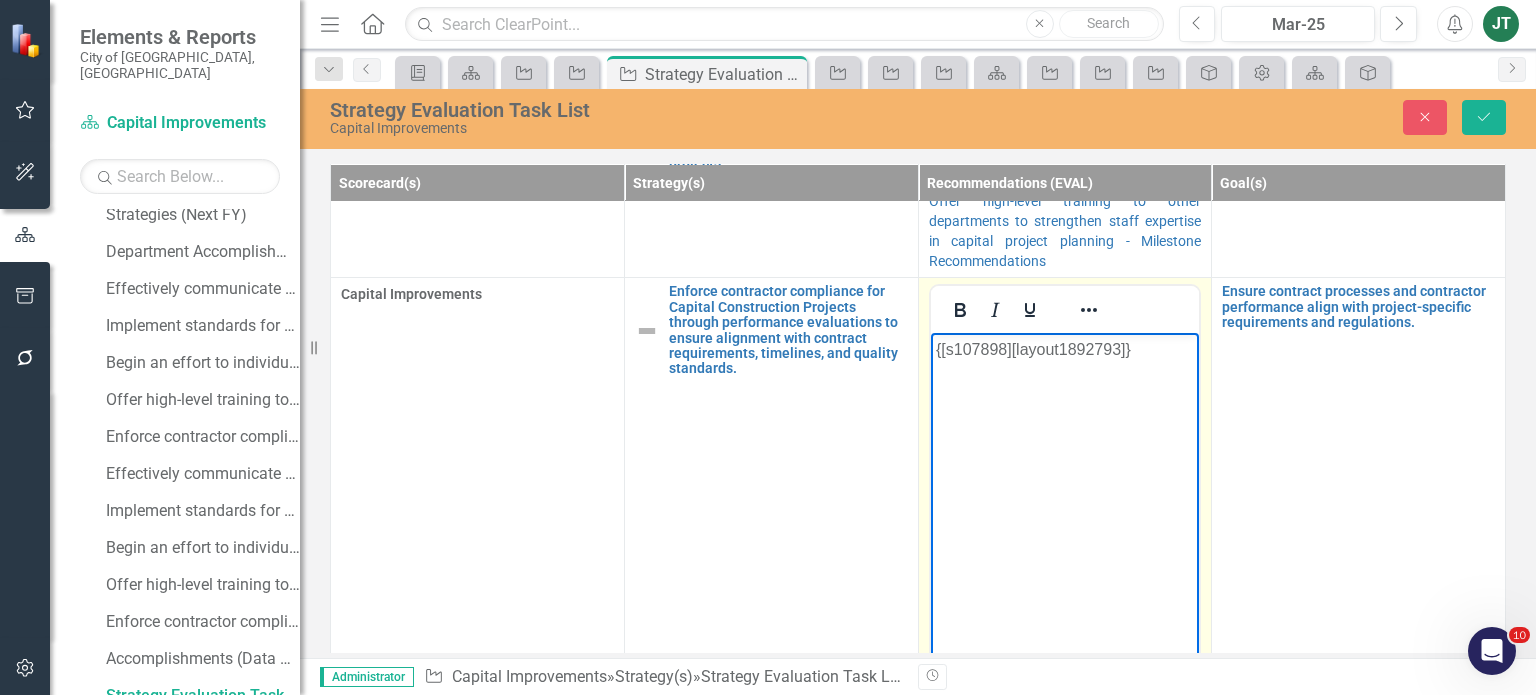click on "{[s107898][layout1892793]}" at bounding box center [1064, 483] 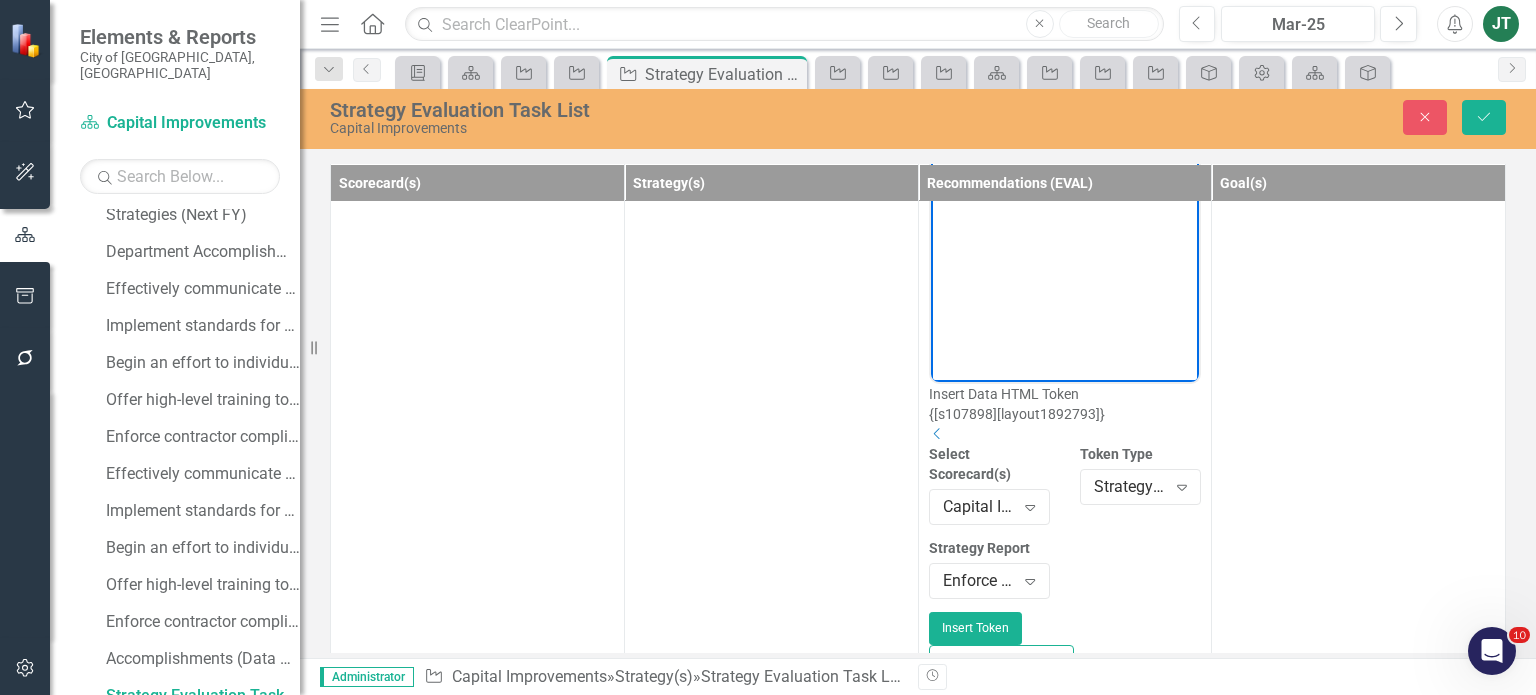 scroll, scrollTop: 1108, scrollLeft: 0, axis: vertical 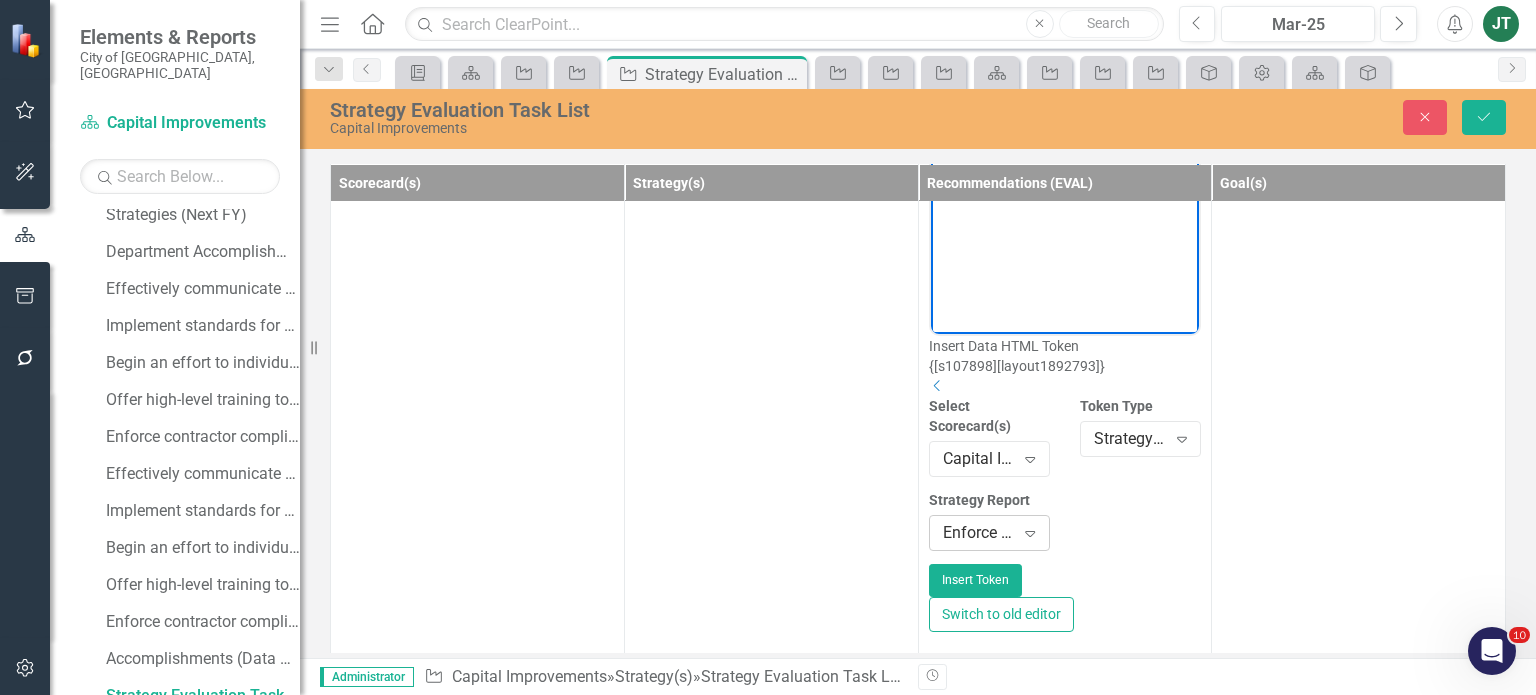 click on "Enforce contractor compliance for Capital Construction Projects through performance evaluations - Milestone Recommendations" at bounding box center (979, 533) 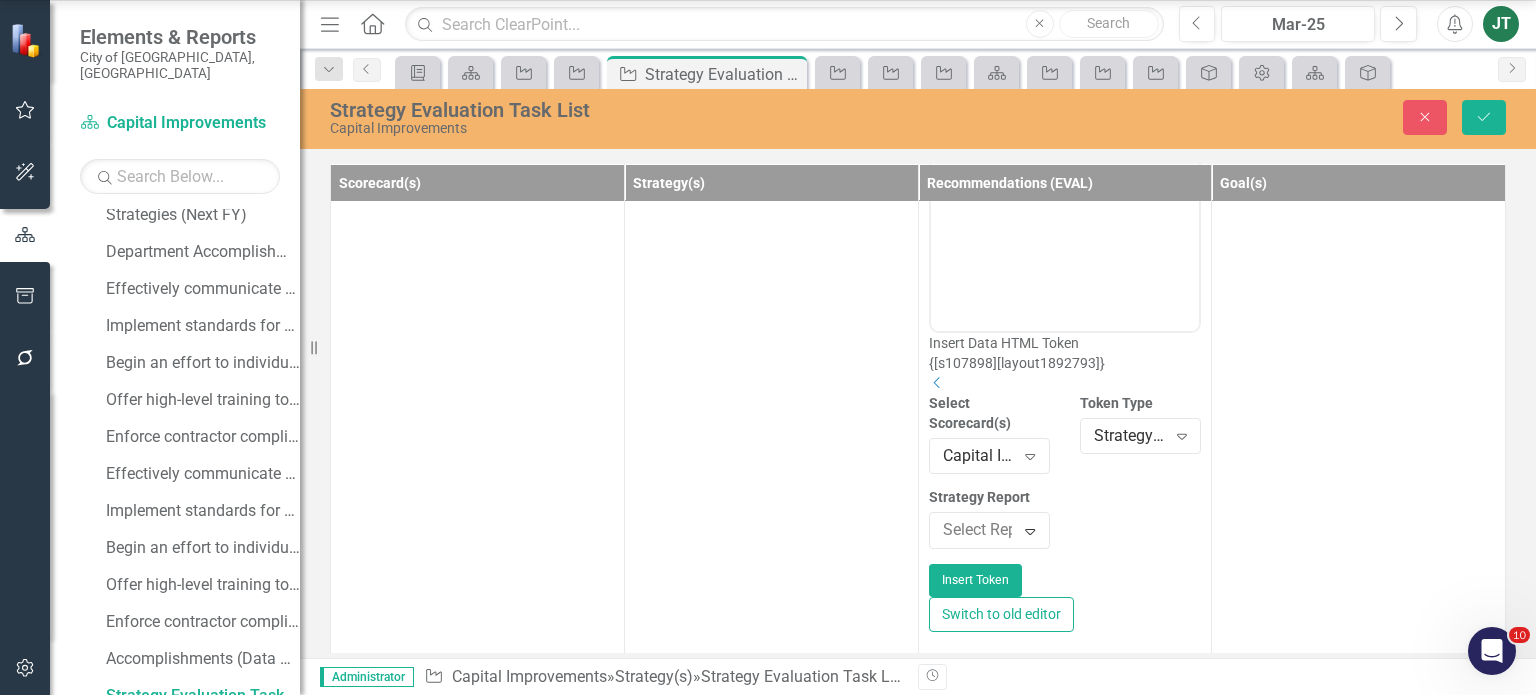 scroll, scrollTop: 3284, scrollLeft: 0, axis: vertical 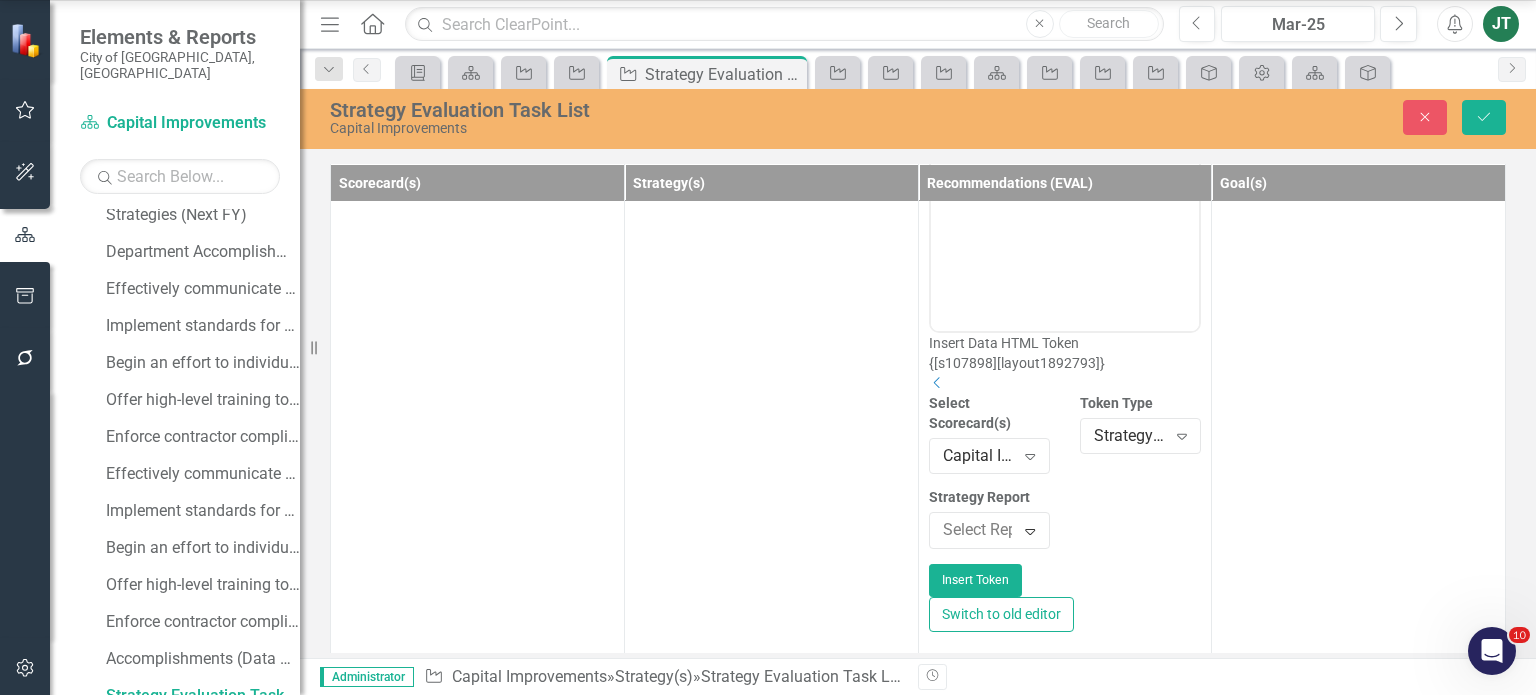 click on "Enforce contractor compliance for Capital Construction Projects through performance evaluations - Strategy Elements Recommendations" at bounding box center [772, -116] 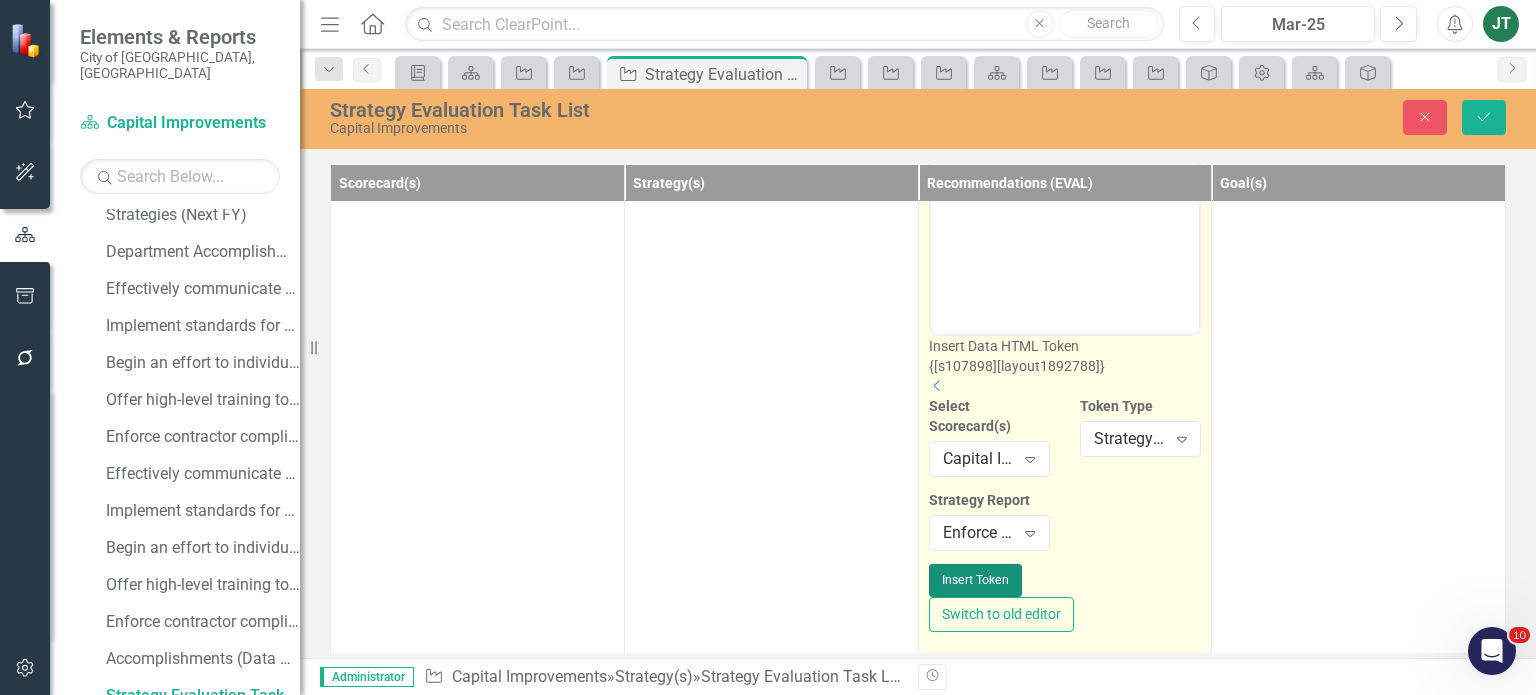 click on "Insert Token" at bounding box center [975, 580] 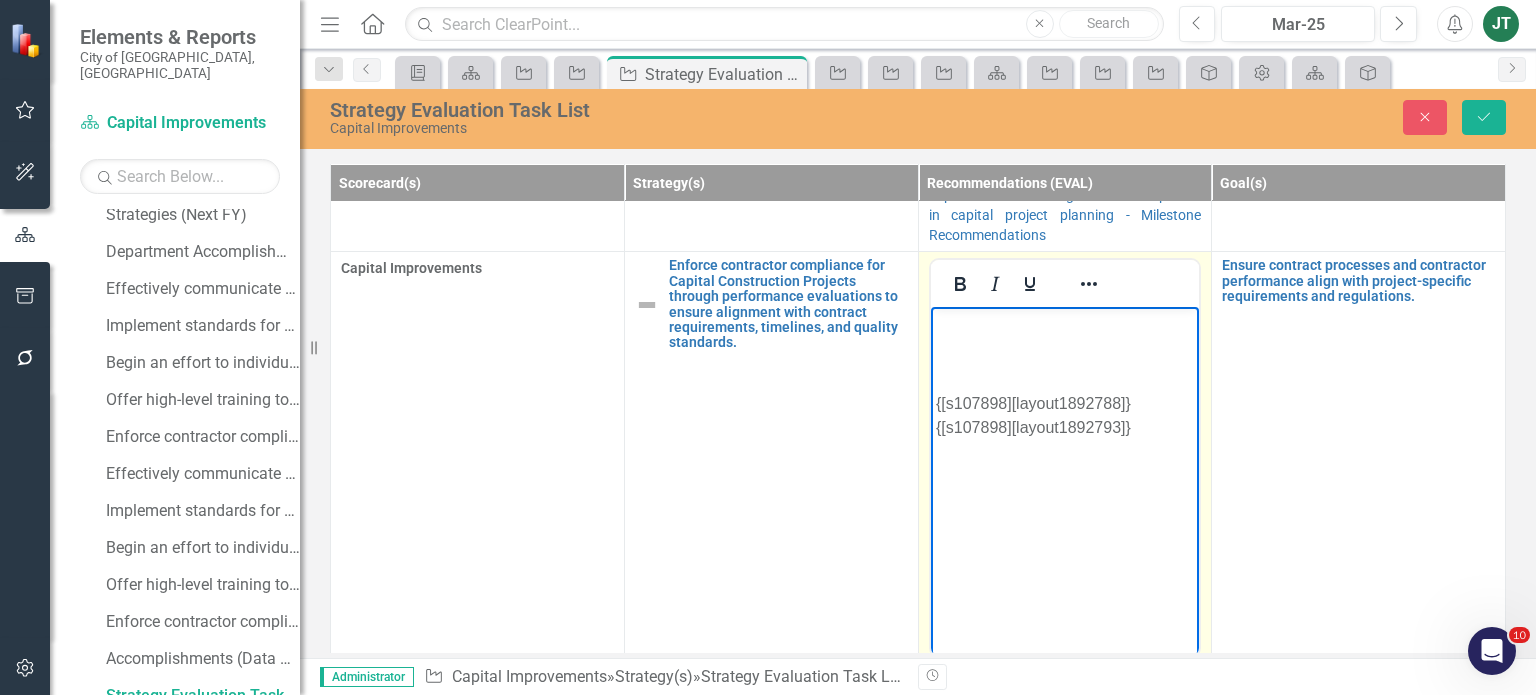 scroll, scrollTop: 708, scrollLeft: 0, axis: vertical 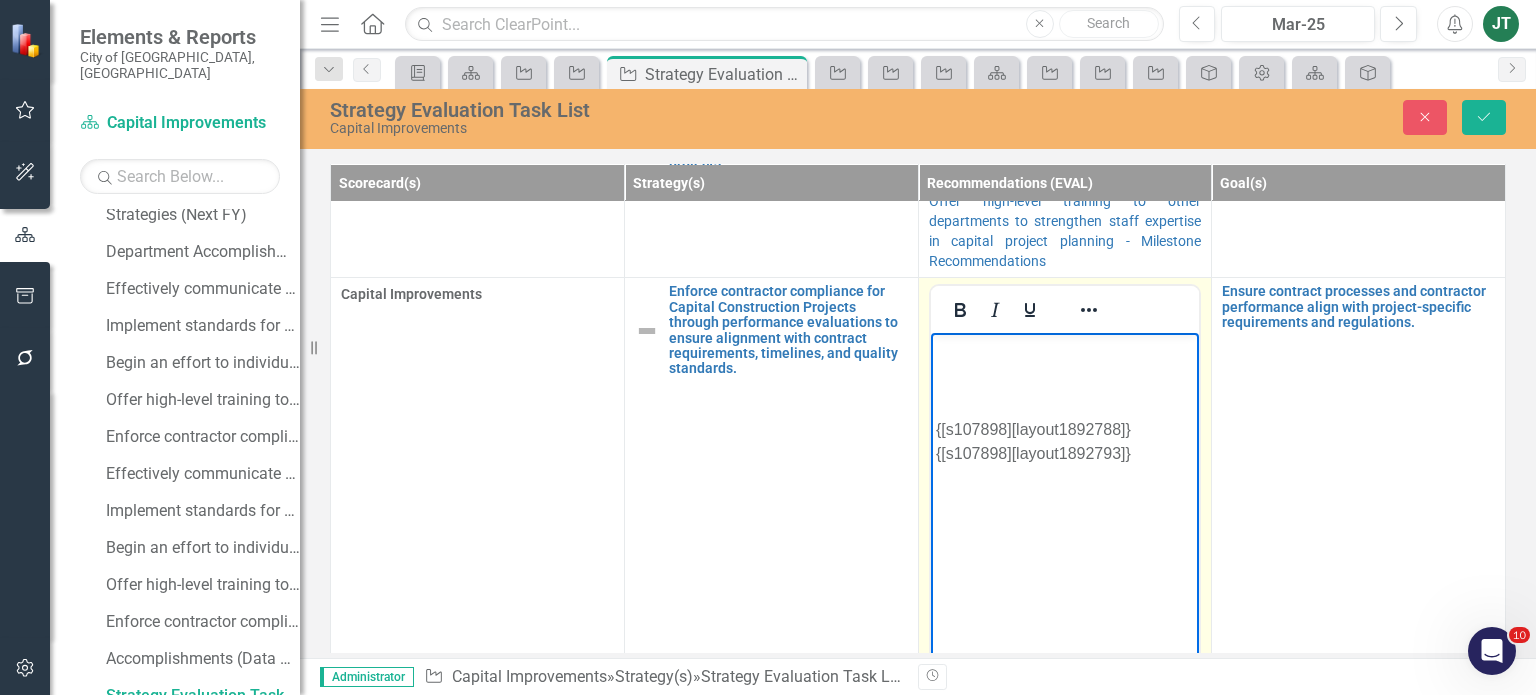 click on "{[s107898][layout1892788]}{[s107898][layout1892793]}" at bounding box center [1064, 442] 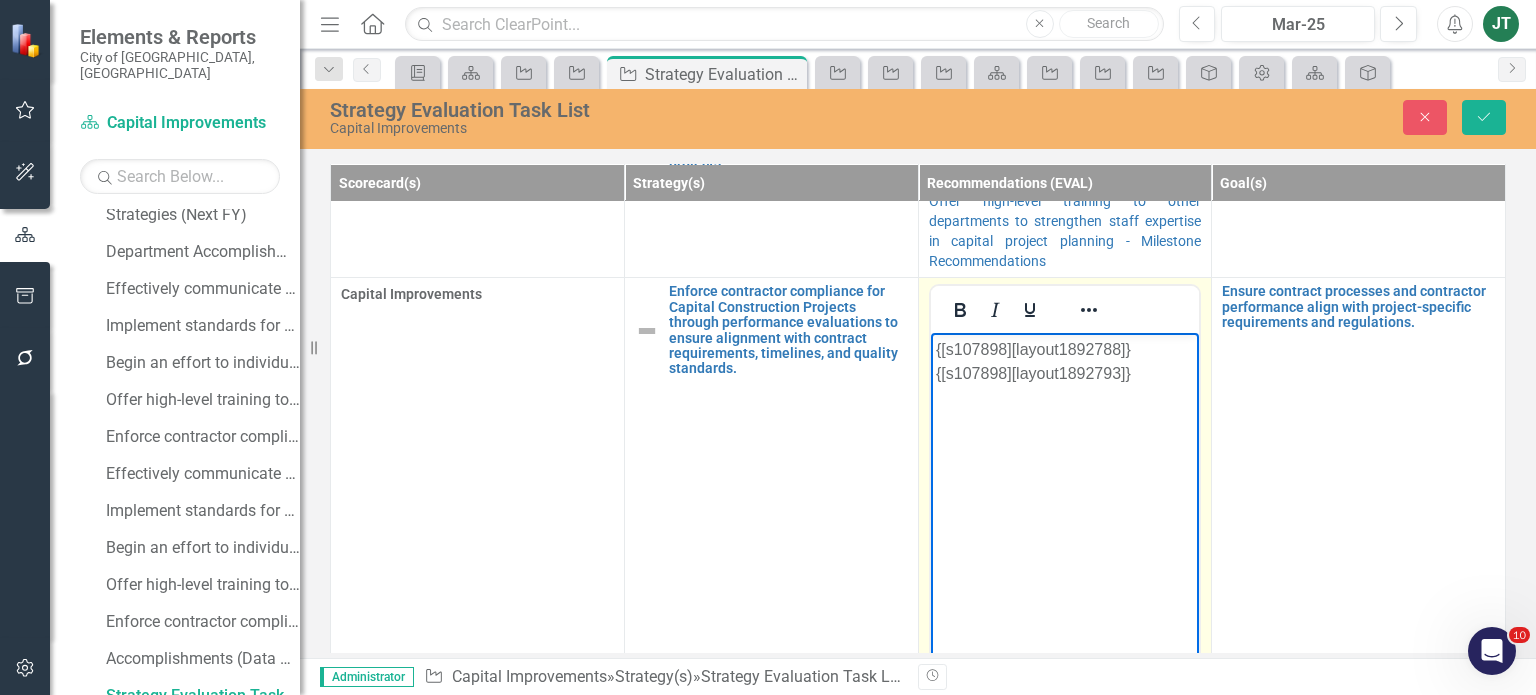 click on "{[s107898][layout1892788]}{[s107898][layout1892793]}" at bounding box center [1064, 362] 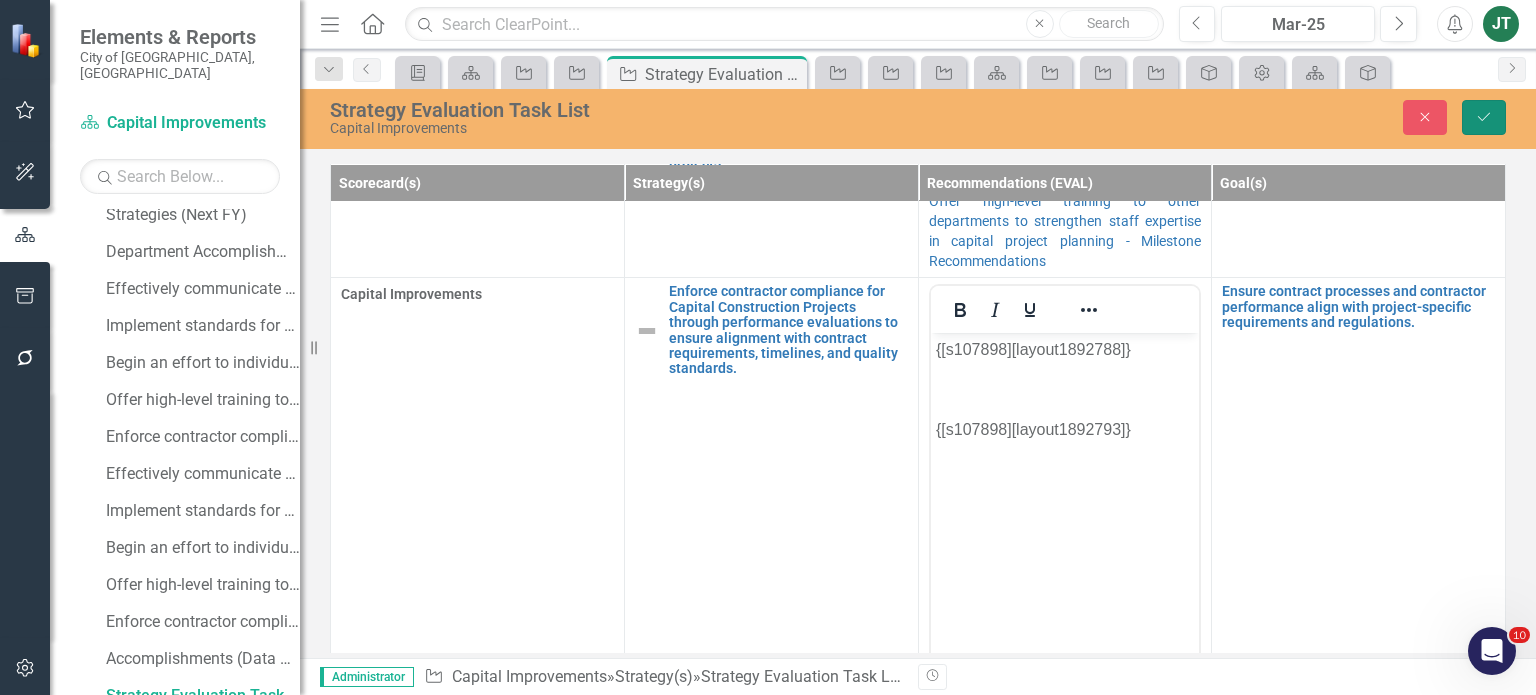click on "Save" at bounding box center [1484, 117] 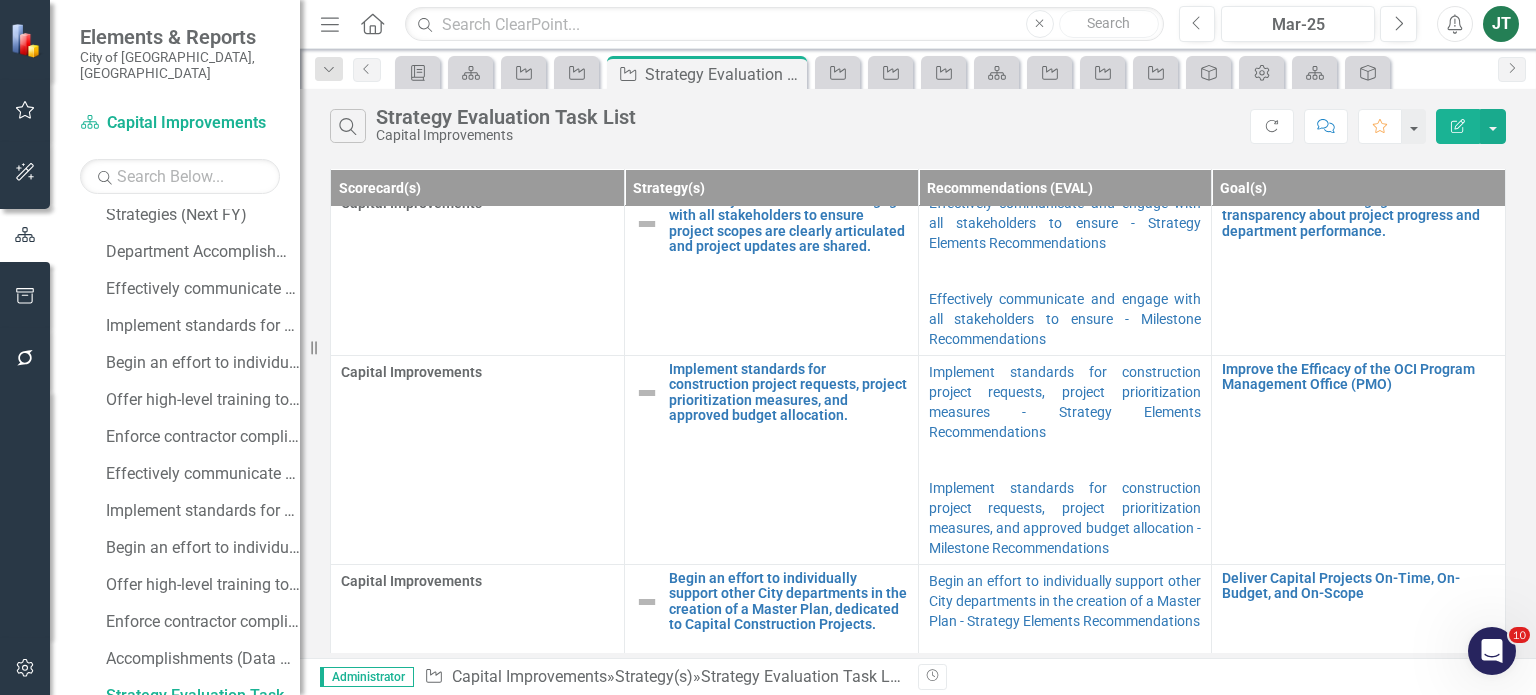 scroll, scrollTop: 0, scrollLeft: 0, axis: both 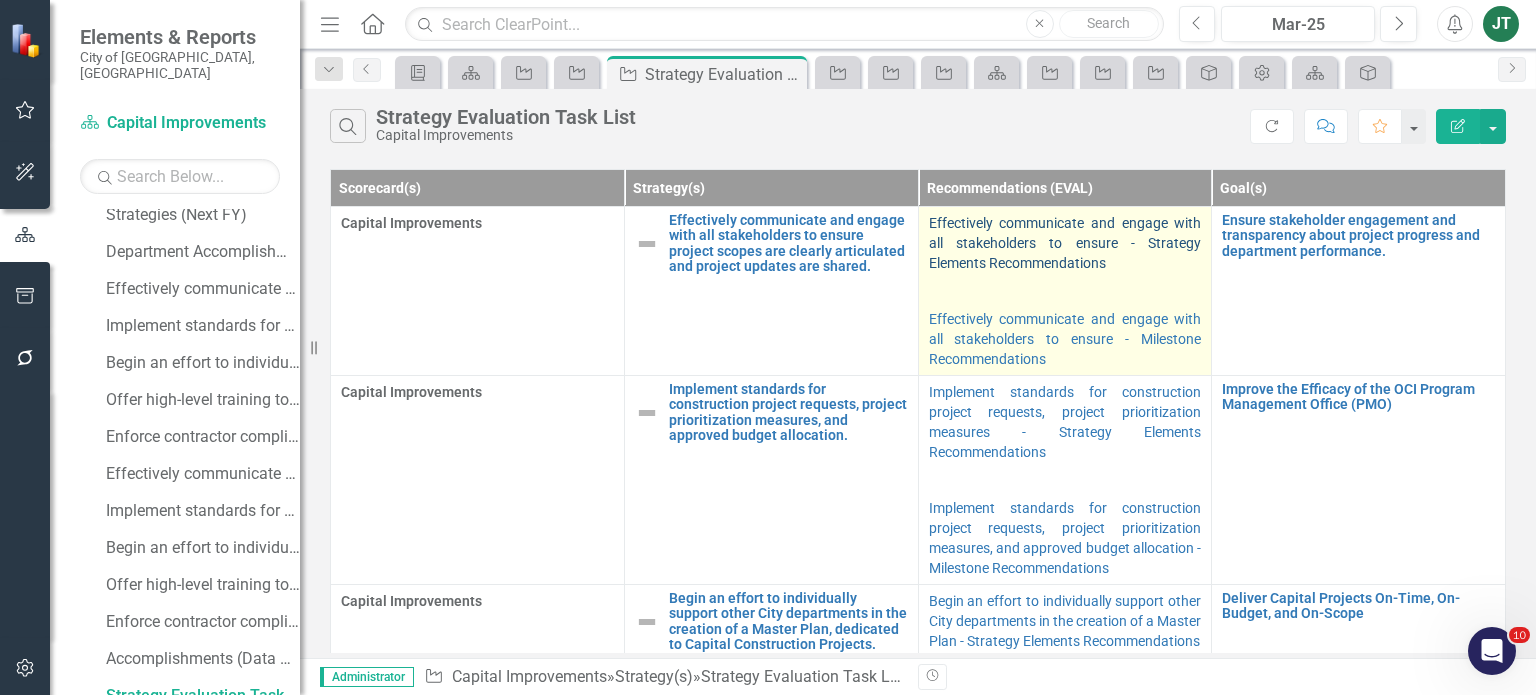 click on "Effectively communicate and engage with all stakeholders to ensure - Strategy Elements Recommendations" at bounding box center [1065, 243] 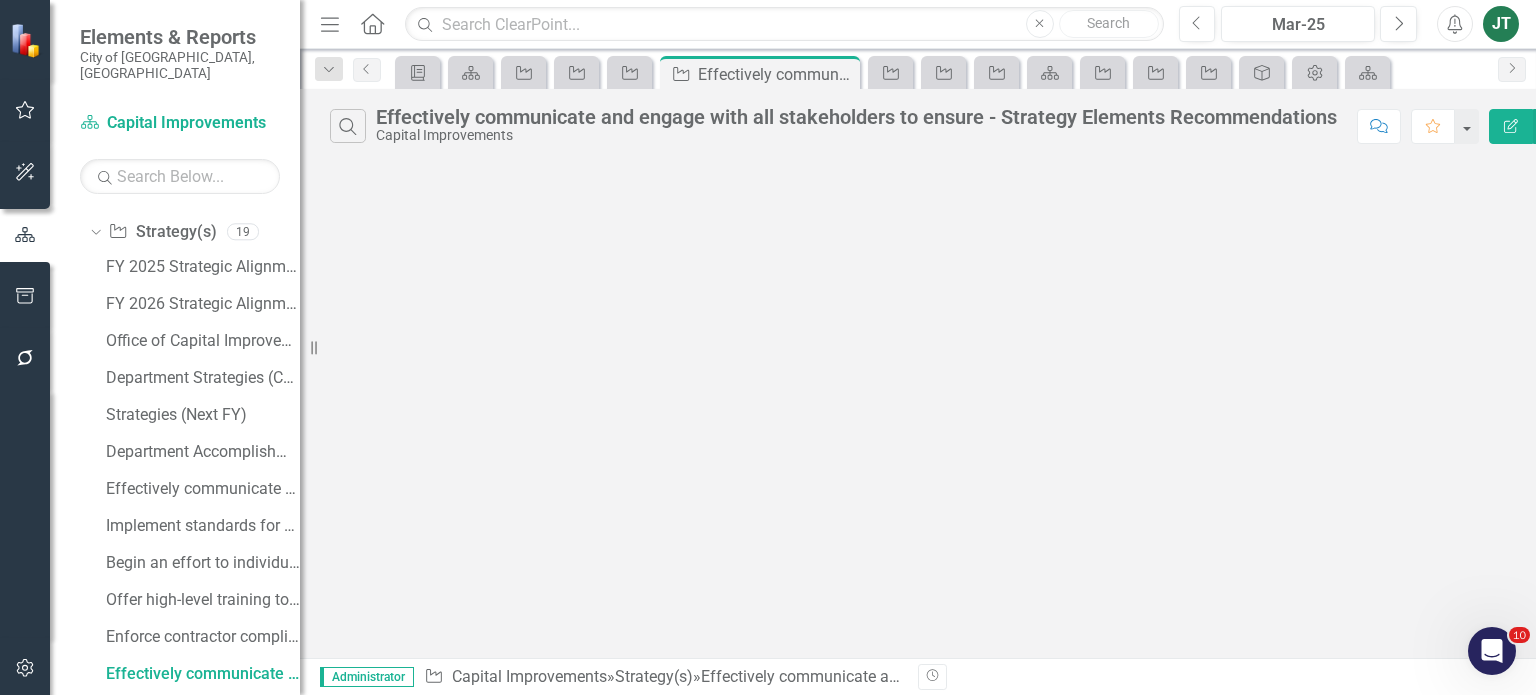 scroll, scrollTop: 308, scrollLeft: 0, axis: vertical 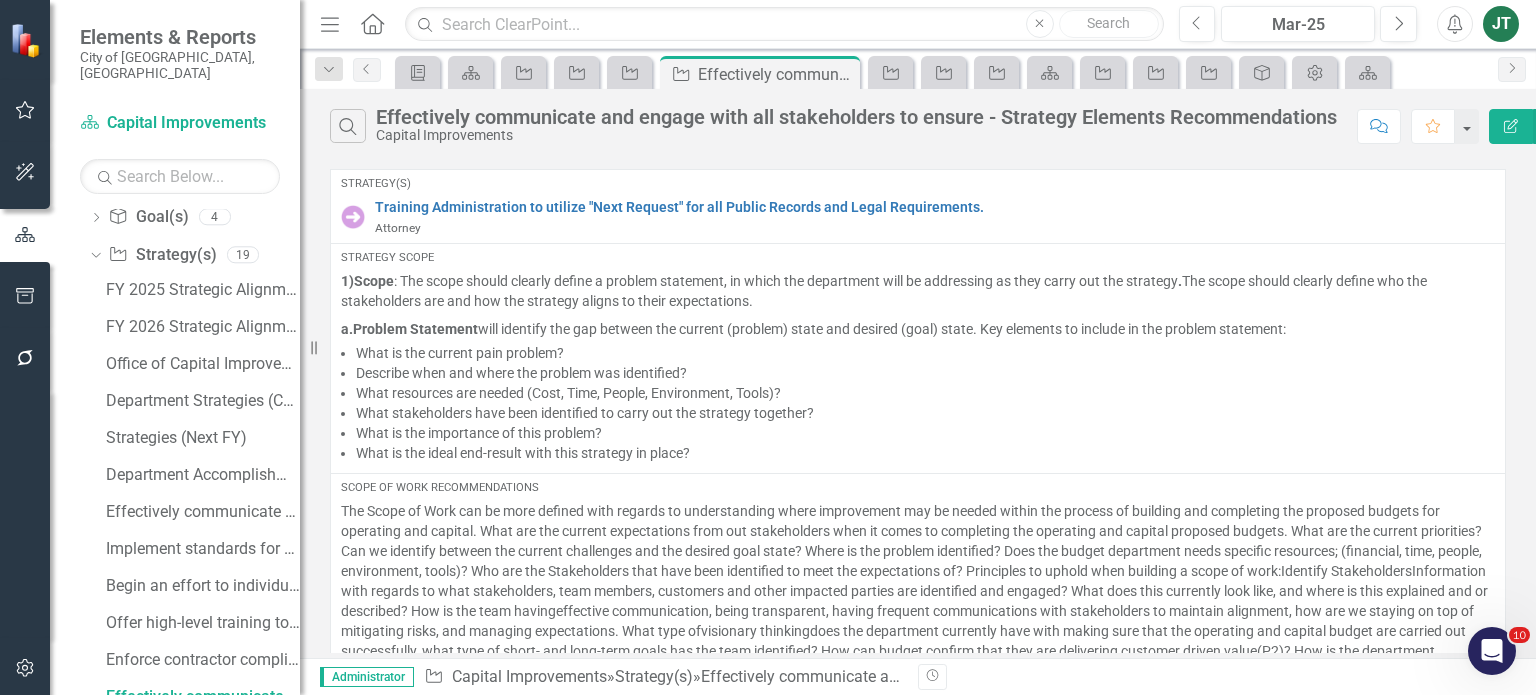 click on "Edit Report" 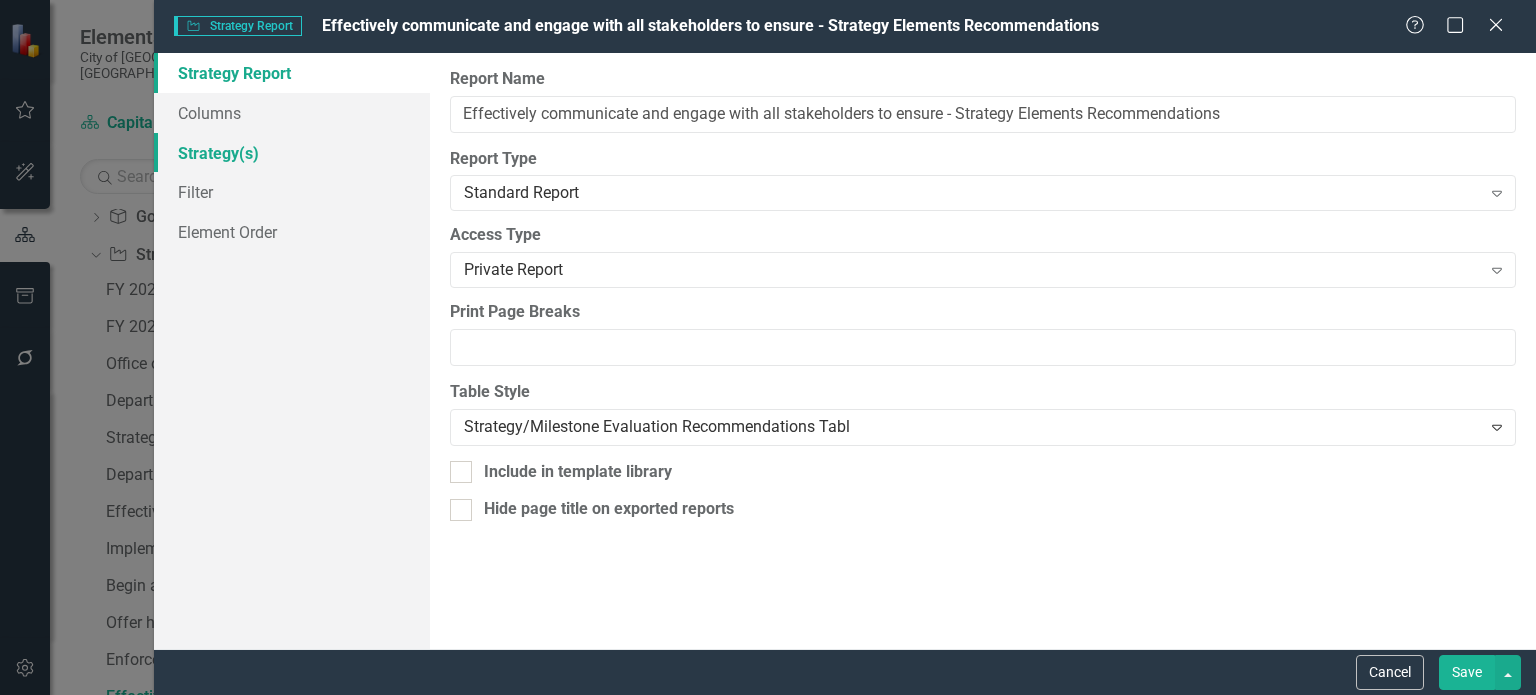 click on "Strategy(s)" at bounding box center [292, 153] 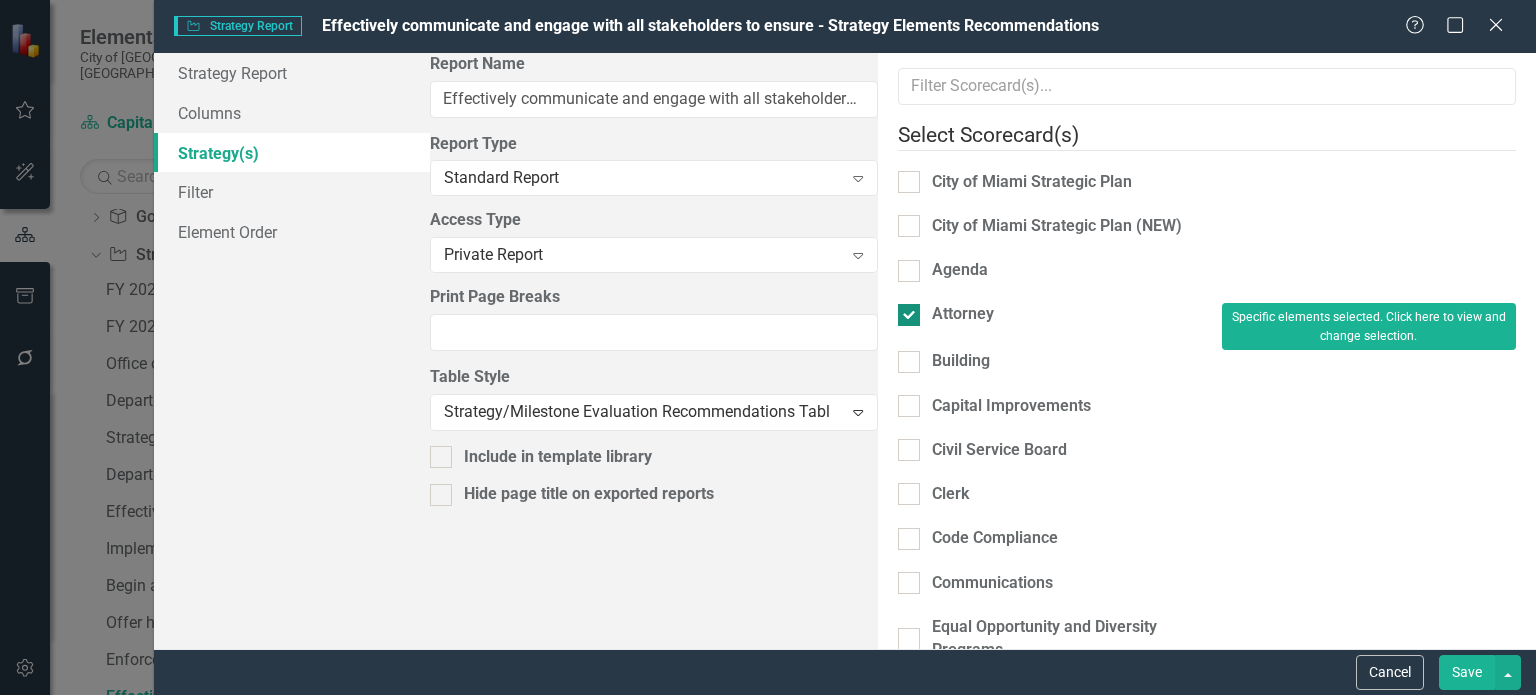 click on "Attorney" at bounding box center [963, 314] 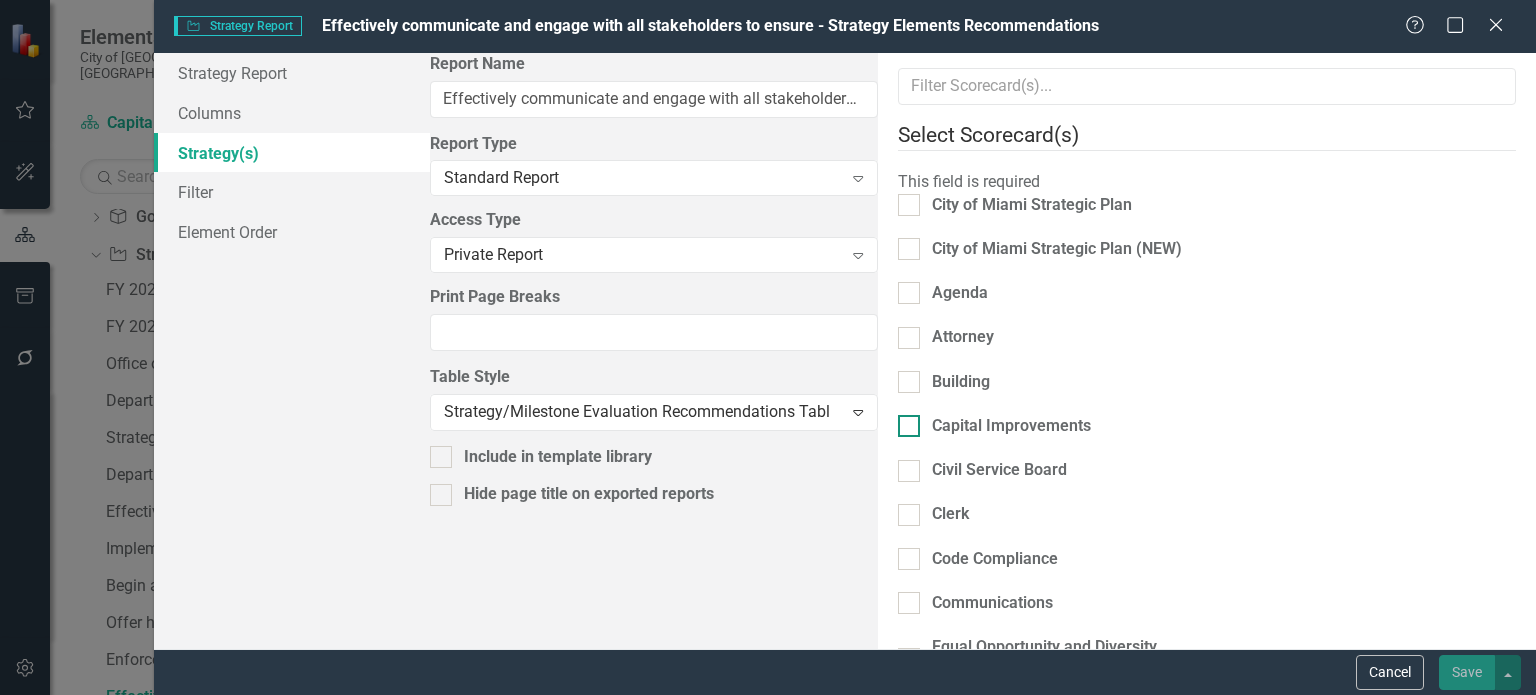 click on "Capital Improvements" at bounding box center [1011, 426] 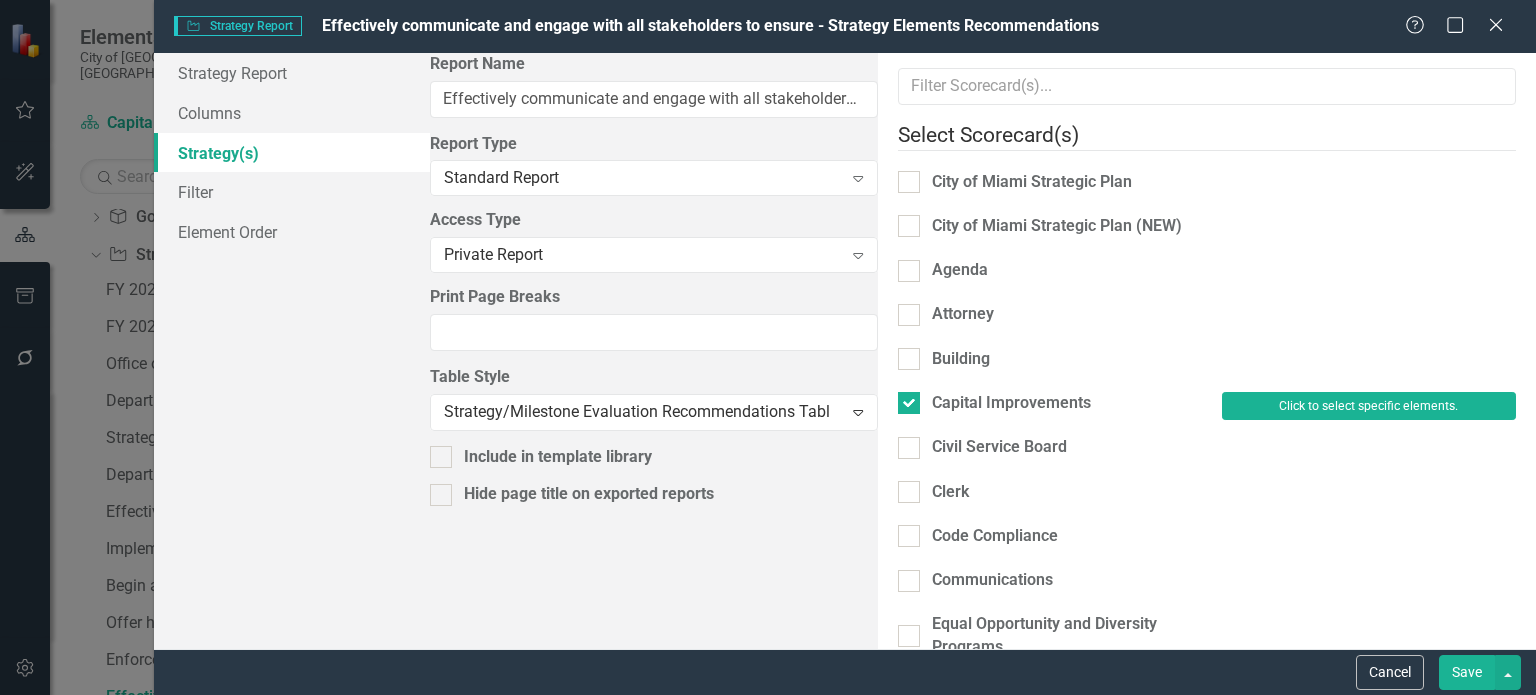 click on "Click to select specific elements." at bounding box center (1369, 406) 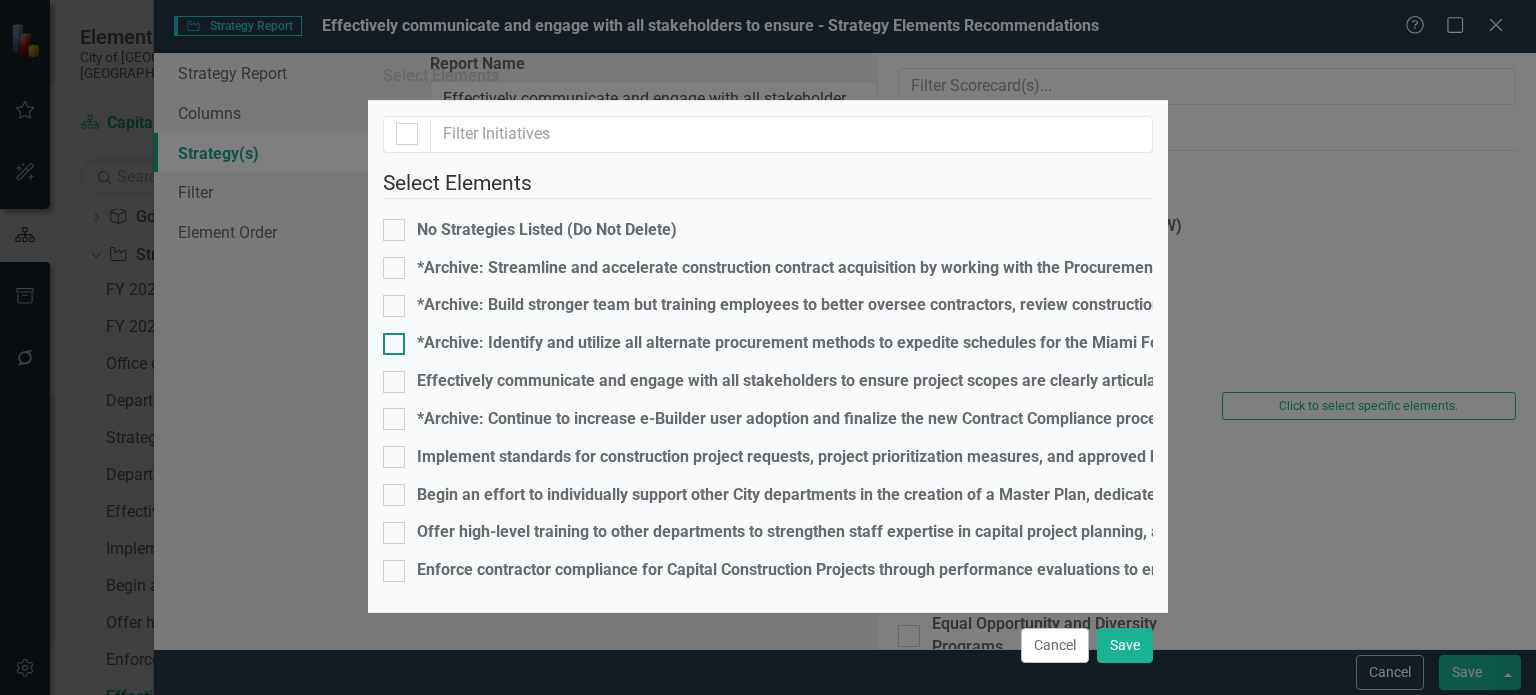 checkbox on "false" 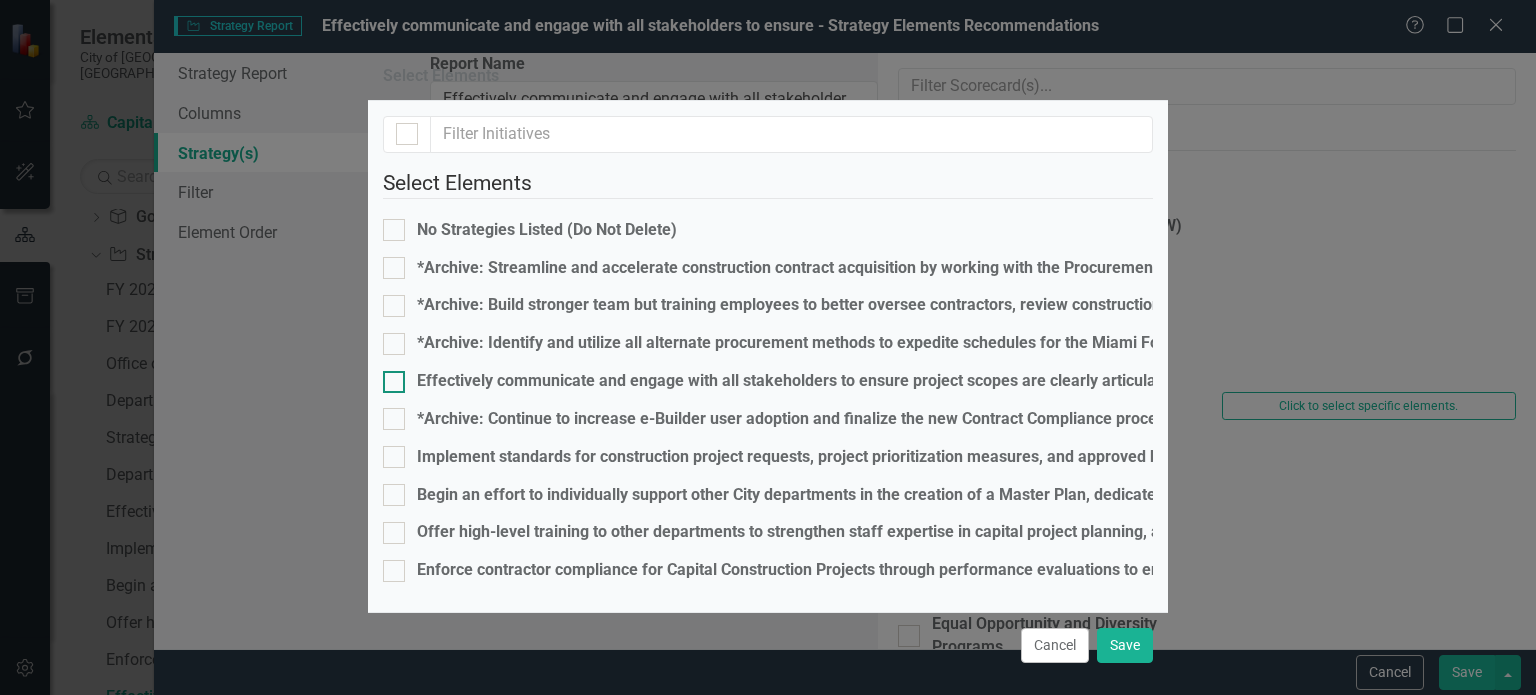 click on "Effectively communicate and engage with all stakeholders to ensure project scopes are clearly articulated and project updates are shared." at bounding box center (915, 381) 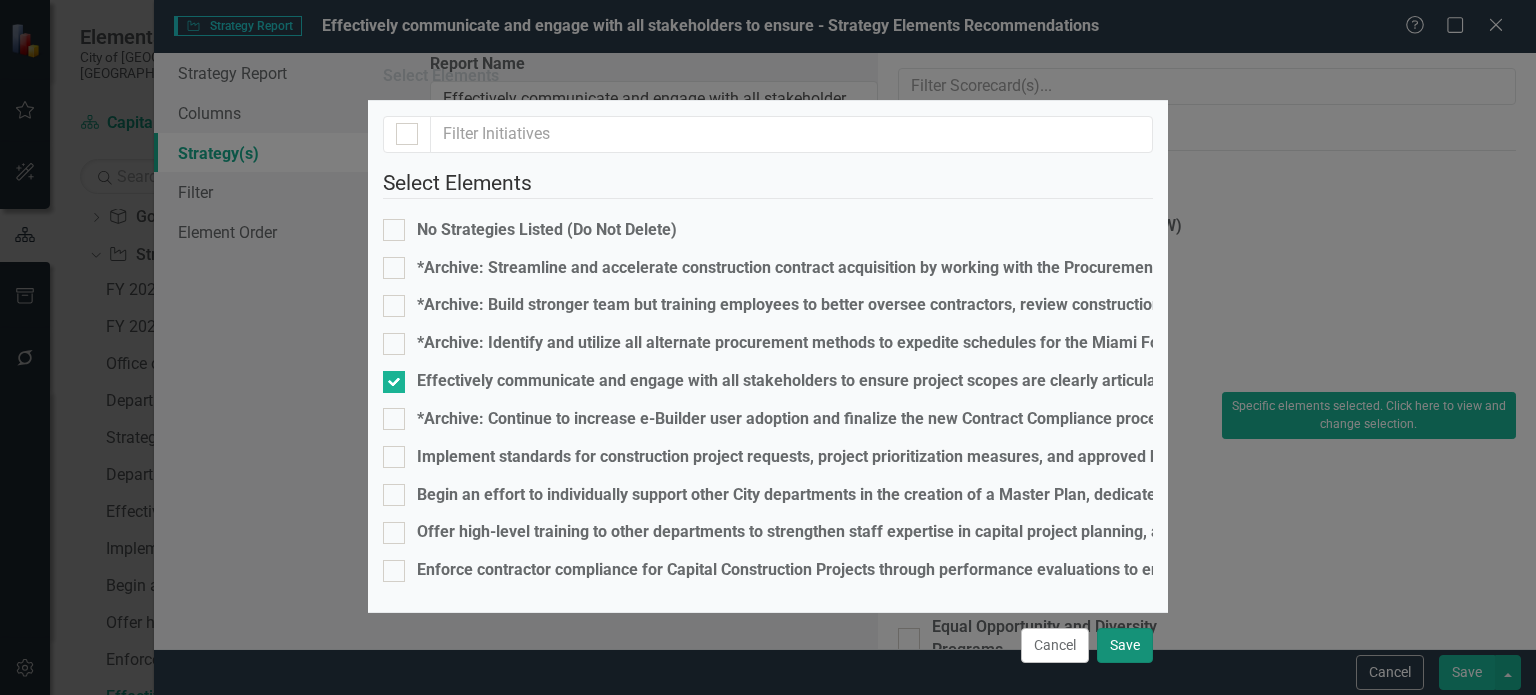 click on "Save" at bounding box center (1125, 645) 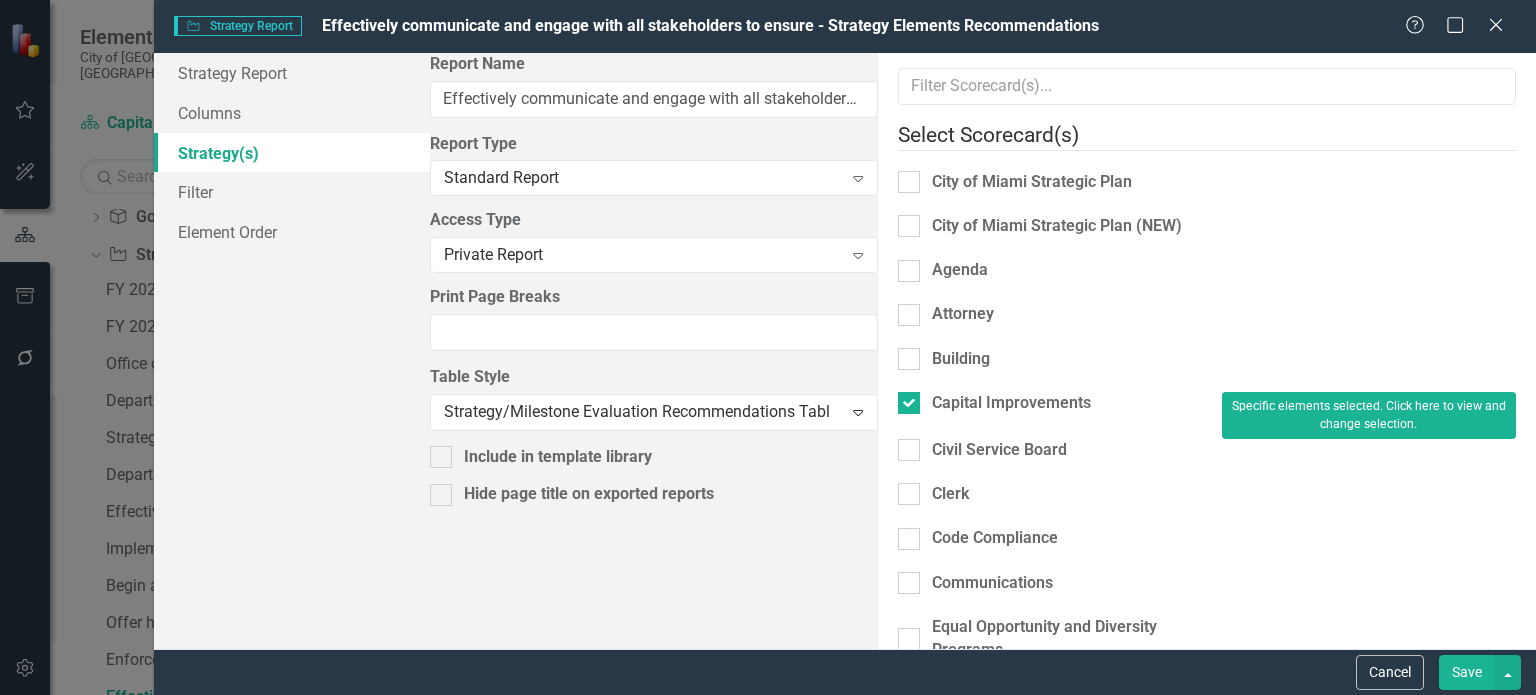 click on "Save" at bounding box center [1467, 672] 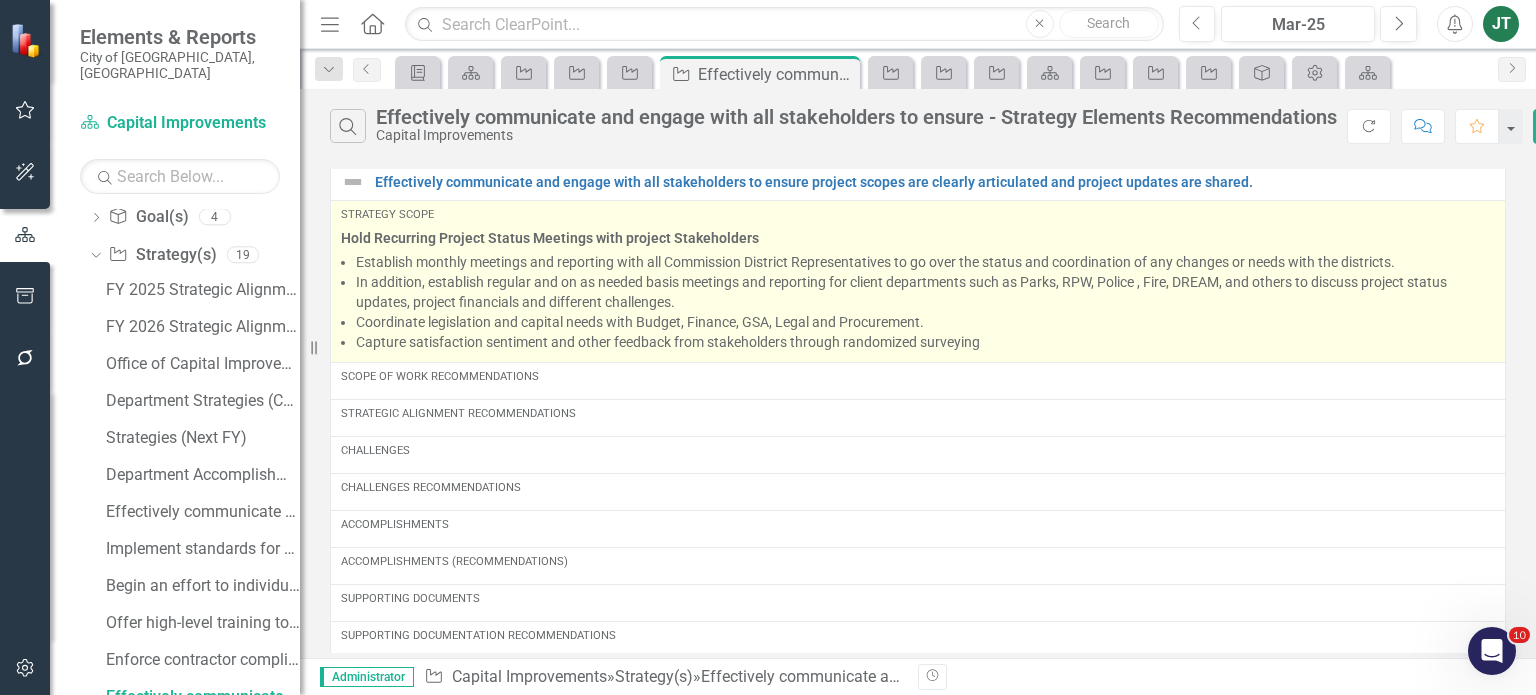 scroll, scrollTop: 0, scrollLeft: 0, axis: both 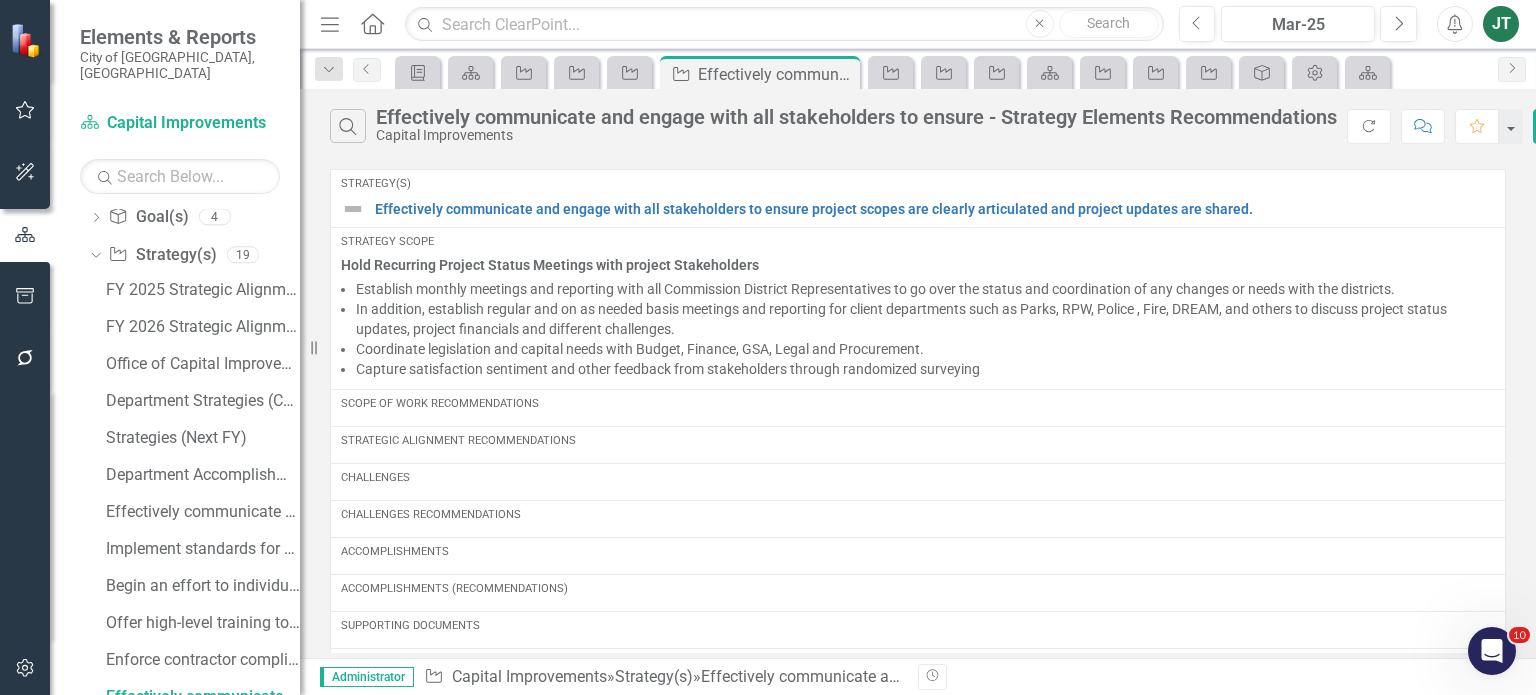 click on "Strategy(s) Effectively communicate and engage with all stakeholders to ensure project scopes are clearly articulated and project updates are shared. Link Map View Link Map Edit Edit Strategy Link Open Element" at bounding box center [918, 198] 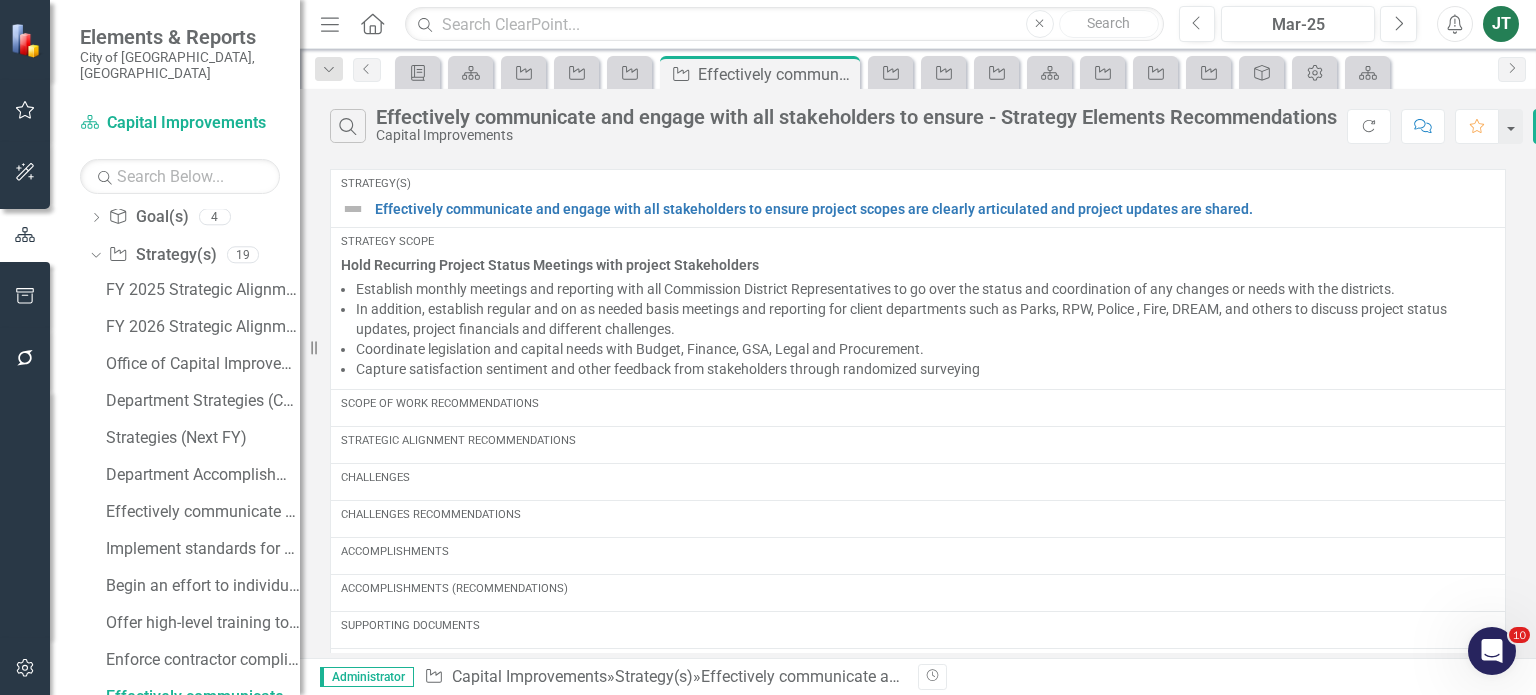 click on "Strategy(s) Effectively communicate and engage with all stakeholders to ensure project scopes are clearly articulated and project updates are shared. Link Map View Link Map Edit Edit Strategy Link Open Element" at bounding box center (918, 198) 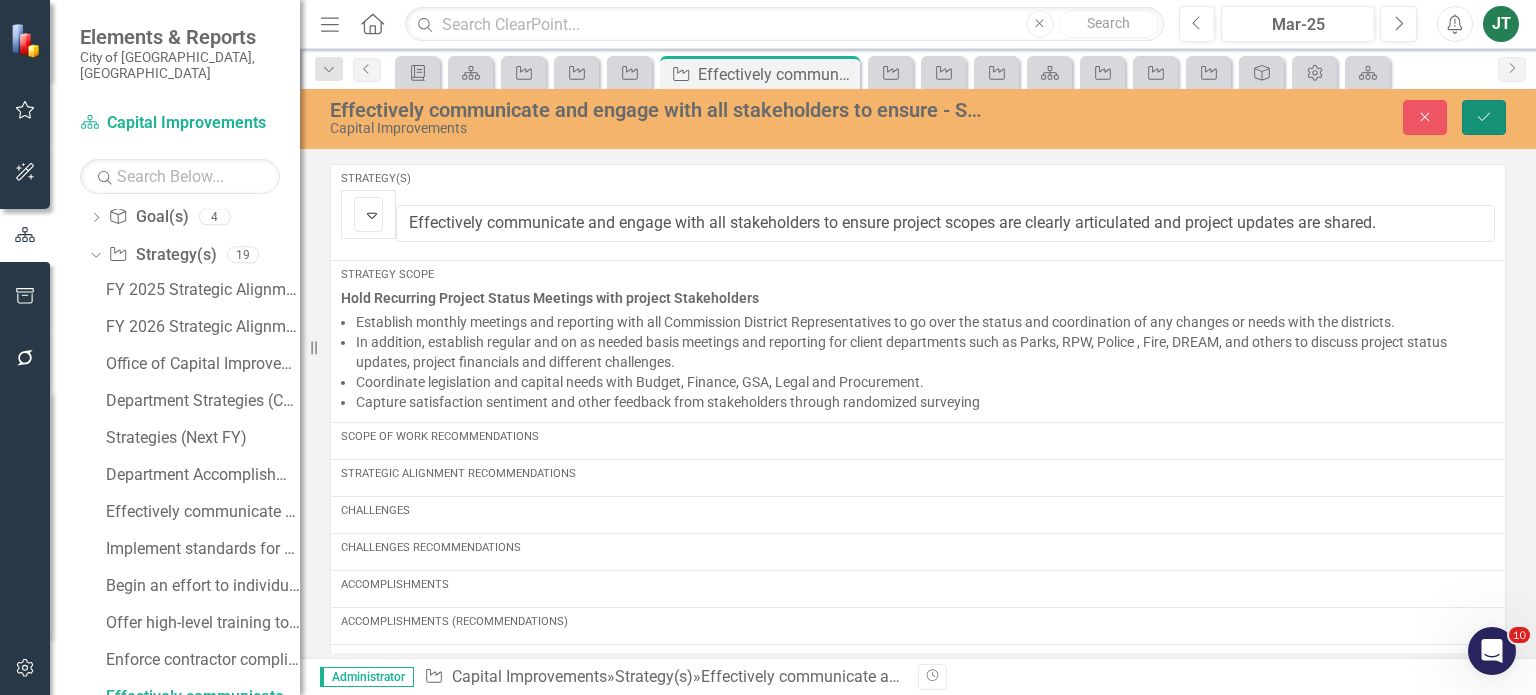 click on "Save" 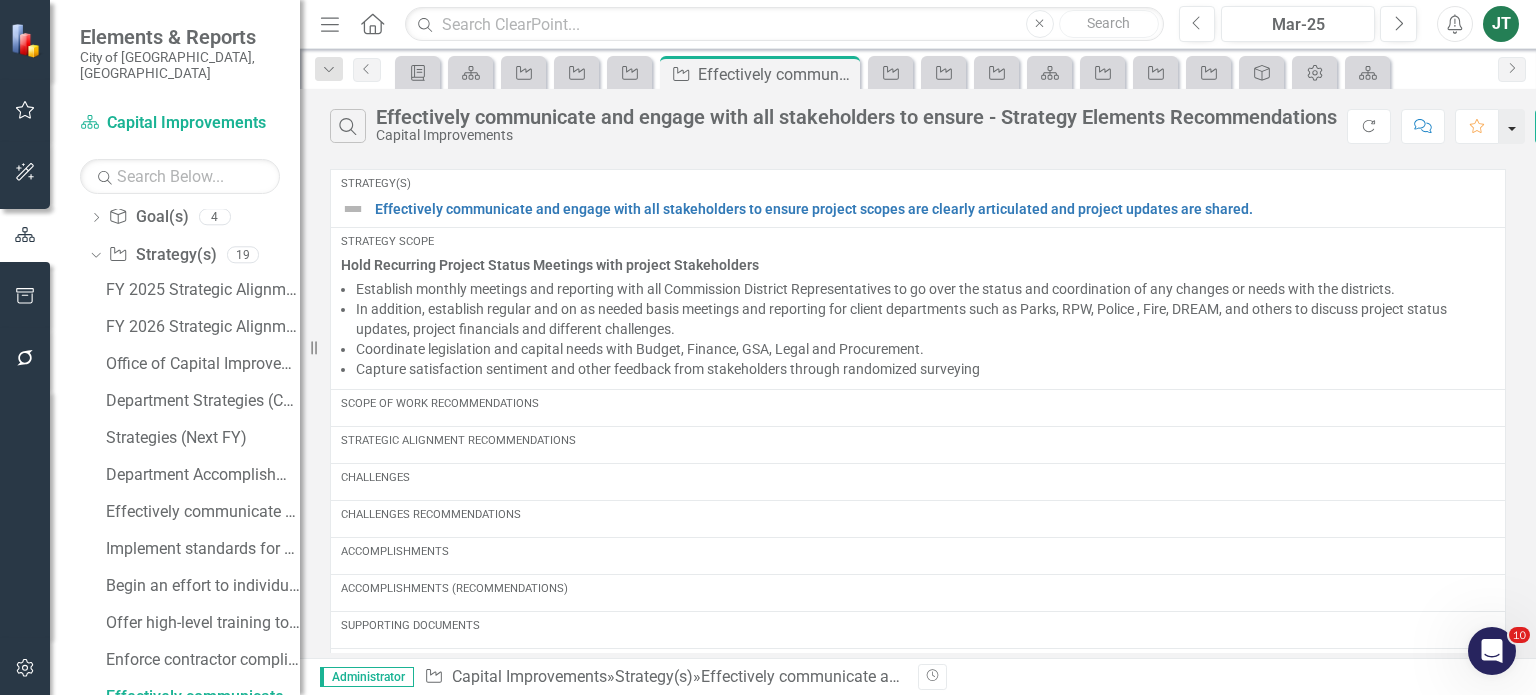 click at bounding box center (1512, 126) 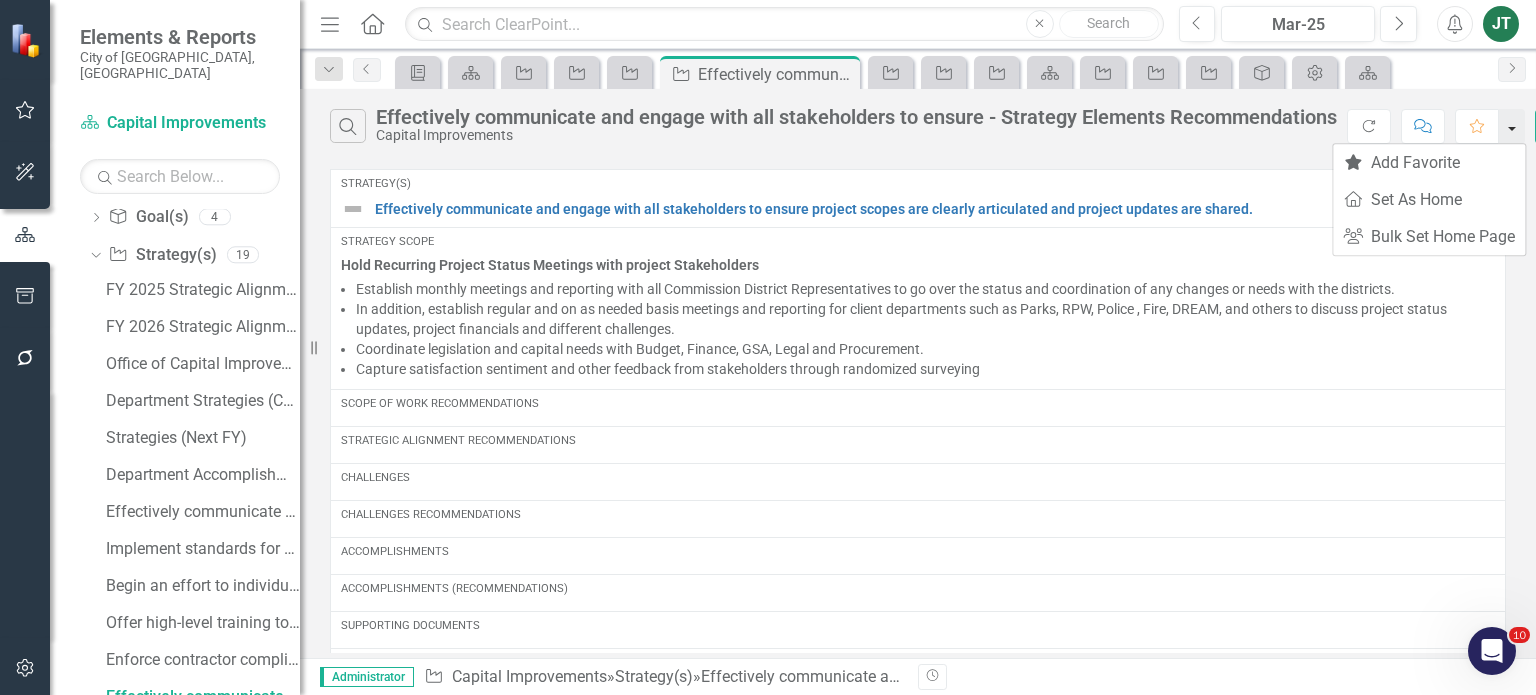 click at bounding box center [1512, 126] 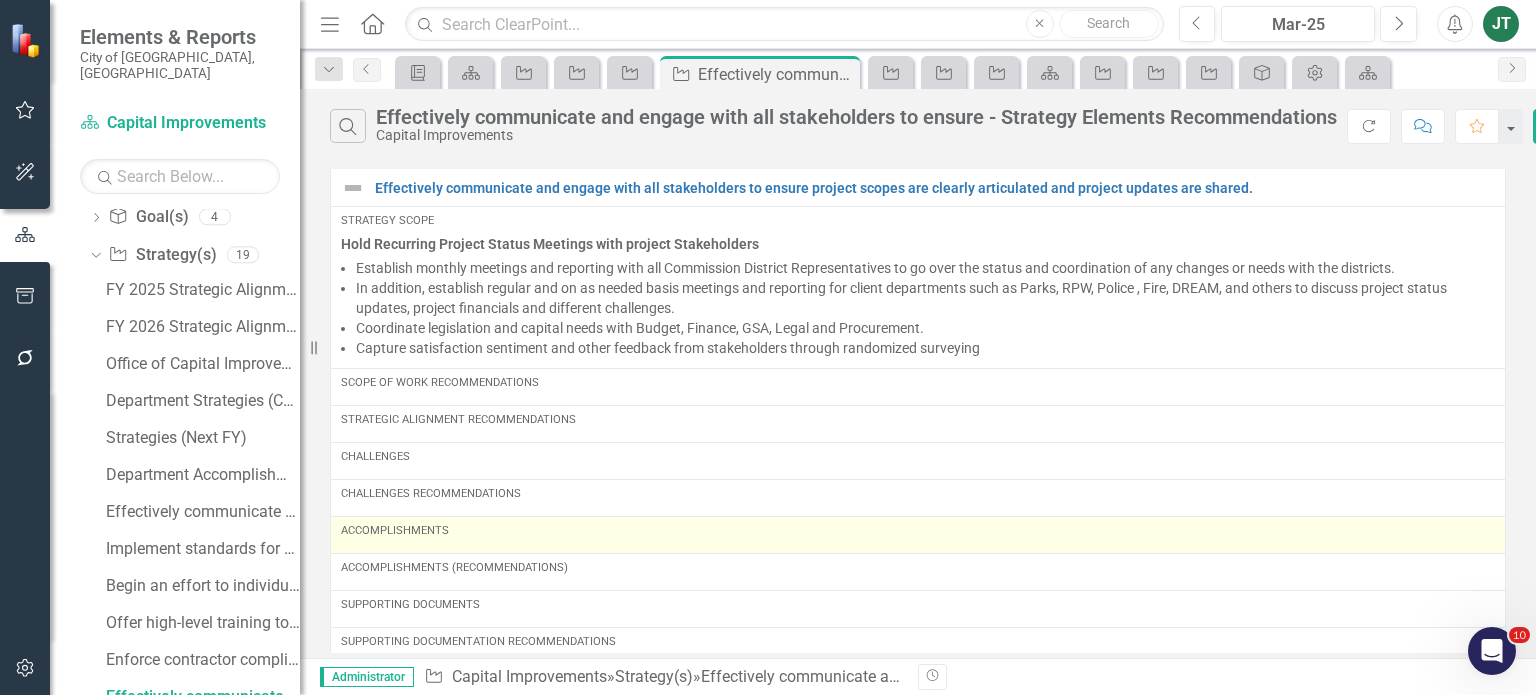 scroll, scrollTop: 27, scrollLeft: 0, axis: vertical 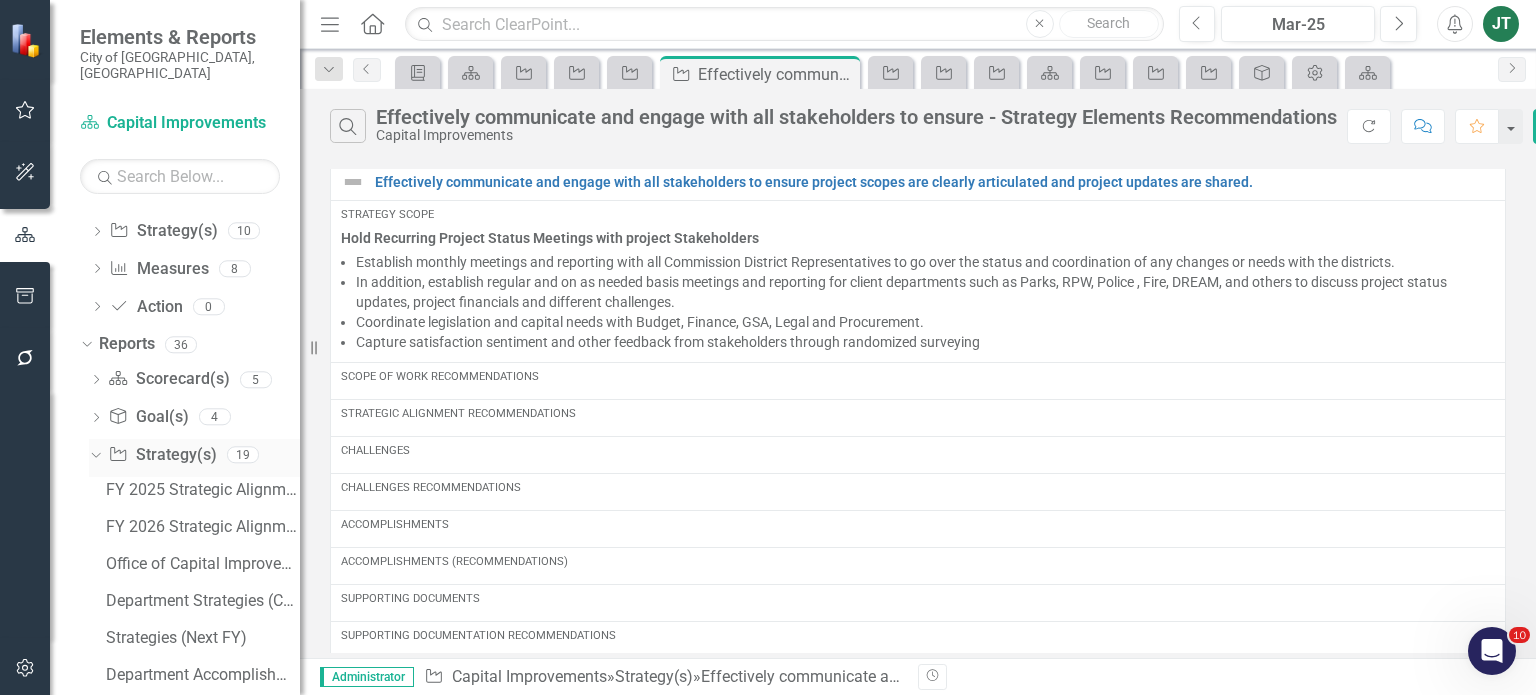 click on "Dropdown" 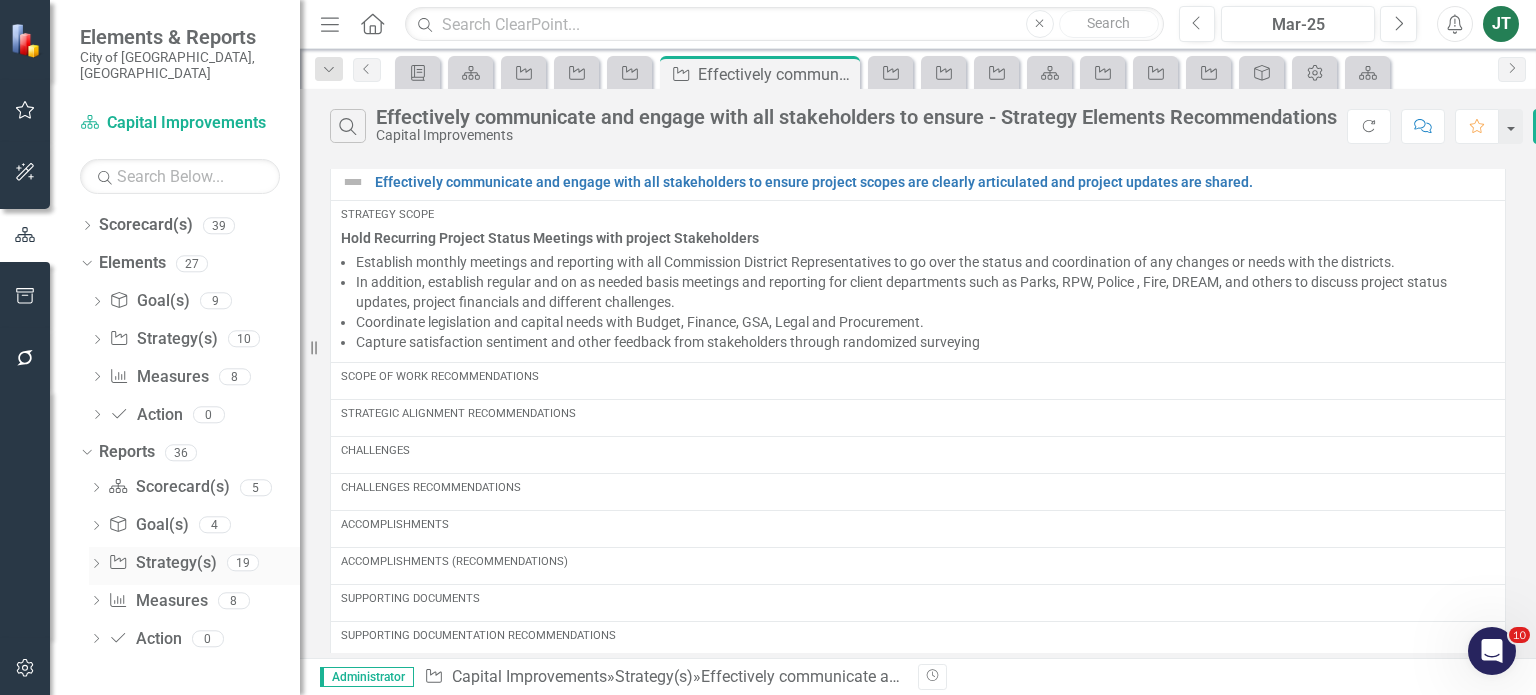 scroll, scrollTop: 0, scrollLeft: 0, axis: both 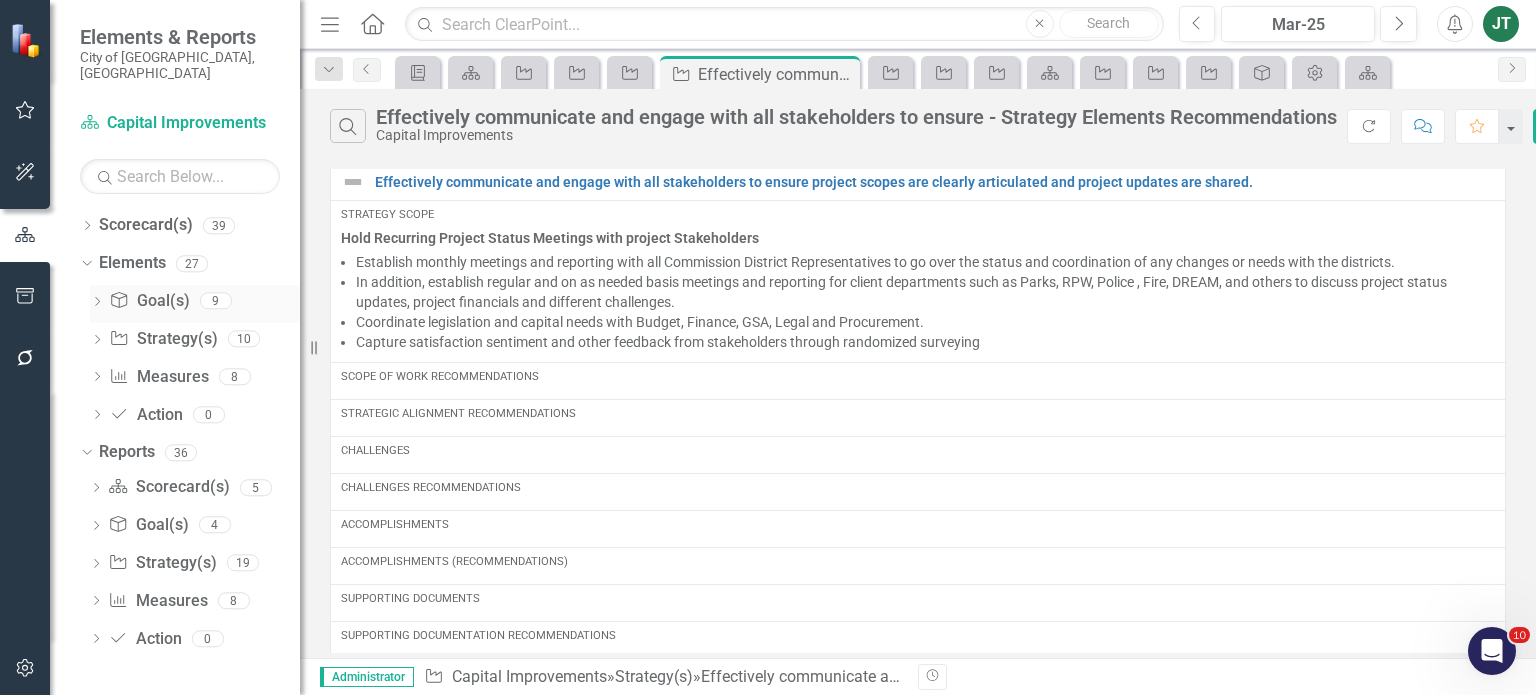 click on "Dropdown" at bounding box center (97, 303) 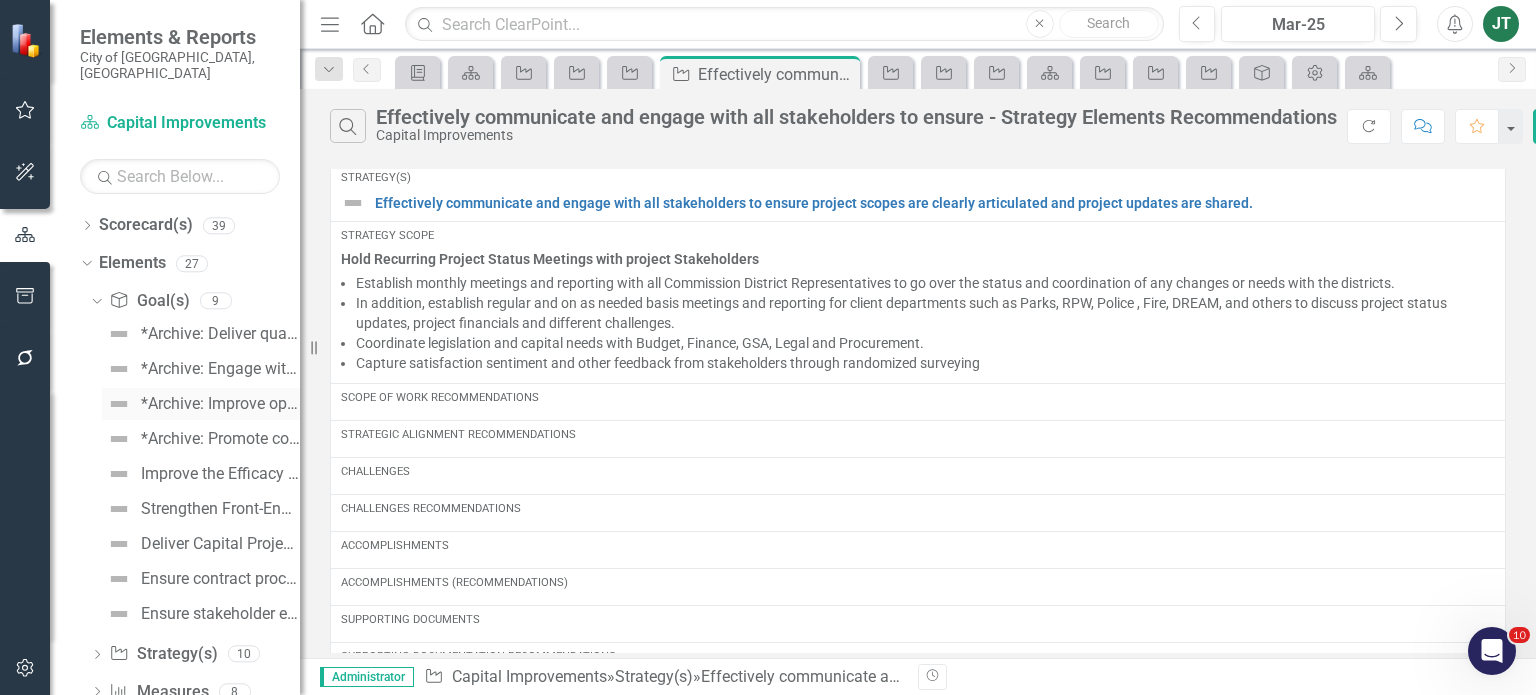 scroll, scrollTop: 0, scrollLeft: 0, axis: both 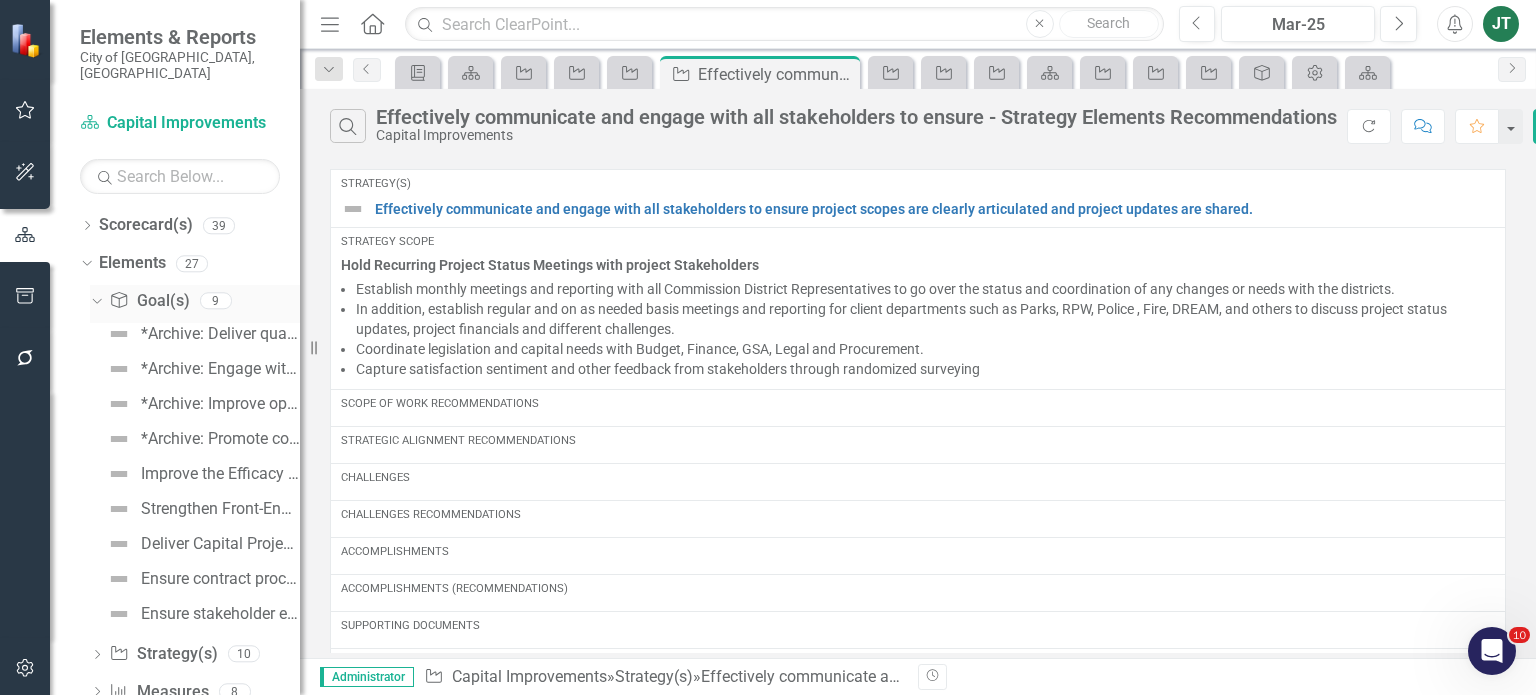 click on "Dropdown" 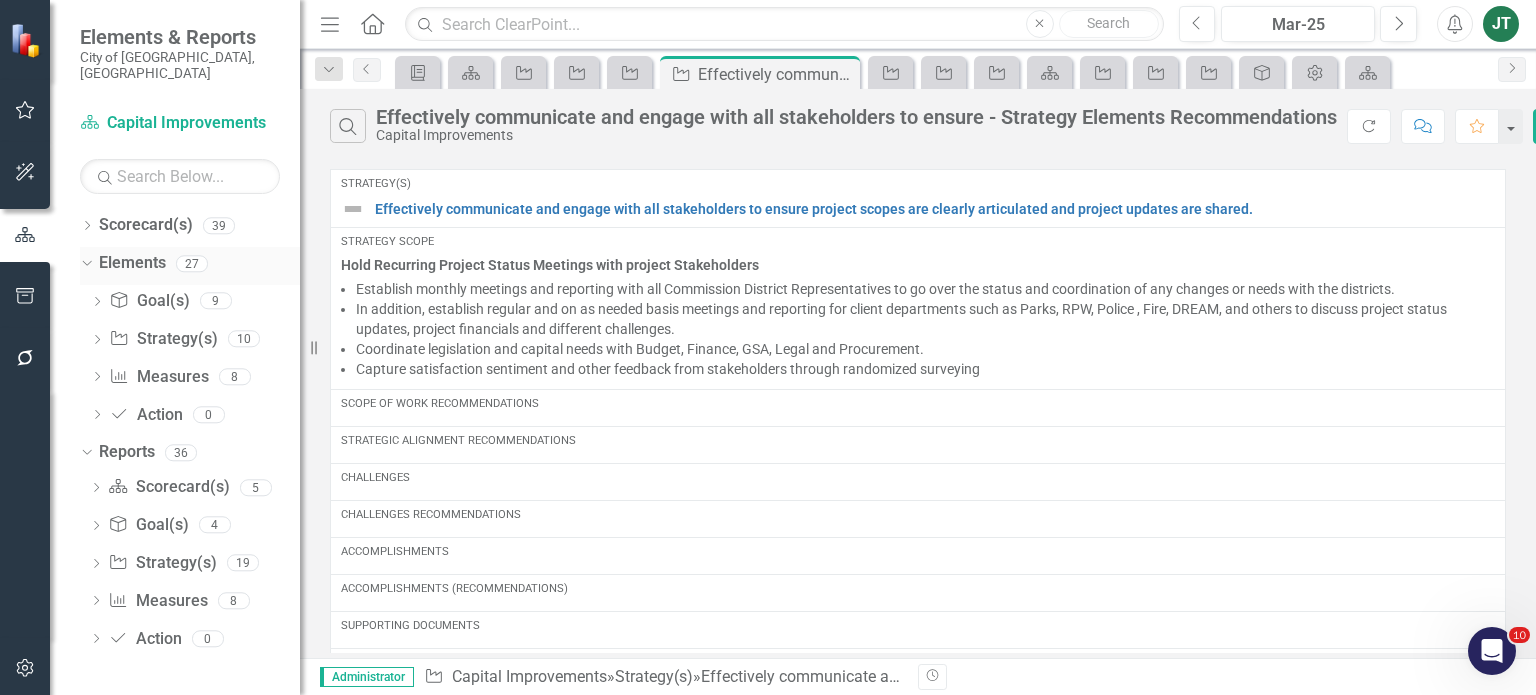 click on "Dropdown" 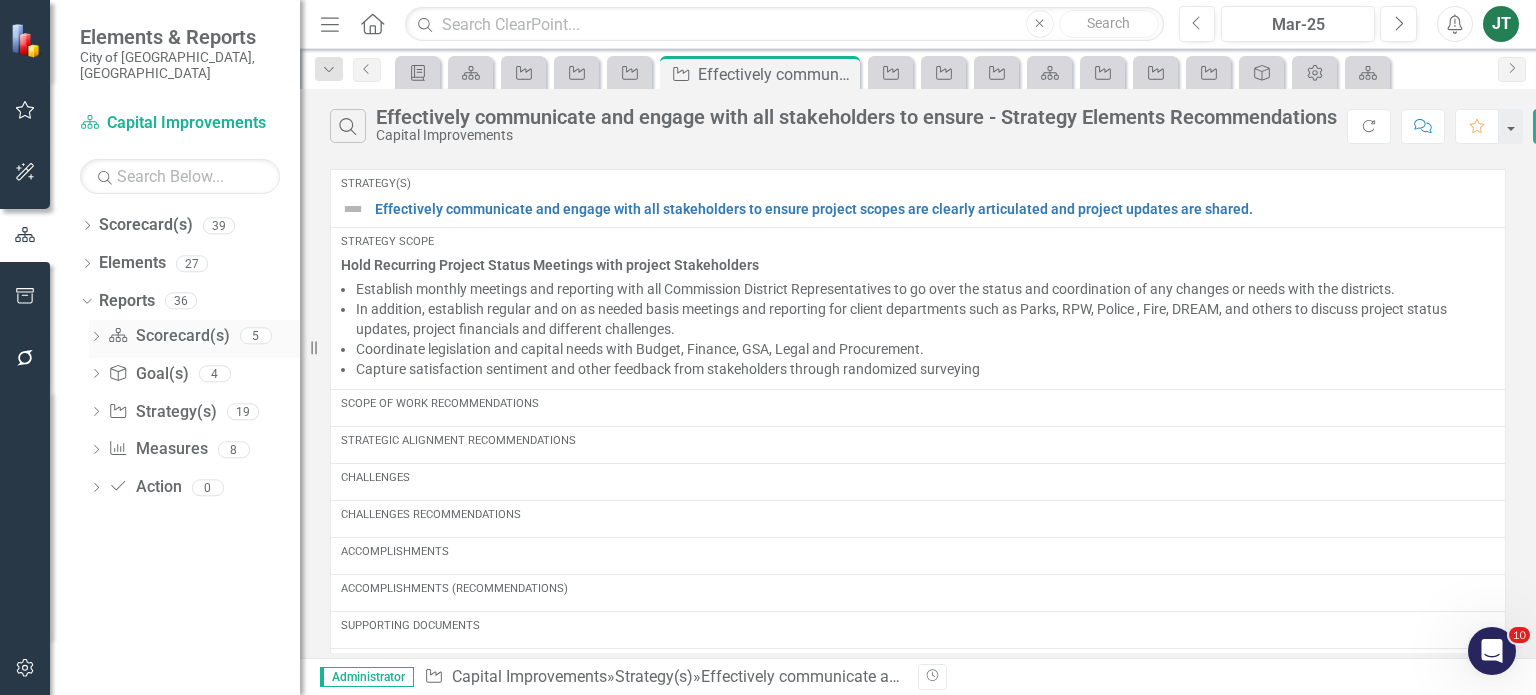 click on "Dropdown" 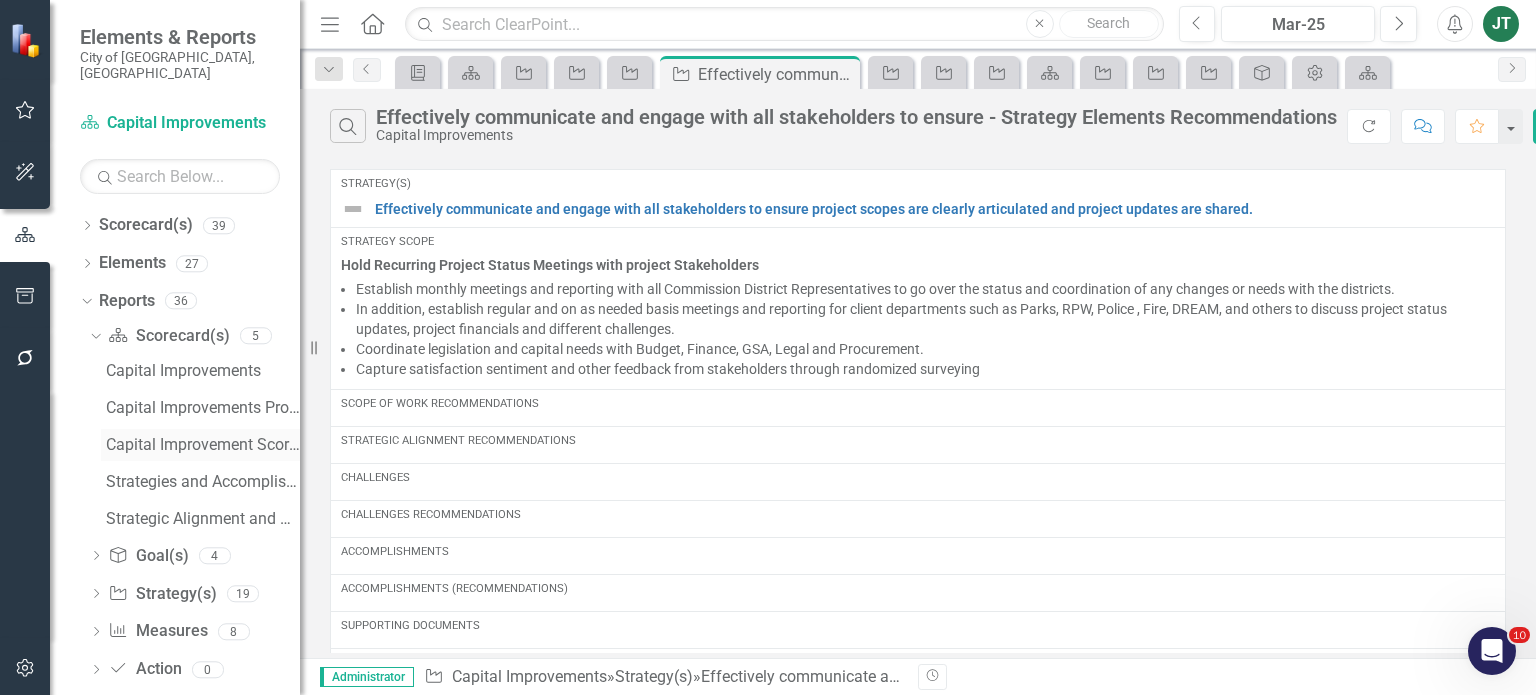 click on "Capital Improvement Scorecard Evaluation and Recommendations" at bounding box center (203, 445) 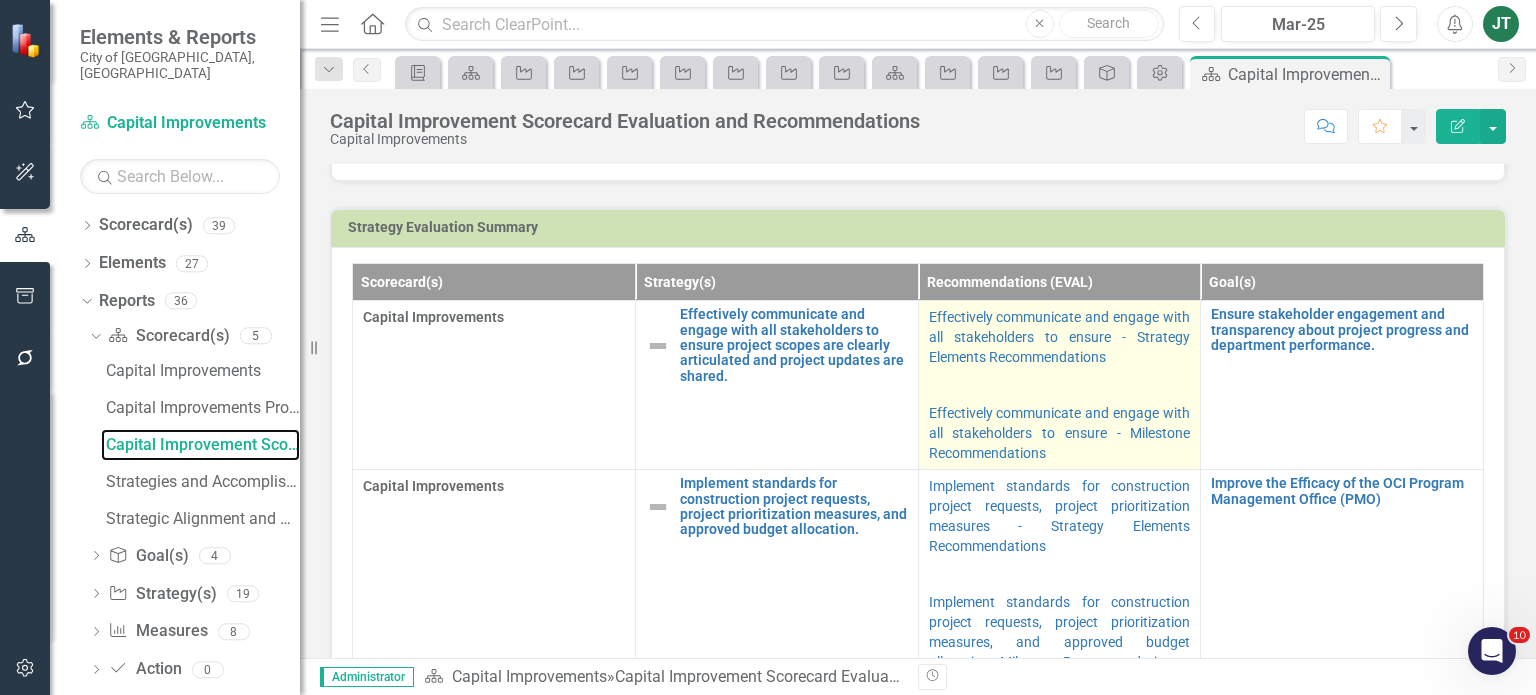scroll, scrollTop: 900, scrollLeft: 0, axis: vertical 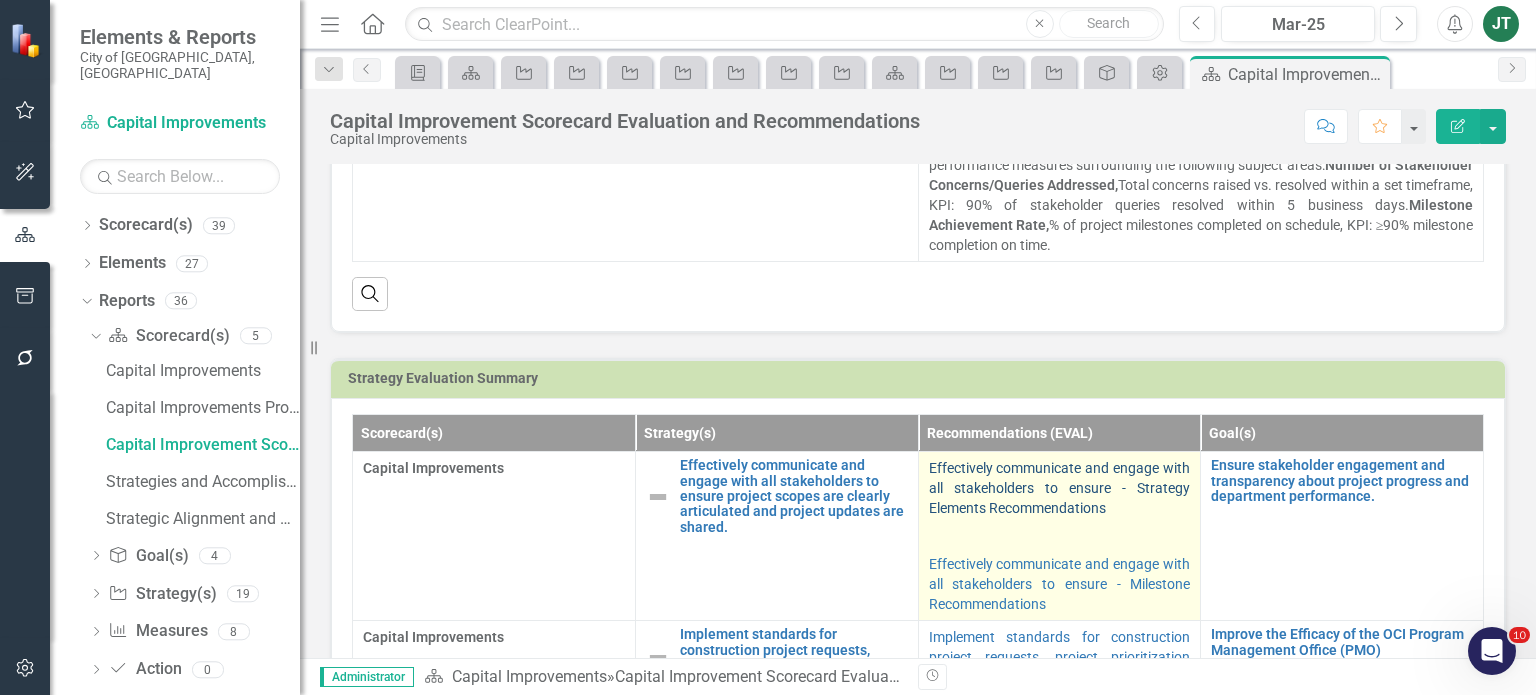 click on "Effectively communicate and engage with all stakeholders to ensure - Strategy Elements Recommendations" at bounding box center (1060, 488) 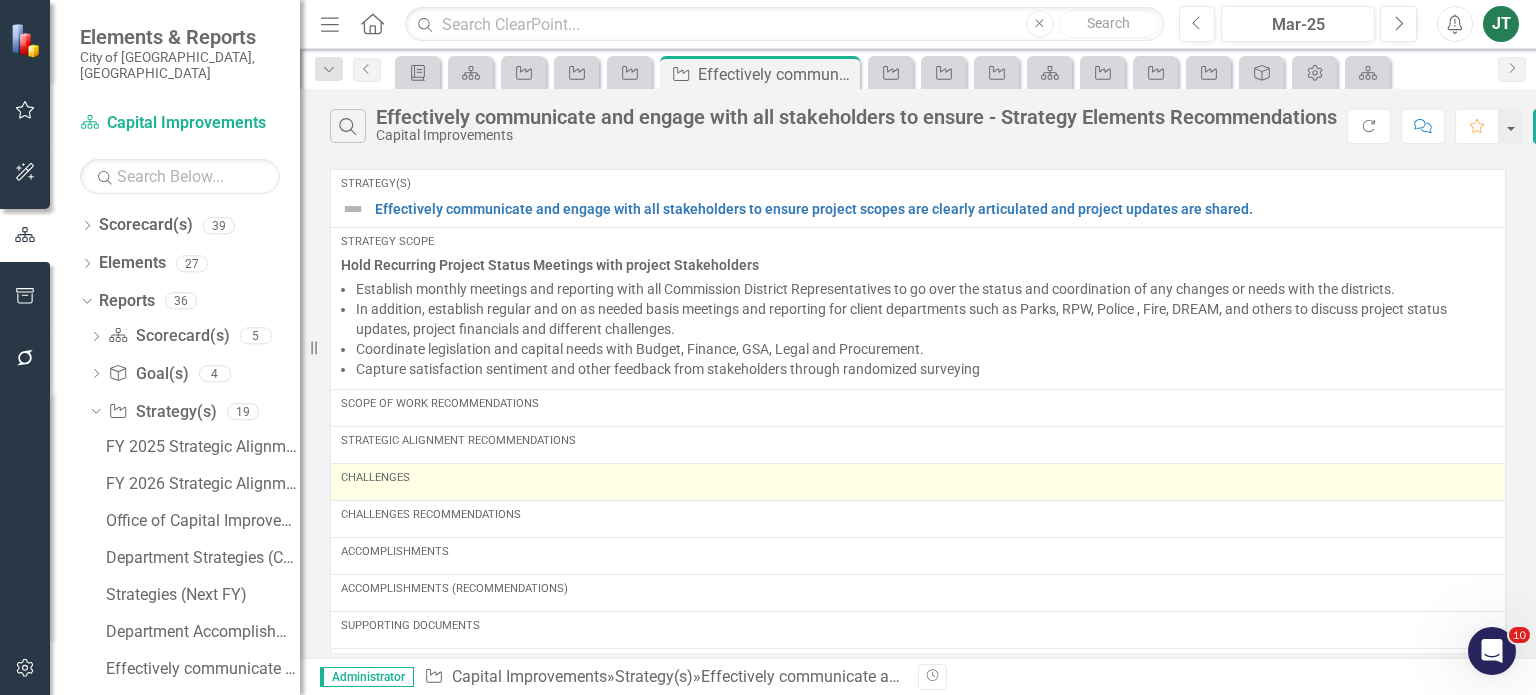 scroll, scrollTop: 78, scrollLeft: 0, axis: vertical 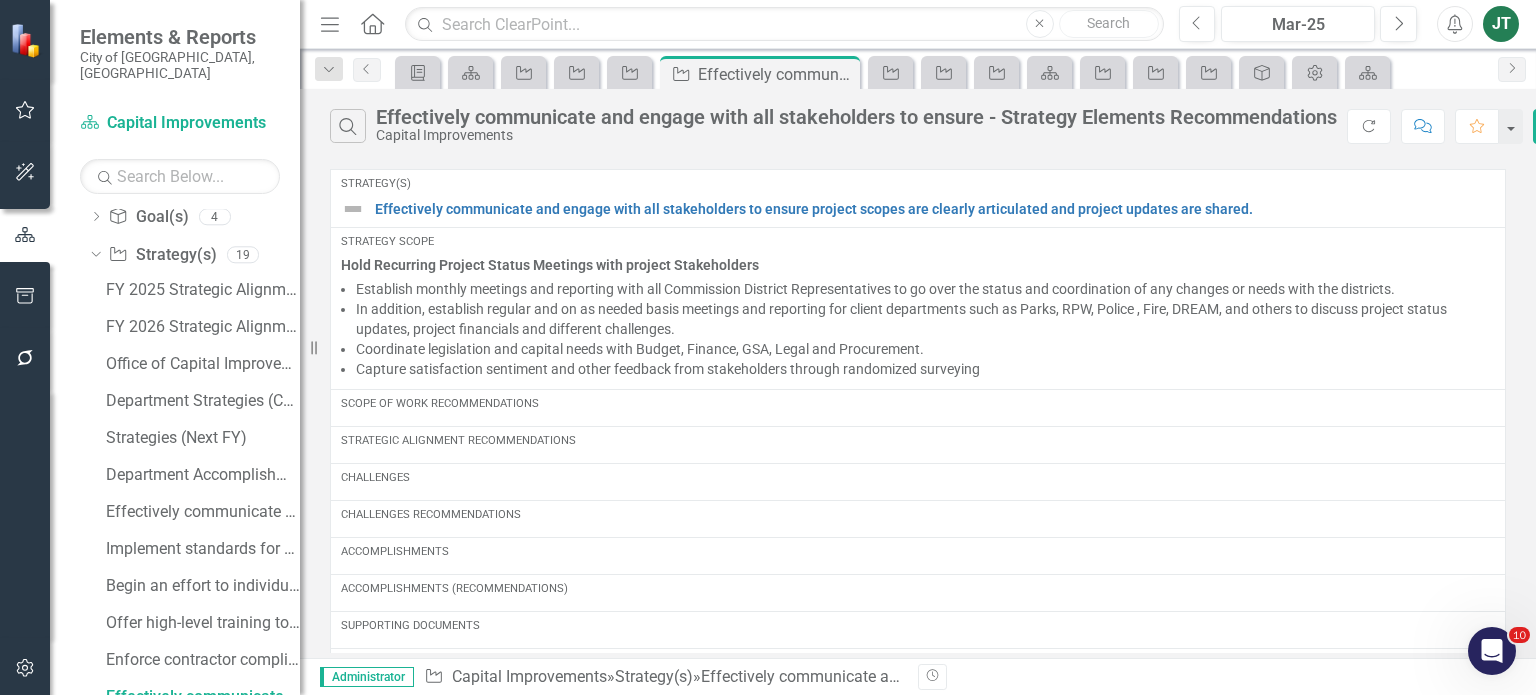click 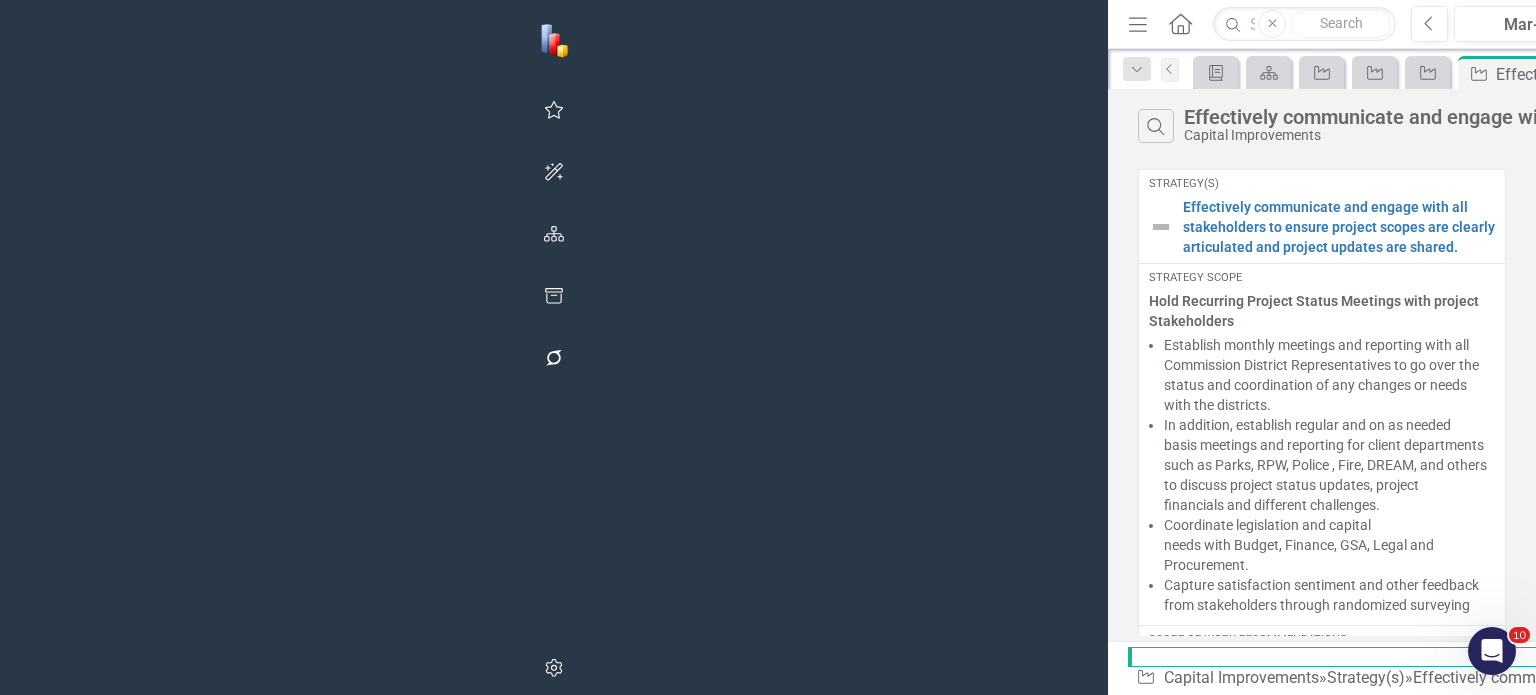 click at bounding box center [2398, 126] 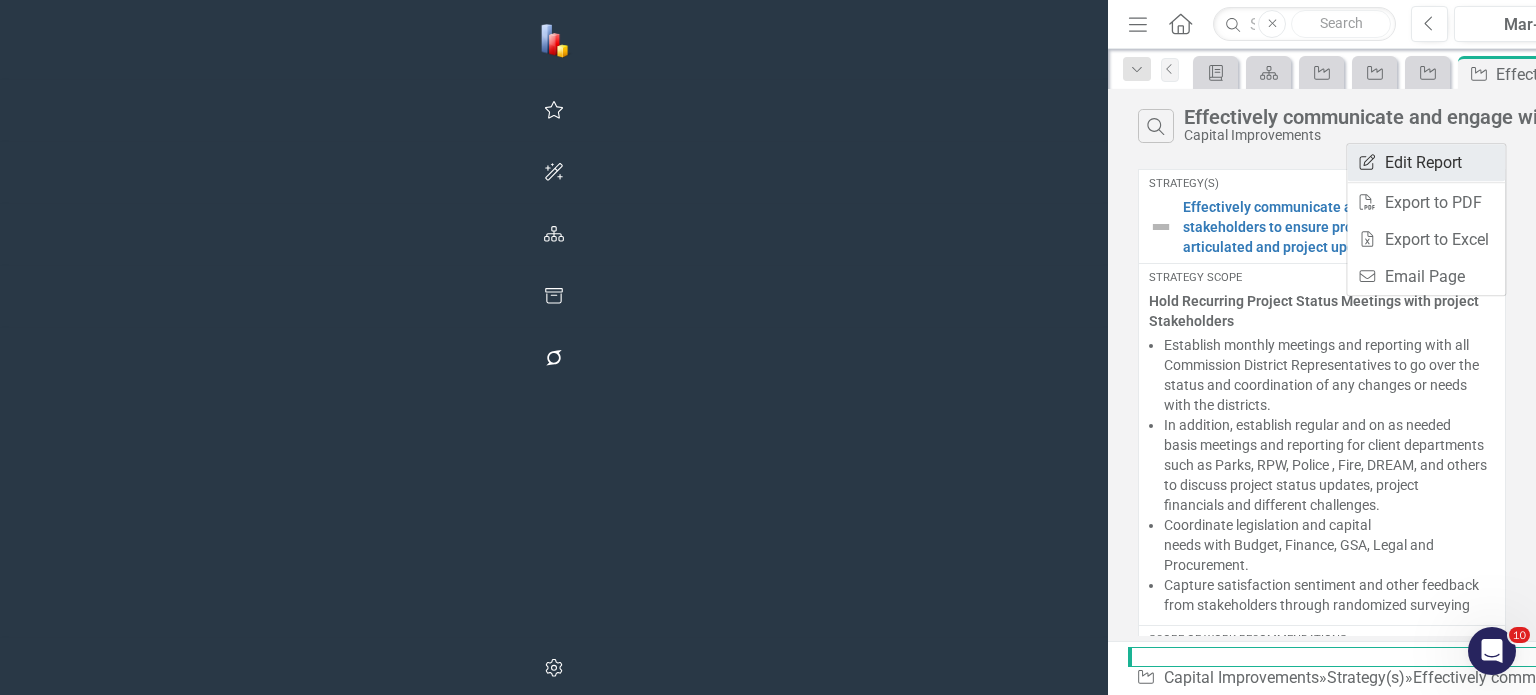 click on "Edit Report Edit Report" at bounding box center [1426, 162] 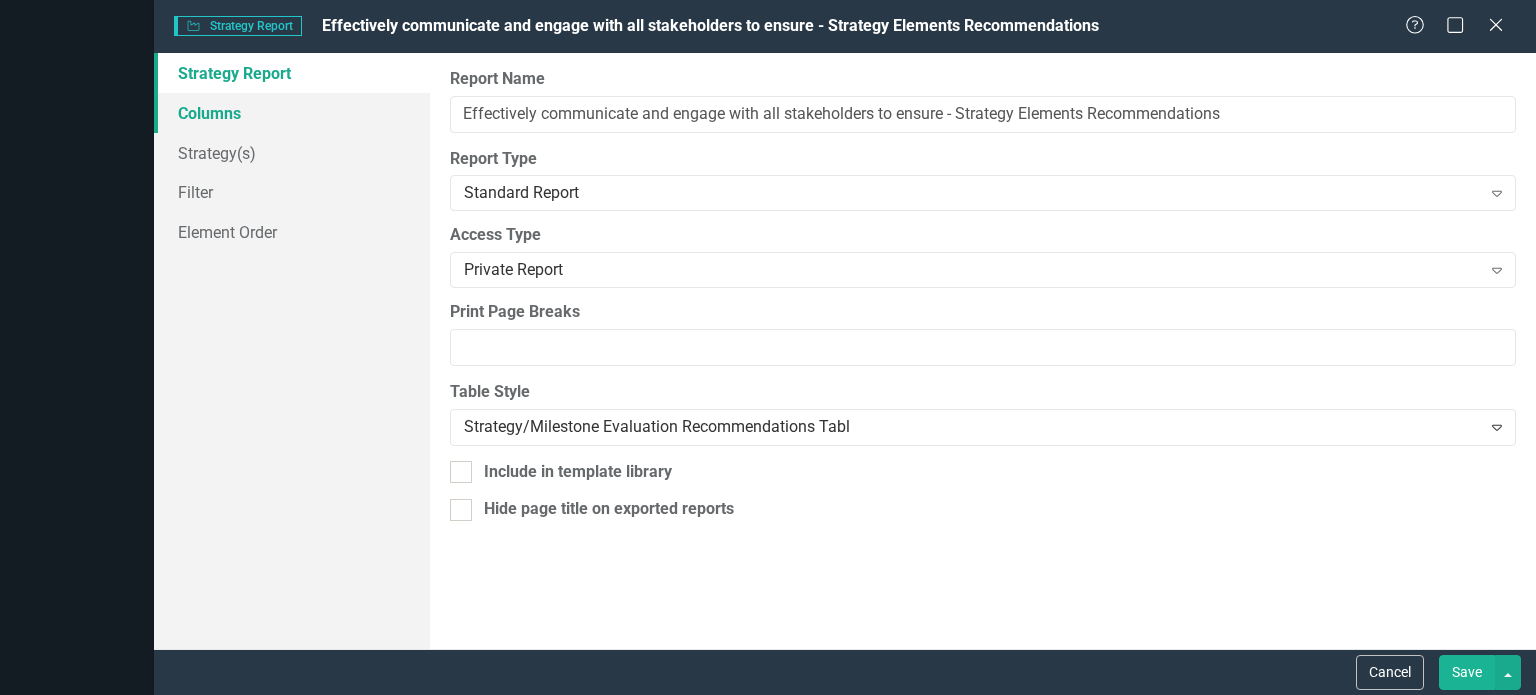 click on "Columns" at bounding box center [292, 113] 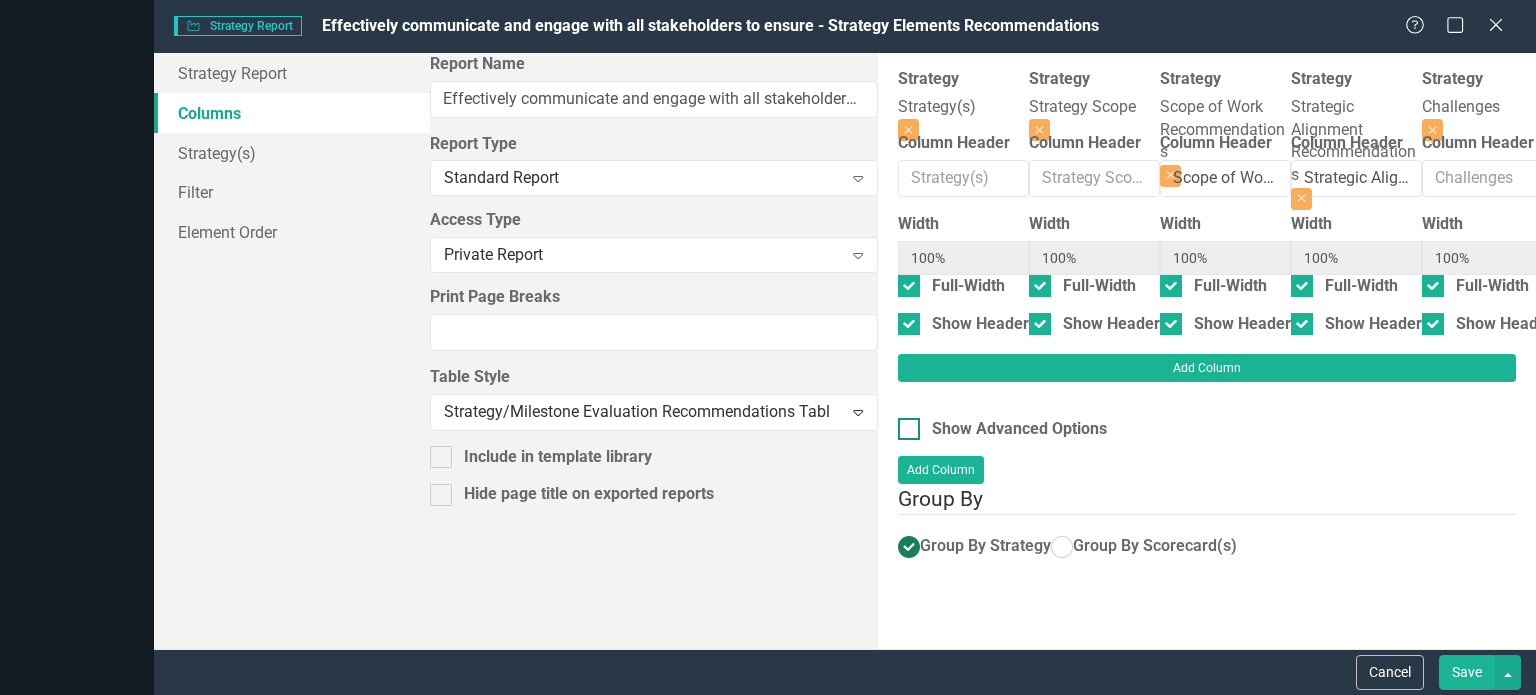 click on "Show Advanced Options" at bounding box center [1019, 429] 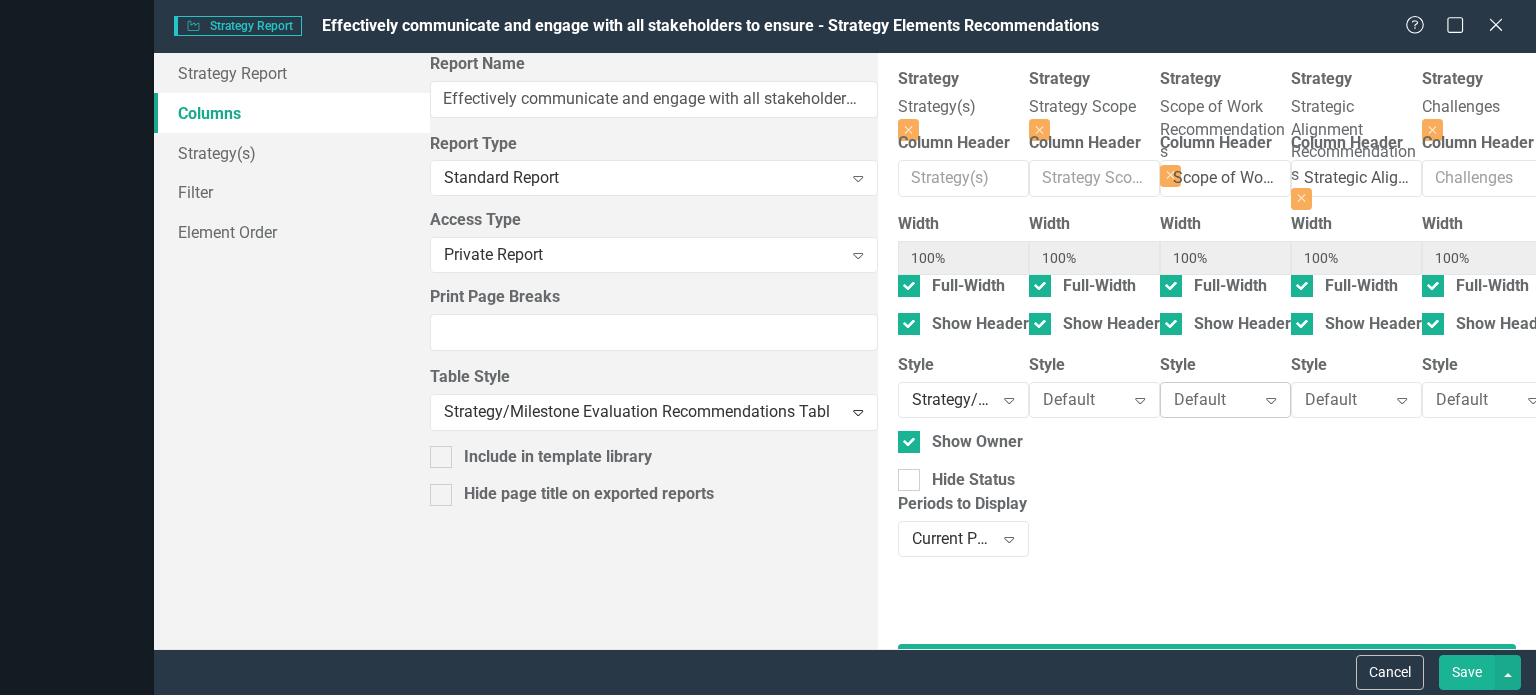 click on "Default" at bounding box center (1215, 399) 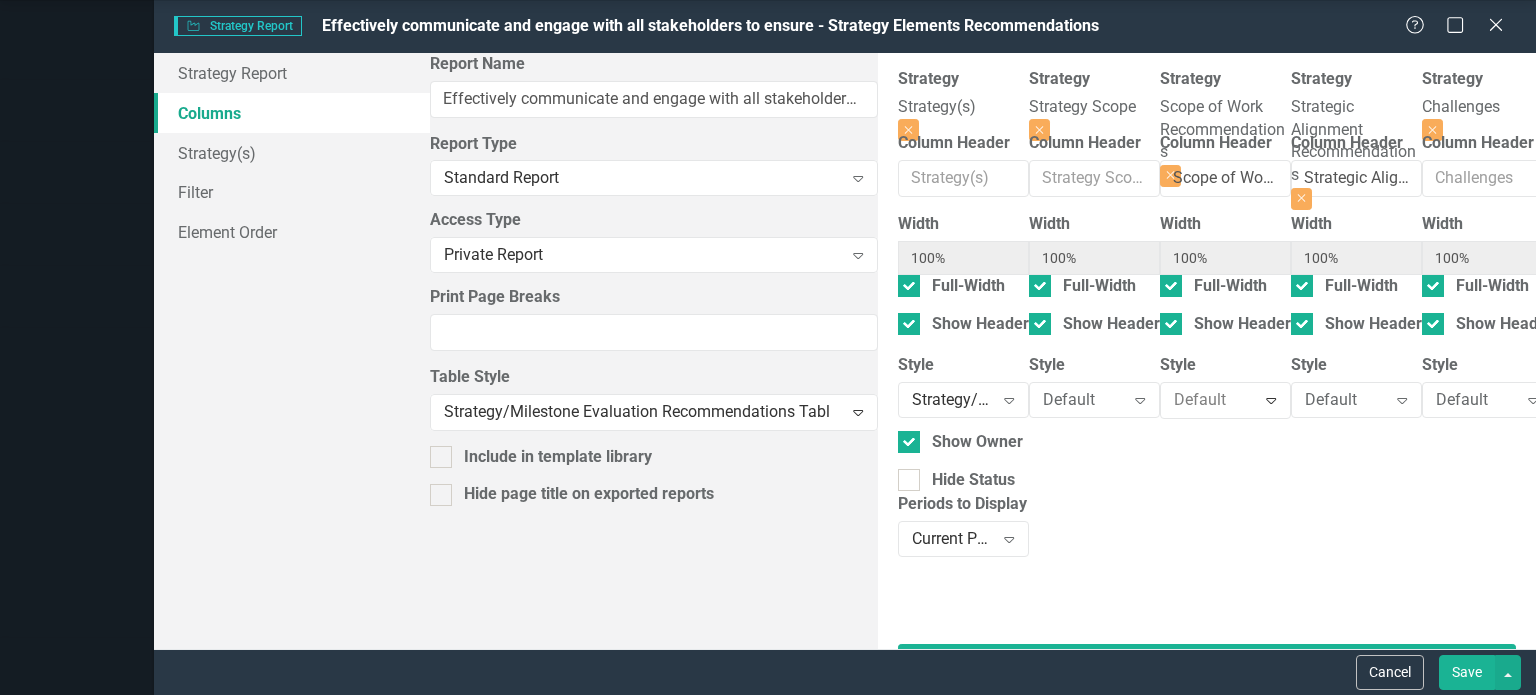 scroll, scrollTop: 200, scrollLeft: 0, axis: vertical 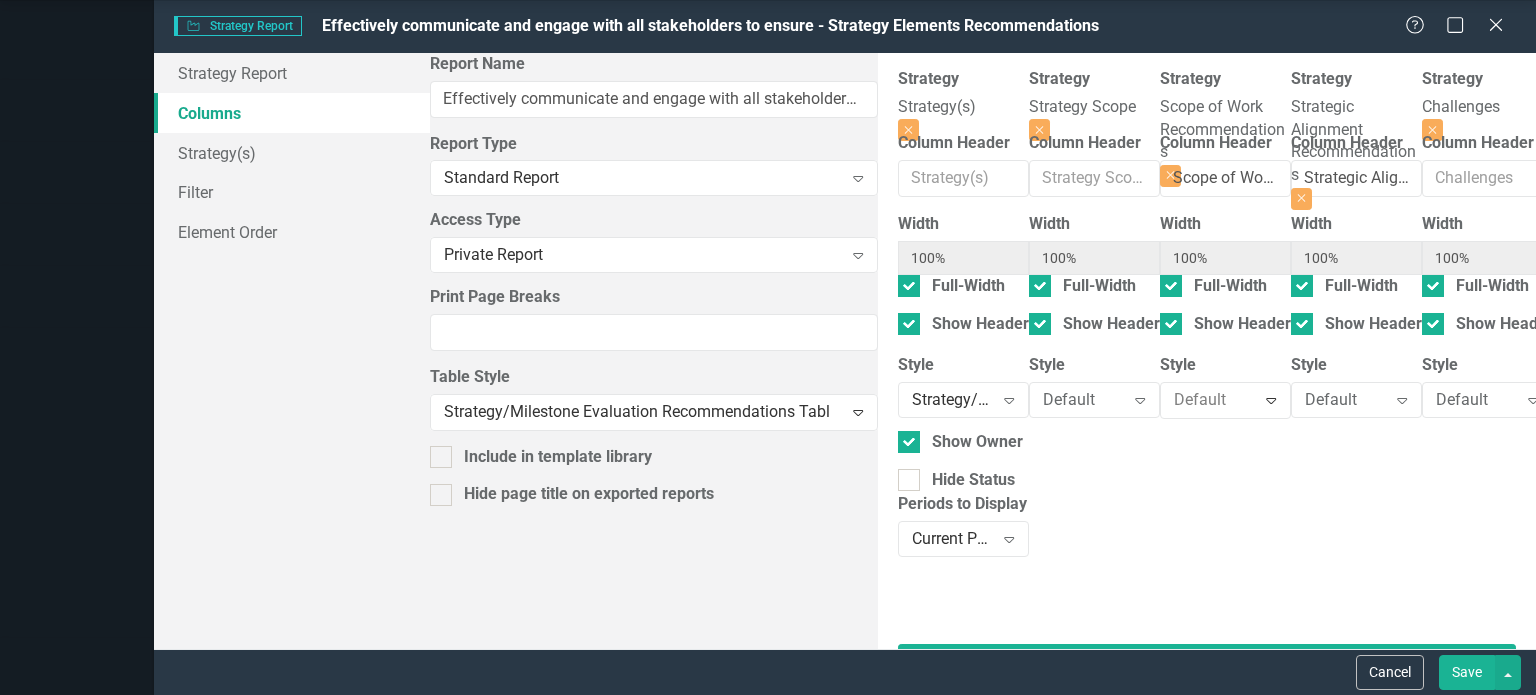 click on "Gray Cell" at bounding box center (772, -90) 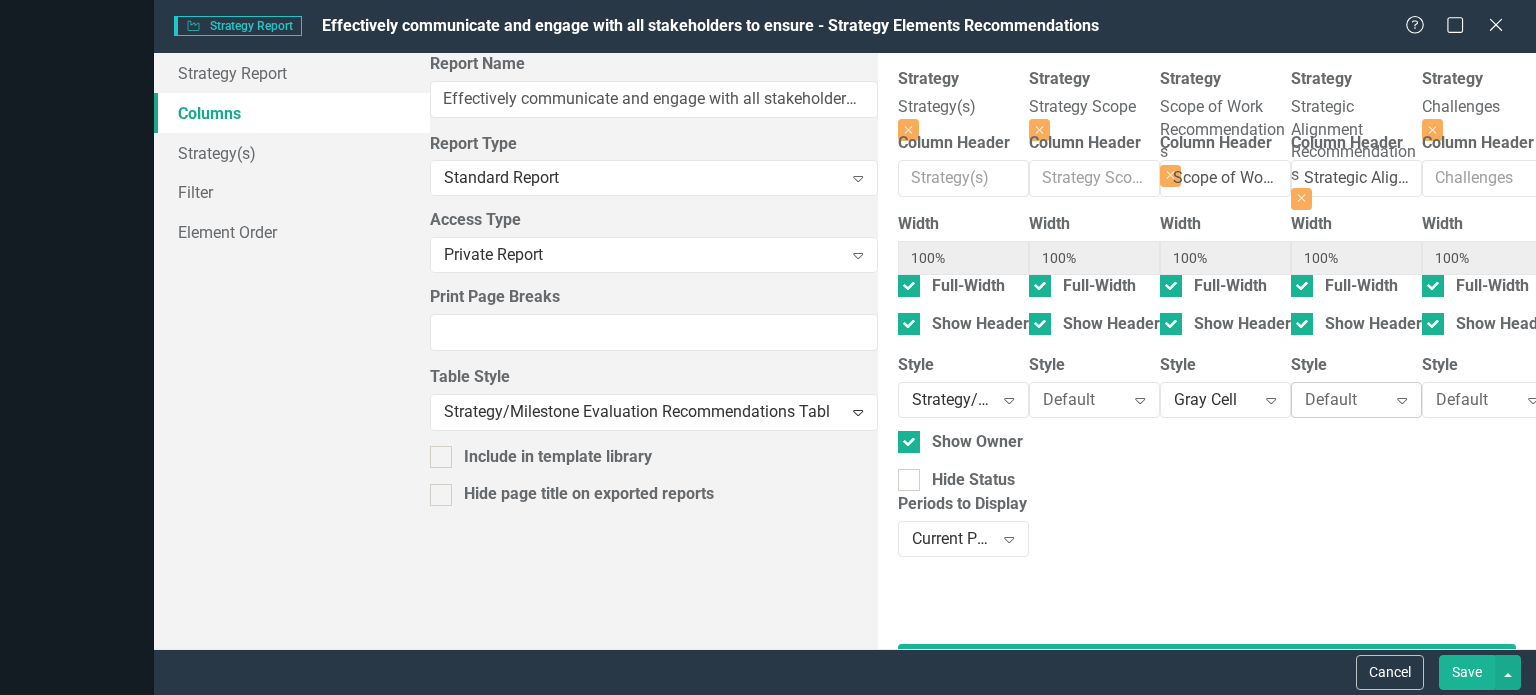 click on "Default" at bounding box center [1346, 399] 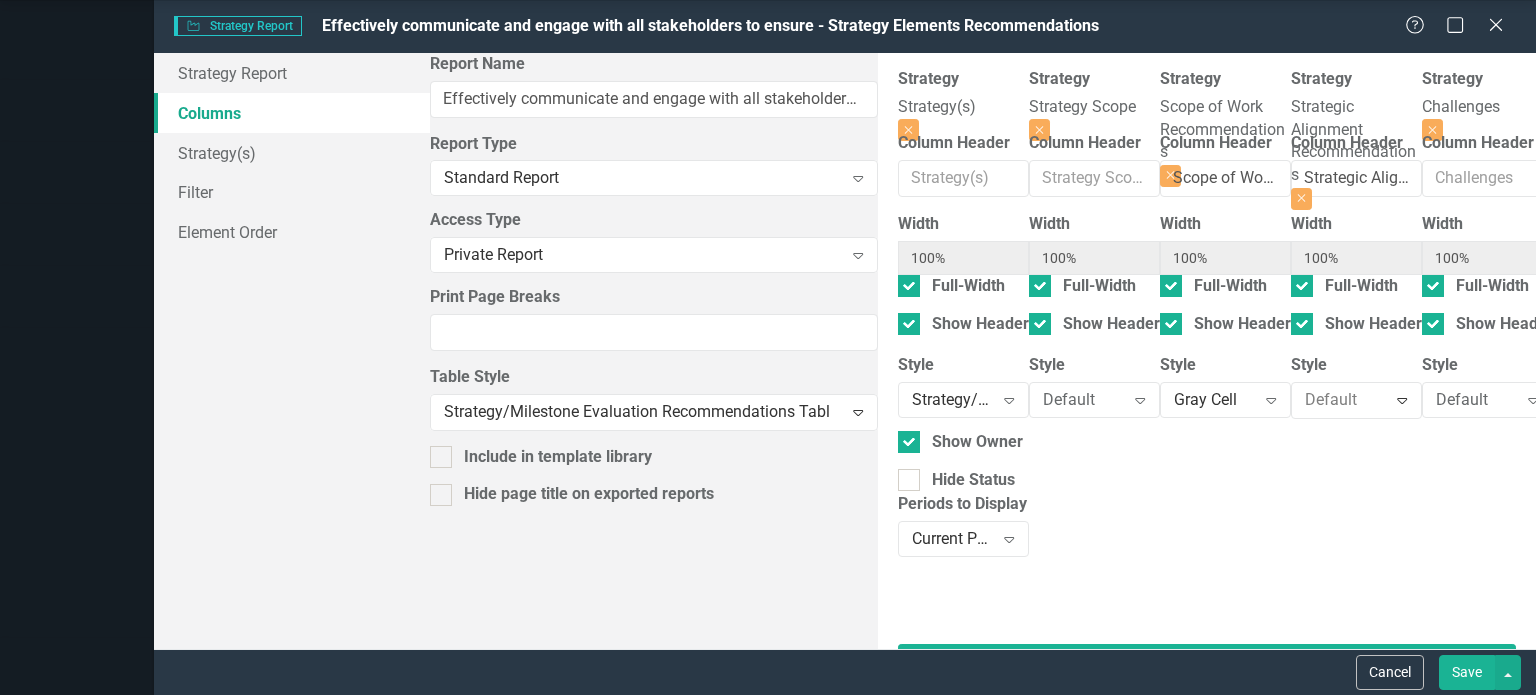 scroll, scrollTop: 200, scrollLeft: 0, axis: vertical 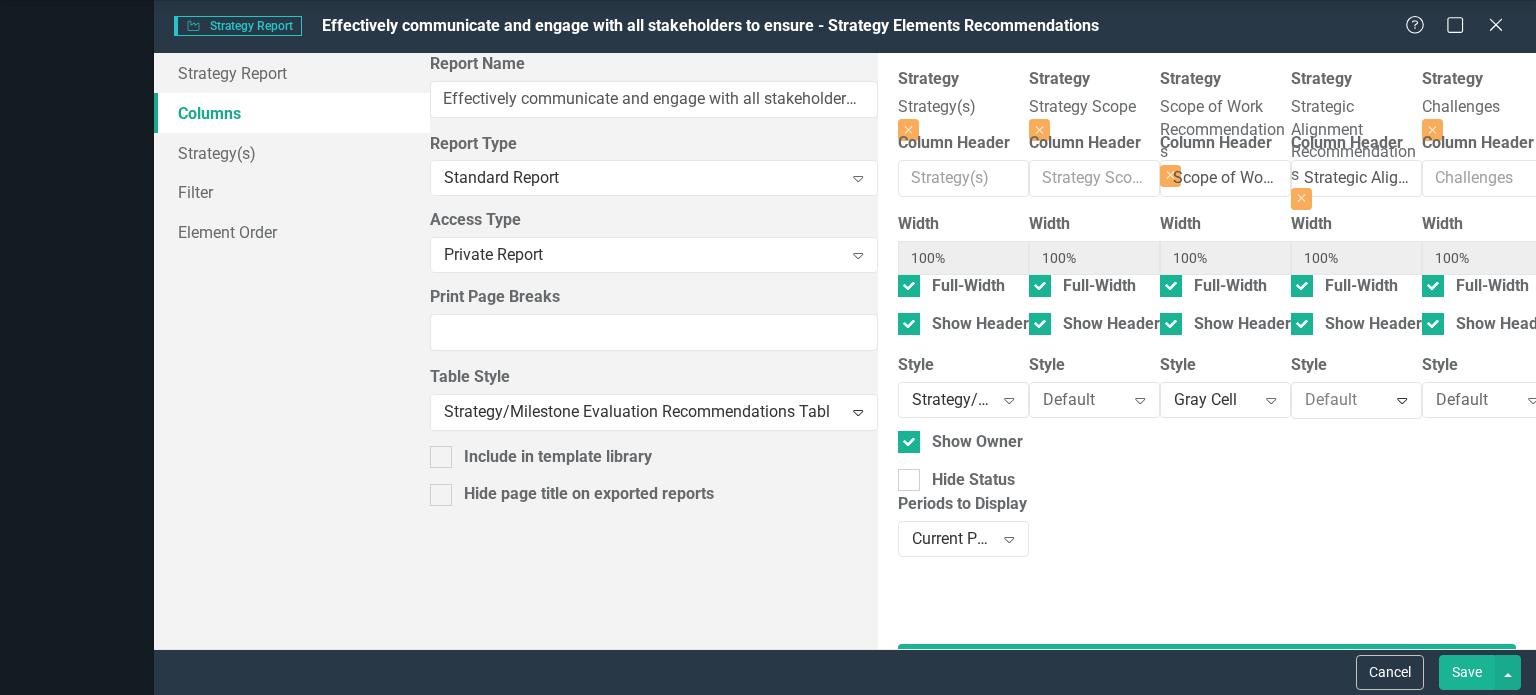 click on "Gray Cell" at bounding box center [772, -90] 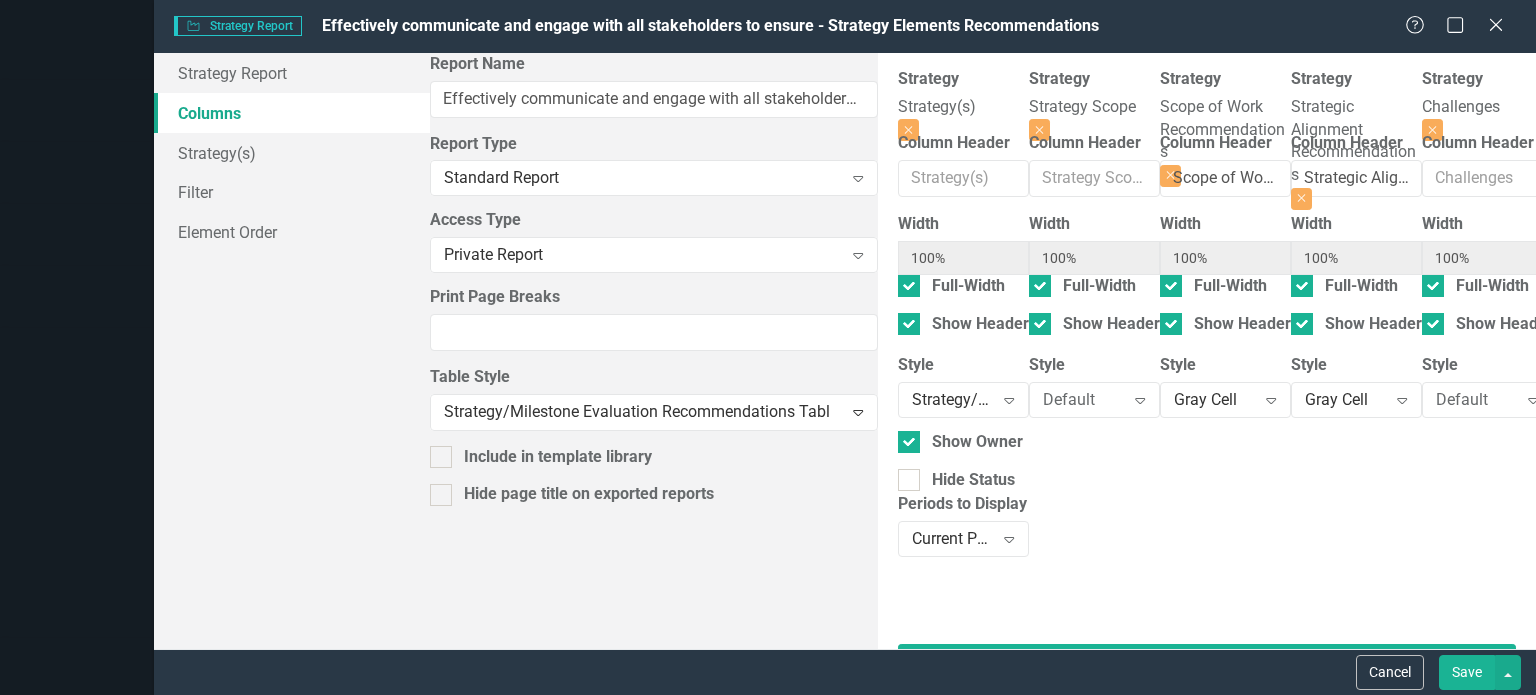 click at bounding box center [1356, 568] 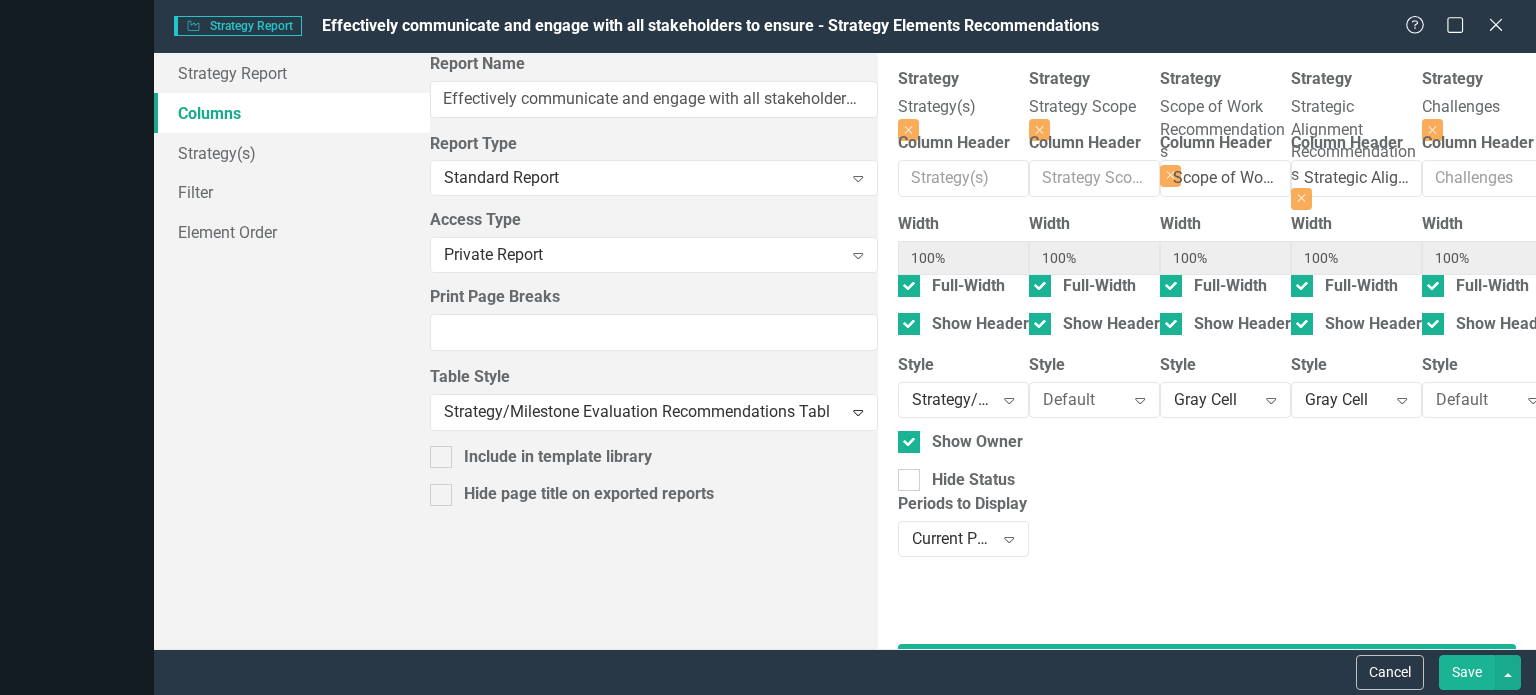 scroll, scrollTop: 199, scrollLeft: 0, axis: vertical 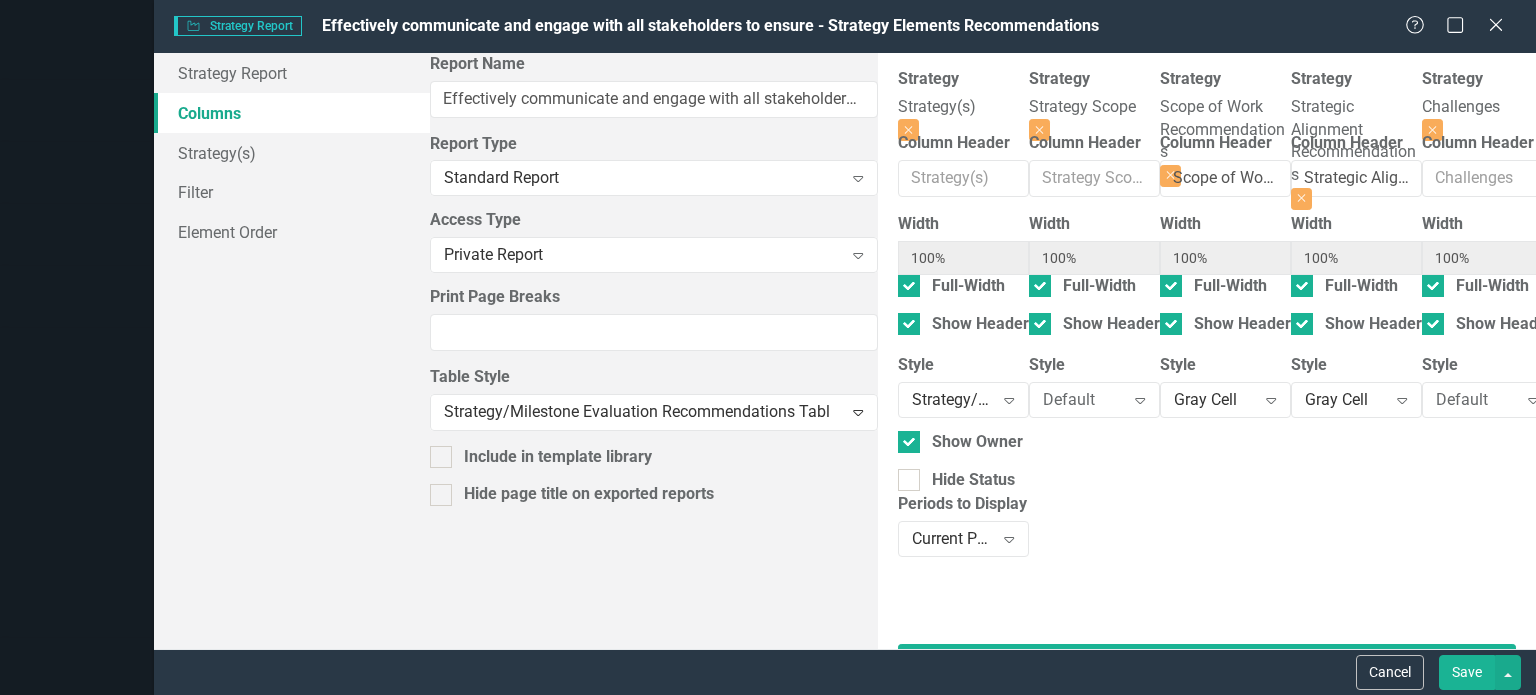 click on "Default" at bounding box center (1608, 399) 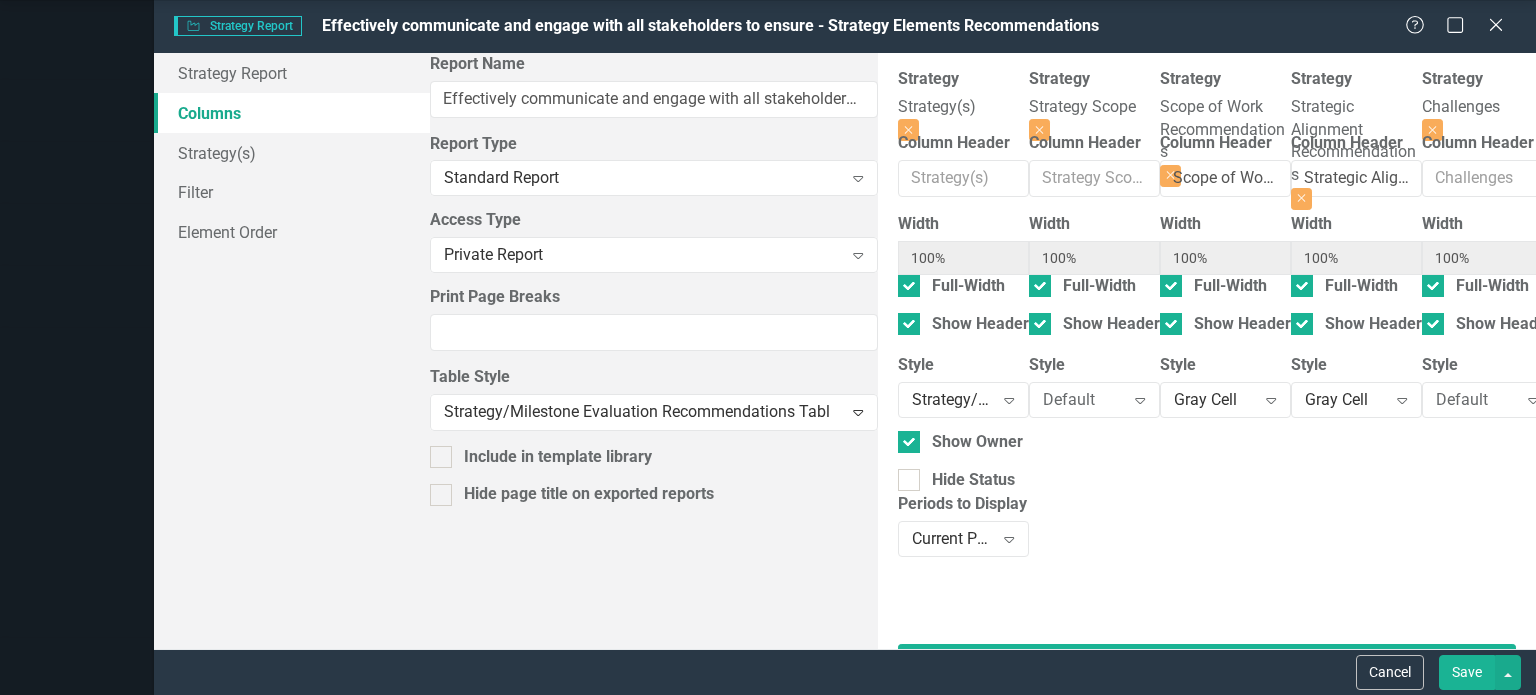scroll, scrollTop: 200, scrollLeft: 0, axis: vertical 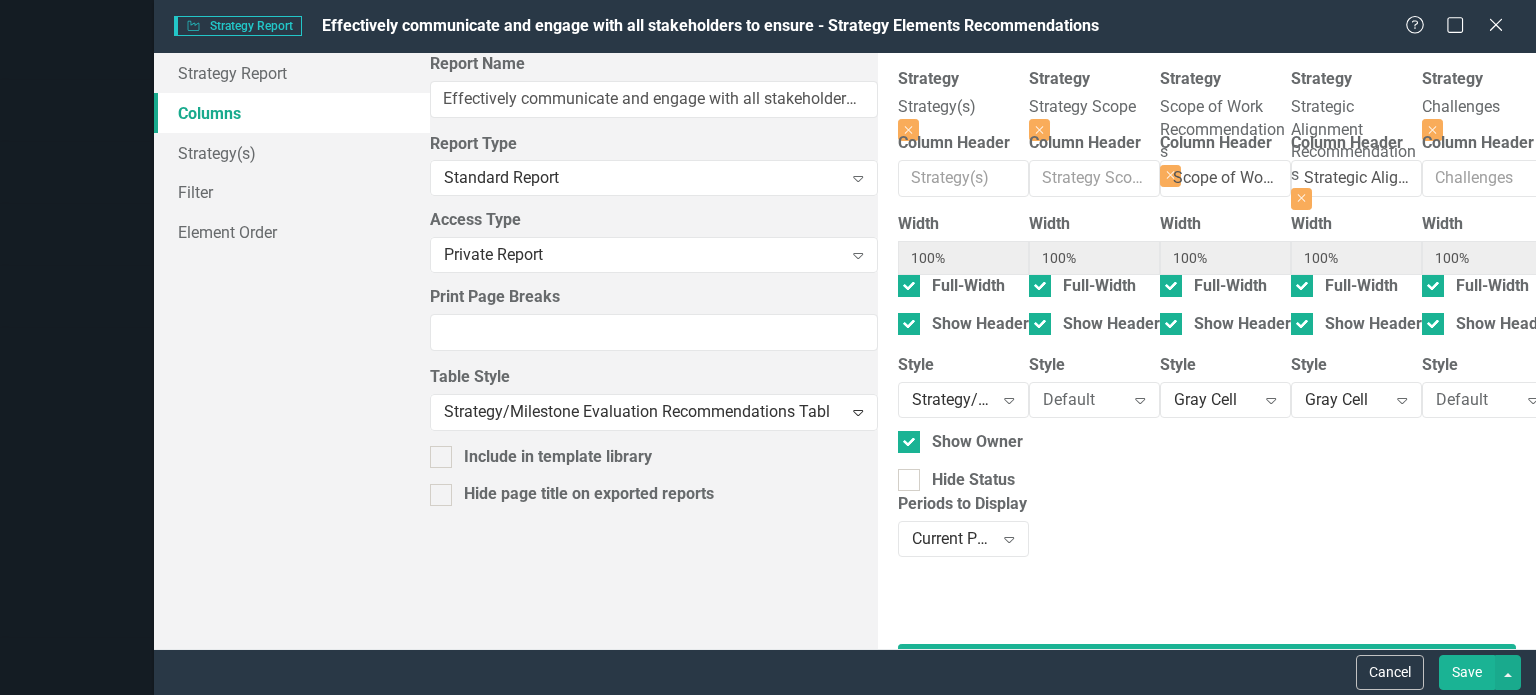 click on "Default" at bounding box center (1870, 399) 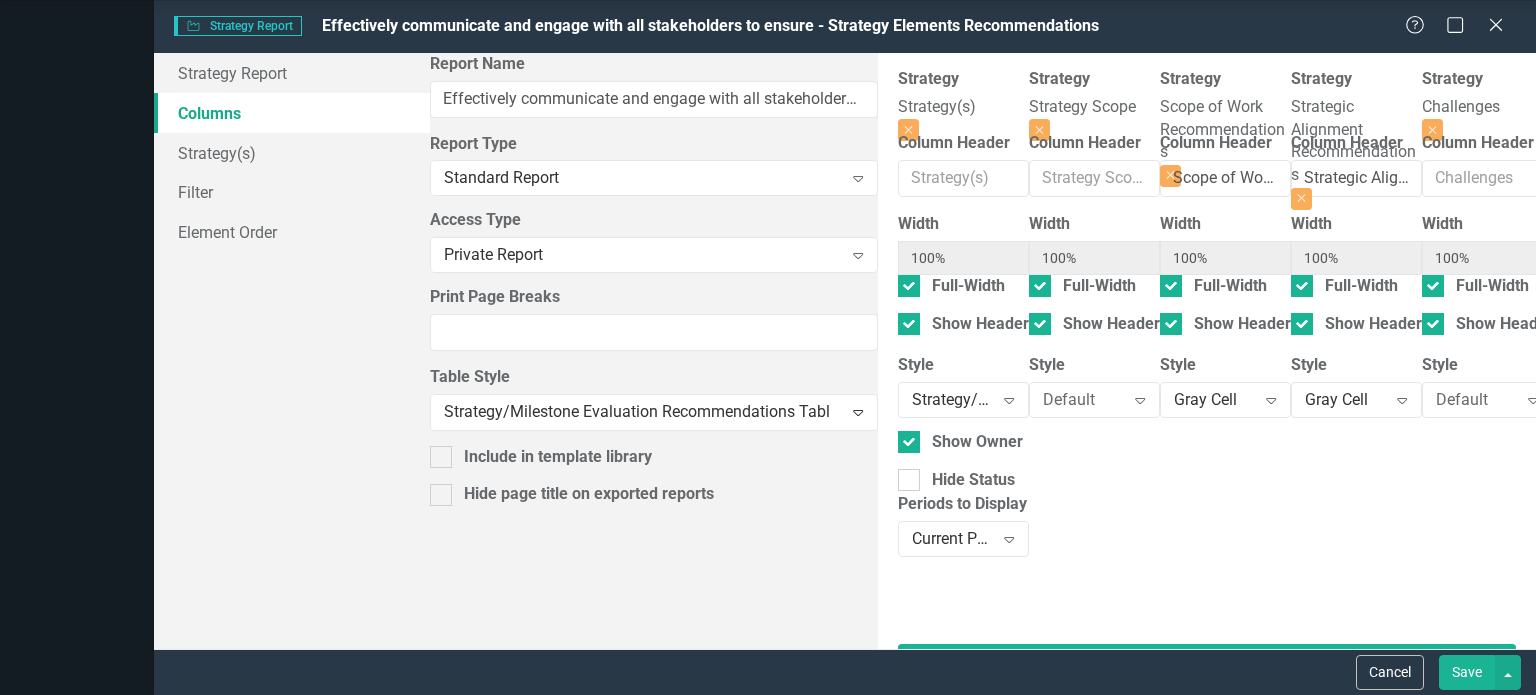 scroll, scrollTop: 200, scrollLeft: 0, axis: vertical 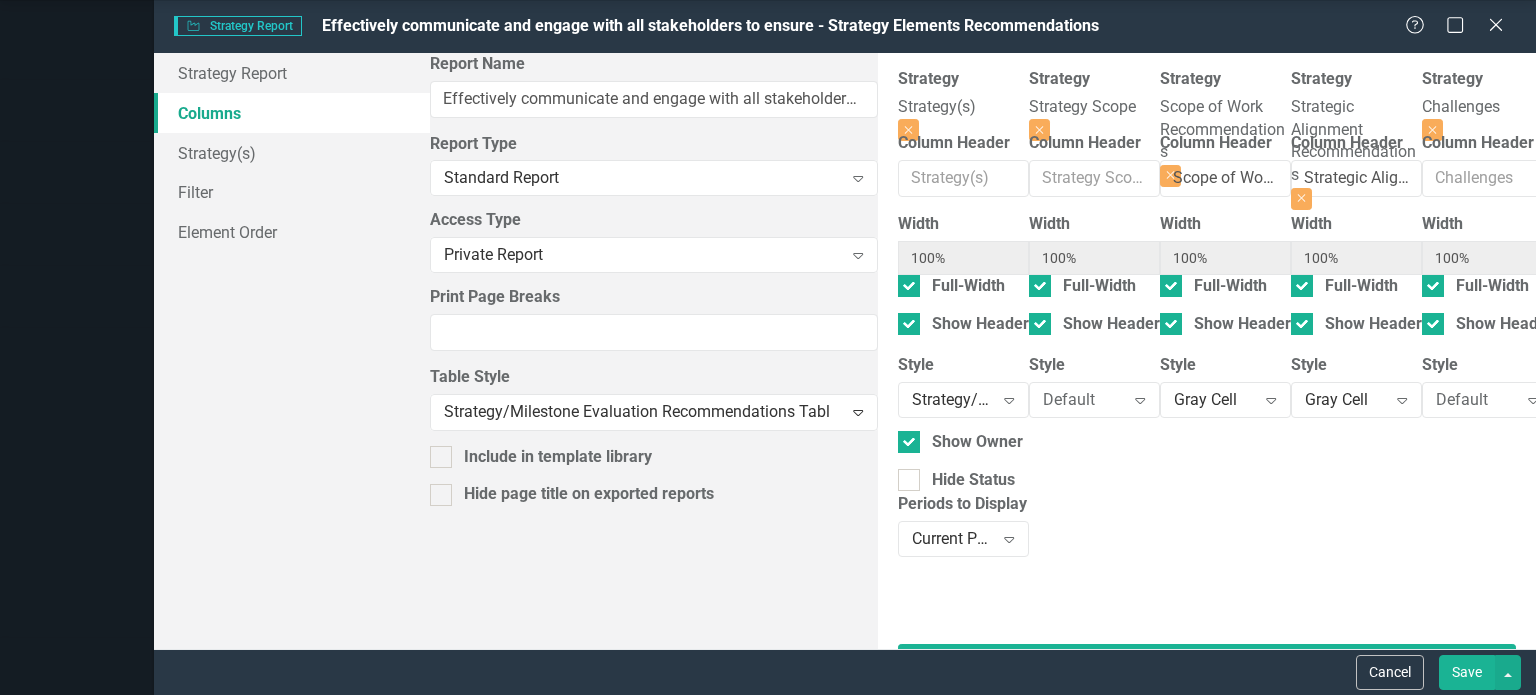 click on "Gray Cell" at bounding box center [772, -90] 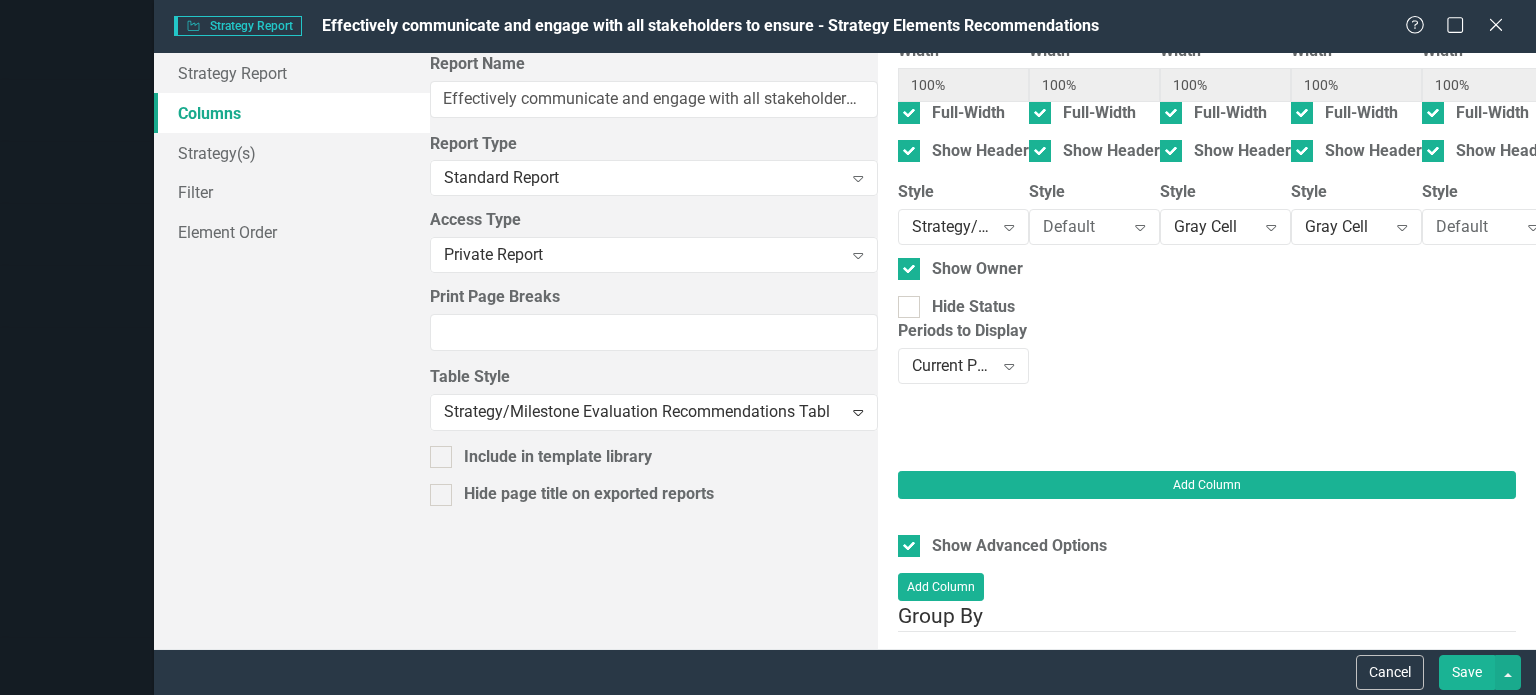 scroll, scrollTop: 199, scrollLeft: 0, axis: vertical 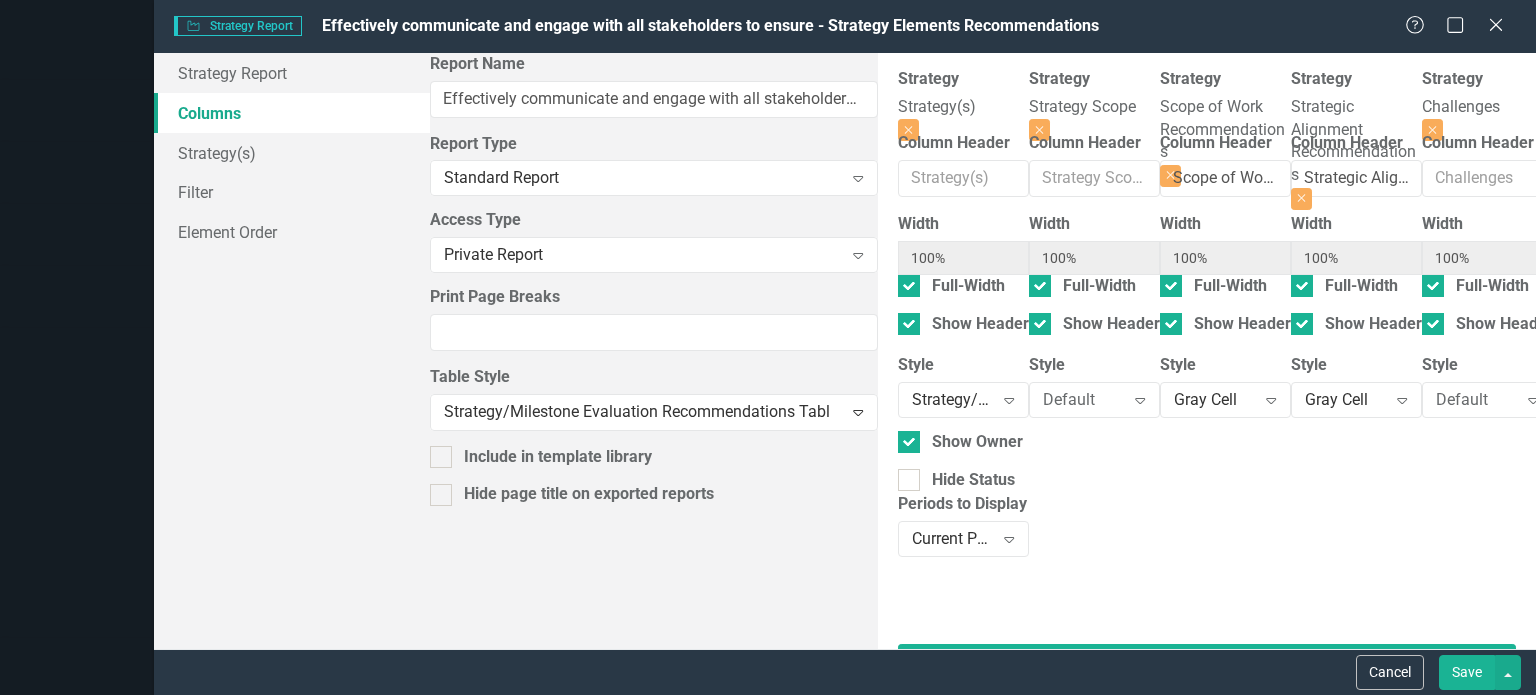 click on "Default" at bounding box center [2132, 399] 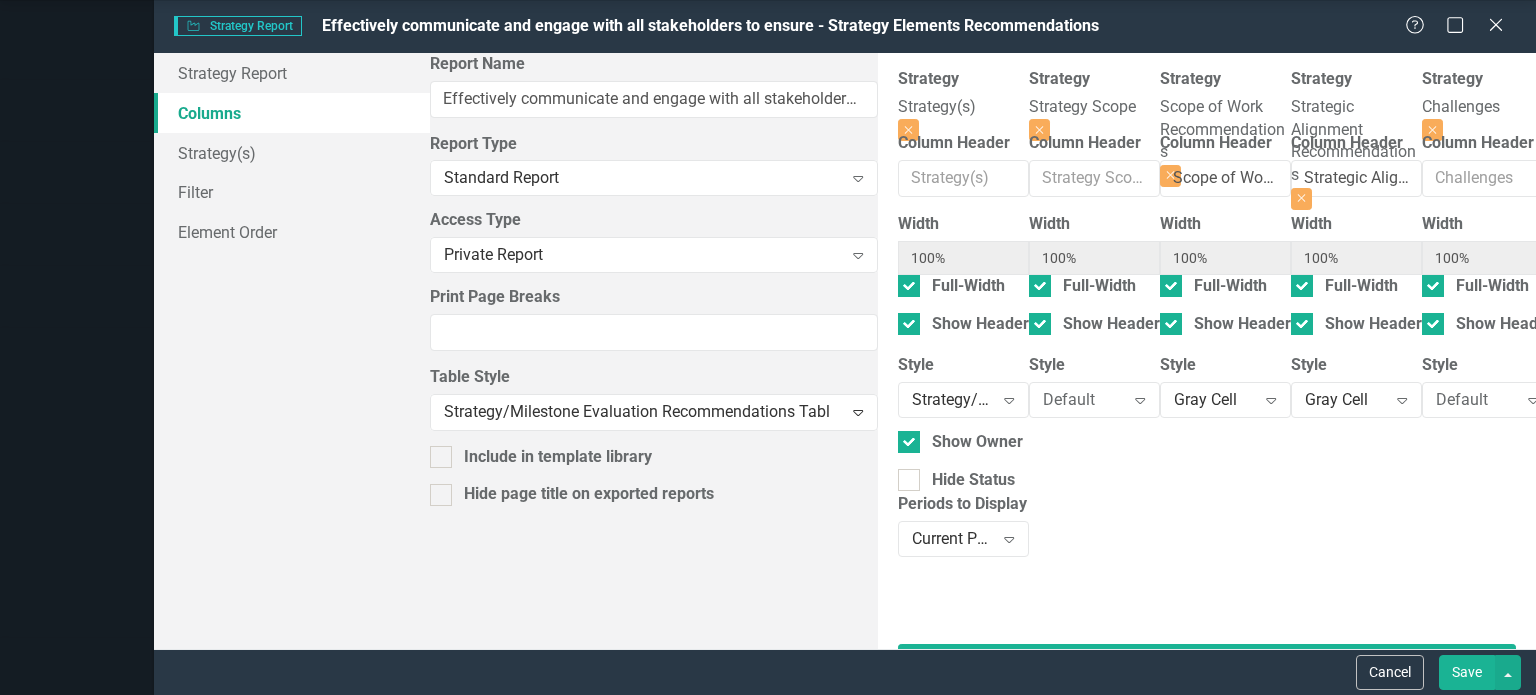 scroll, scrollTop: 200, scrollLeft: 0, axis: vertical 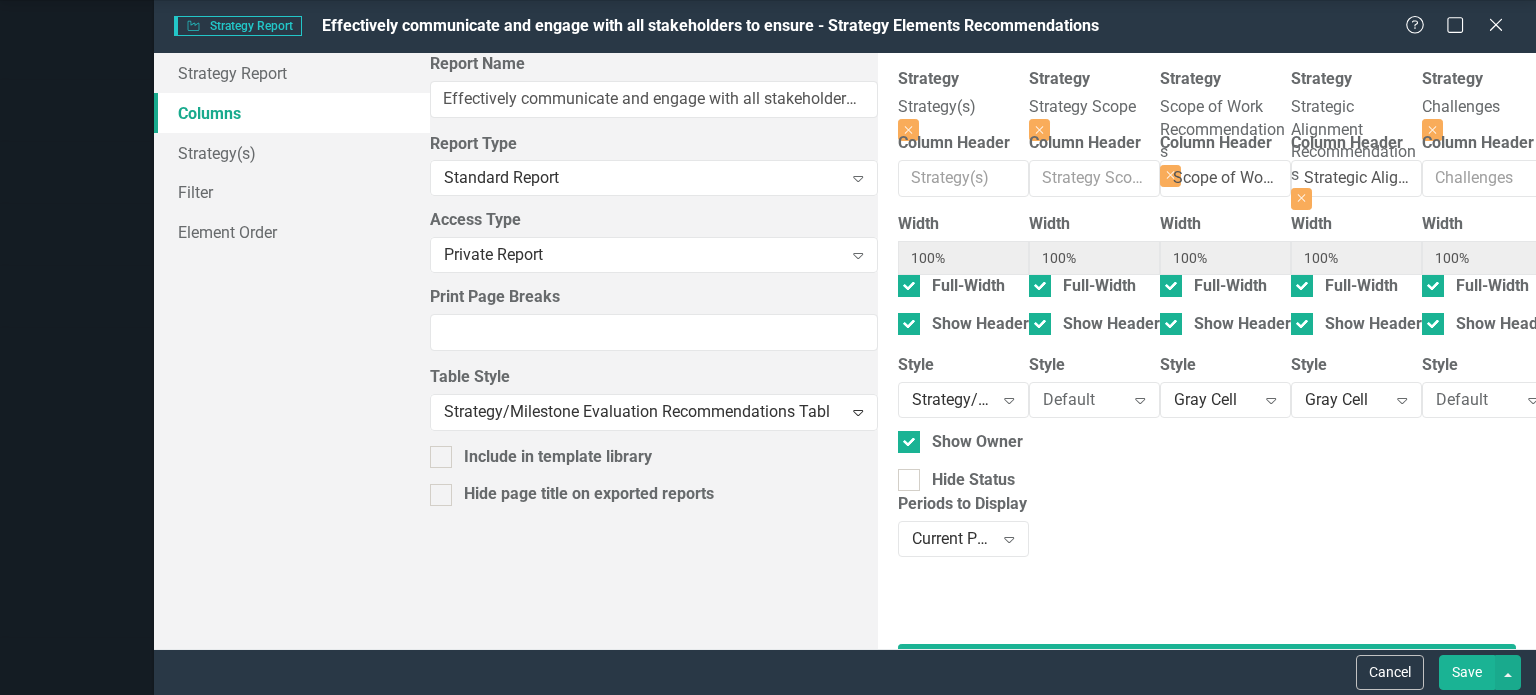 click on "Gray Cell" at bounding box center [772, -90] 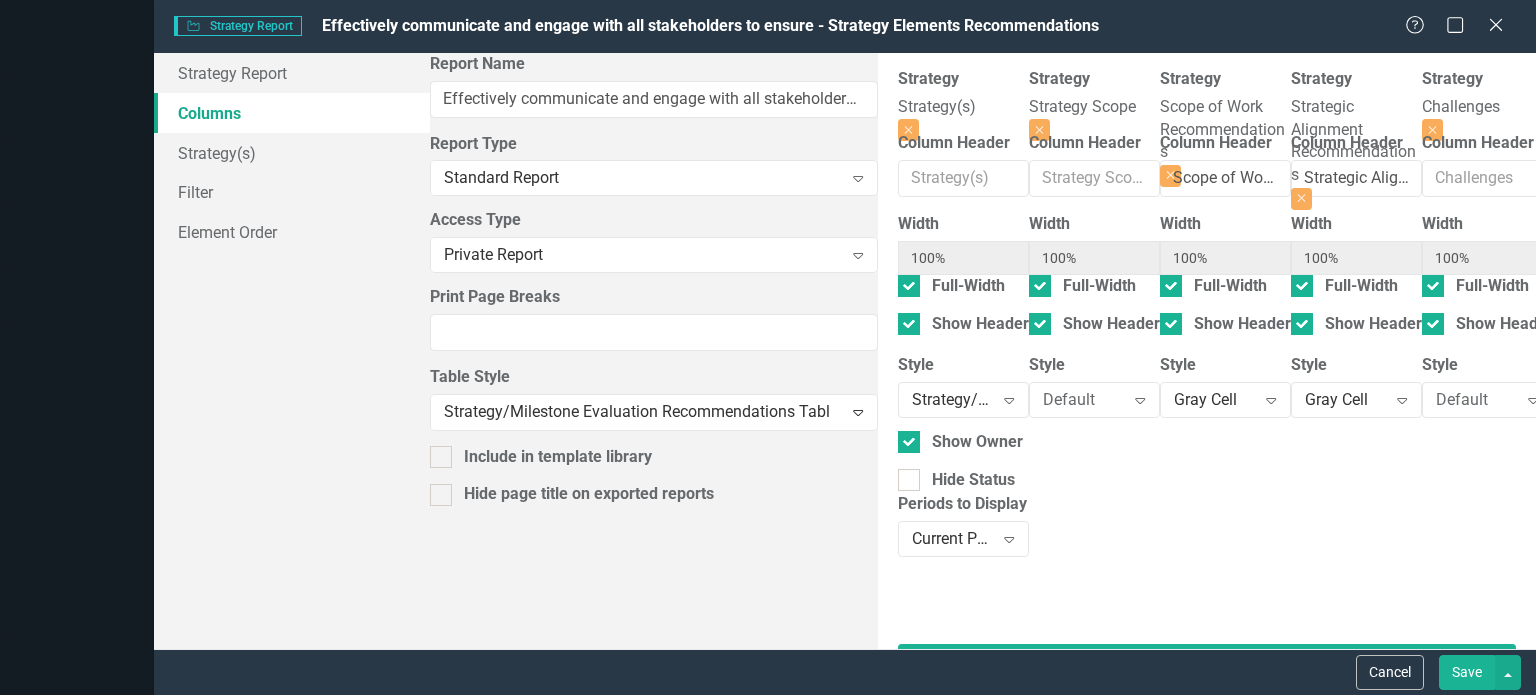 click on "Save" at bounding box center [1467, 672] 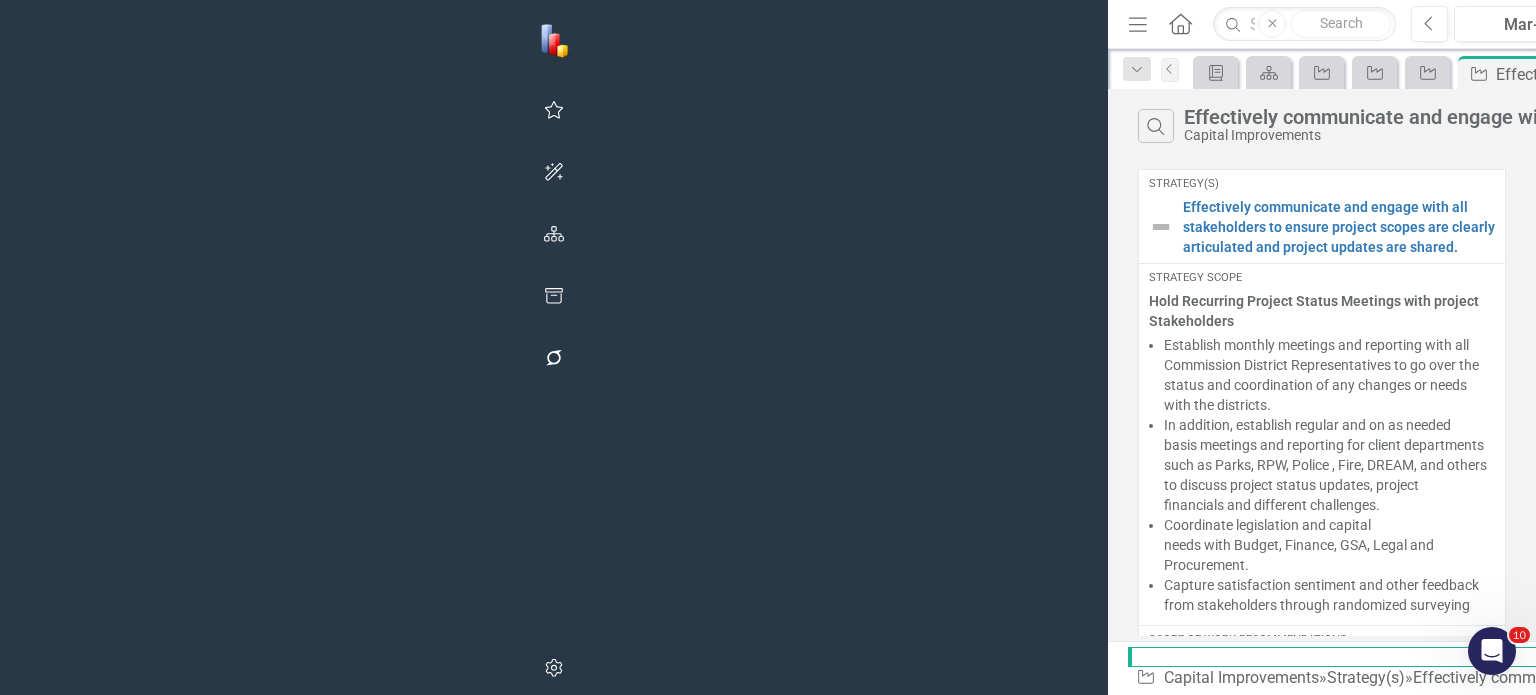 scroll, scrollTop: 27, scrollLeft: 0, axis: vertical 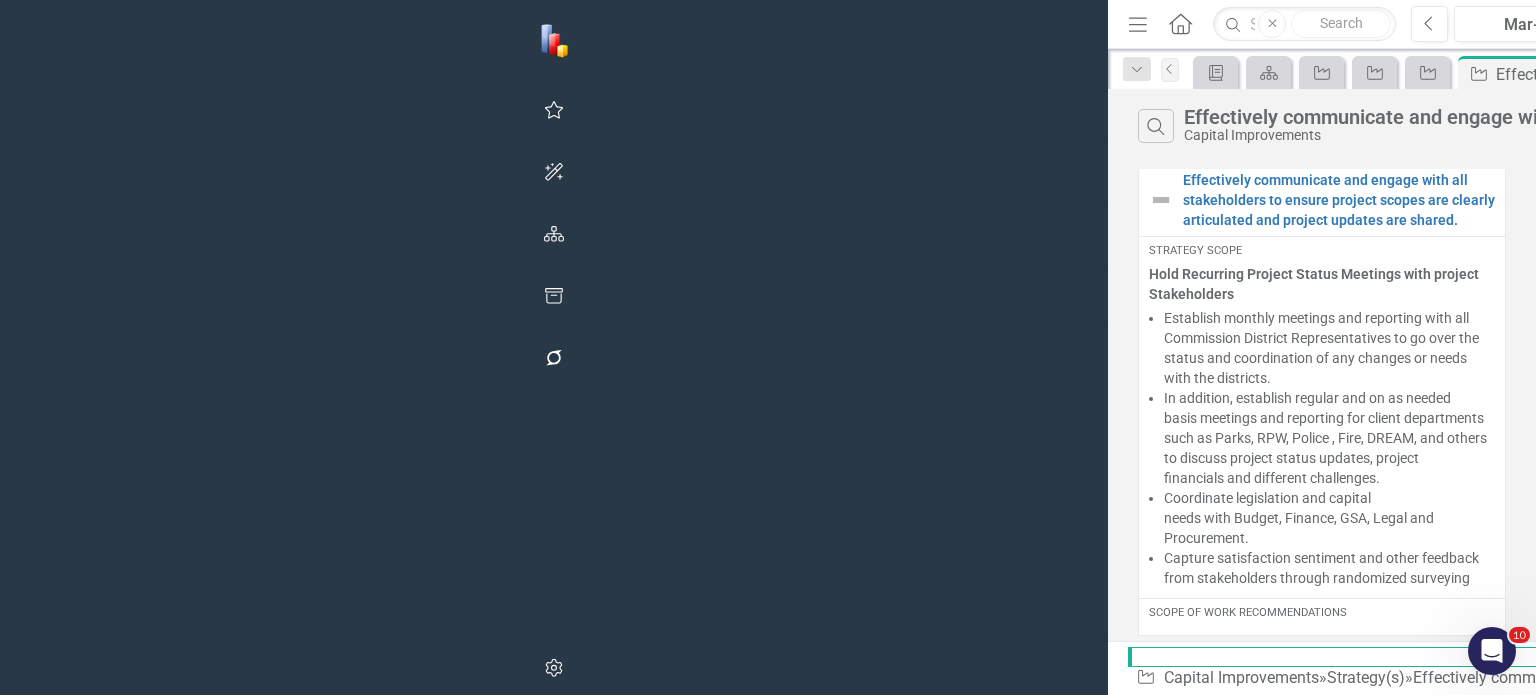 click on "Scope of Work Recommendations" at bounding box center [1322, 613] 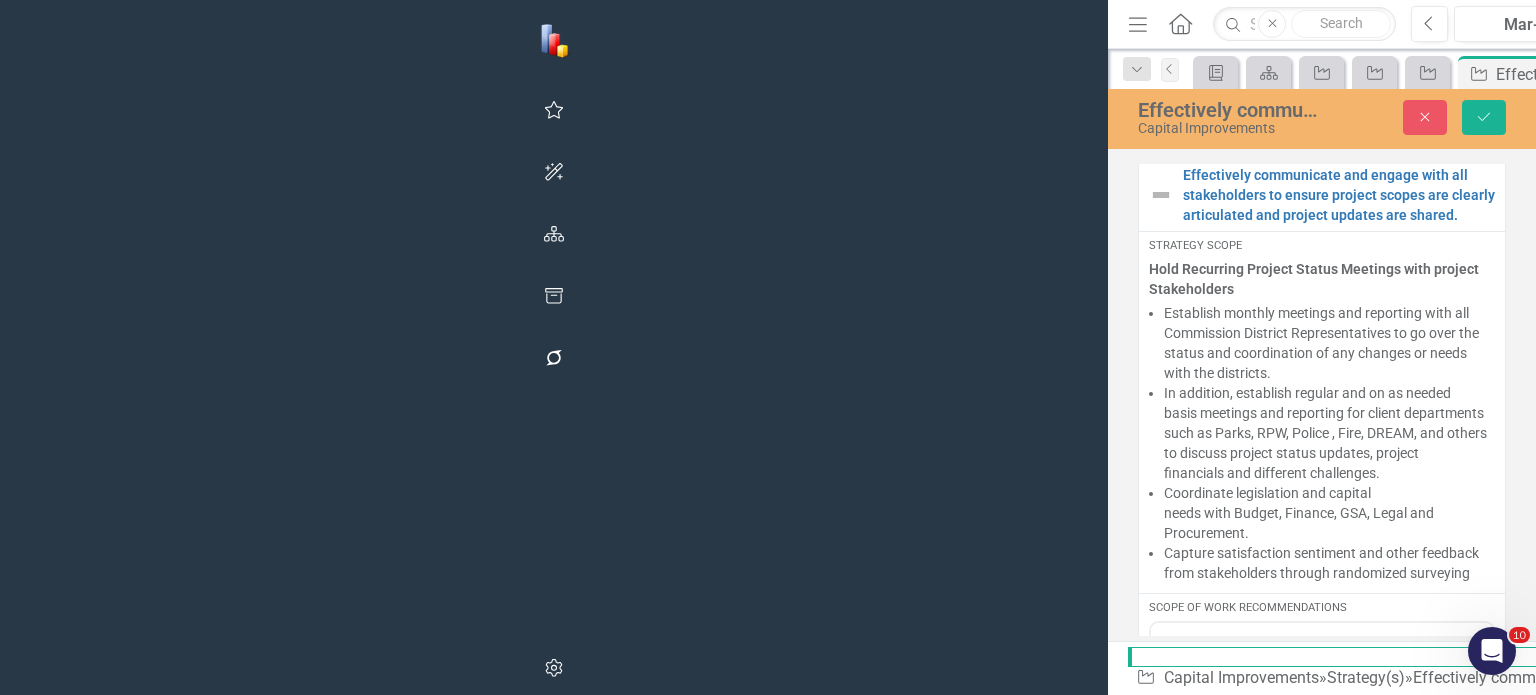 scroll, scrollTop: 0, scrollLeft: 0, axis: both 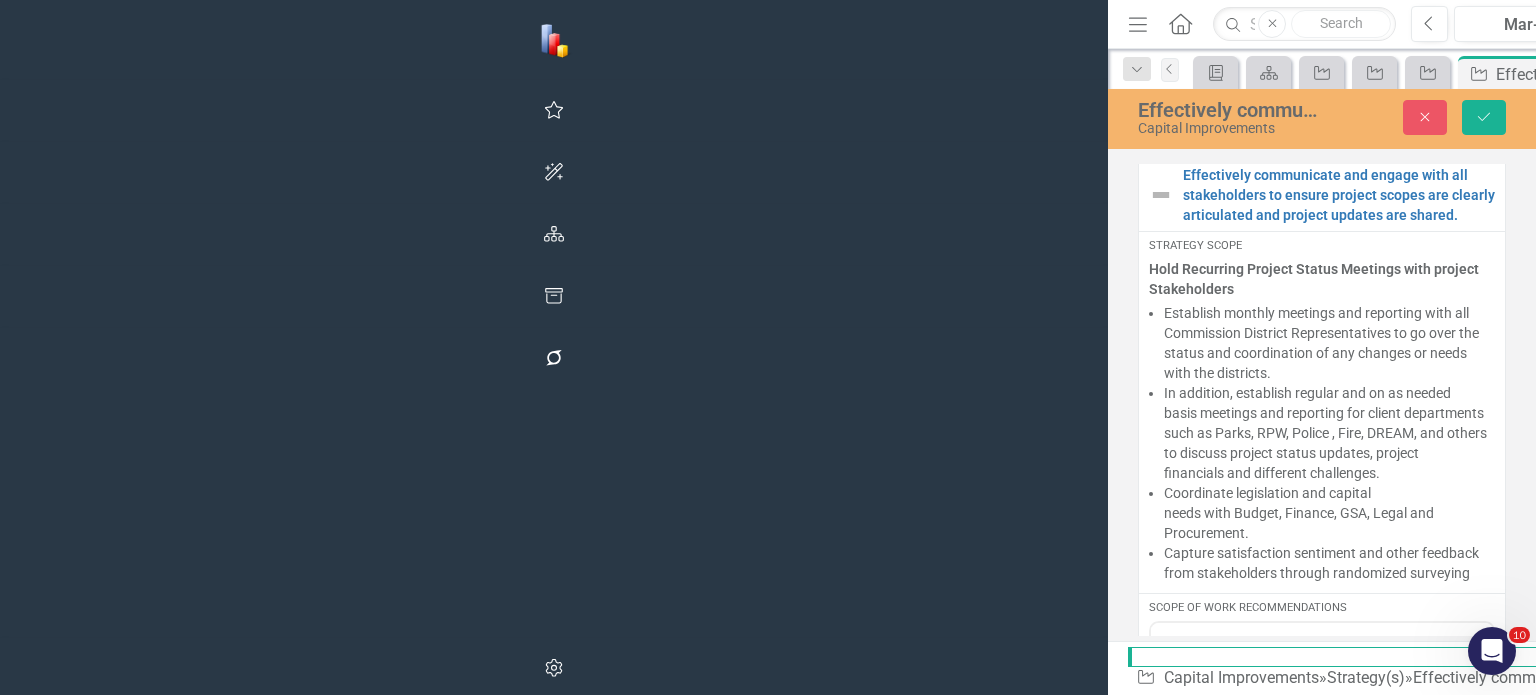 click at bounding box center (1322, 843) 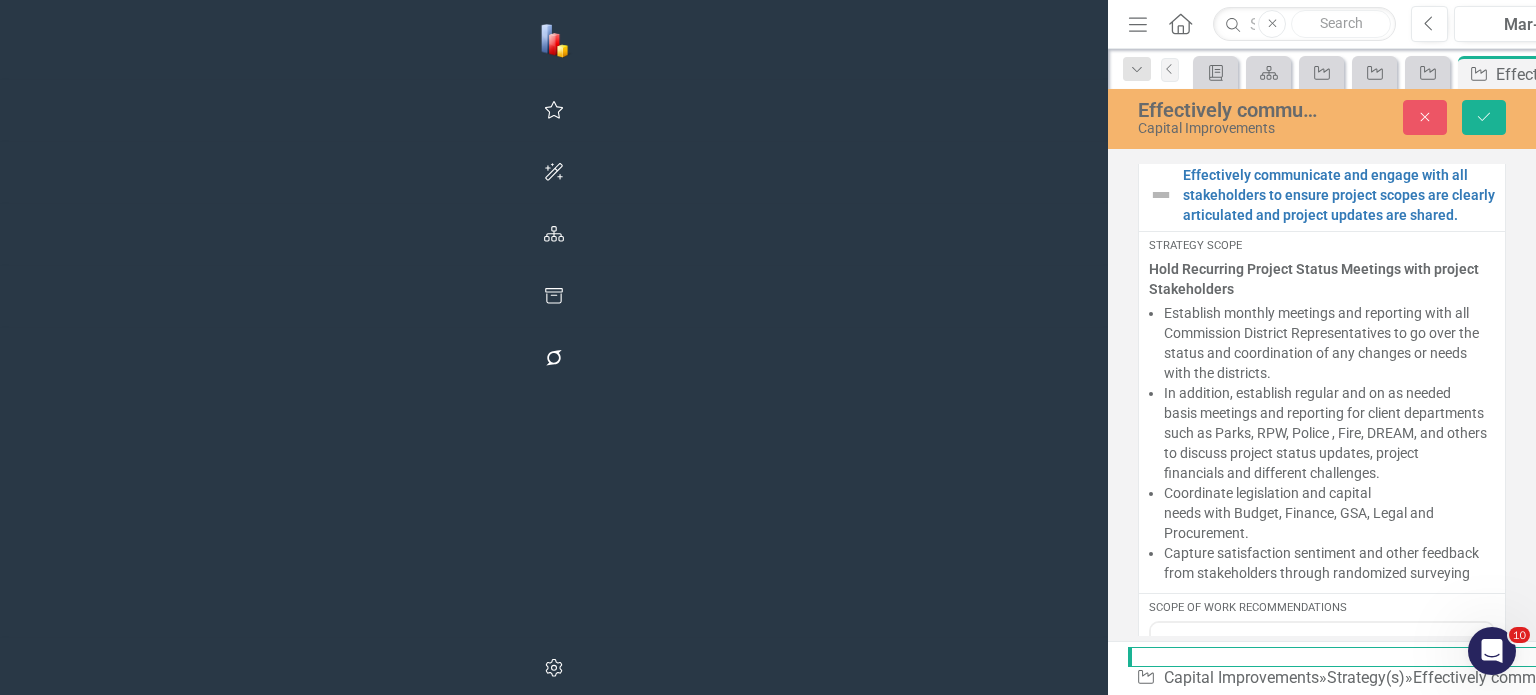 type 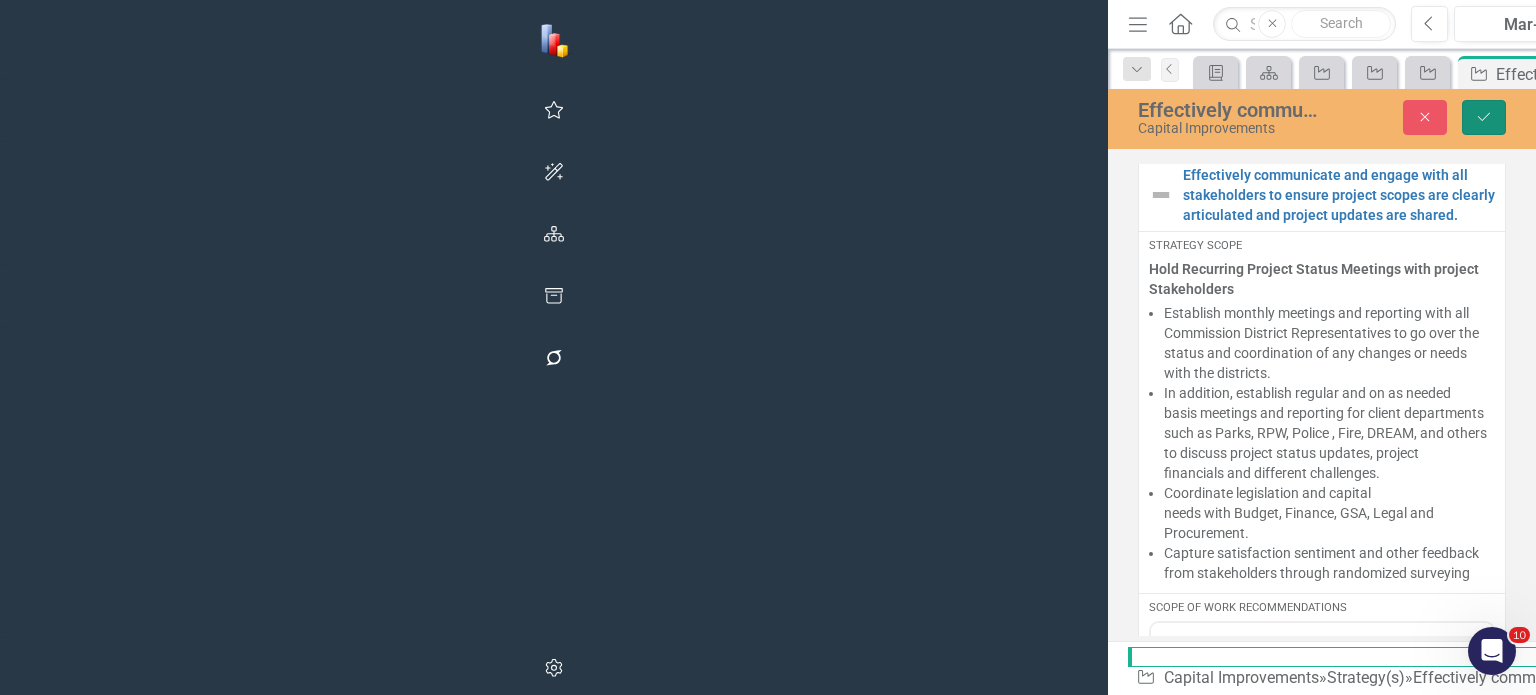 click on "Save" at bounding box center [1484, 117] 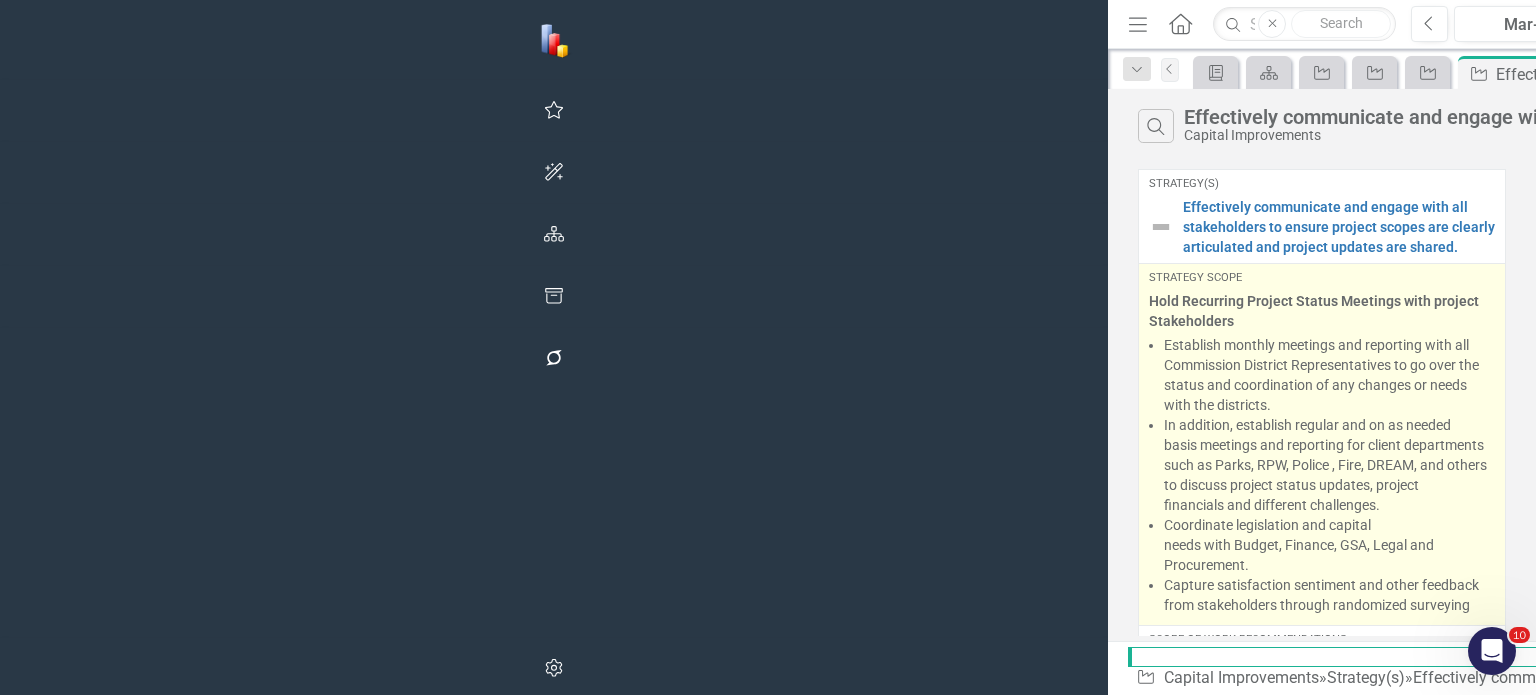 scroll, scrollTop: 44, scrollLeft: 0, axis: vertical 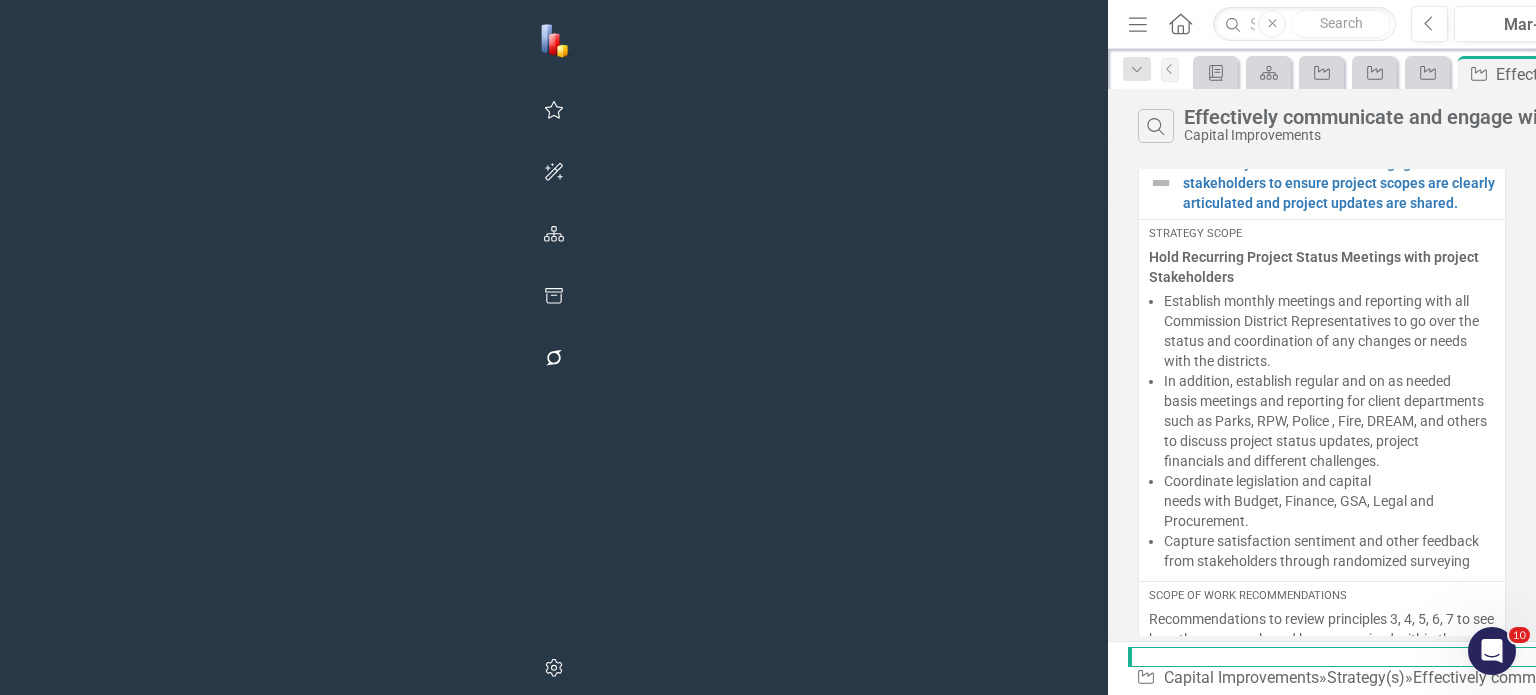 click on "Strategic Alignment Recommendations" at bounding box center (1322, 690) 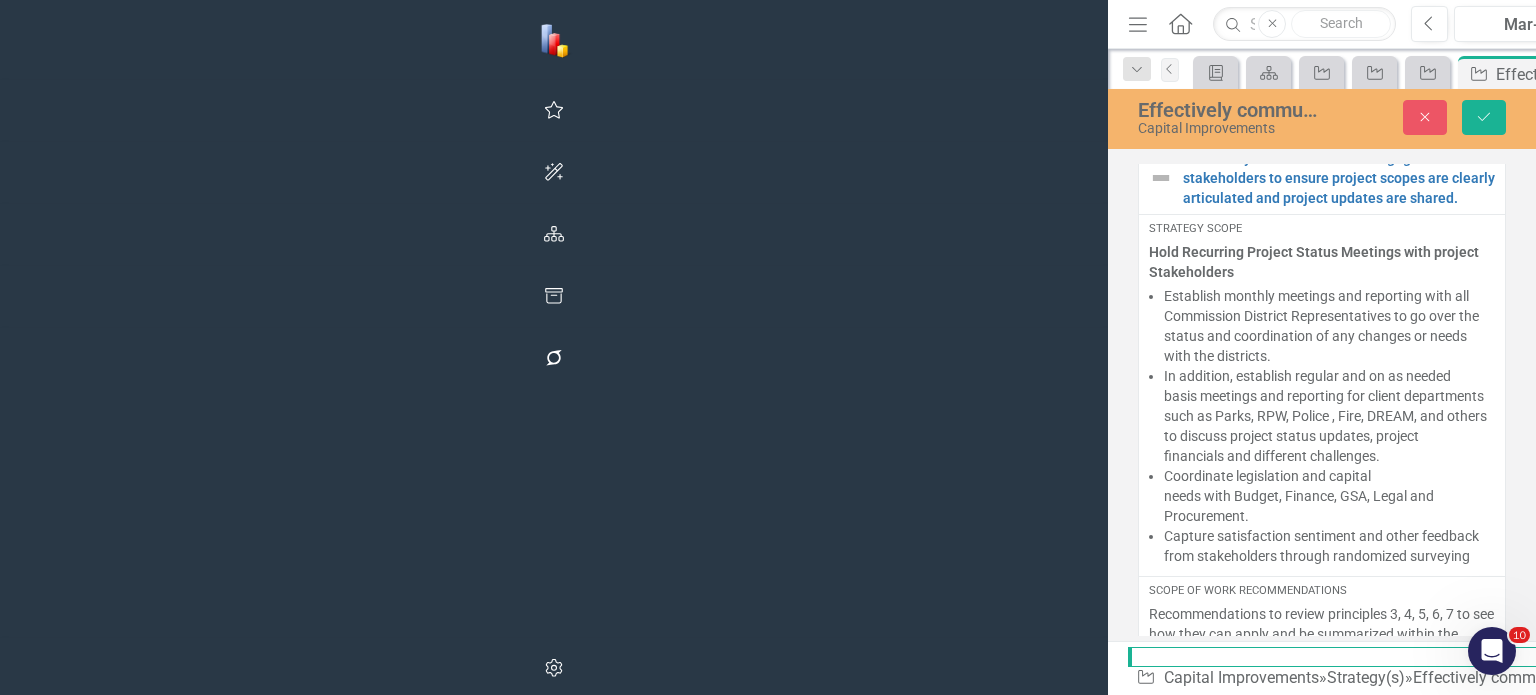 scroll, scrollTop: 0, scrollLeft: 0, axis: both 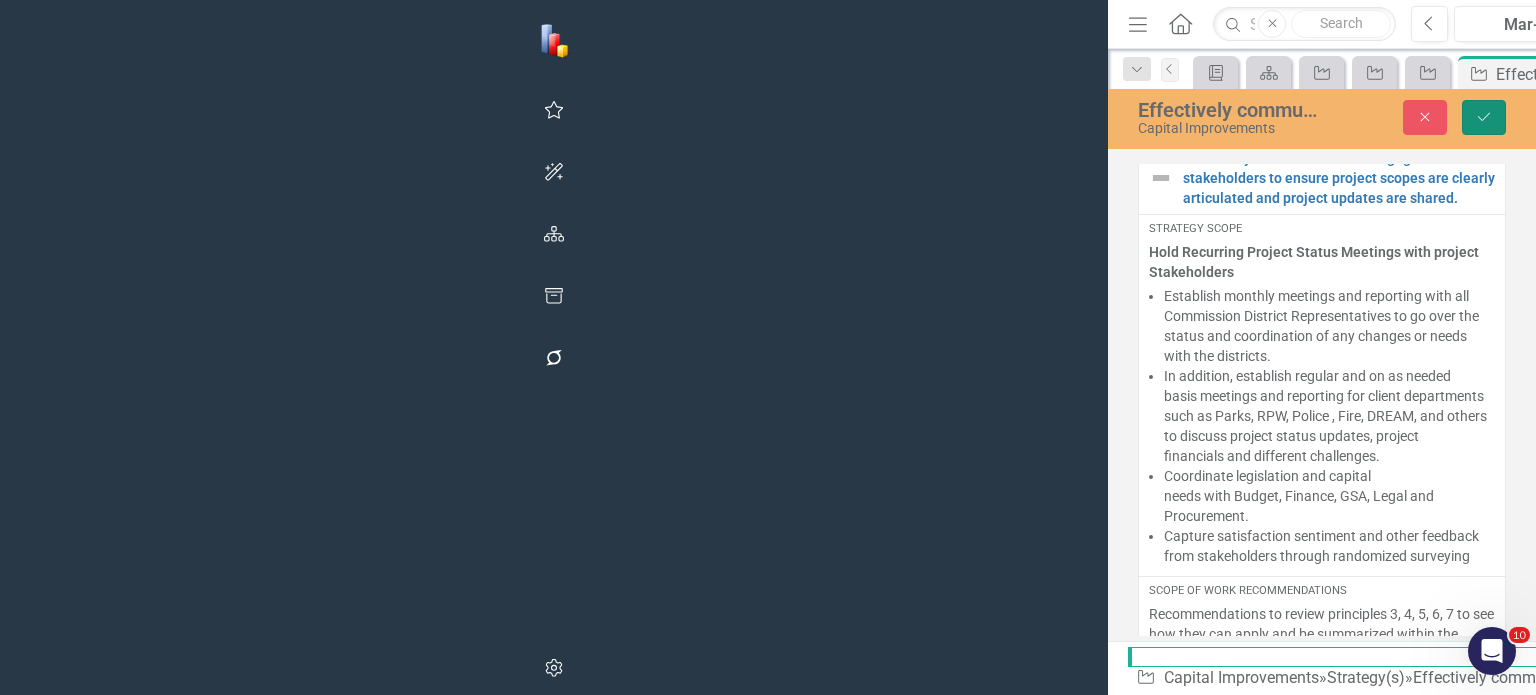 click 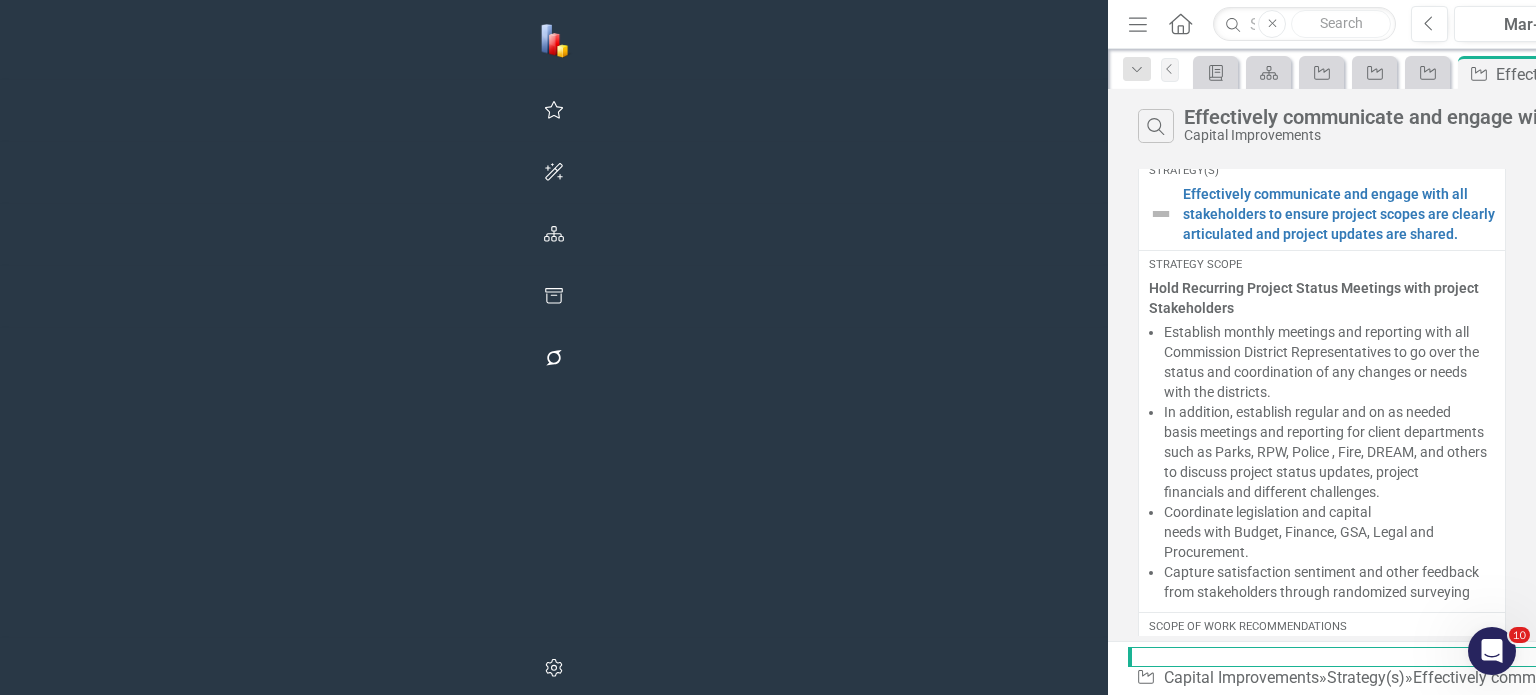 scroll, scrollTop: 0, scrollLeft: 0, axis: both 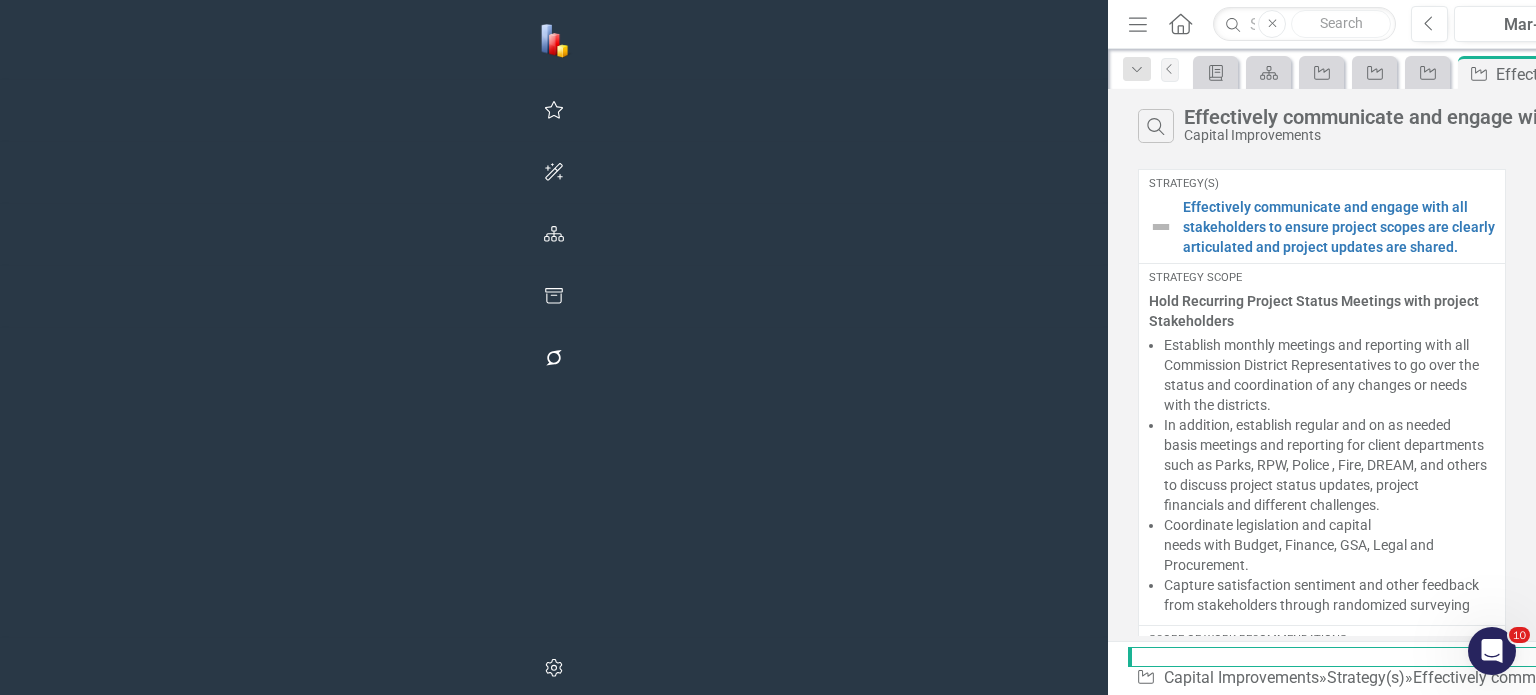 click 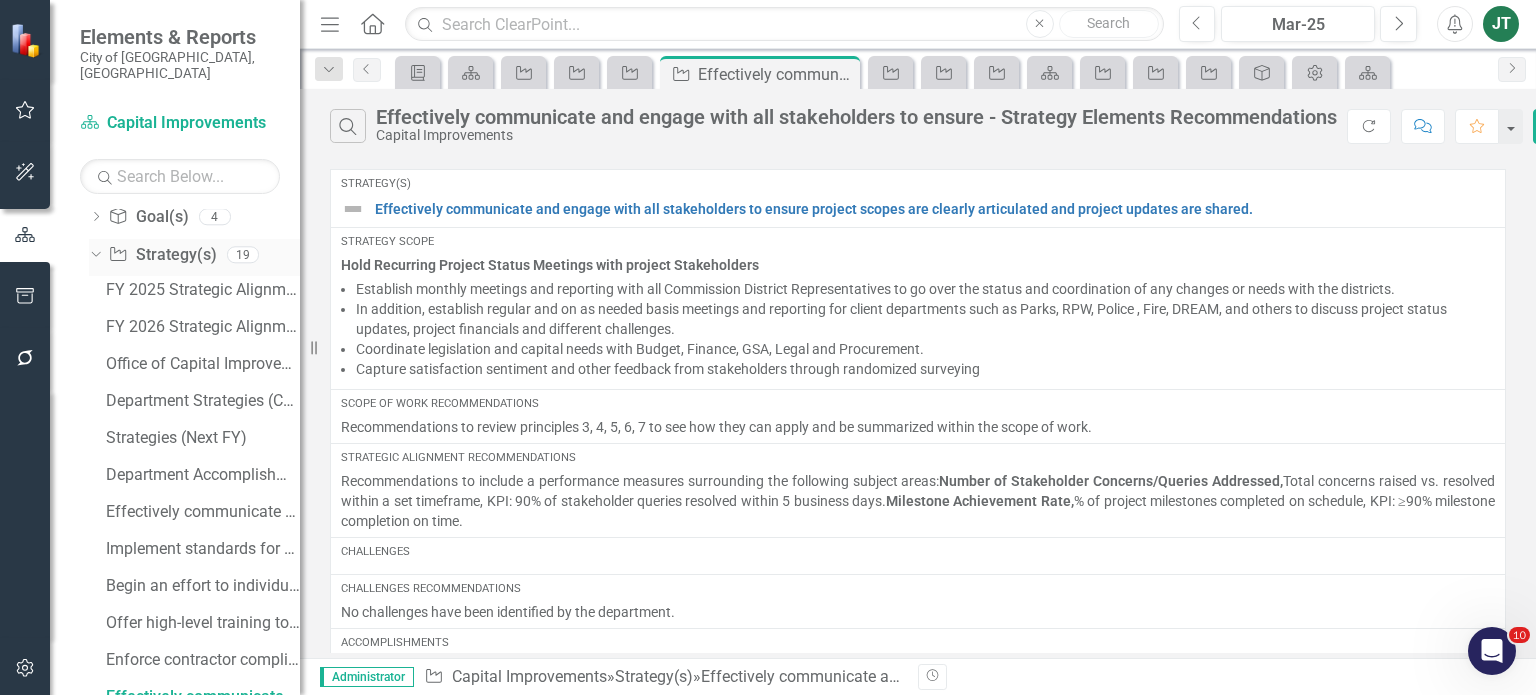 click on "Dropdown" at bounding box center [92, 254] 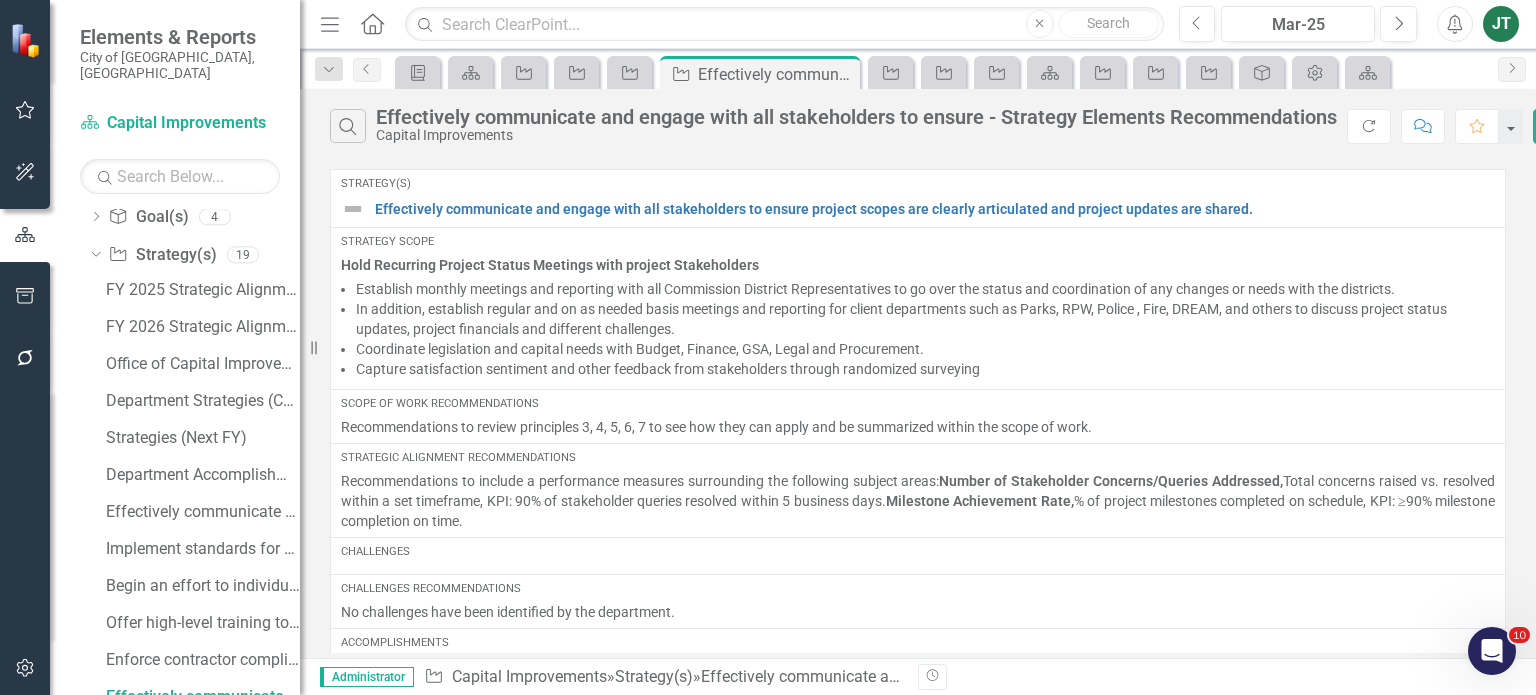 scroll, scrollTop: 0, scrollLeft: 0, axis: both 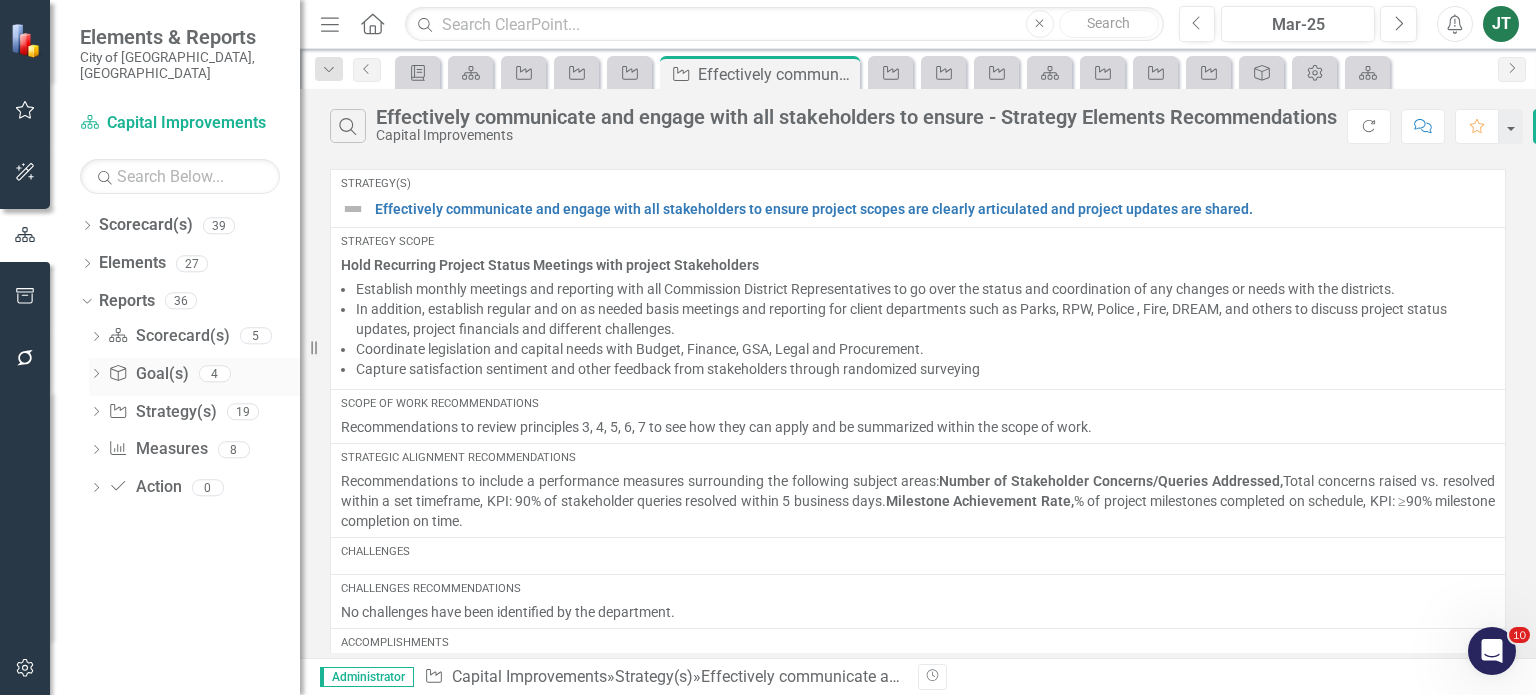 click on "Dropdown" 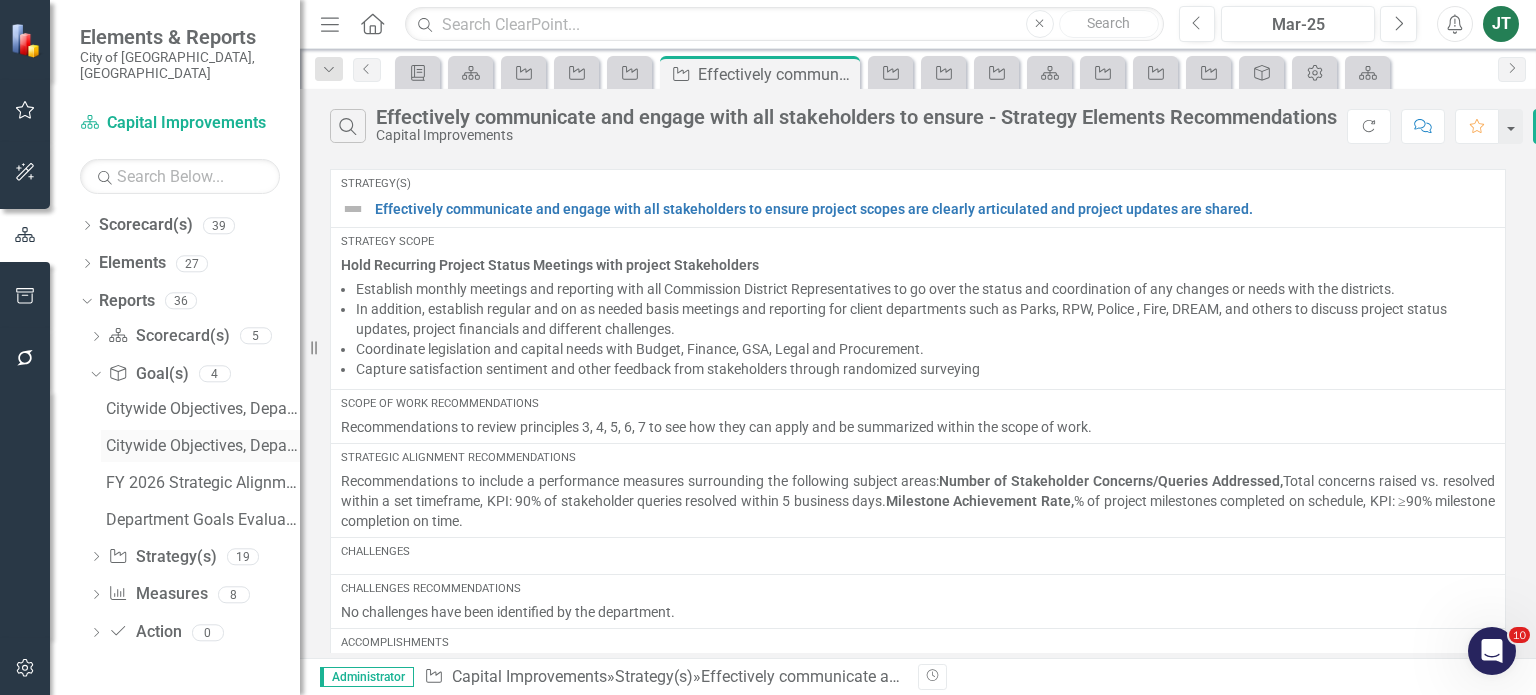 click on "Citywide Objectives, Department Goals, Strategy(s), Measures (FY26)" at bounding box center (203, 446) 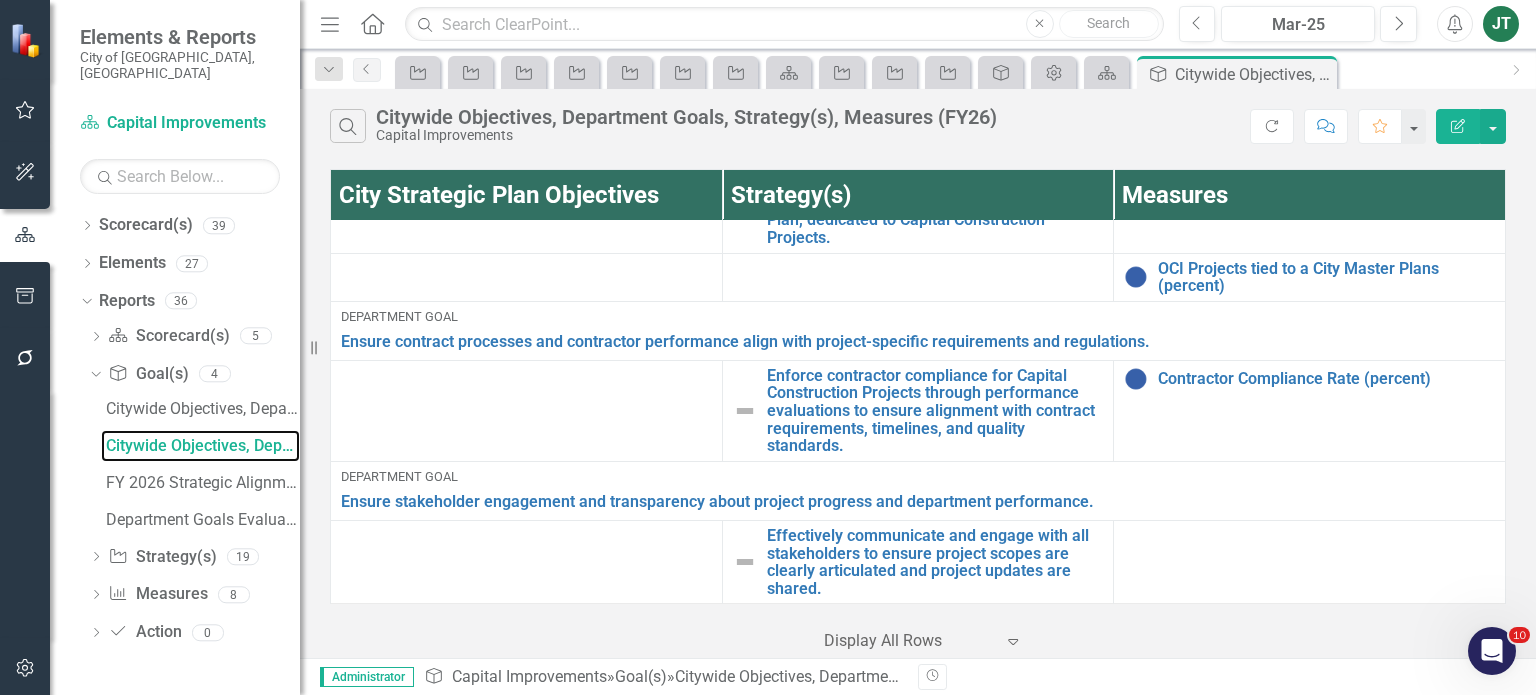 scroll, scrollTop: 574, scrollLeft: 0, axis: vertical 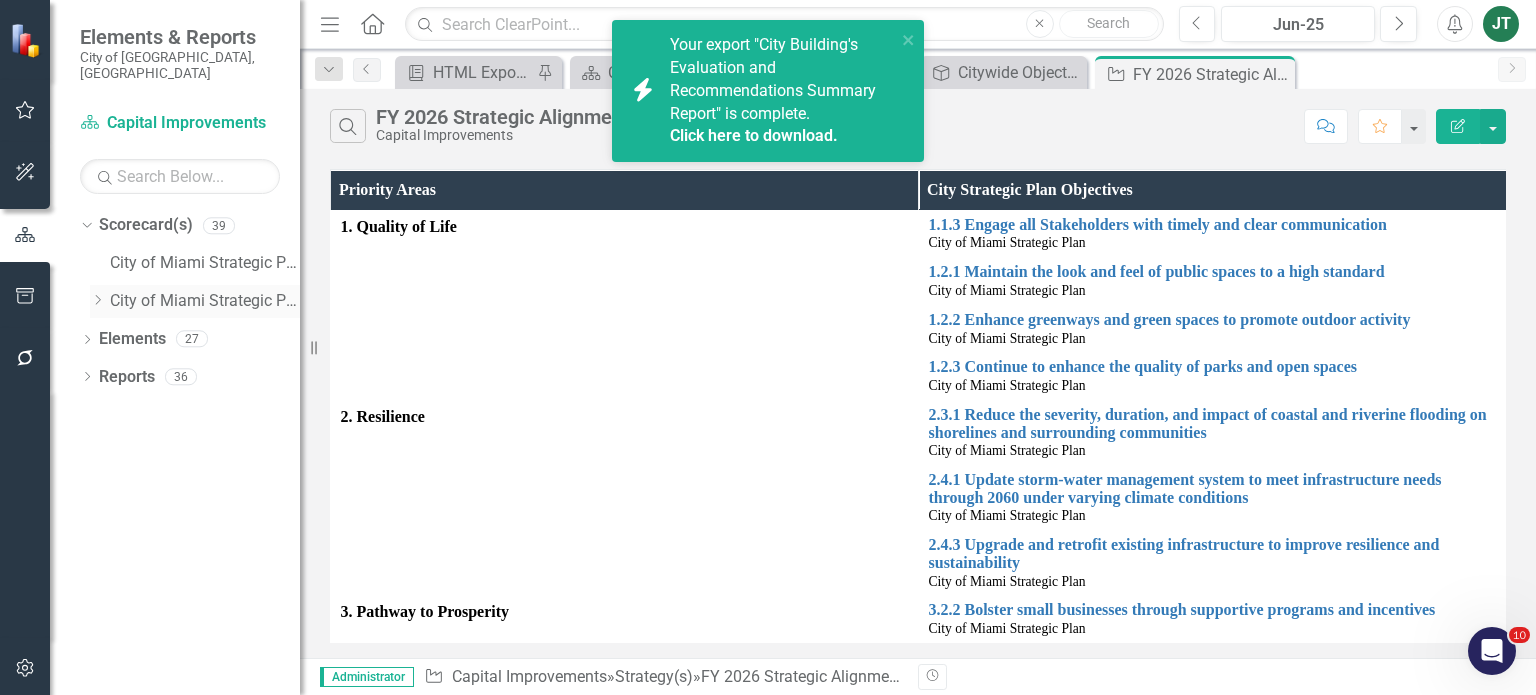 click on "Dropdown" at bounding box center (97, 301) 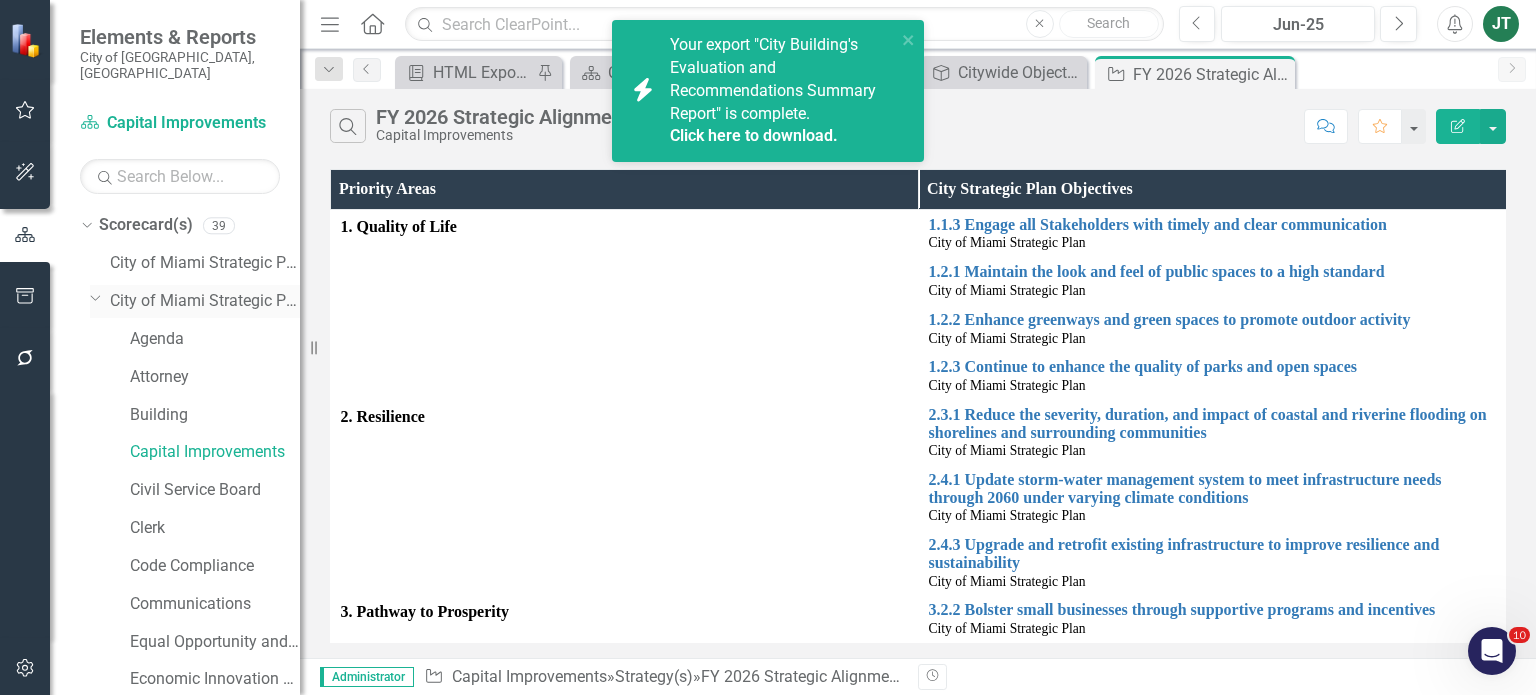 click on "Dropdown" 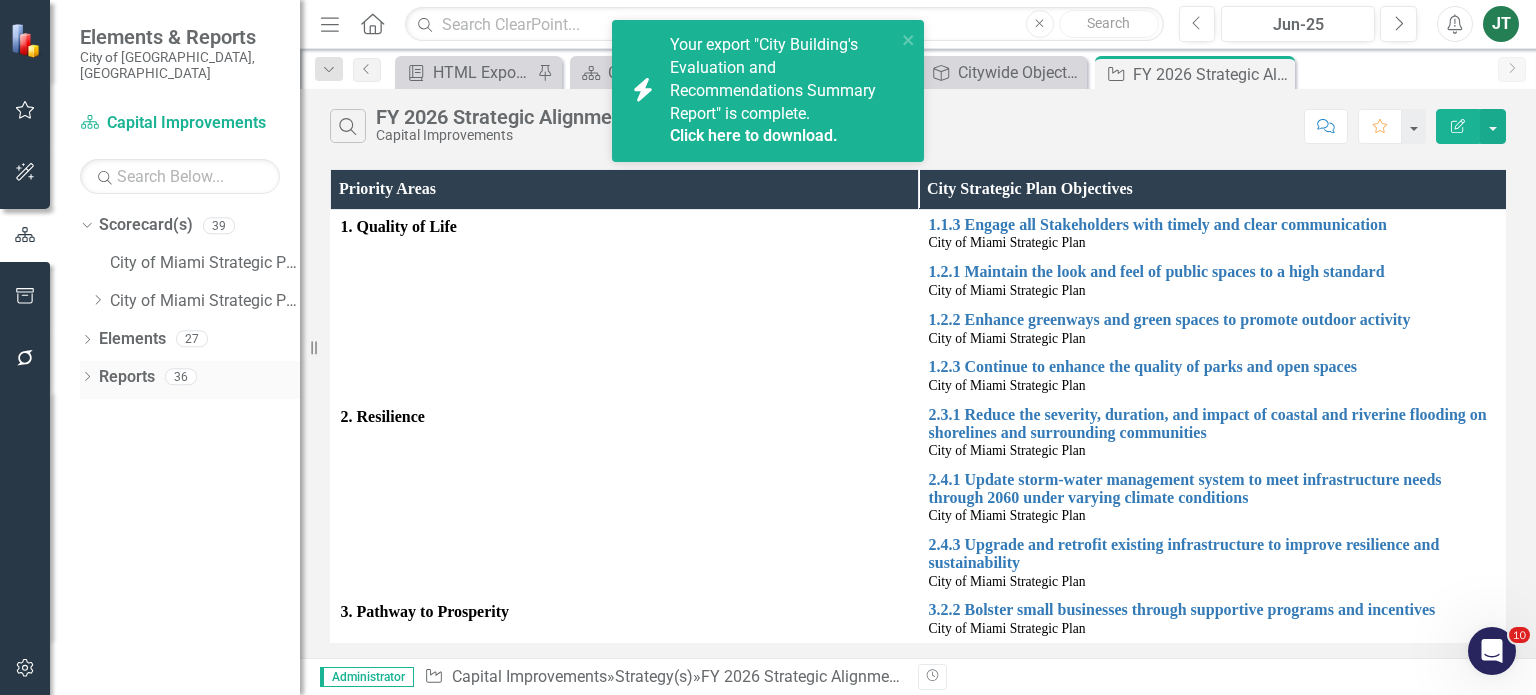 click on "Reports" at bounding box center [127, 377] 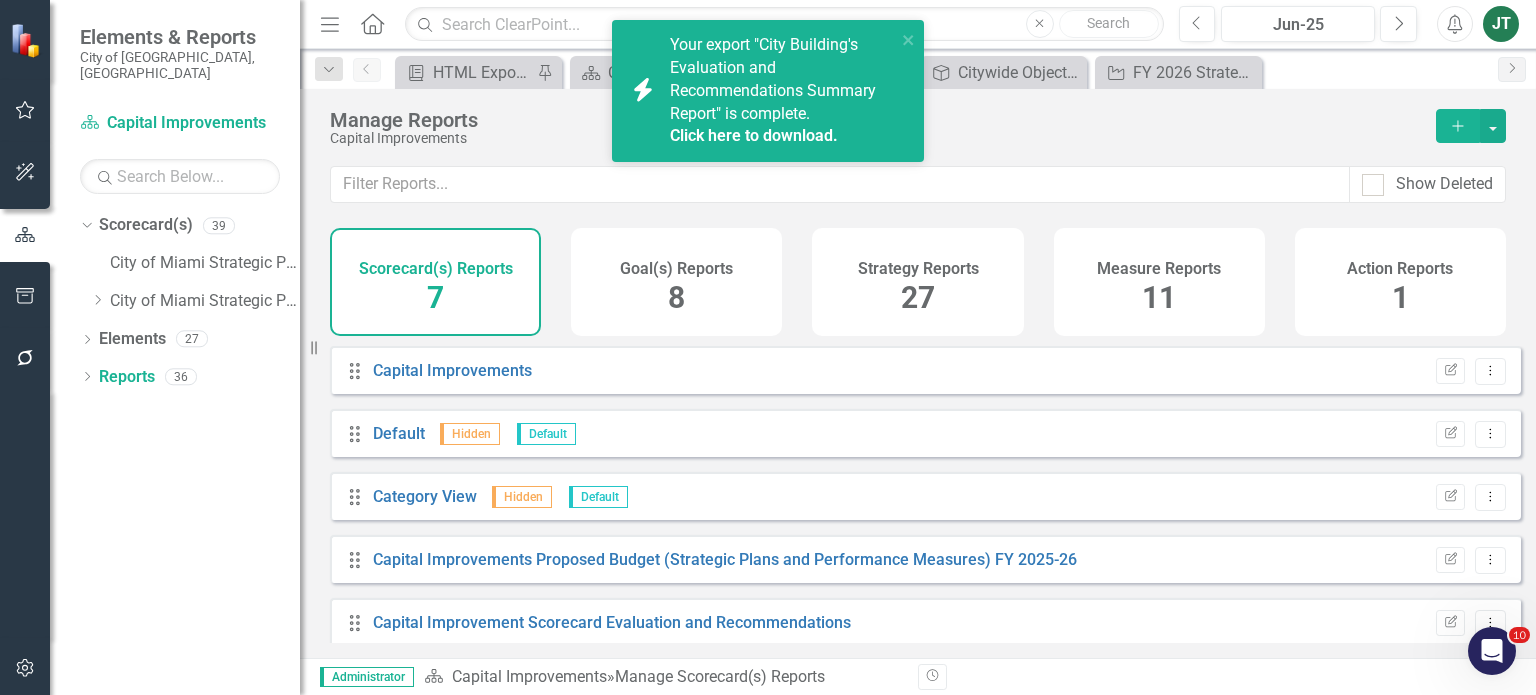 click on "Strategy Reports 27" at bounding box center [917, 282] 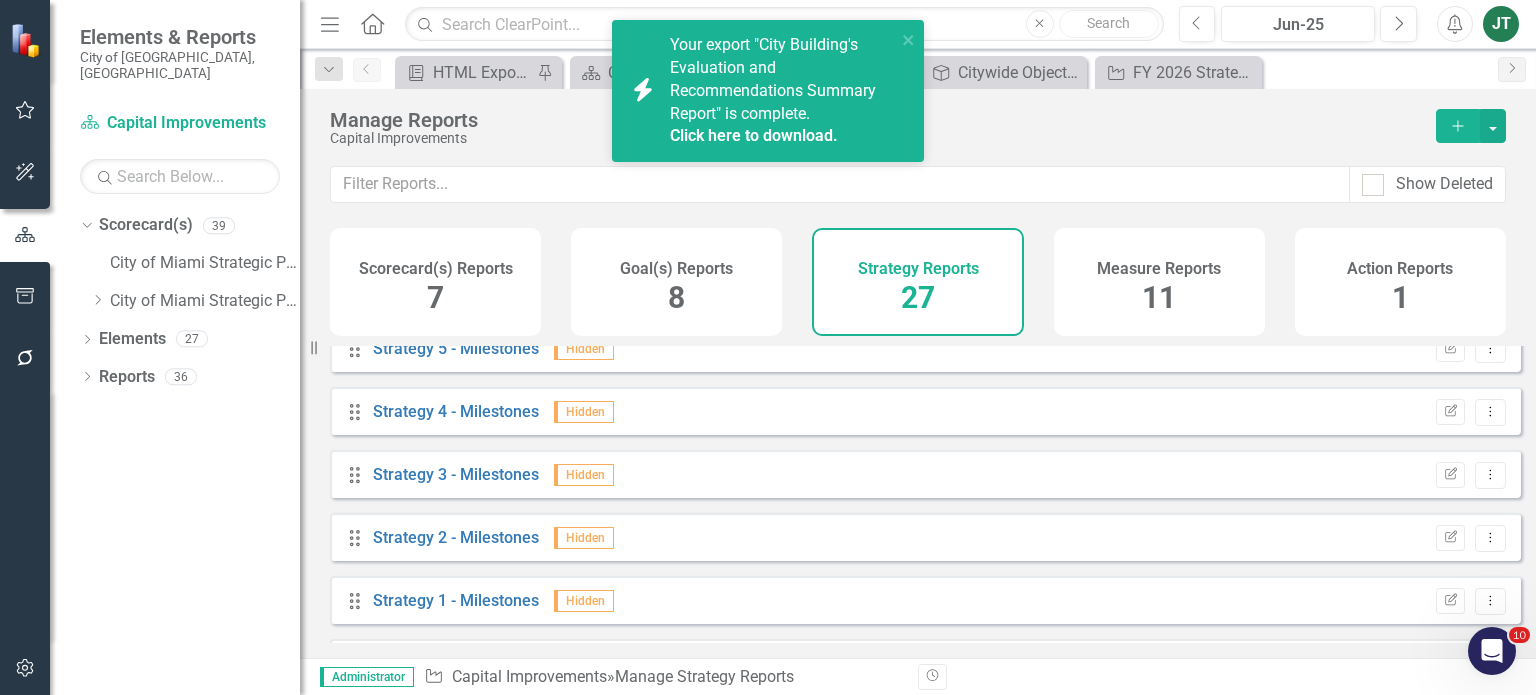 scroll, scrollTop: 0, scrollLeft: 0, axis: both 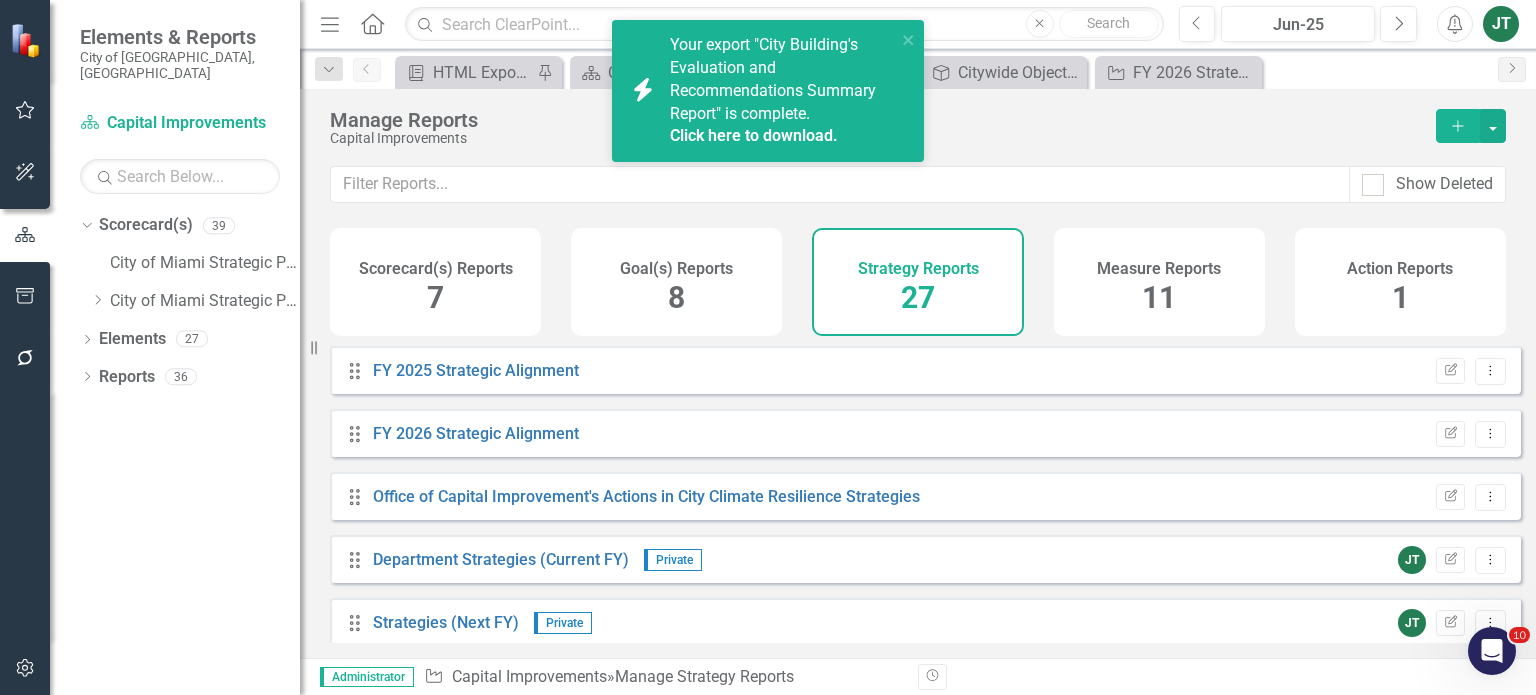 click on "Goal(s) Reports 8" at bounding box center (676, 282) 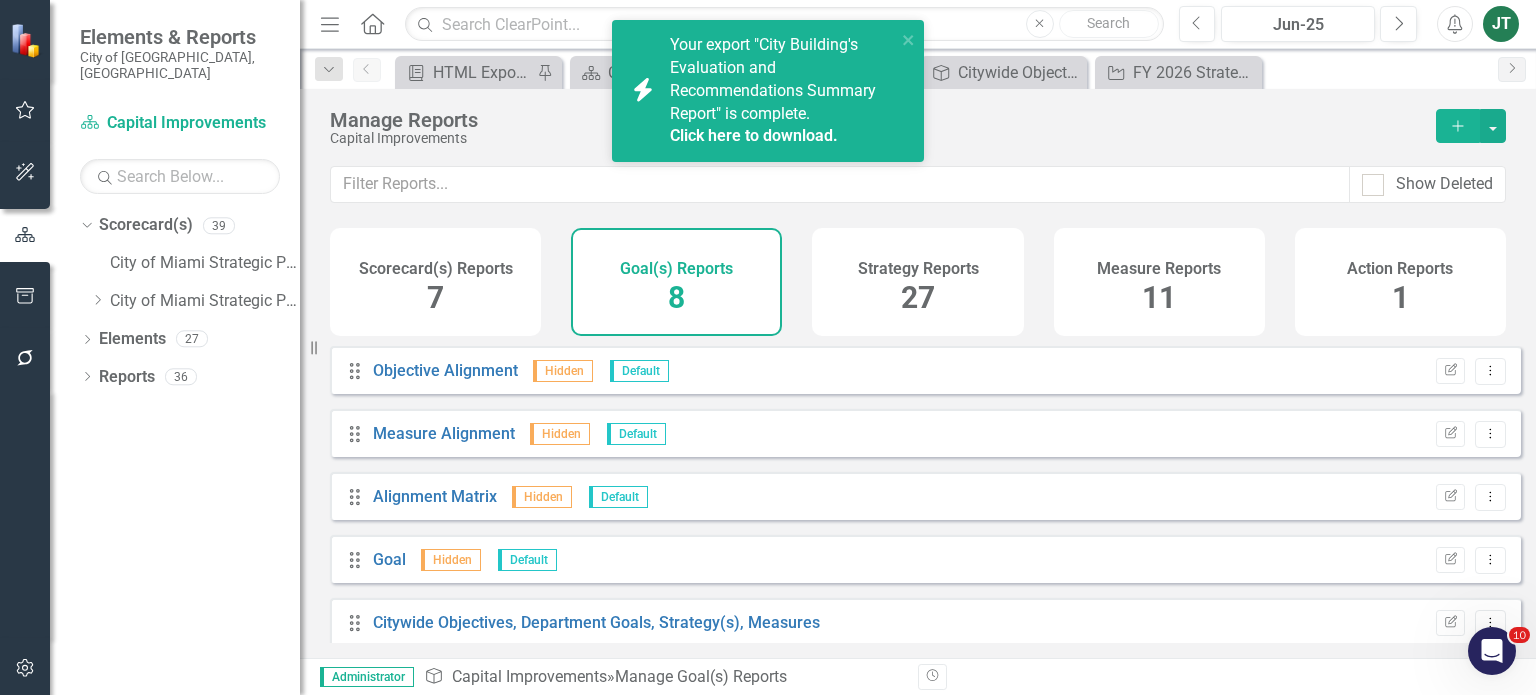 scroll, scrollTop: 100, scrollLeft: 0, axis: vertical 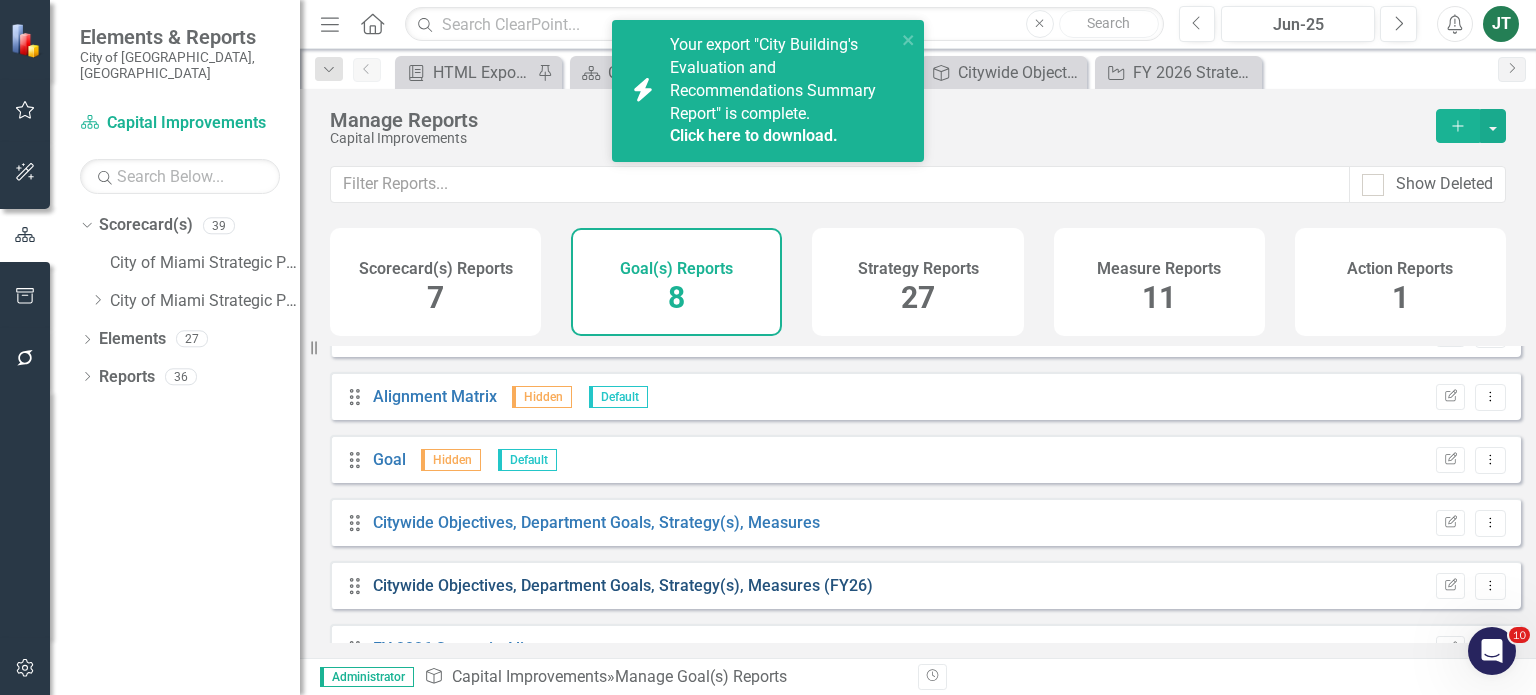 click on "Citywide Objectives, Department Goals, Strategy(s), Measures (FY26)" at bounding box center (623, 585) 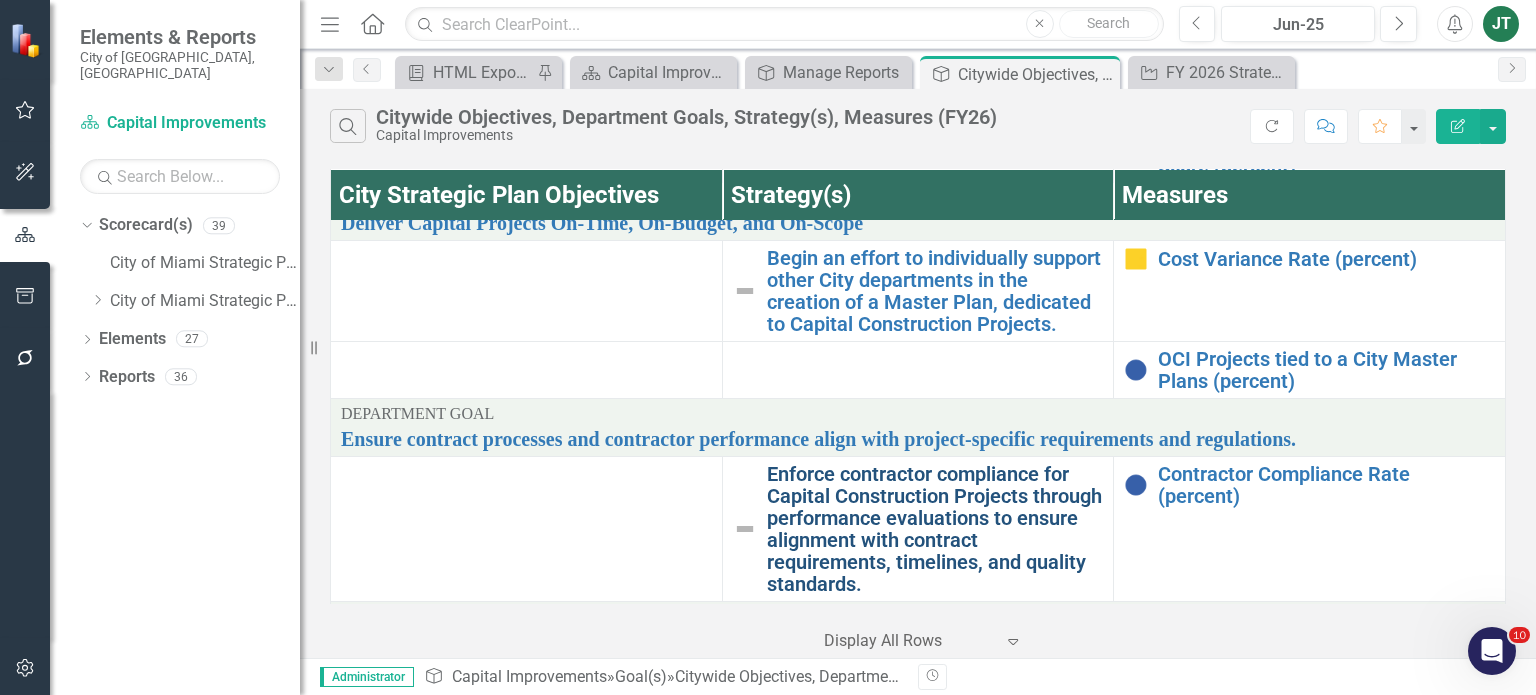 scroll, scrollTop: 688, scrollLeft: 0, axis: vertical 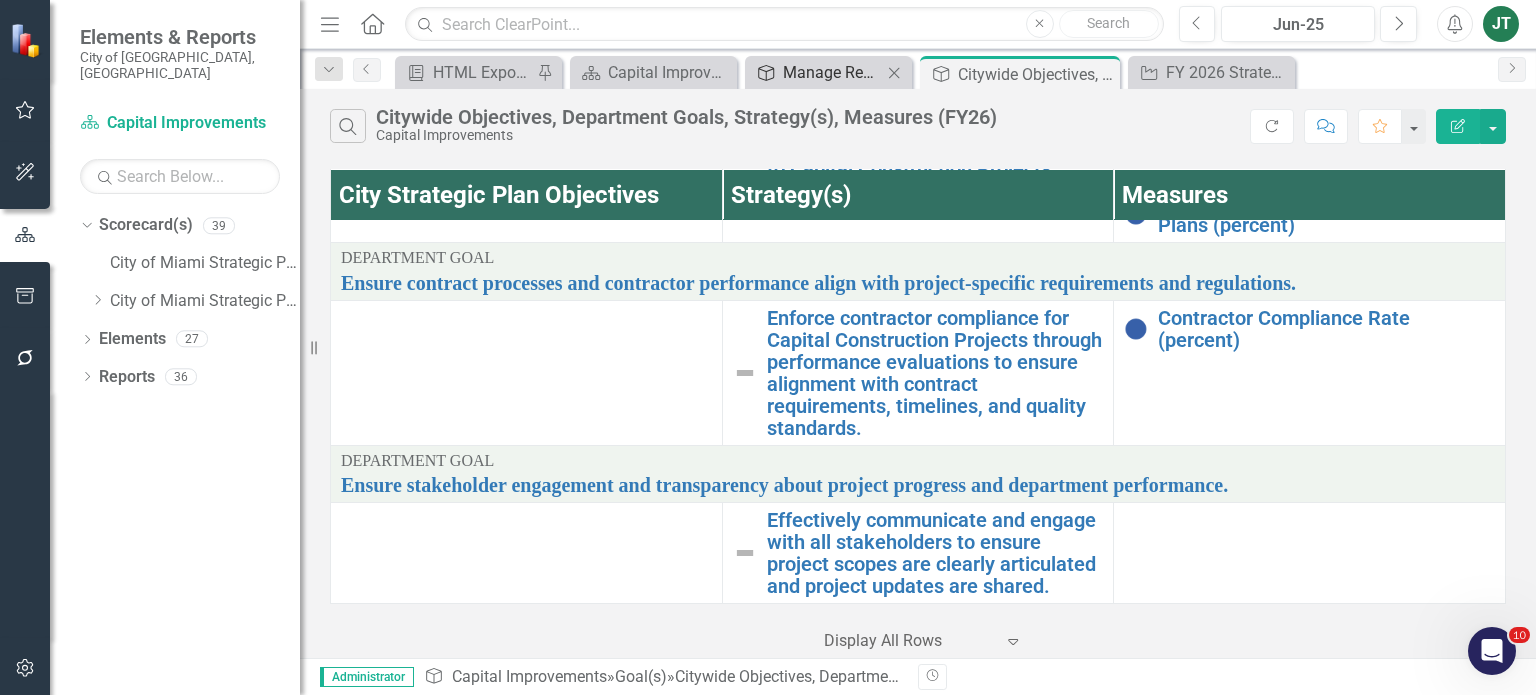 click on "Manage Reports" at bounding box center (832, 72) 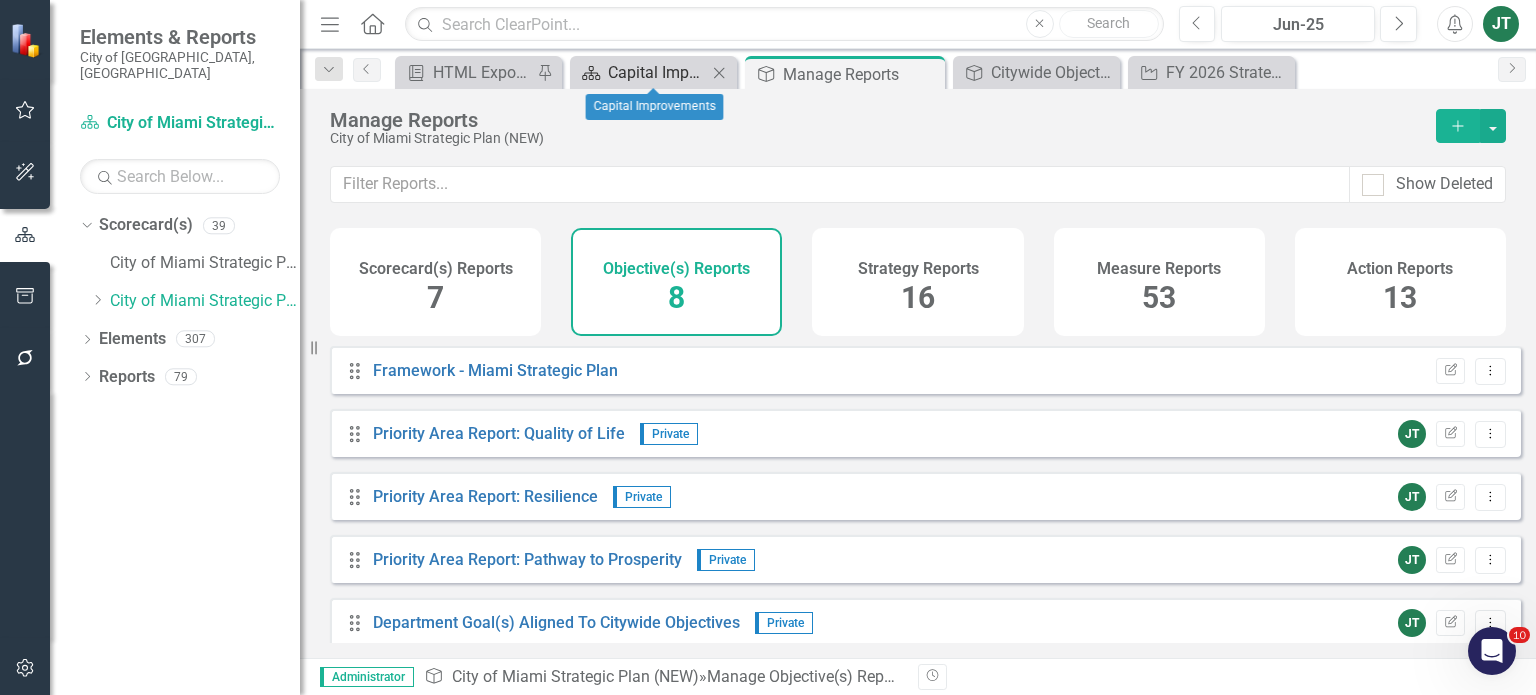 click on "Capital Improvements" at bounding box center (657, 72) 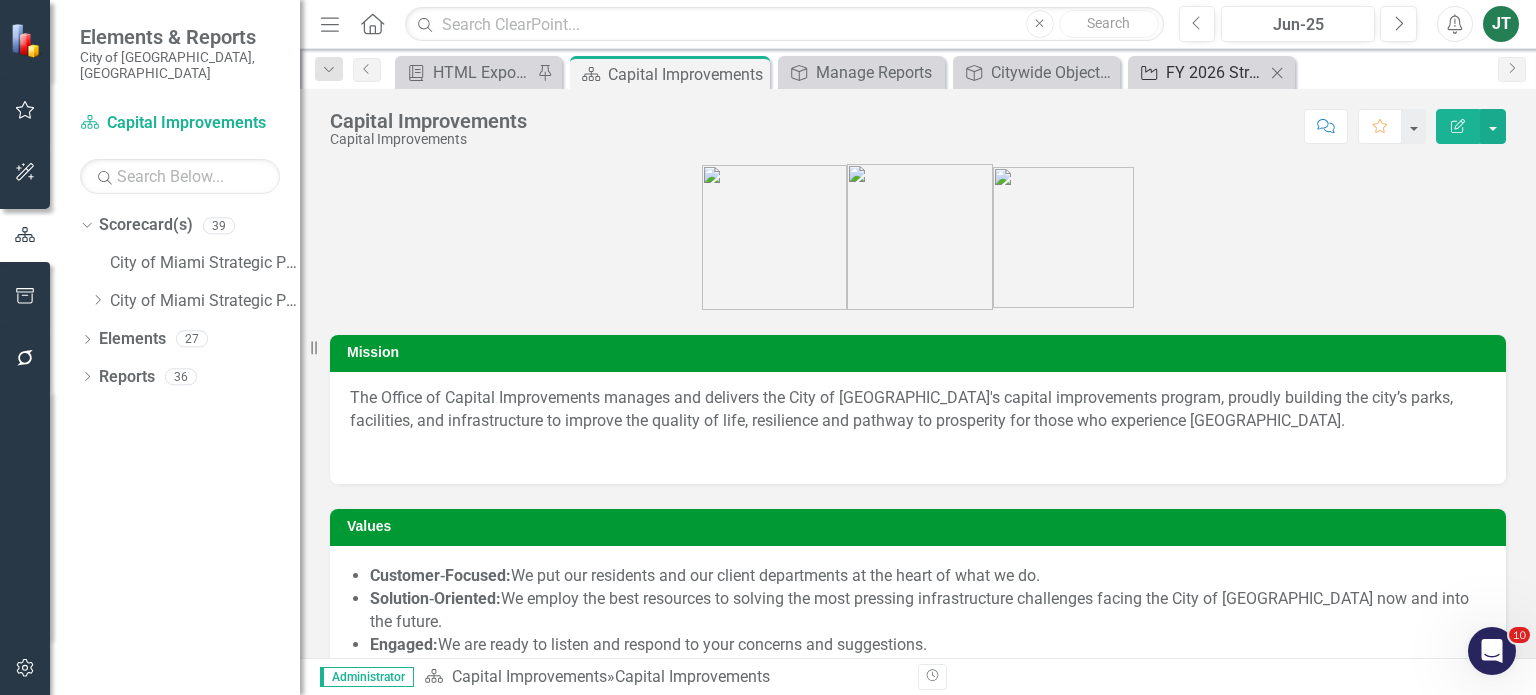 click on "FY 2026 Strategic Alignment" at bounding box center [1215, 72] 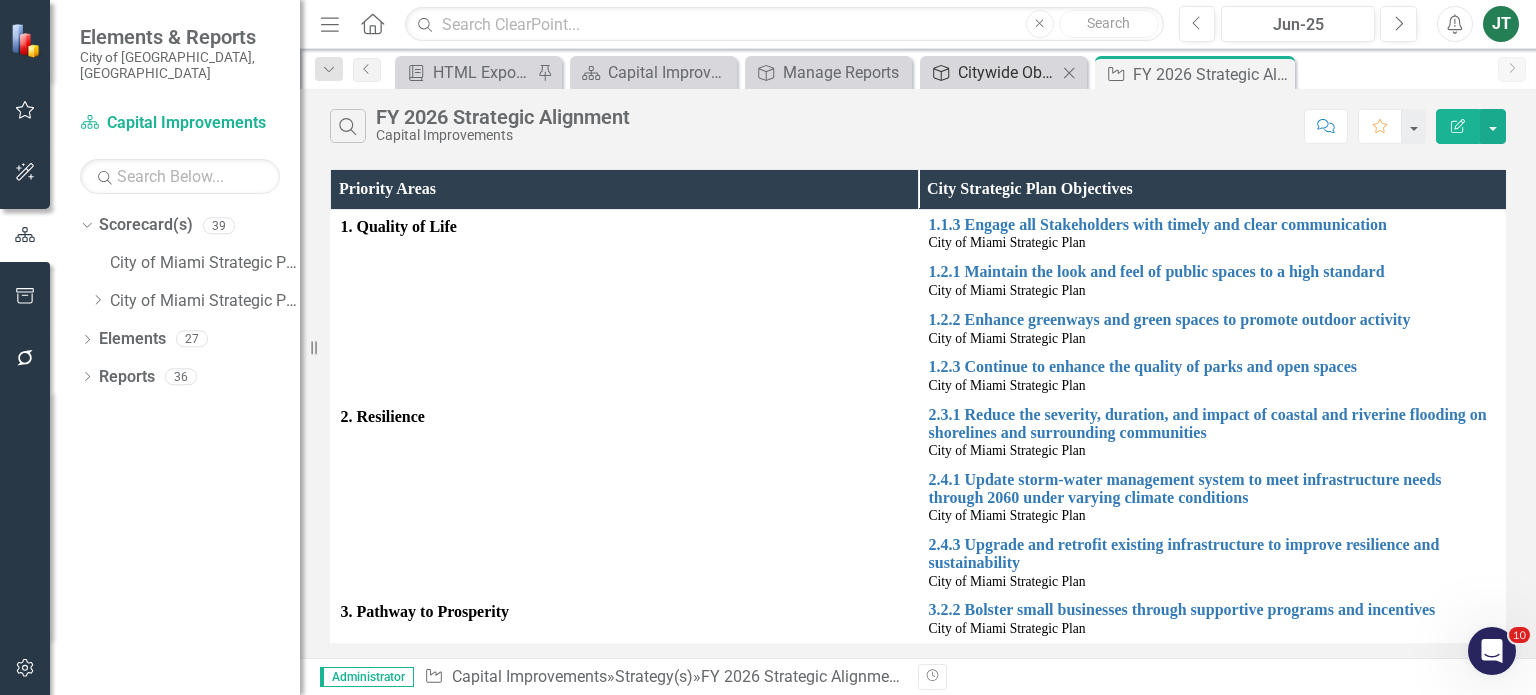 click on "Citywide Objectives, Department Goals, Strategy(s), Measures (FY26)" at bounding box center (1007, 72) 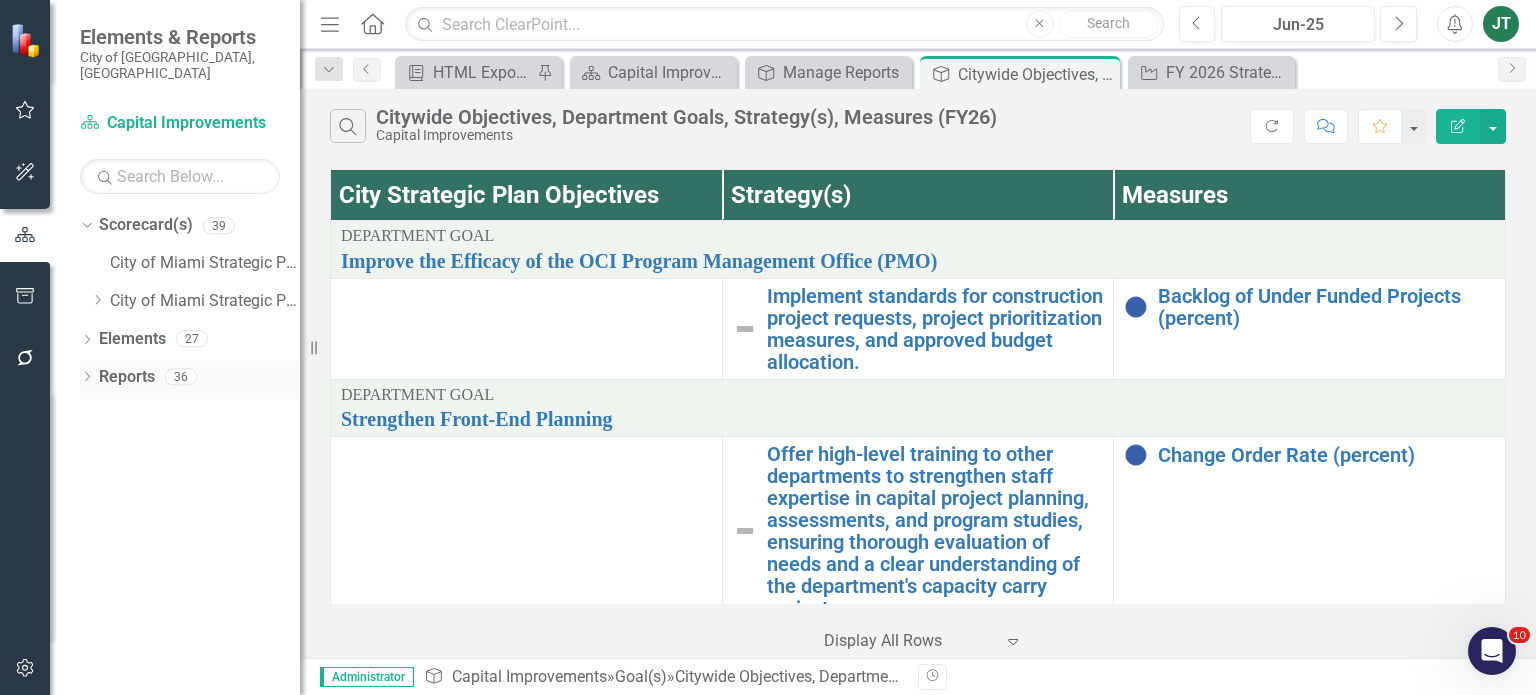 click on "Dropdown" 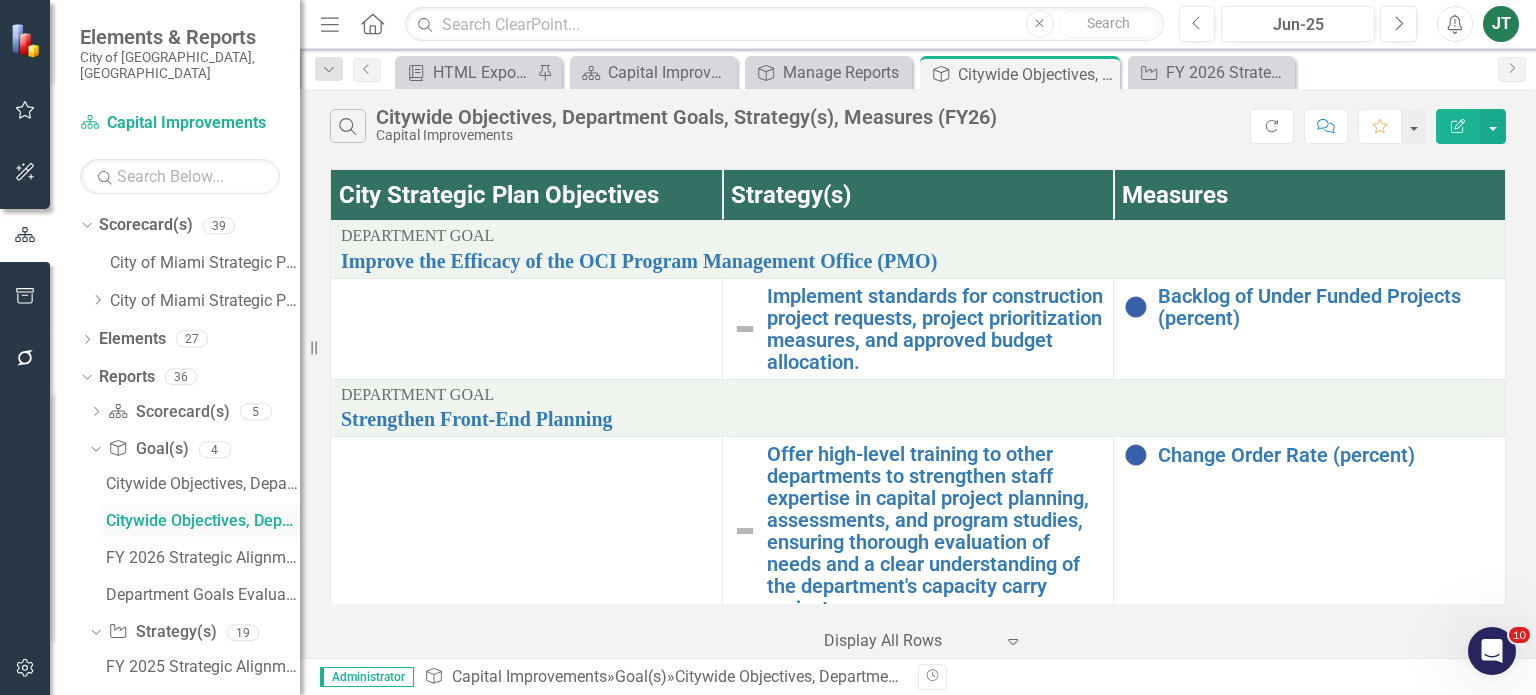 scroll, scrollTop: 100, scrollLeft: 0, axis: vertical 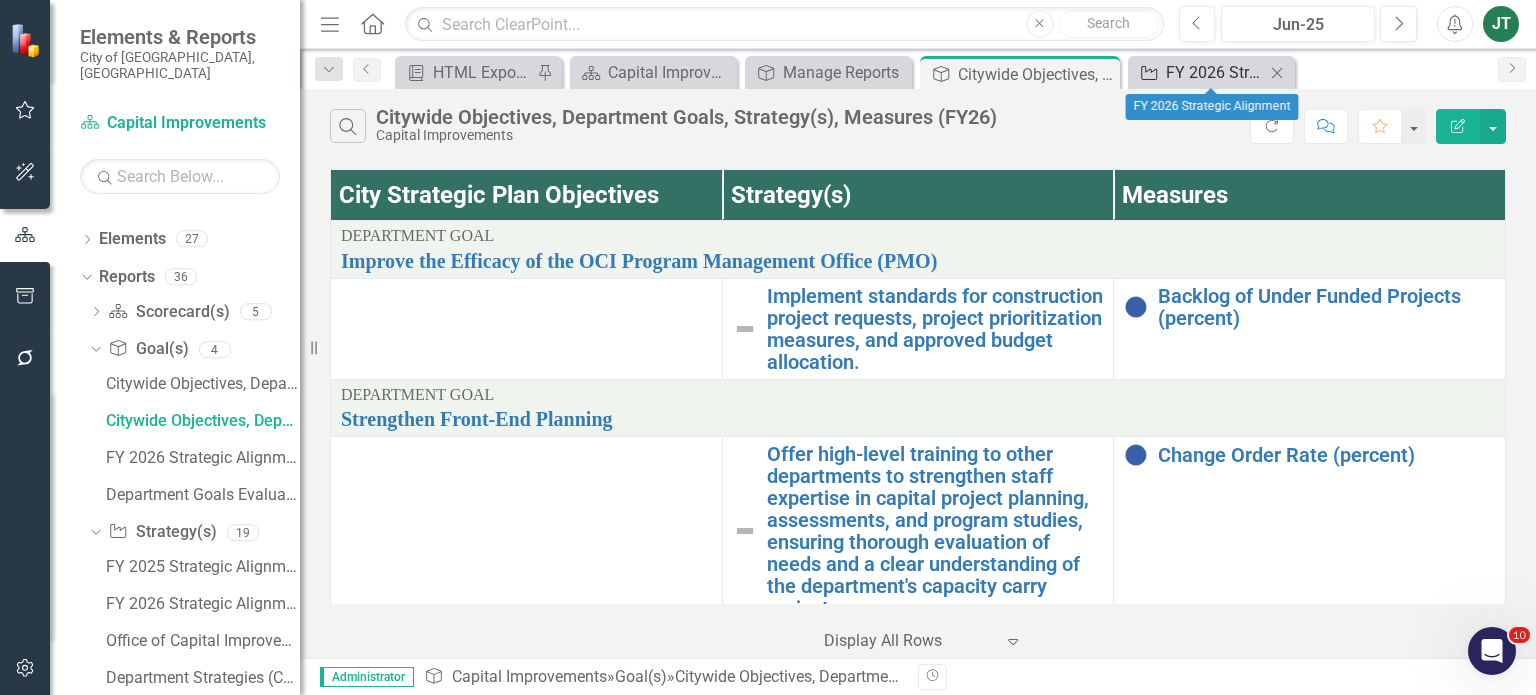 click on "FY 2026 Strategic Alignment" at bounding box center (1215, 72) 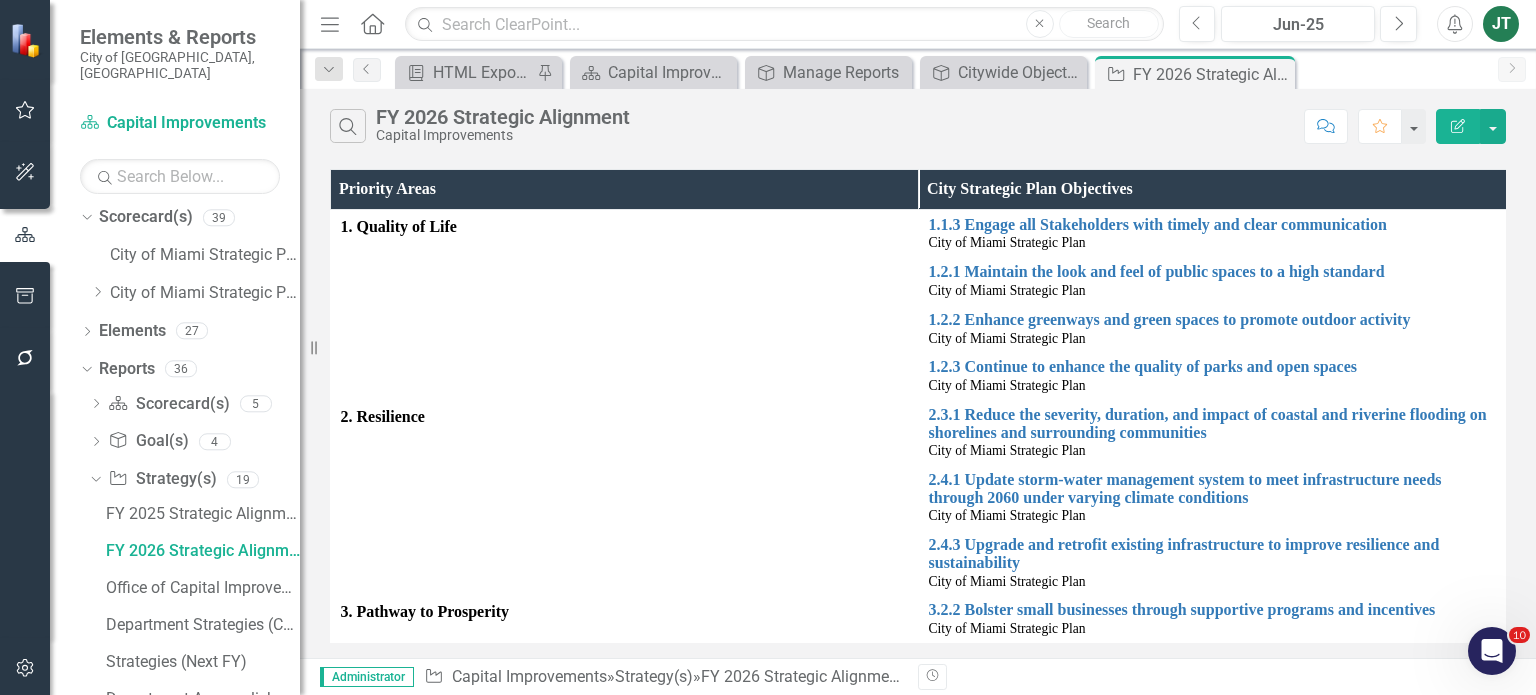 scroll, scrollTop: 0, scrollLeft: 0, axis: both 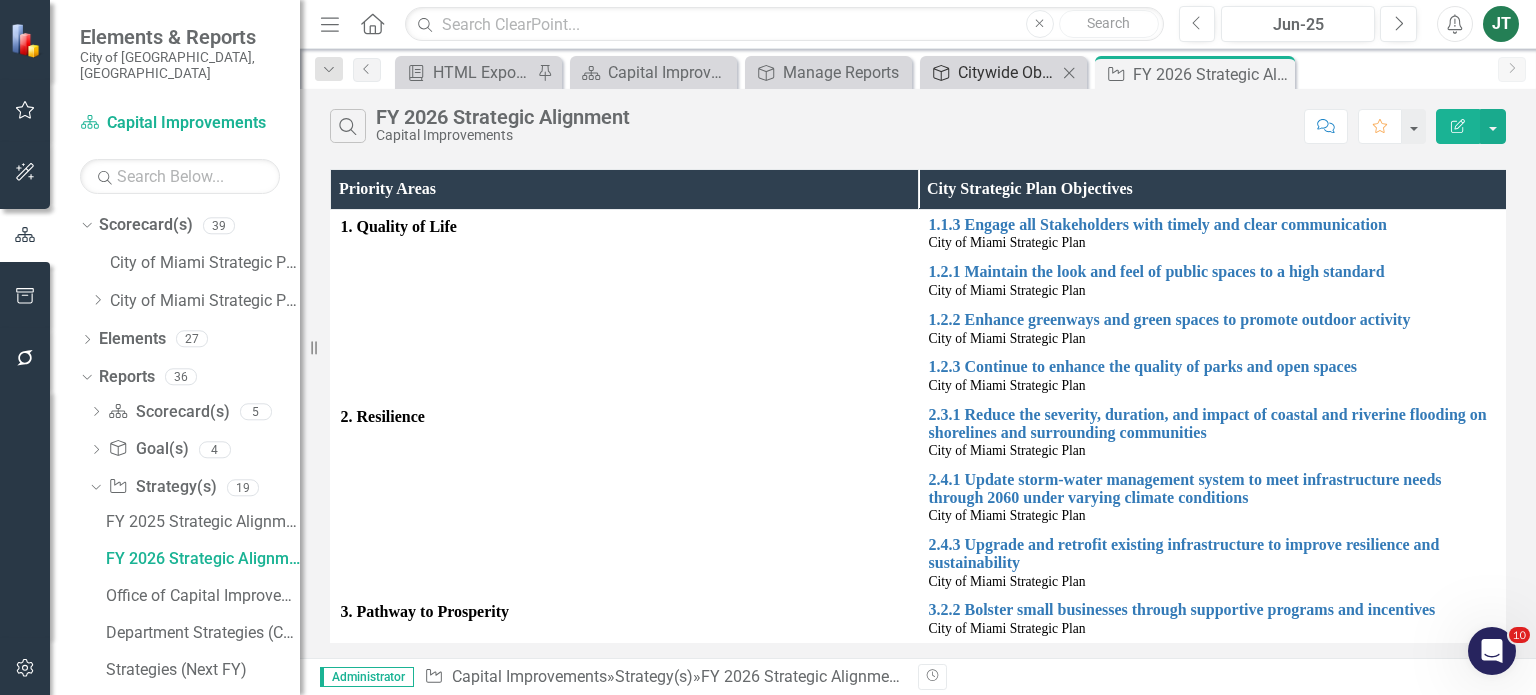 click on "Citywide Objectives, Department Goals, Strategy(s), Measures (FY26)" at bounding box center [1007, 72] 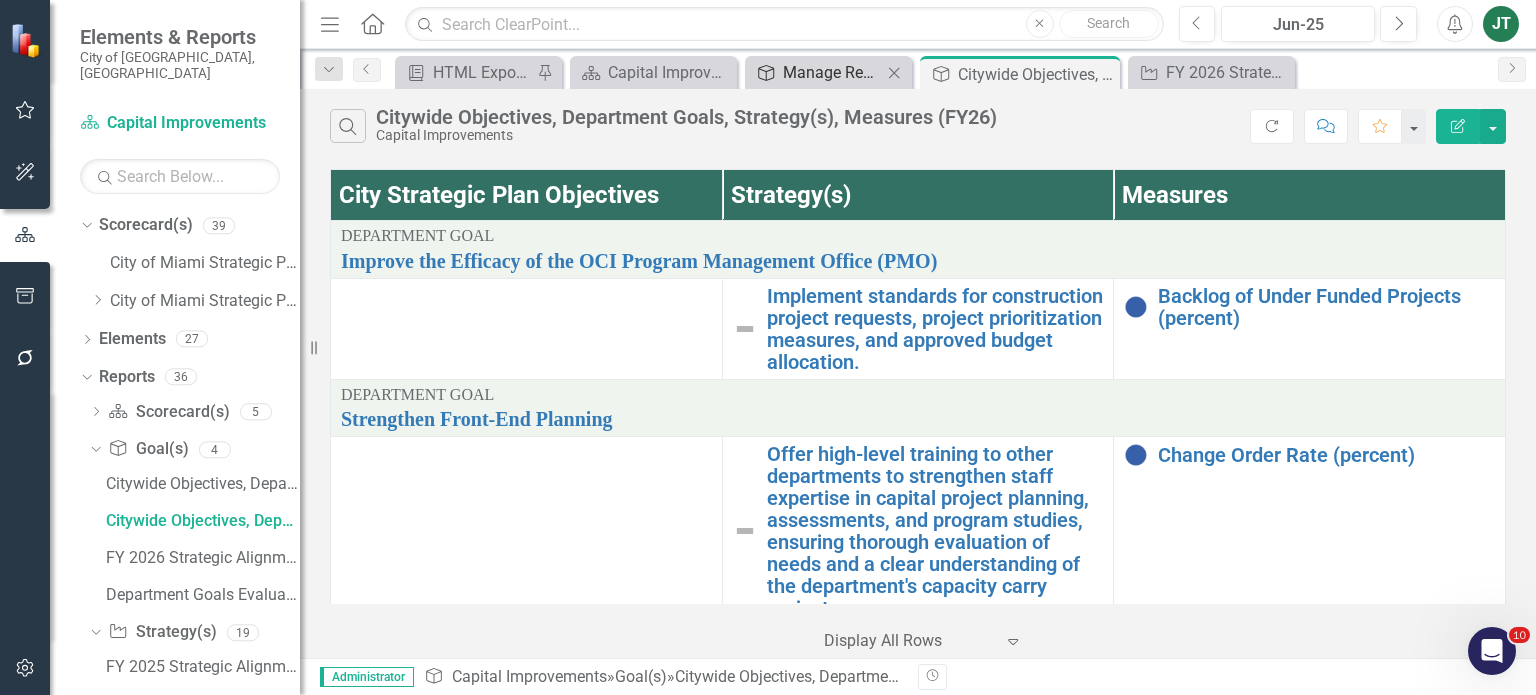 scroll, scrollTop: 0, scrollLeft: 0, axis: both 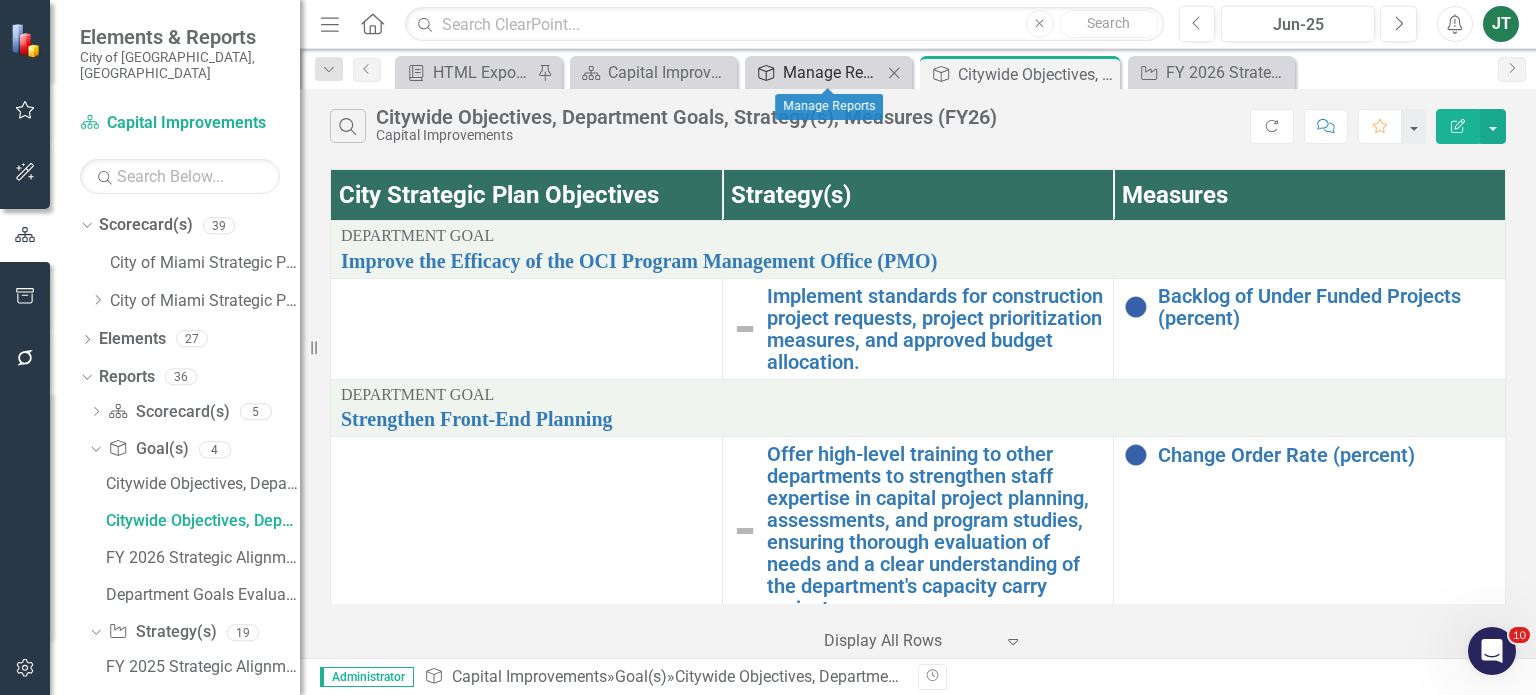 click on "Manage Reports" at bounding box center (832, 72) 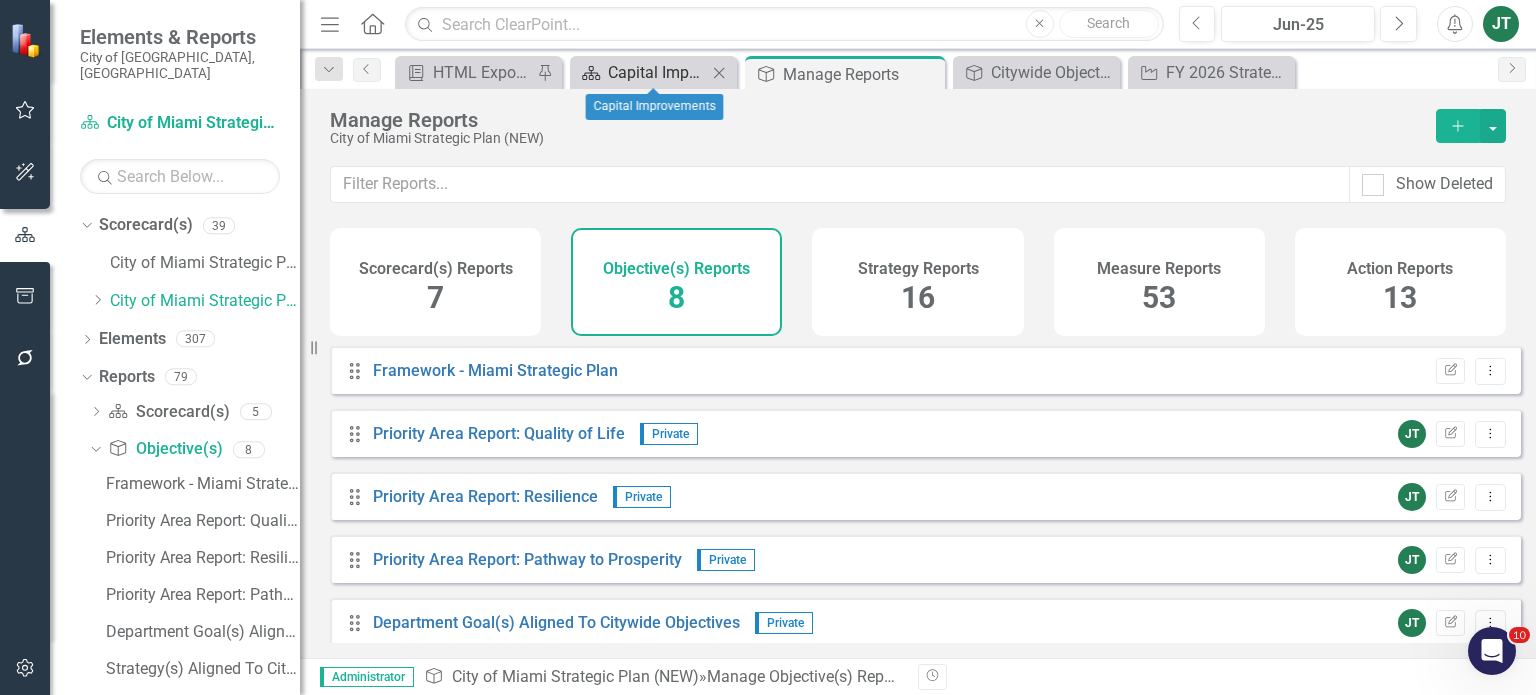 click on "Capital Improvements" at bounding box center [657, 72] 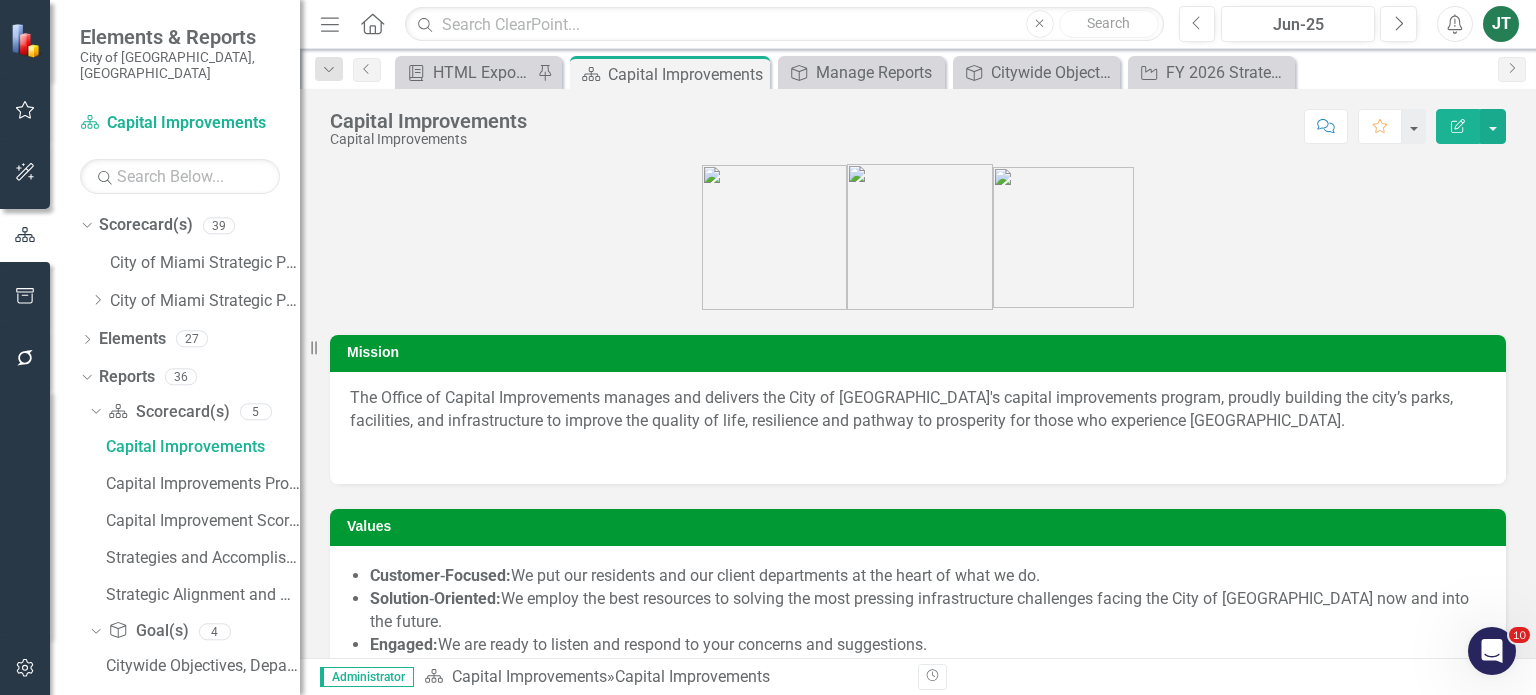 scroll, scrollTop: 0, scrollLeft: 0, axis: both 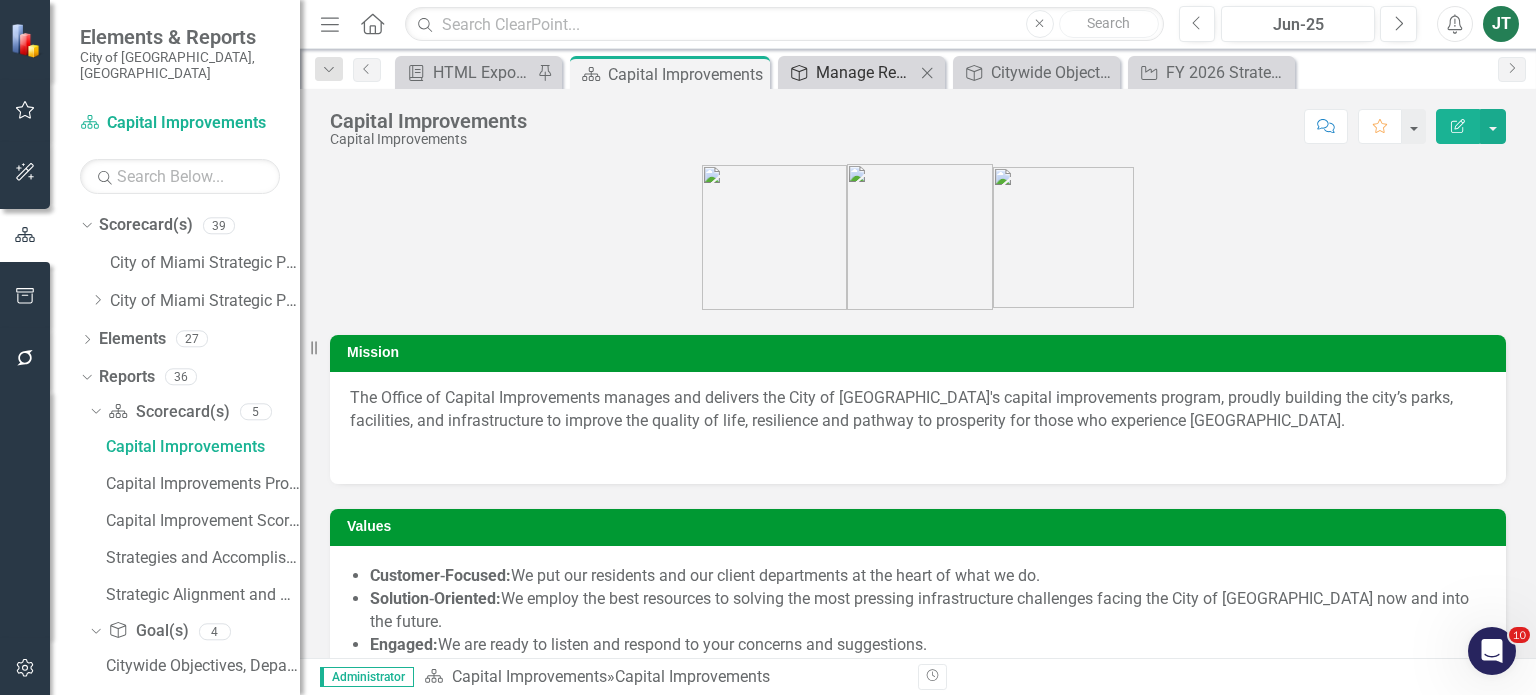 click on "Manage Reports" at bounding box center [865, 72] 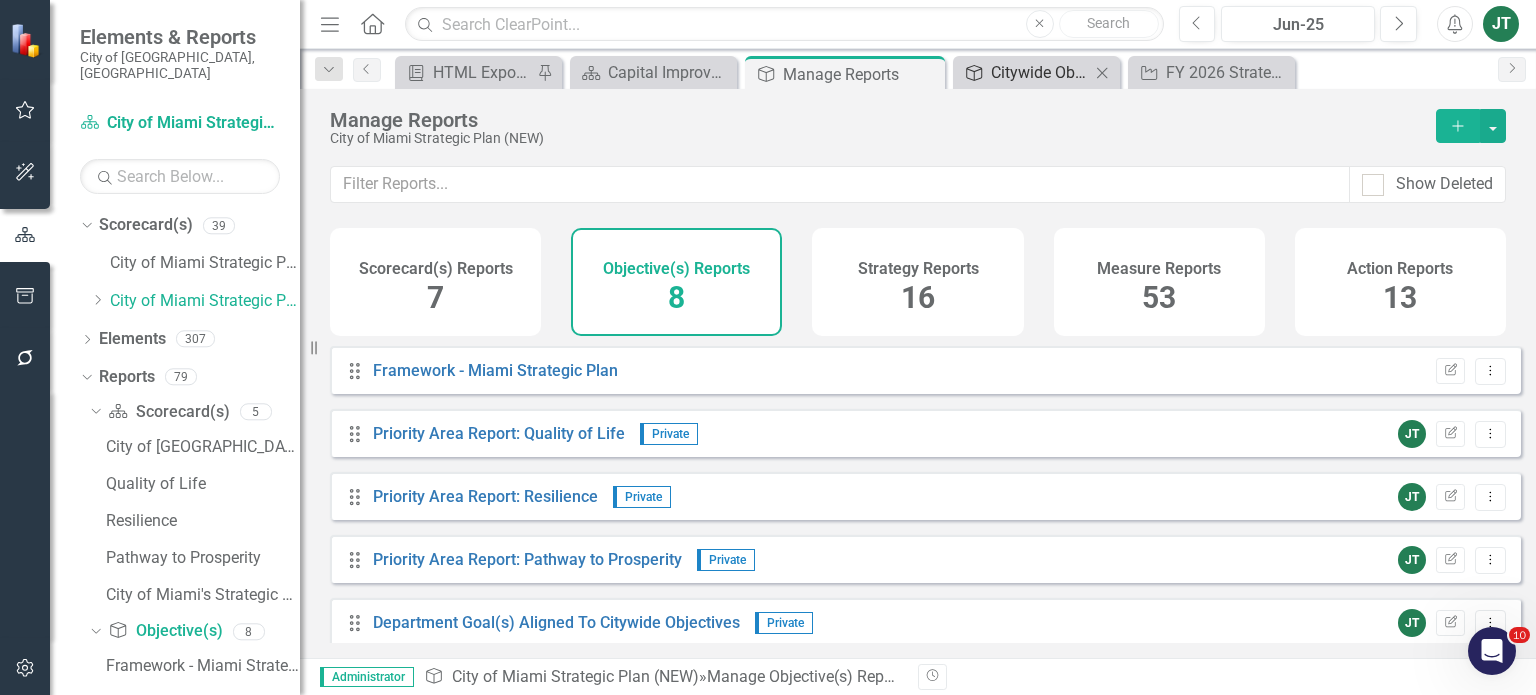 click on "Citywide Objectives, Department Goals, Strategy(s), Measures (FY26)" at bounding box center (1040, 72) 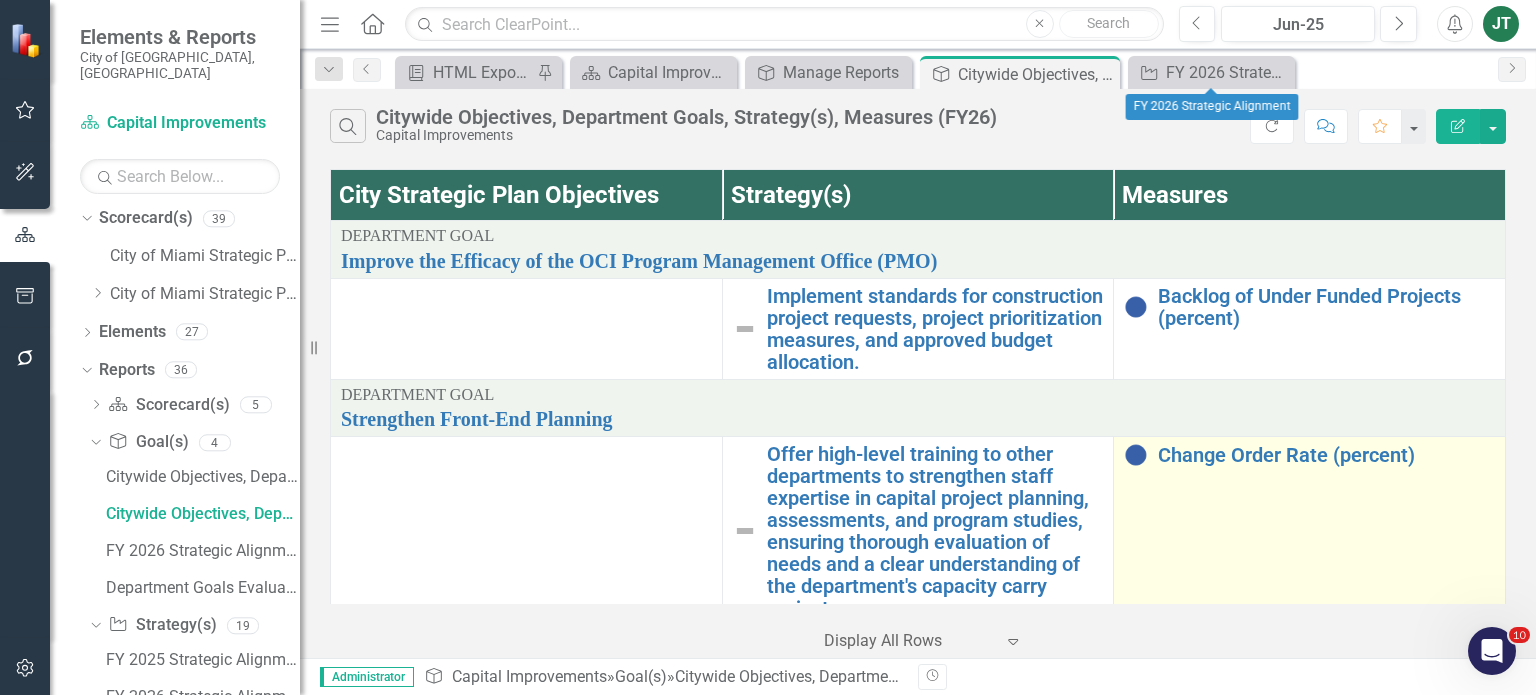 scroll, scrollTop: 0, scrollLeft: 0, axis: both 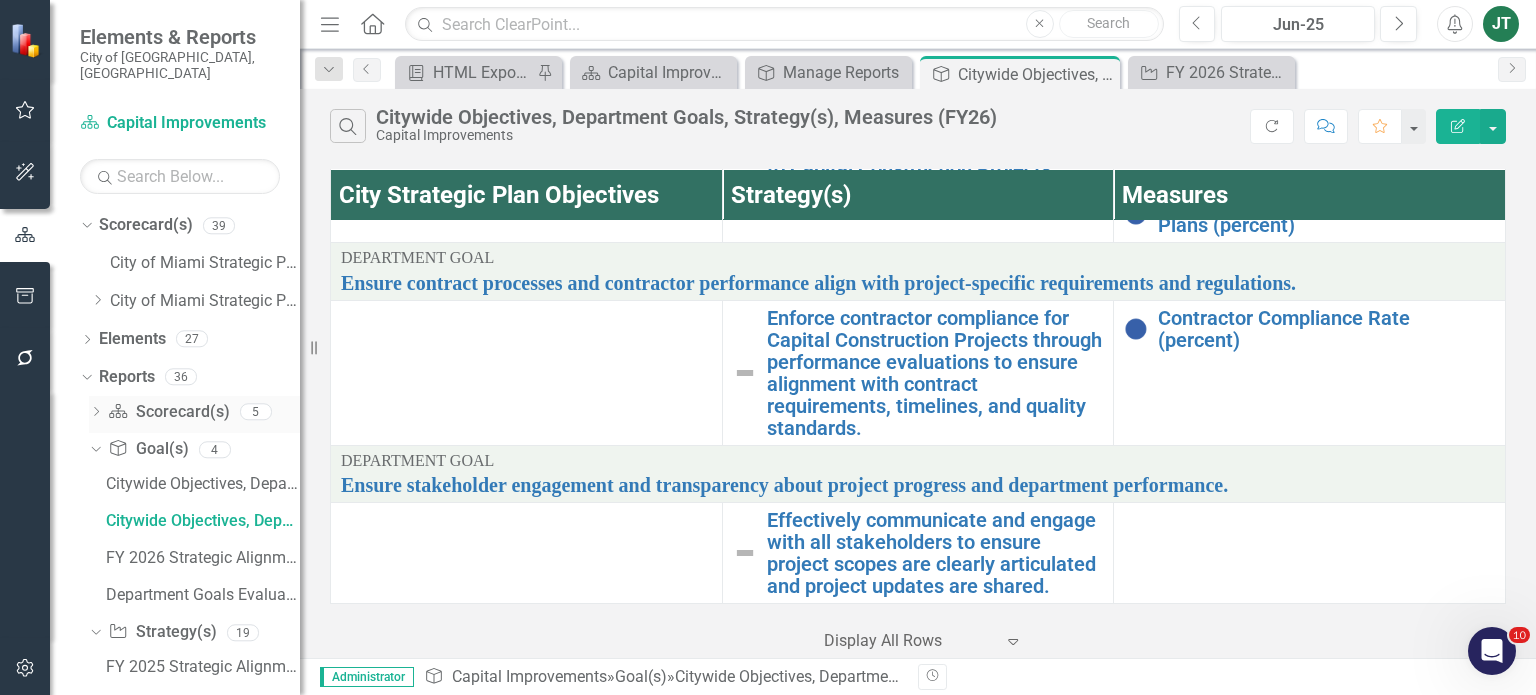drag, startPoint x: 96, startPoint y: 431, endPoint x: 96, endPoint y: 410, distance: 21 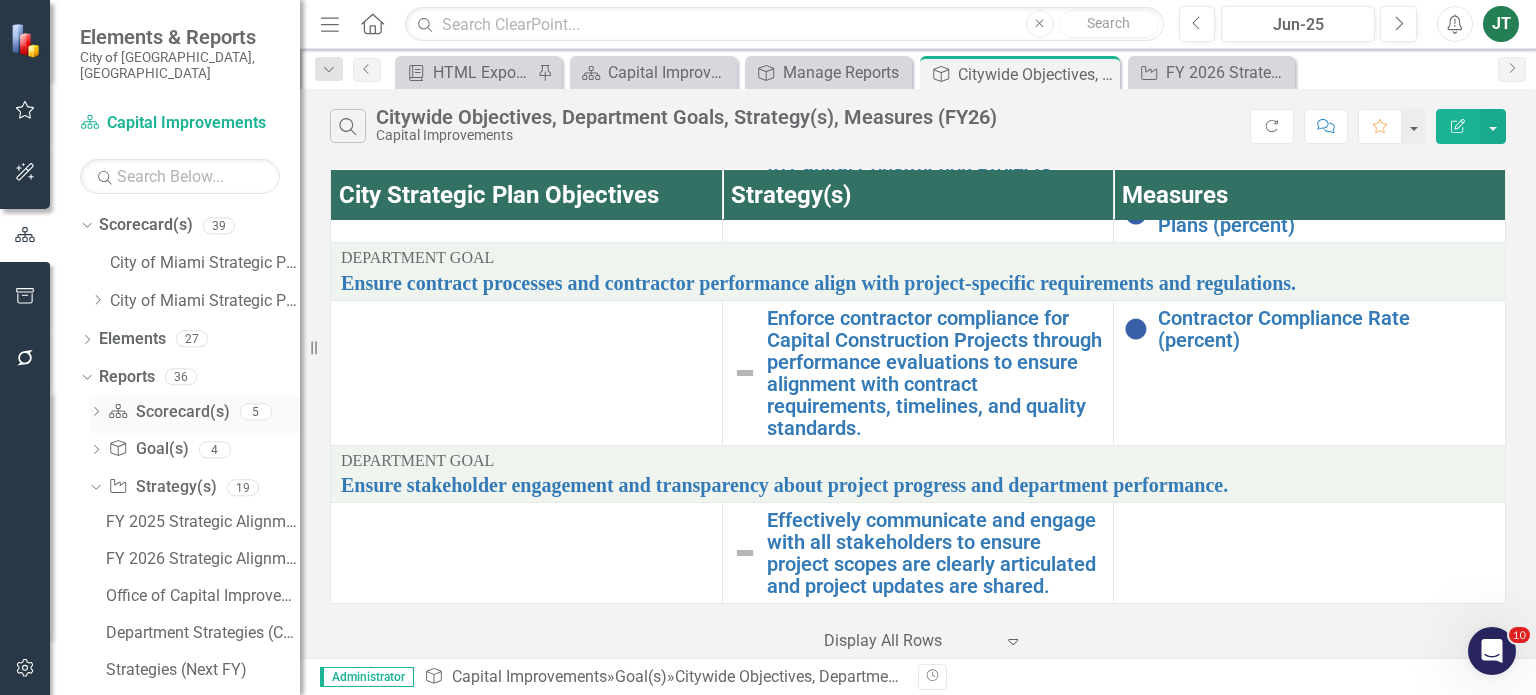 click on "Dropdown" 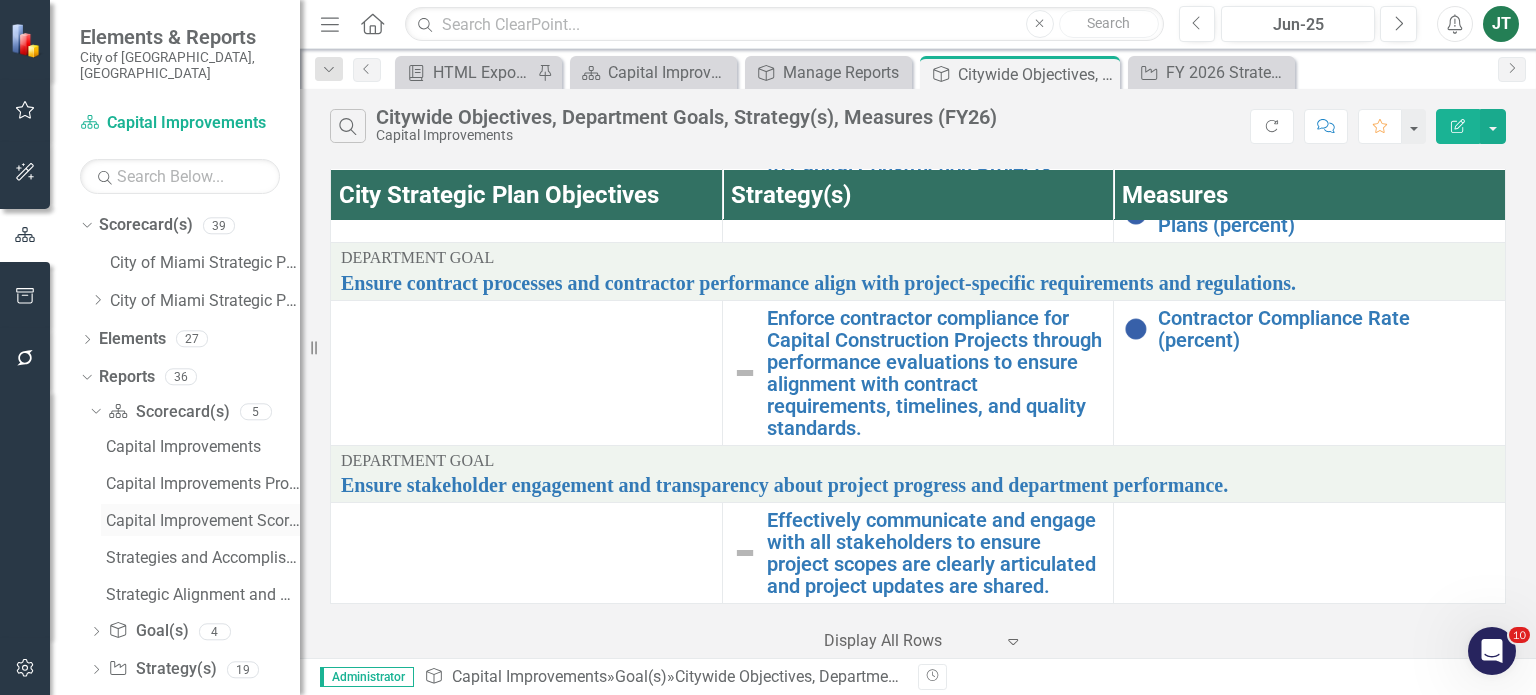 click on "Capital Improvement Scorecard Evaluation and Recommendations" at bounding box center (203, 521) 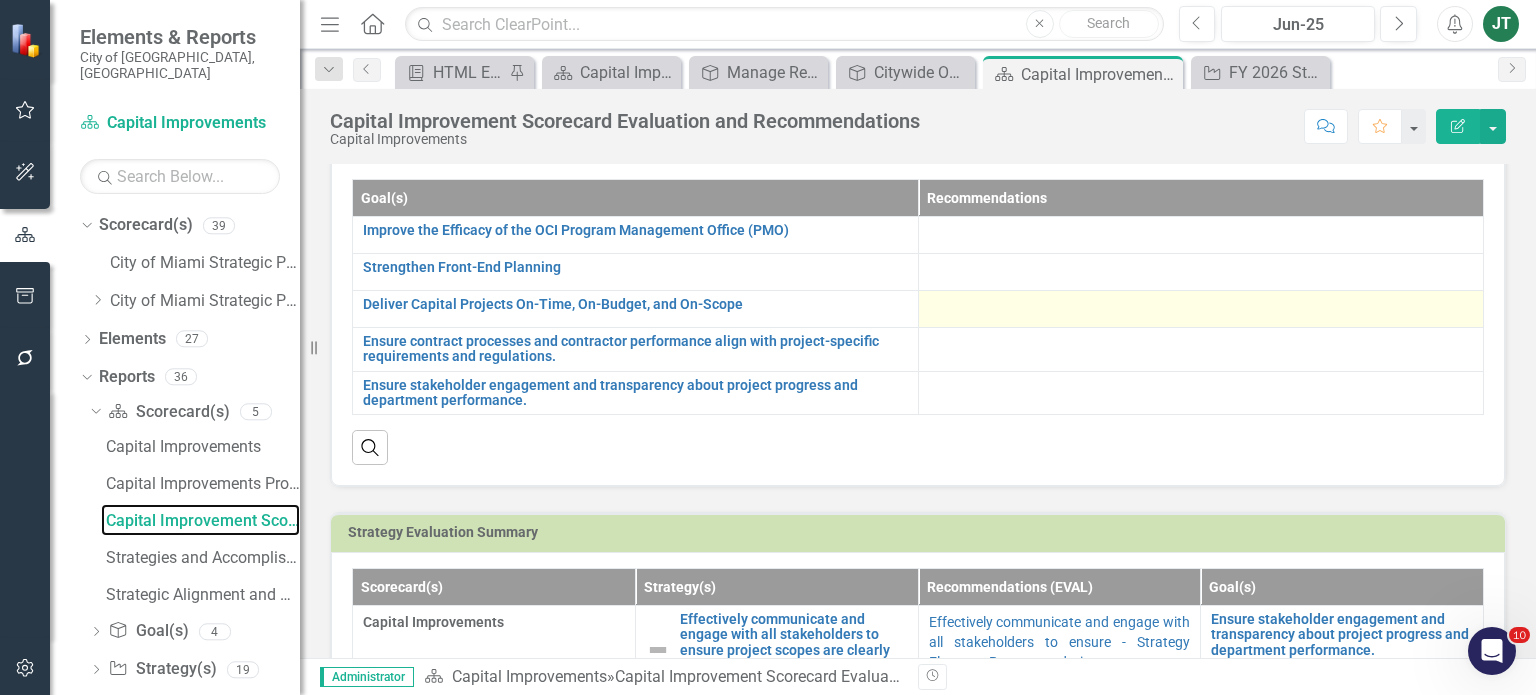 scroll, scrollTop: 300, scrollLeft: 0, axis: vertical 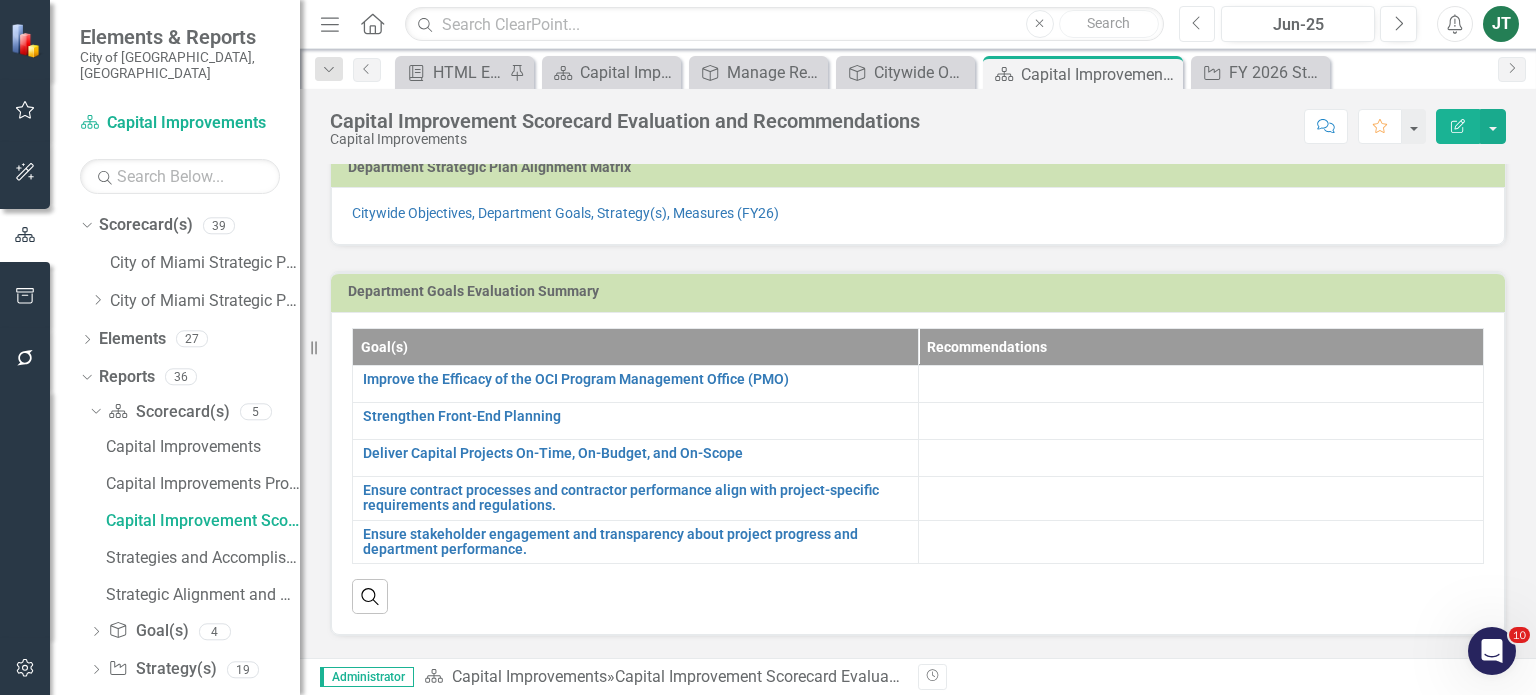 click on "Previous" 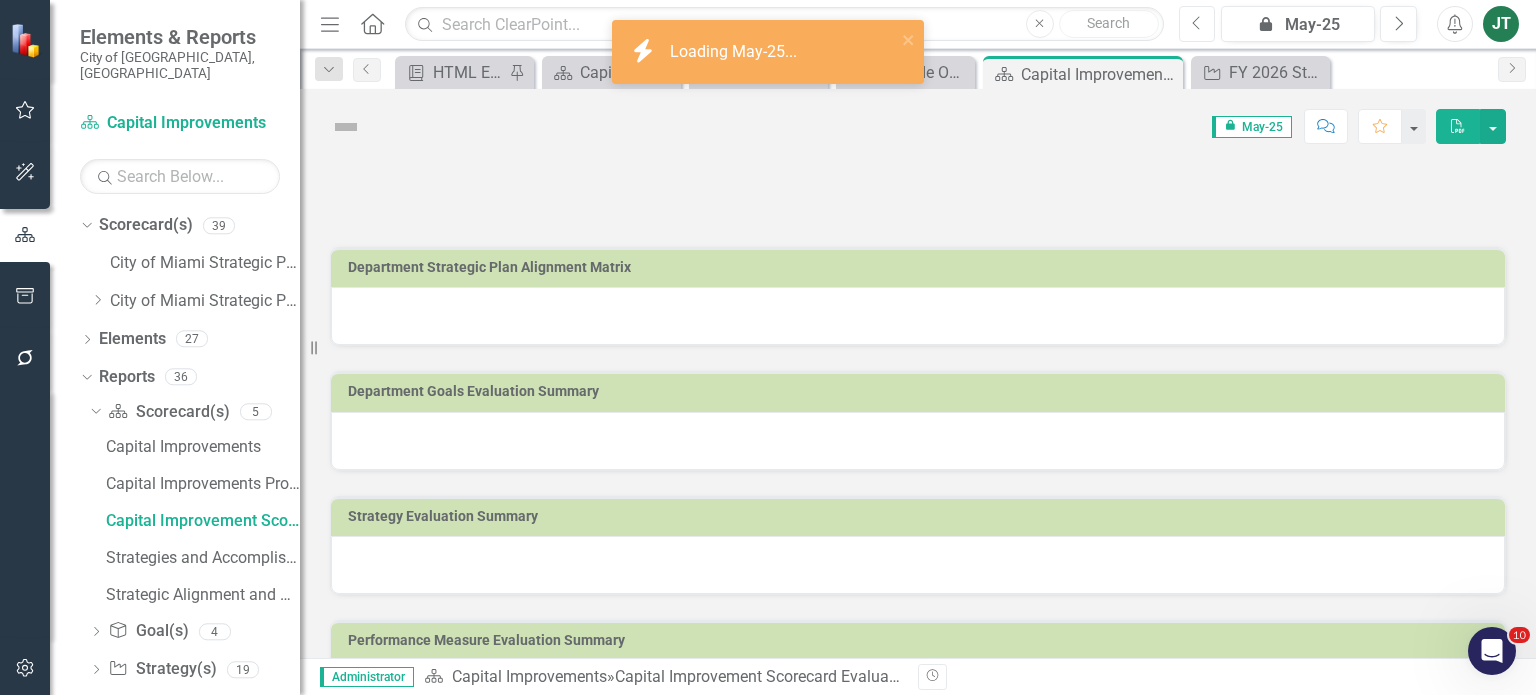 click on "Previous" 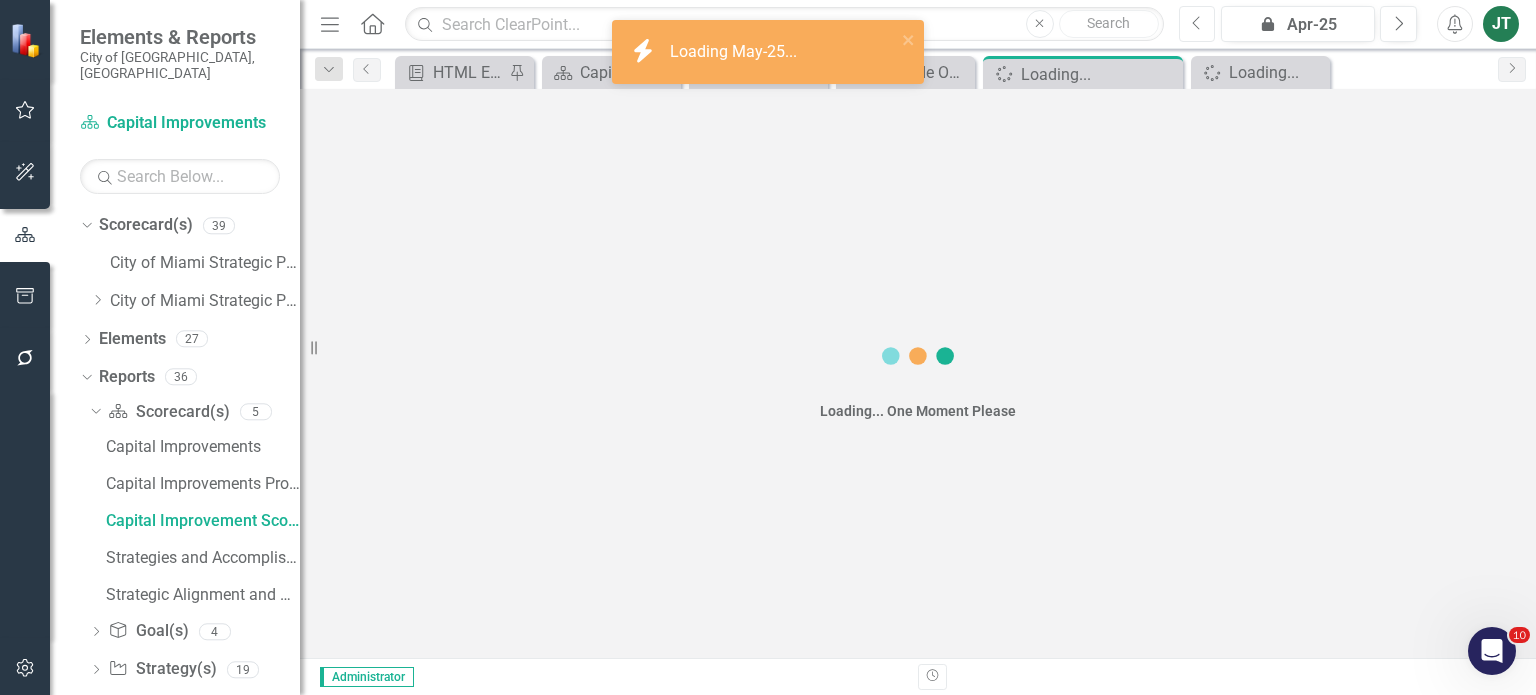 click on "Previous" 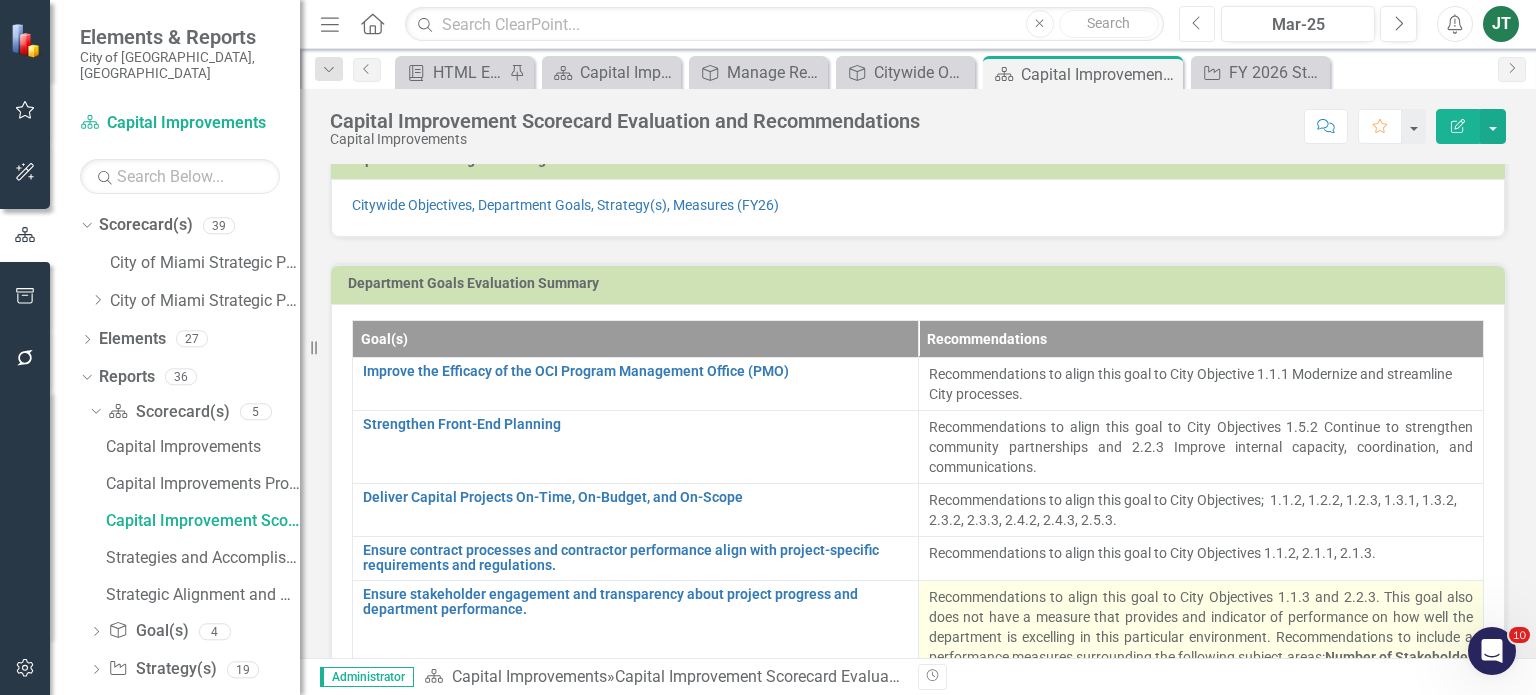 scroll, scrollTop: 100, scrollLeft: 0, axis: vertical 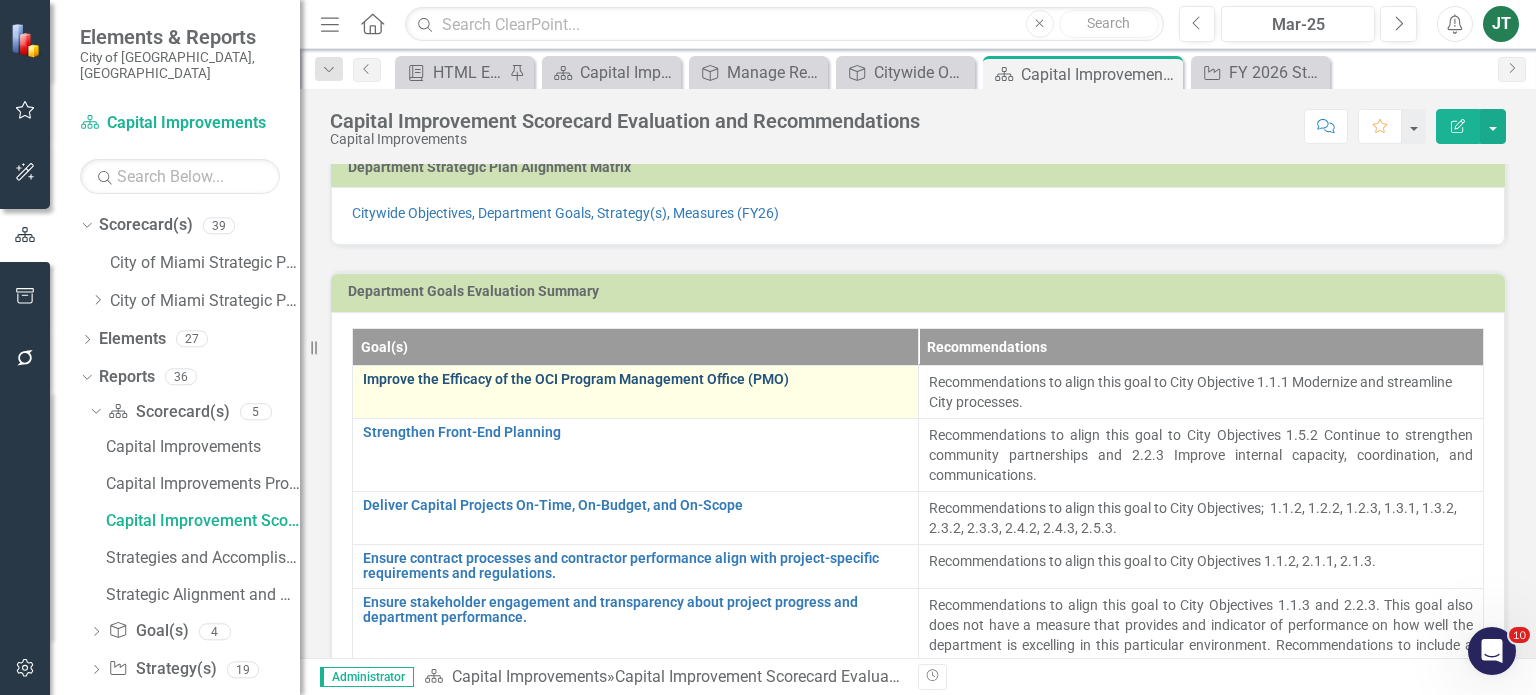 click on "Improve the Efficacy of the OCI Program Management Office (PMO)" at bounding box center [635, 379] 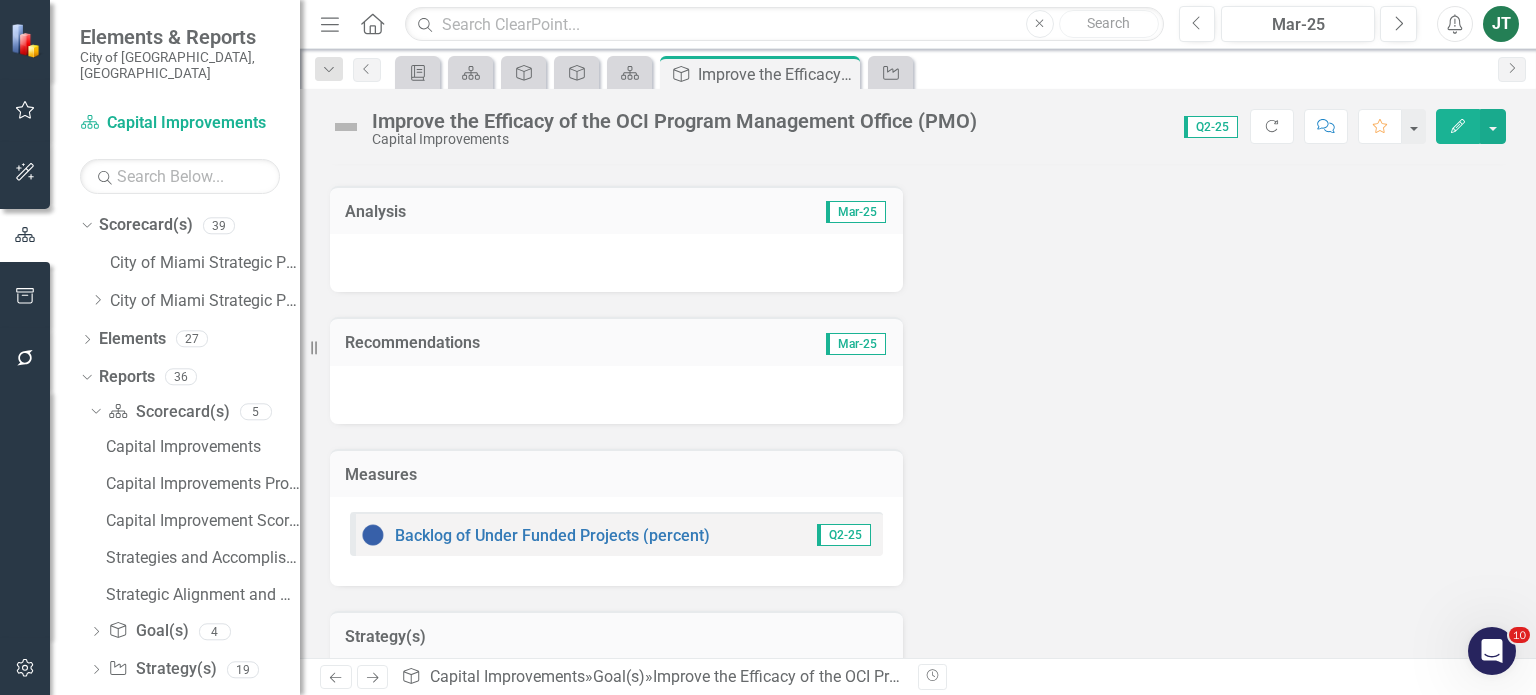 scroll, scrollTop: 300, scrollLeft: 0, axis: vertical 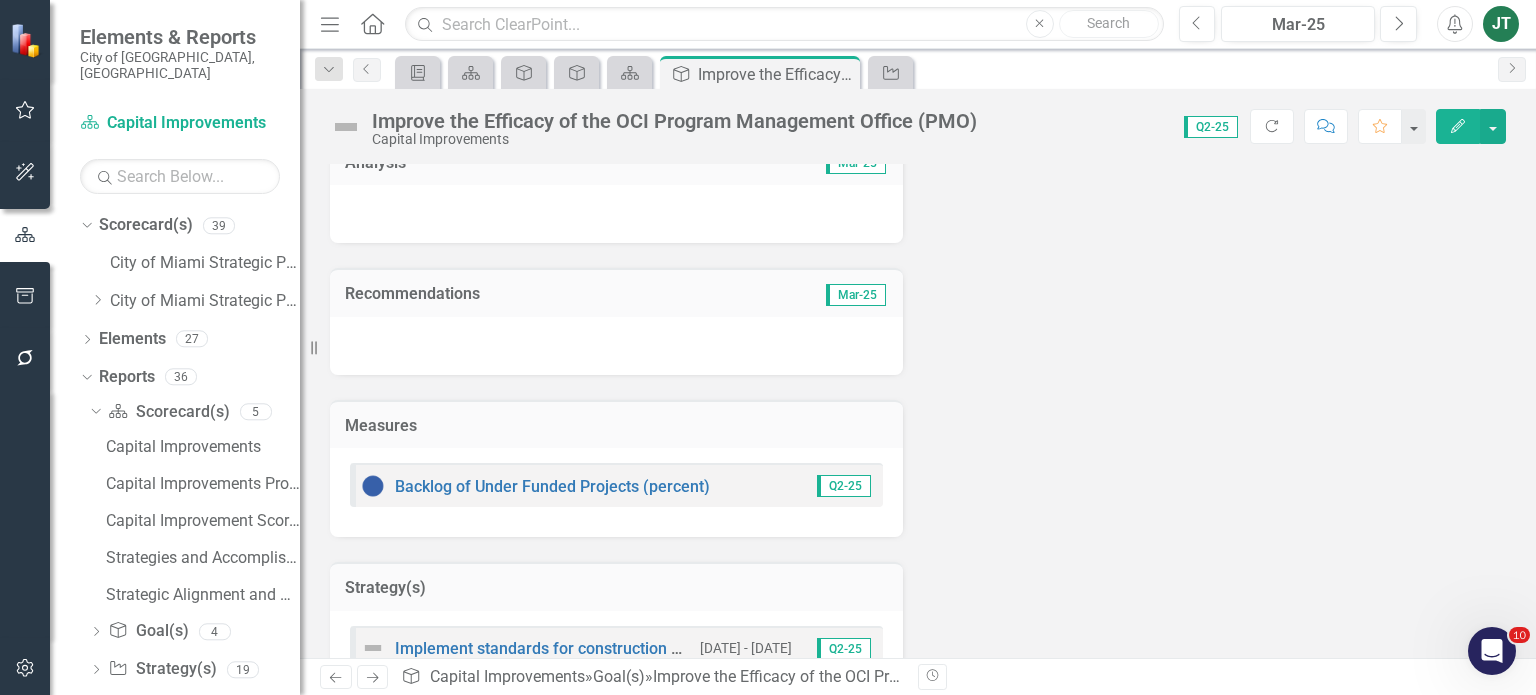 click on "Recommendations" at bounding box center [531, 294] 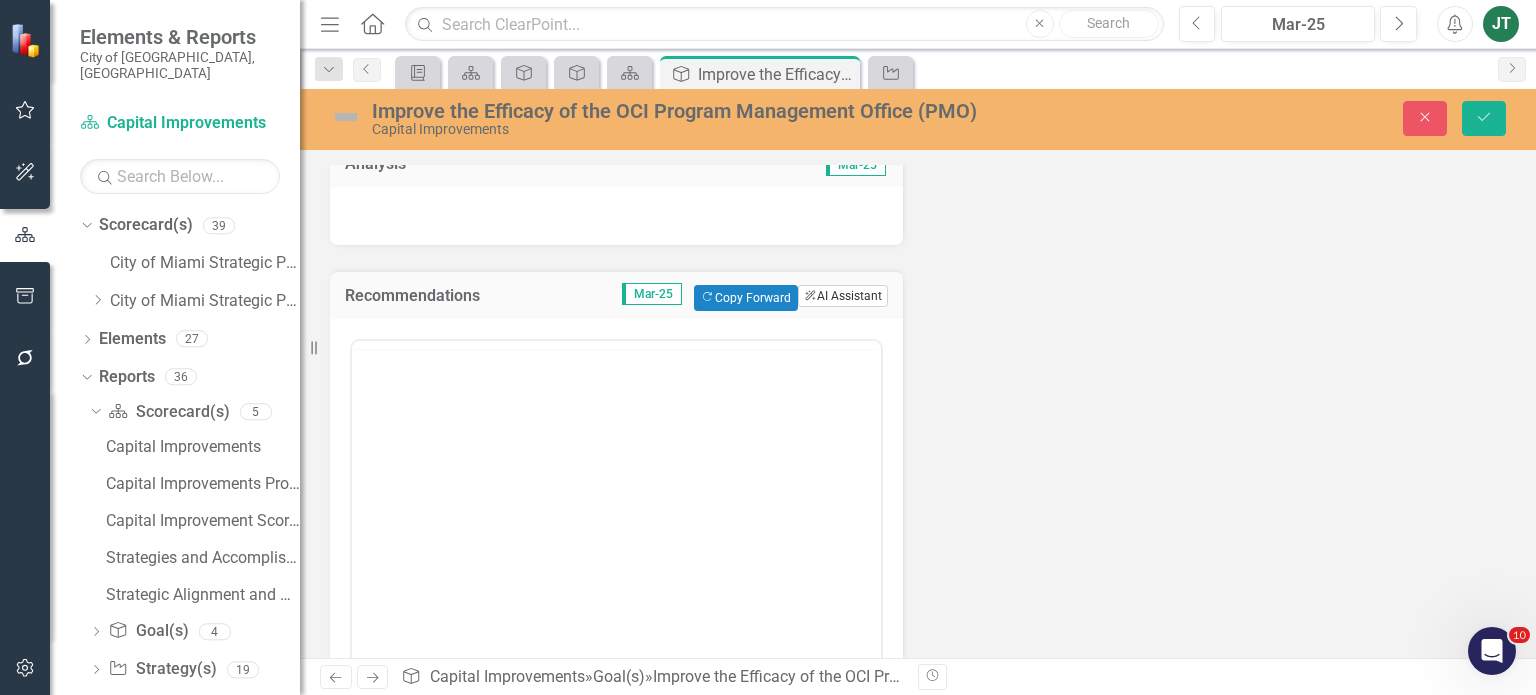 scroll, scrollTop: 0, scrollLeft: 0, axis: both 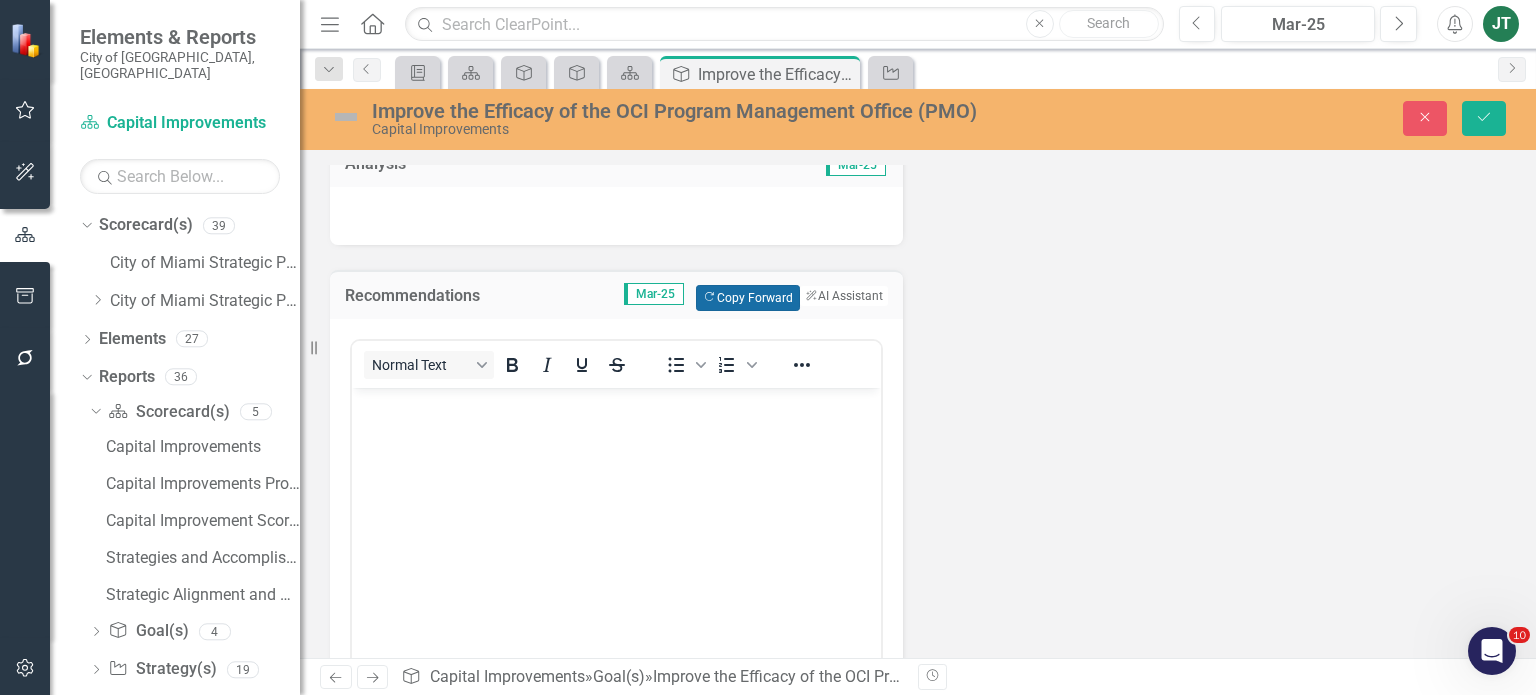 click on "Copy Forward  Copy Forward" at bounding box center (747, 298) 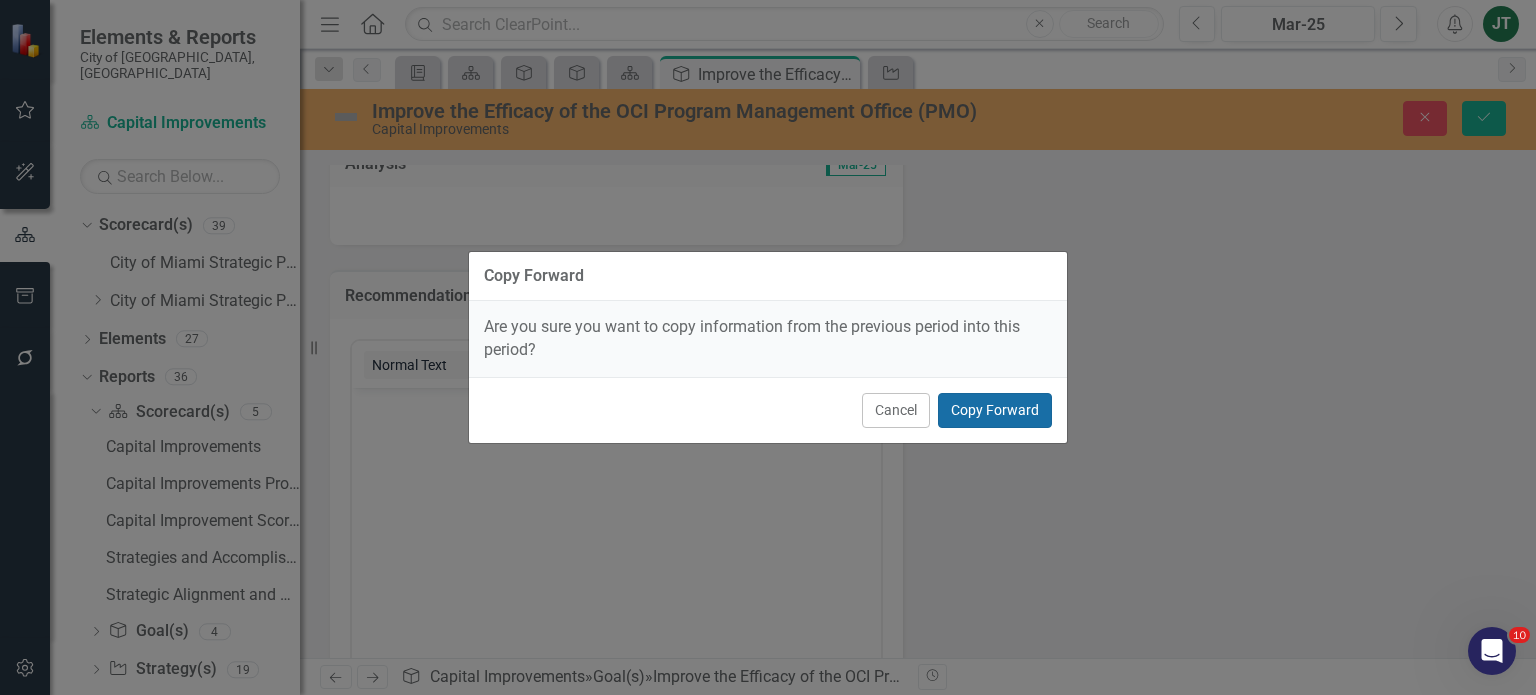 click on "Copy Forward" at bounding box center [995, 410] 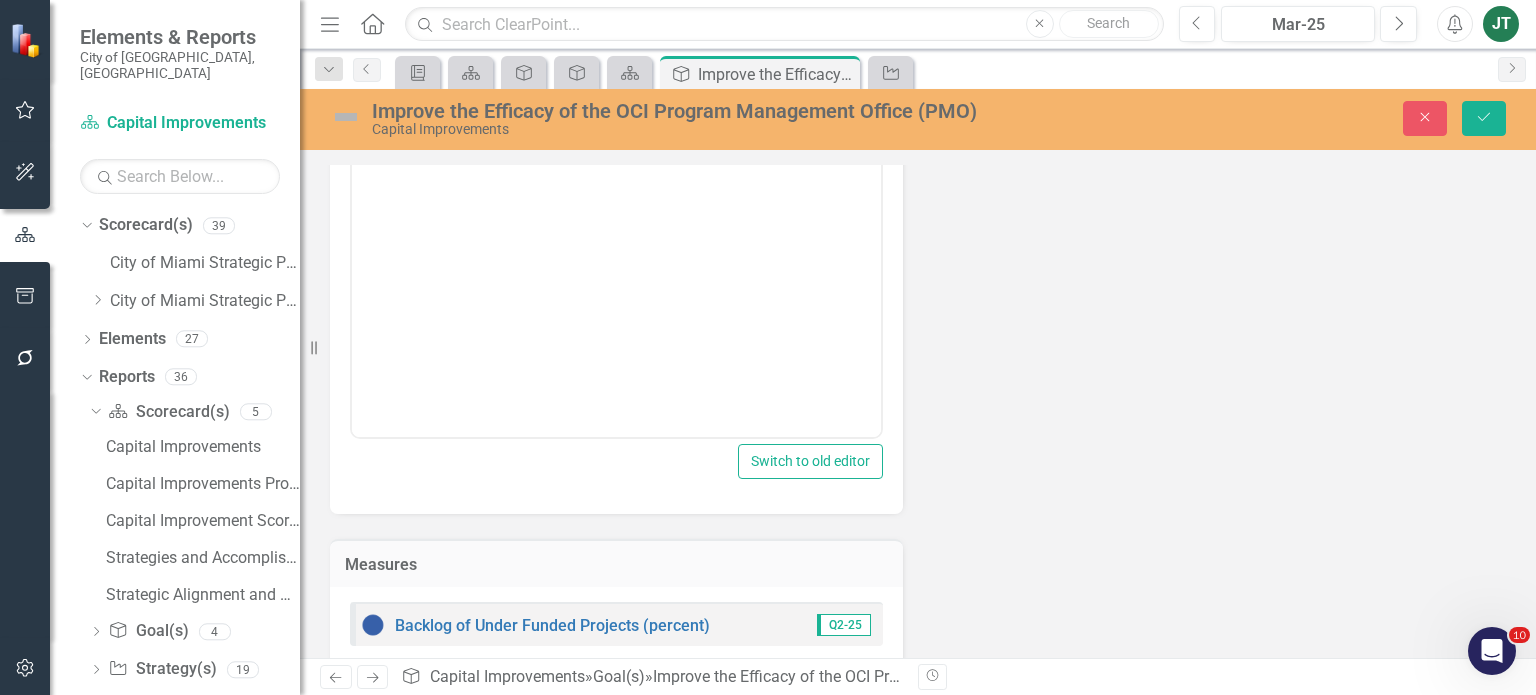scroll, scrollTop: 300, scrollLeft: 0, axis: vertical 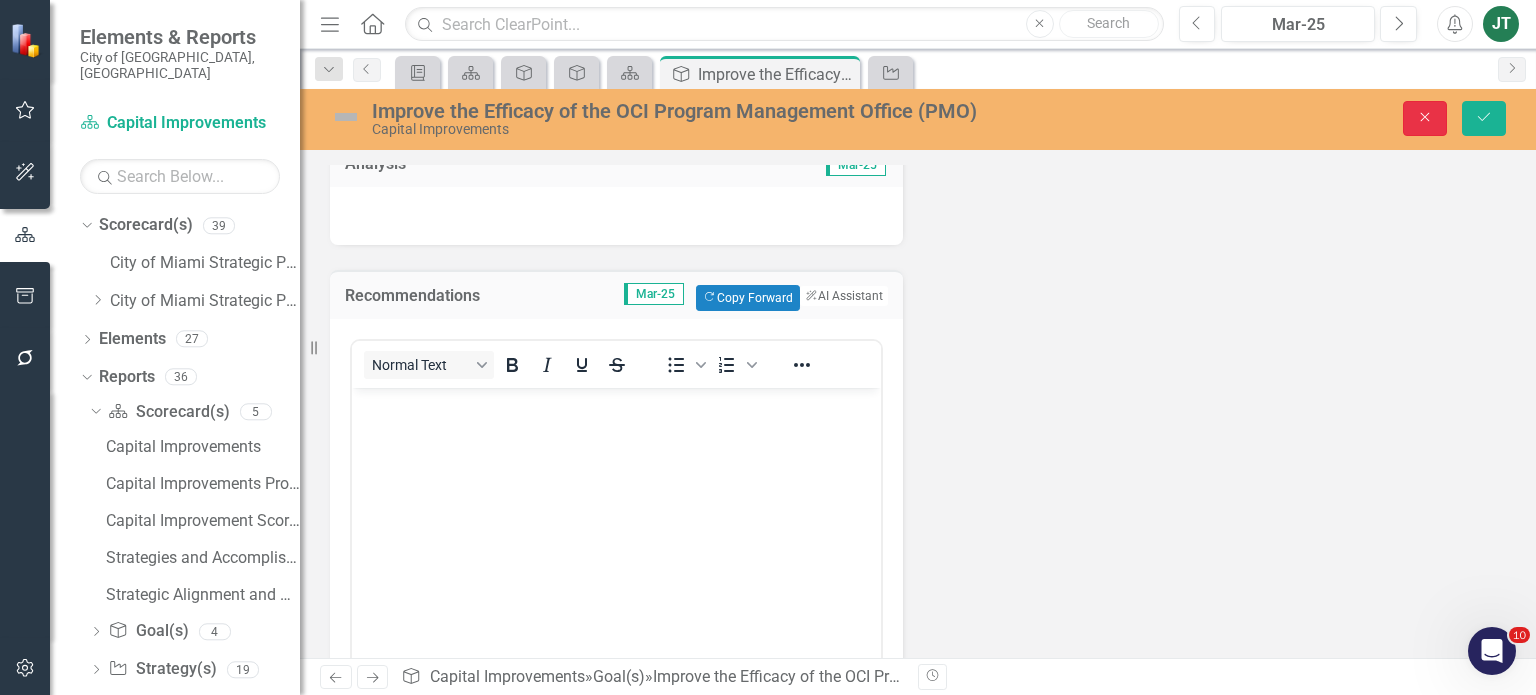 click on "Close" 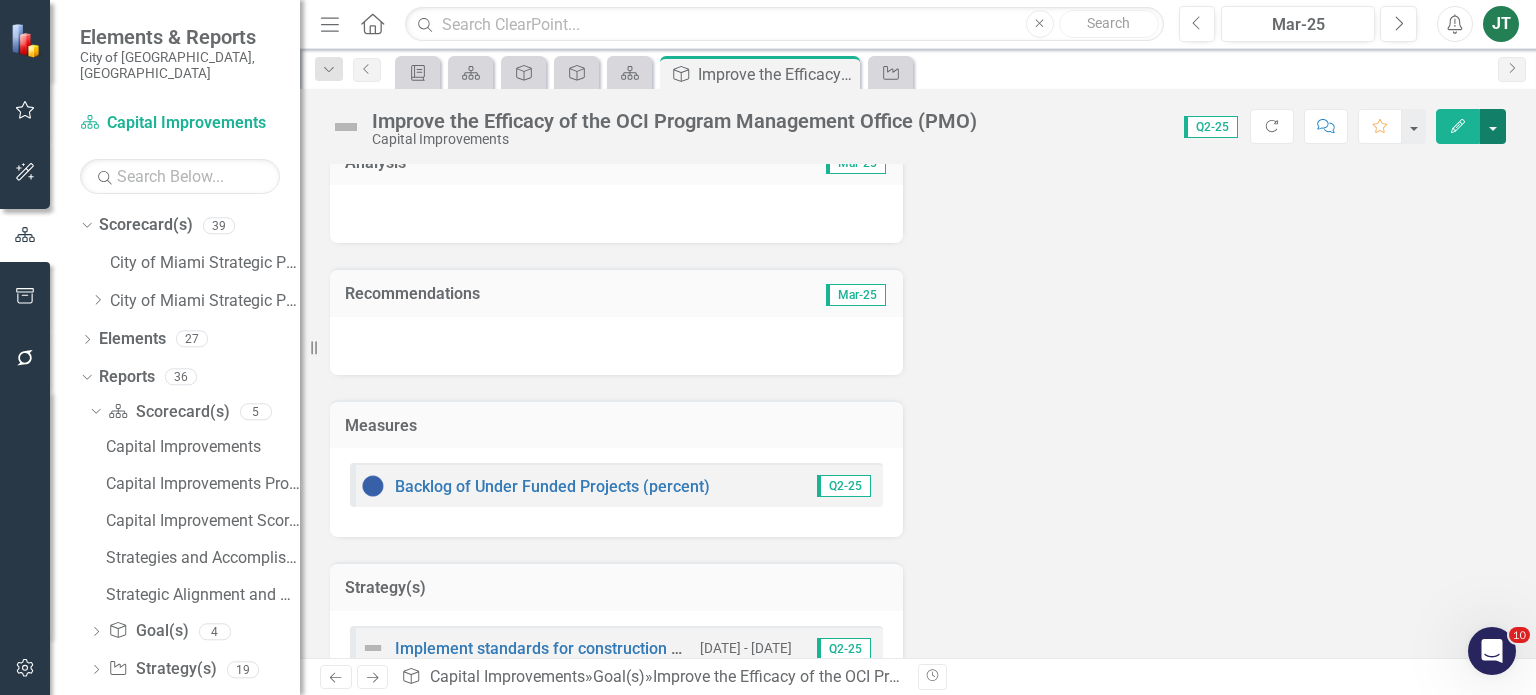 click at bounding box center (1493, 126) 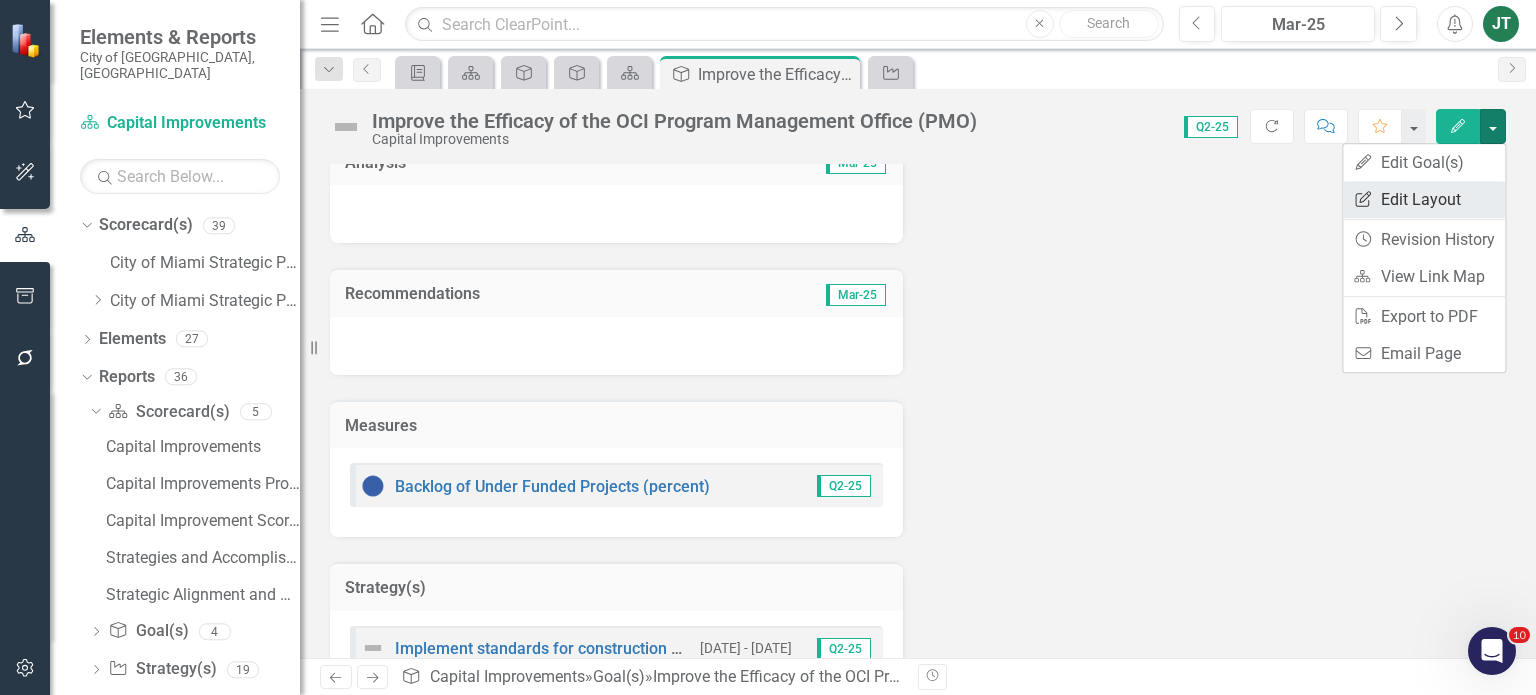 click on "Edit Report Edit Layout" at bounding box center [1424, 199] 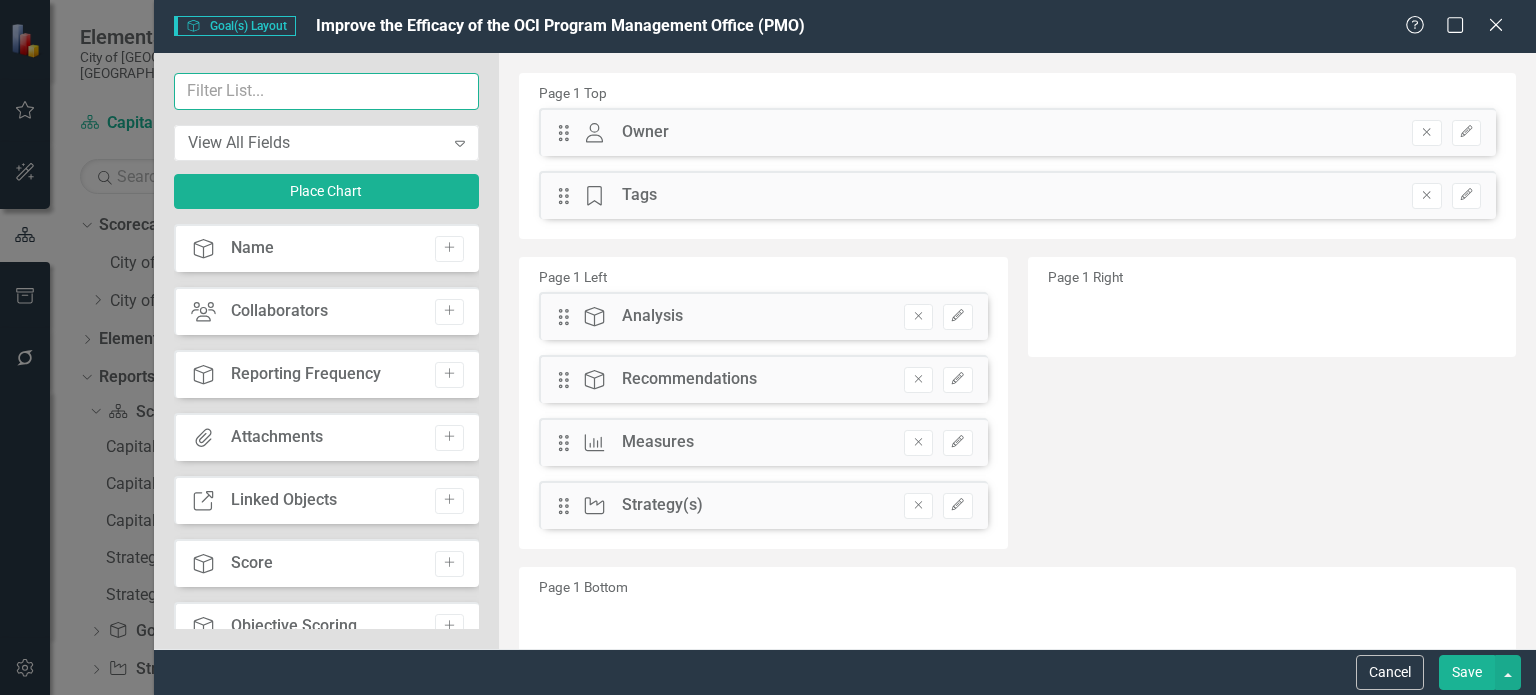 click at bounding box center (327, 91) 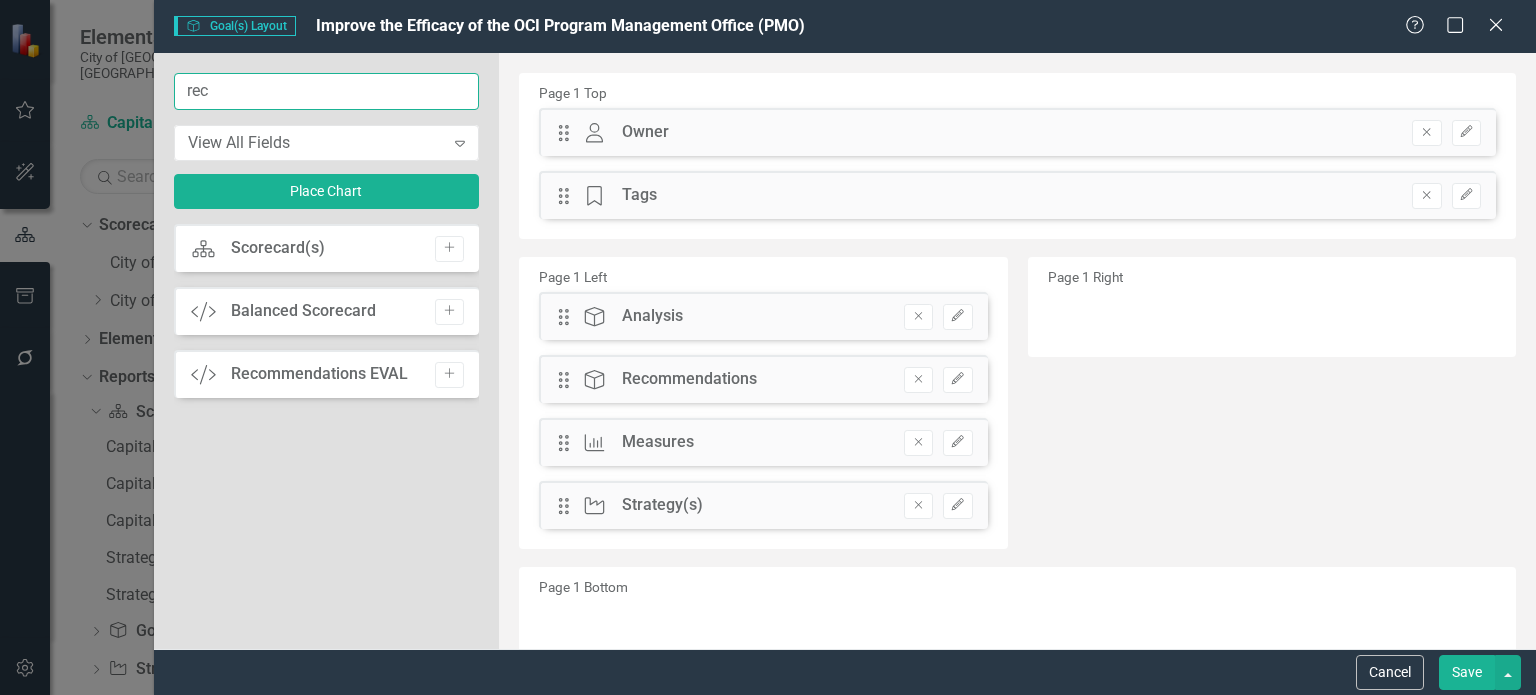 type on "rec" 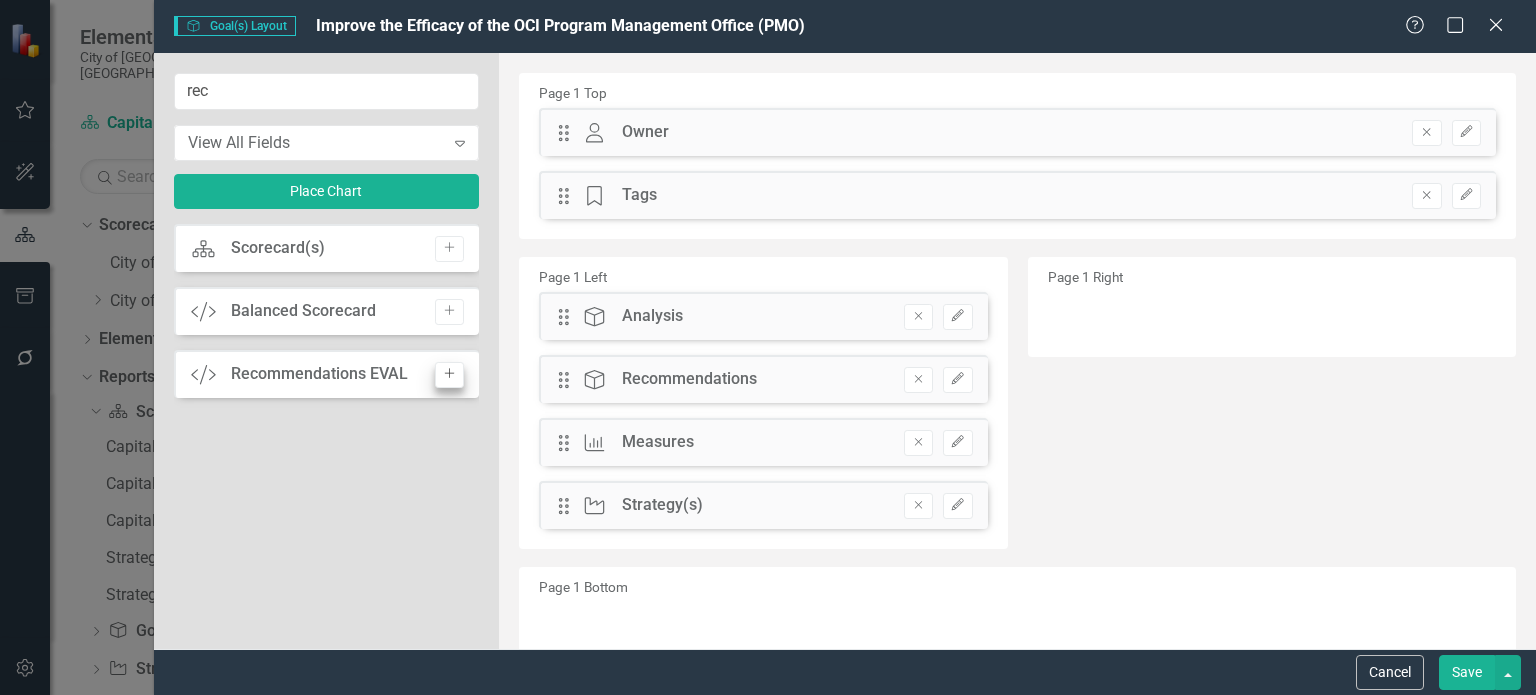 drag, startPoint x: 447, startPoint y: 336, endPoint x: 452, endPoint y: 365, distance: 29.427877 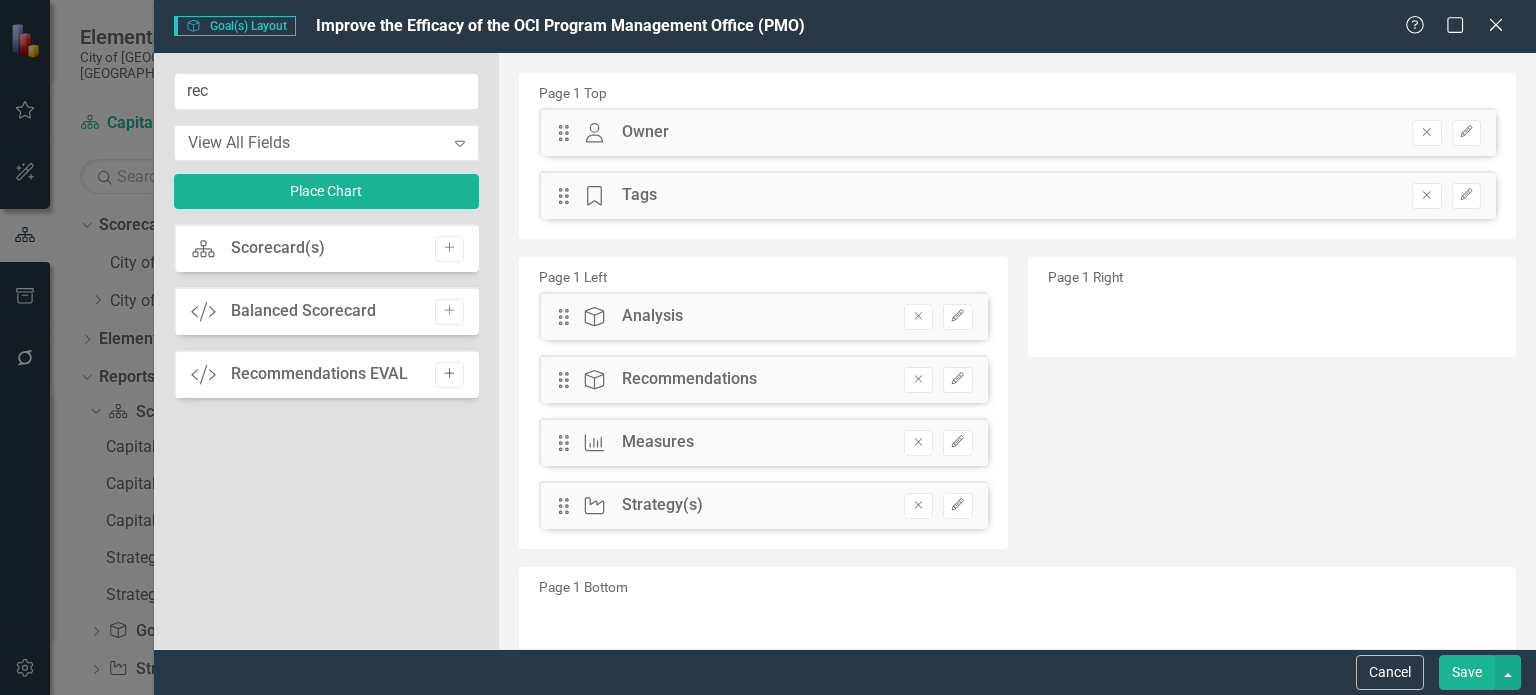 click on "Add" at bounding box center (449, 375) 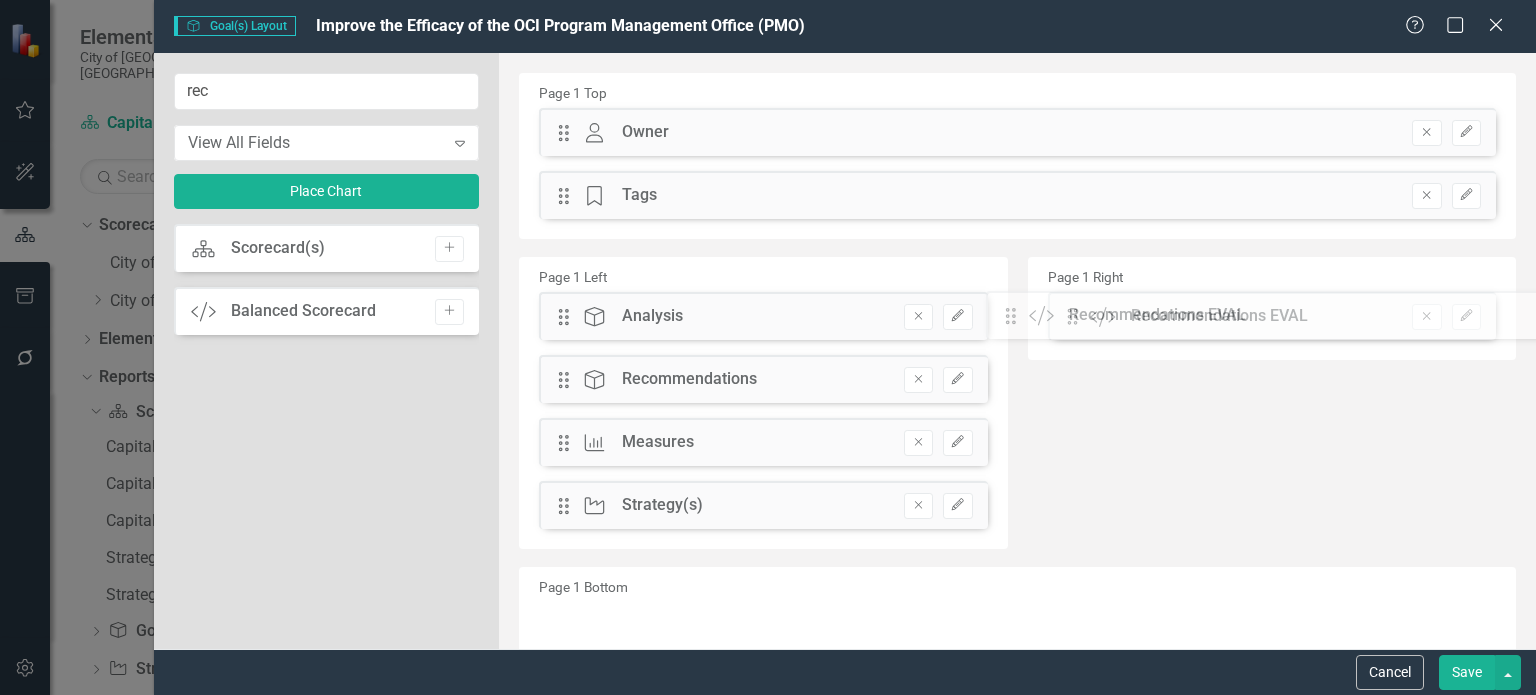drag, startPoint x: 563, startPoint y: 131, endPoint x: 1025, endPoint y: 314, distance: 496.92352 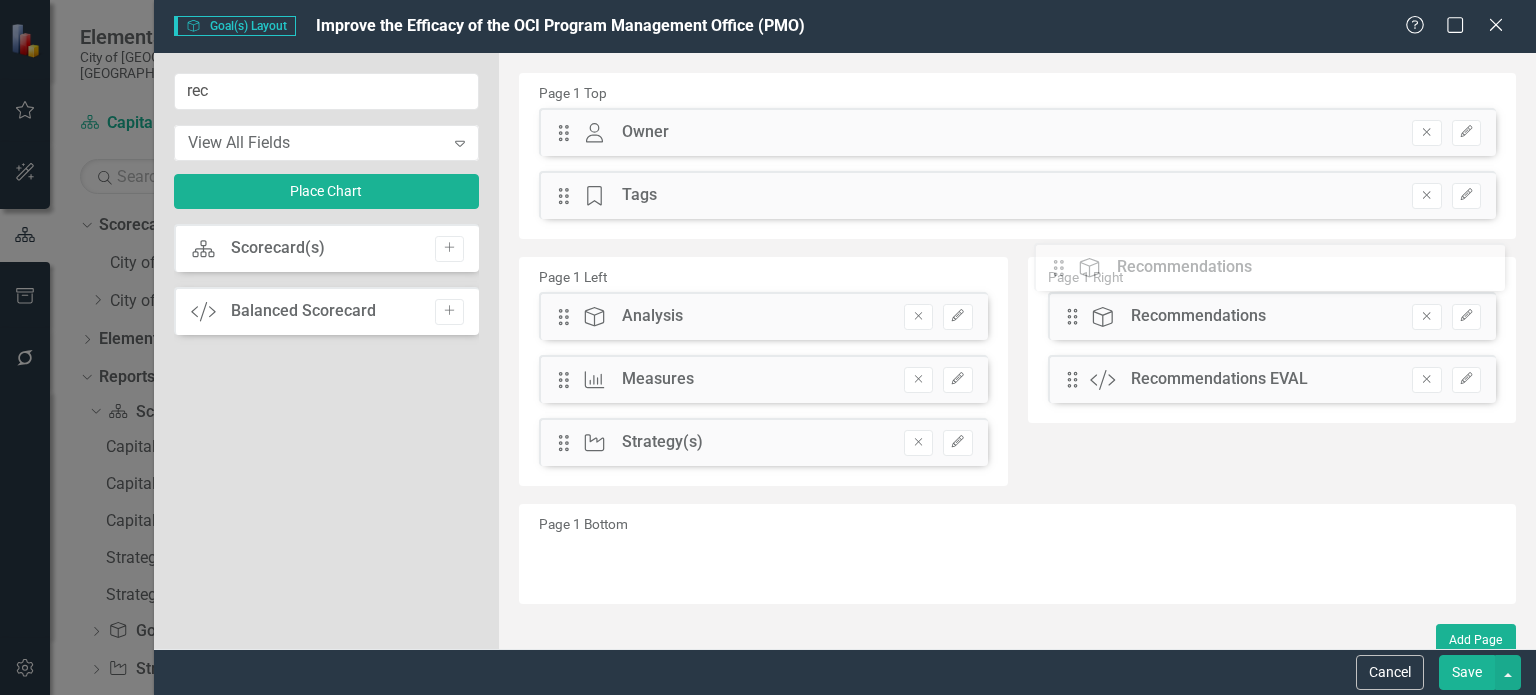 drag, startPoint x: 568, startPoint y: 383, endPoint x: 1078, endPoint y: 271, distance: 522.15326 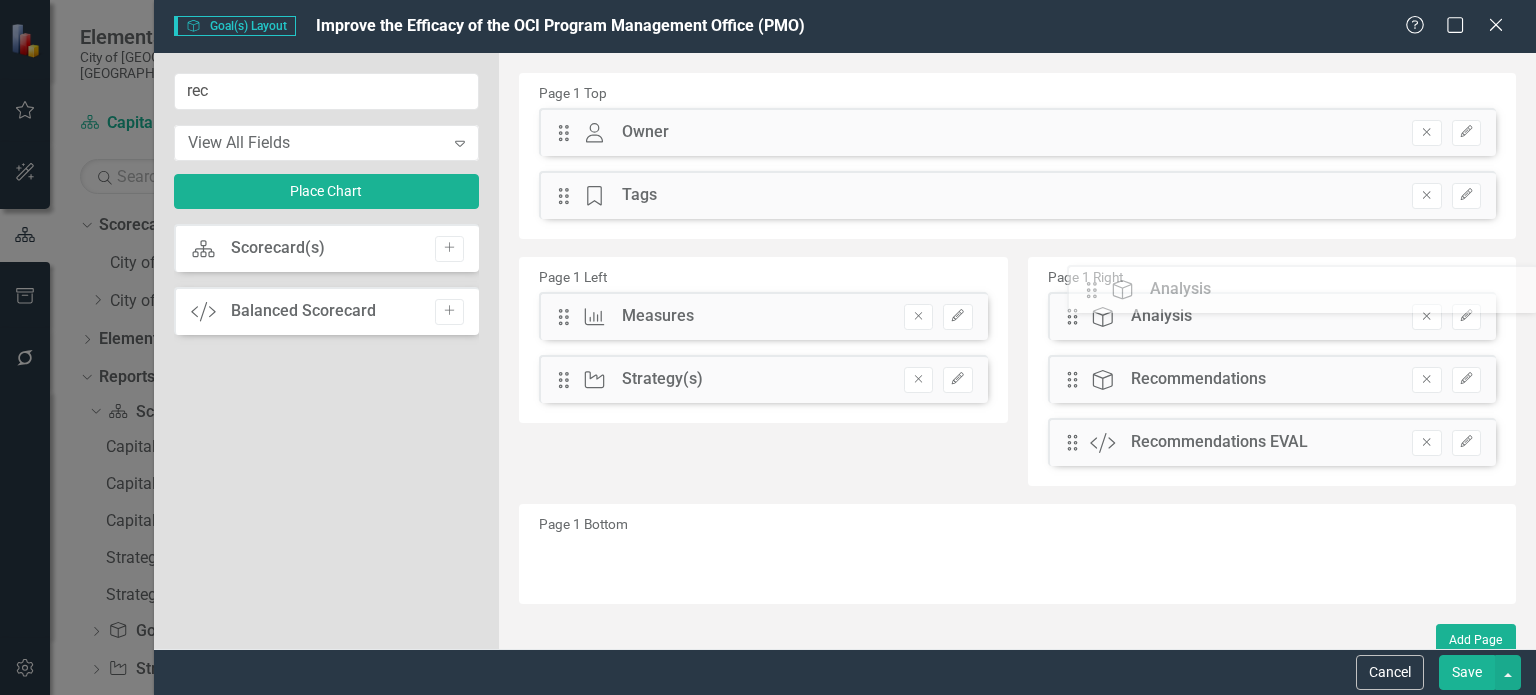 drag, startPoint x: 557, startPoint y: 312, endPoint x: 1096, endPoint y: 280, distance: 539.9491 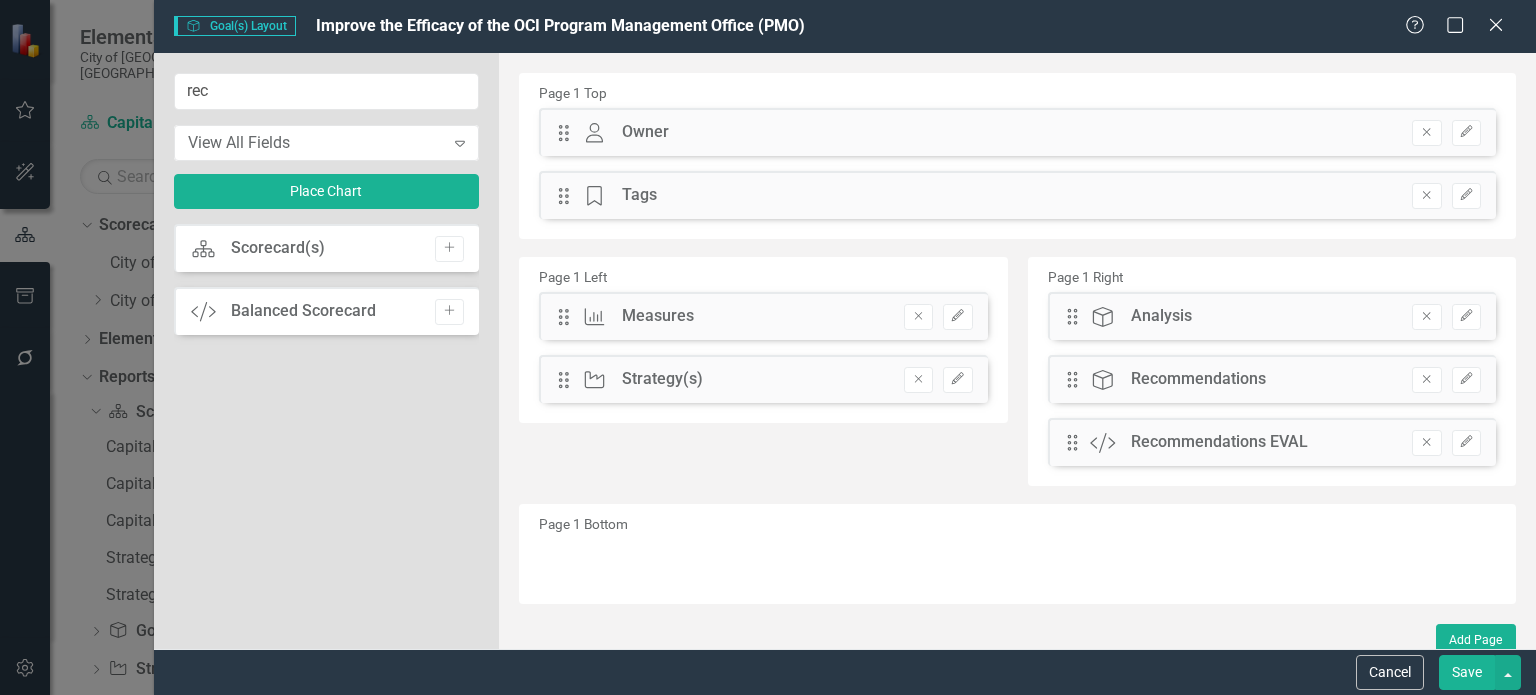 click on "Save" at bounding box center [1467, 672] 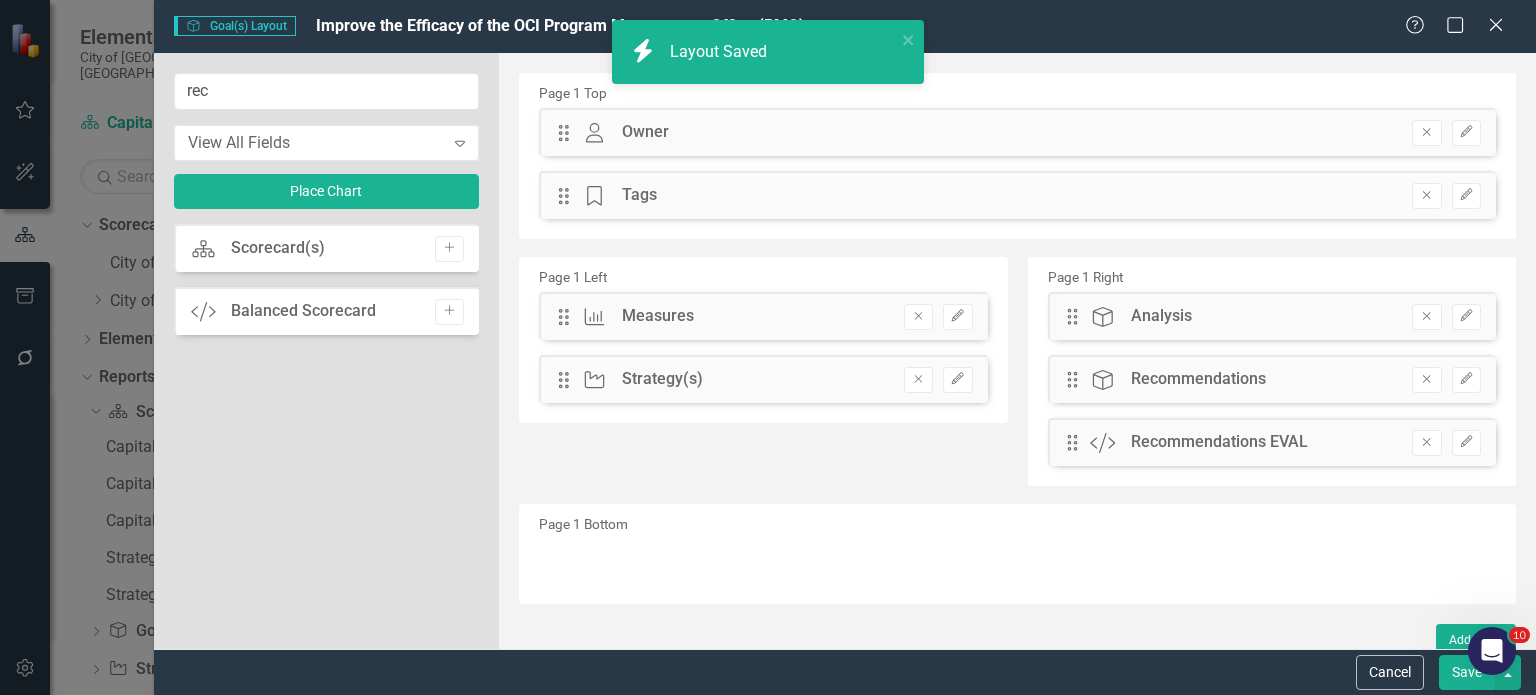 scroll, scrollTop: 37, scrollLeft: 0, axis: vertical 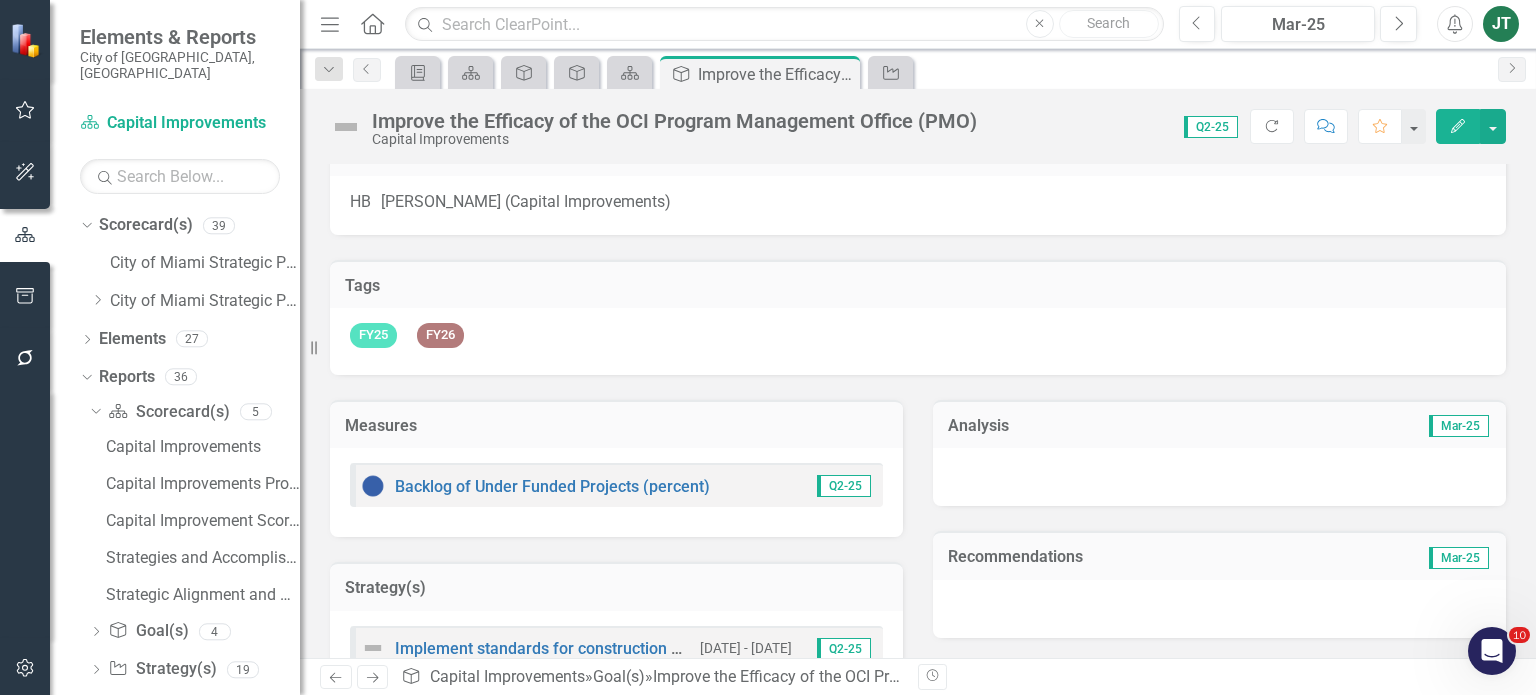 click on "Recommendations" at bounding box center [1134, 559] 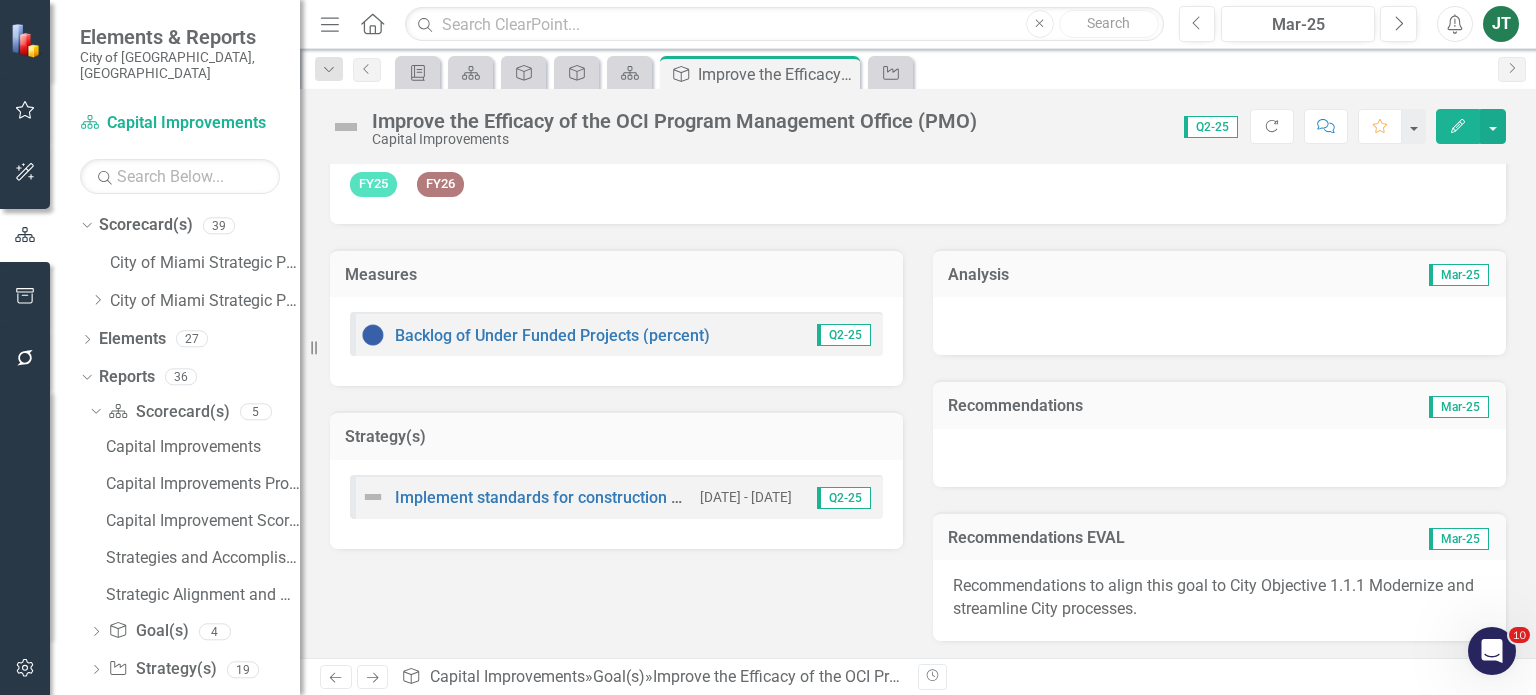 scroll, scrollTop: 191, scrollLeft: 0, axis: vertical 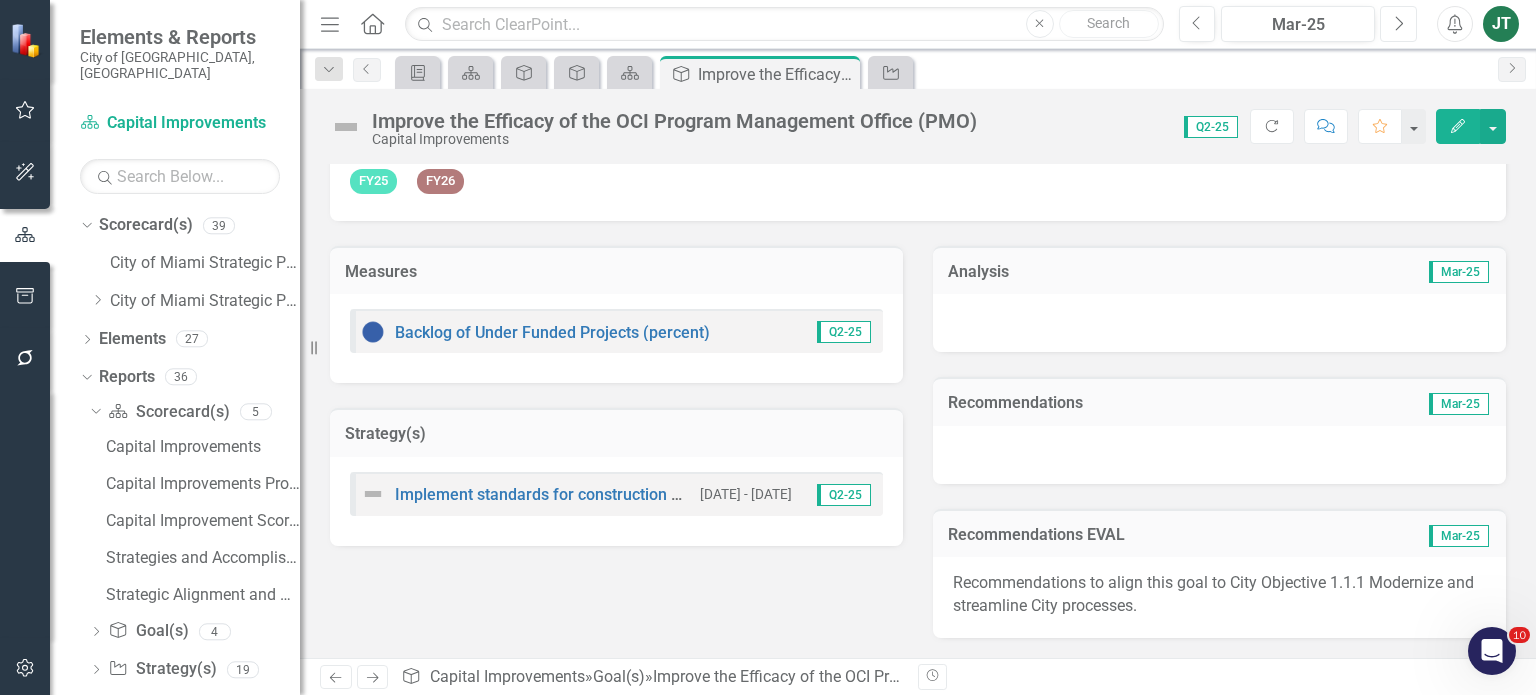 click on "Next" at bounding box center [1398, 24] 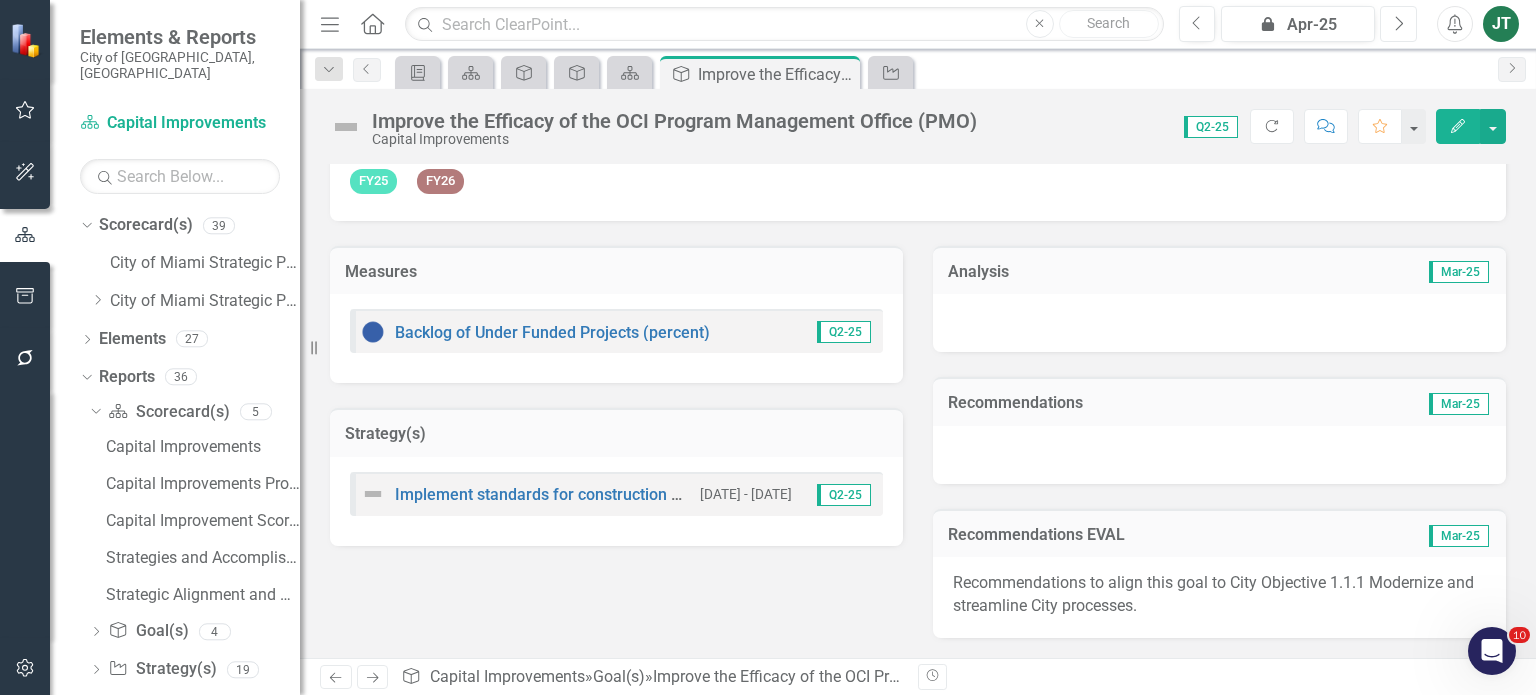 click on "Next" at bounding box center [1398, 24] 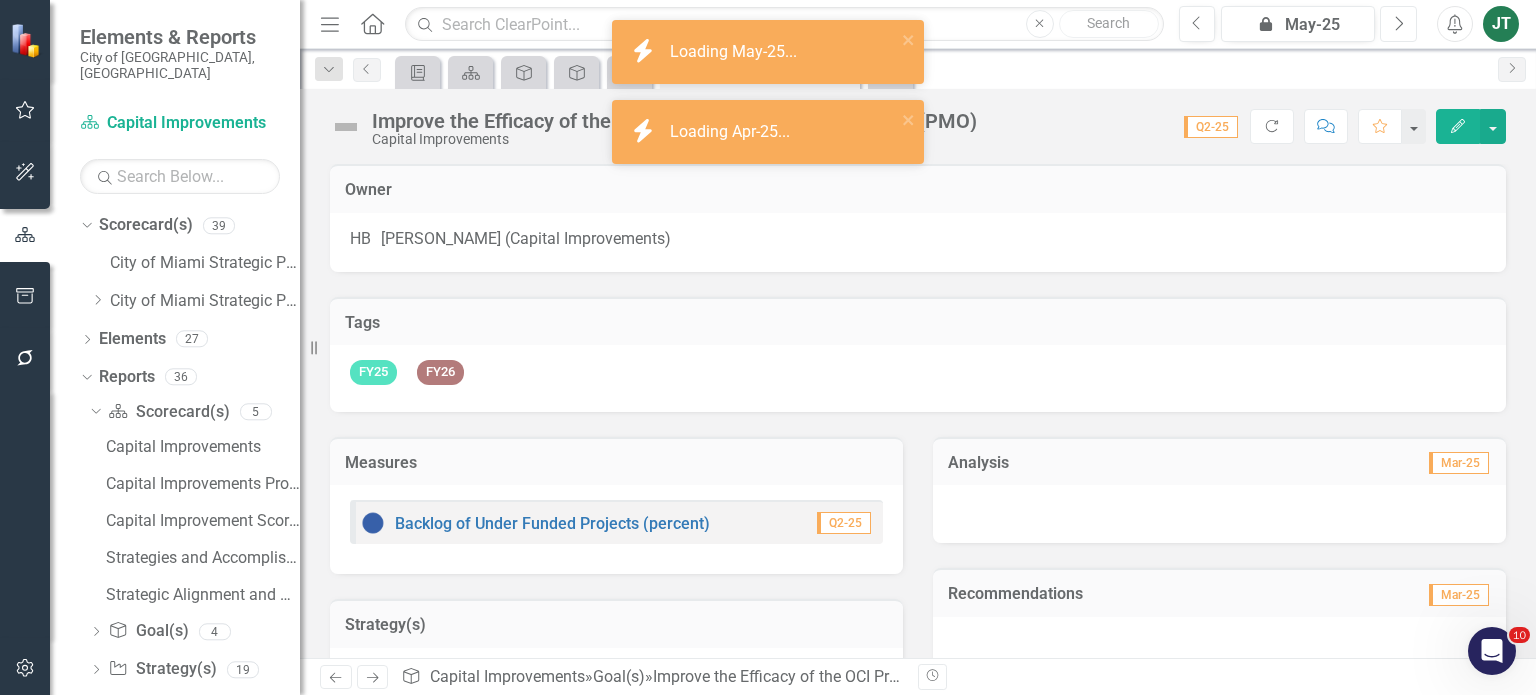 click 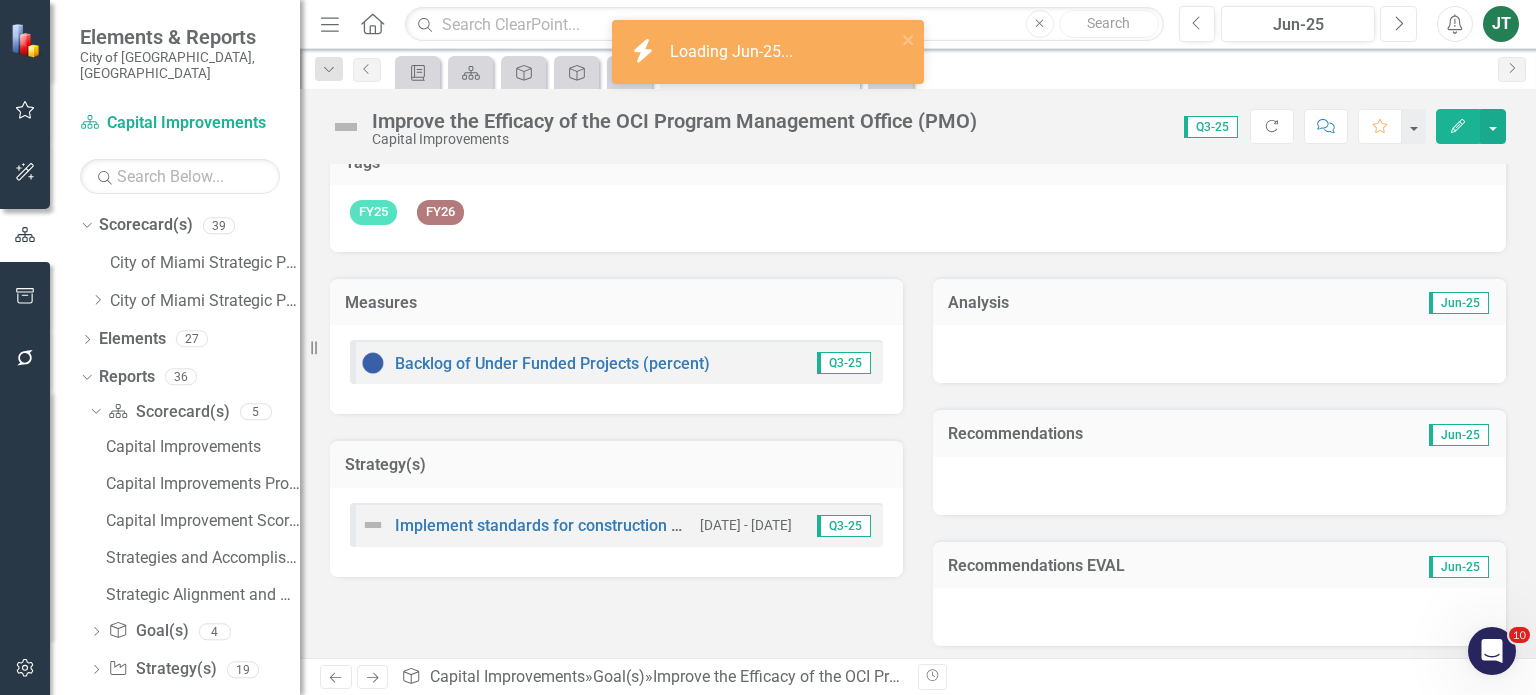 scroll, scrollTop: 168, scrollLeft: 0, axis: vertical 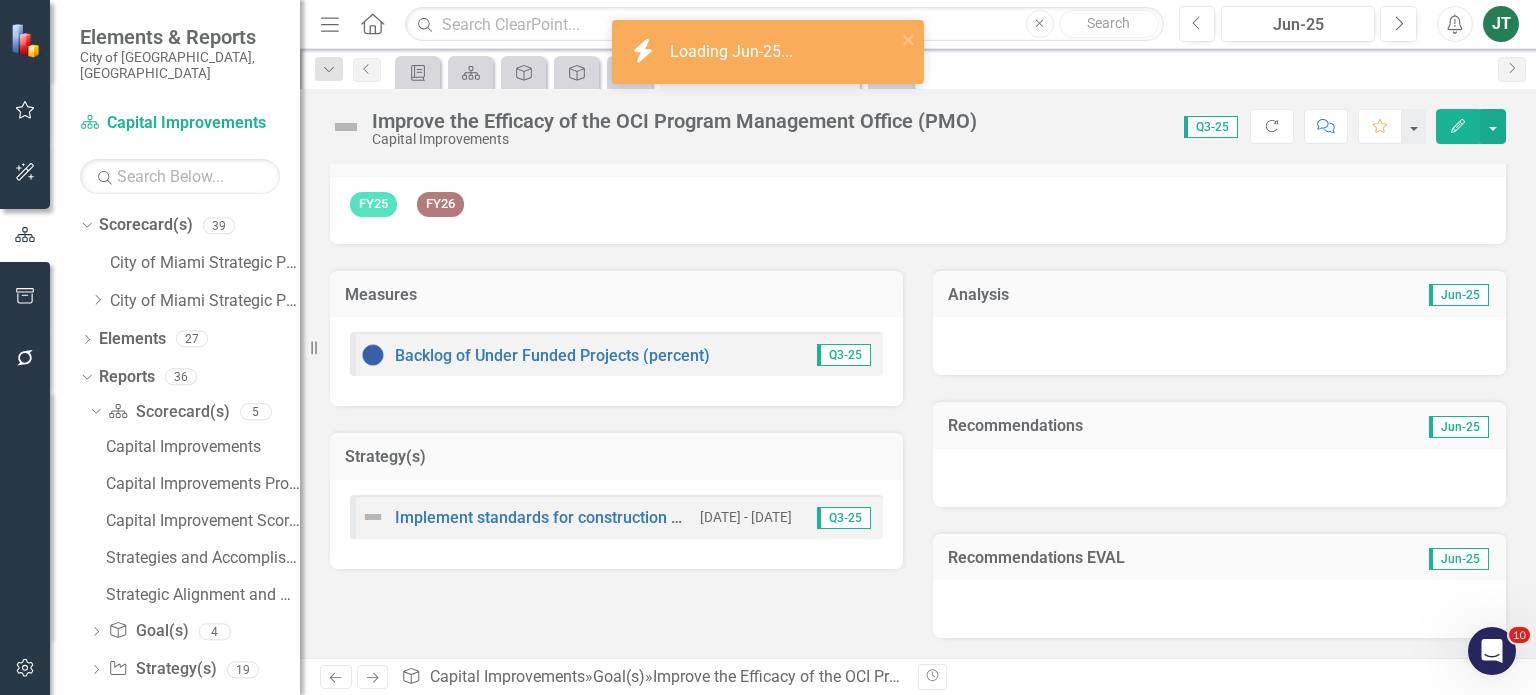click on "Recommendations EVAL" at bounding box center (1149, 558) 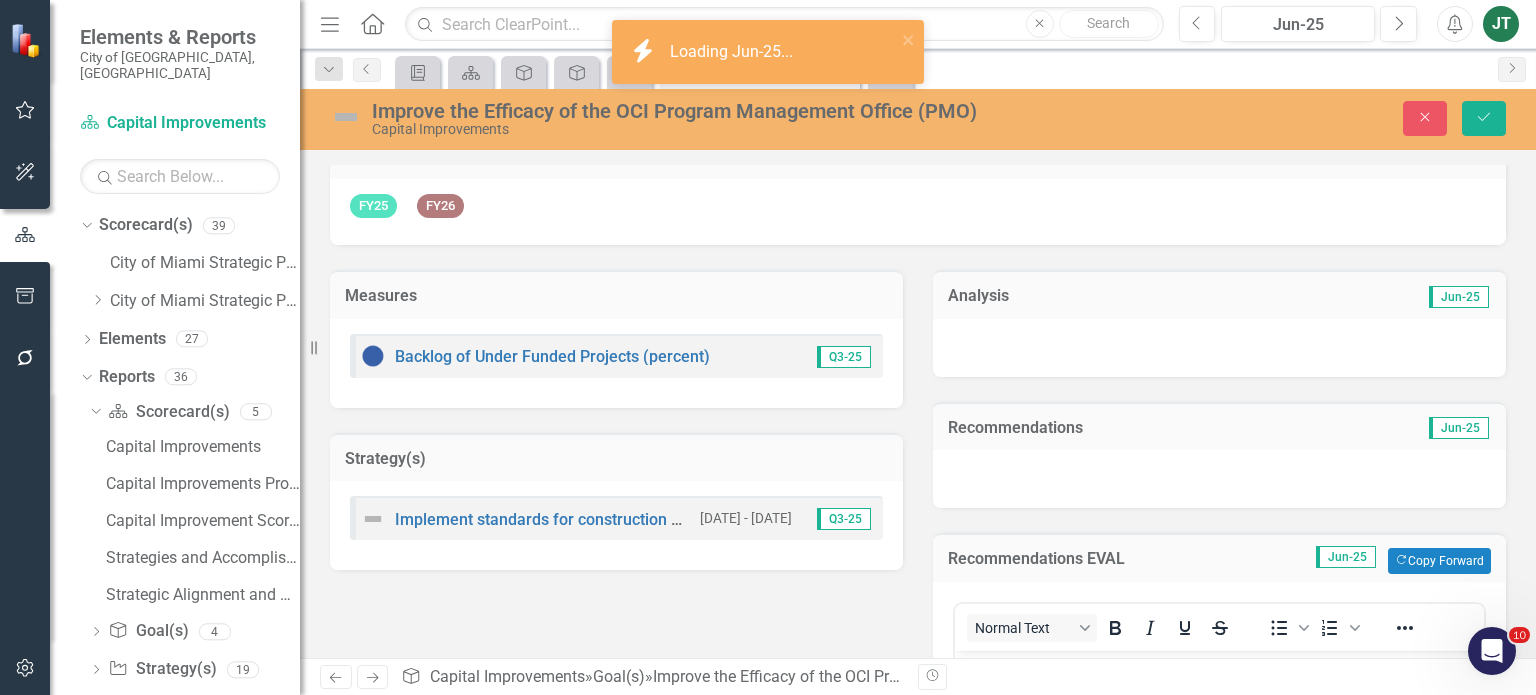 scroll, scrollTop: 0, scrollLeft: 0, axis: both 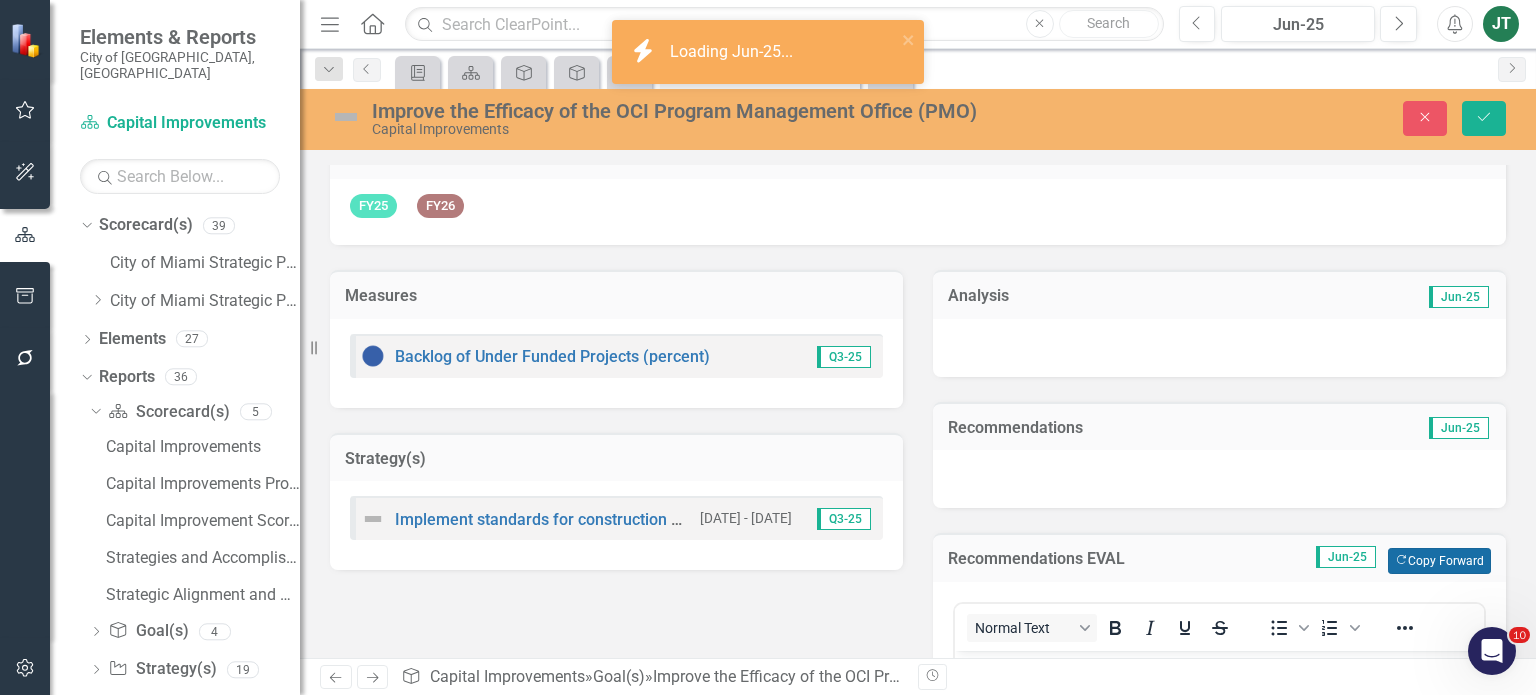 click on "Copy Forward  Copy Forward" at bounding box center [1439, 561] 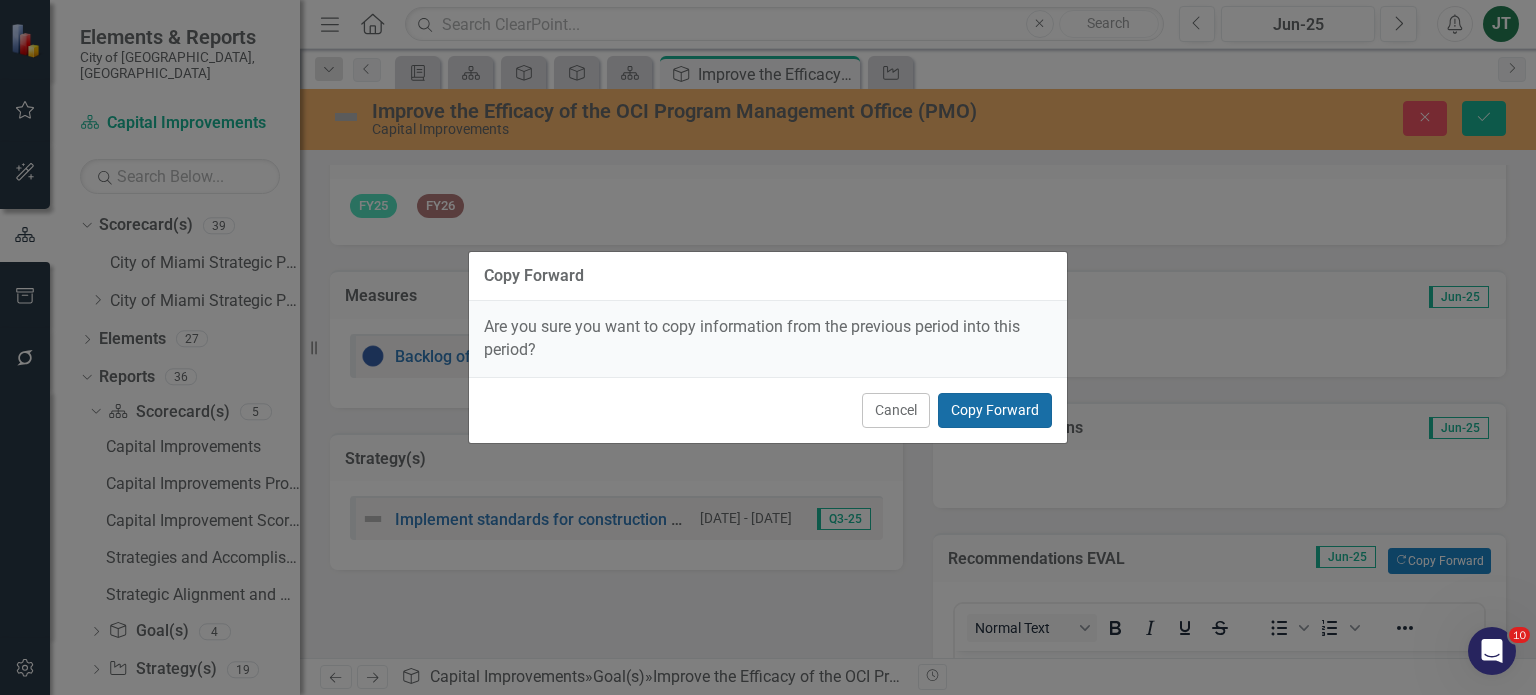 click on "Copy Forward" at bounding box center [995, 410] 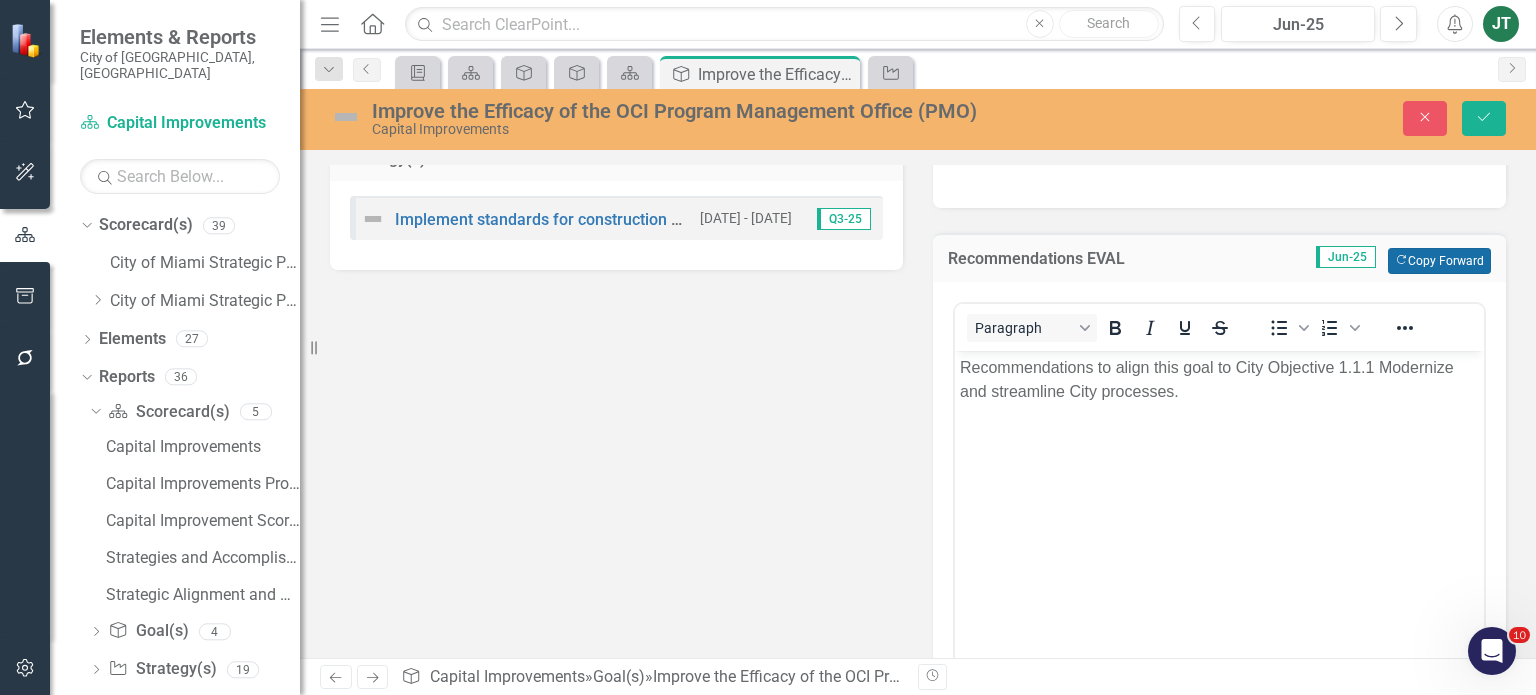 scroll, scrollTop: 468, scrollLeft: 0, axis: vertical 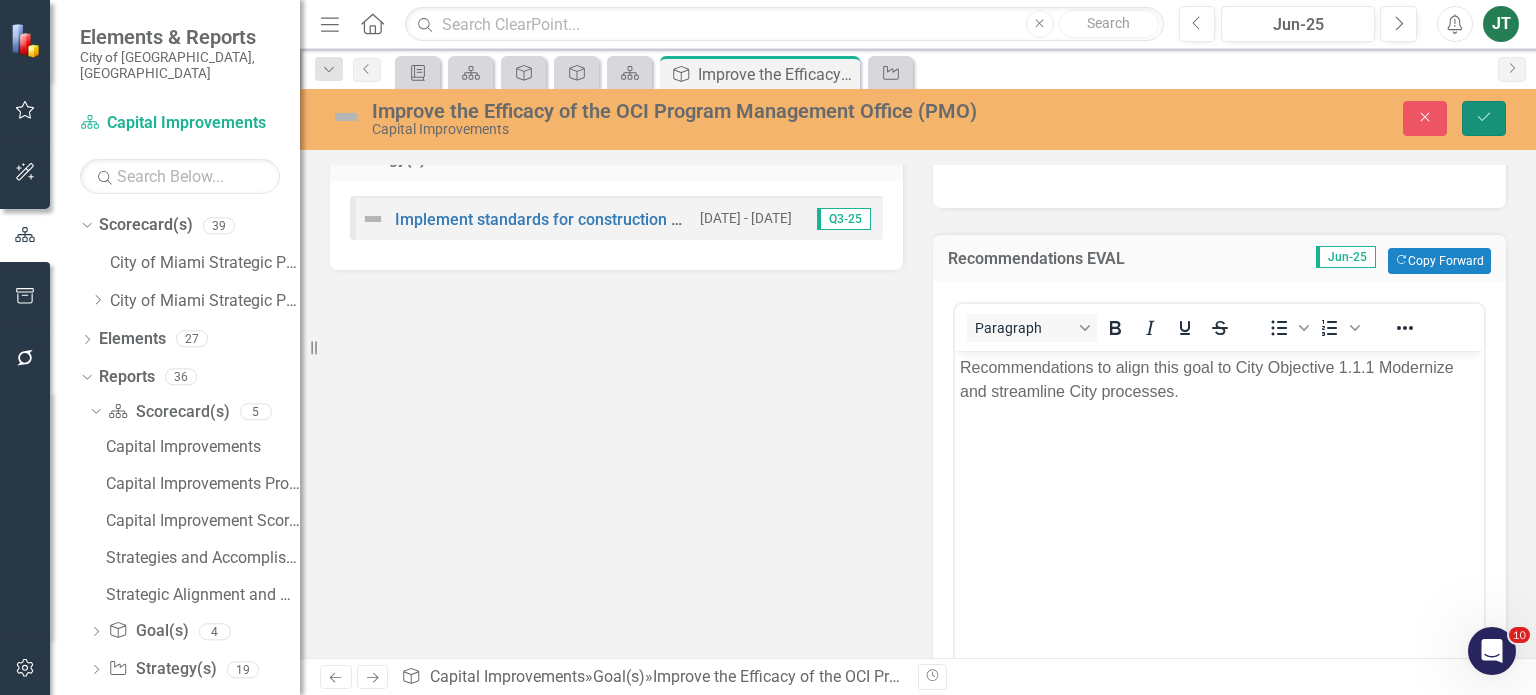 click on "Save" 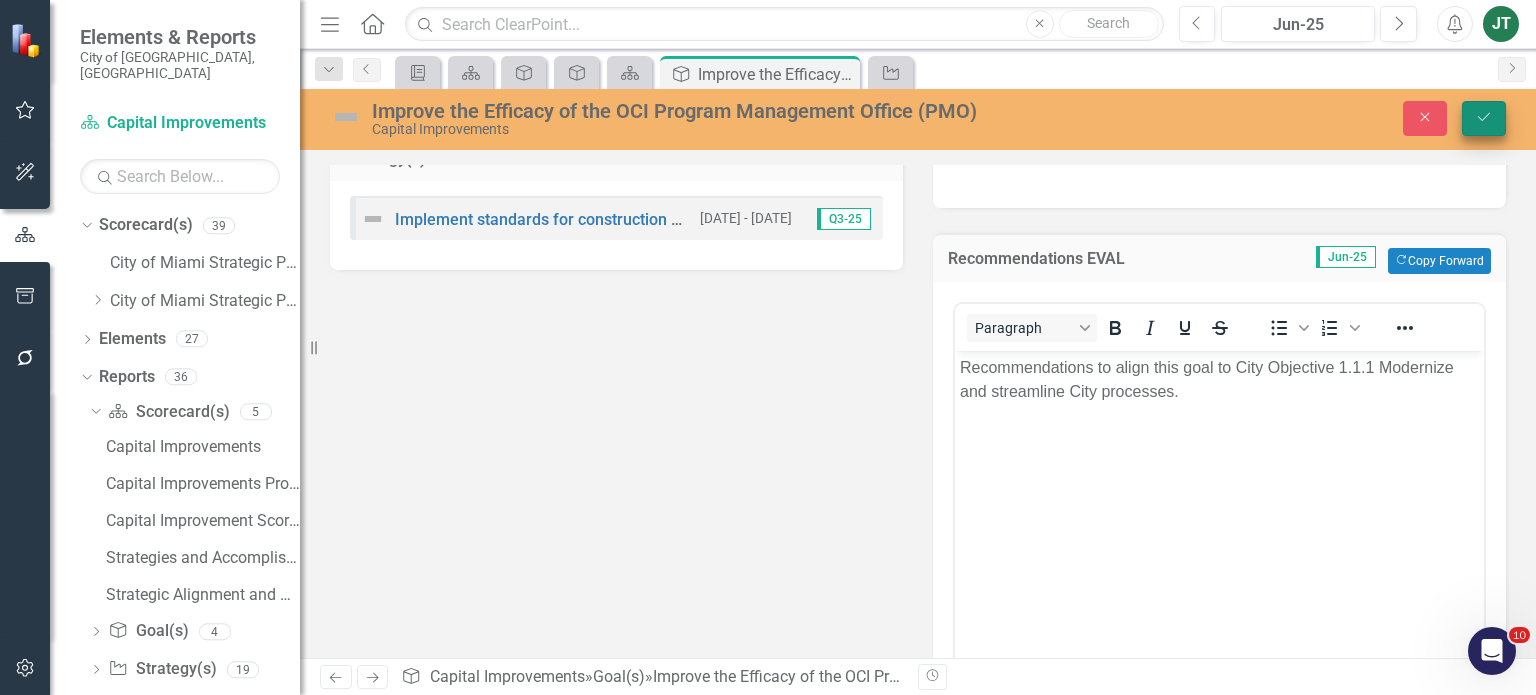 scroll, scrollTop: 192, scrollLeft: 0, axis: vertical 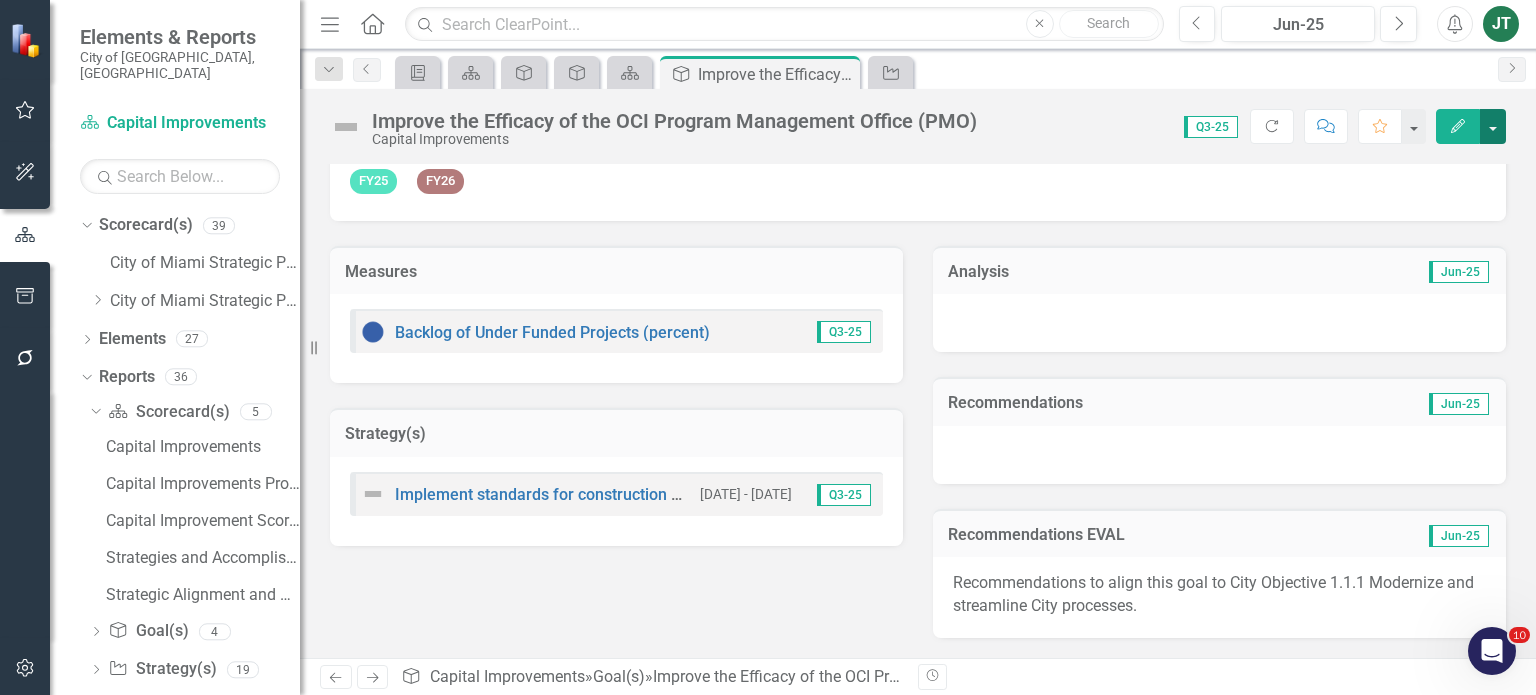 click at bounding box center [1493, 126] 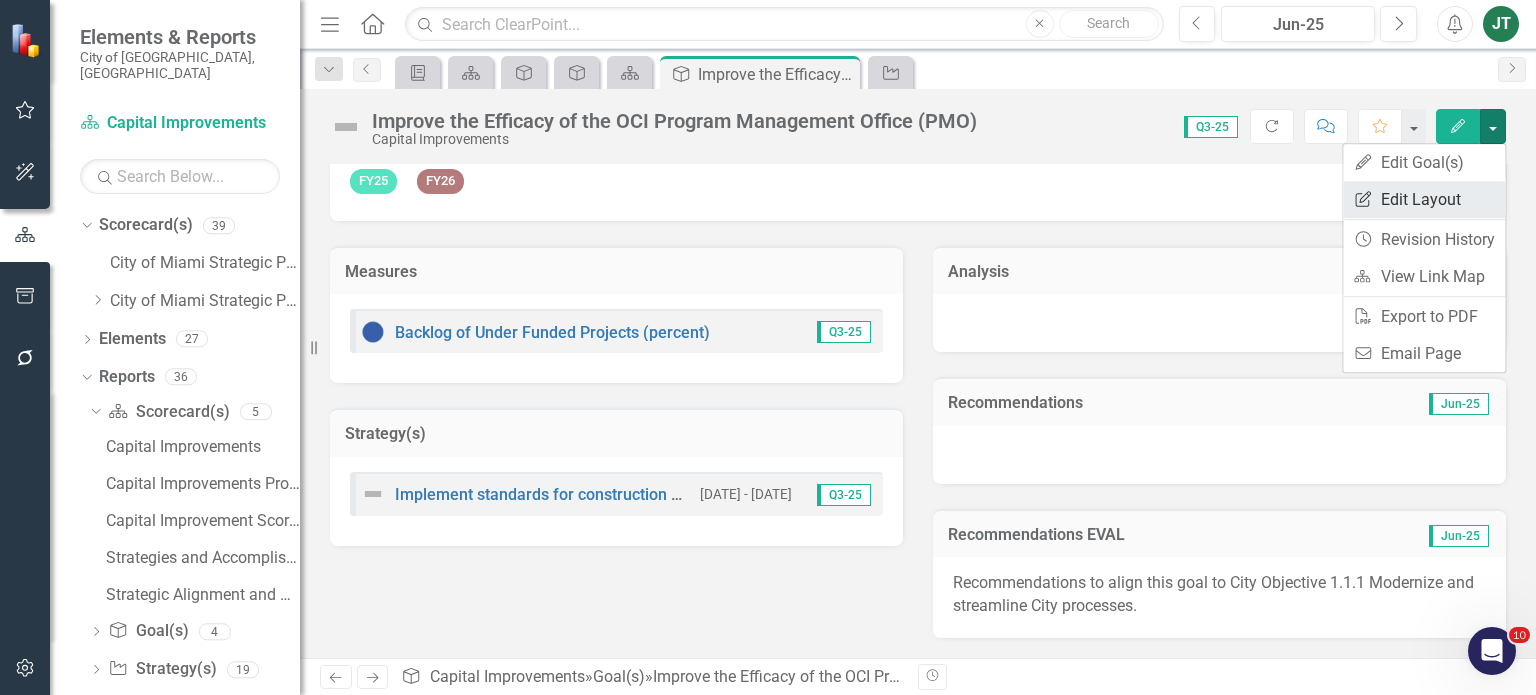 click on "Edit Report Edit Layout" at bounding box center [1424, 199] 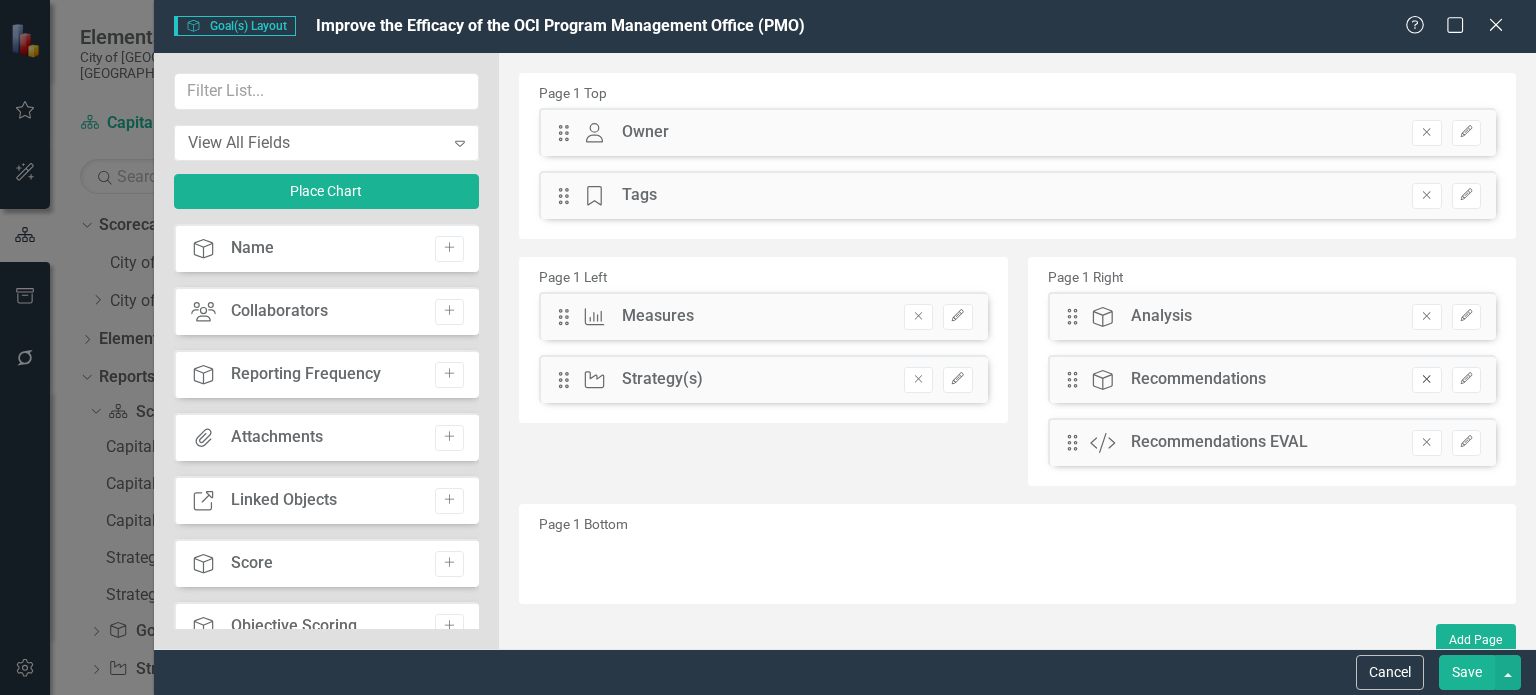 click on "Remove" at bounding box center [1426, 380] 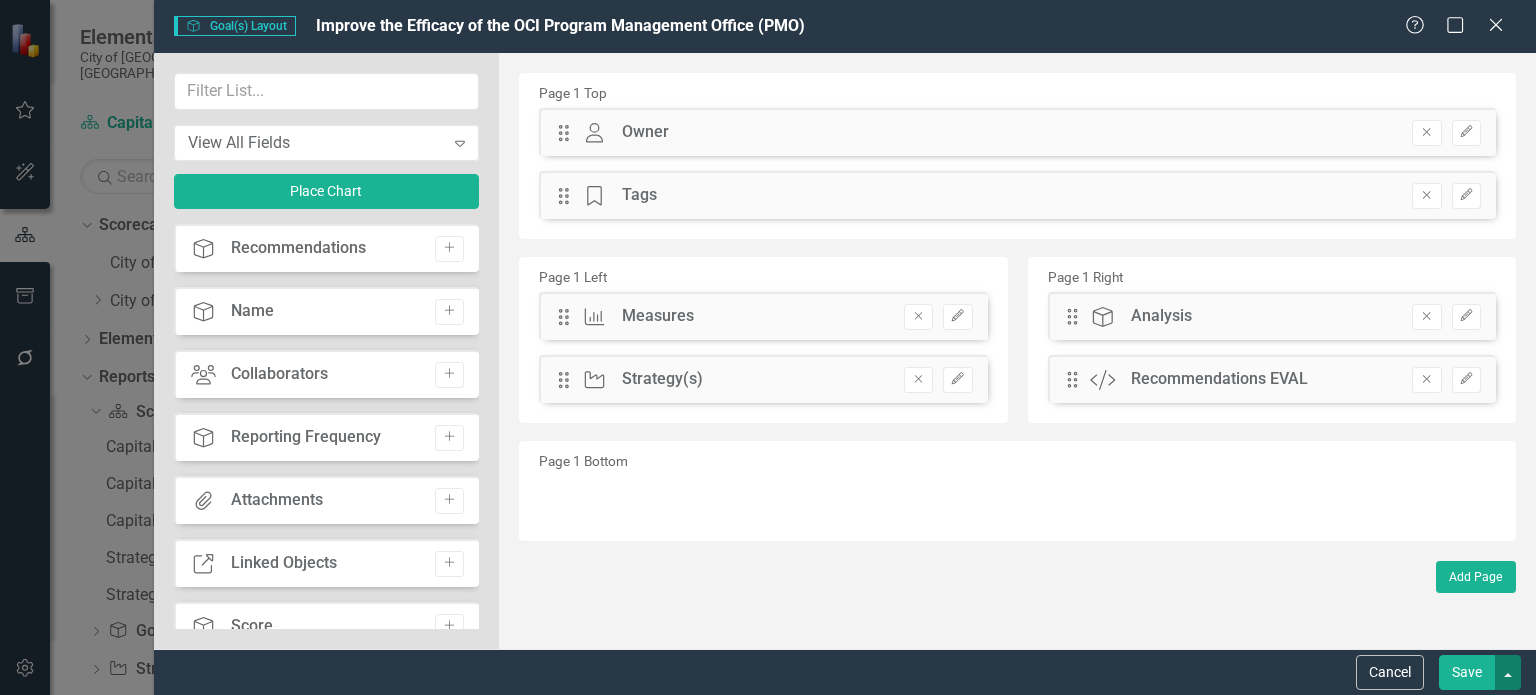 click at bounding box center (1508, 672) 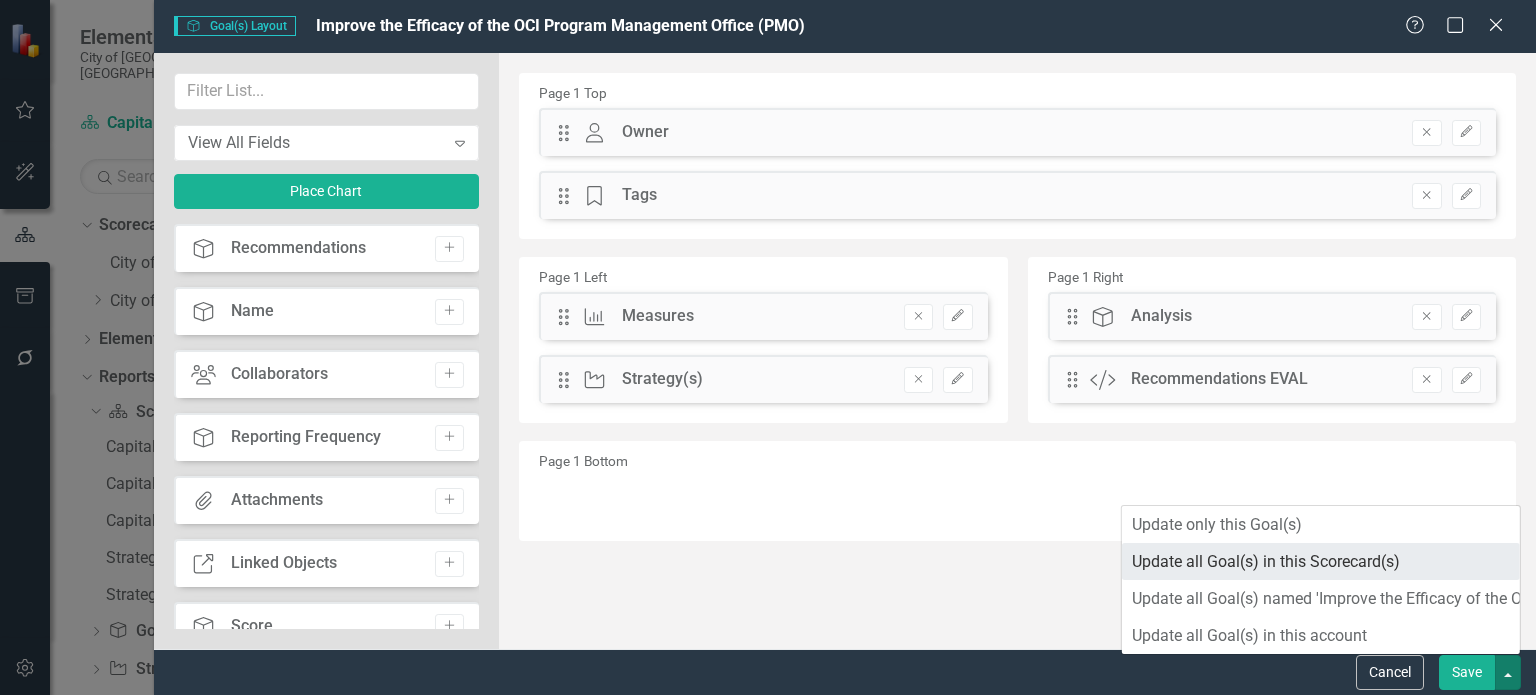 click on "Update all Goal(s) in this Scorecard(s)" at bounding box center [1321, 561] 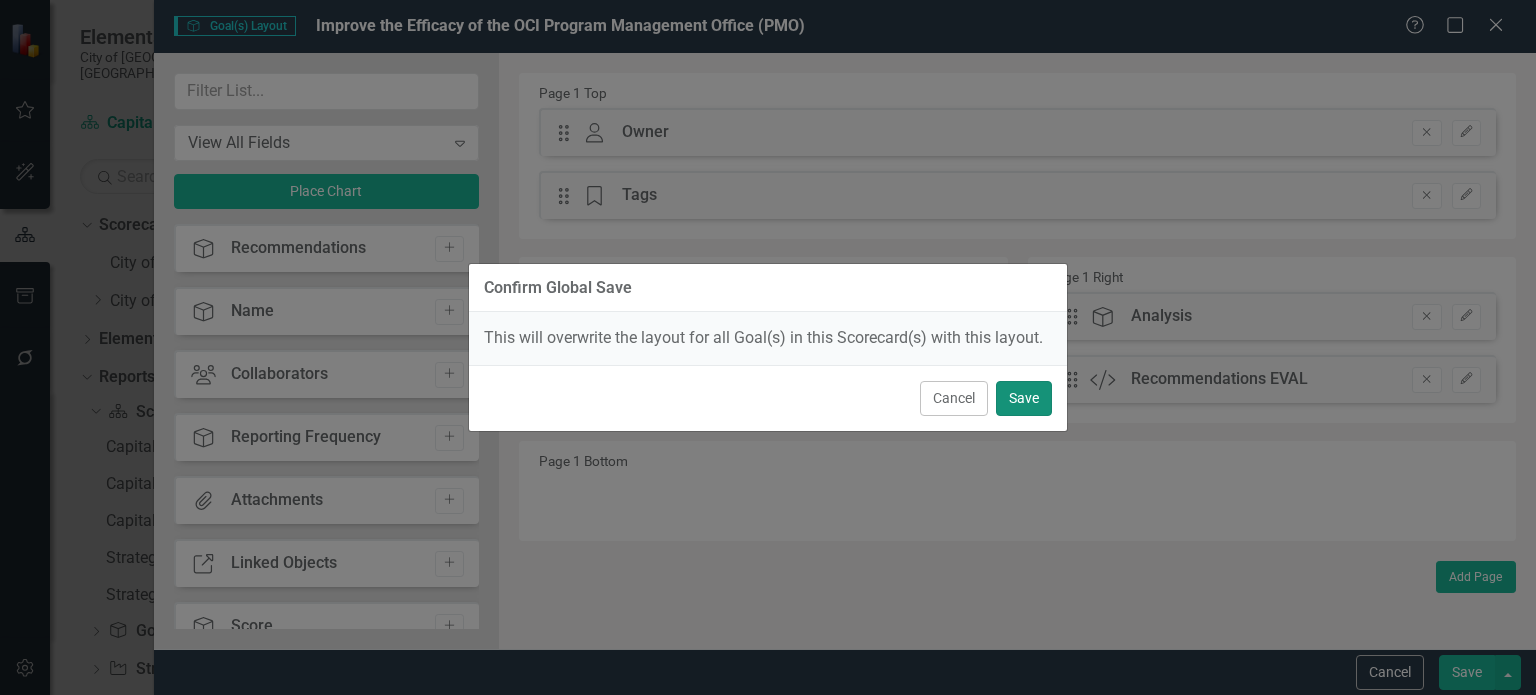 click on "Save" at bounding box center (1024, 398) 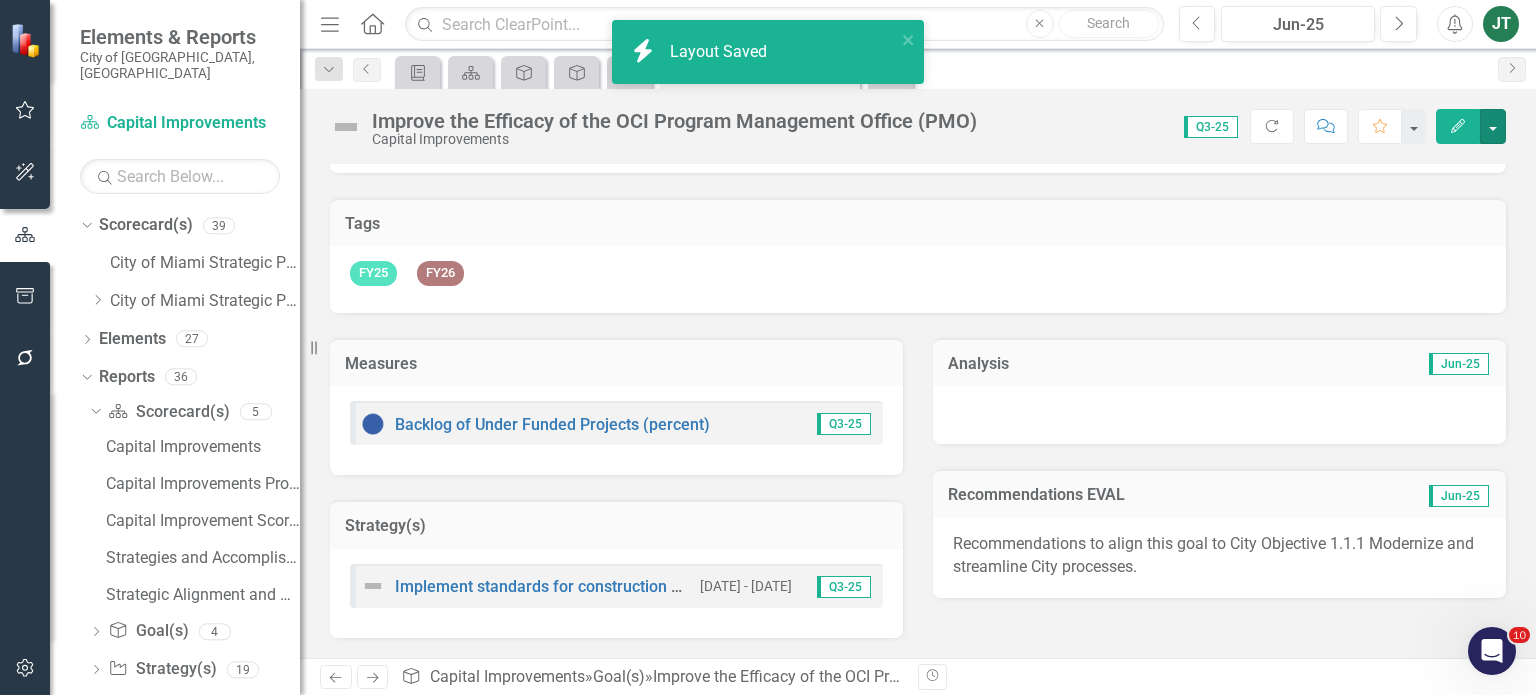 scroll, scrollTop: 99, scrollLeft: 0, axis: vertical 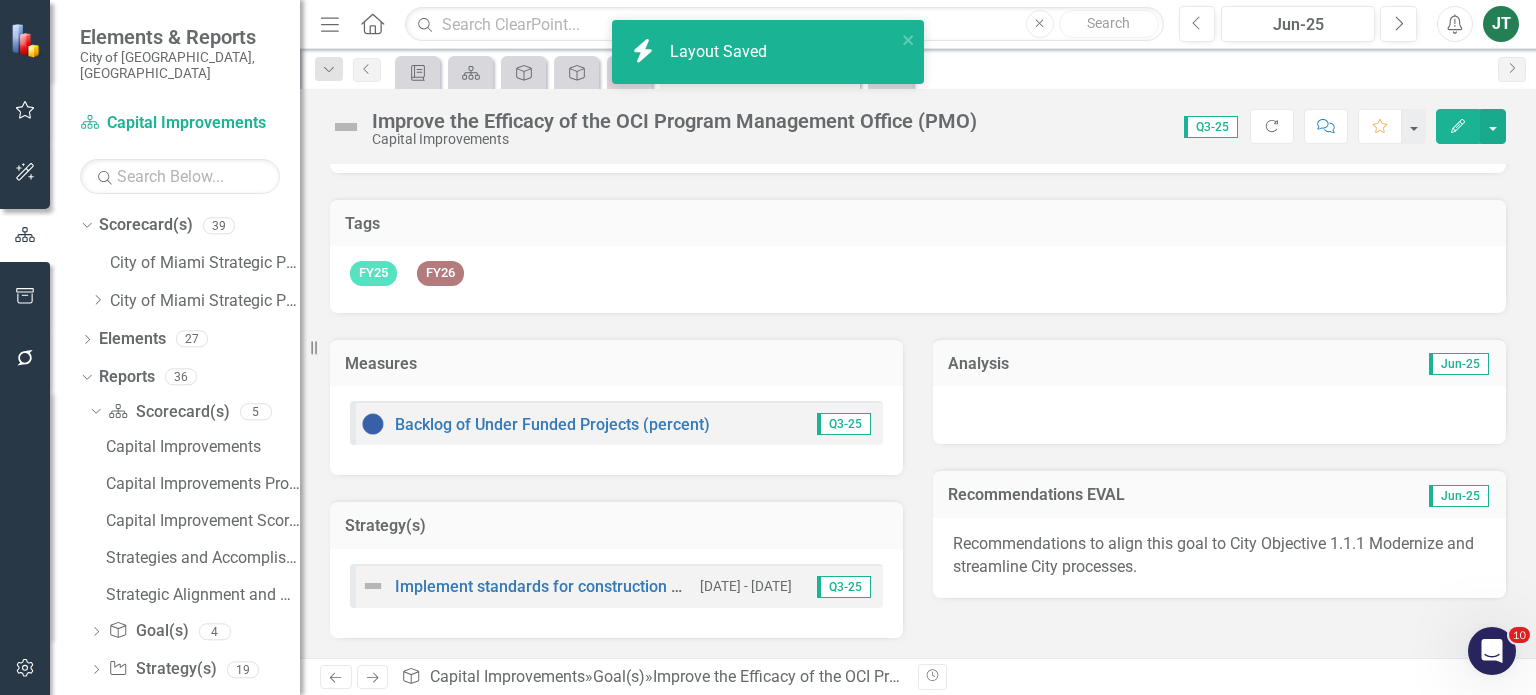 click on "Edit" 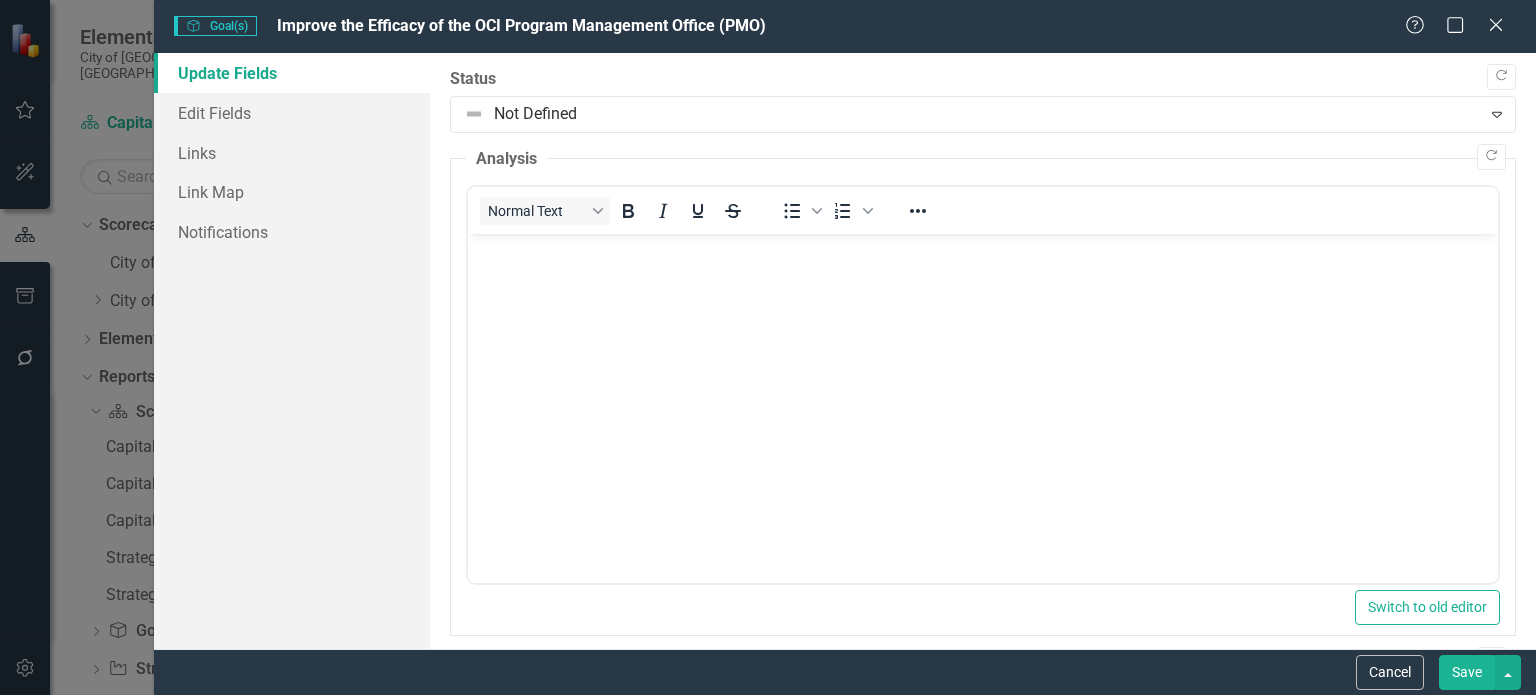 scroll, scrollTop: 0, scrollLeft: 0, axis: both 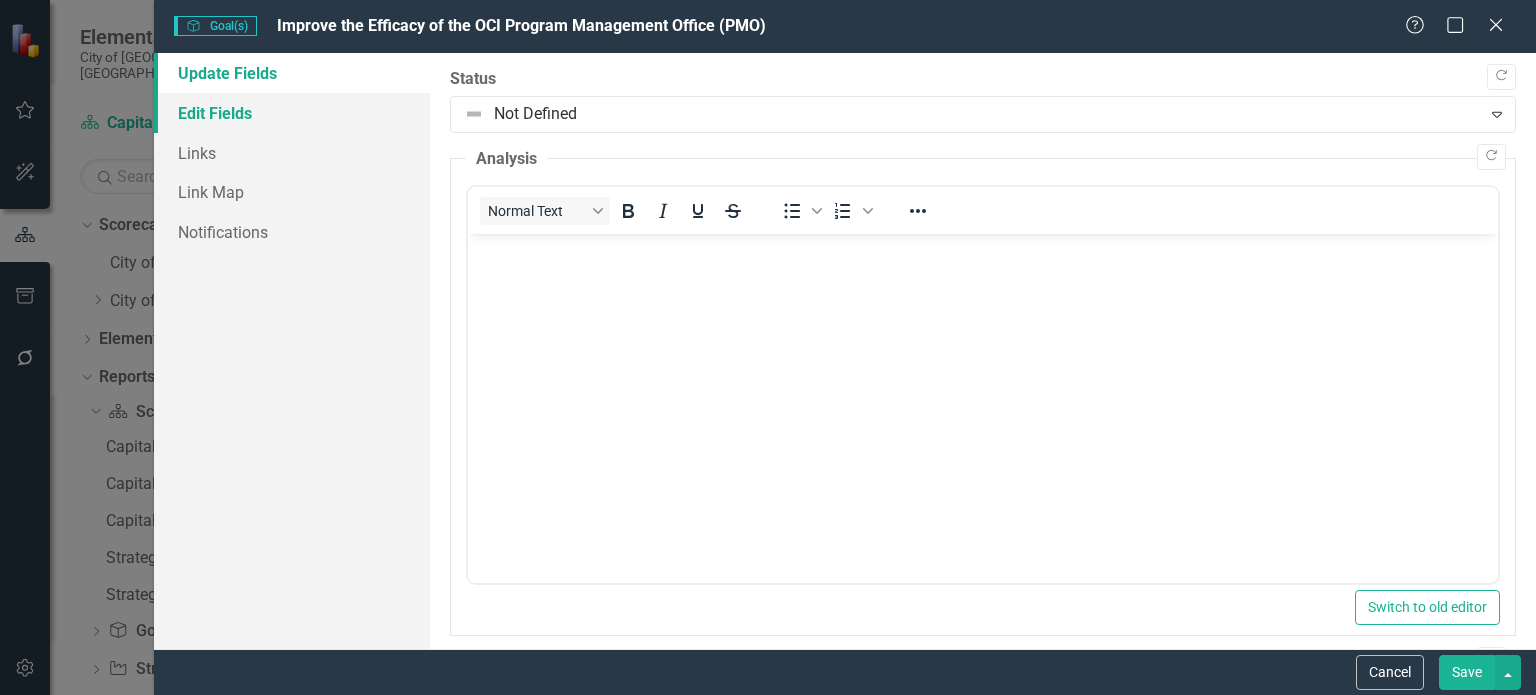 click on "Edit Fields" at bounding box center [292, 113] 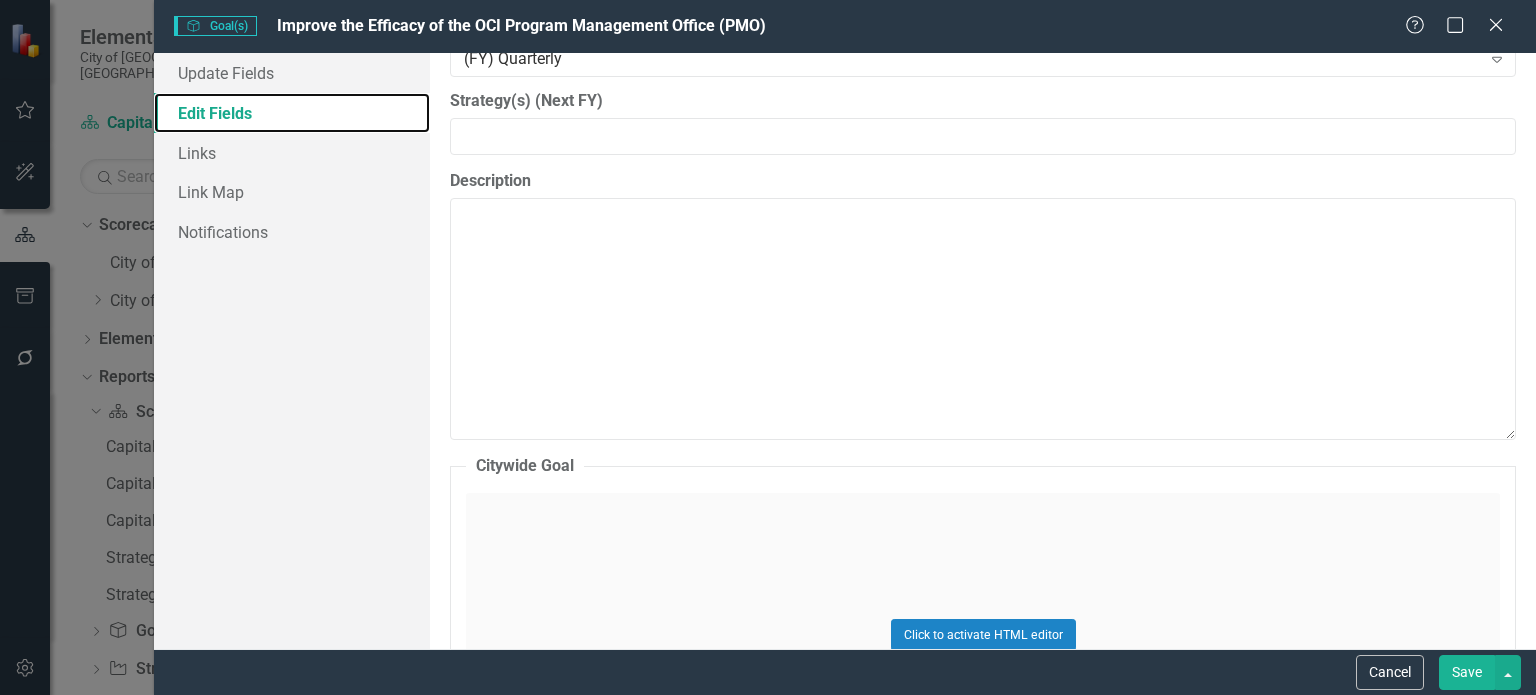 scroll, scrollTop: 600, scrollLeft: 0, axis: vertical 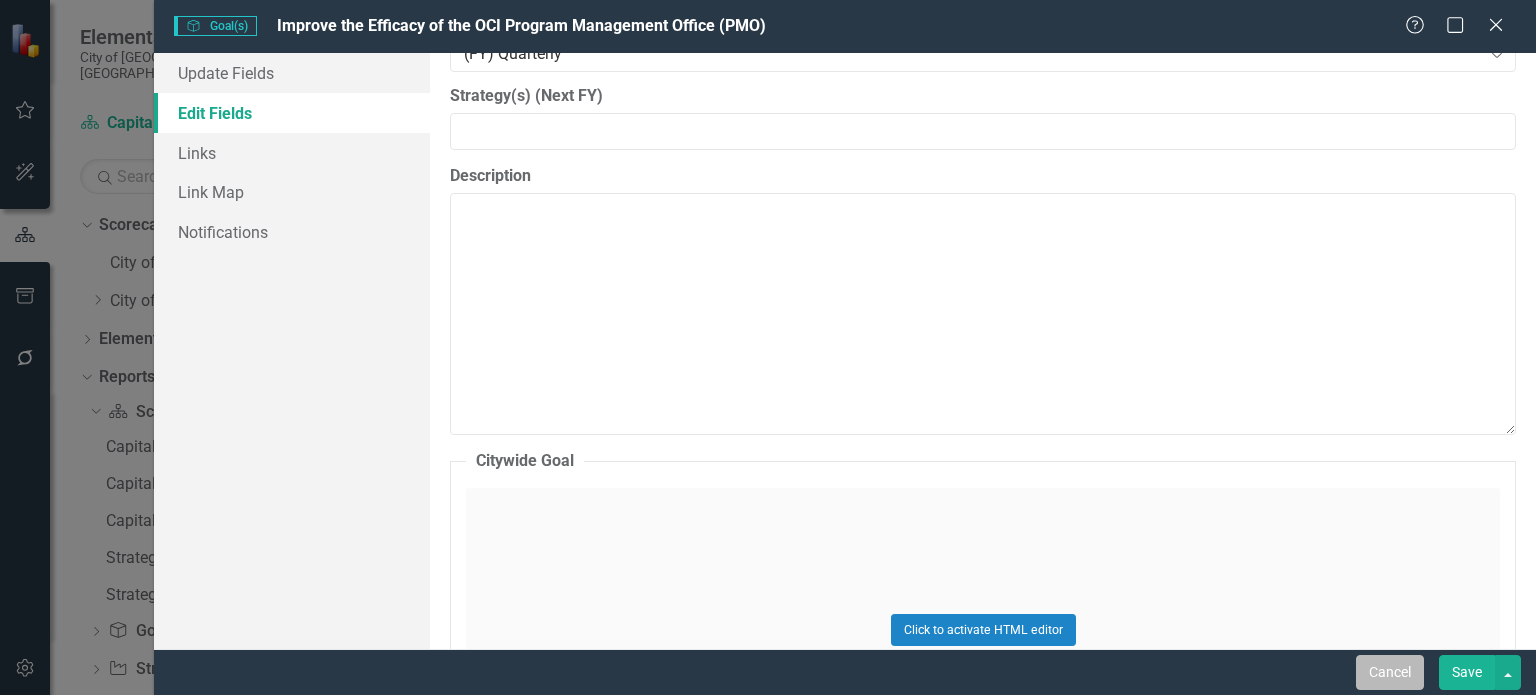 click on "Cancel" at bounding box center (1390, 672) 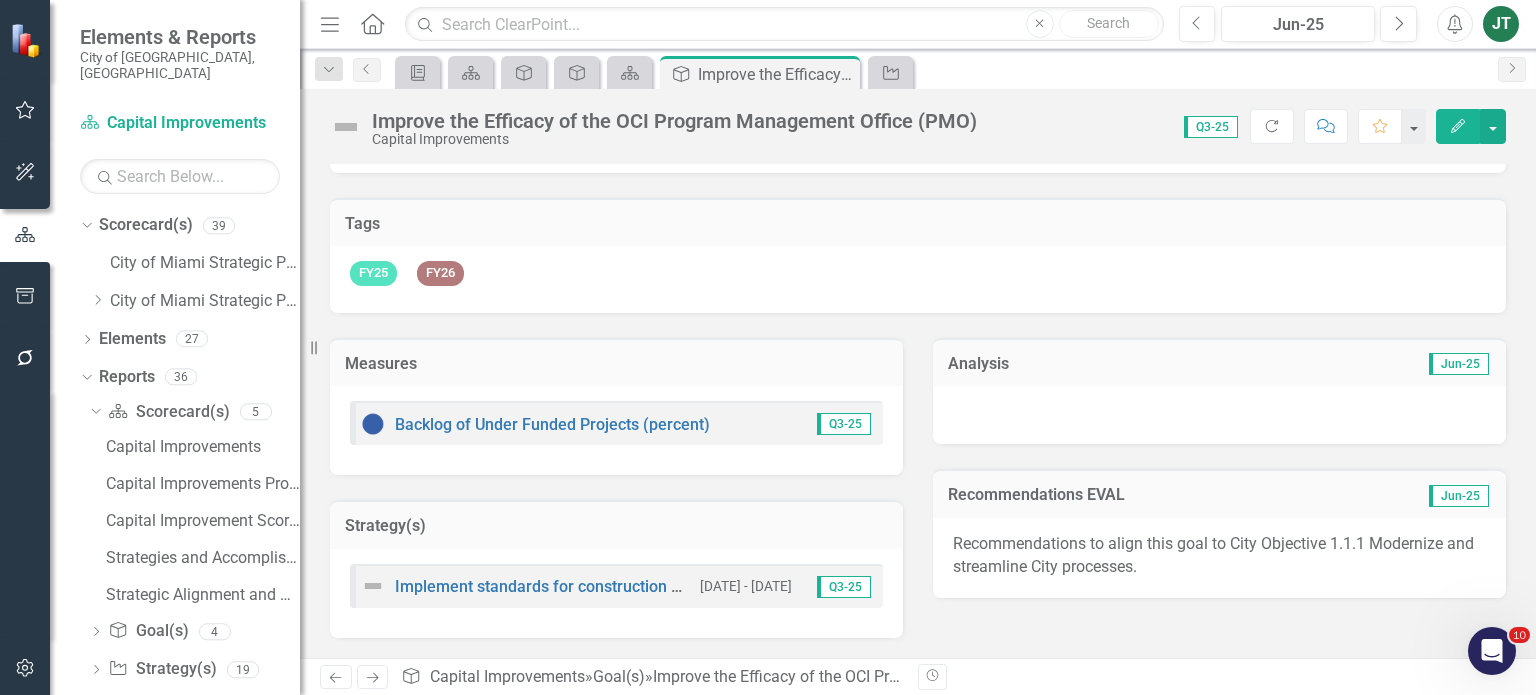 click on "Next" 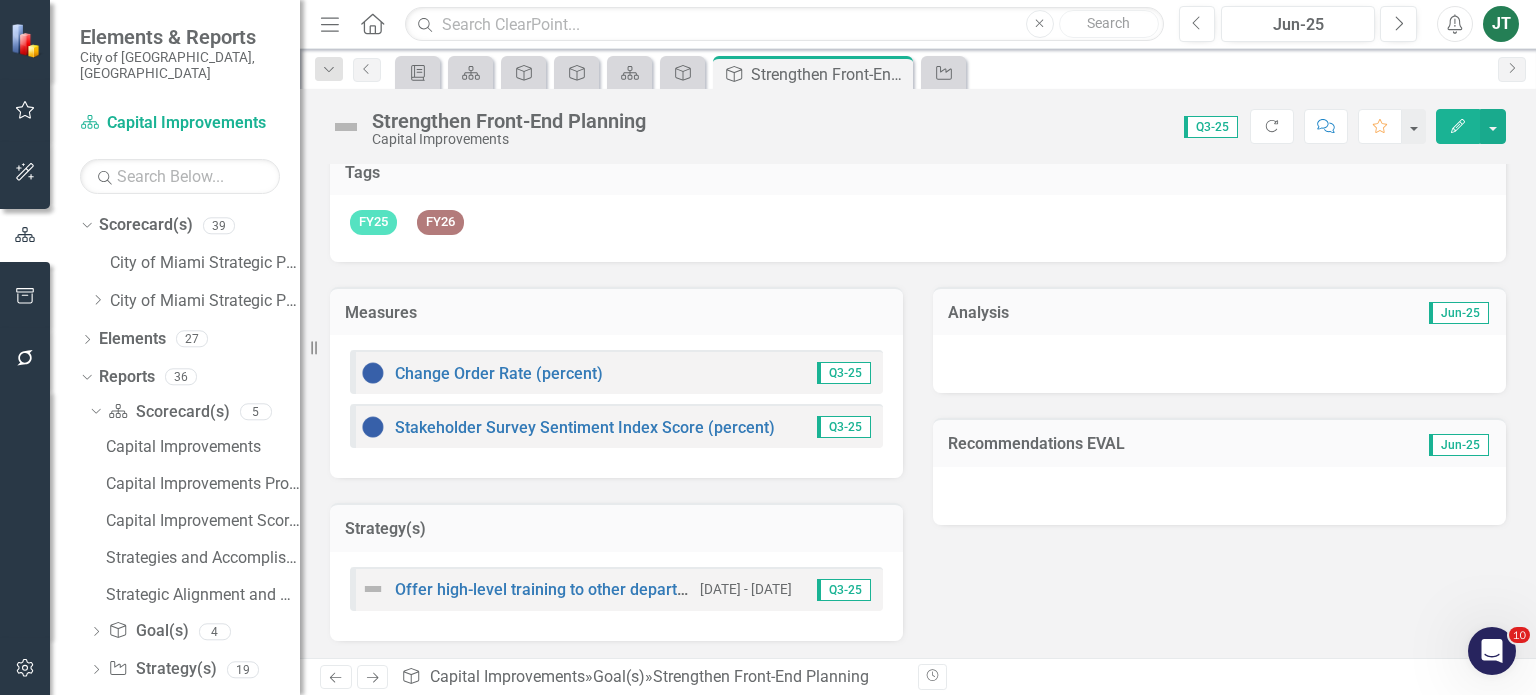 scroll, scrollTop: 153, scrollLeft: 0, axis: vertical 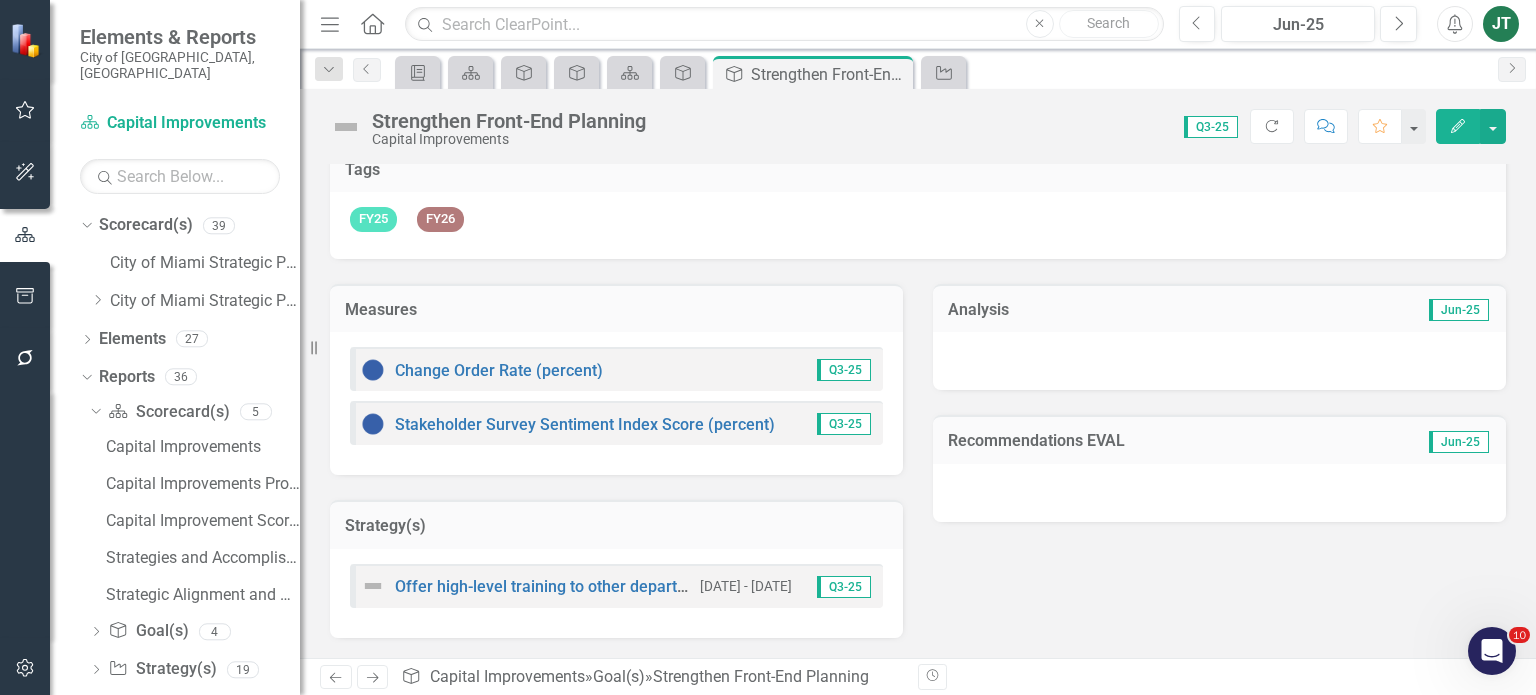 click on "Recommendations EVAL" at bounding box center (1149, 441) 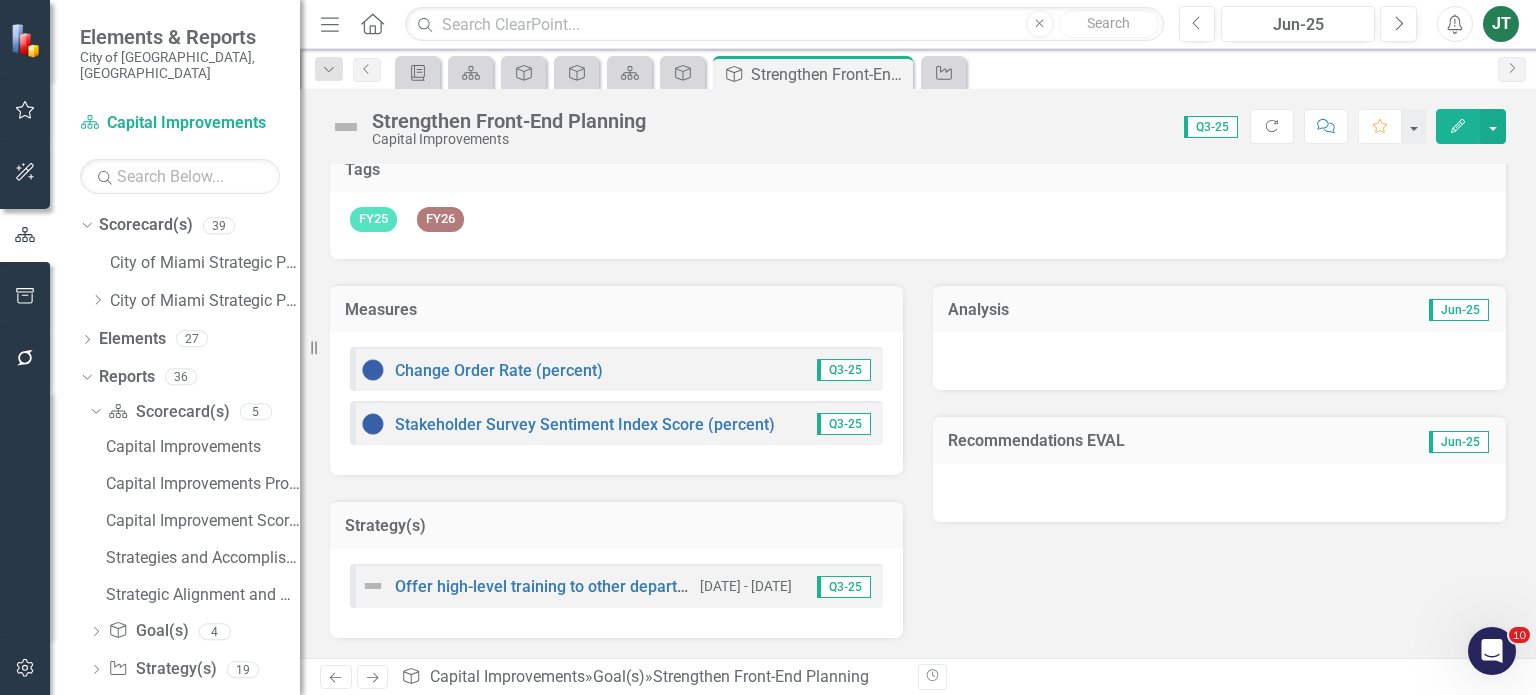 click on "Recommendations EVAL" at bounding box center (1149, 441) 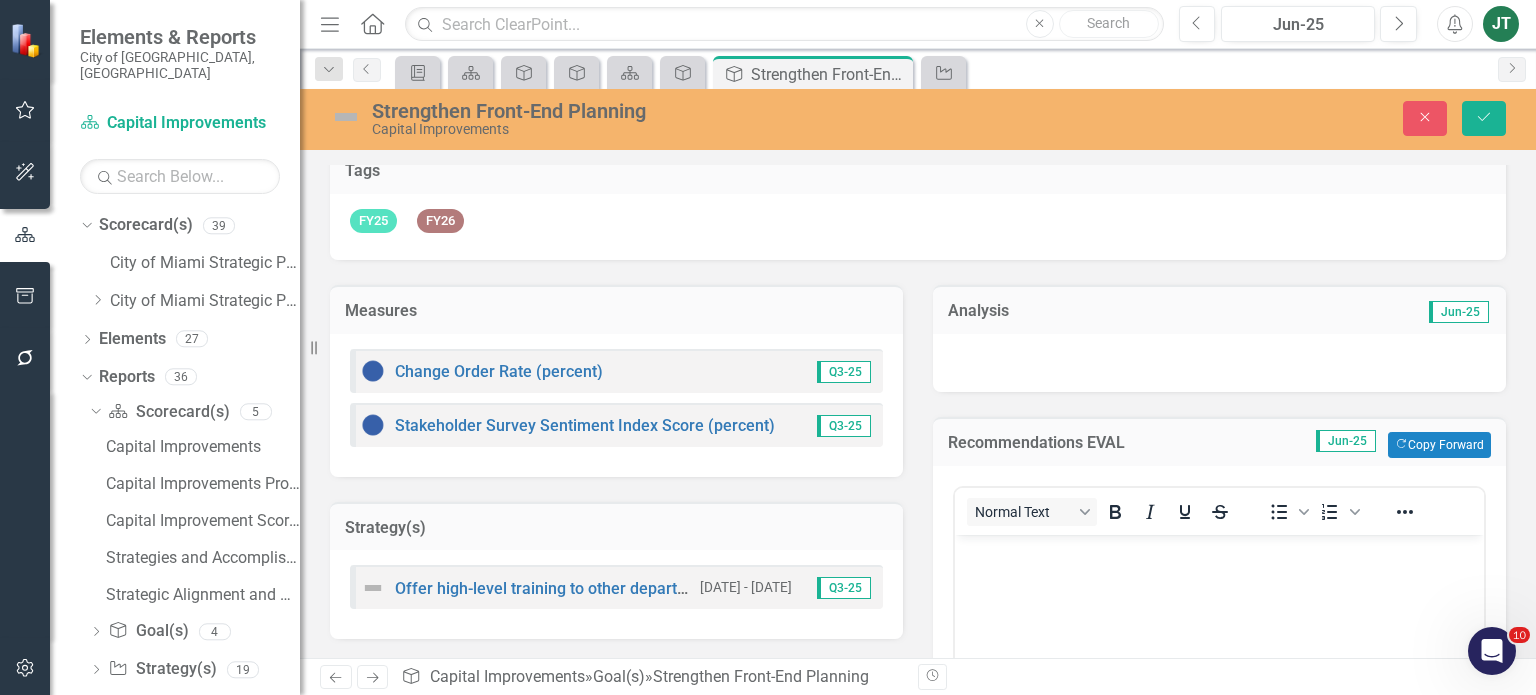 scroll, scrollTop: 0, scrollLeft: 0, axis: both 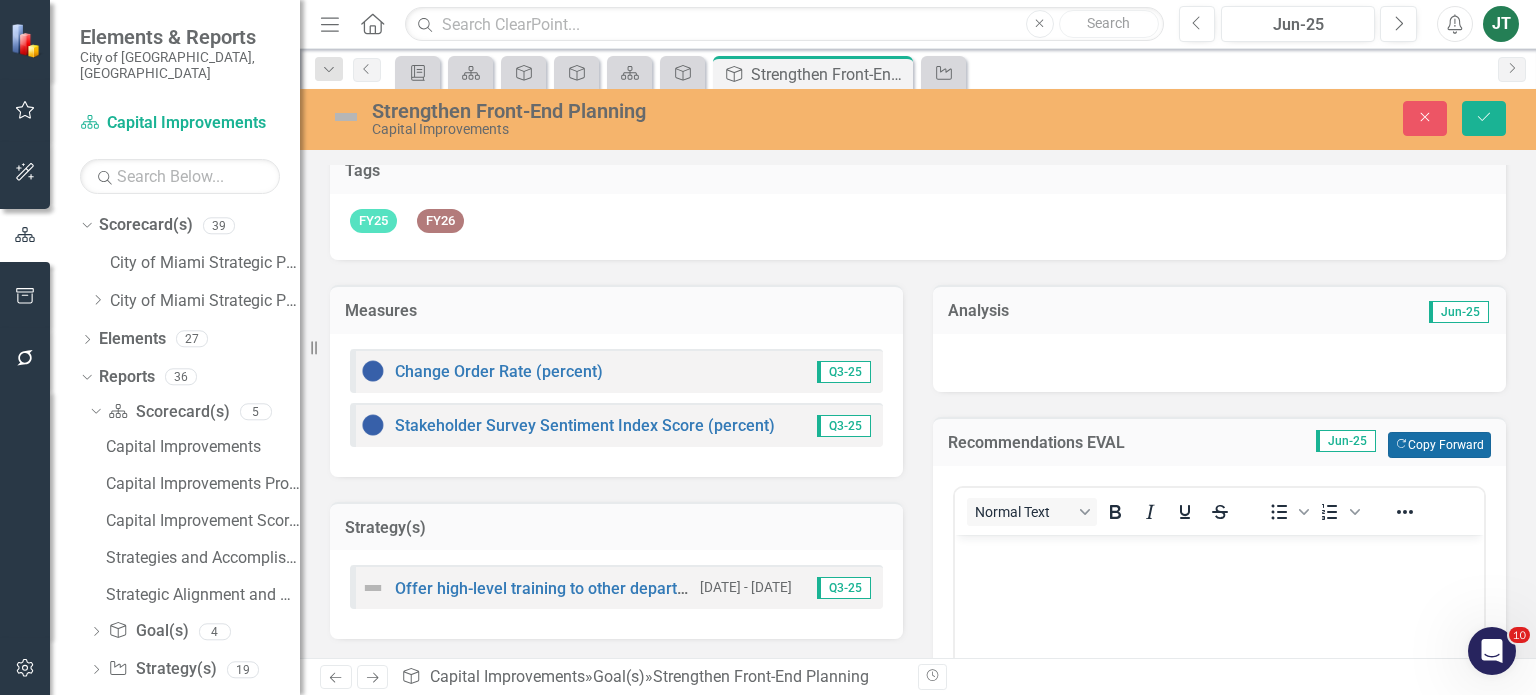 click on "Copy Forward  Copy Forward" at bounding box center (1439, 445) 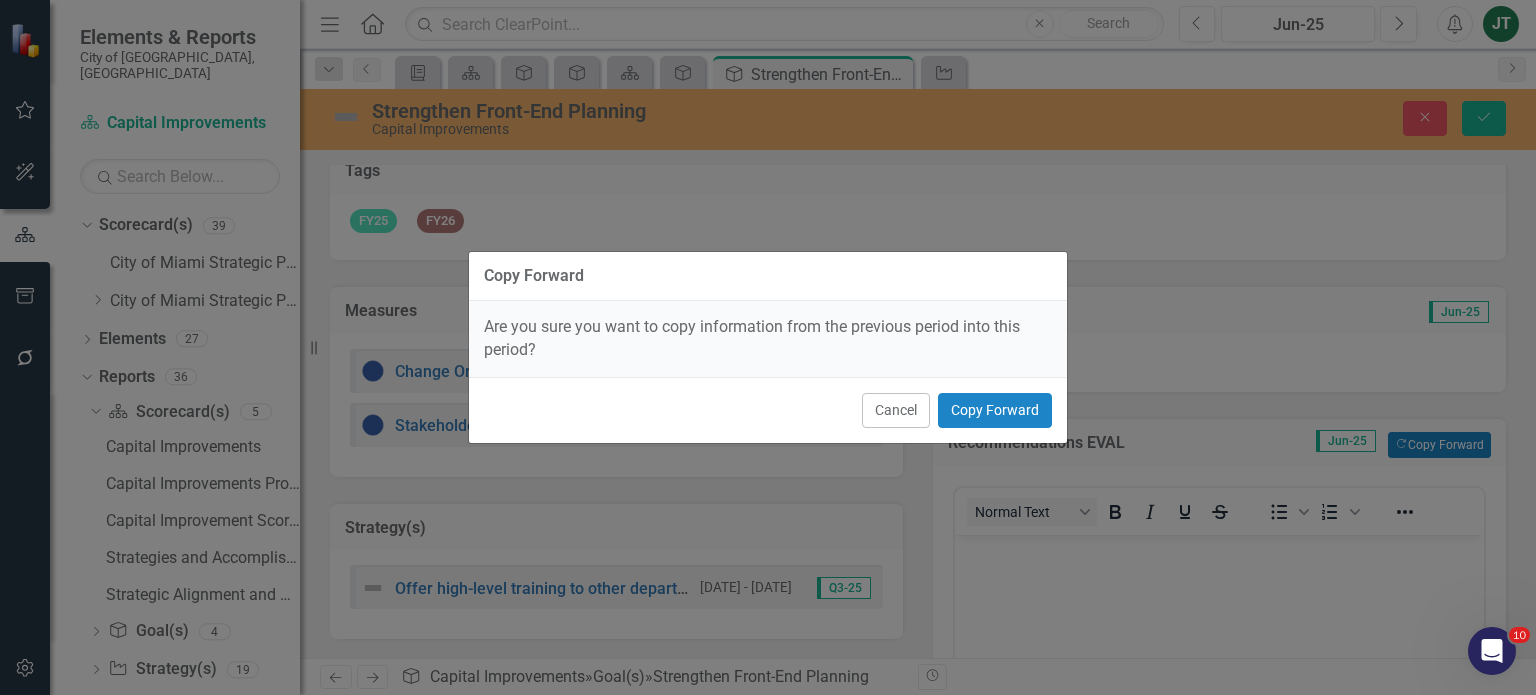 click on "Cancel" at bounding box center [896, 410] 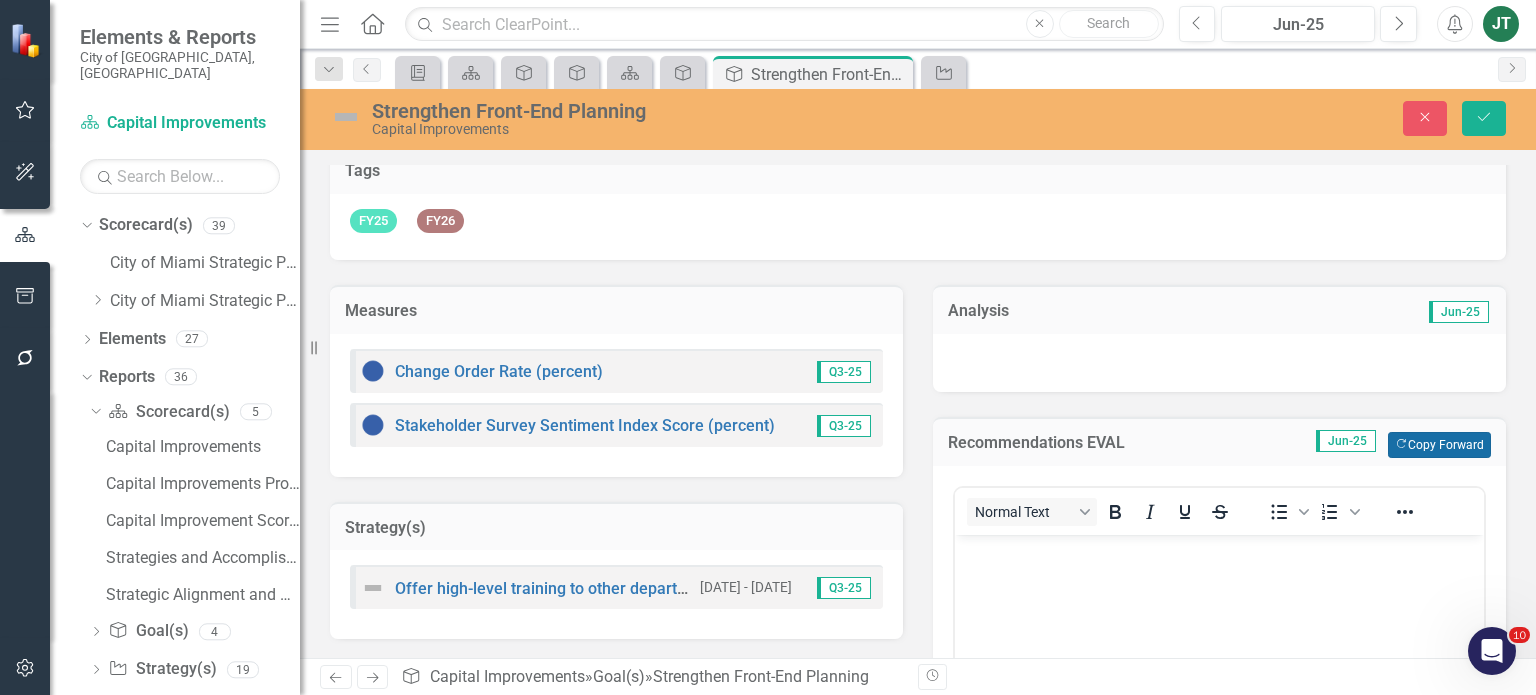 click on "Copy Forward  Copy Forward" at bounding box center (1439, 445) 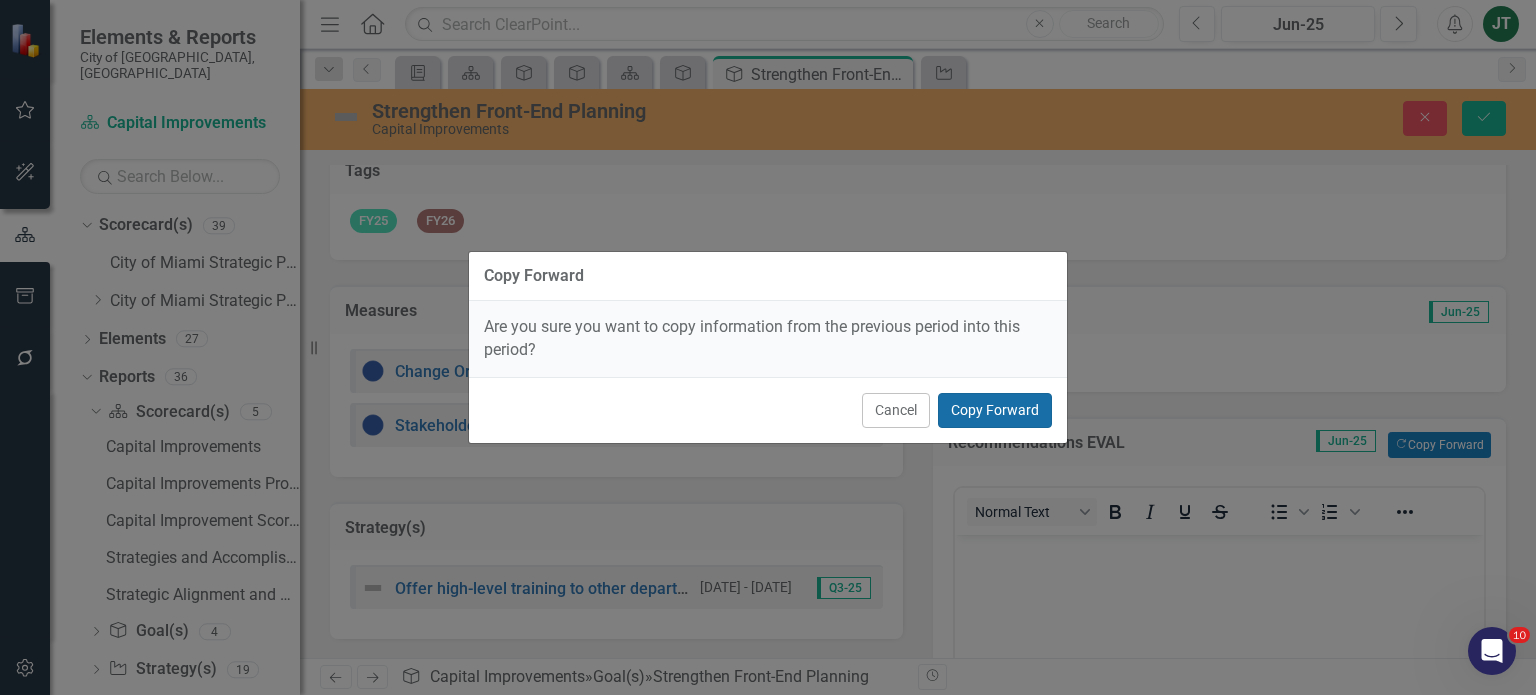 drag, startPoint x: 1000, startPoint y: 411, endPoint x: 1064, endPoint y: 414, distance: 64.070274 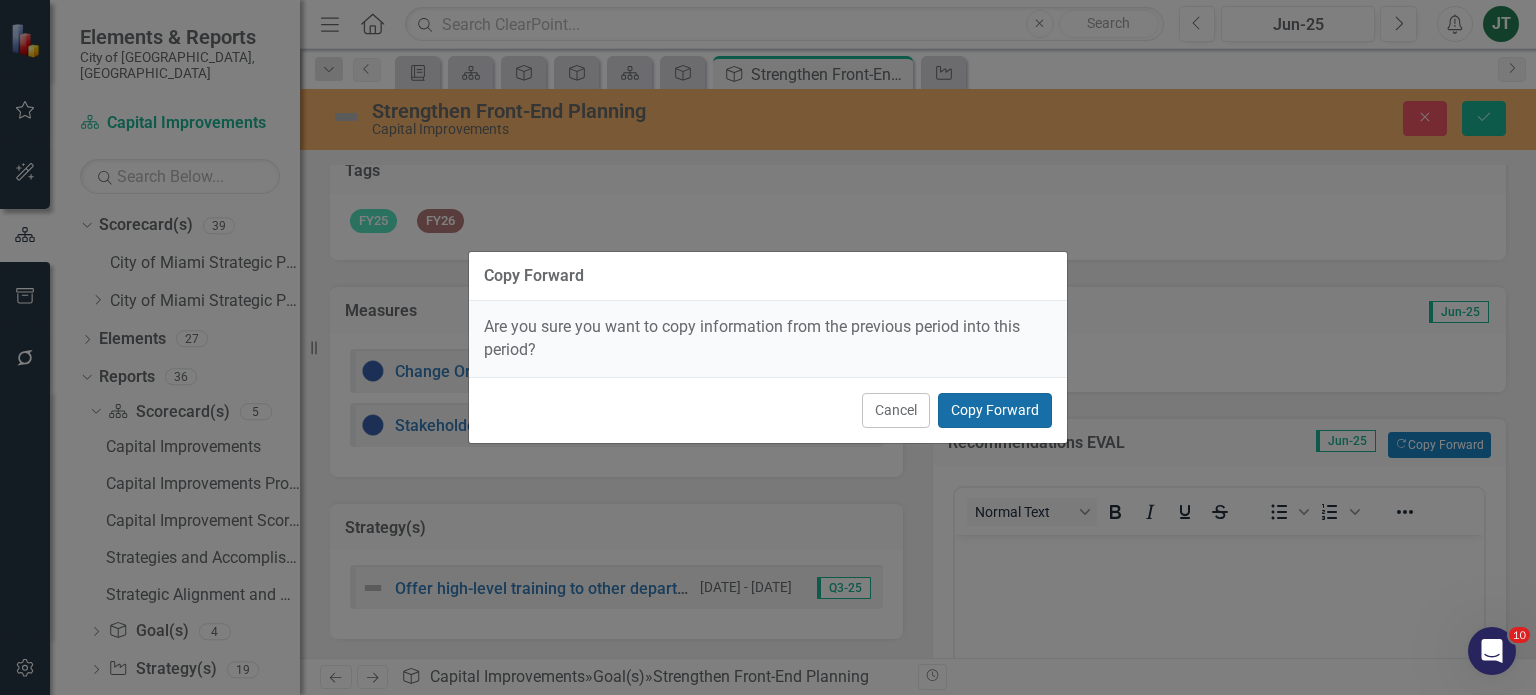 click on "Copy Forward" at bounding box center (995, 410) 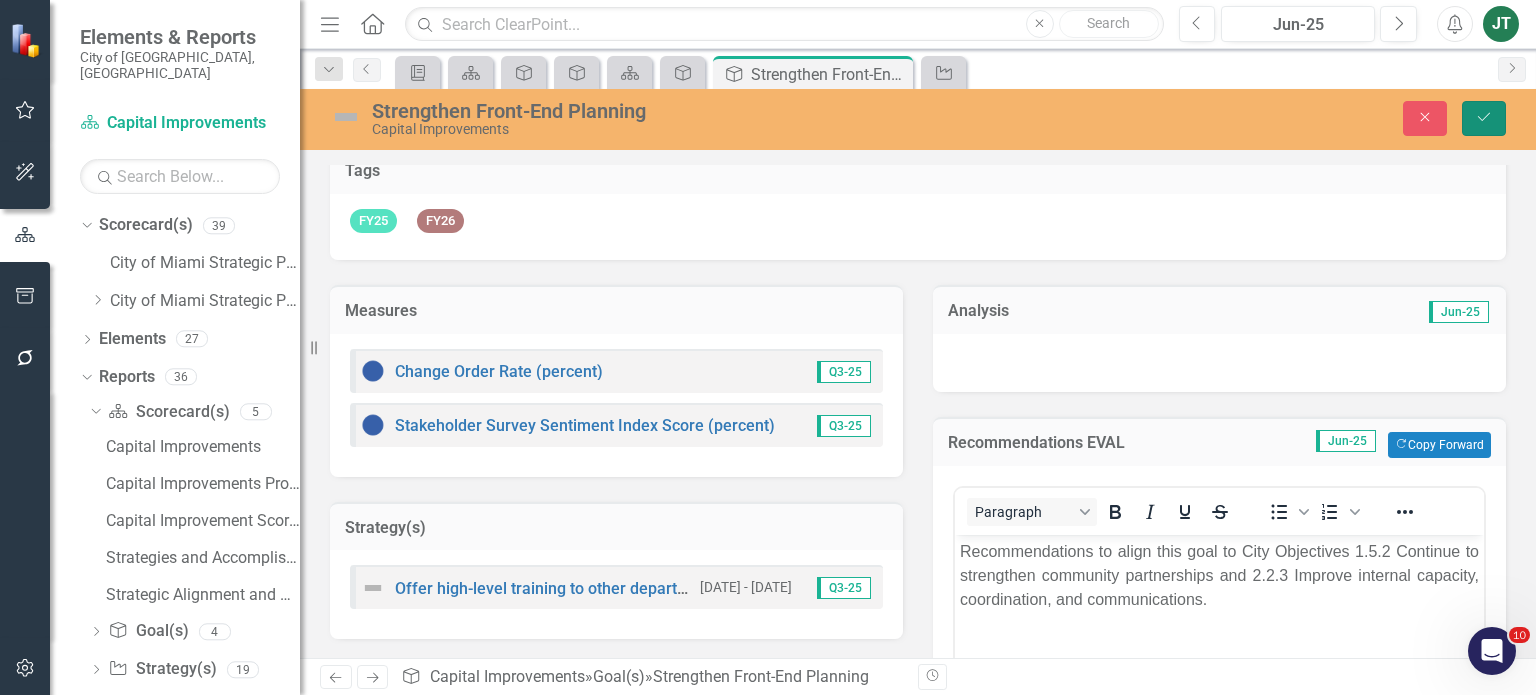 click on "Save" 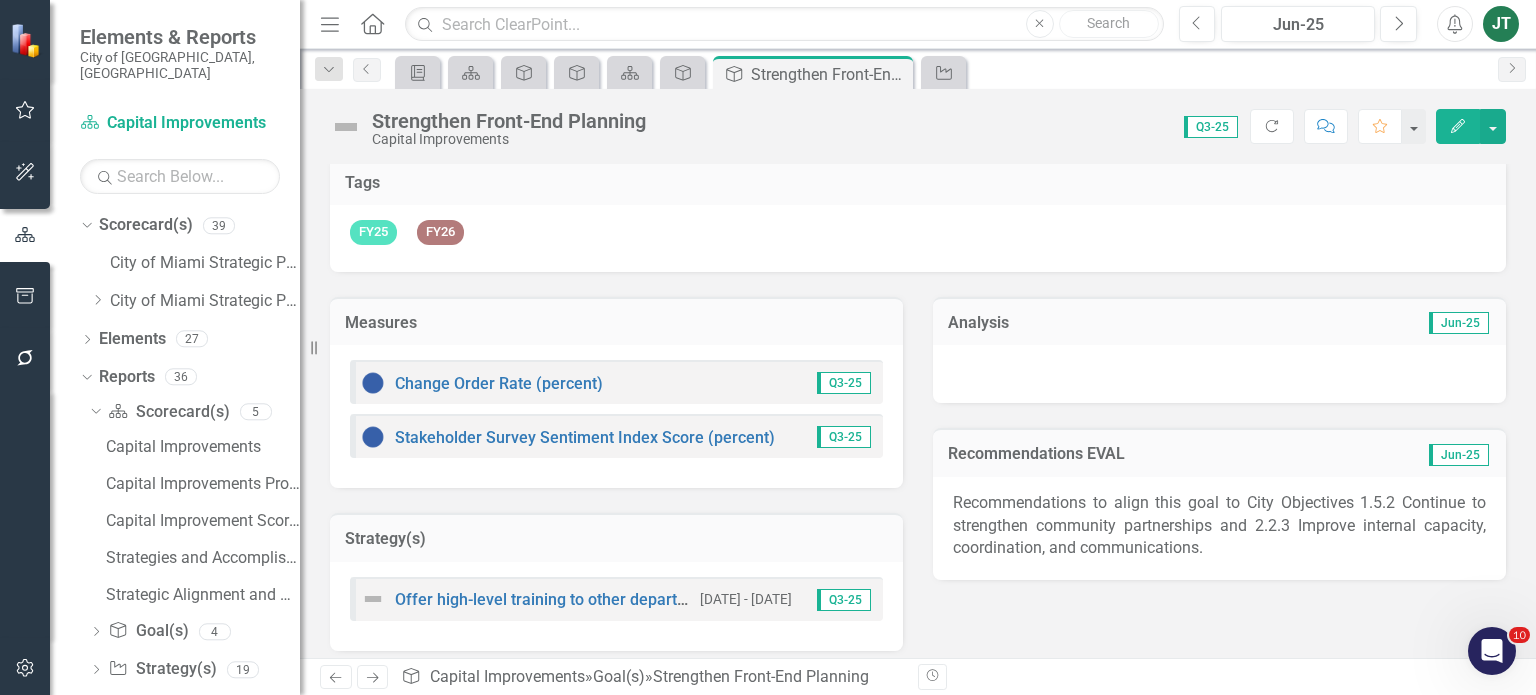 scroll, scrollTop: 153, scrollLeft: 0, axis: vertical 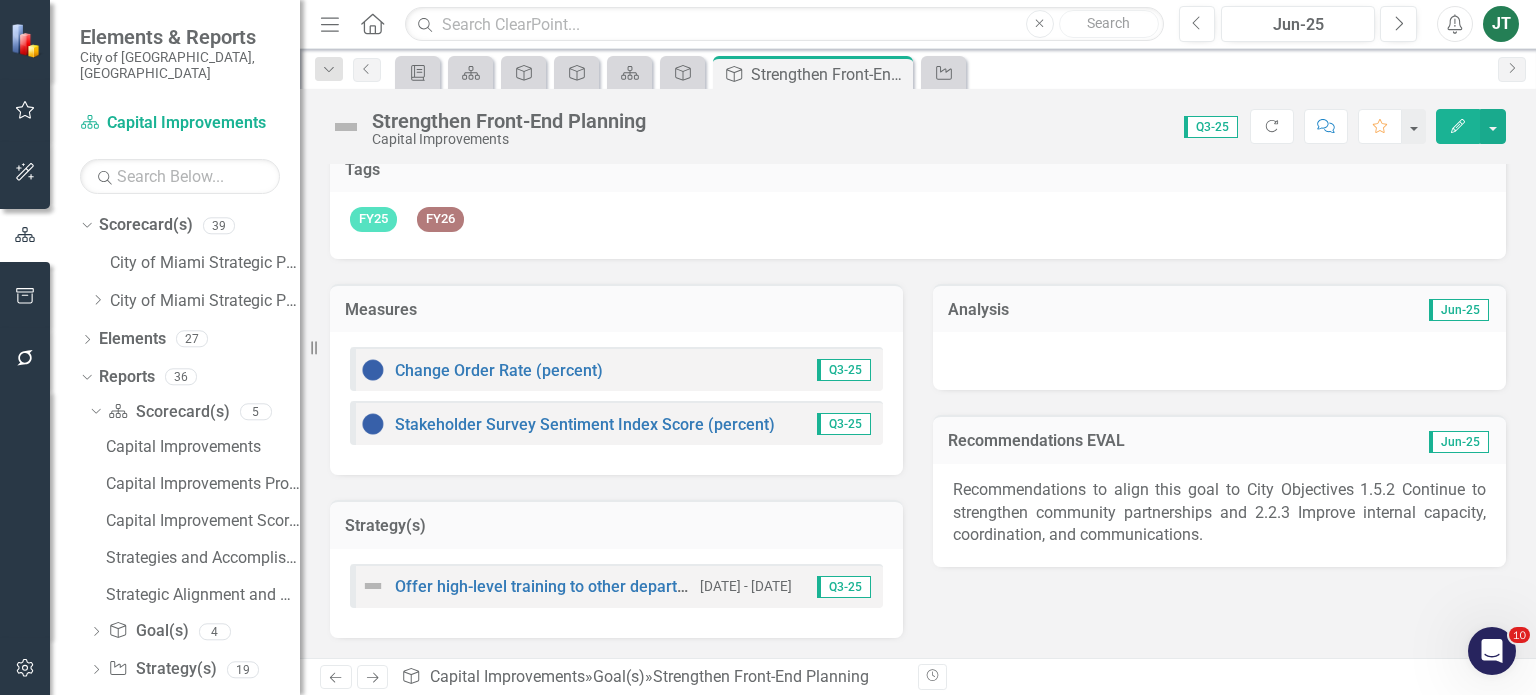 click on "Next" 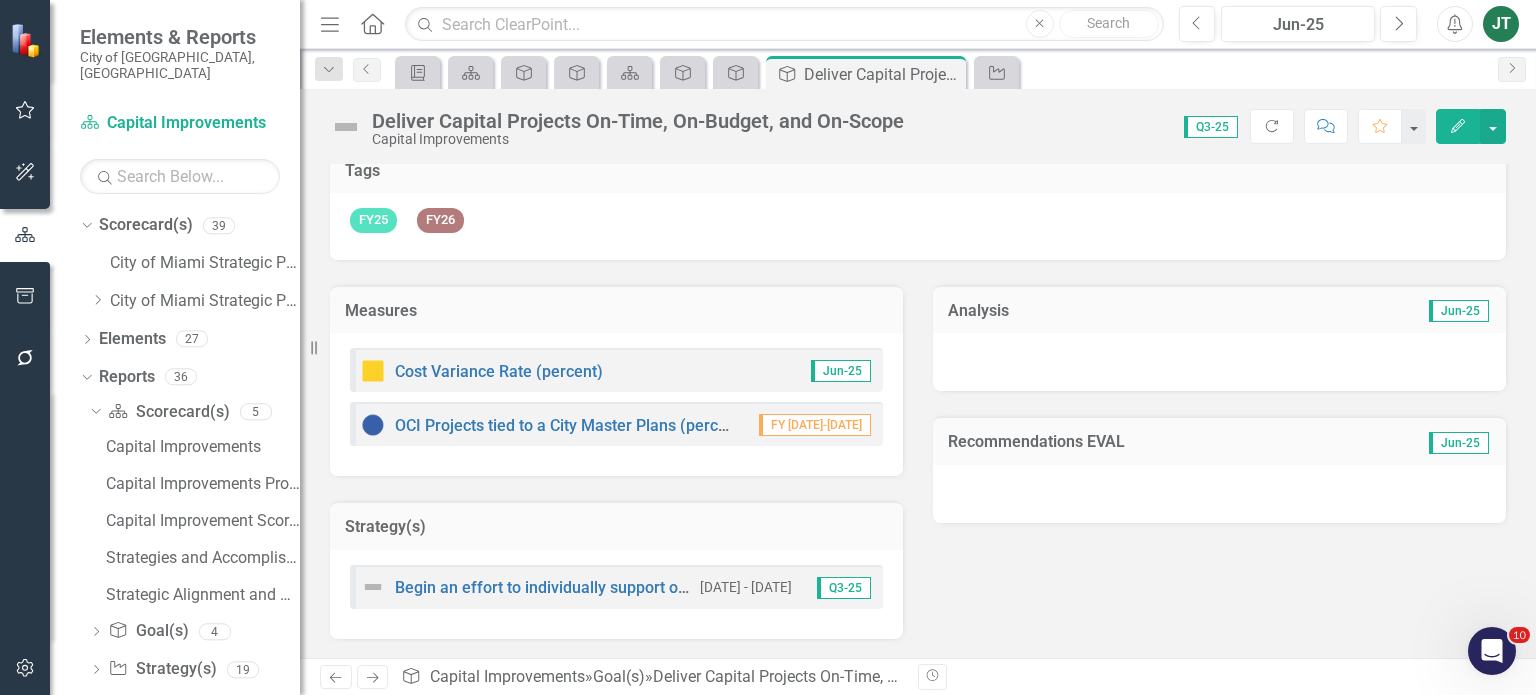 scroll, scrollTop: 153, scrollLeft: 0, axis: vertical 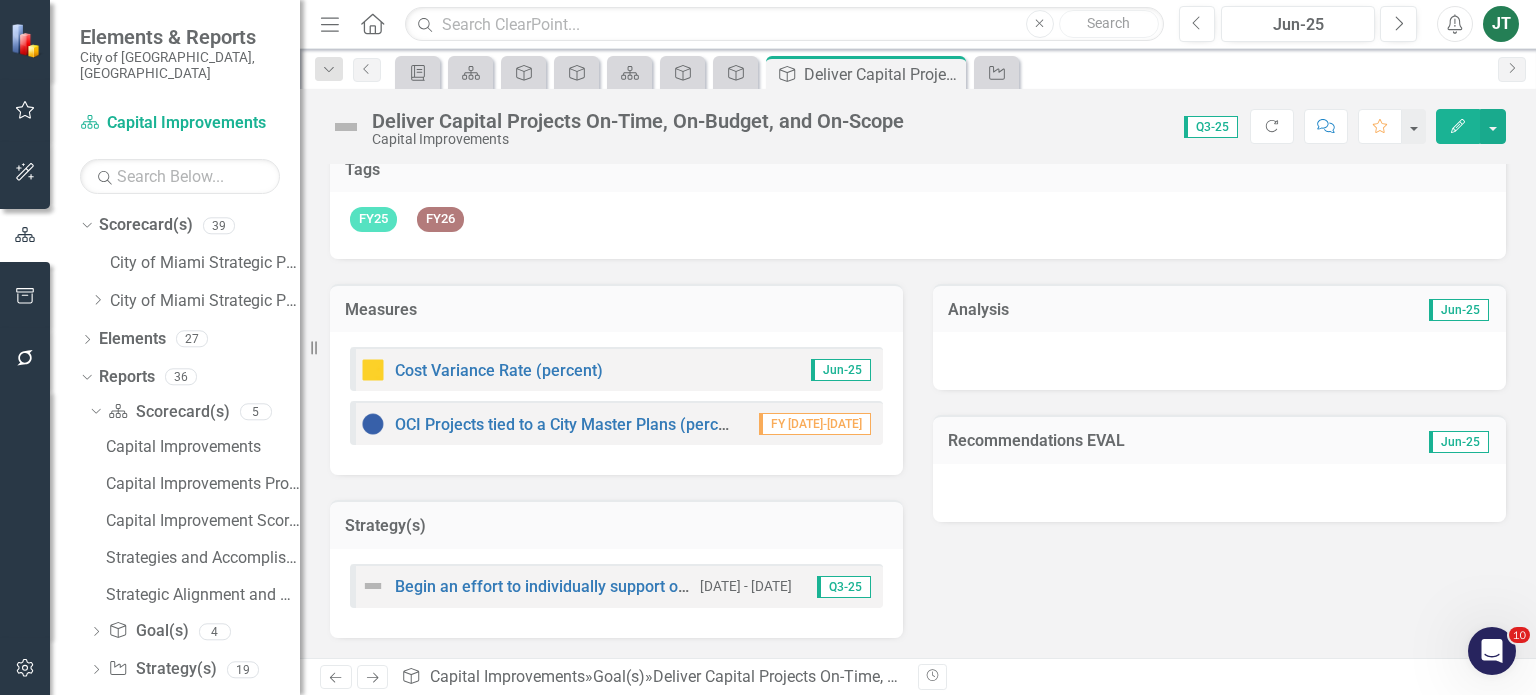 click on "Recommendations EVAL" at bounding box center (1149, 441) 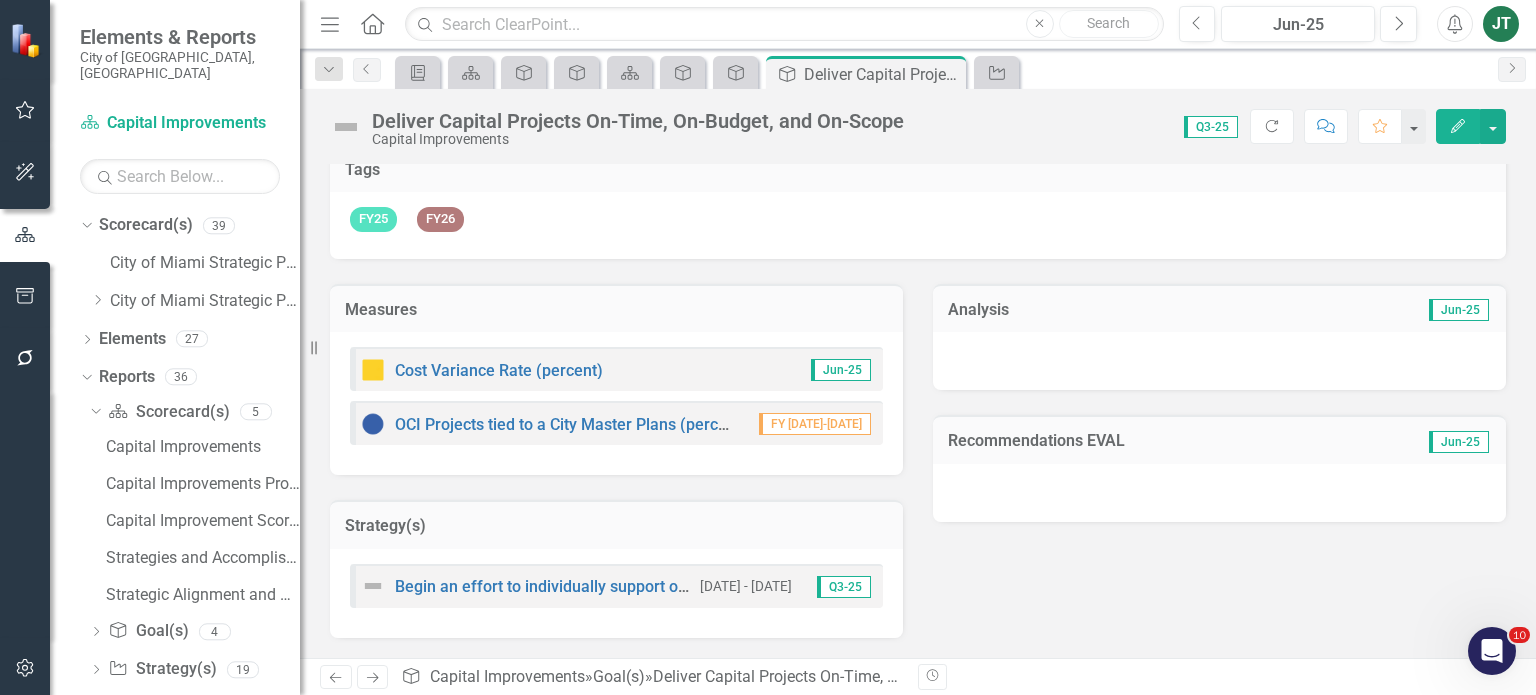 click on "Recommendations EVAL" at bounding box center (1149, 441) 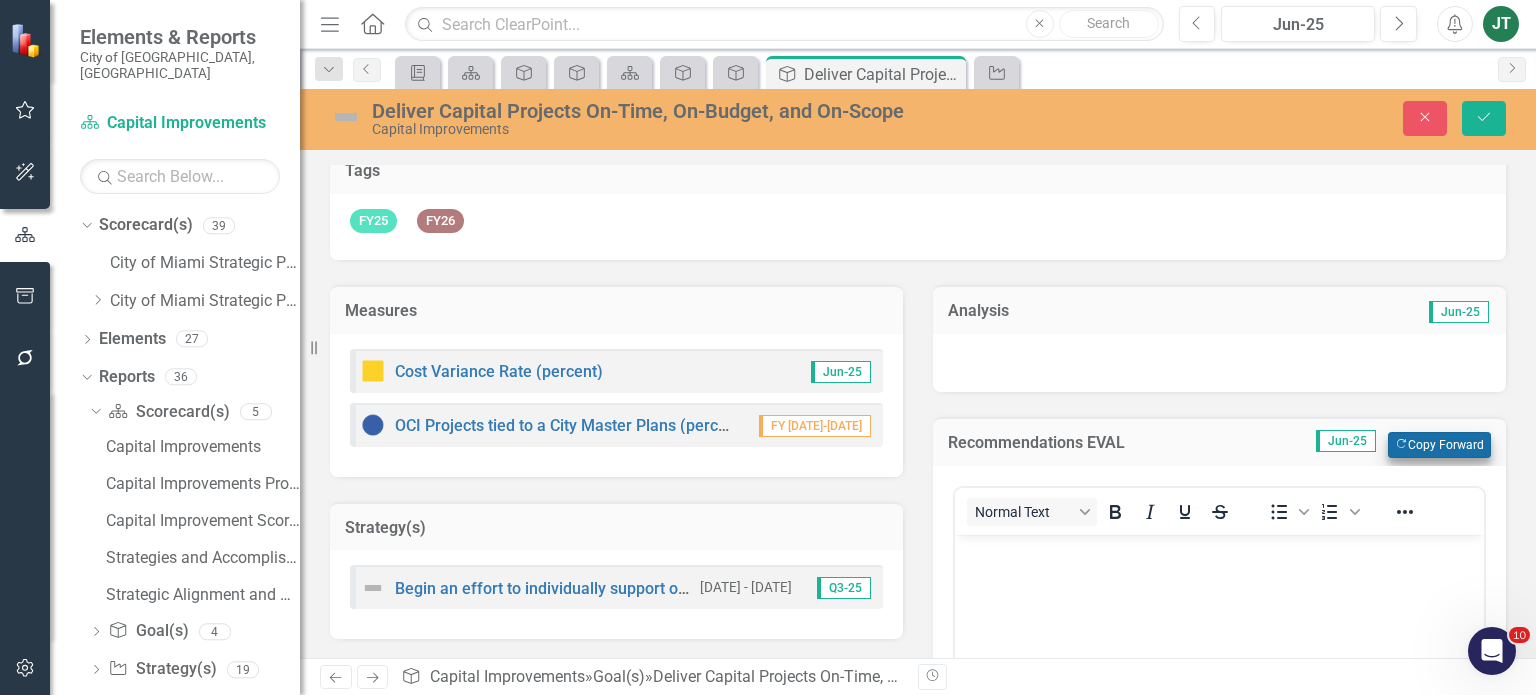 scroll, scrollTop: 0, scrollLeft: 0, axis: both 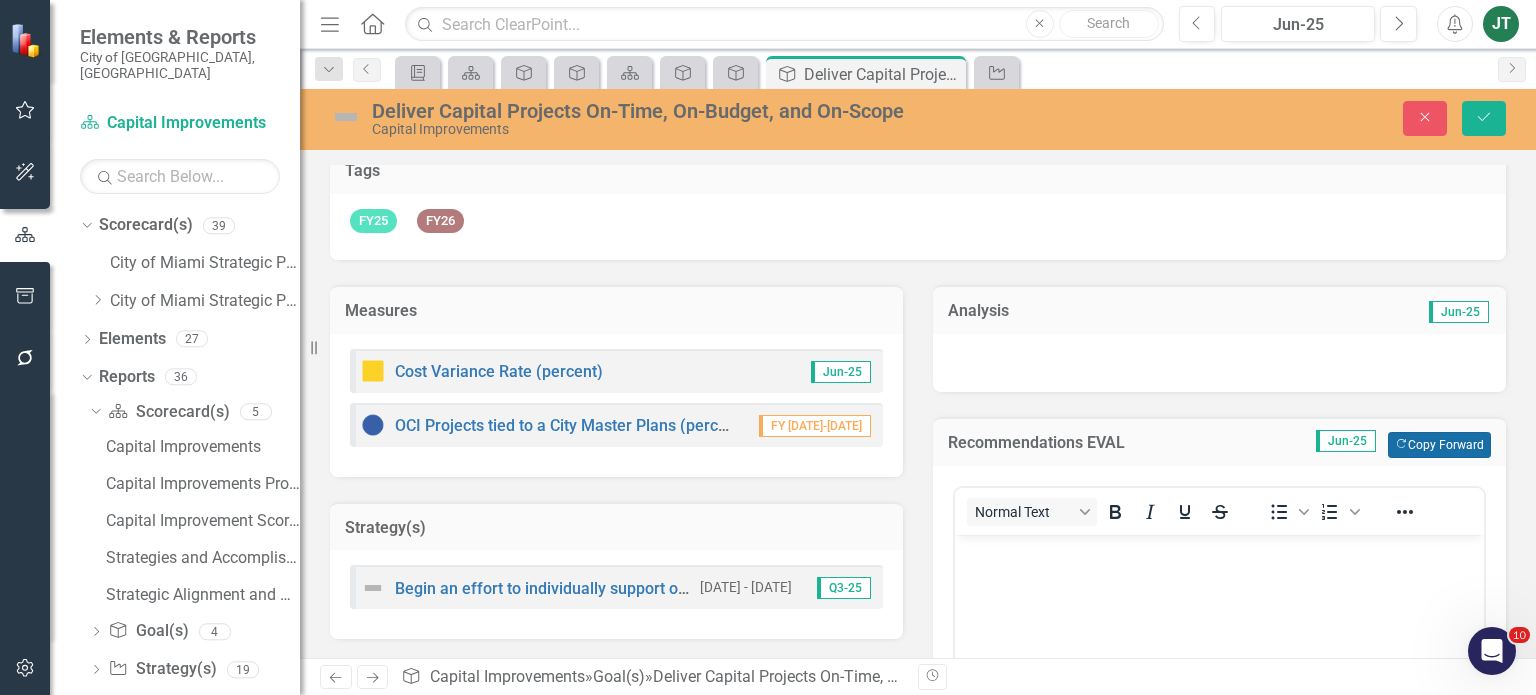 click on "Copy Forward  Copy Forward" at bounding box center (1439, 445) 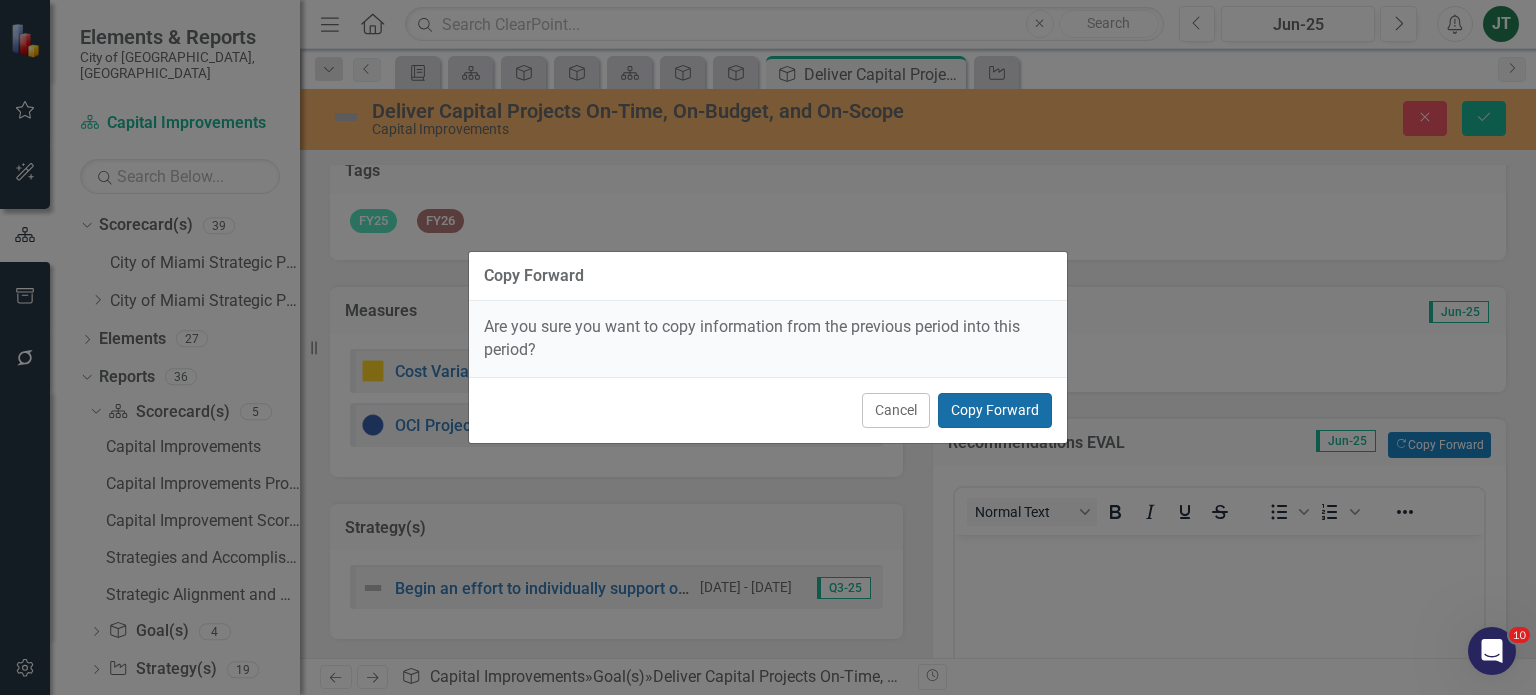 click on "Copy Forward" at bounding box center [995, 410] 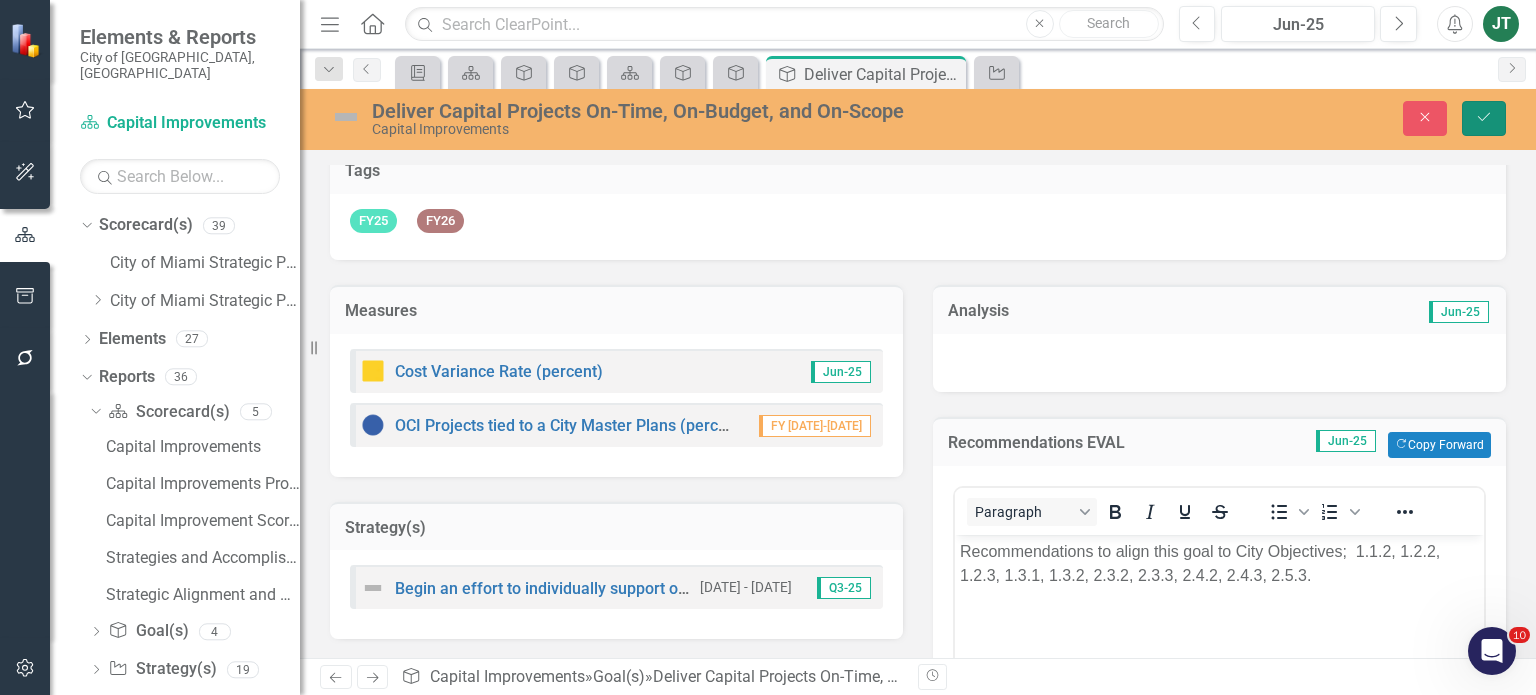 click on "Save" 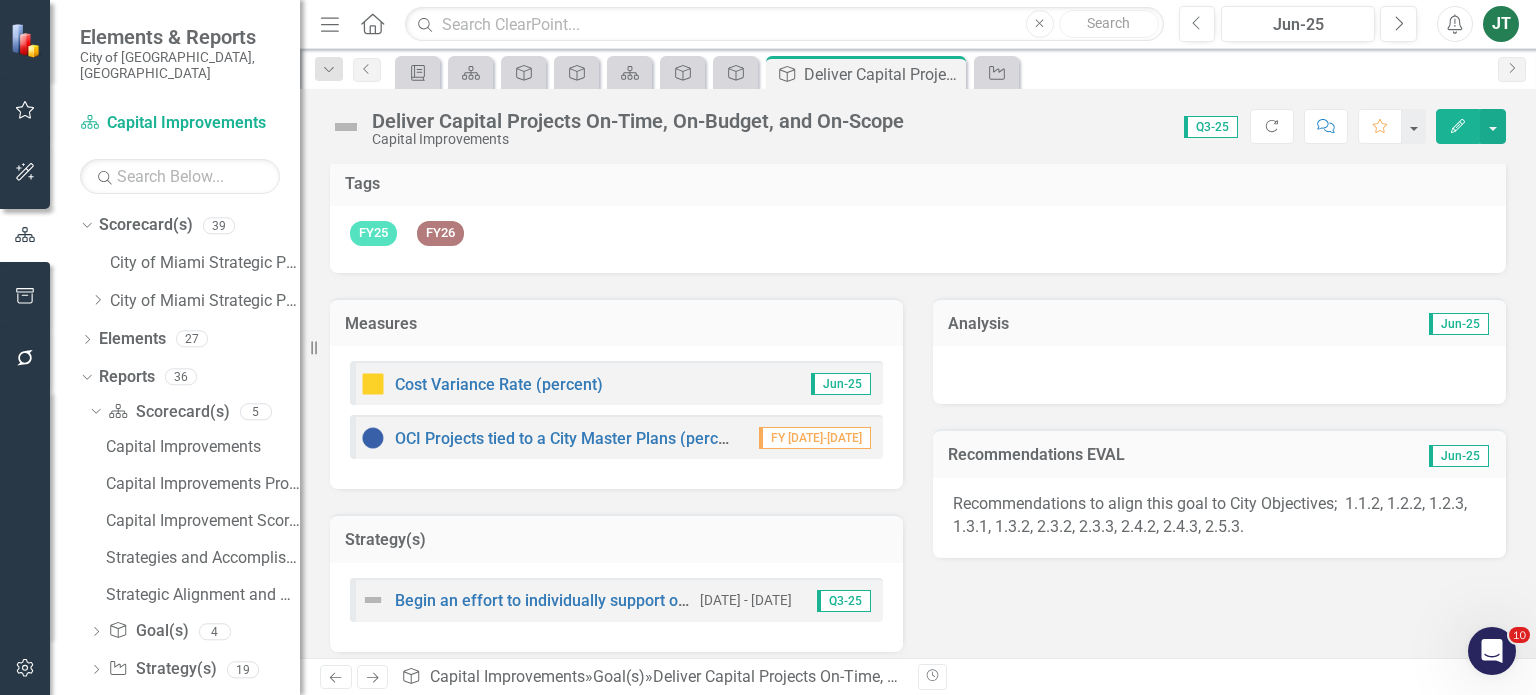 scroll, scrollTop: 153, scrollLeft: 0, axis: vertical 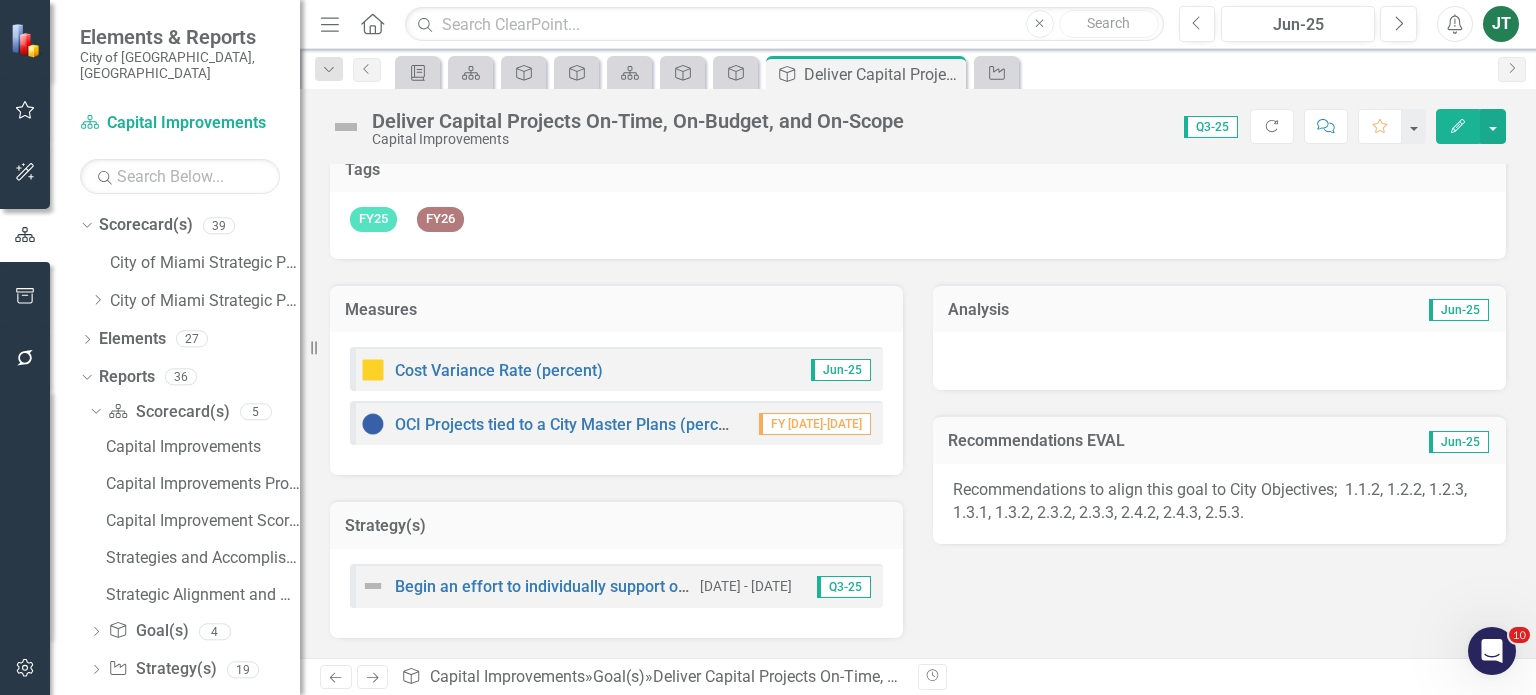 click on "Next" at bounding box center (373, 677) 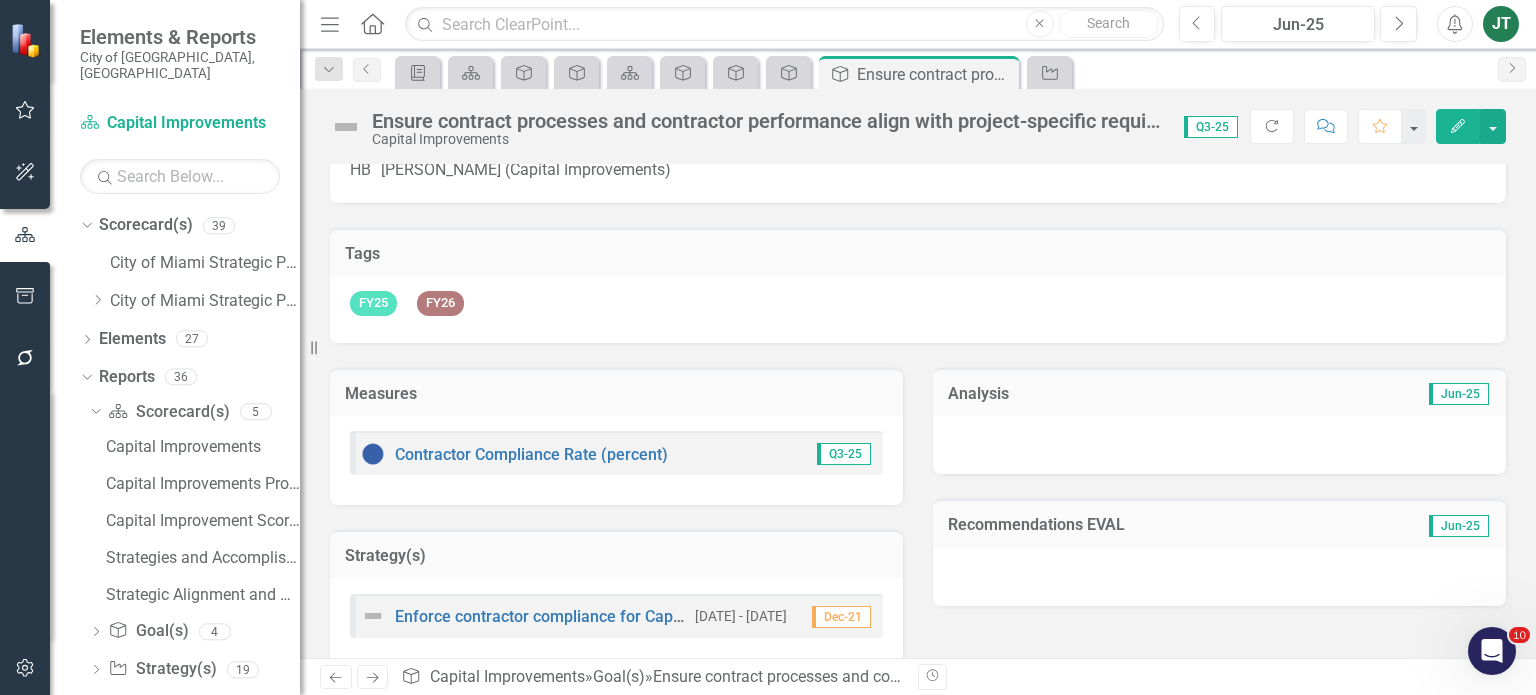 scroll, scrollTop: 99, scrollLeft: 0, axis: vertical 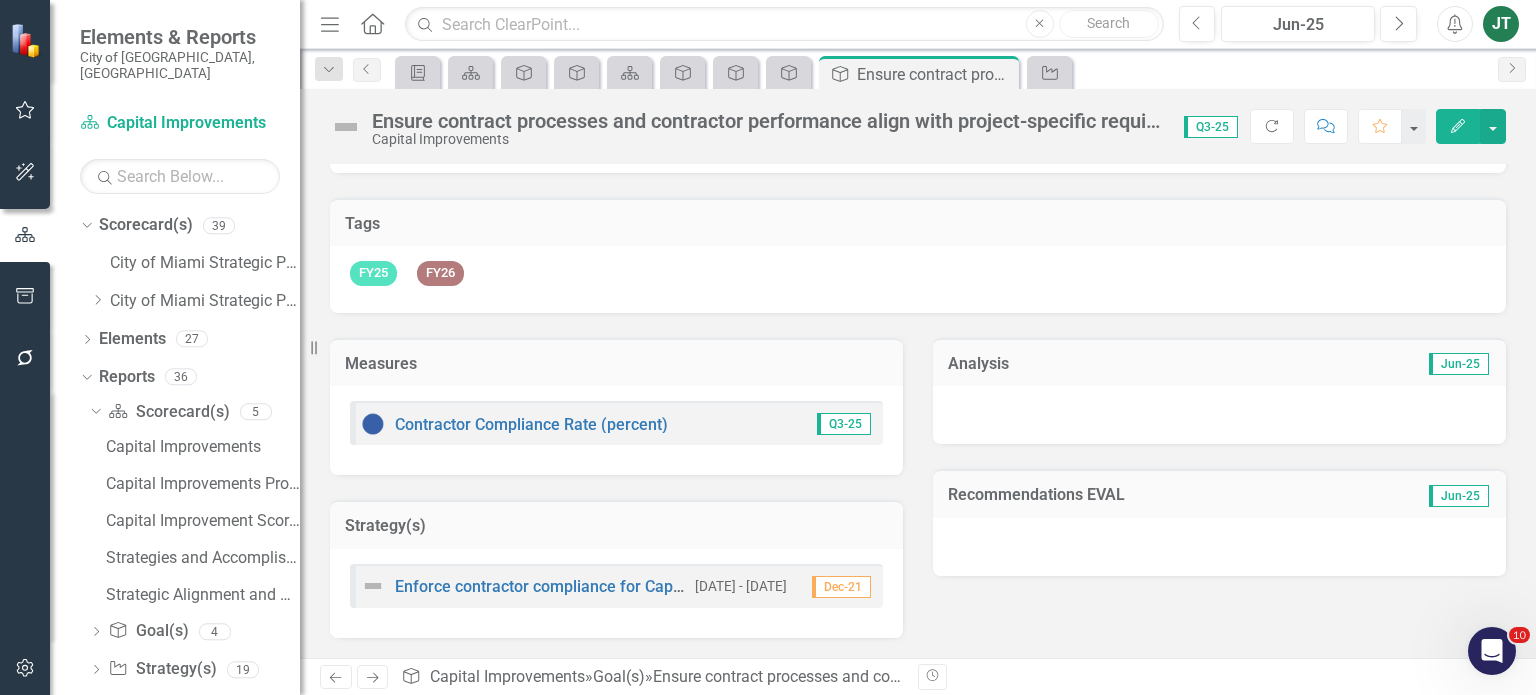 click on "Recommendations EVAL" at bounding box center (1149, 495) 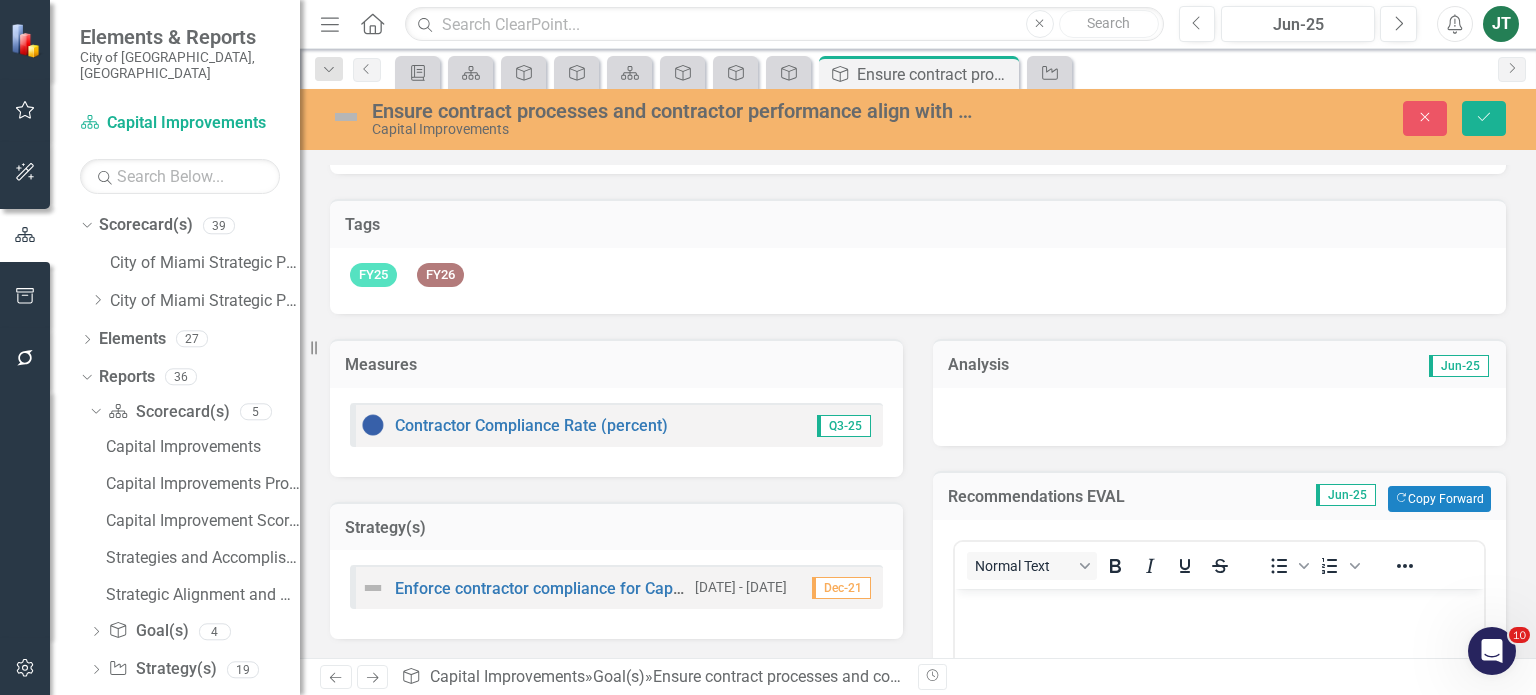 scroll, scrollTop: 0, scrollLeft: 0, axis: both 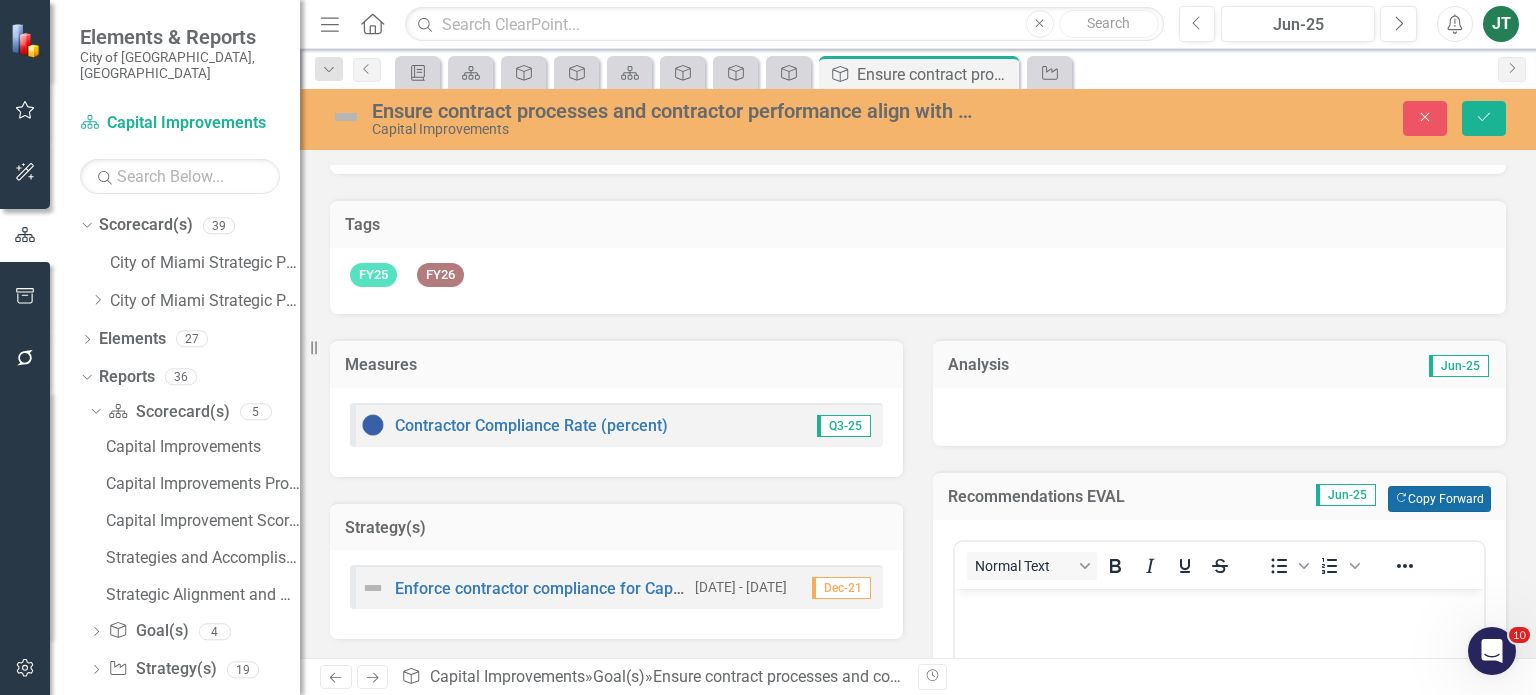 click on "Copy Forward  Copy Forward" at bounding box center [1439, 499] 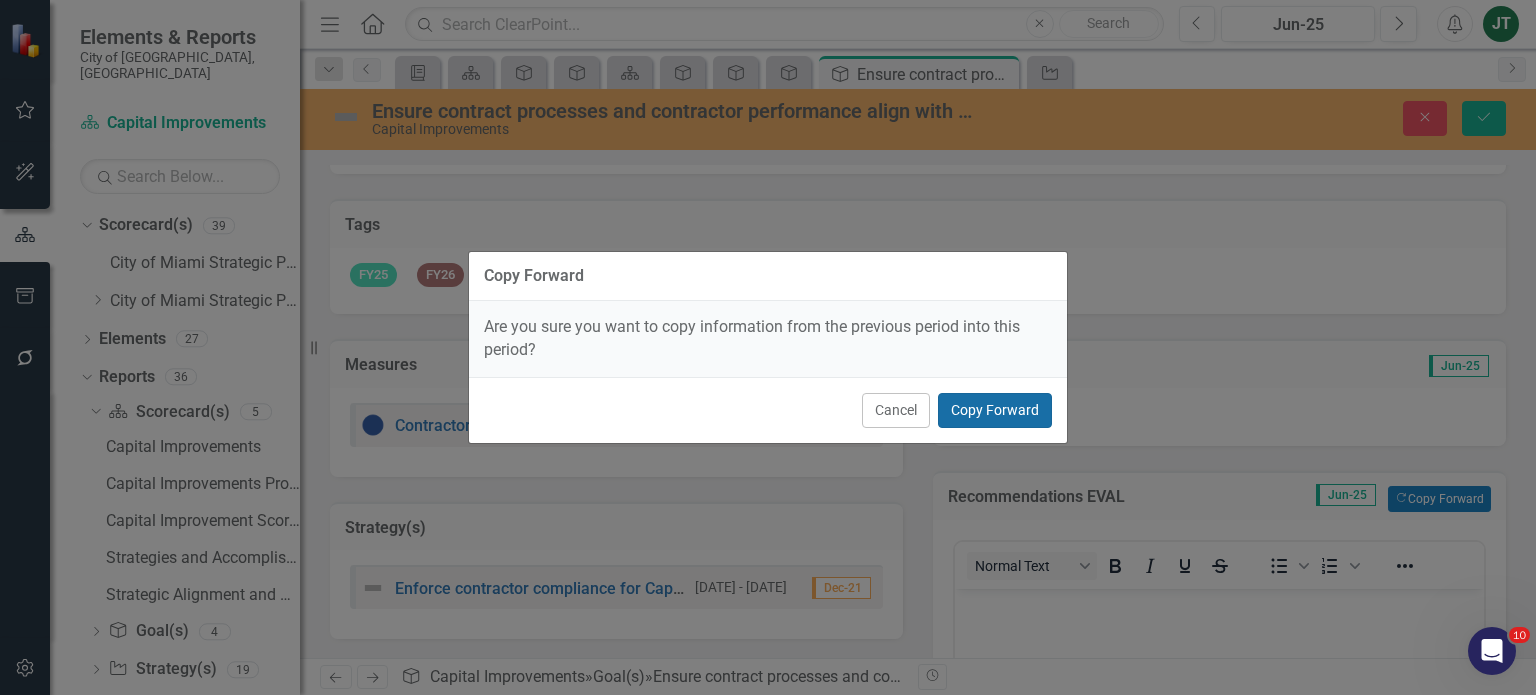 click on "Copy Forward" at bounding box center (995, 410) 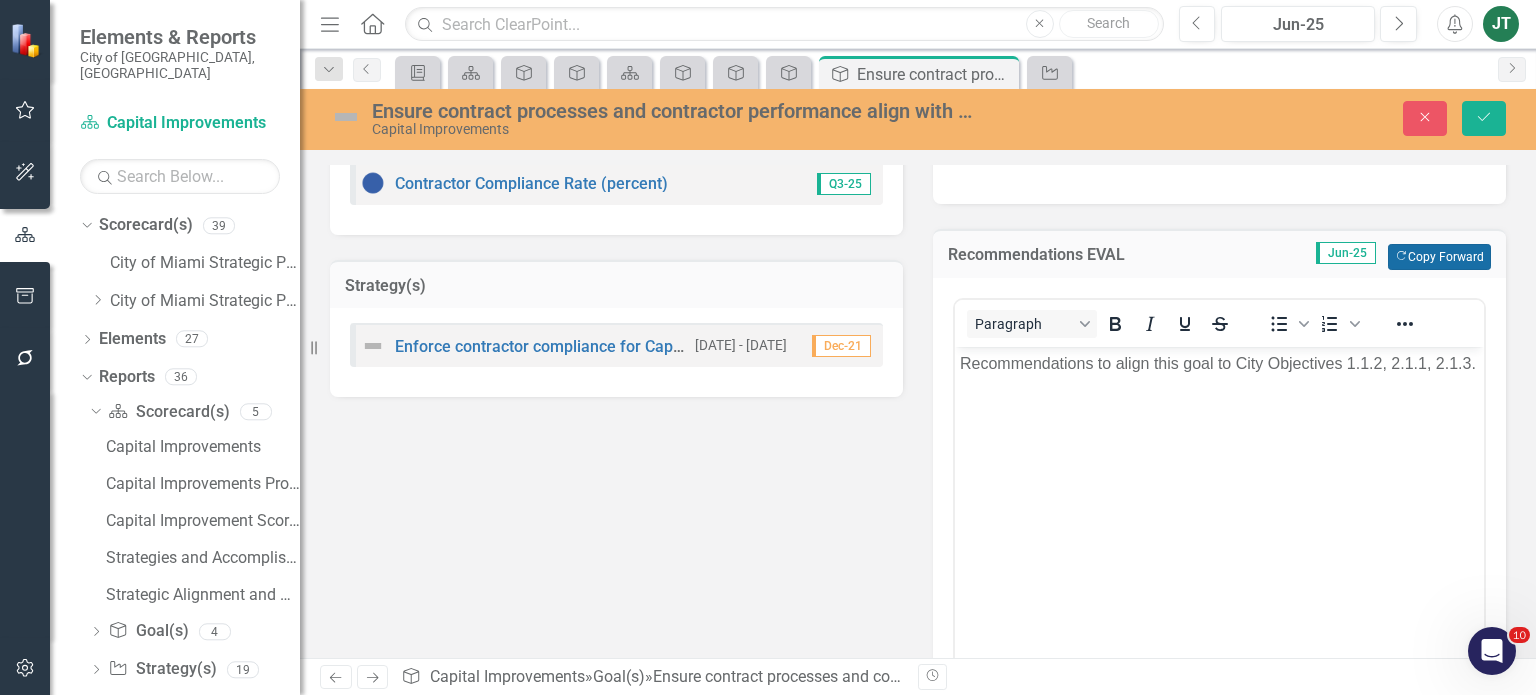 scroll, scrollTop: 399, scrollLeft: 0, axis: vertical 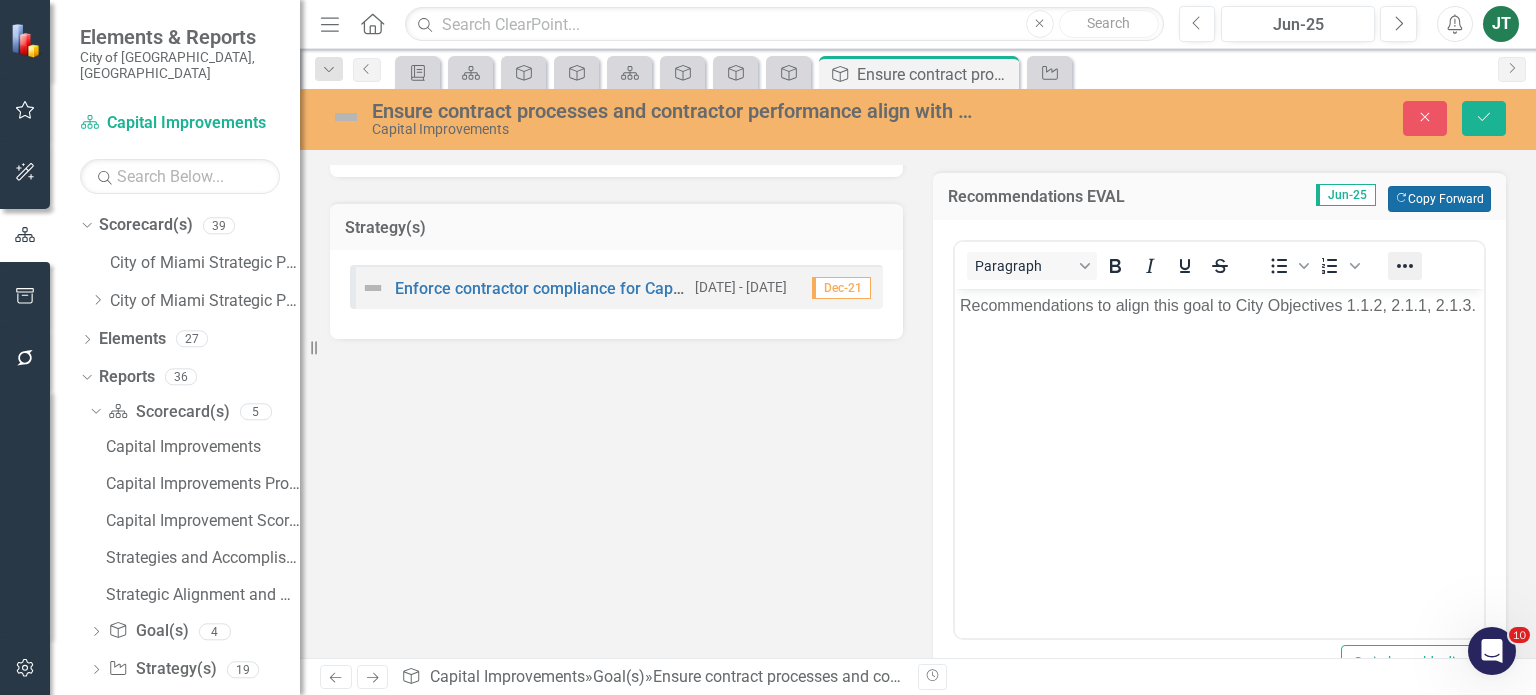 click at bounding box center [1405, 266] 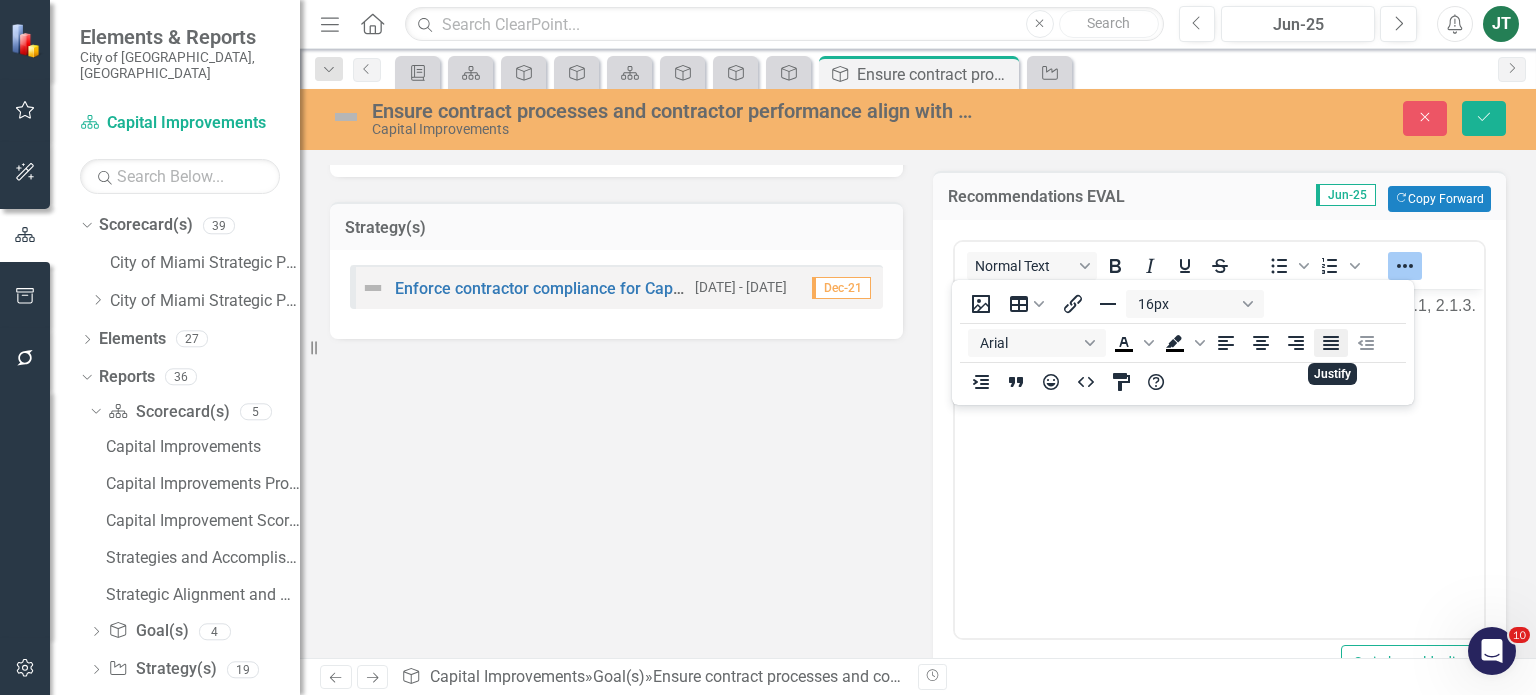click 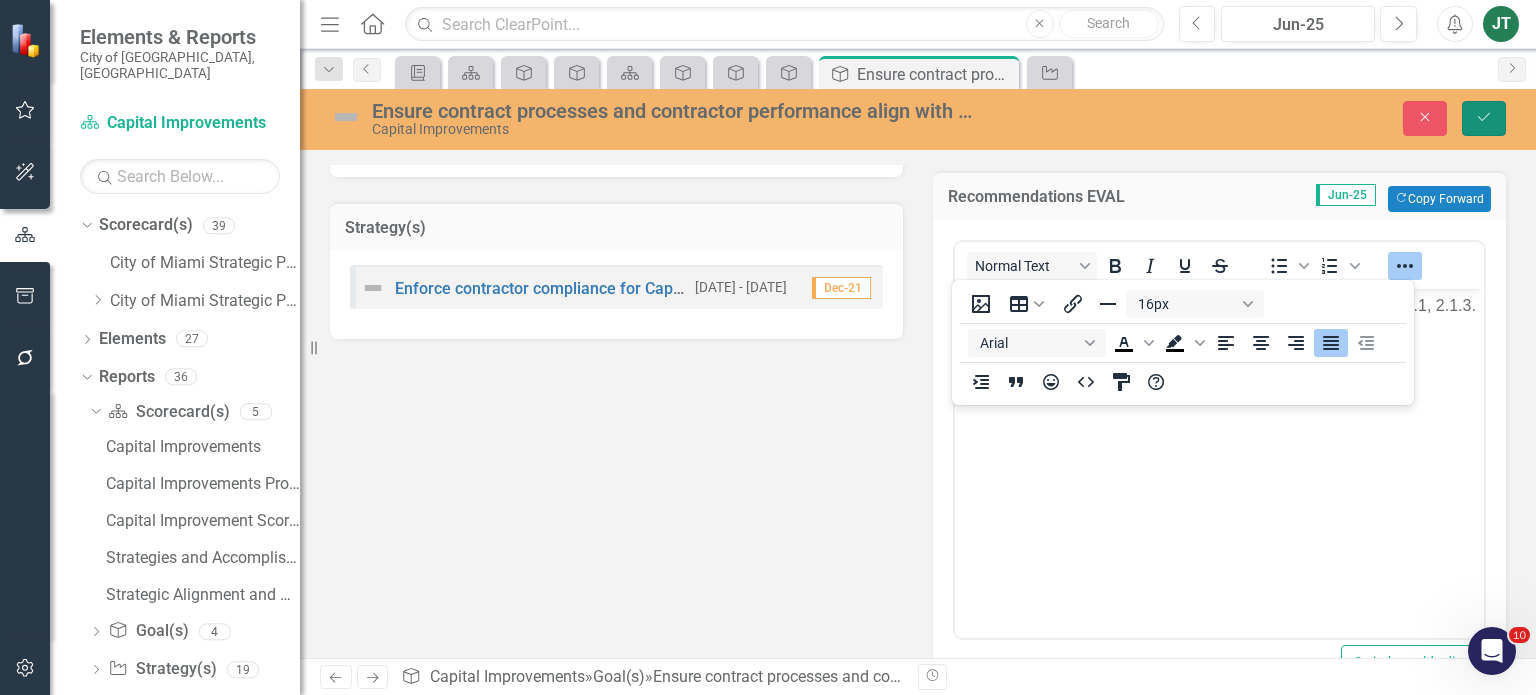 click on "Save" 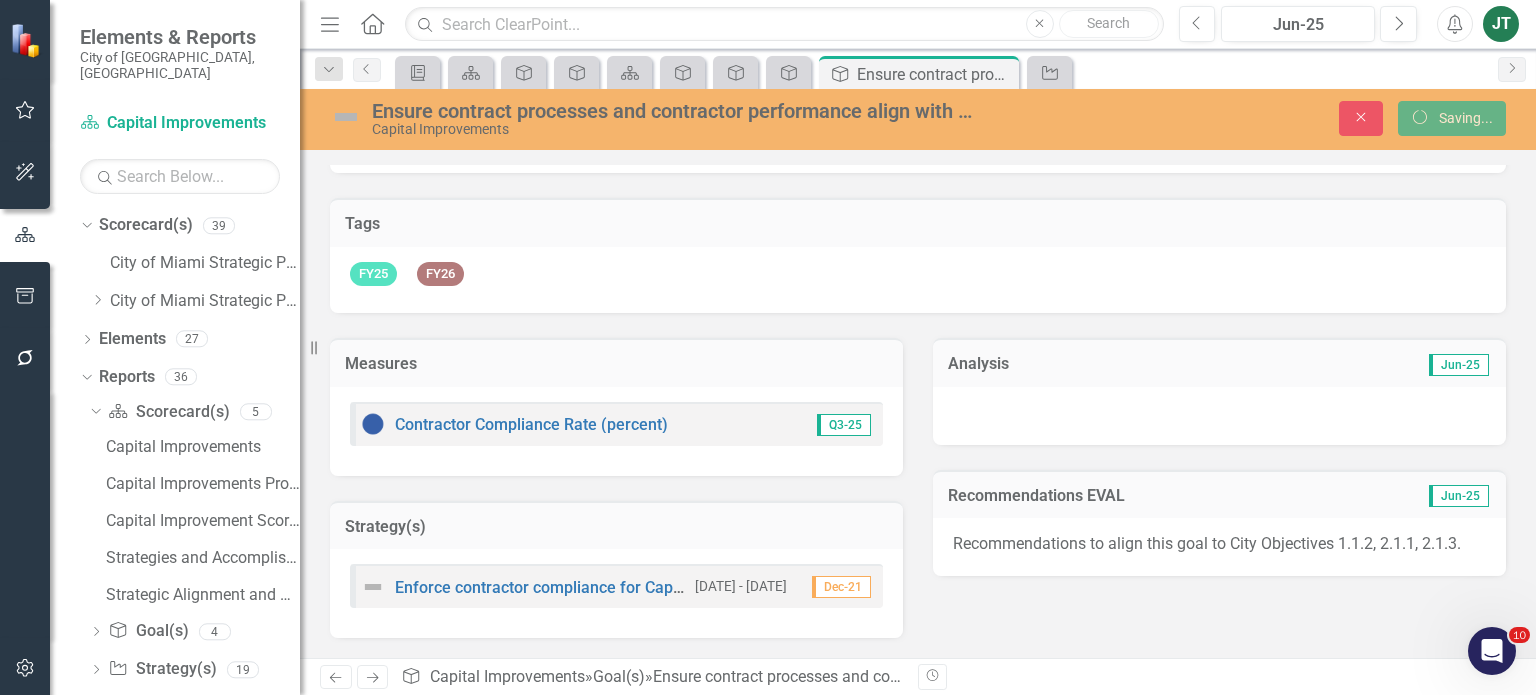 scroll, scrollTop: 100, scrollLeft: 0, axis: vertical 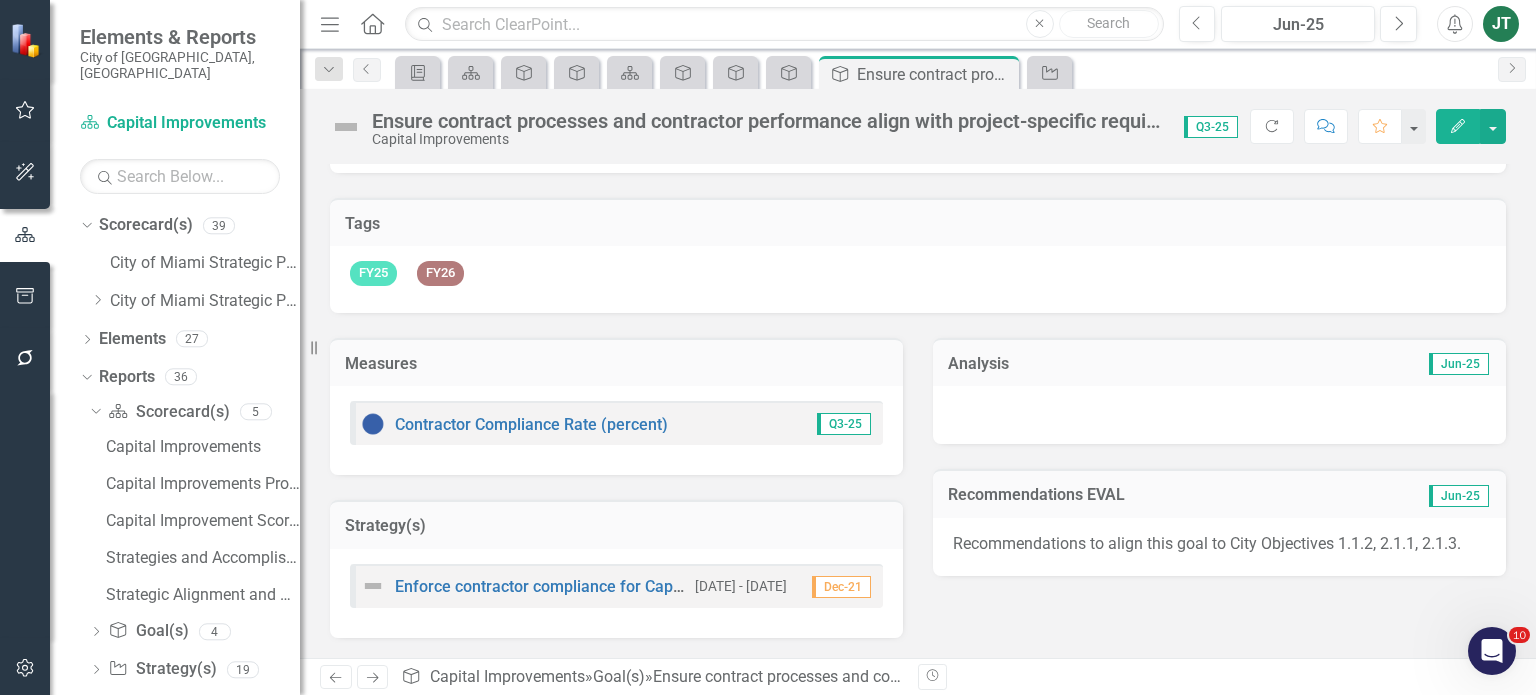 click on "Next" 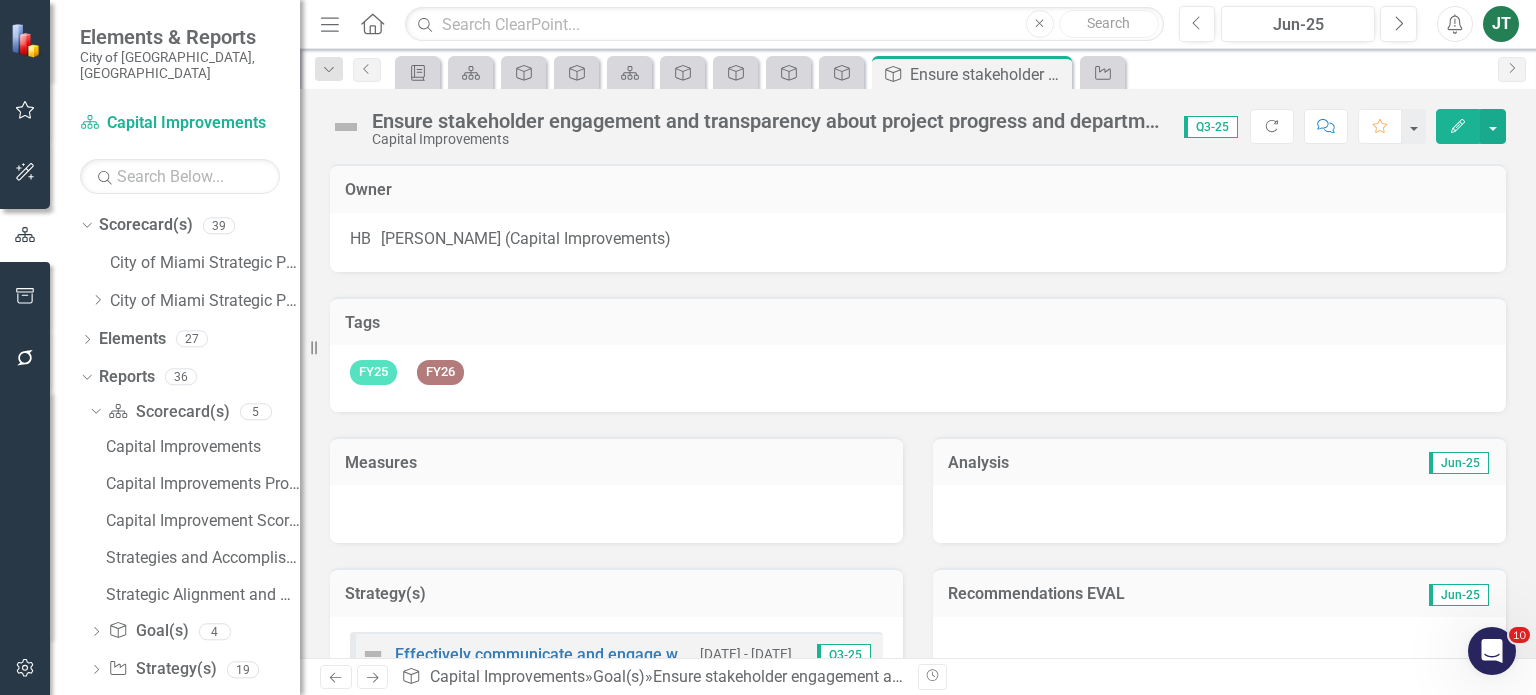 scroll, scrollTop: 68, scrollLeft: 0, axis: vertical 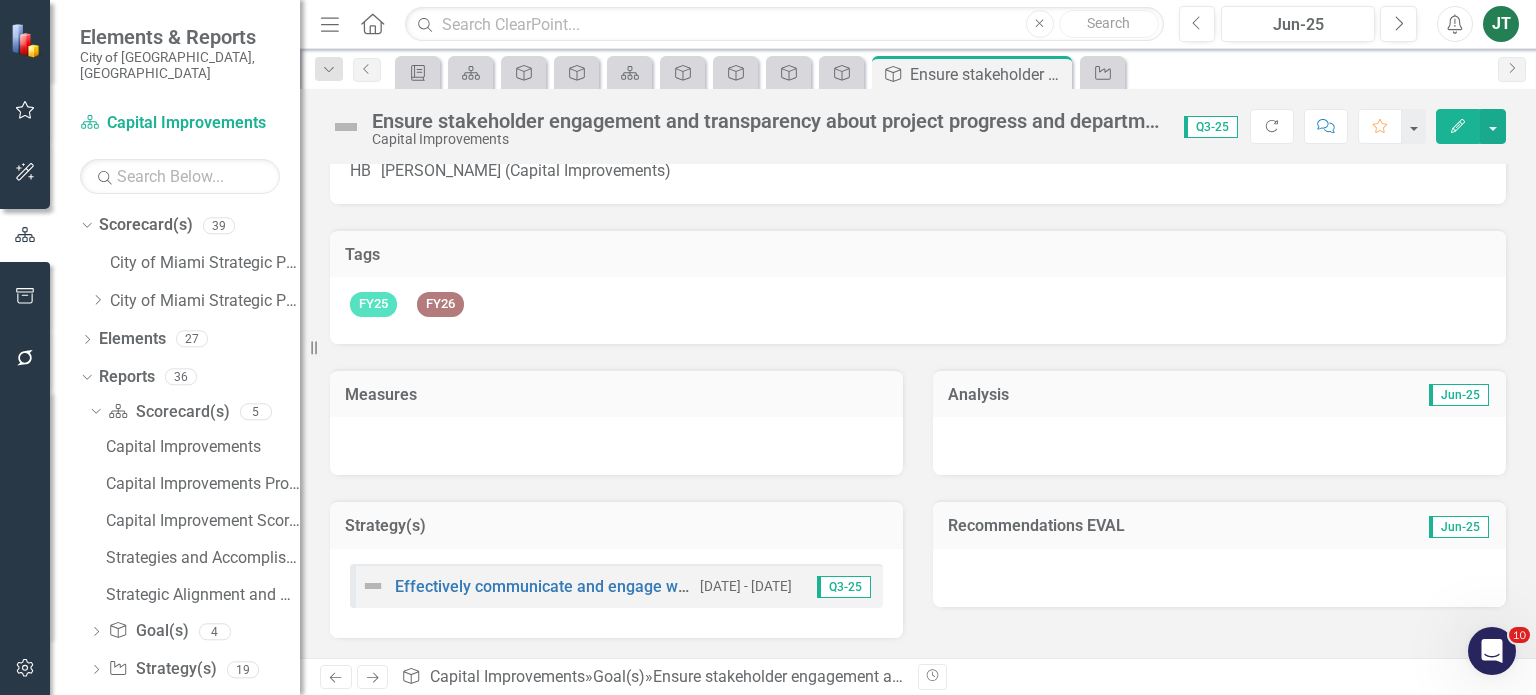 click on "Recommendations EVAL" at bounding box center (1149, 526) 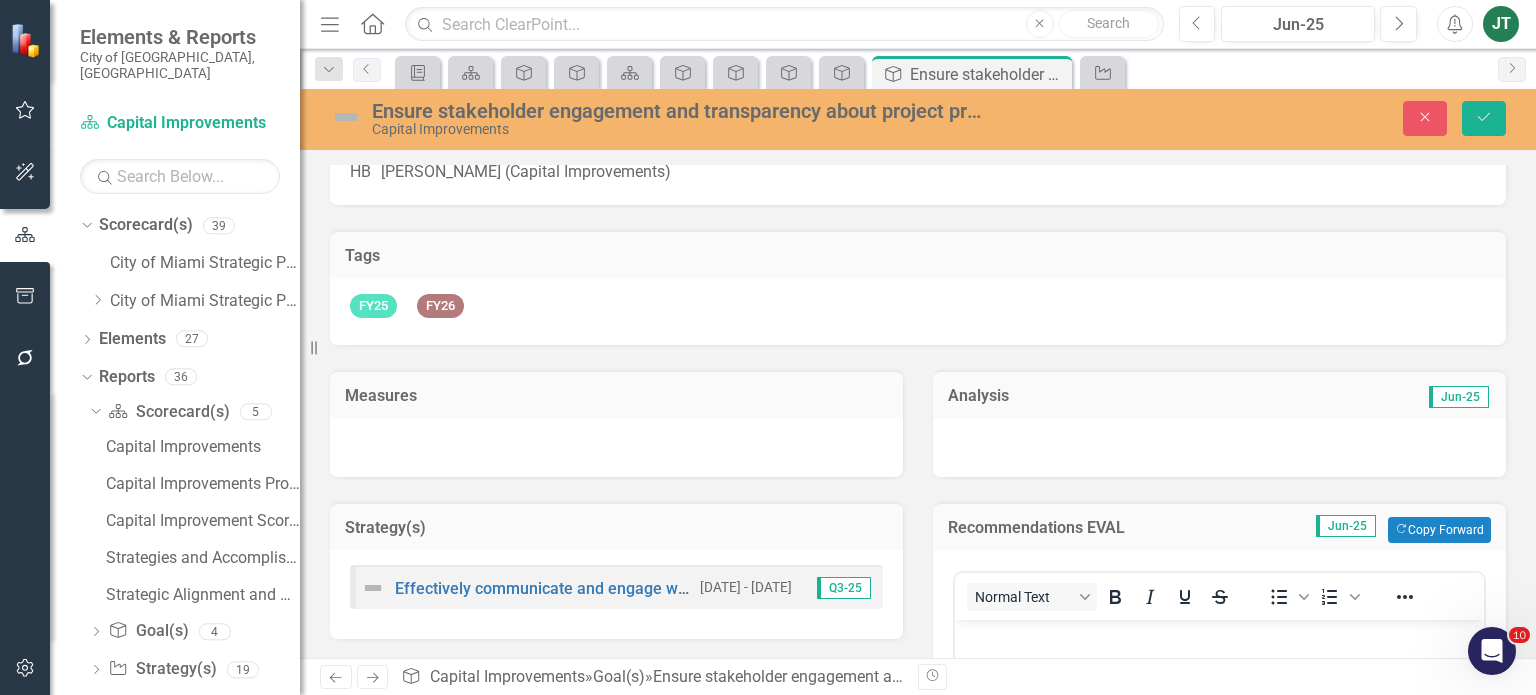 scroll, scrollTop: 0, scrollLeft: 0, axis: both 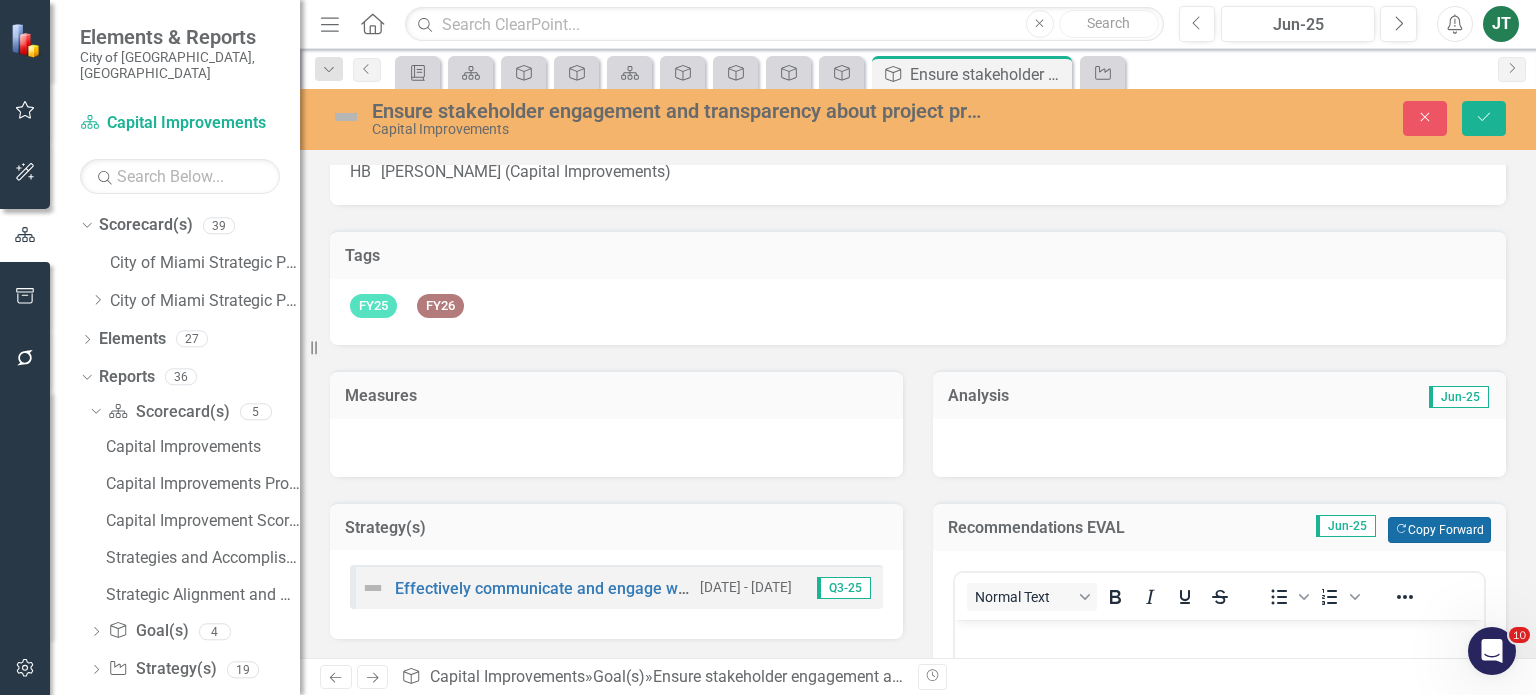 click on "Copy Forward  Copy Forward" at bounding box center [1439, 530] 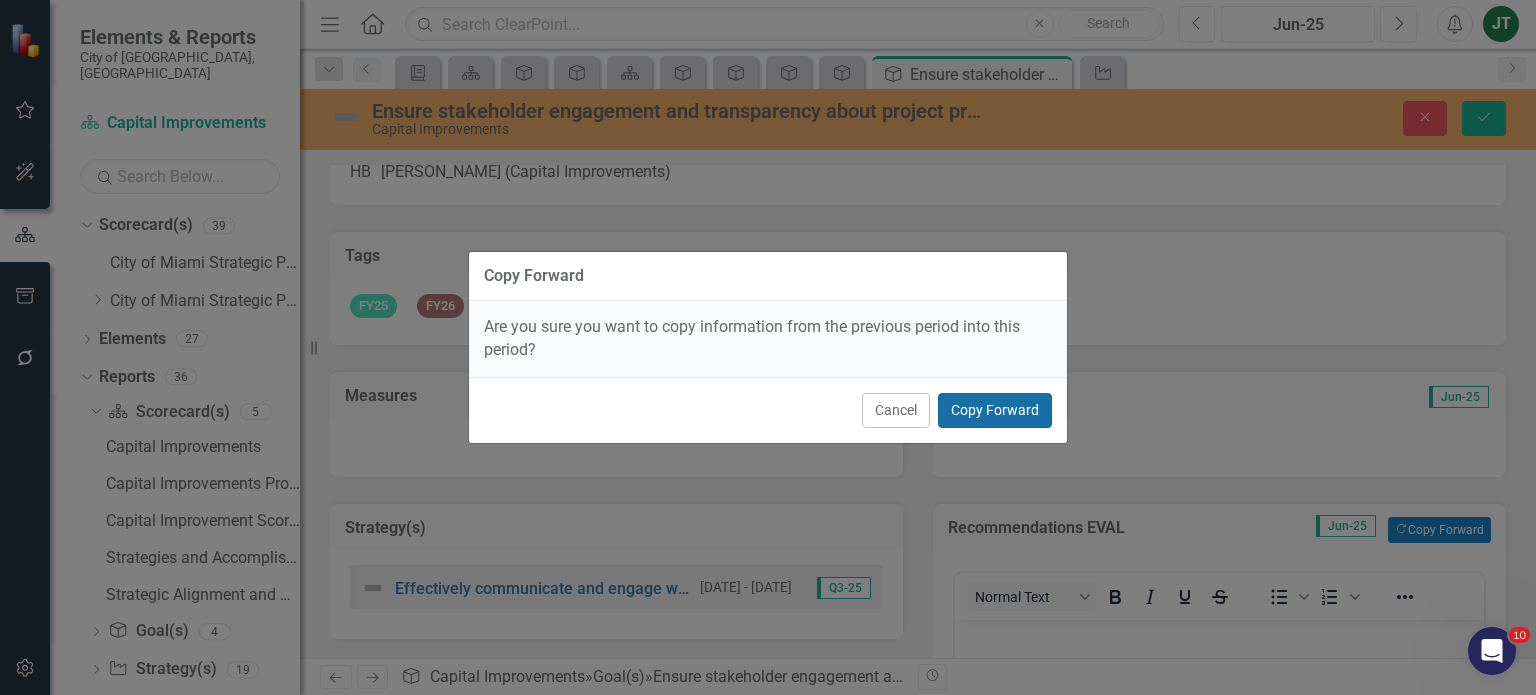 click on "Copy Forward" at bounding box center (995, 410) 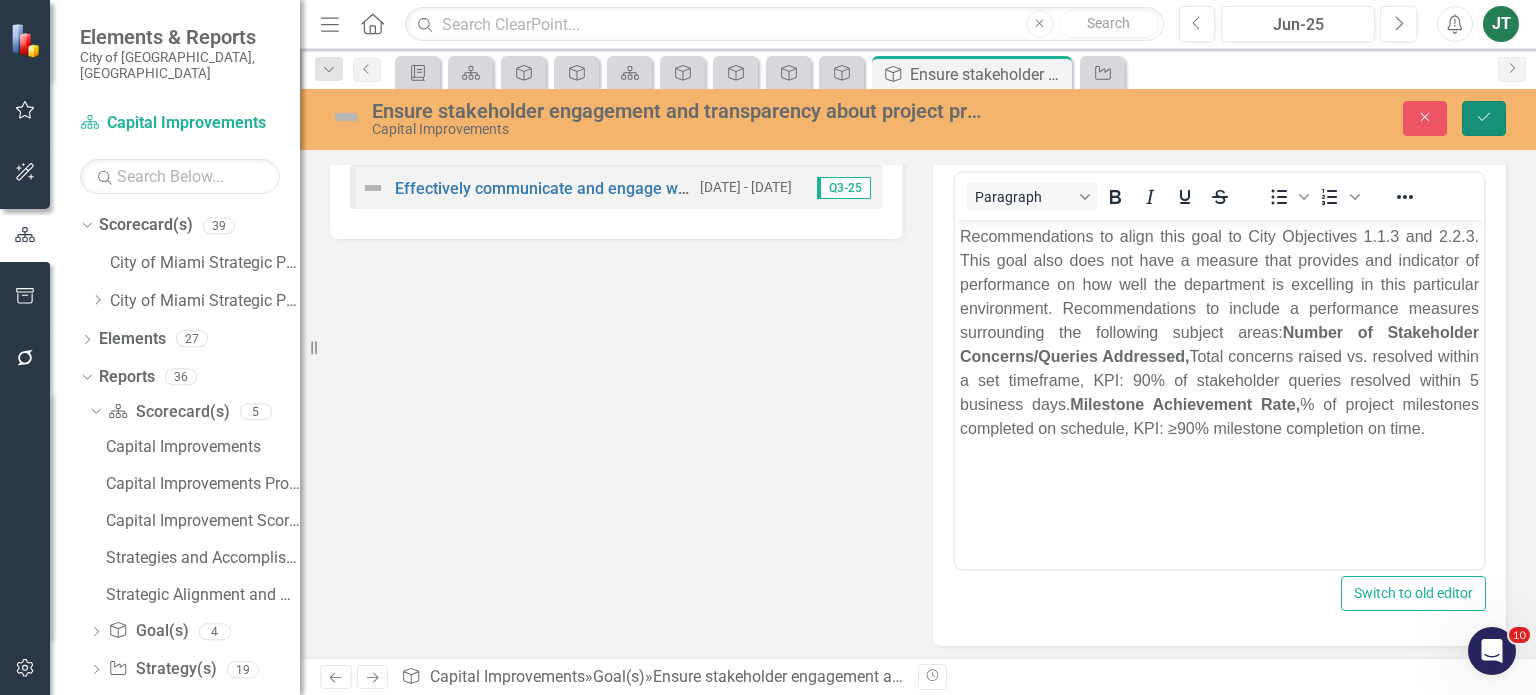 click on "Save" 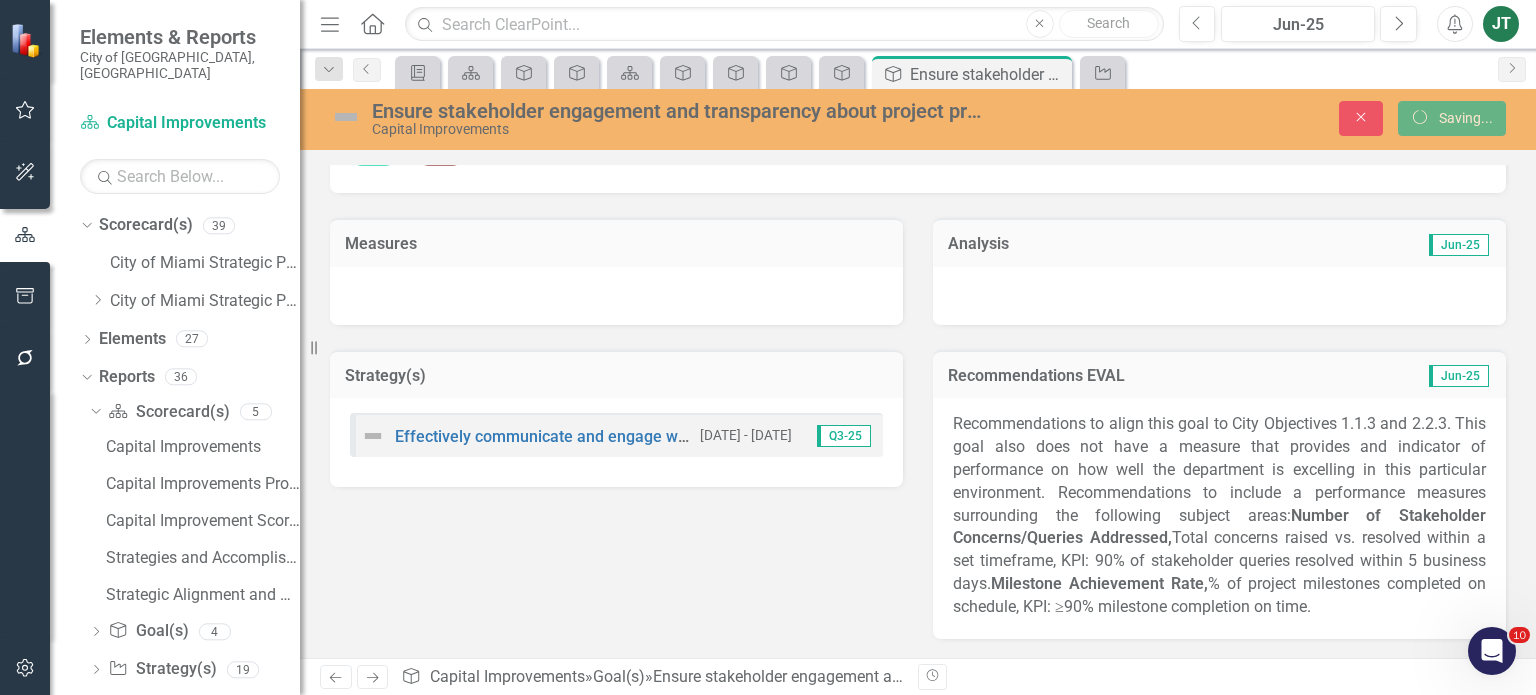 scroll, scrollTop: 221, scrollLeft: 0, axis: vertical 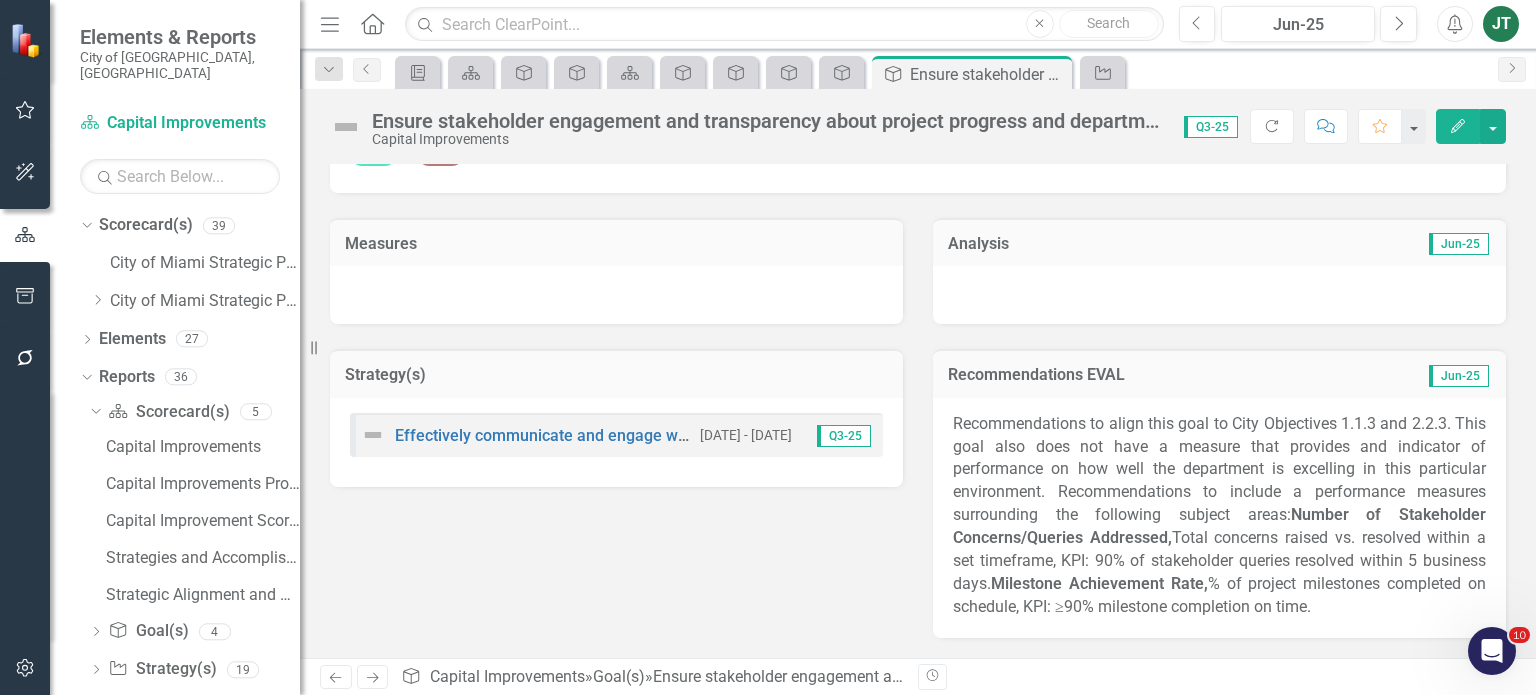 click on "Next" 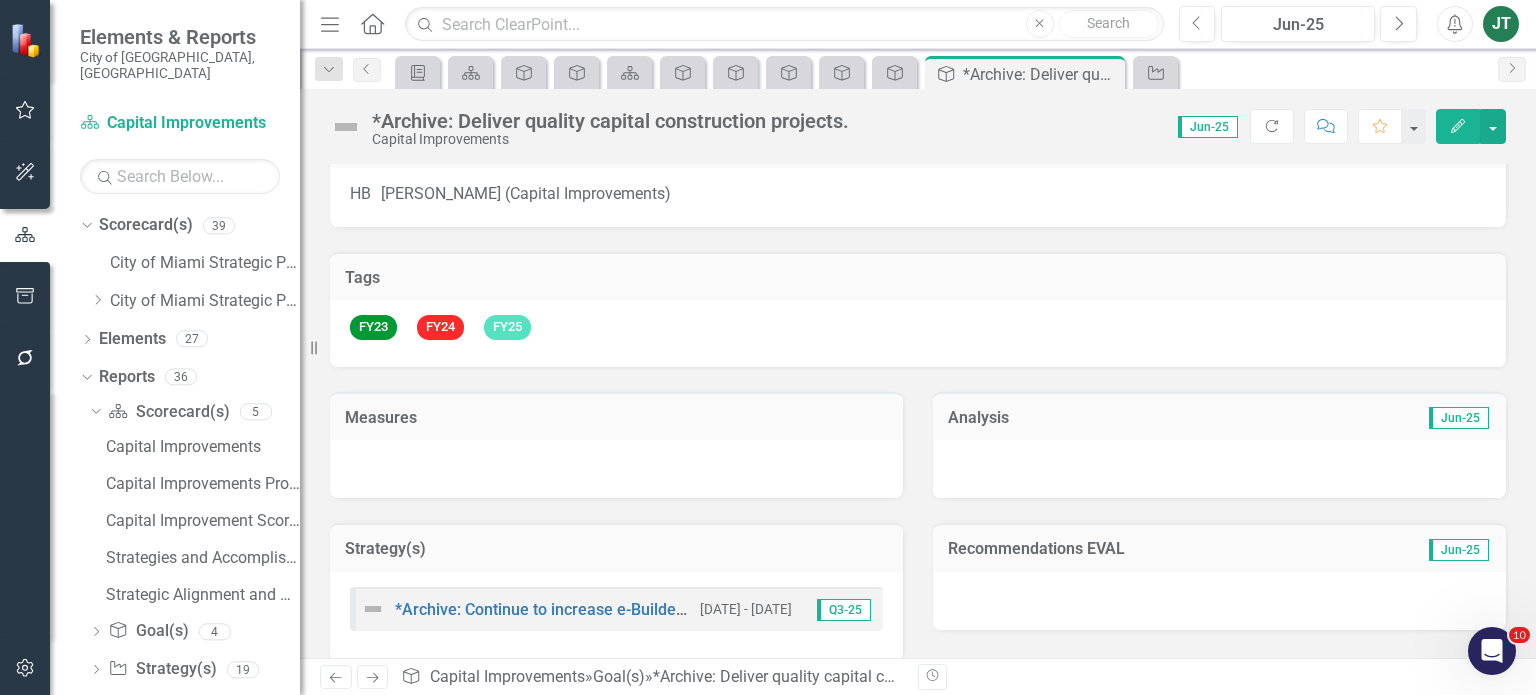 scroll, scrollTop: 68, scrollLeft: 0, axis: vertical 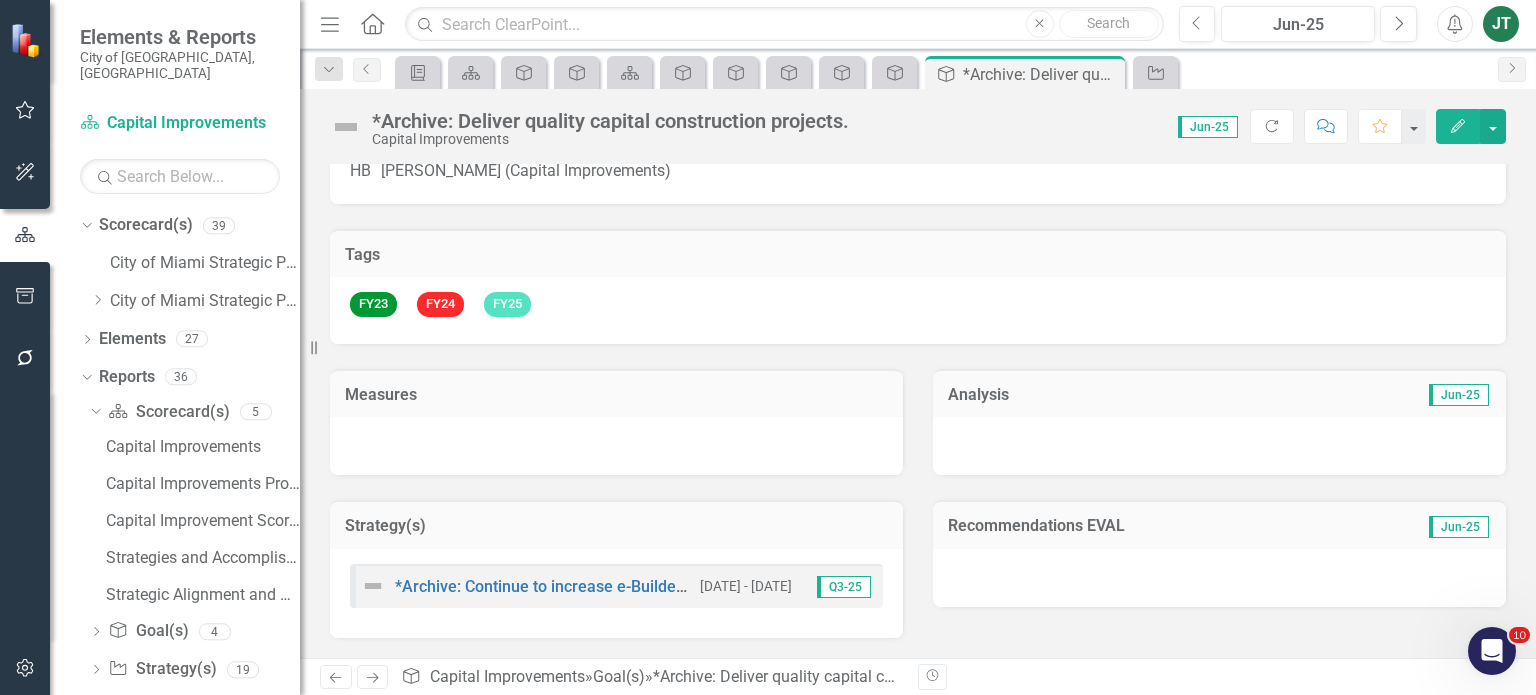 click on "Next" 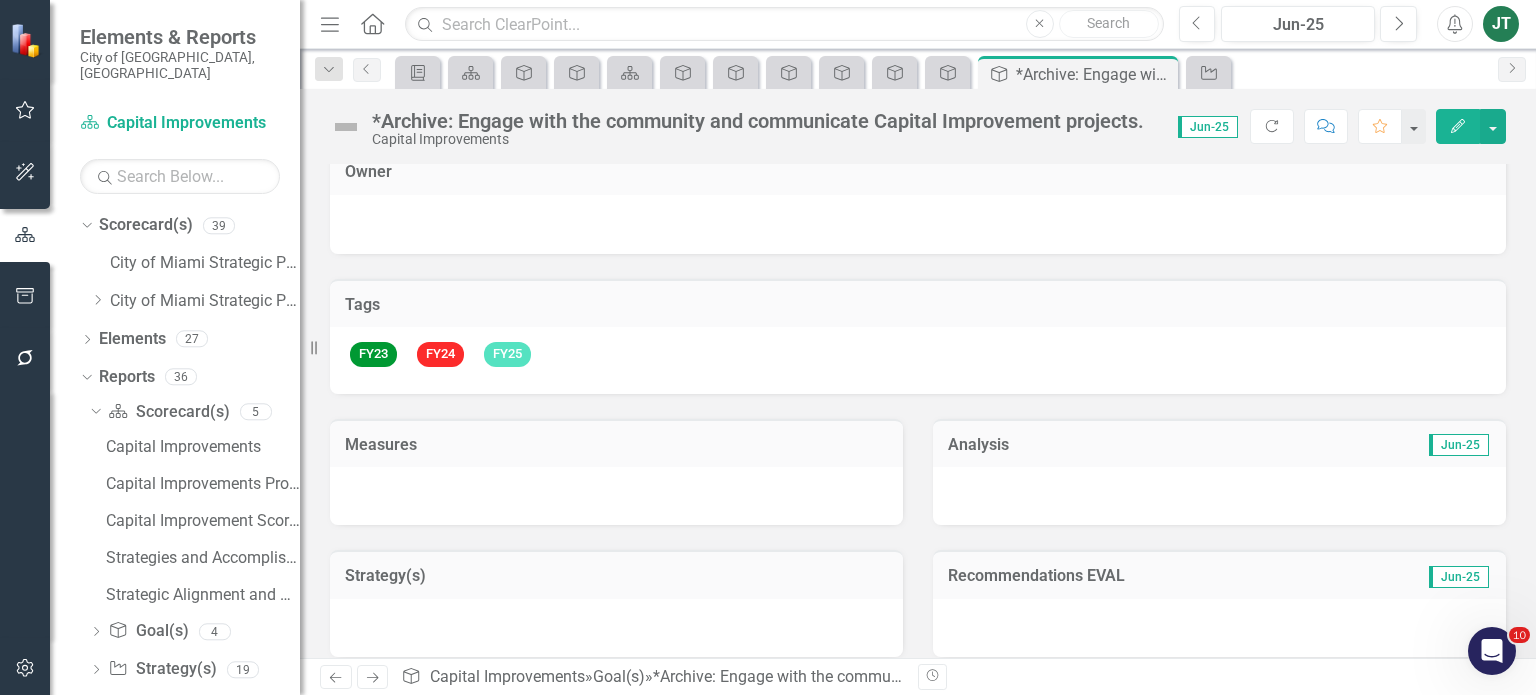 scroll, scrollTop: 33, scrollLeft: 0, axis: vertical 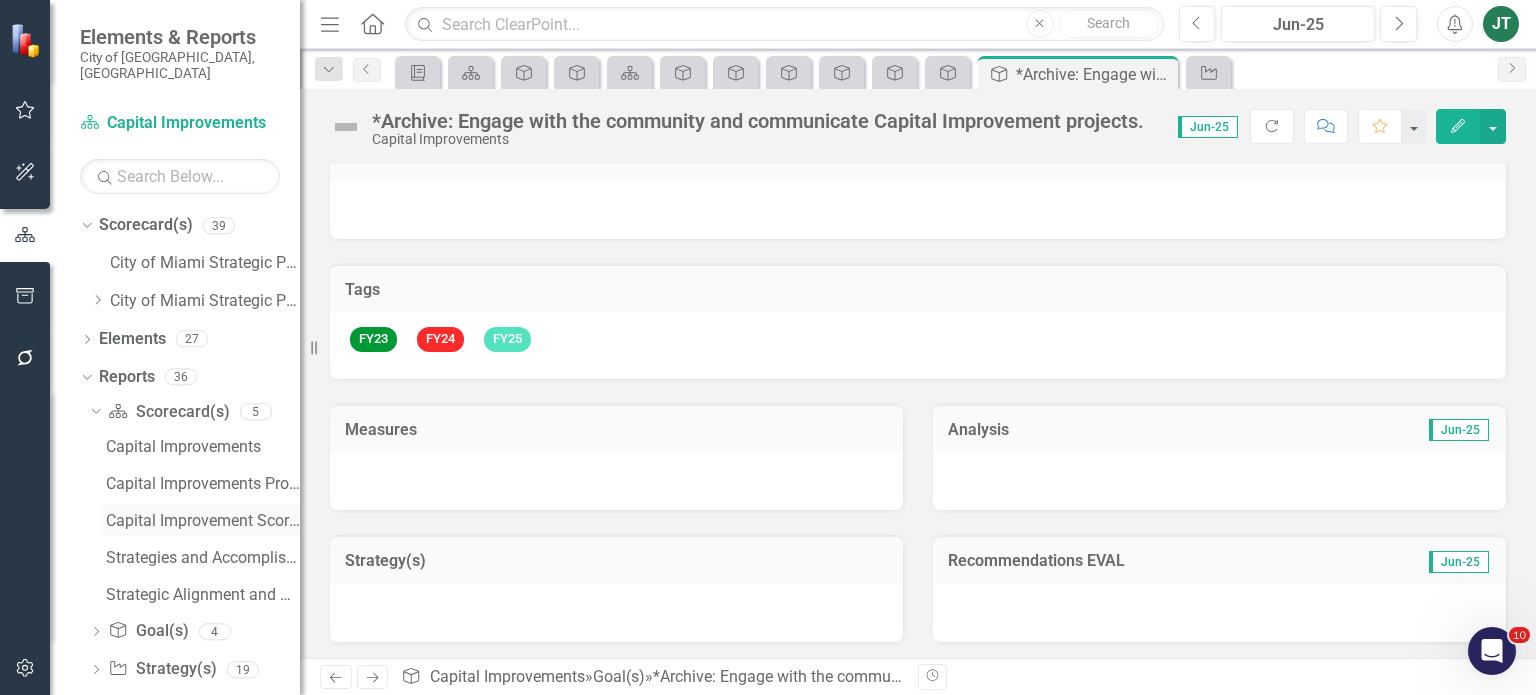 click on "Capital Improvement Scorecard Evaluation and Recommendations" at bounding box center (203, 521) 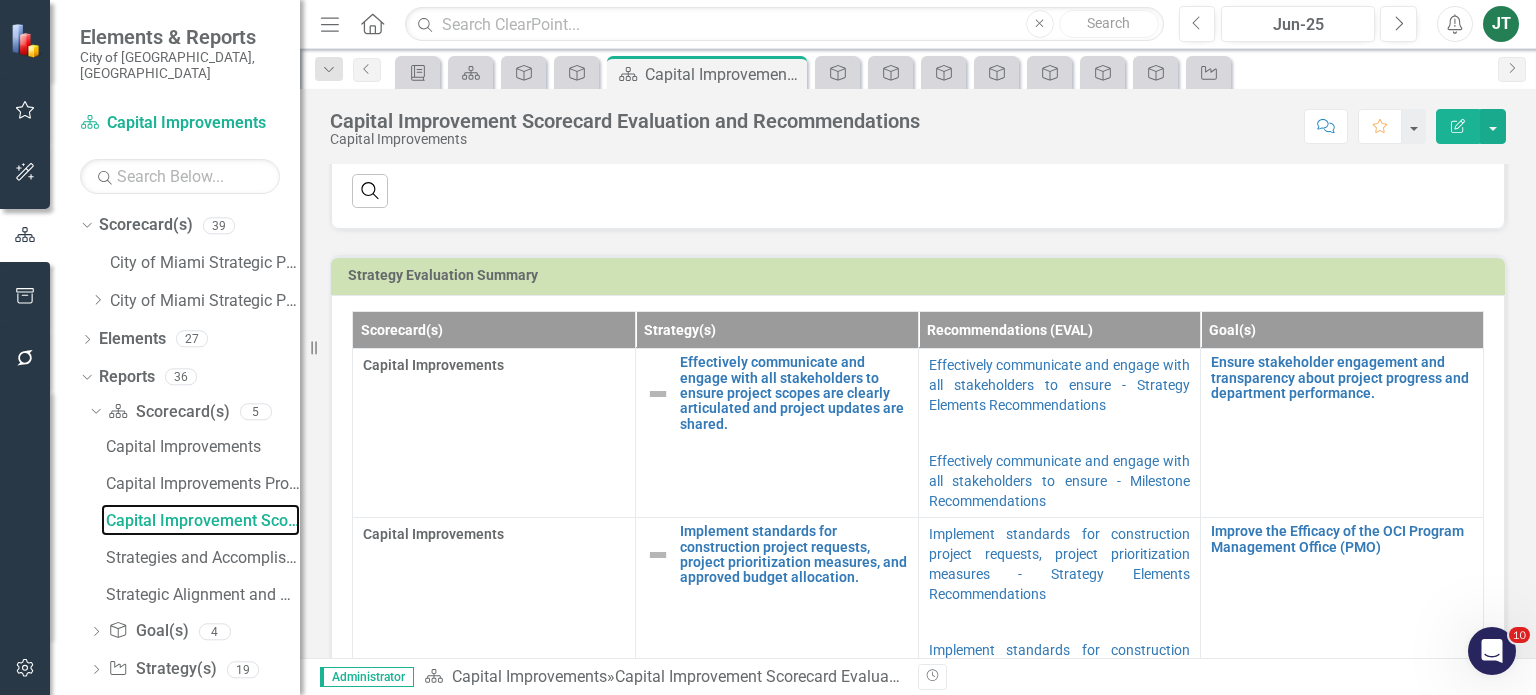 scroll, scrollTop: 800, scrollLeft: 0, axis: vertical 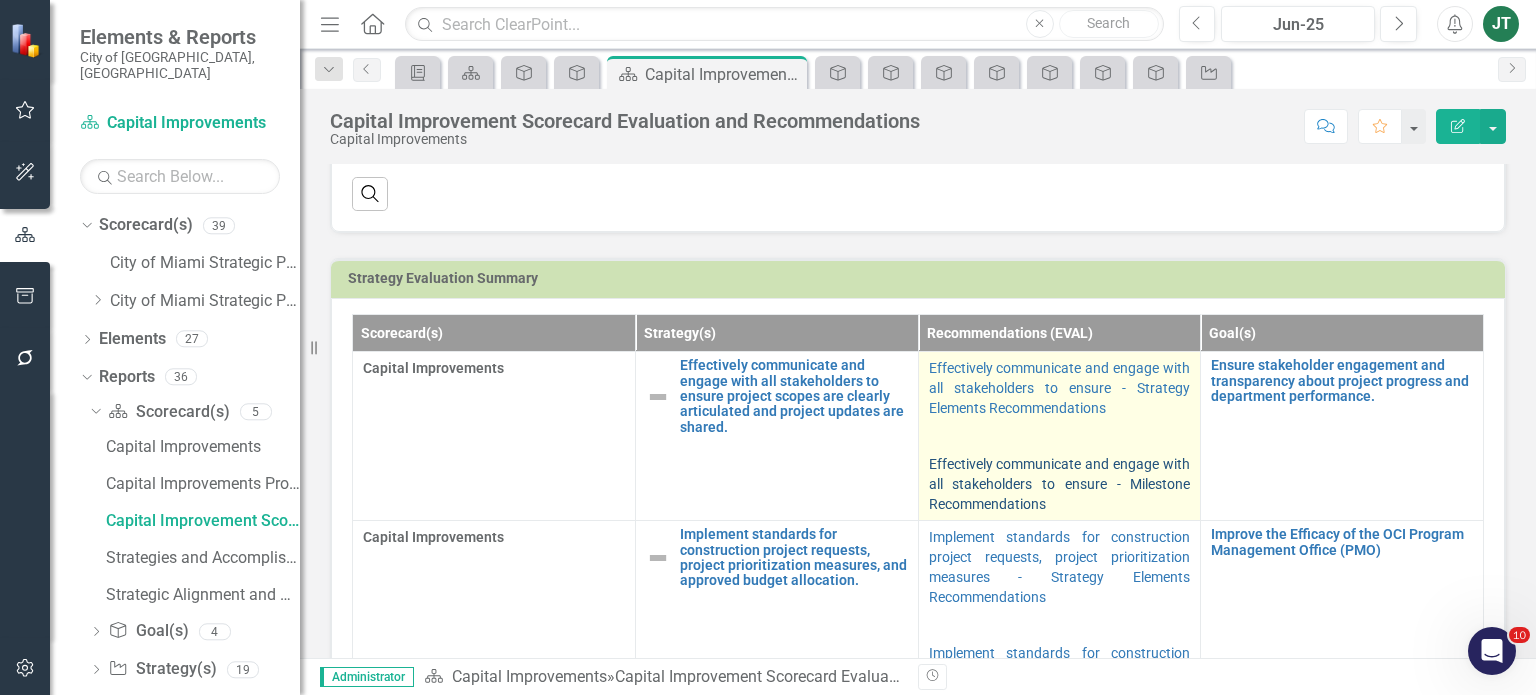 click on "Effectively communicate and engage with all stakeholders to ensure - Milestone Recommendations" at bounding box center (1060, 484) 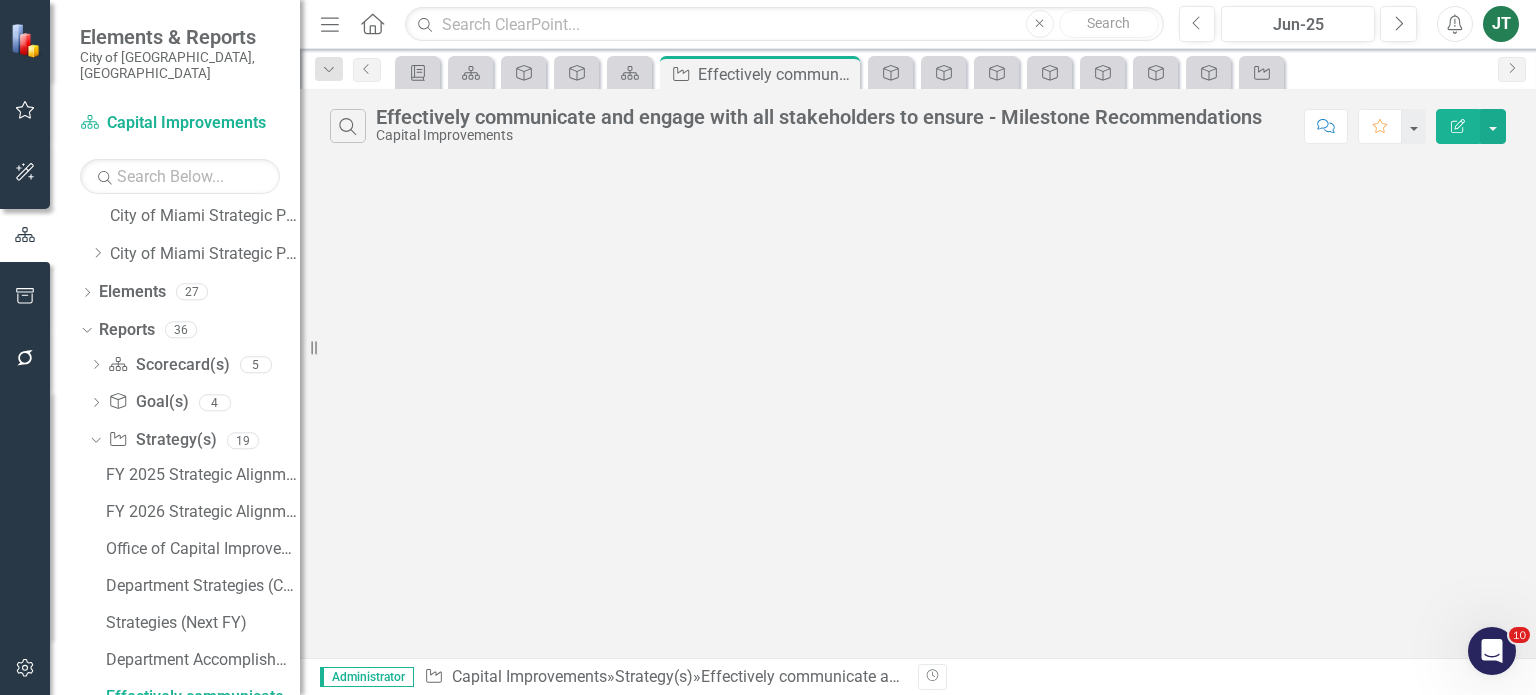 scroll, scrollTop: 48, scrollLeft: 0, axis: vertical 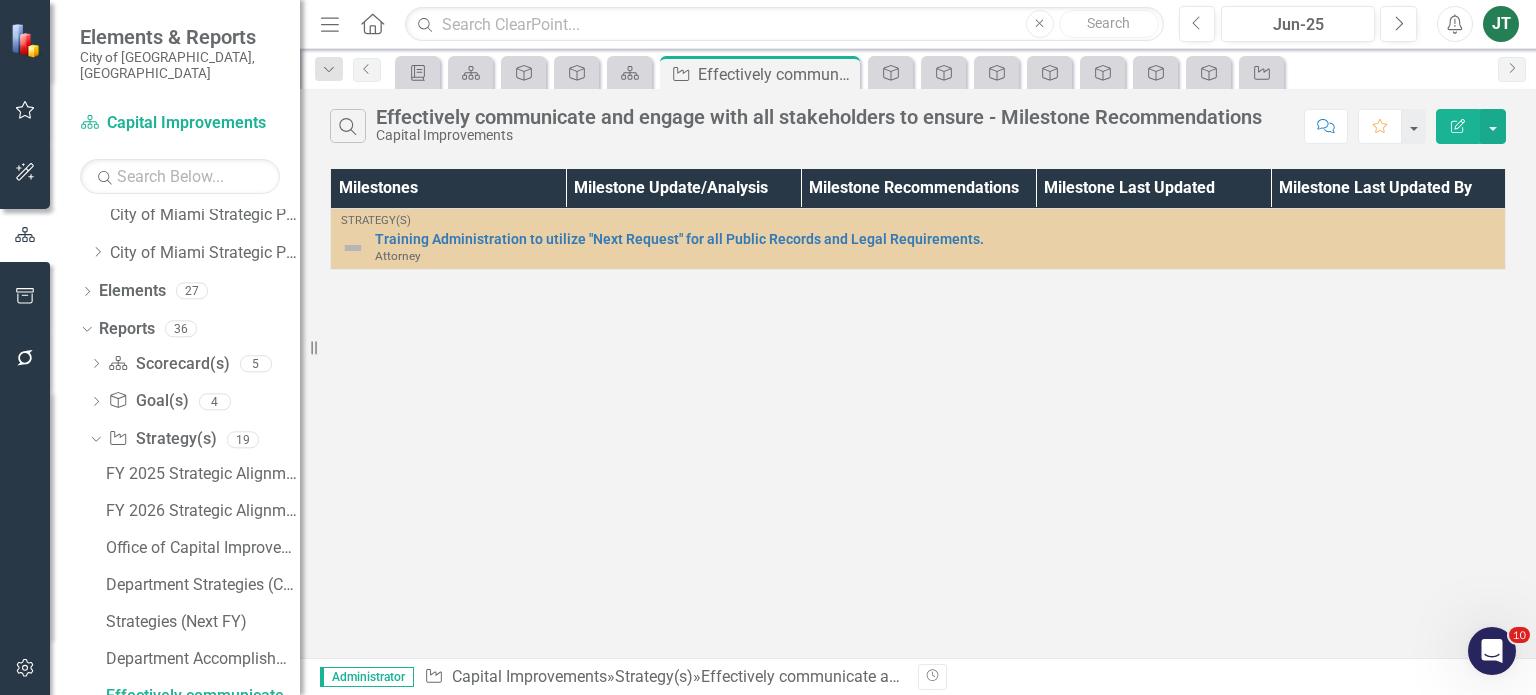 click on "Edit Report" 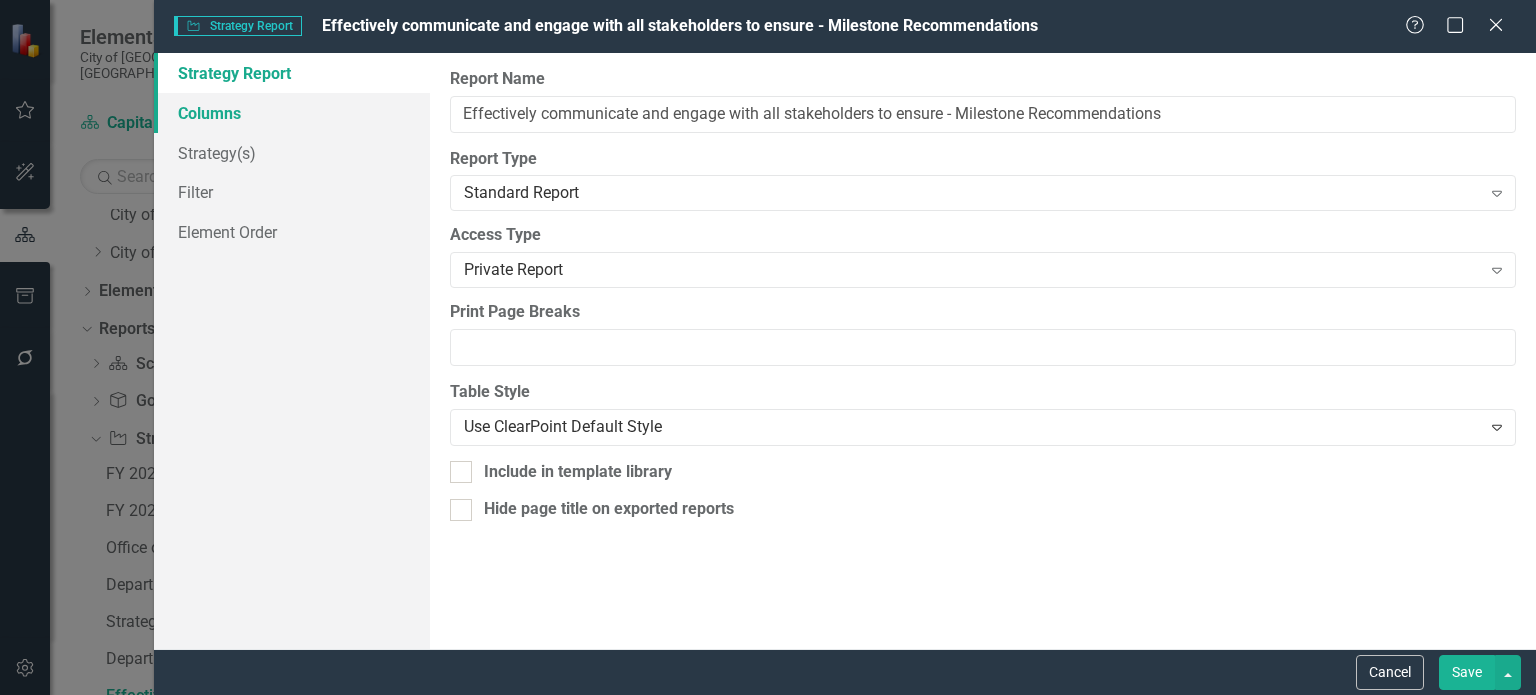click on "Columns" at bounding box center (292, 113) 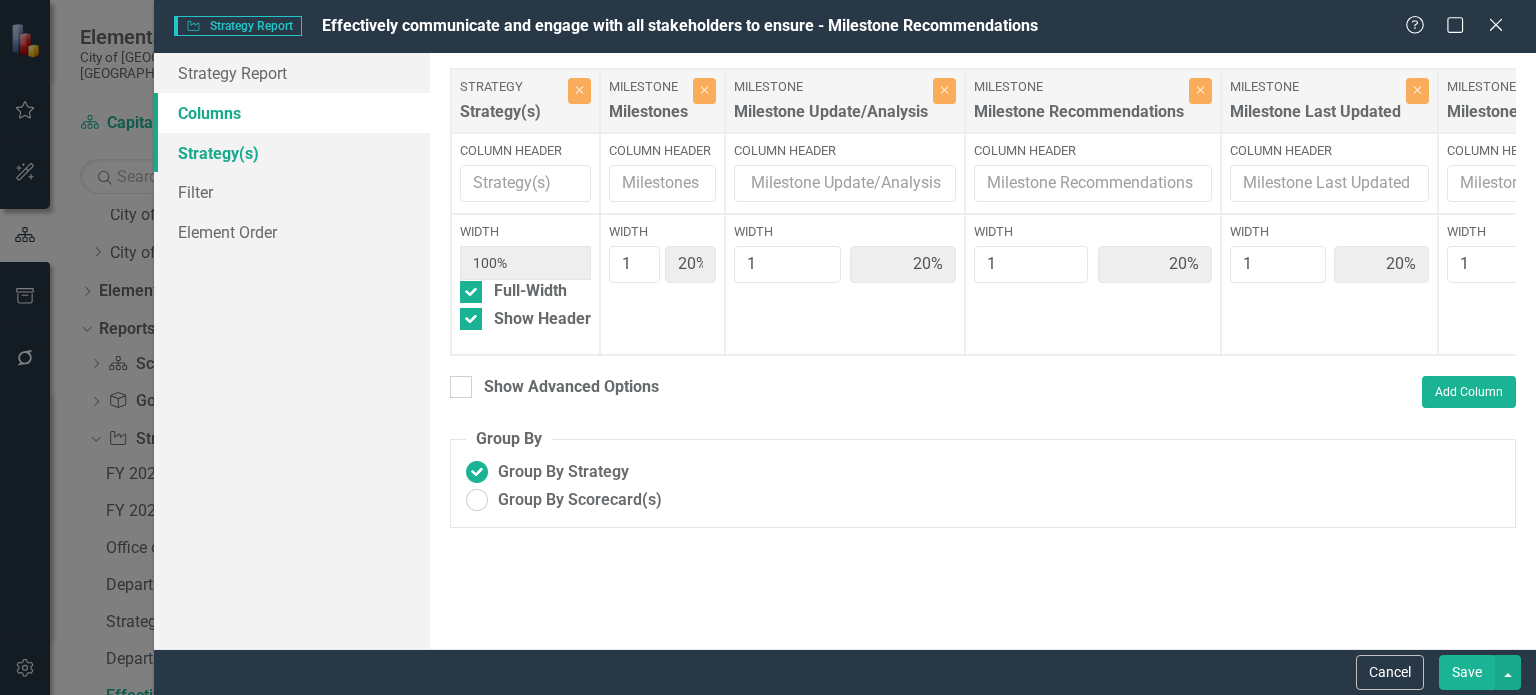 click on "Strategy(s)" at bounding box center [292, 153] 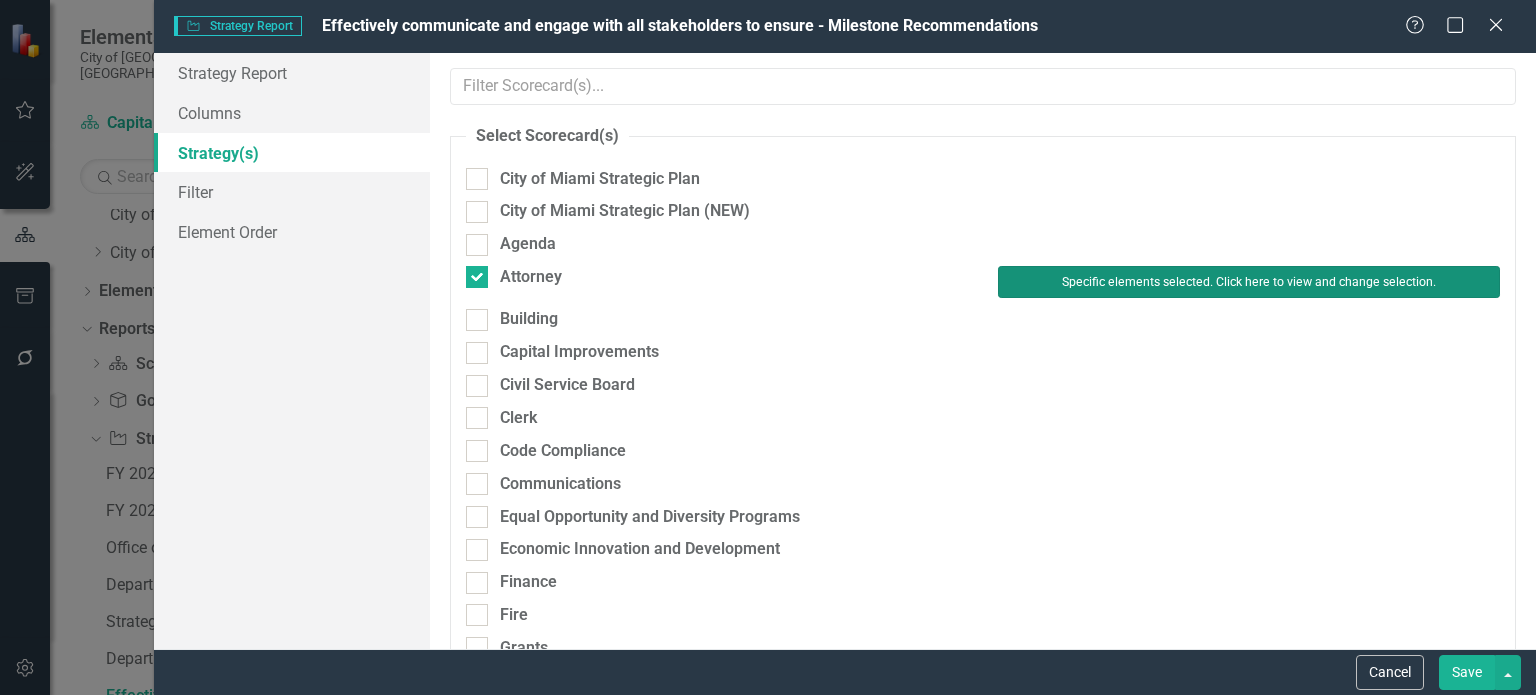 click on "Specific elements selected. Click here to view and change selection." at bounding box center [1249, 282] 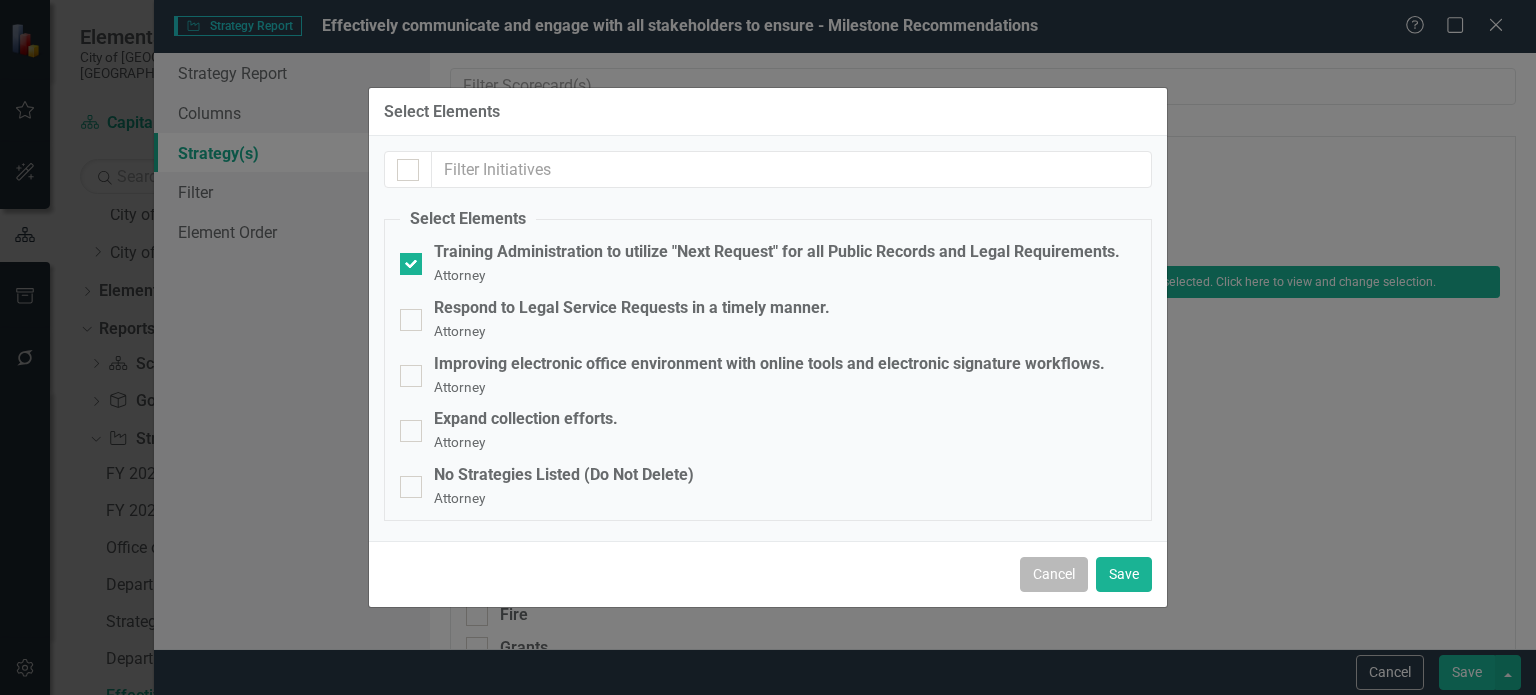 click on "Cancel" at bounding box center [1054, 574] 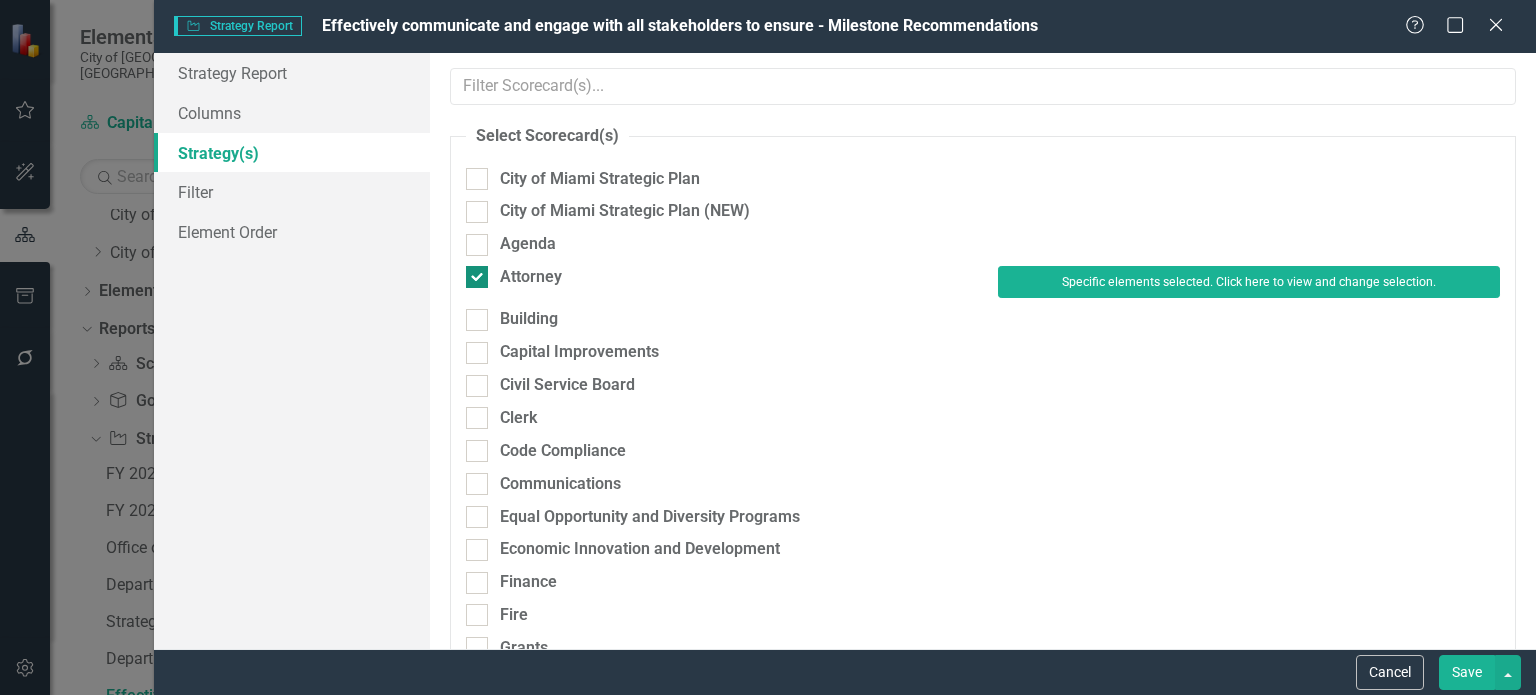 click on "Attorney" at bounding box center (717, 277) 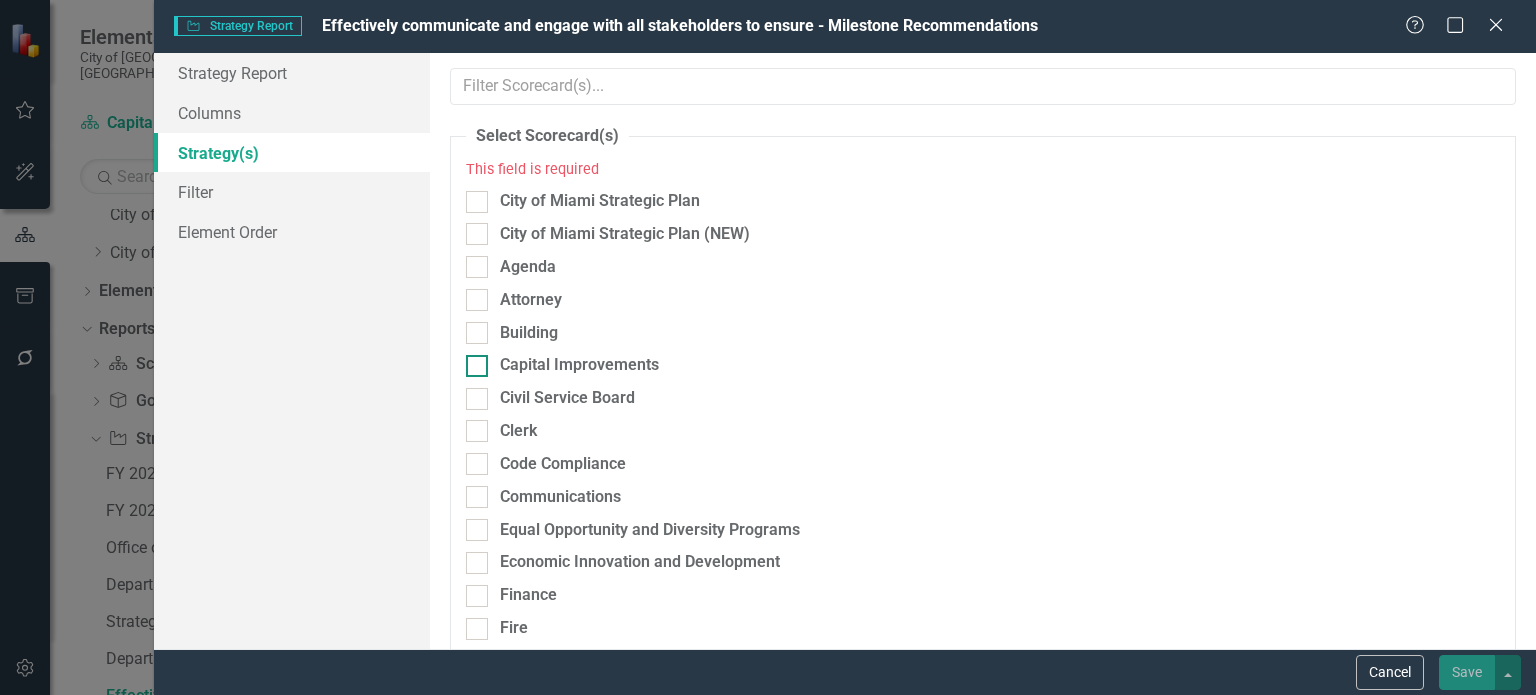 click on "Capital Improvements" at bounding box center [579, 365] 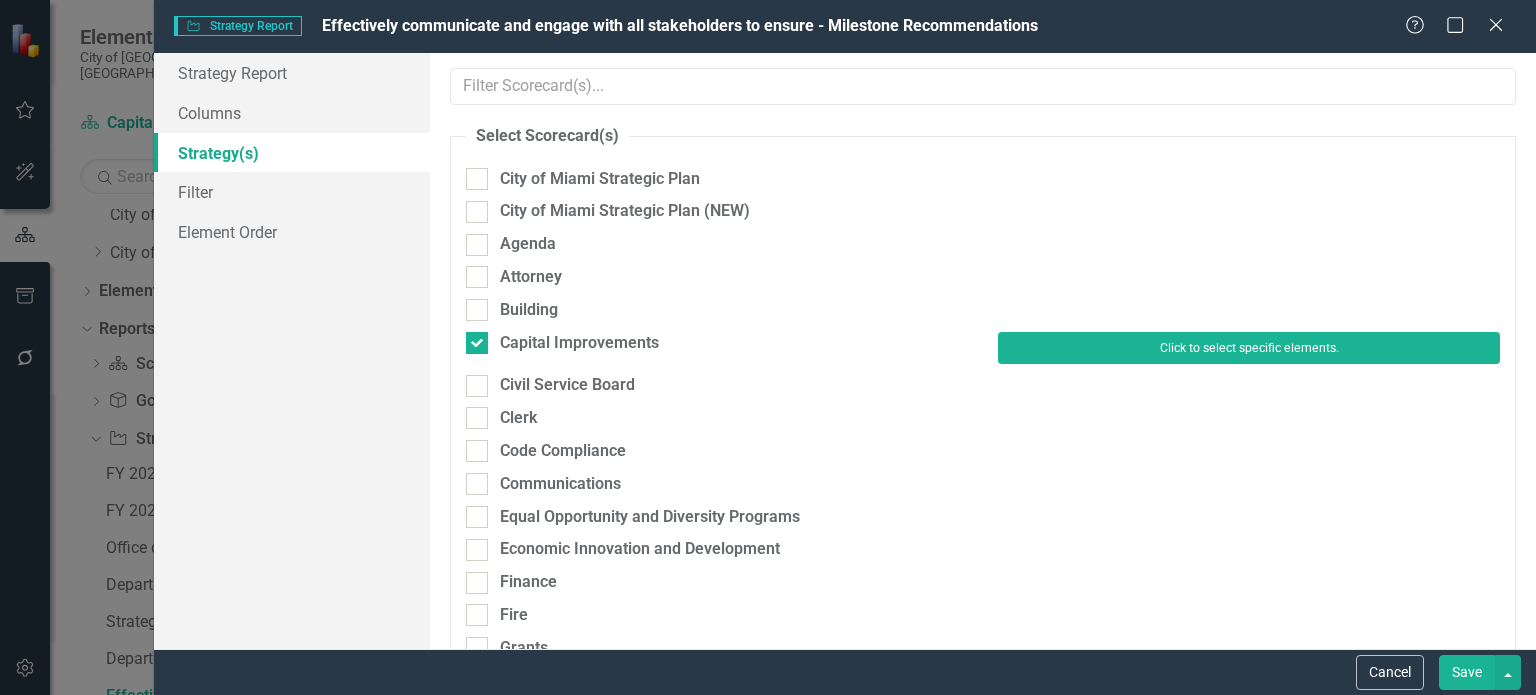 click on "Click to select specific elements." at bounding box center [1249, 348] 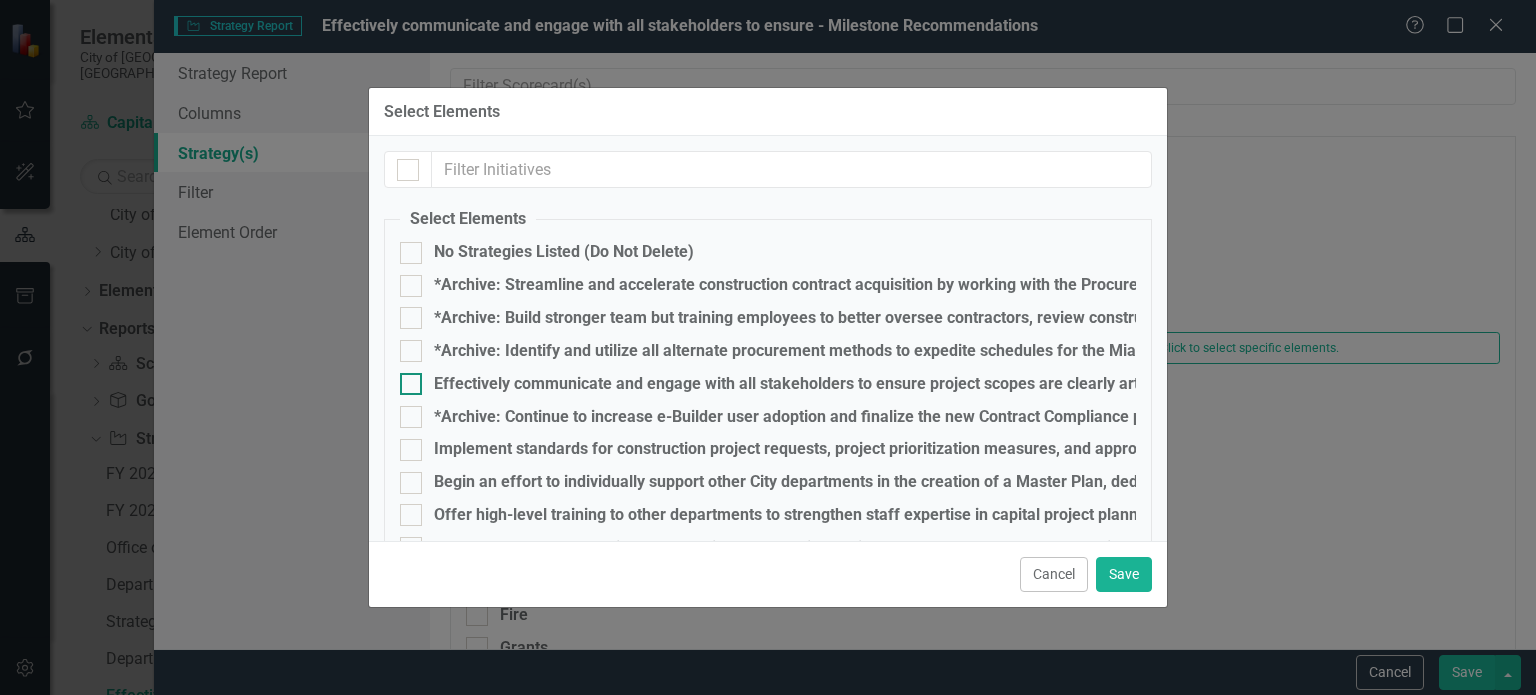 click on "Effectively communicate and engage with all stakeholders to ensure project scopes are clearly articulated and project updates are shared." at bounding box center (932, 384) 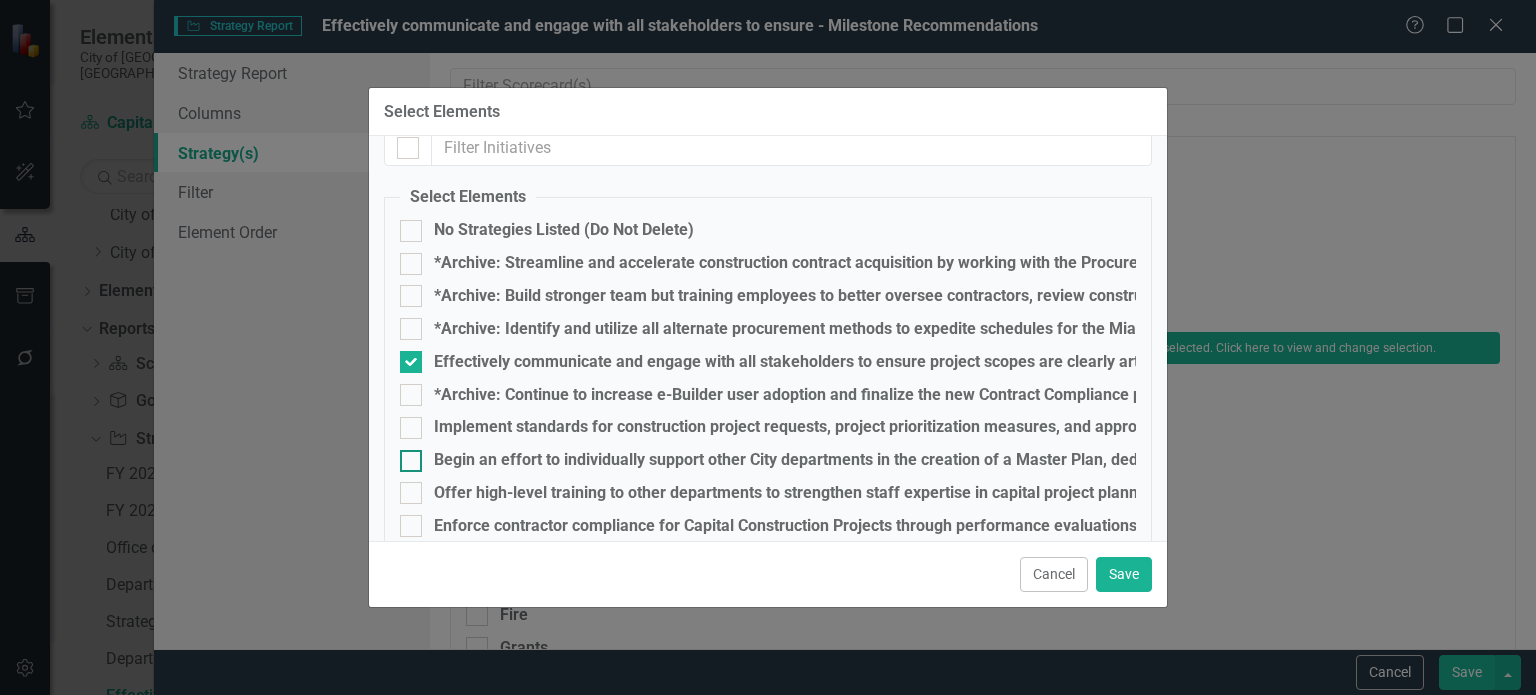 scroll, scrollTop: 34, scrollLeft: 0, axis: vertical 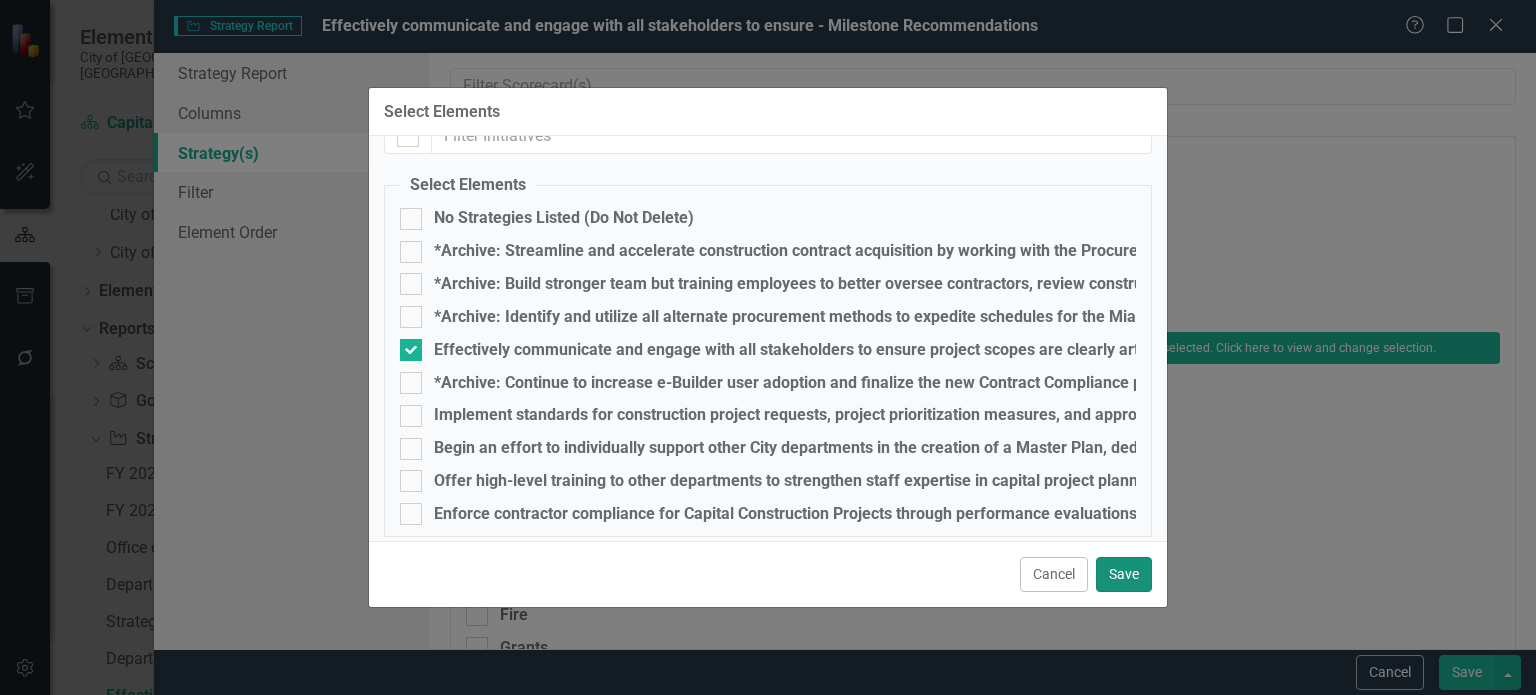 click on "Save" at bounding box center [1124, 574] 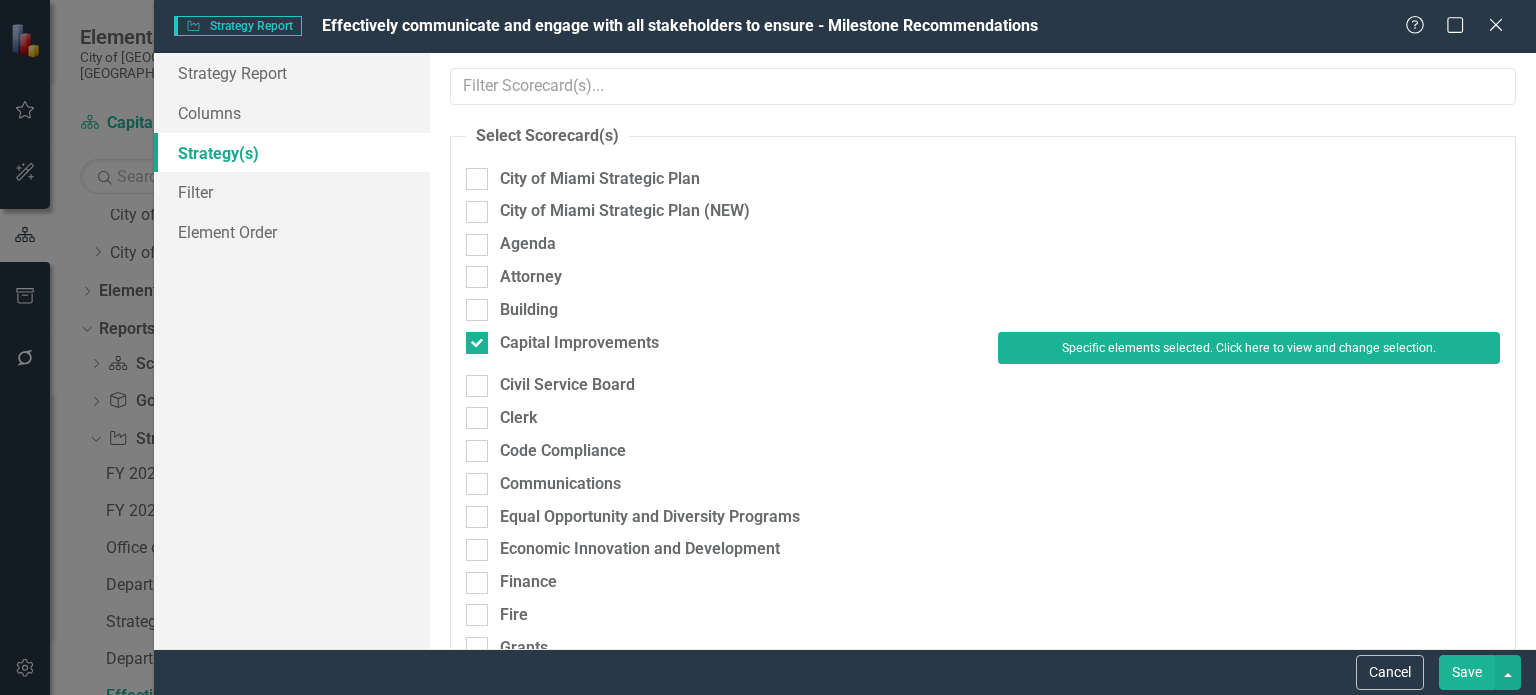 click on "Save" at bounding box center (1467, 672) 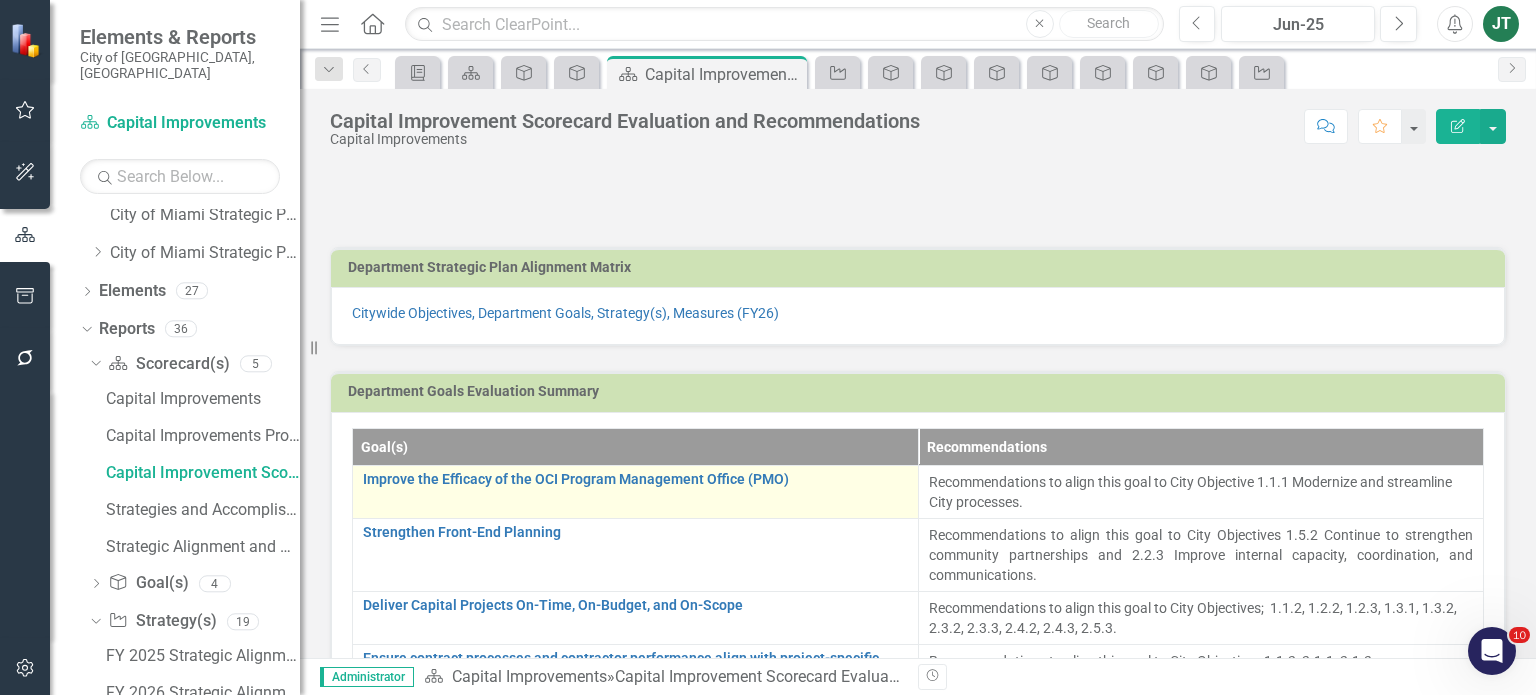 scroll, scrollTop: 0, scrollLeft: 0, axis: both 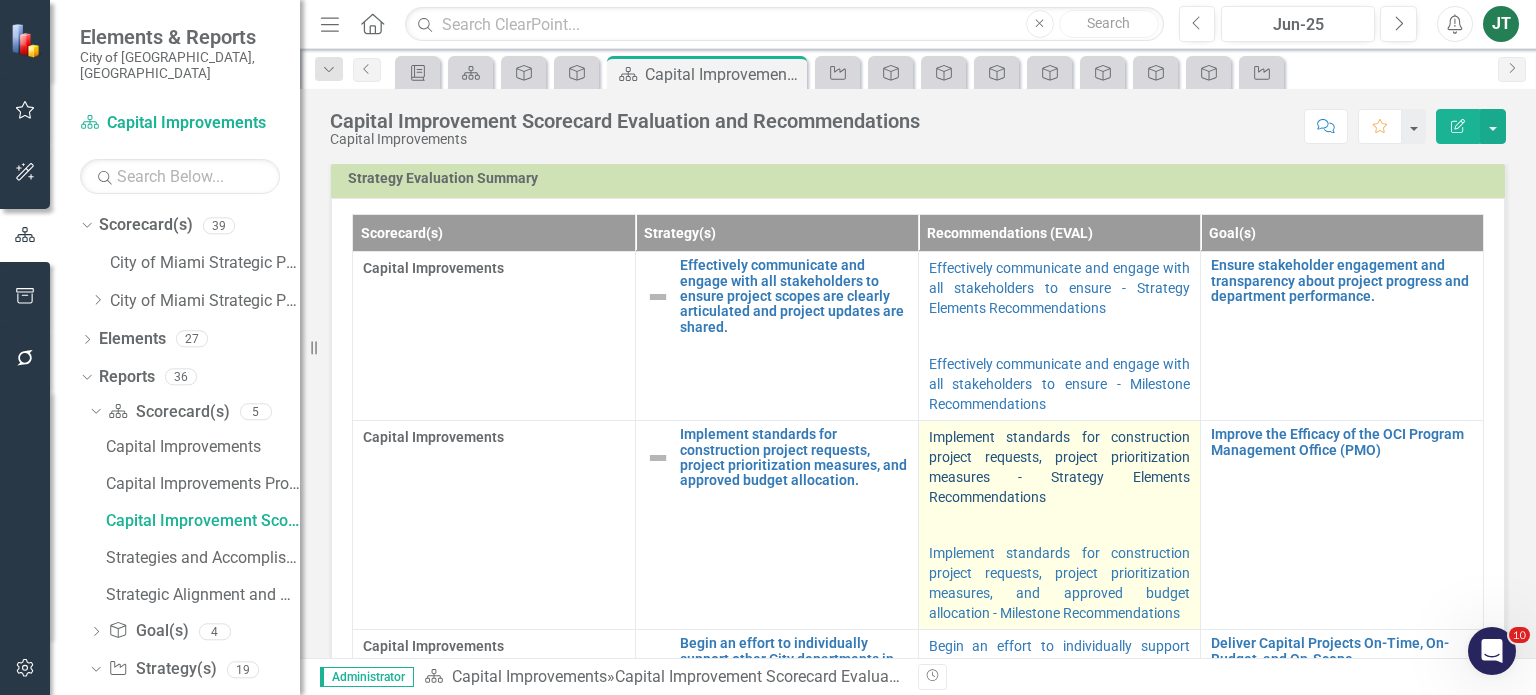 click on "Implement standards for construction project requests, project prioritization measures - Strategy Elements Recommendations" at bounding box center (1060, 467) 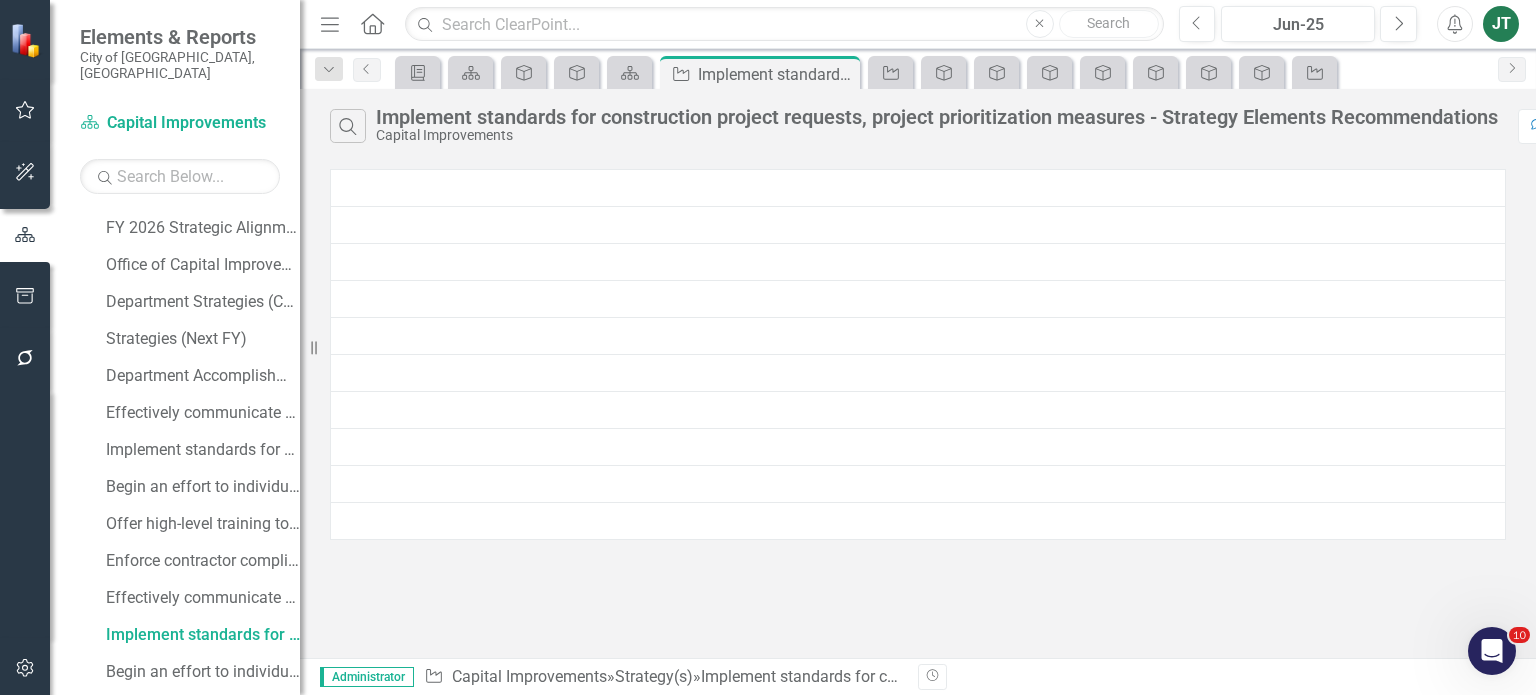 scroll, scrollTop: 270, scrollLeft: 0, axis: vertical 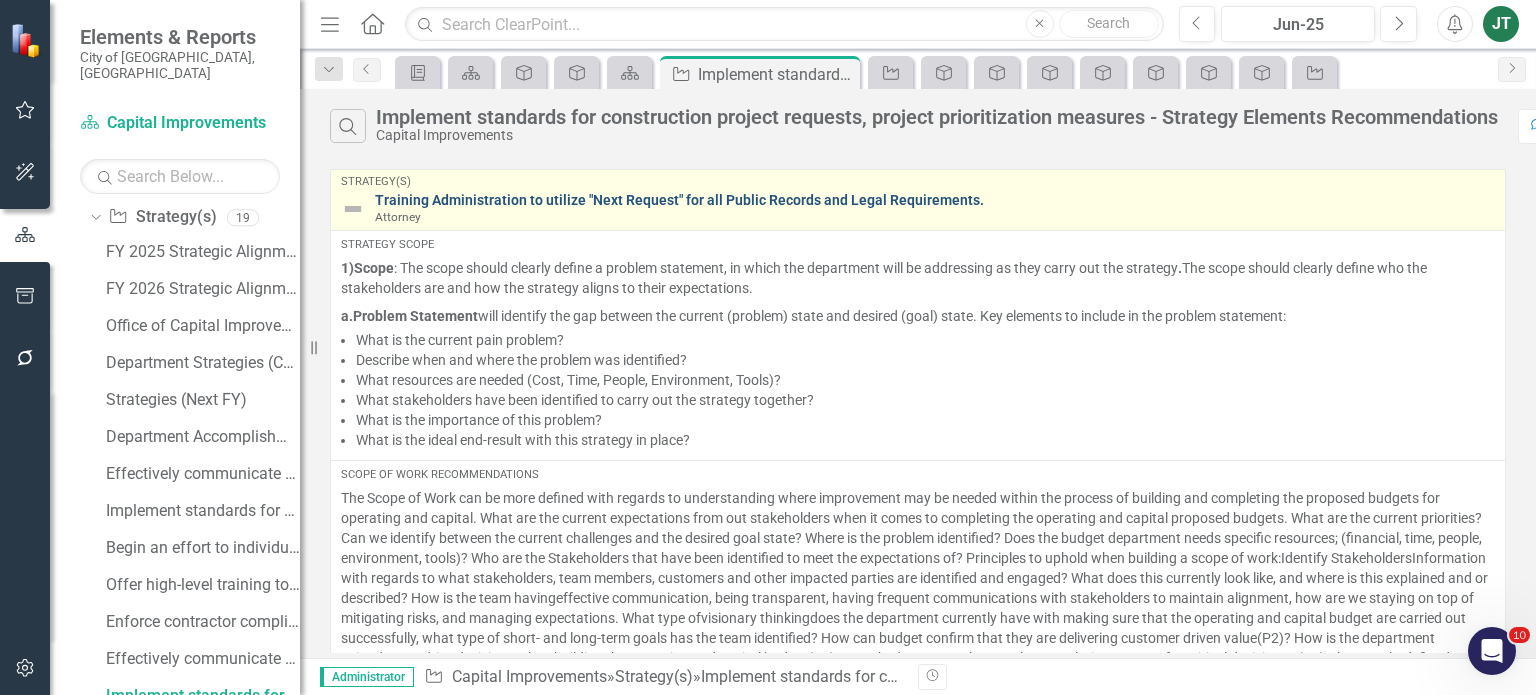 click on "Training Administration to utilize "Next Request" for all Public Records and Legal Requirements." at bounding box center [935, 200] 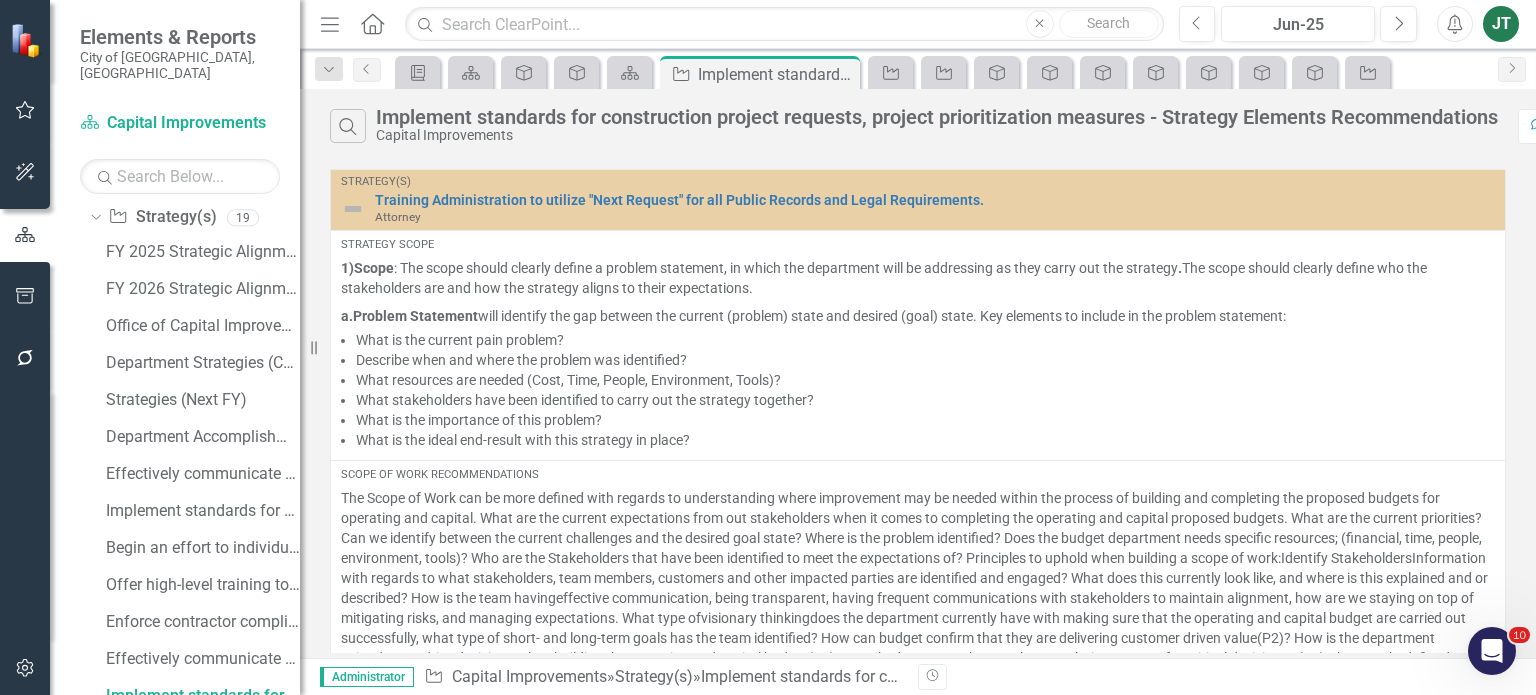 click on "Menu" 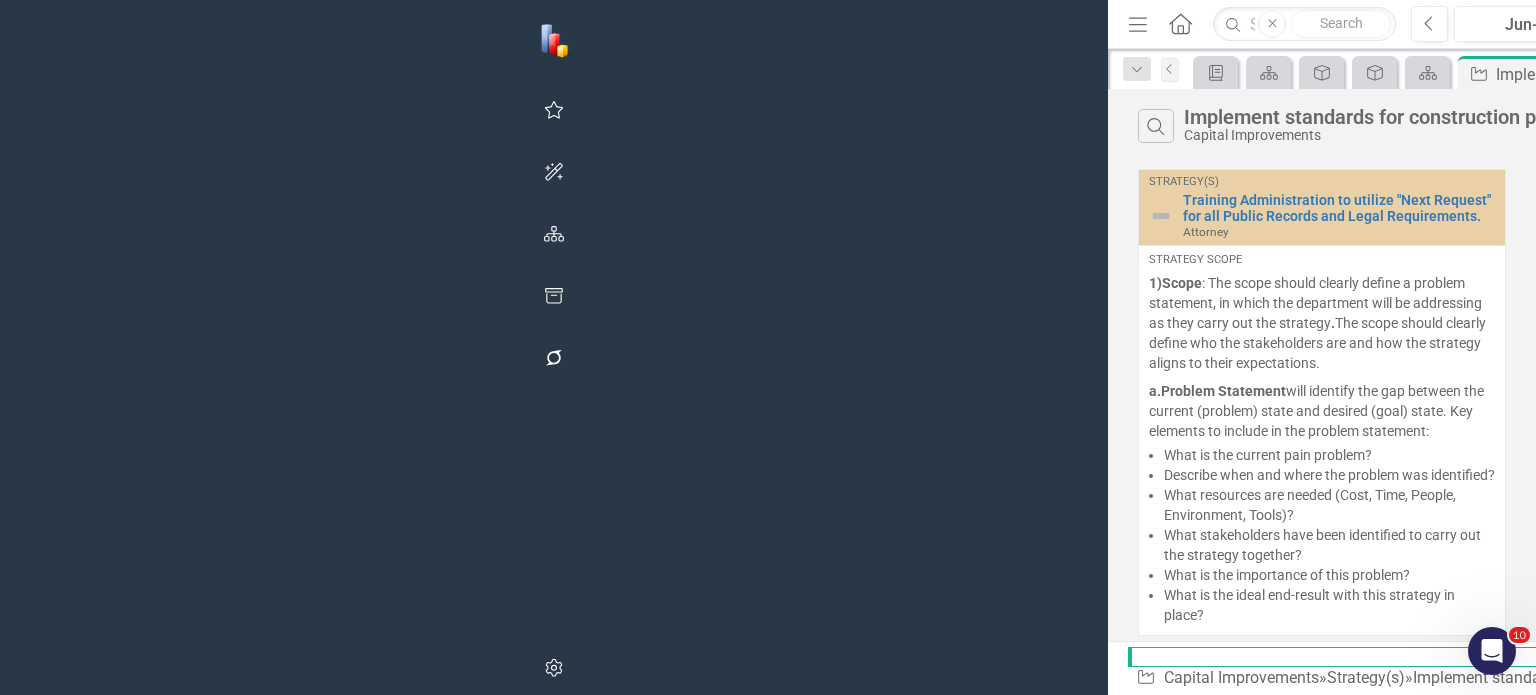 click on "Search Implement standards for construction project requests, project prioritization measures - Strategy Elements Recommendations Capital Improvements  Comment Favorite Edit Report" at bounding box center (1322, 121) 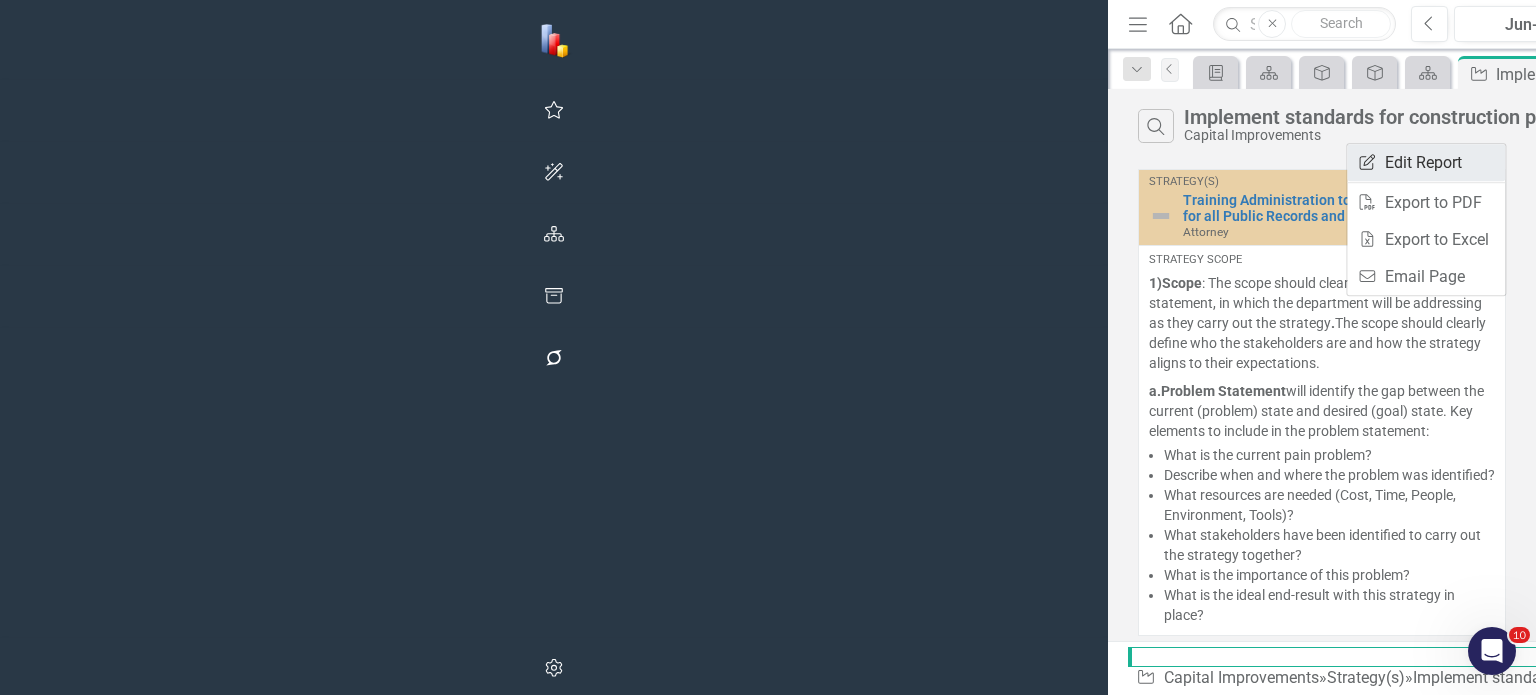 click on "Edit Report Edit Report" at bounding box center (1426, 162) 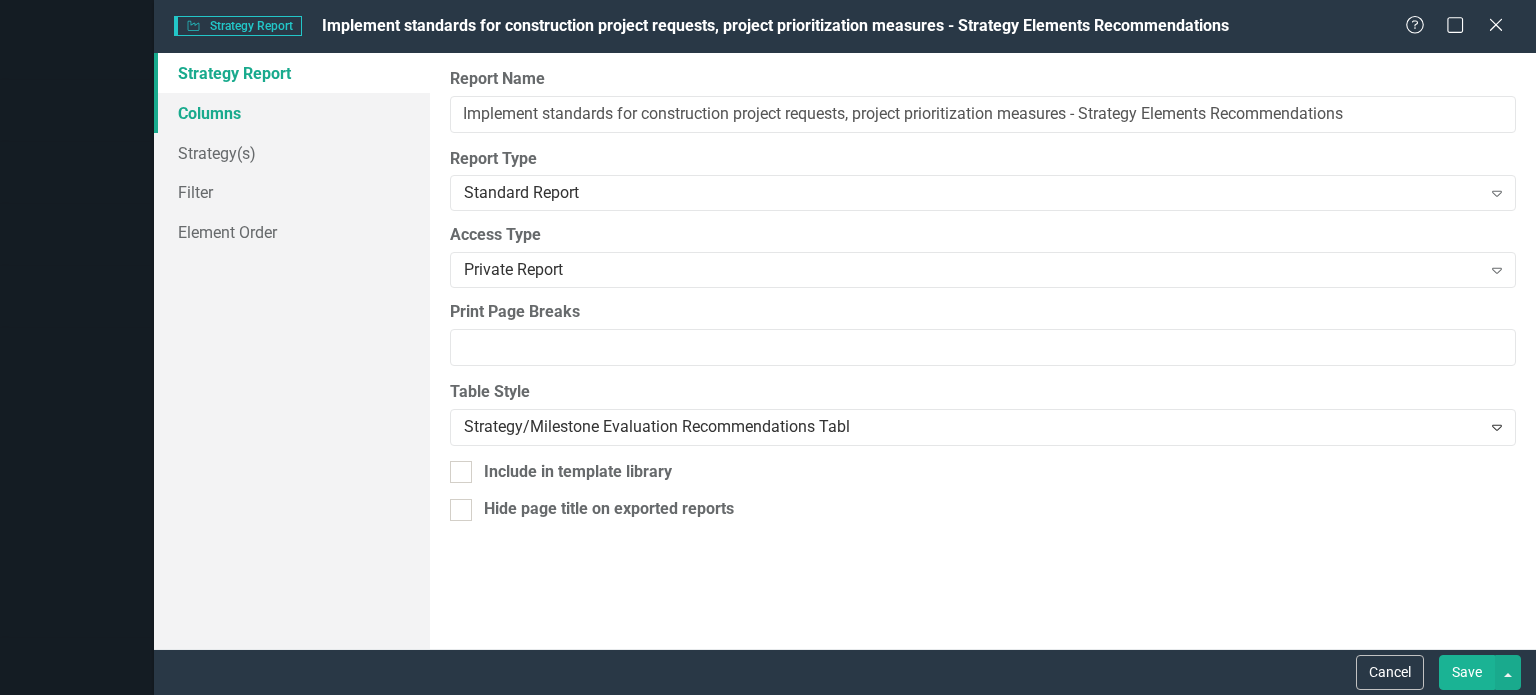 click on "Columns" at bounding box center [292, 113] 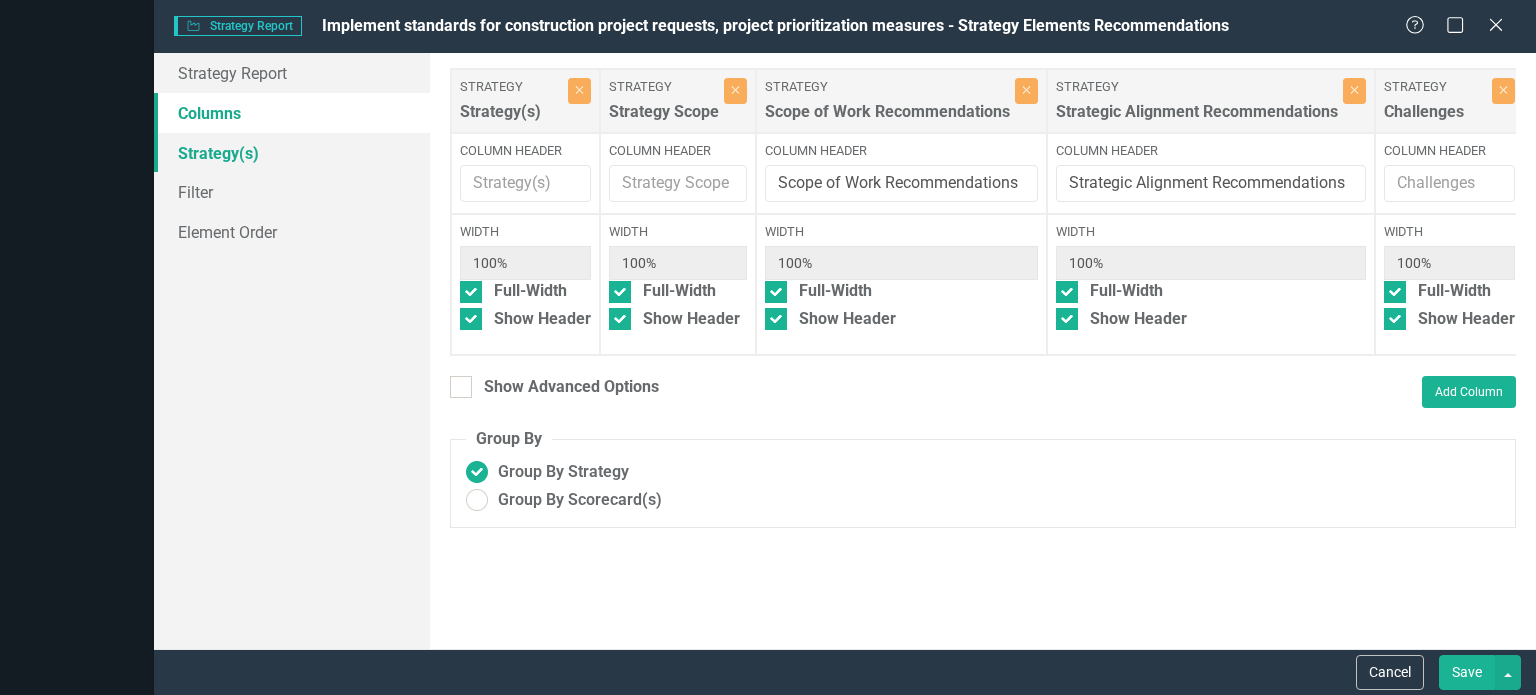 click on "Strategy(s)" at bounding box center (292, 153) 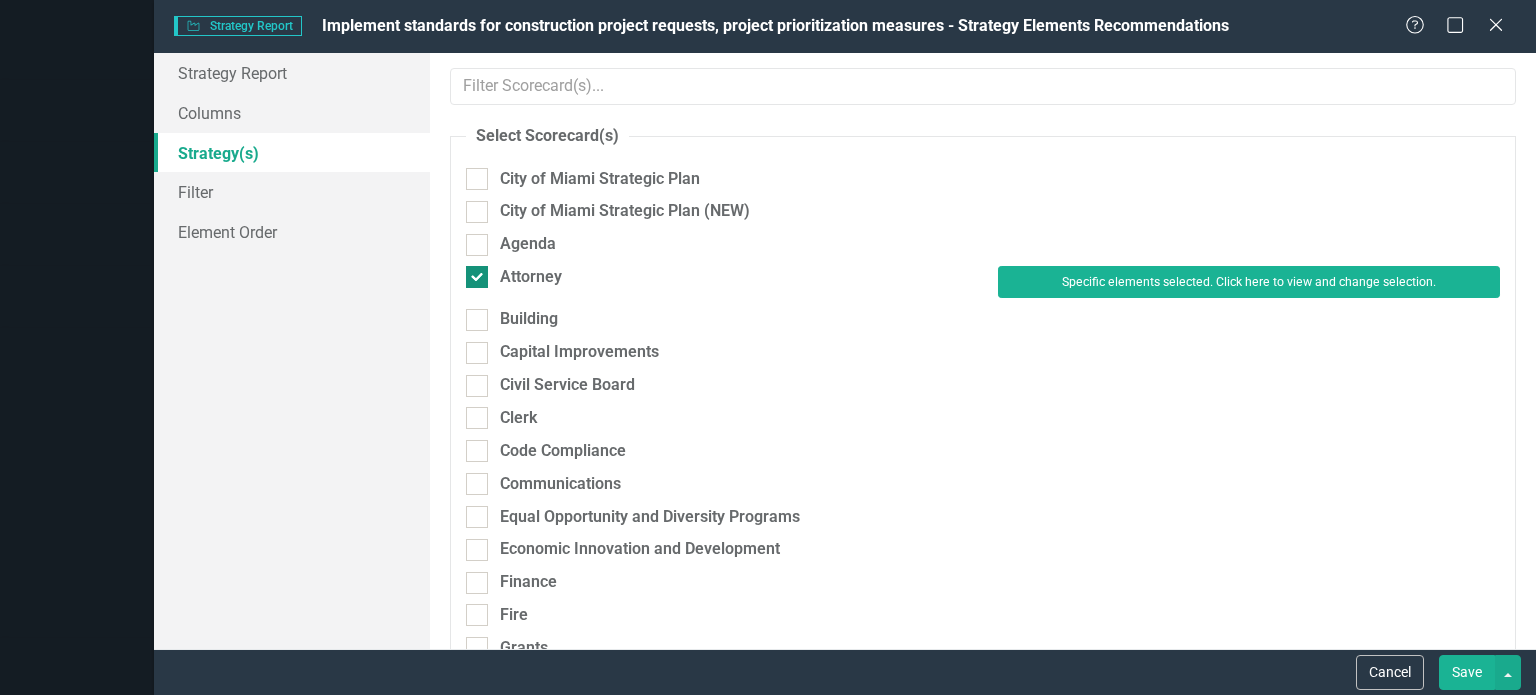 click on "Attorney" at bounding box center [531, 277] 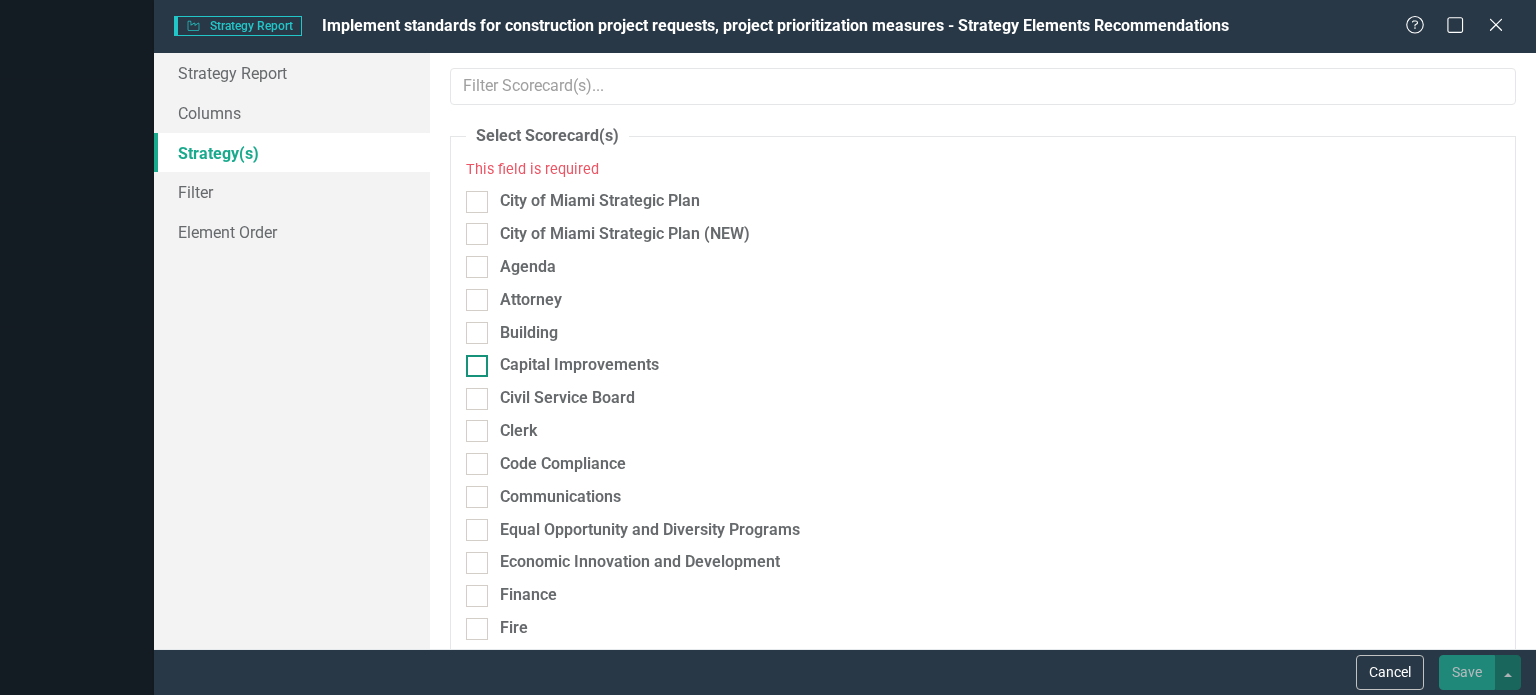 click on "Capital Improvements" at bounding box center [579, 365] 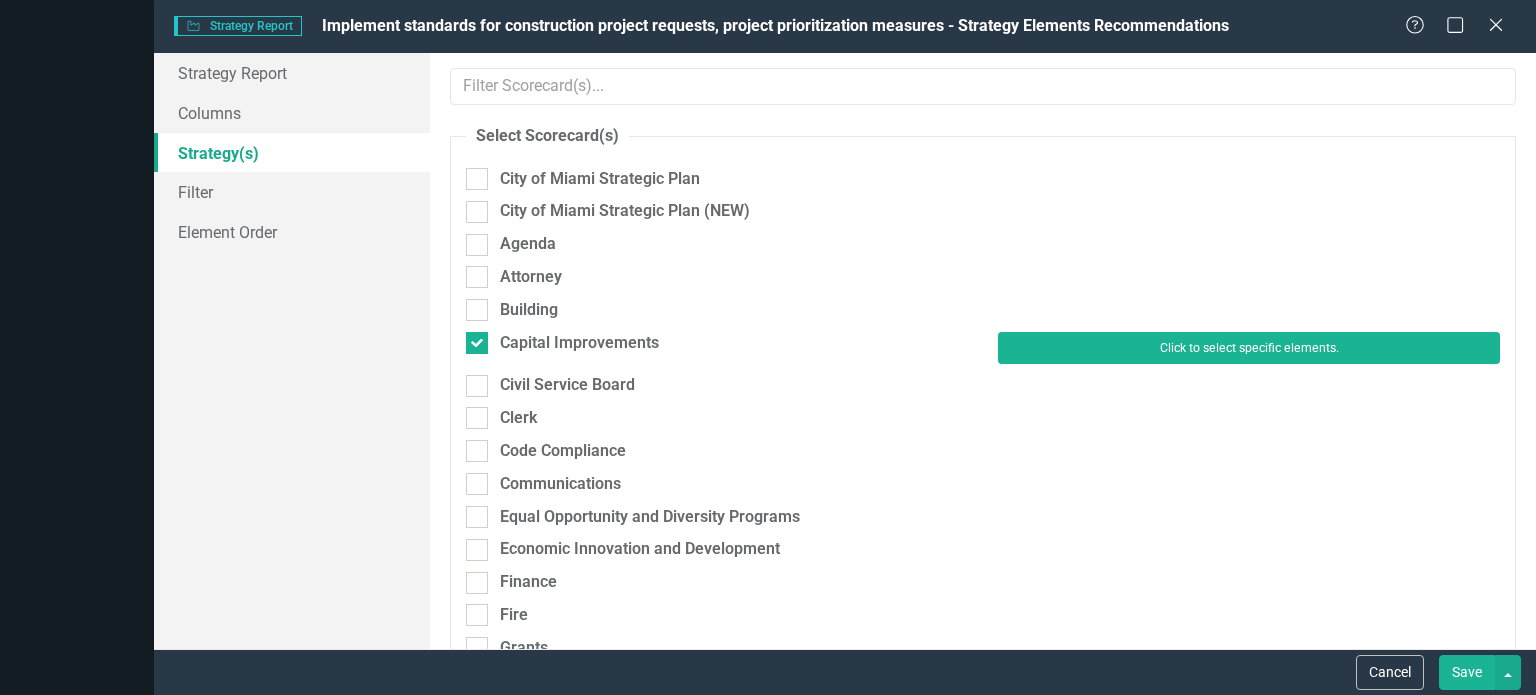 click on "Click to select specific elements." at bounding box center [1249, 348] 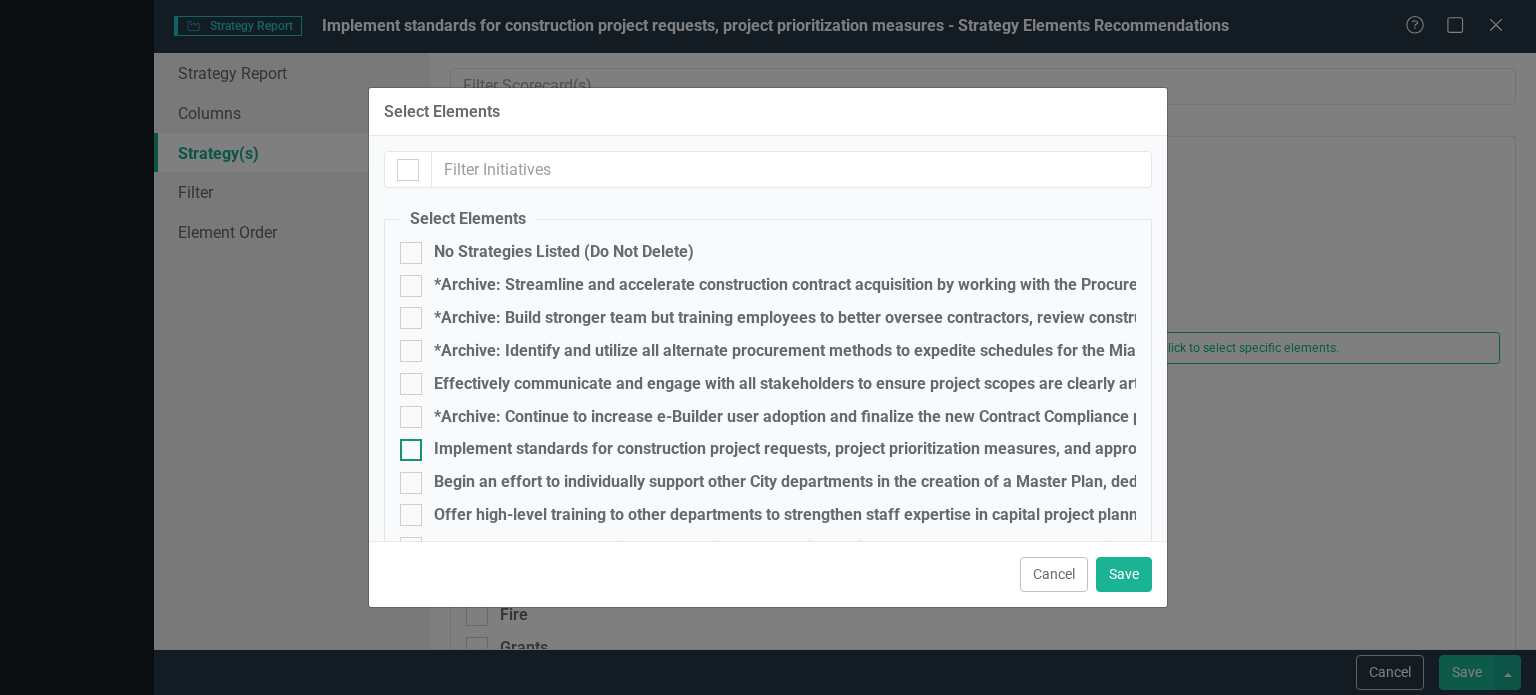 click on "Implement standards for construction project requests, project prioritization measures, and approved budget allocation." at bounding box center [865, 449] 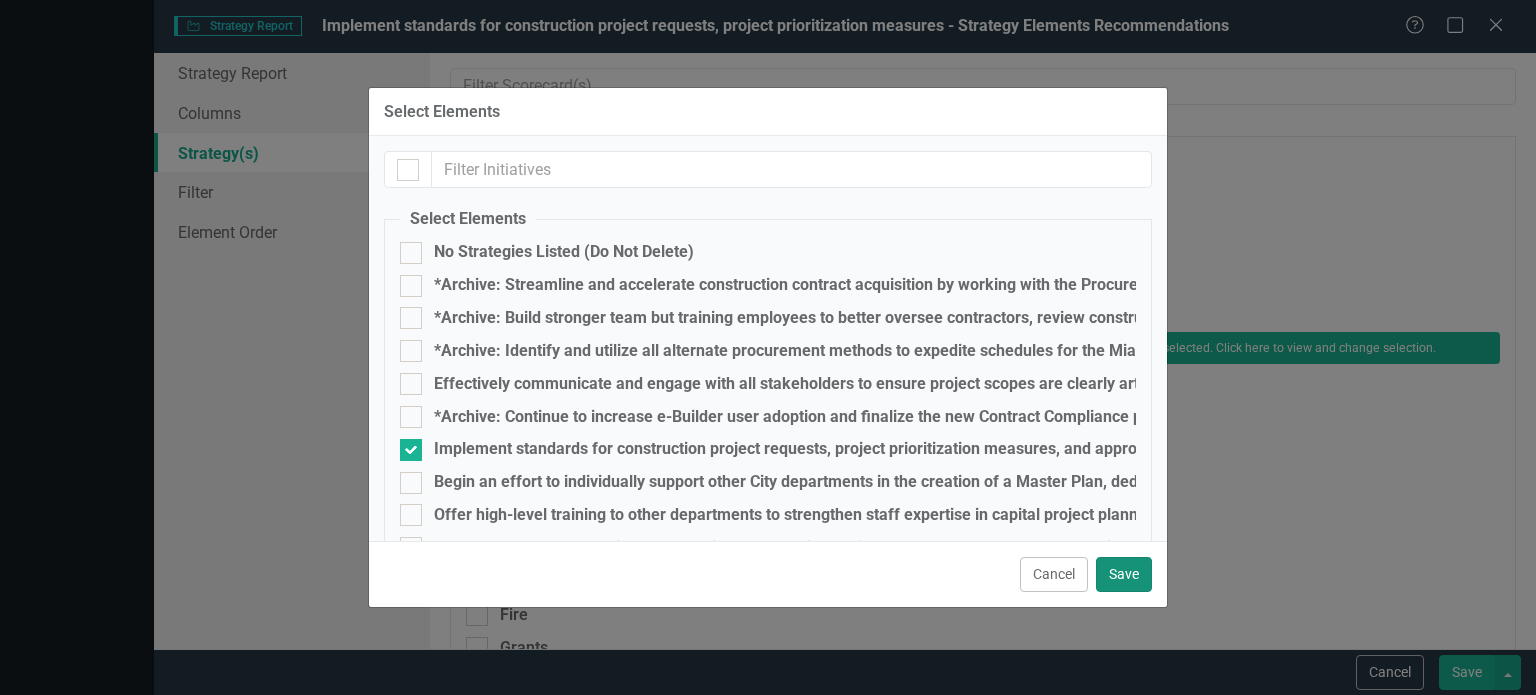click on "Save" at bounding box center [1124, 574] 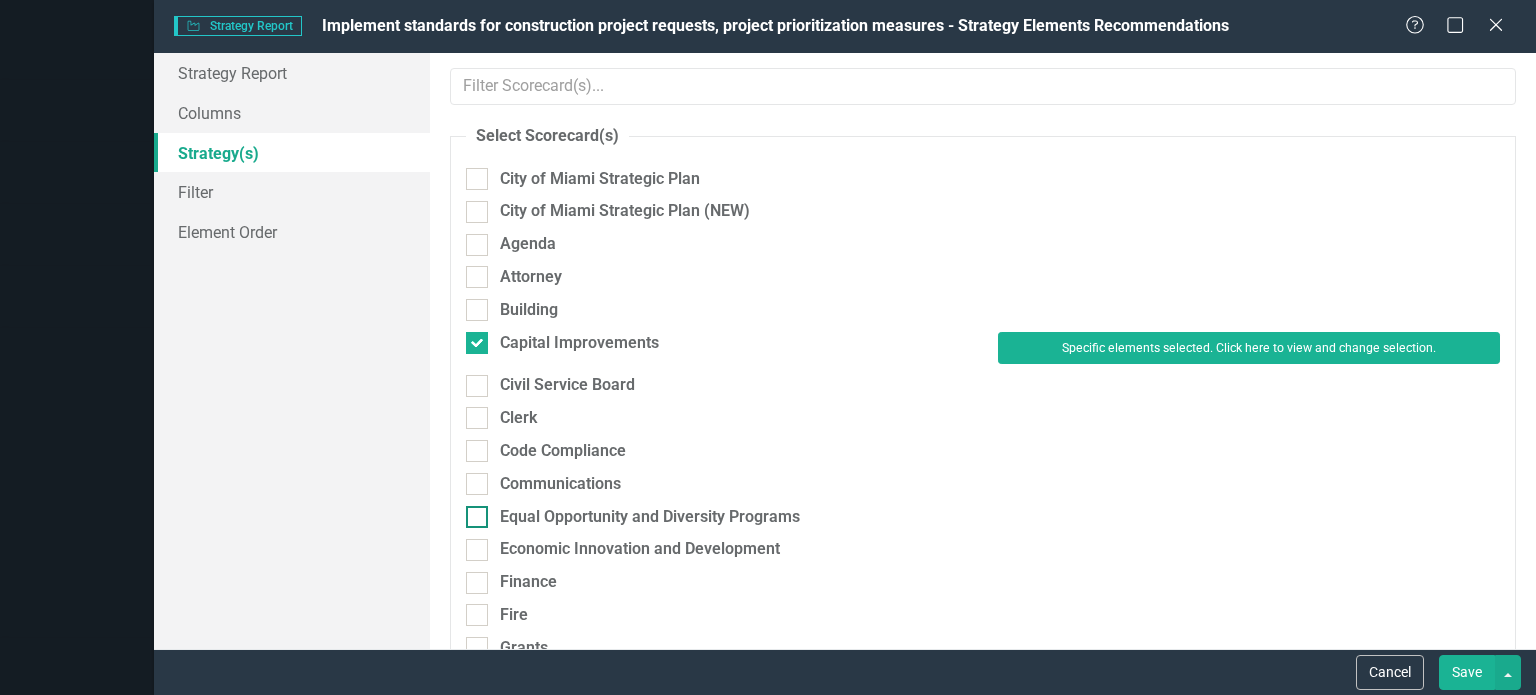 drag, startPoint x: 1472, startPoint y: 671, endPoint x: 769, endPoint y: 507, distance: 721.87604 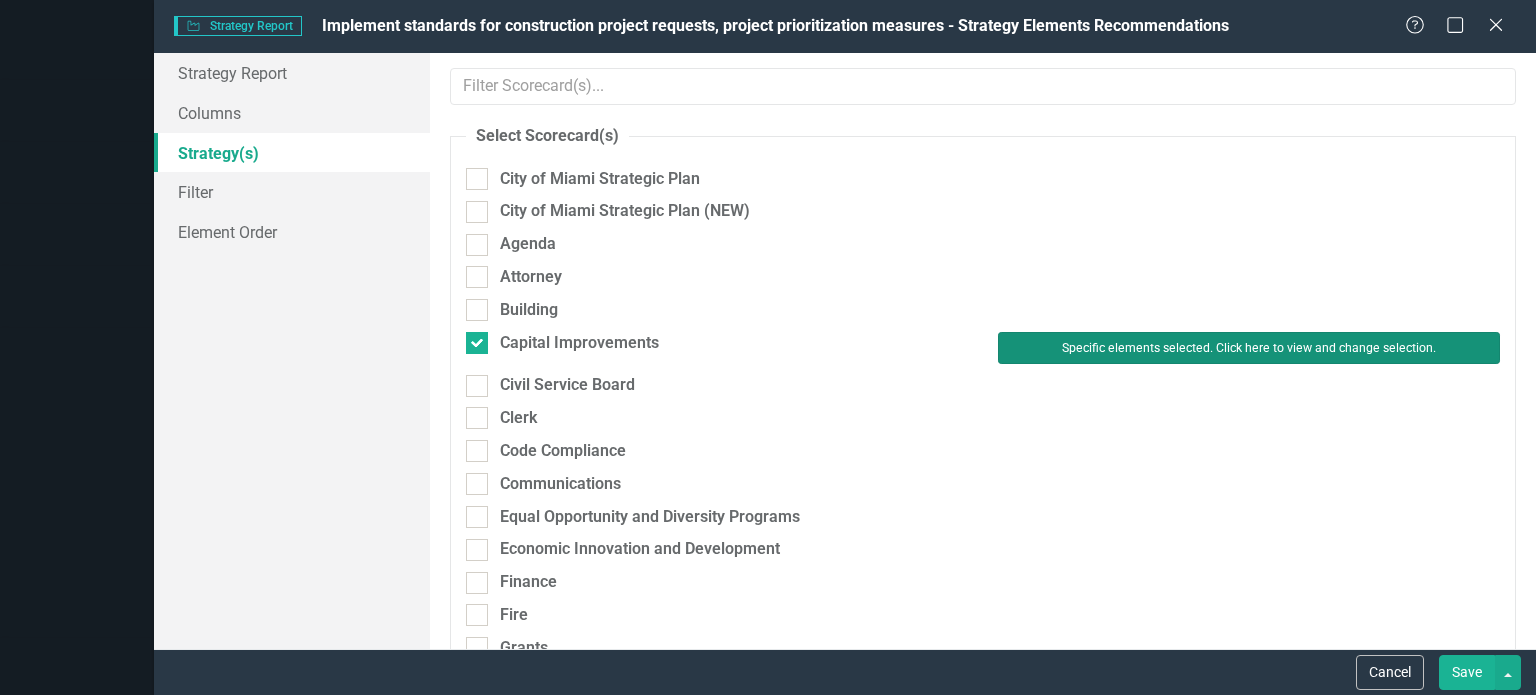 click on "Specific elements selected. Click here to view and change selection." at bounding box center (1249, 348) 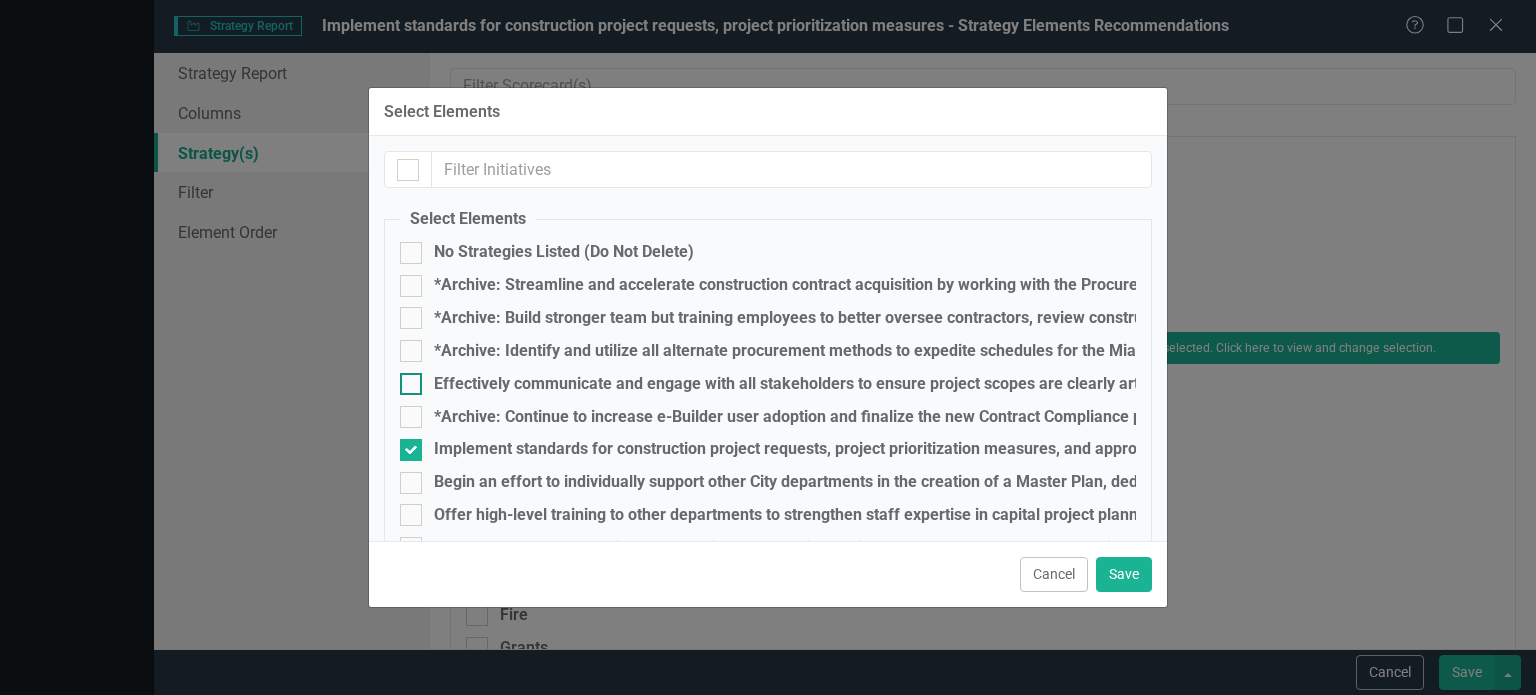 click on "Effectively communicate and engage with all stakeholders to ensure project scopes are clearly articulated and project updates are shared." at bounding box center (932, 384) 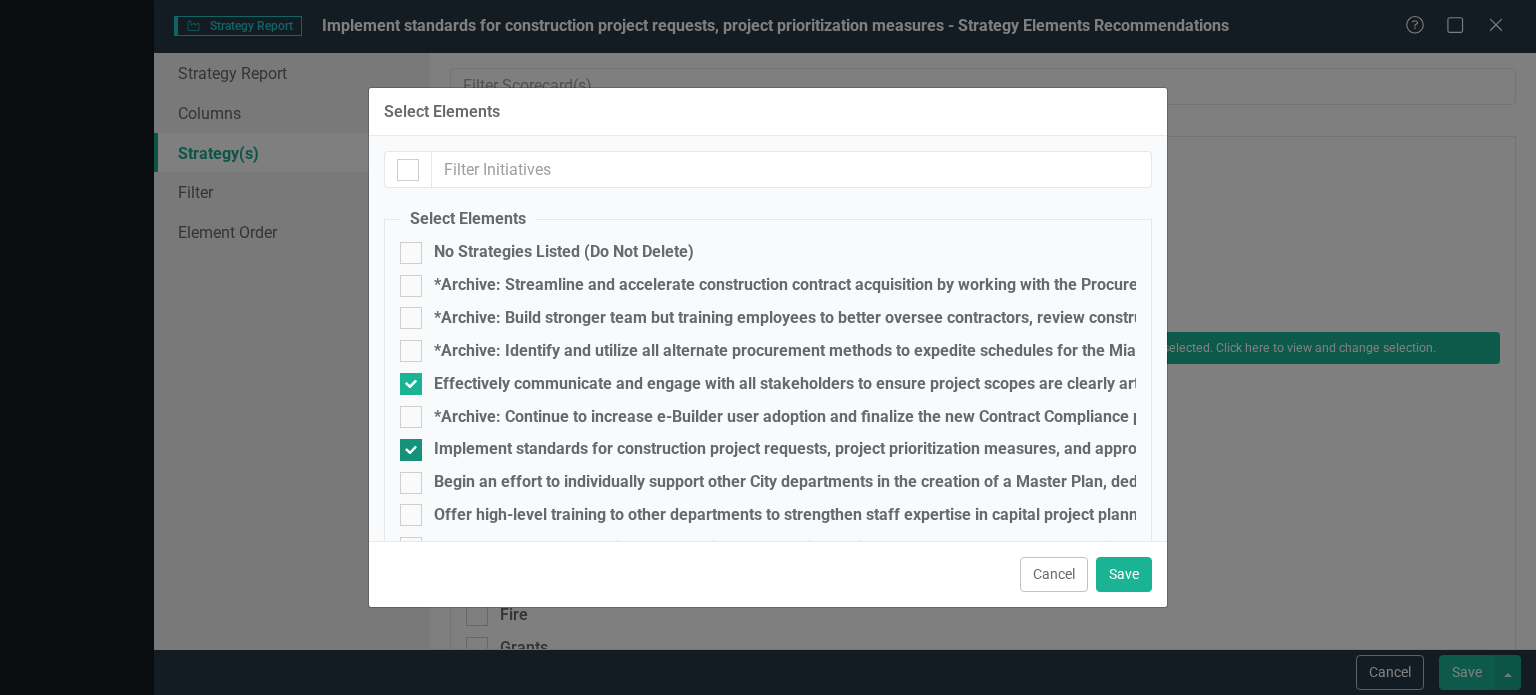 click on "Implement standards for construction project requests, project prioritization measures, and approved budget allocation." at bounding box center (865, 449) 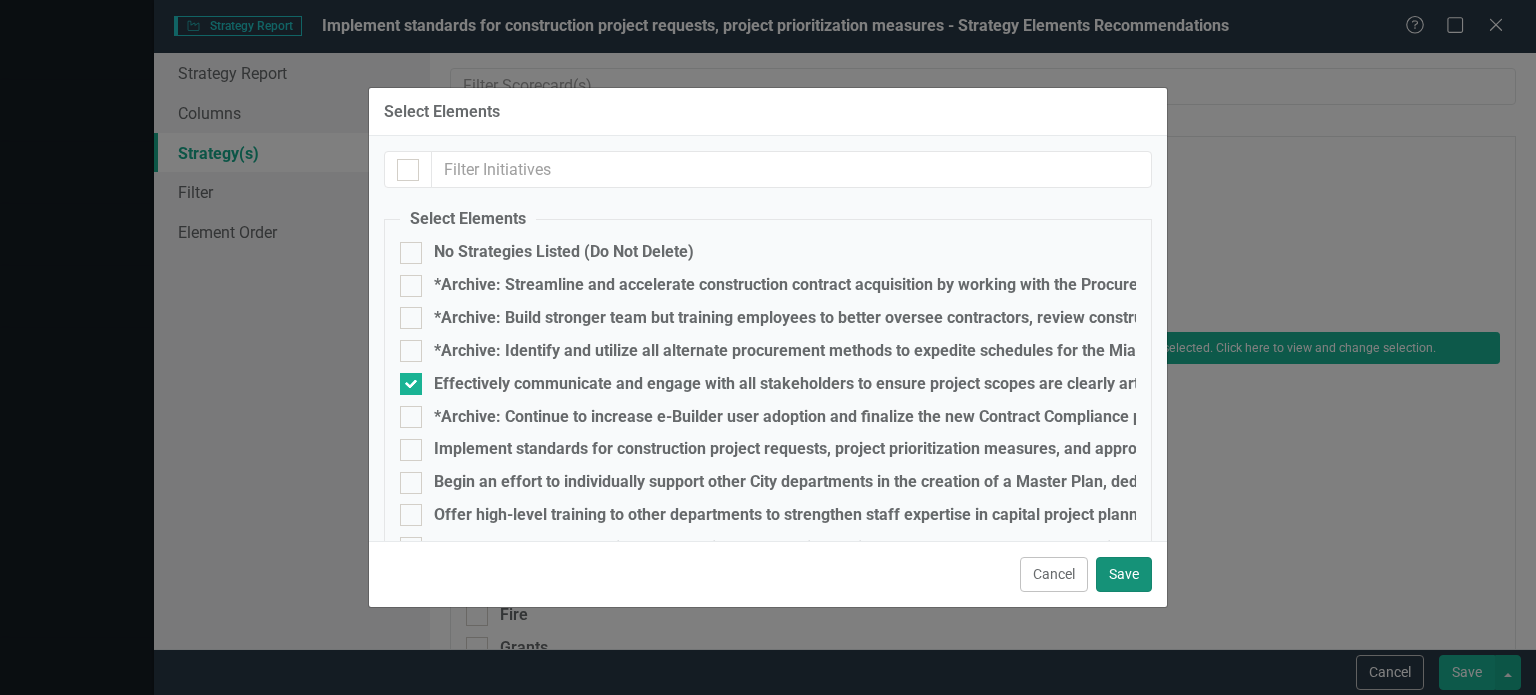 drag, startPoint x: 1120, startPoint y: 579, endPoint x: 1255, endPoint y: 613, distance: 139.21565 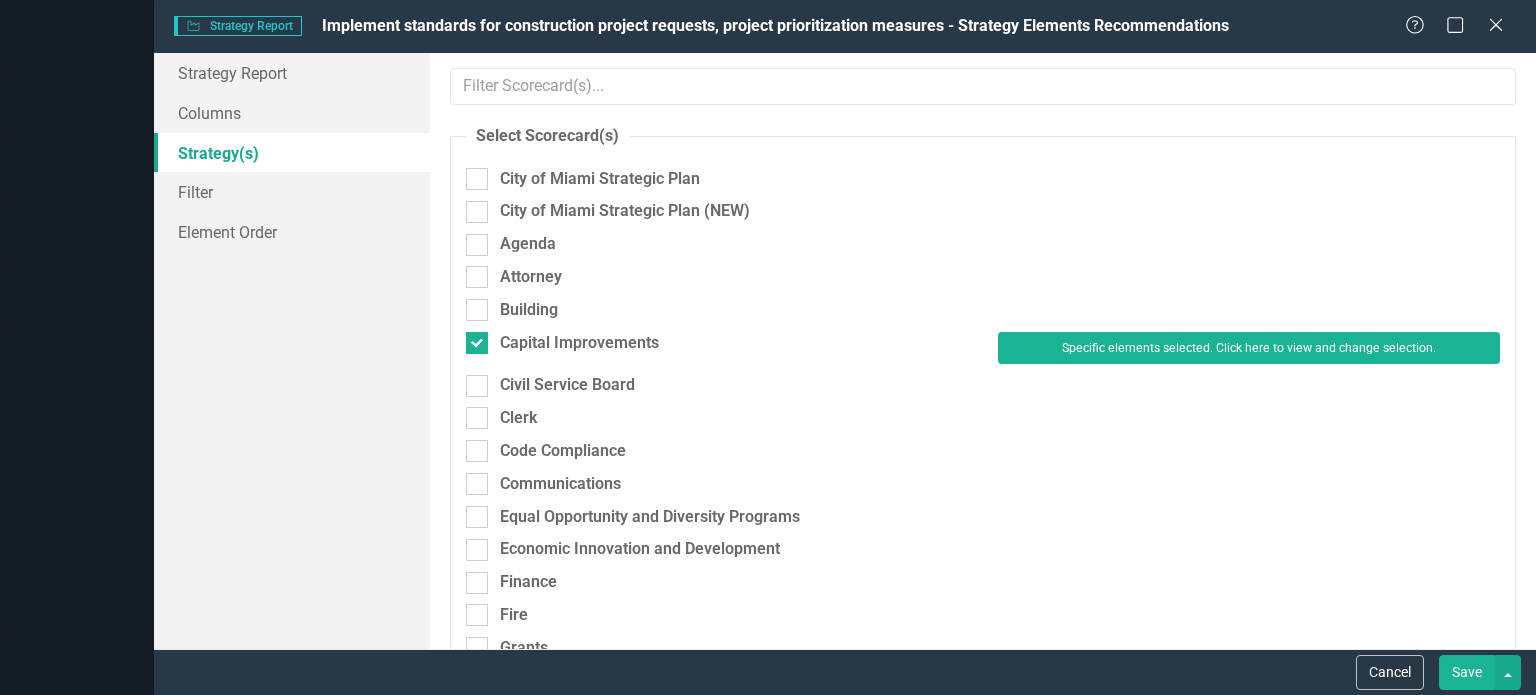 drag, startPoint x: 1467, startPoint y: 670, endPoint x: 1459, endPoint y: 647, distance: 24.351591 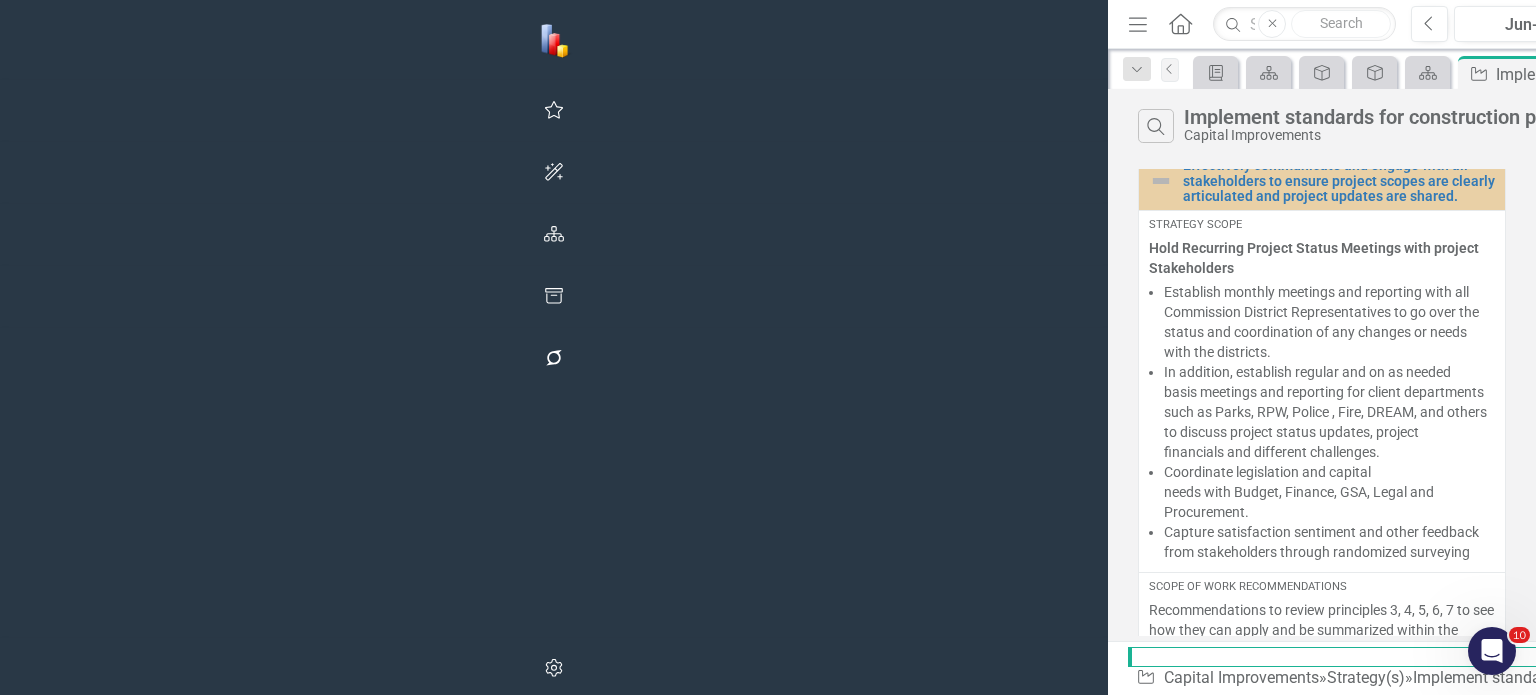 scroll, scrollTop: 0, scrollLeft: 0, axis: both 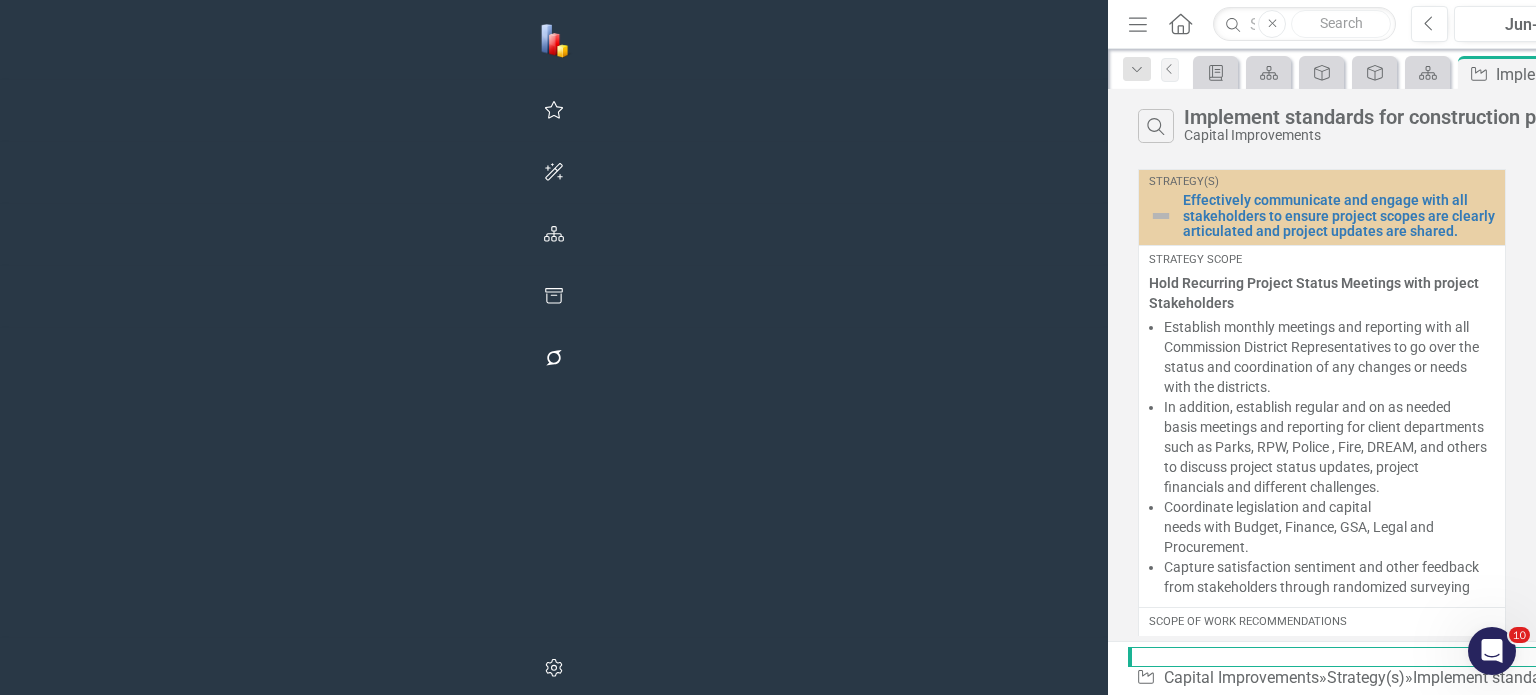 click on "Edit Report" 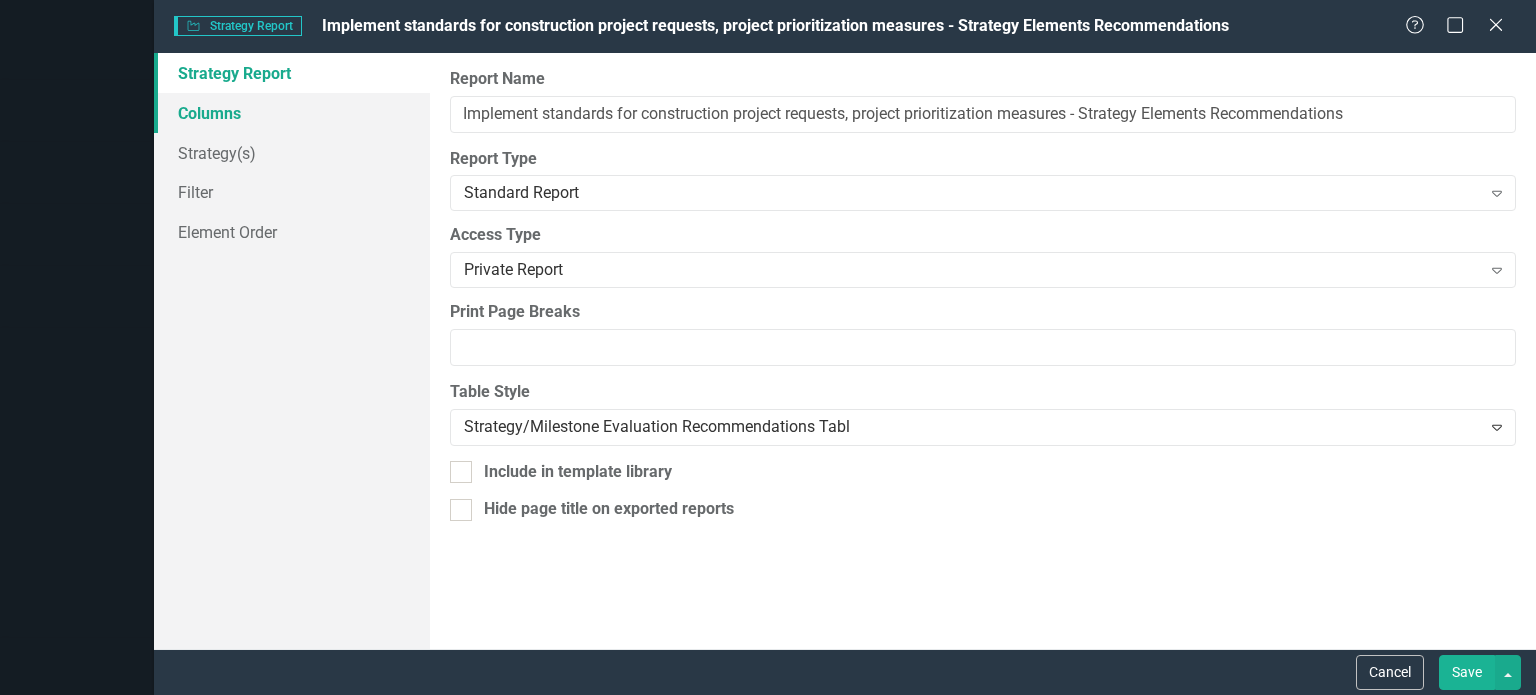 click on "Columns" at bounding box center (292, 113) 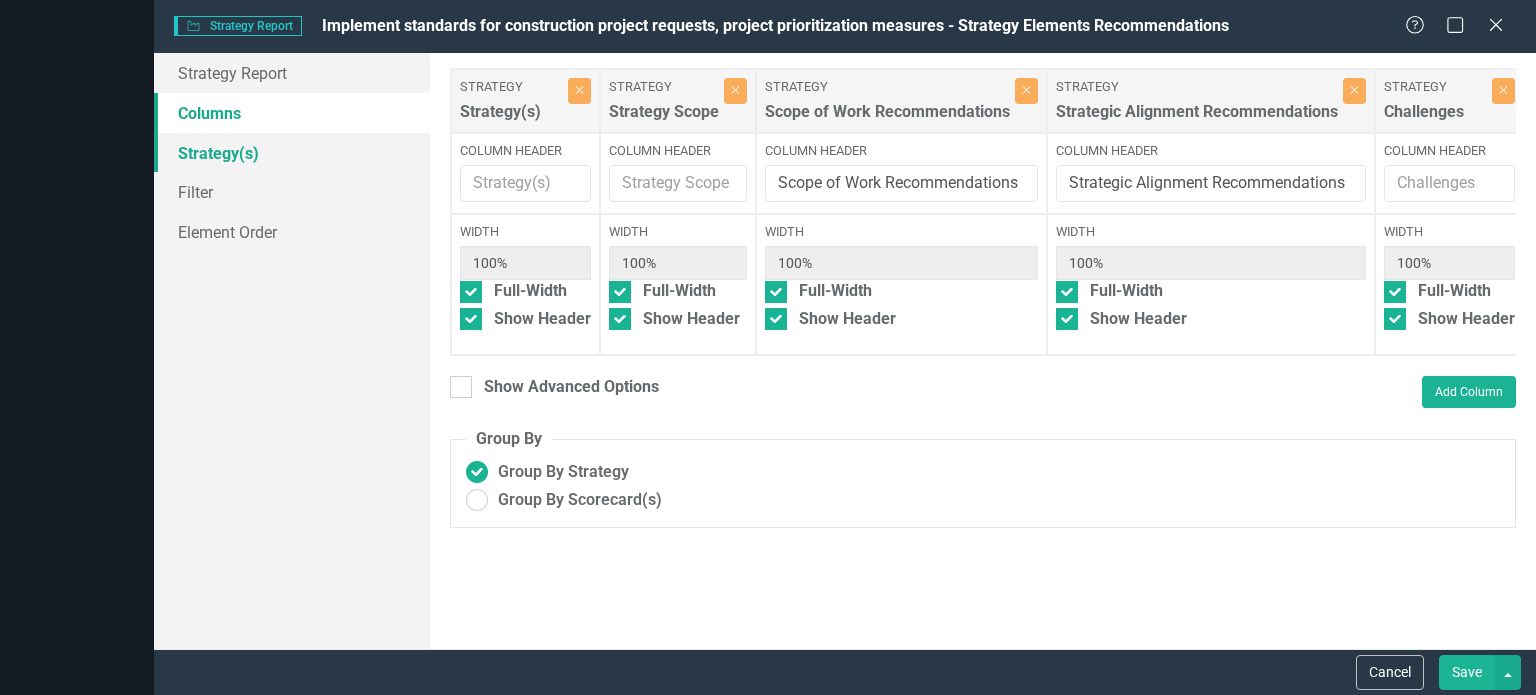 click on "Strategy(s)" at bounding box center [292, 153] 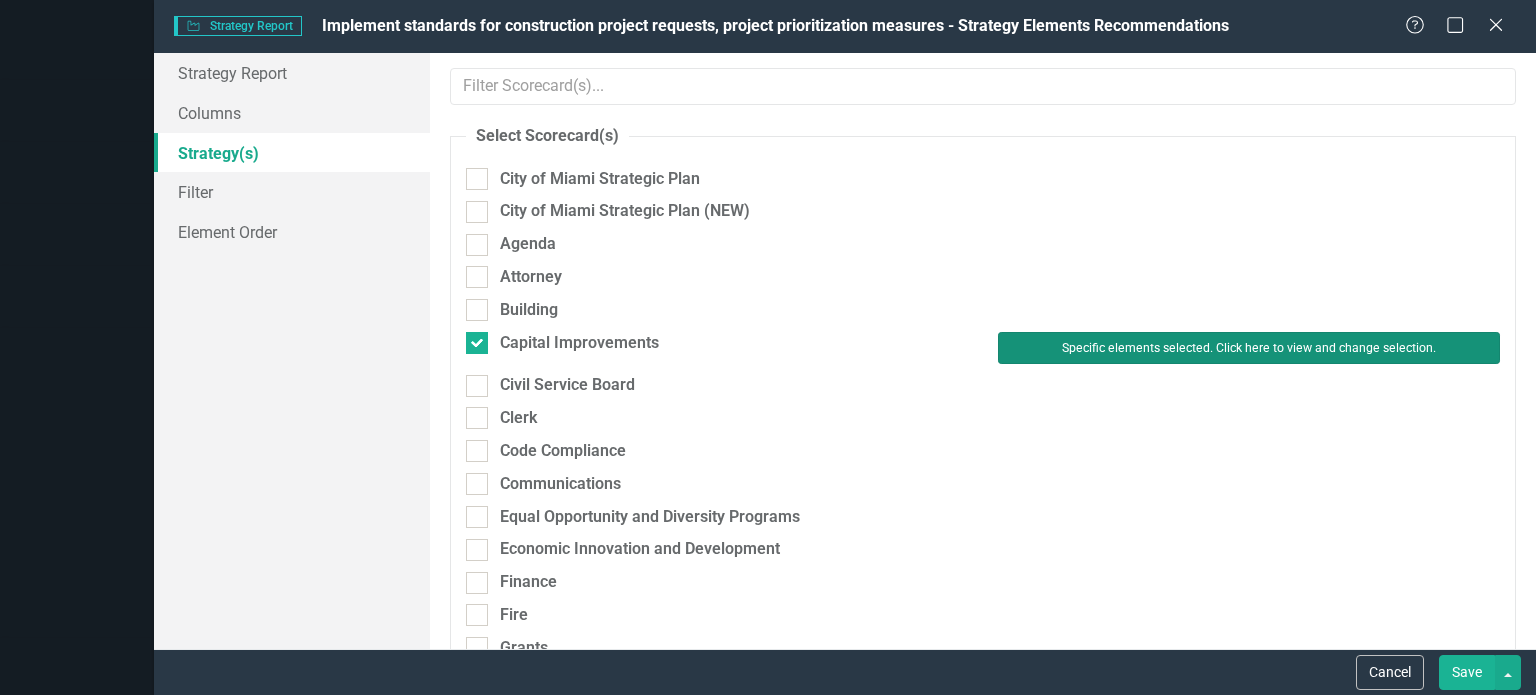 click on "Specific elements selected. Click here to view and change selection." at bounding box center [1249, 348] 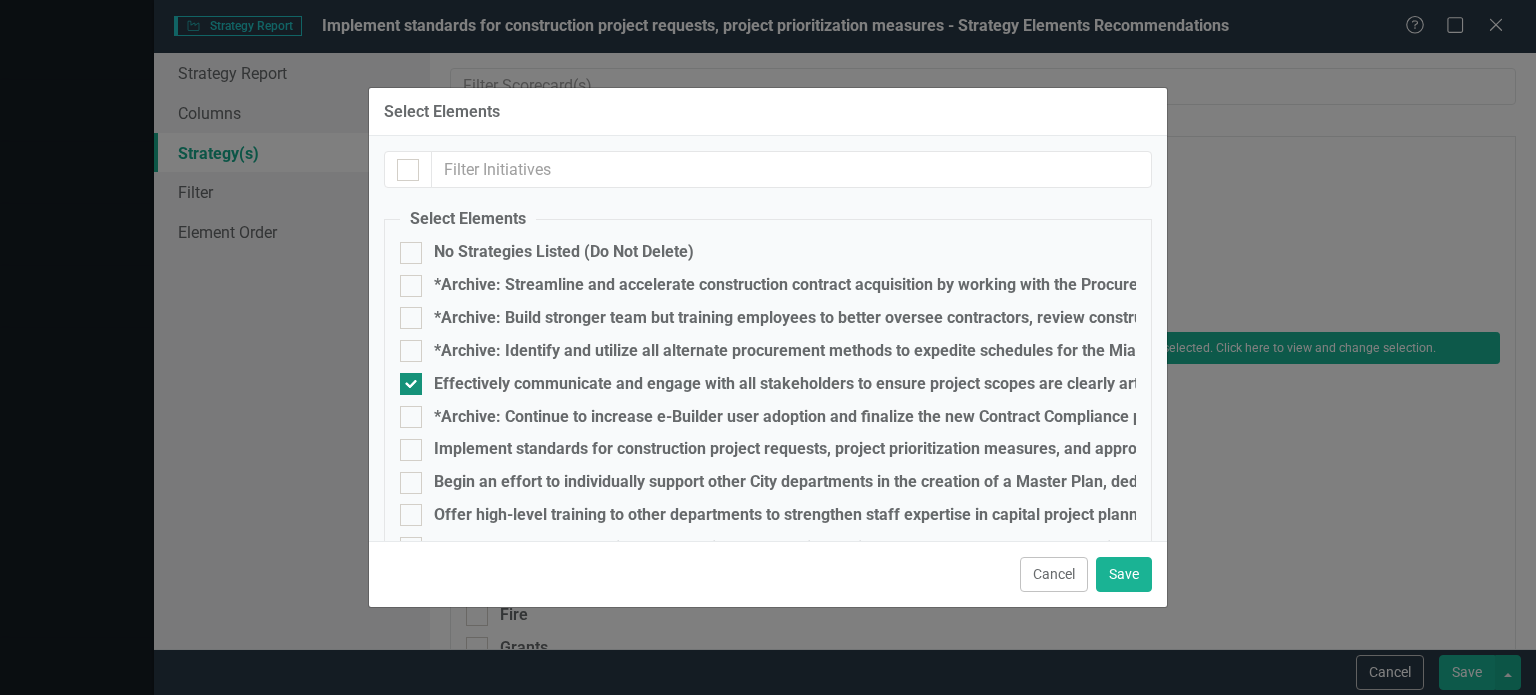 click on "Effectively communicate and engage with all stakeholders to ensure project scopes are clearly articulated and project updates are shared." at bounding box center (932, 384) 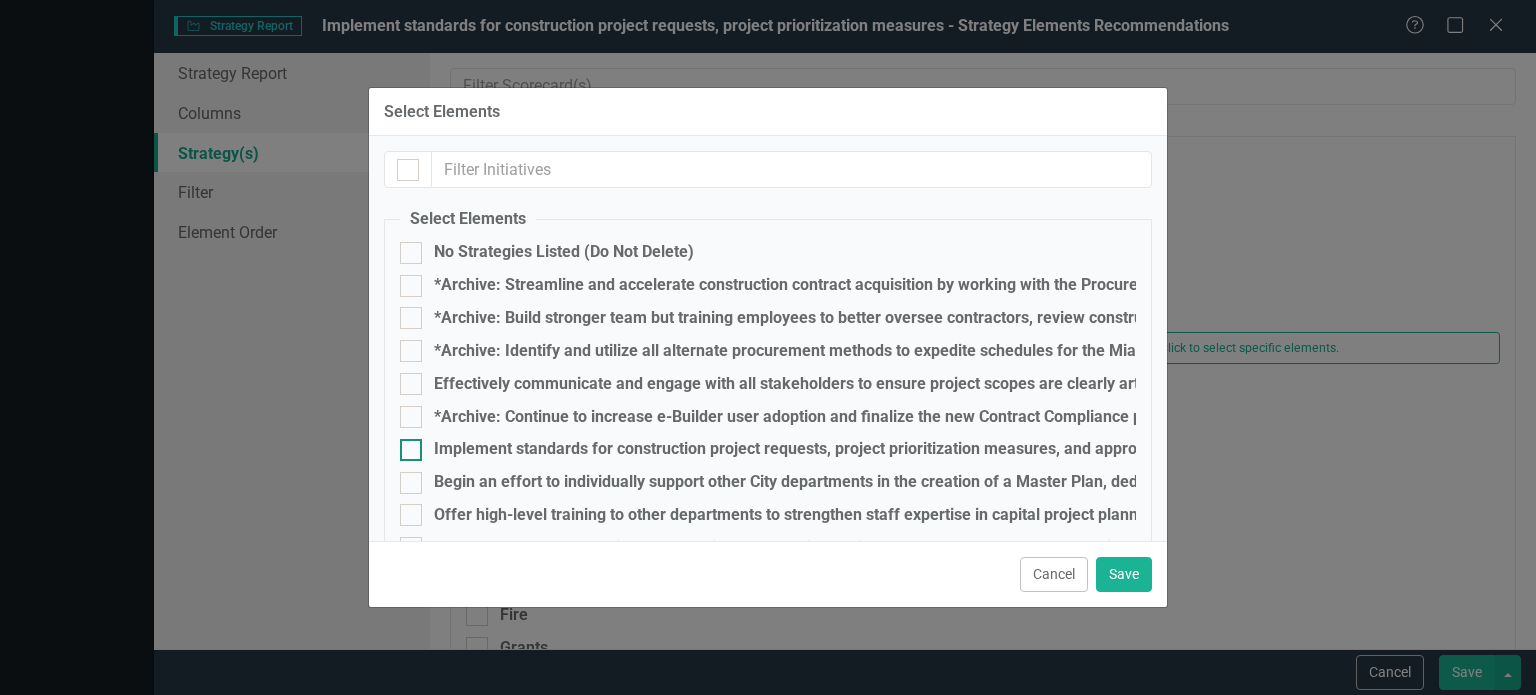 click on "Implement standards for construction project requests, project prioritization measures, and approved budget allocation." at bounding box center (865, 449) 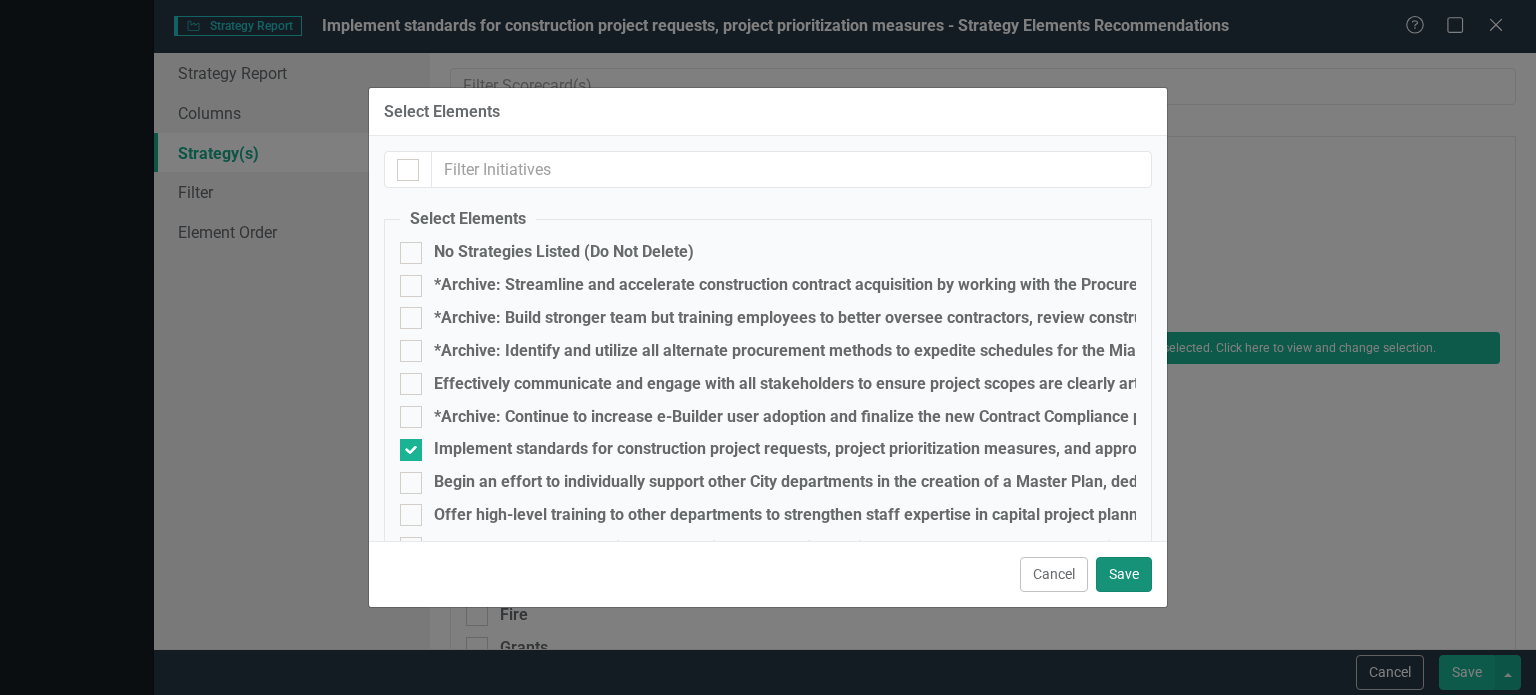 click on "Save" at bounding box center (1124, 574) 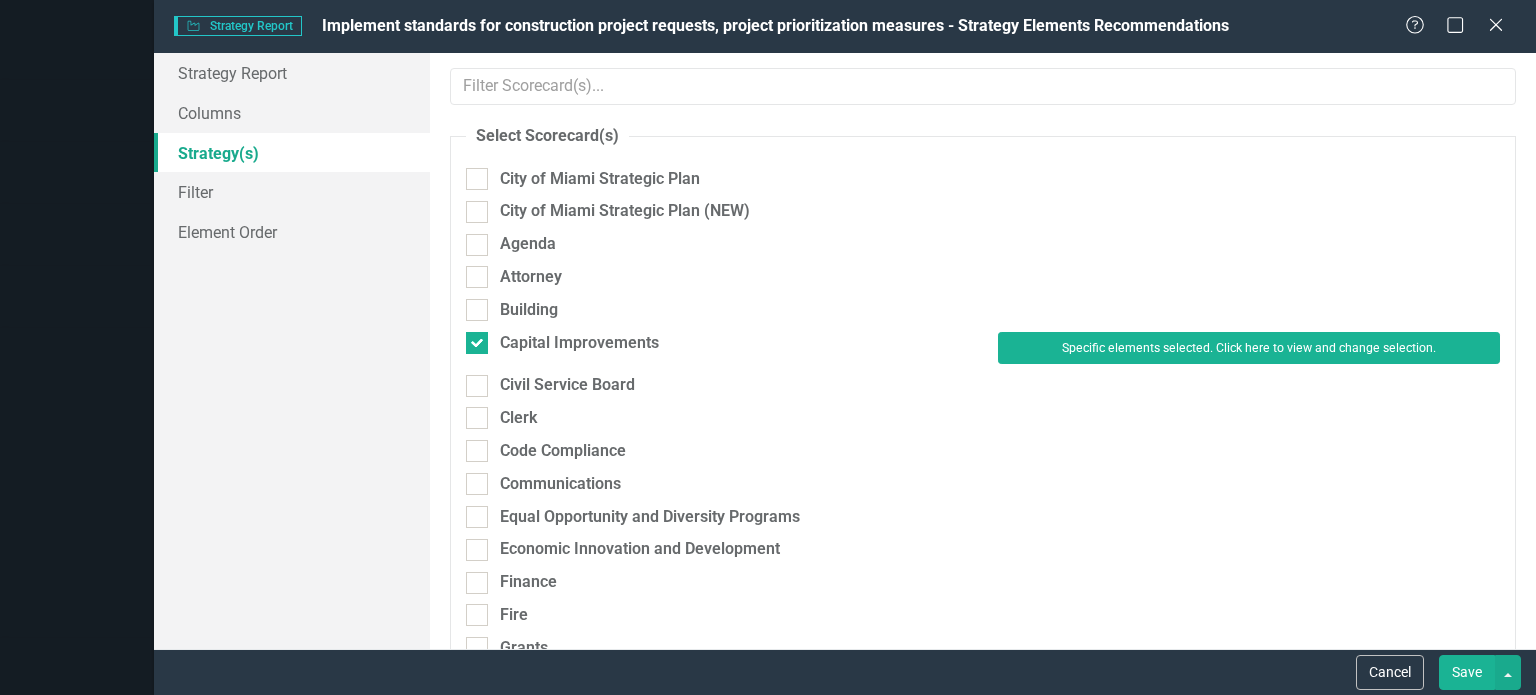 click on "Save" at bounding box center [1467, 672] 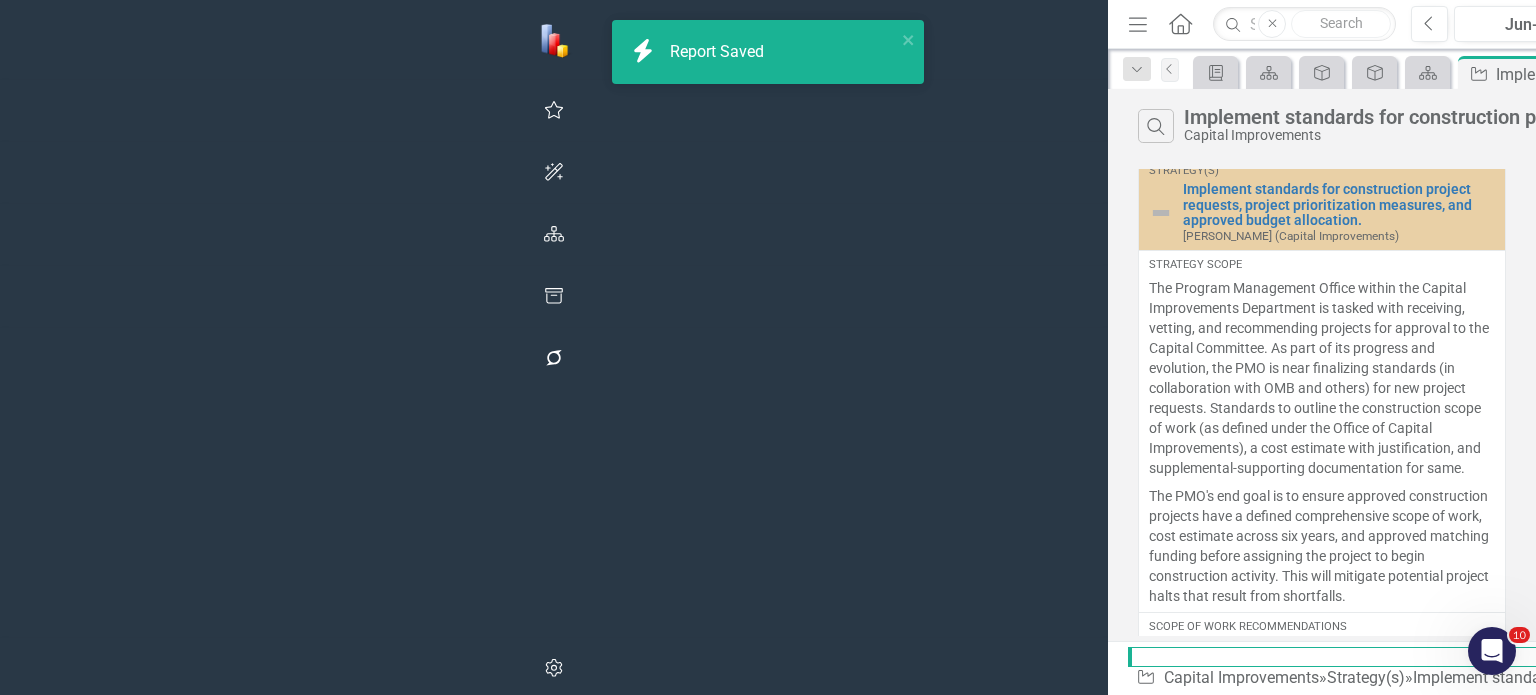scroll, scrollTop: 14, scrollLeft: 0, axis: vertical 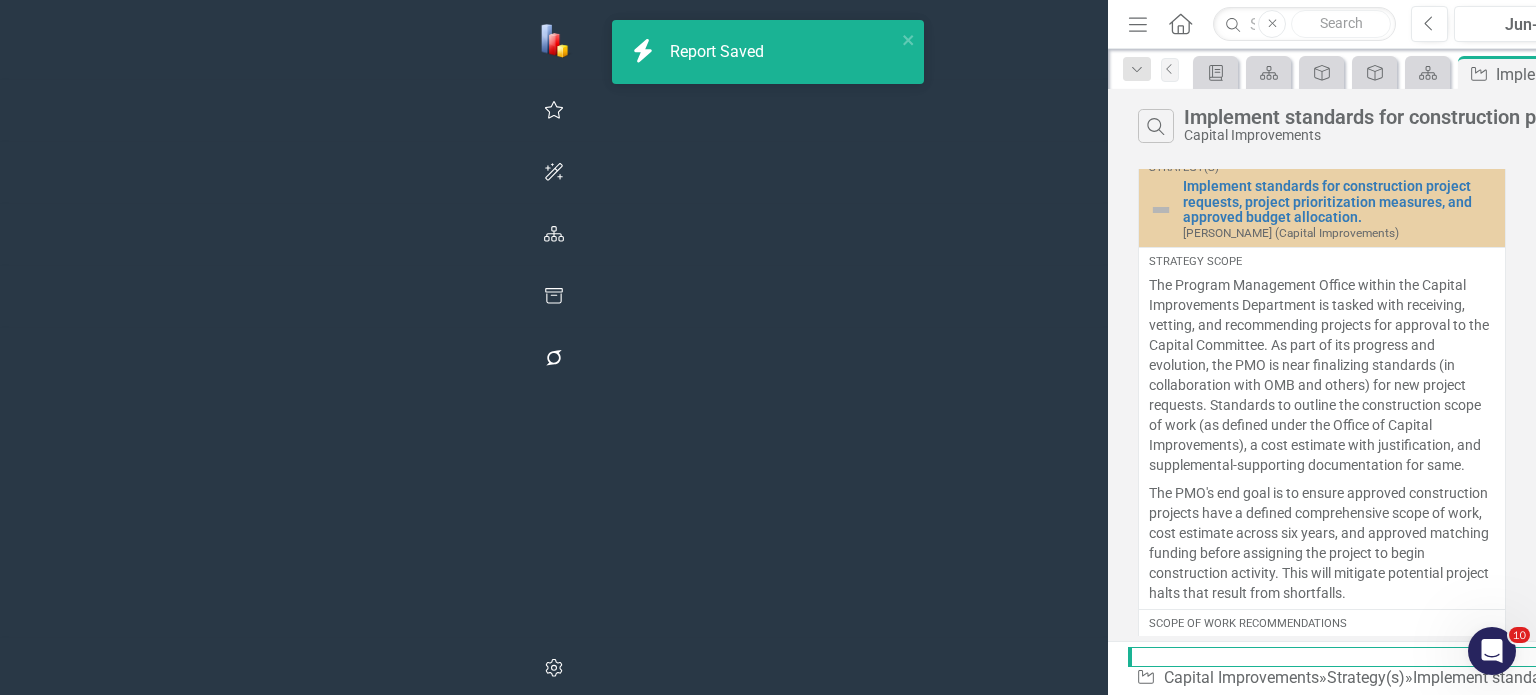click at bounding box center (2559, 126) 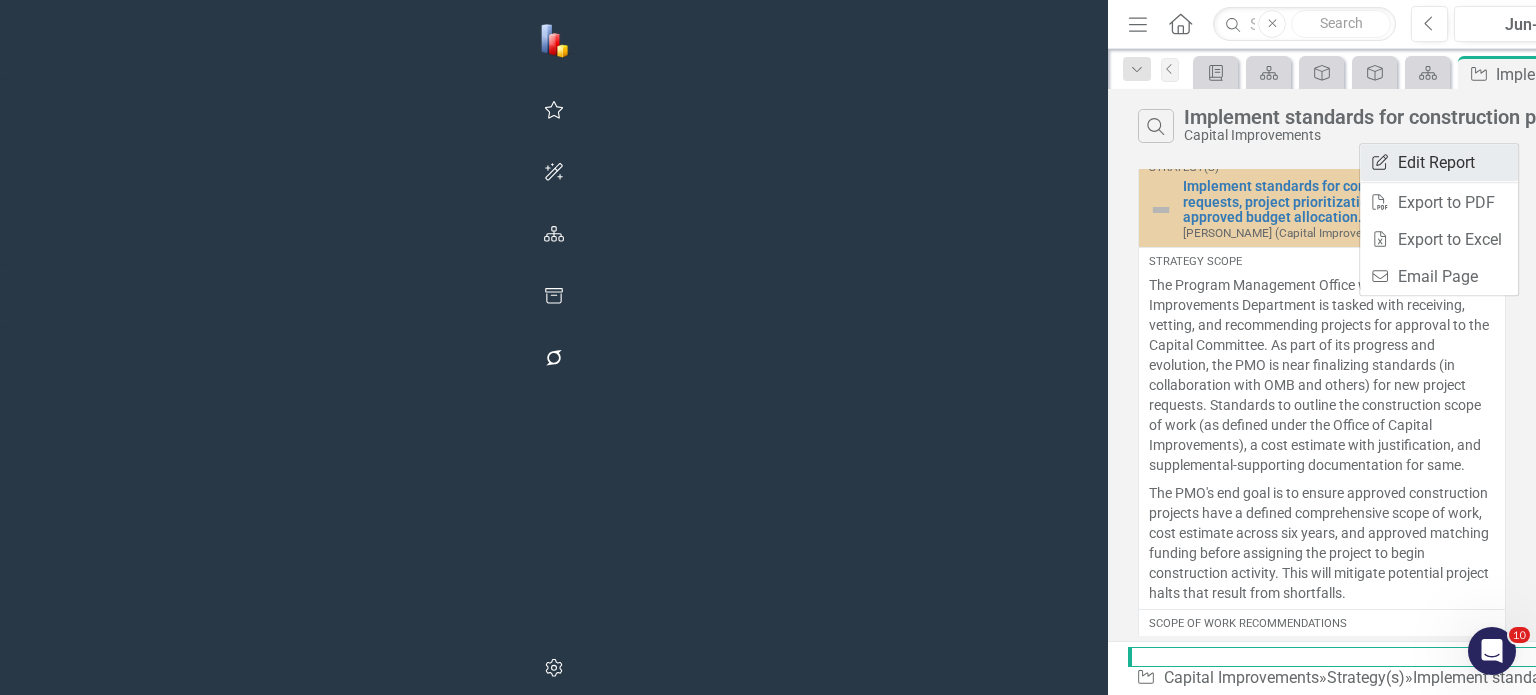 click on "Edit Report Edit Report" at bounding box center [1439, 162] 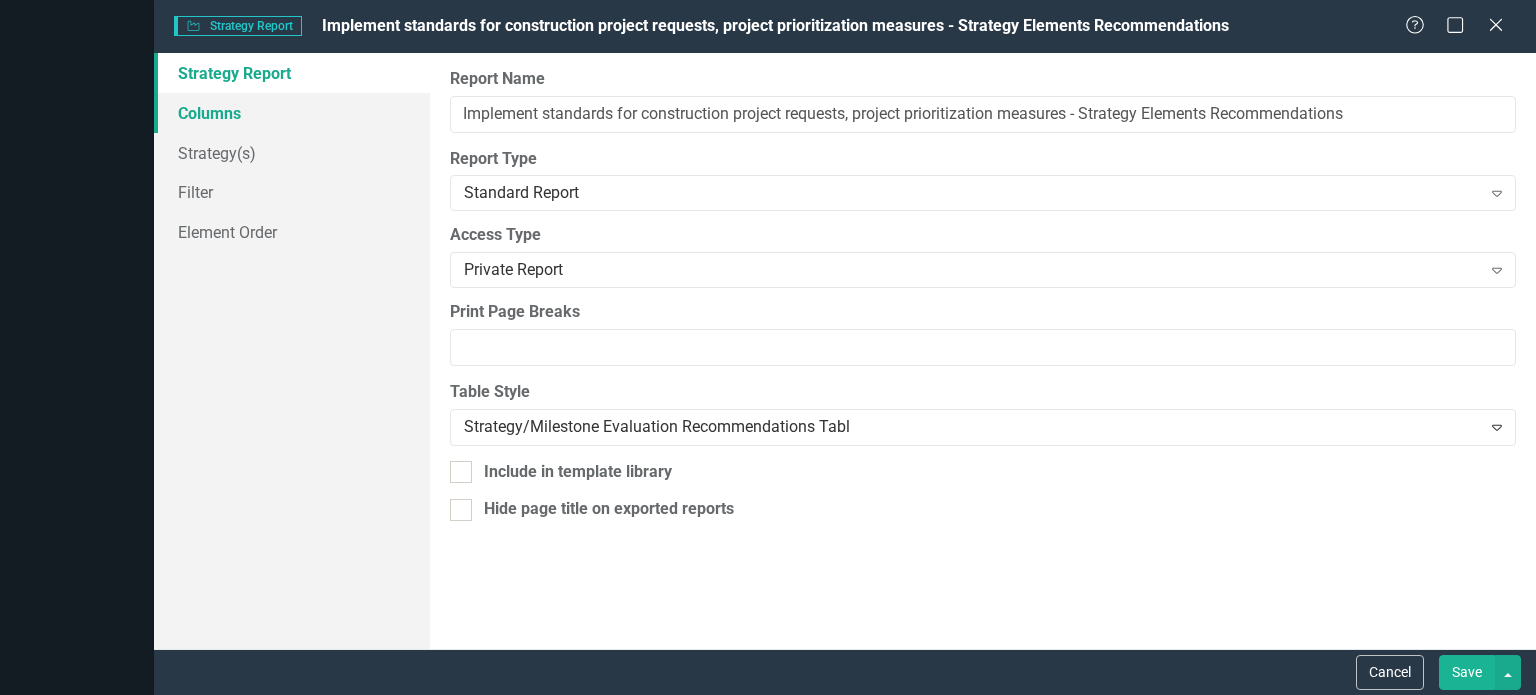 click on "Columns" at bounding box center (292, 113) 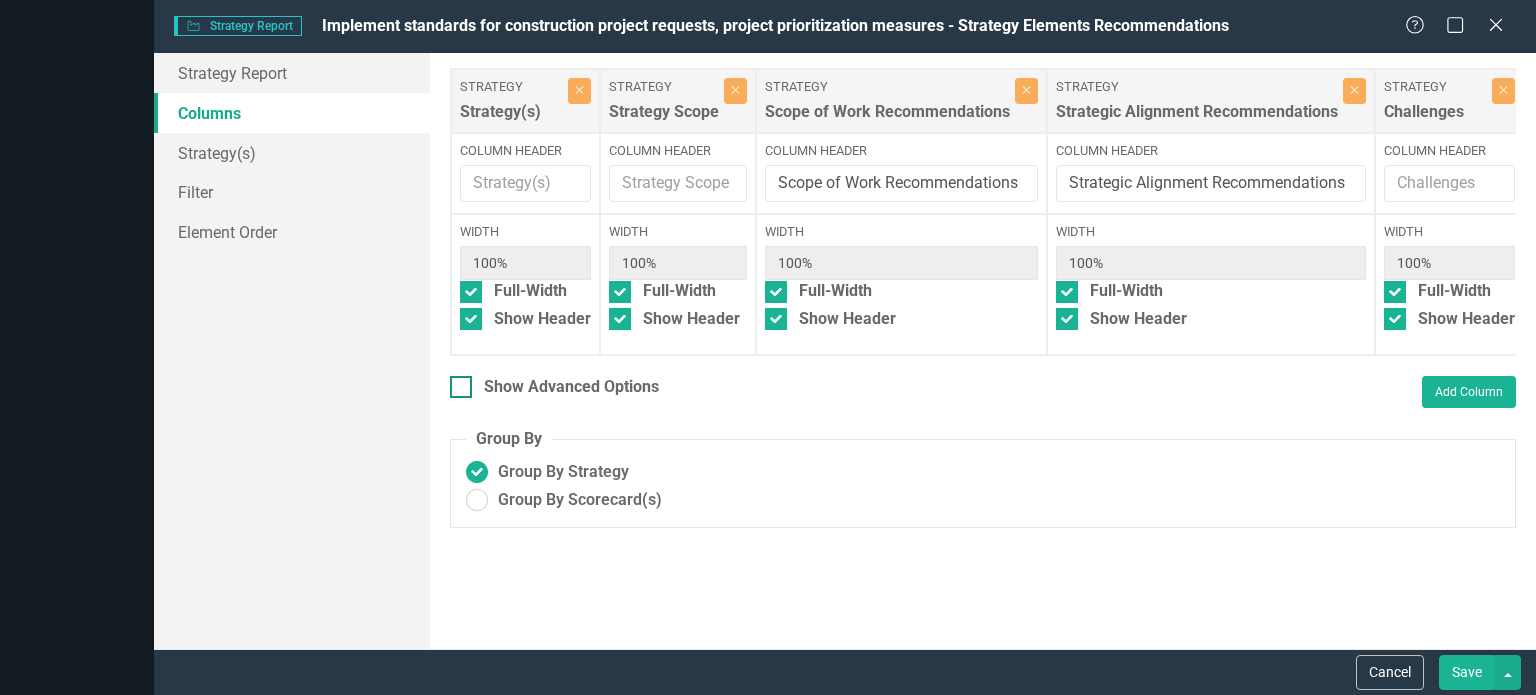 click on "Show Advanced Options" at bounding box center (571, 387) 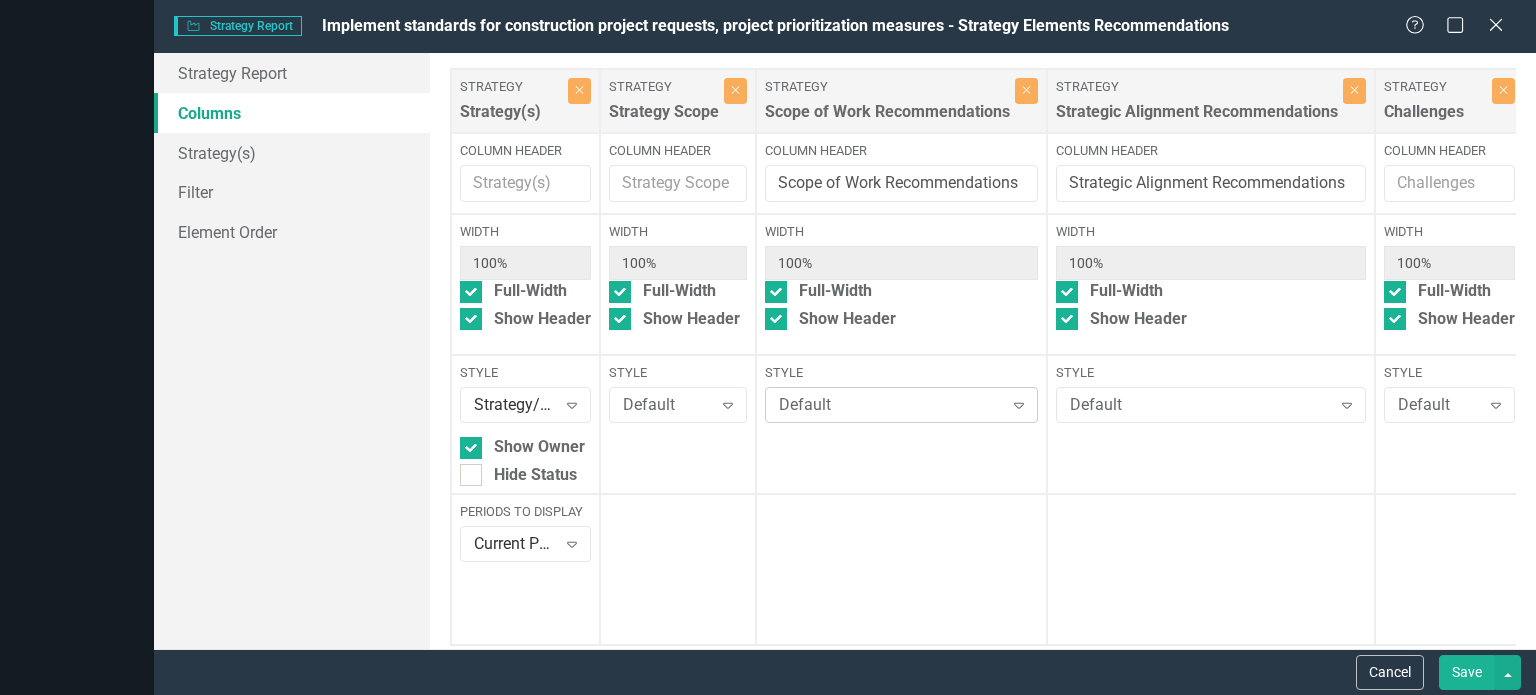 click on "Default" at bounding box center [891, 405] 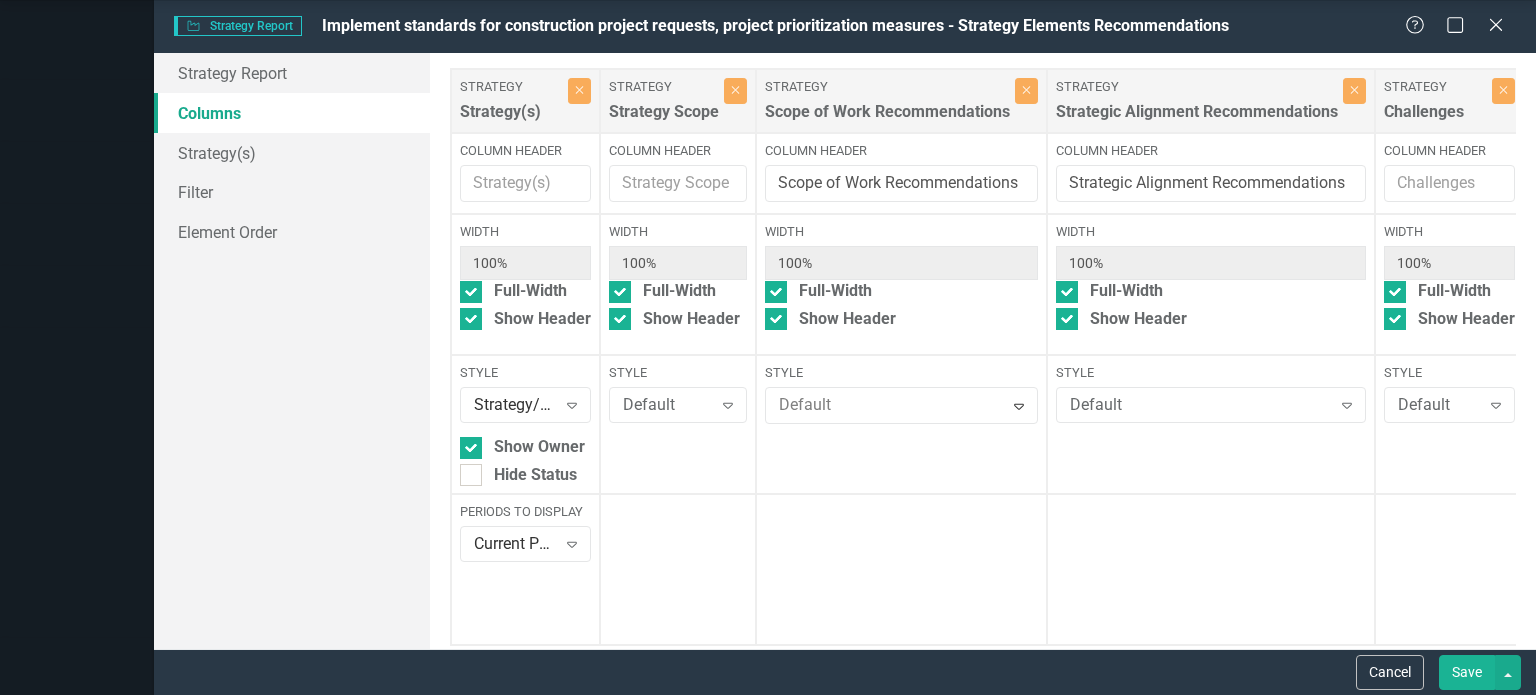 click at bounding box center (901, 569) 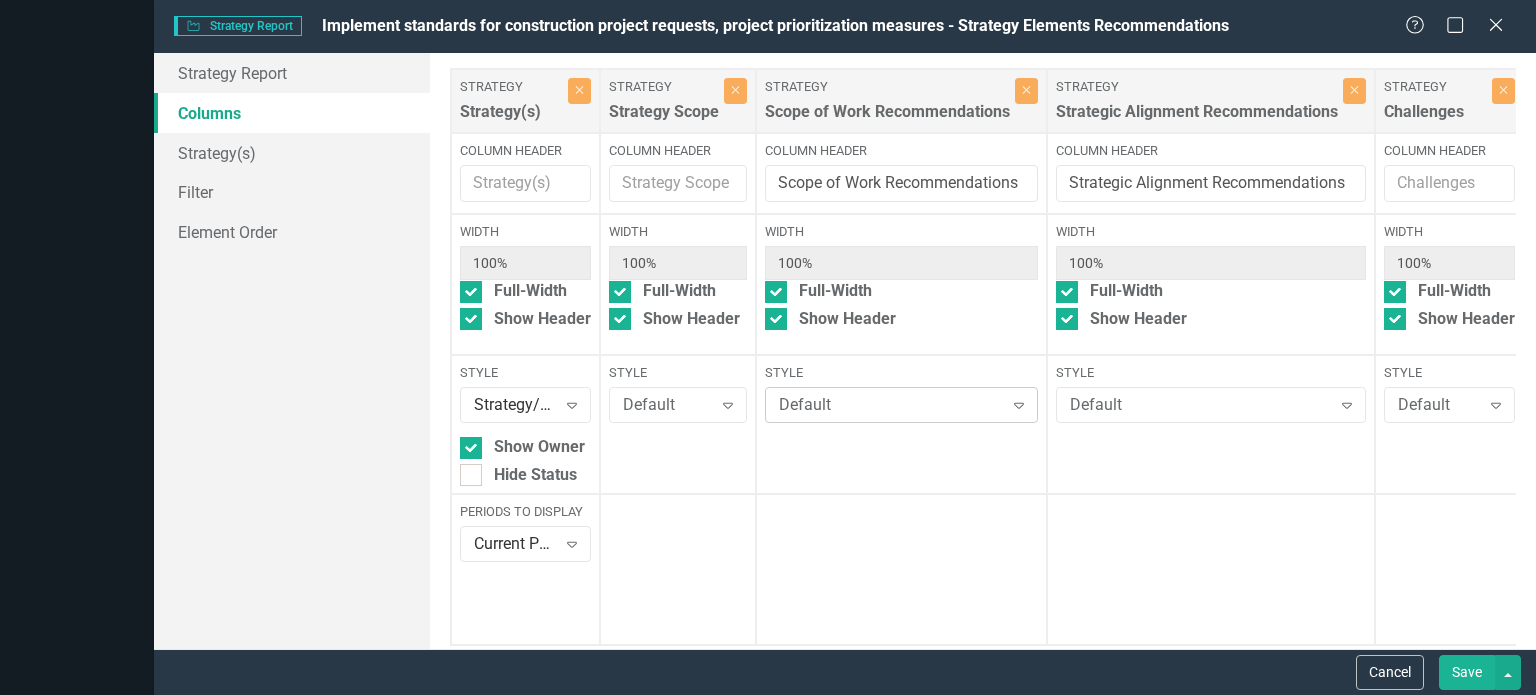 click on "Default" at bounding box center [891, 405] 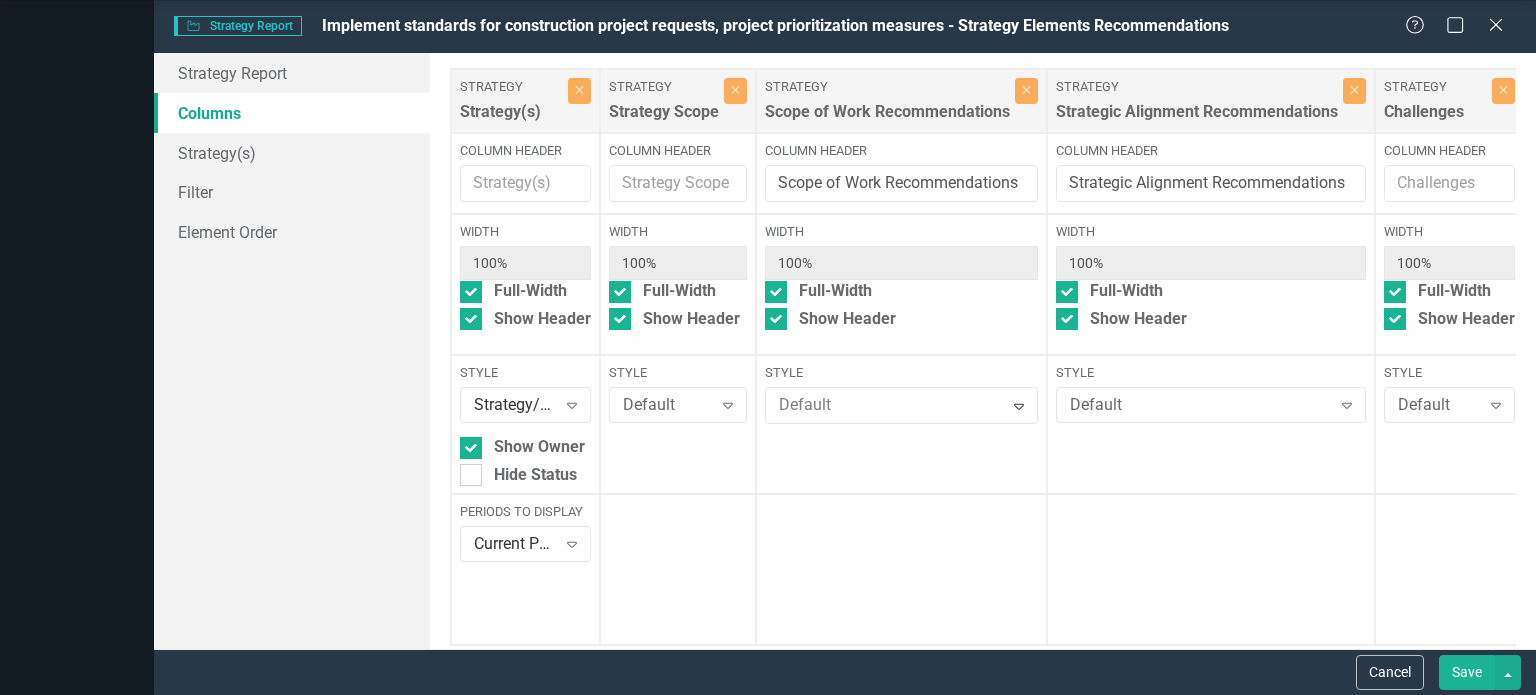 scroll, scrollTop: 300, scrollLeft: 0, axis: vertical 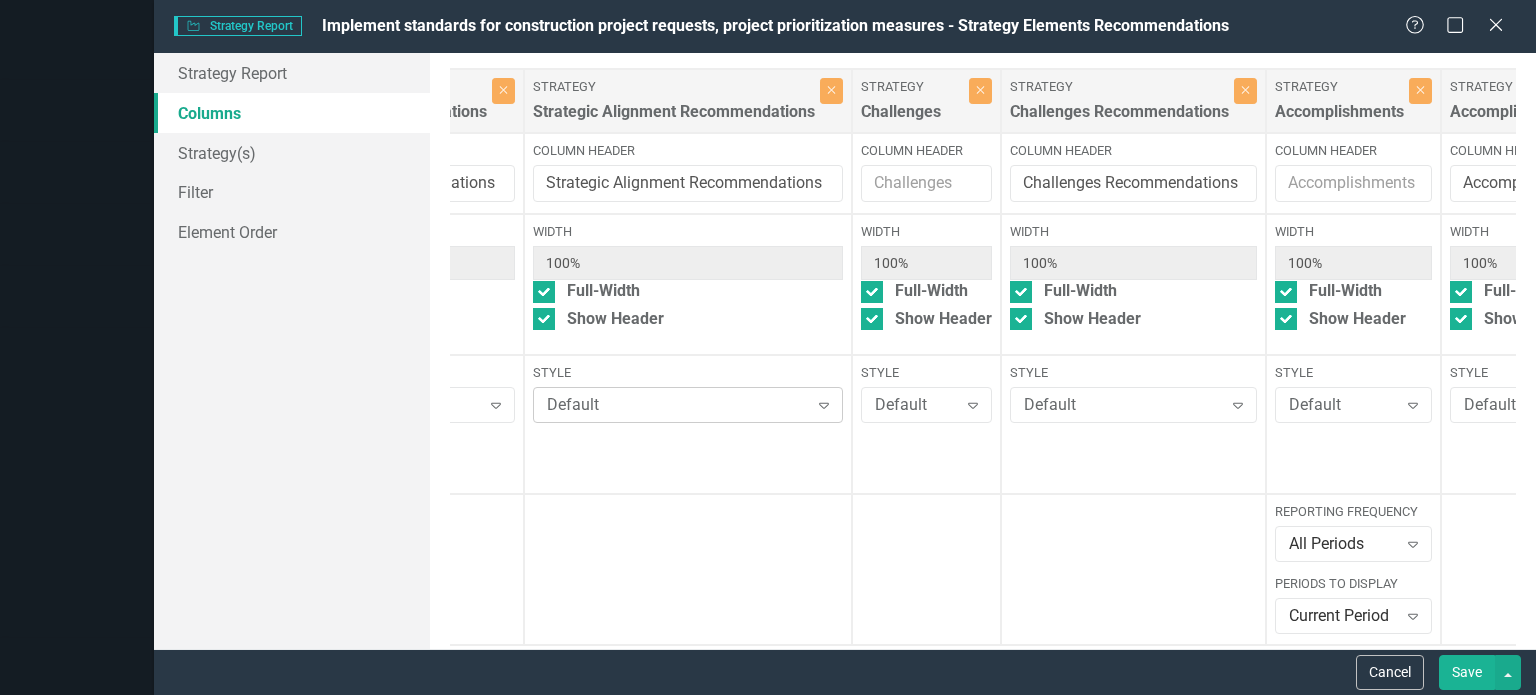 click on "Default" at bounding box center [677, 405] 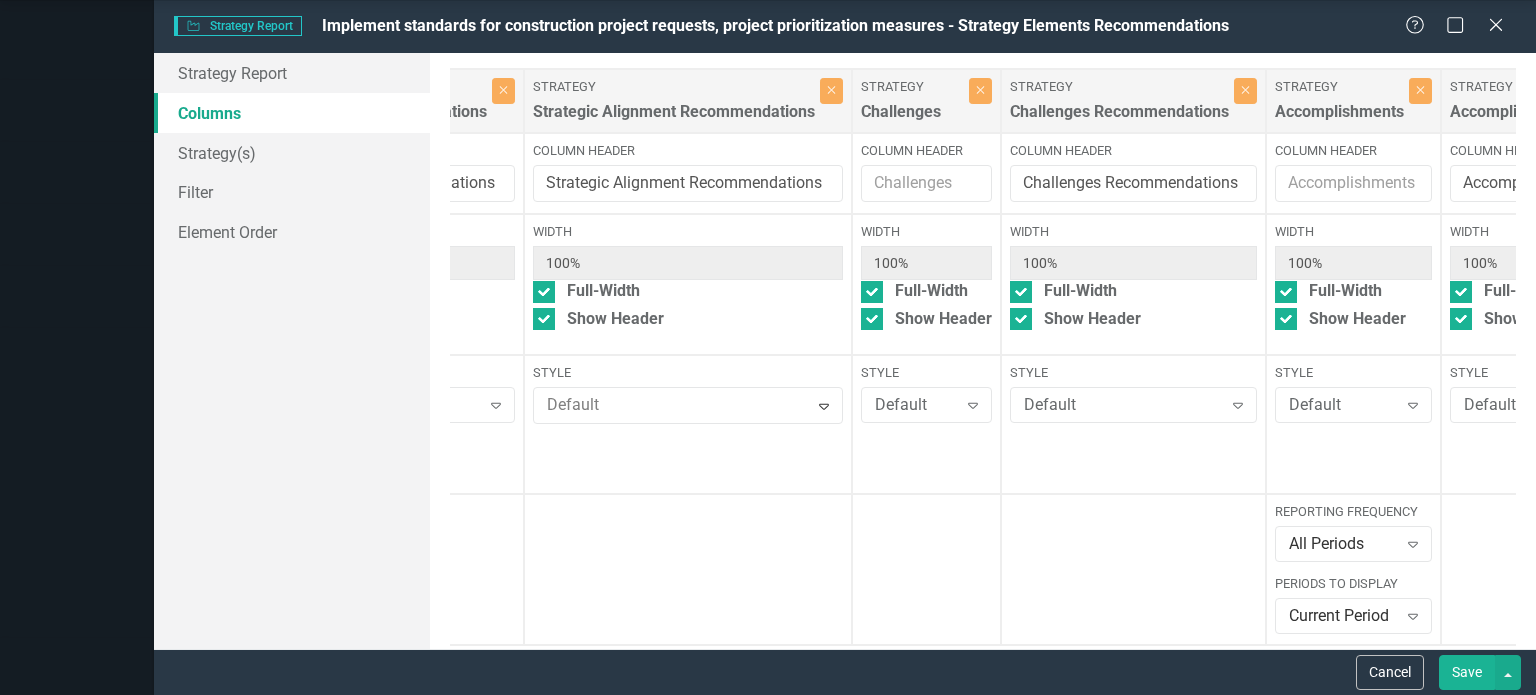 scroll, scrollTop: 300, scrollLeft: 0, axis: vertical 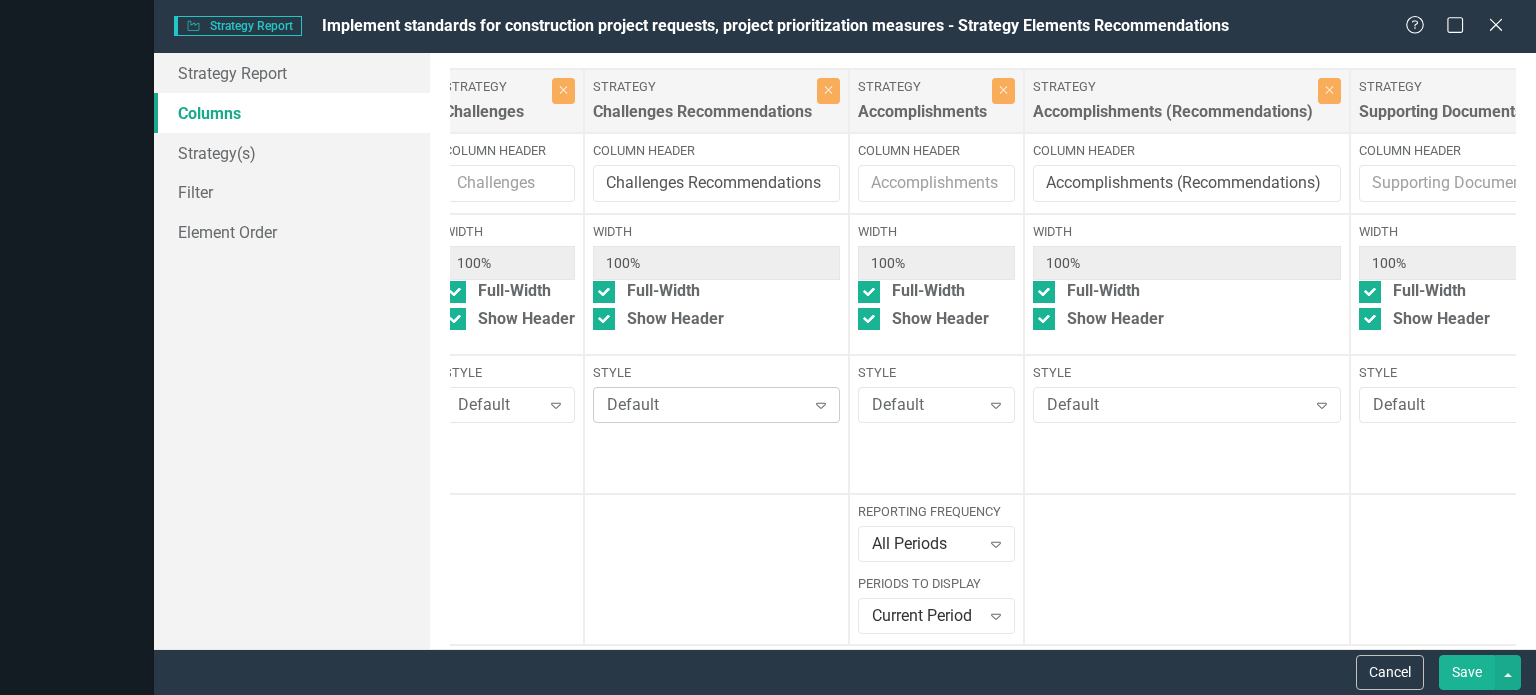 click on "Default" at bounding box center [706, 405] 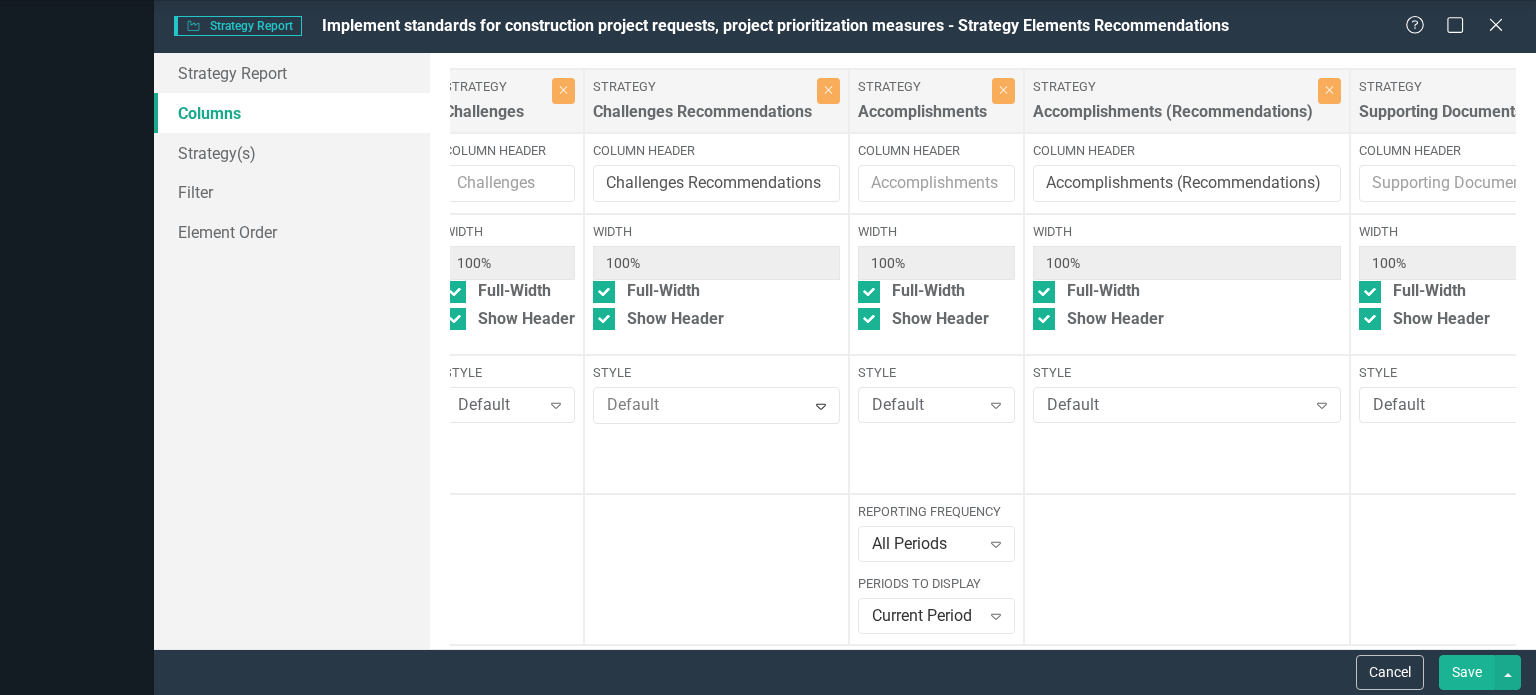 scroll, scrollTop: 300, scrollLeft: 0, axis: vertical 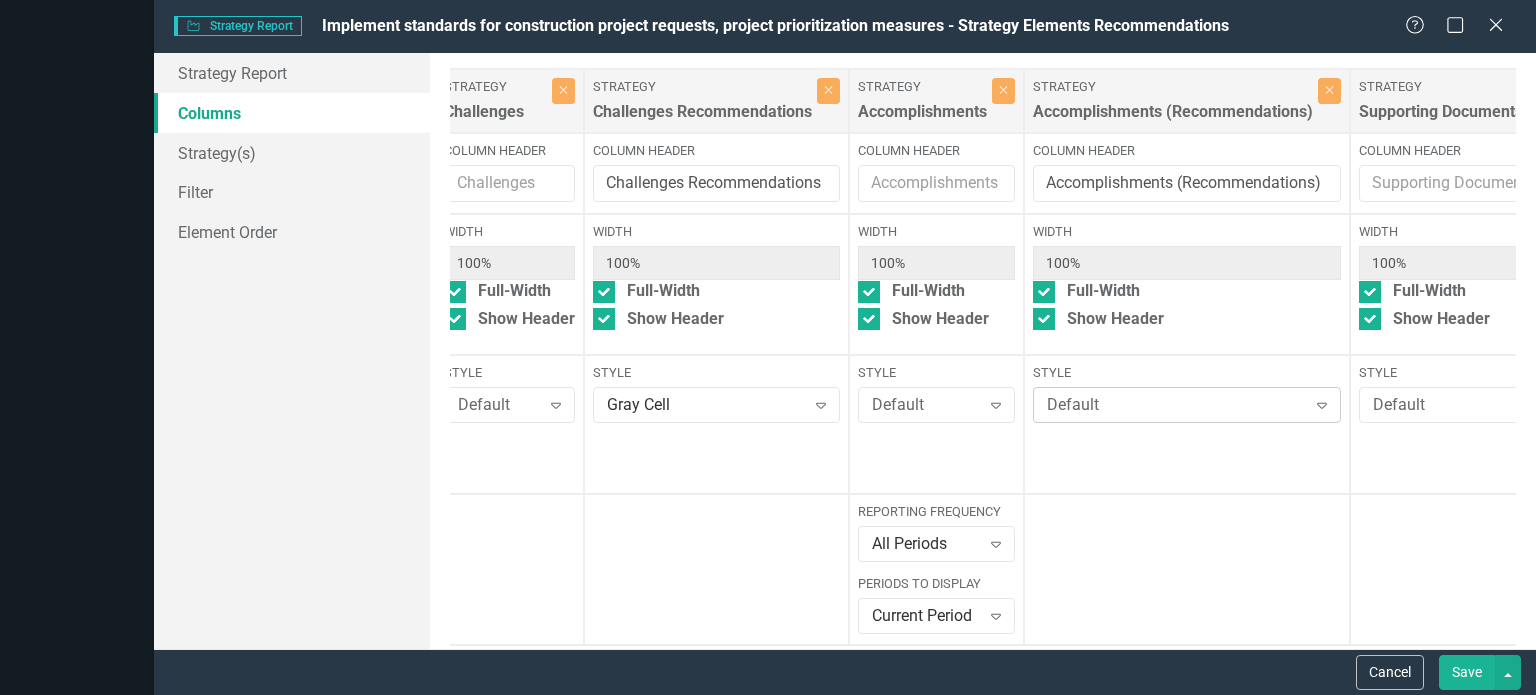click on "Default" at bounding box center (1176, 405) 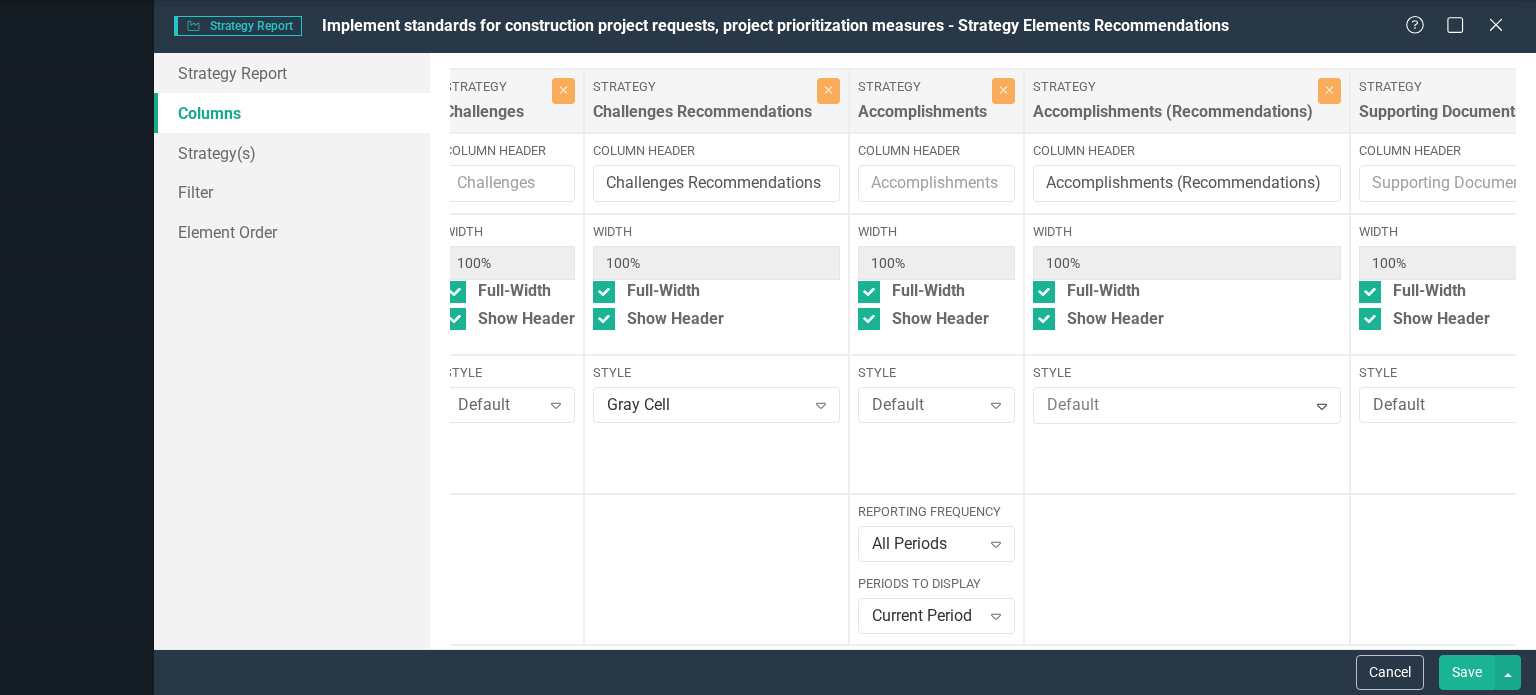 scroll, scrollTop: 200, scrollLeft: 0, axis: vertical 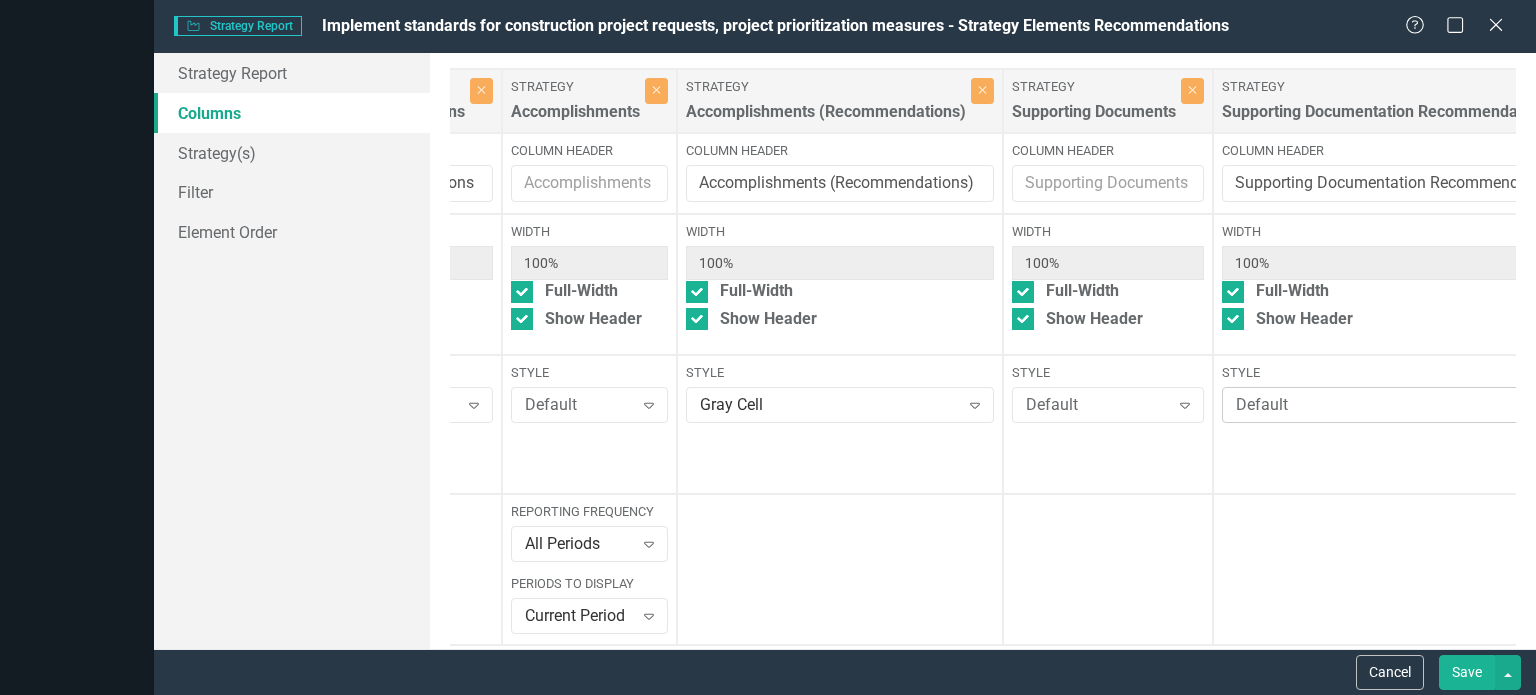 click on "Default" at bounding box center [1391, 405] 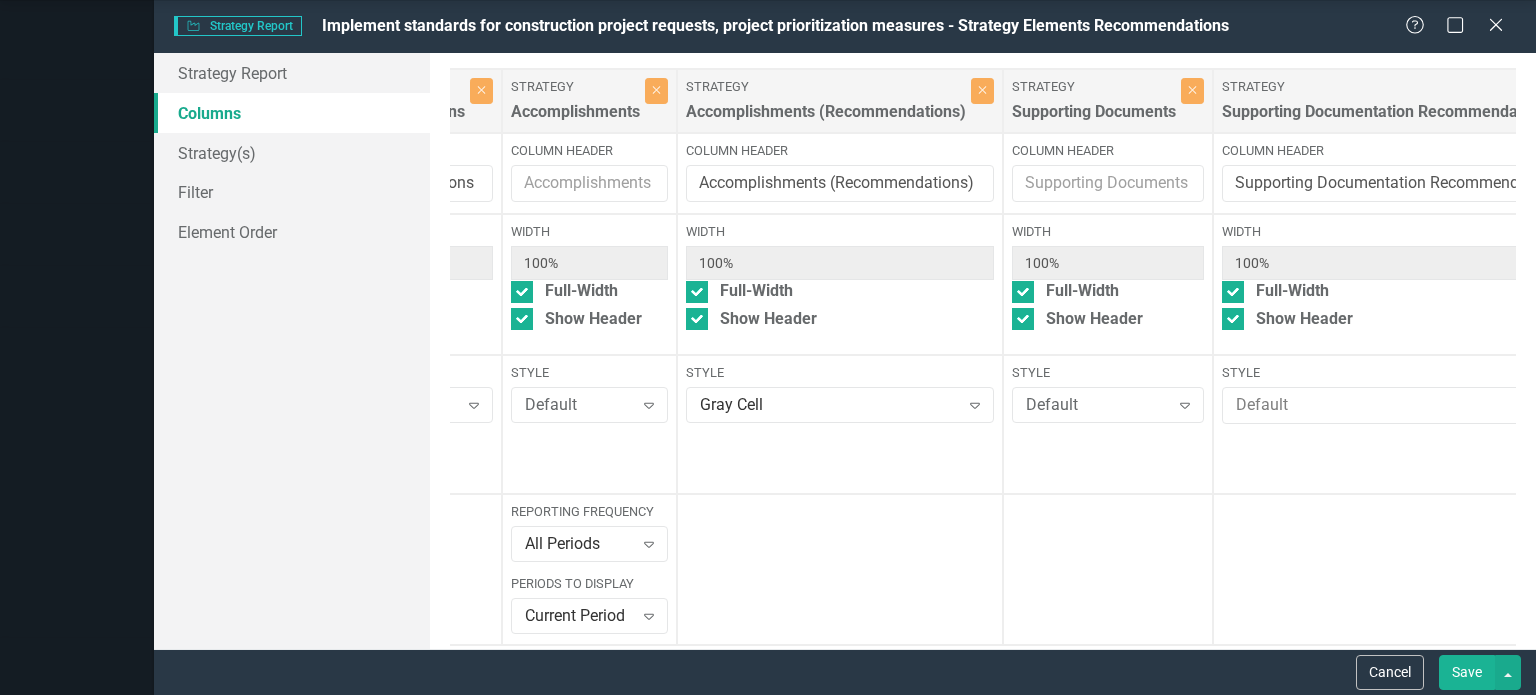 scroll, scrollTop: 200, scrollLeft: 0, axis: vertical 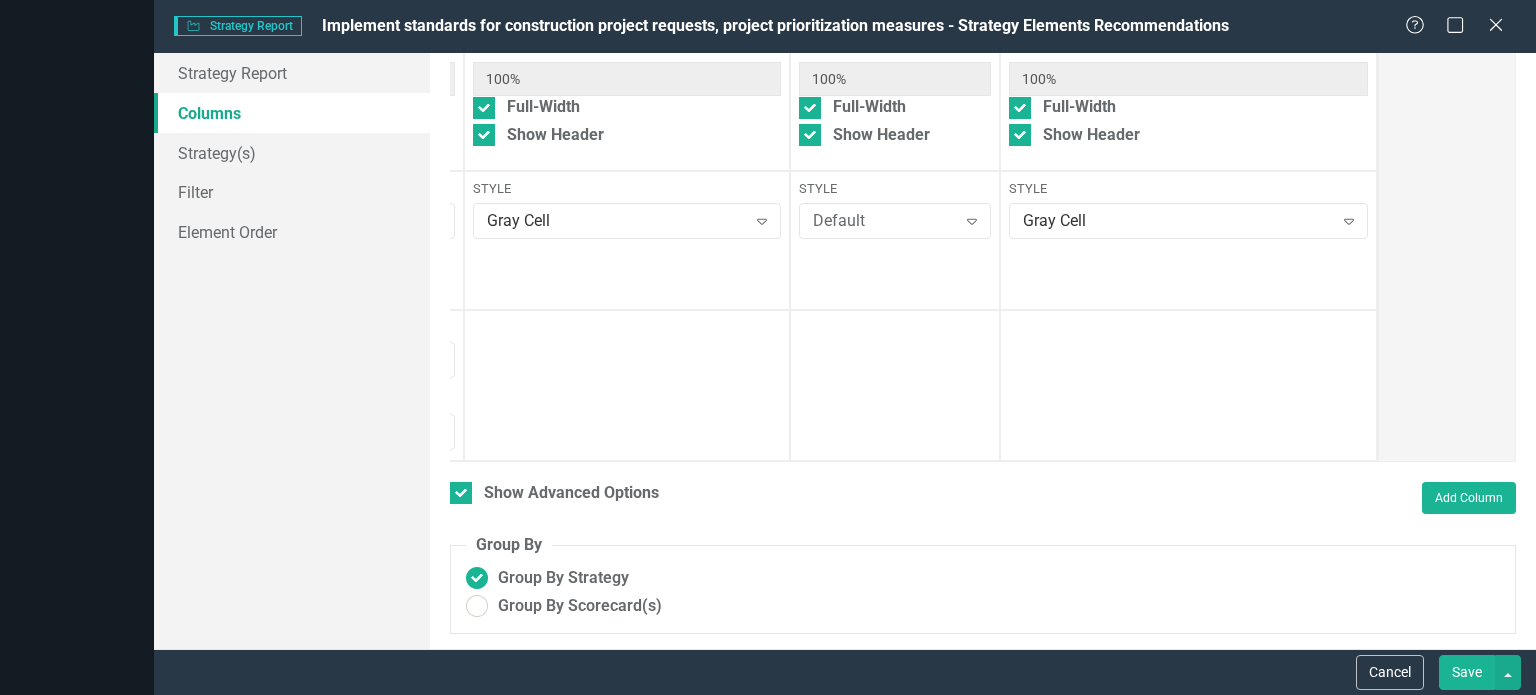 click on "Save" at bounding box center (1467, 672) 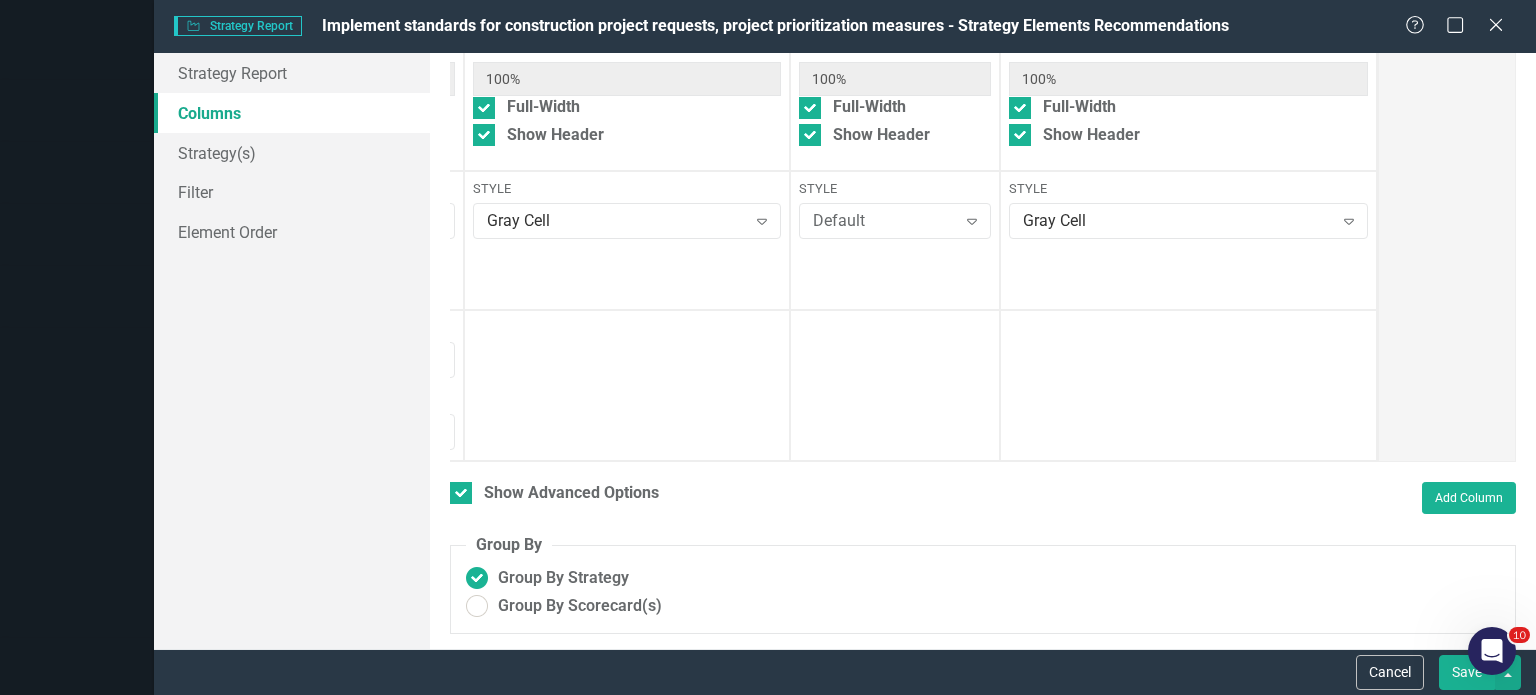 checkbox on "false" 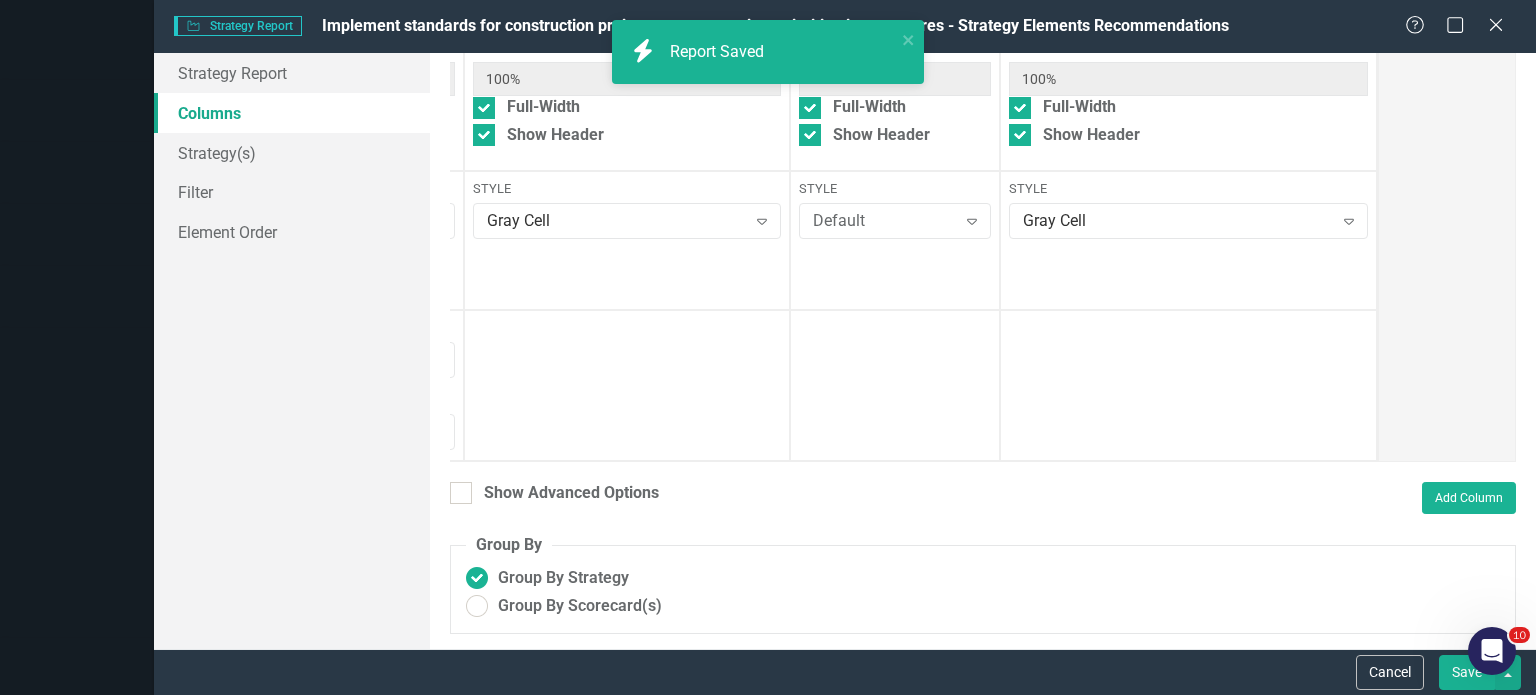 radio on "true" 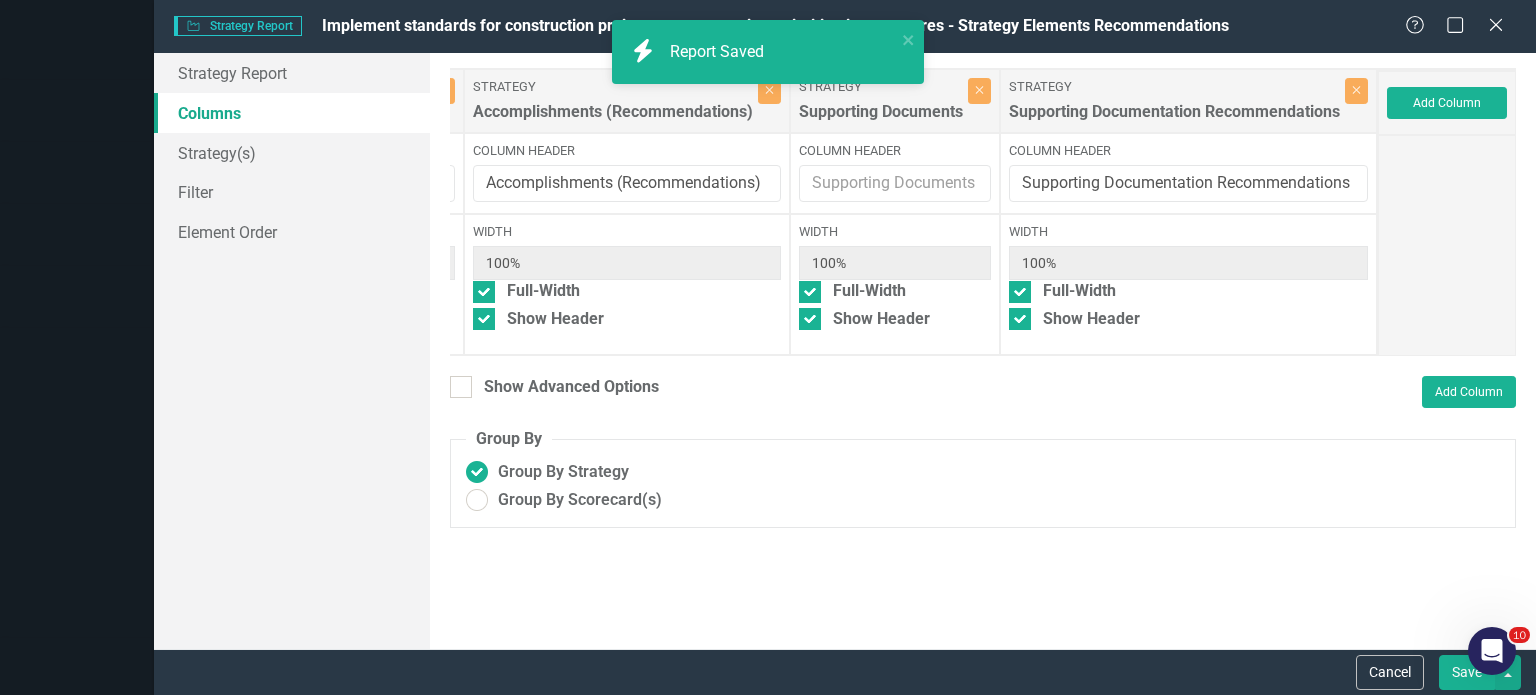 scroll, scrollTop: 0, scrollLeft: 0, axis: both 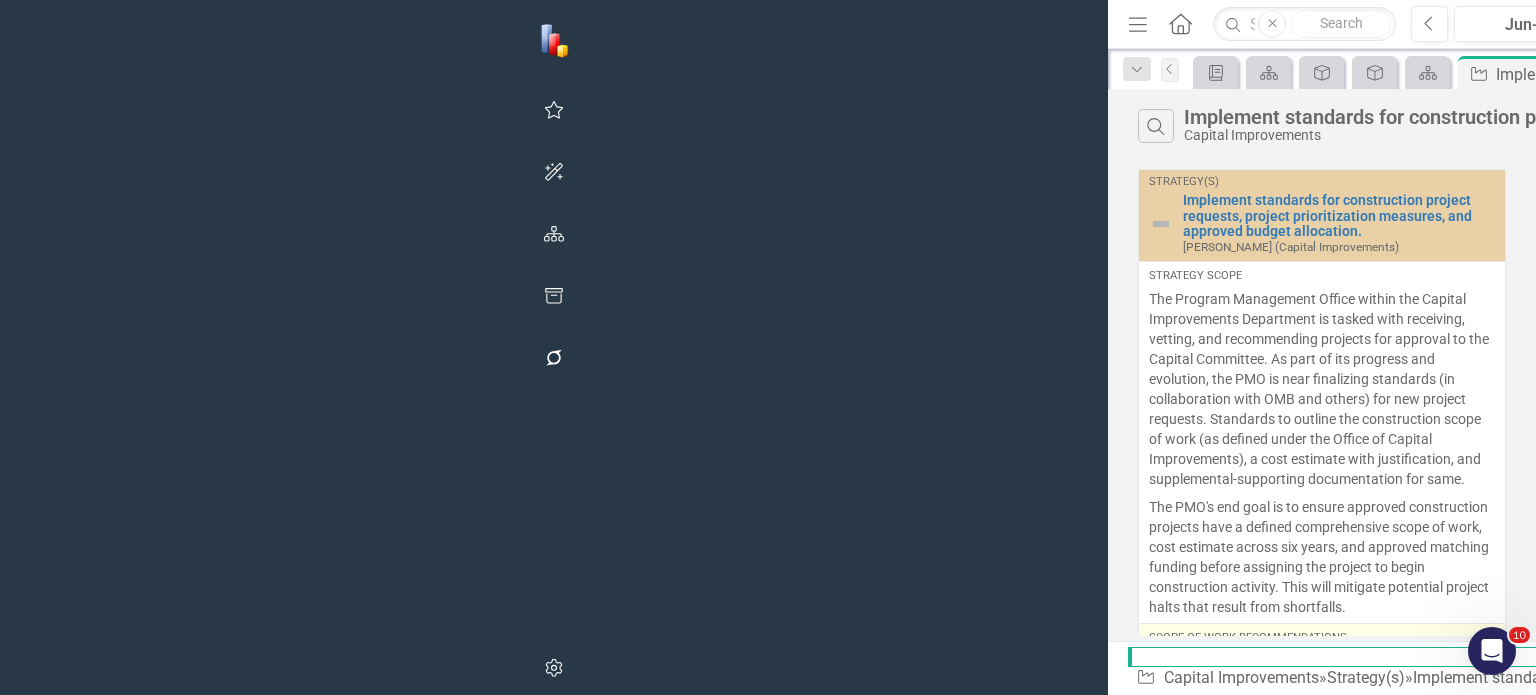 click on "Scope of Work Recommendations" at bounding box center [1322, 638] 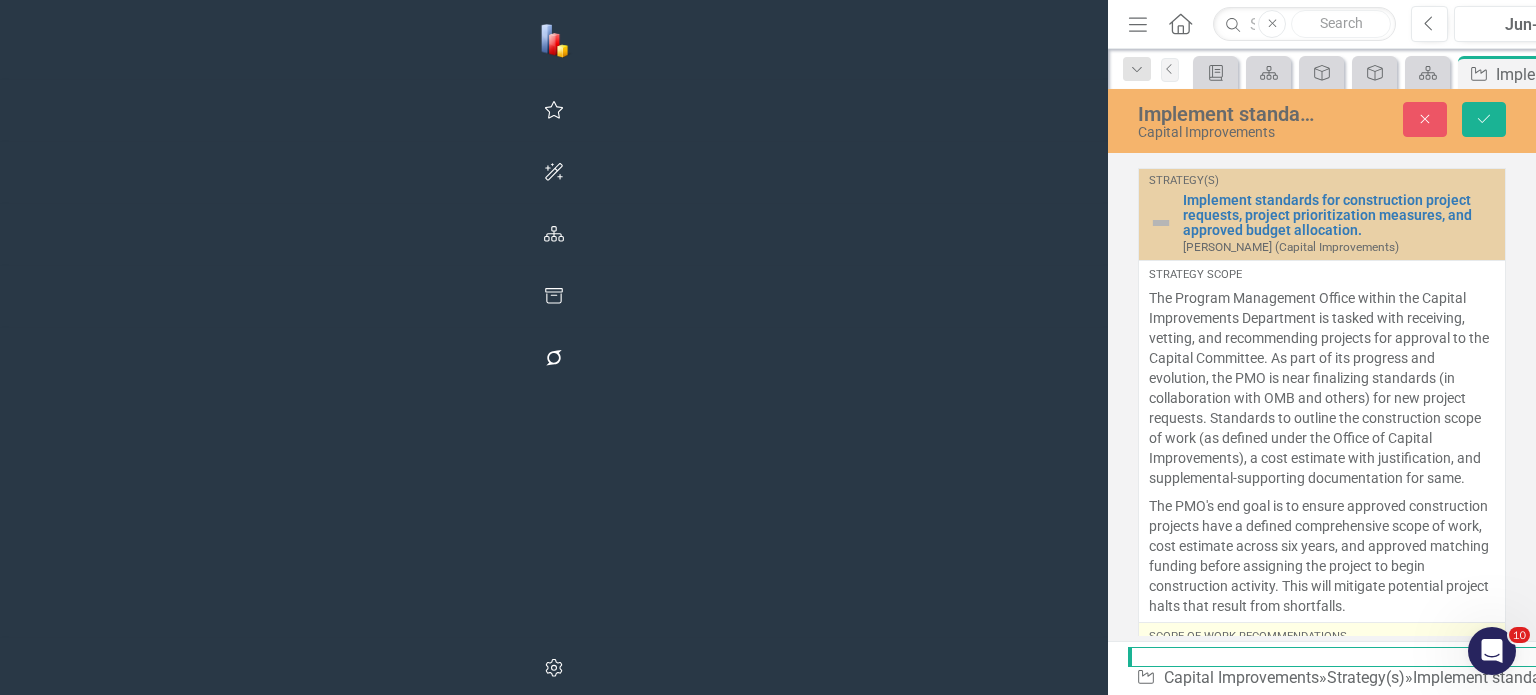 scroll, scrollTop: 0, scrollLeft: 0, axis: both 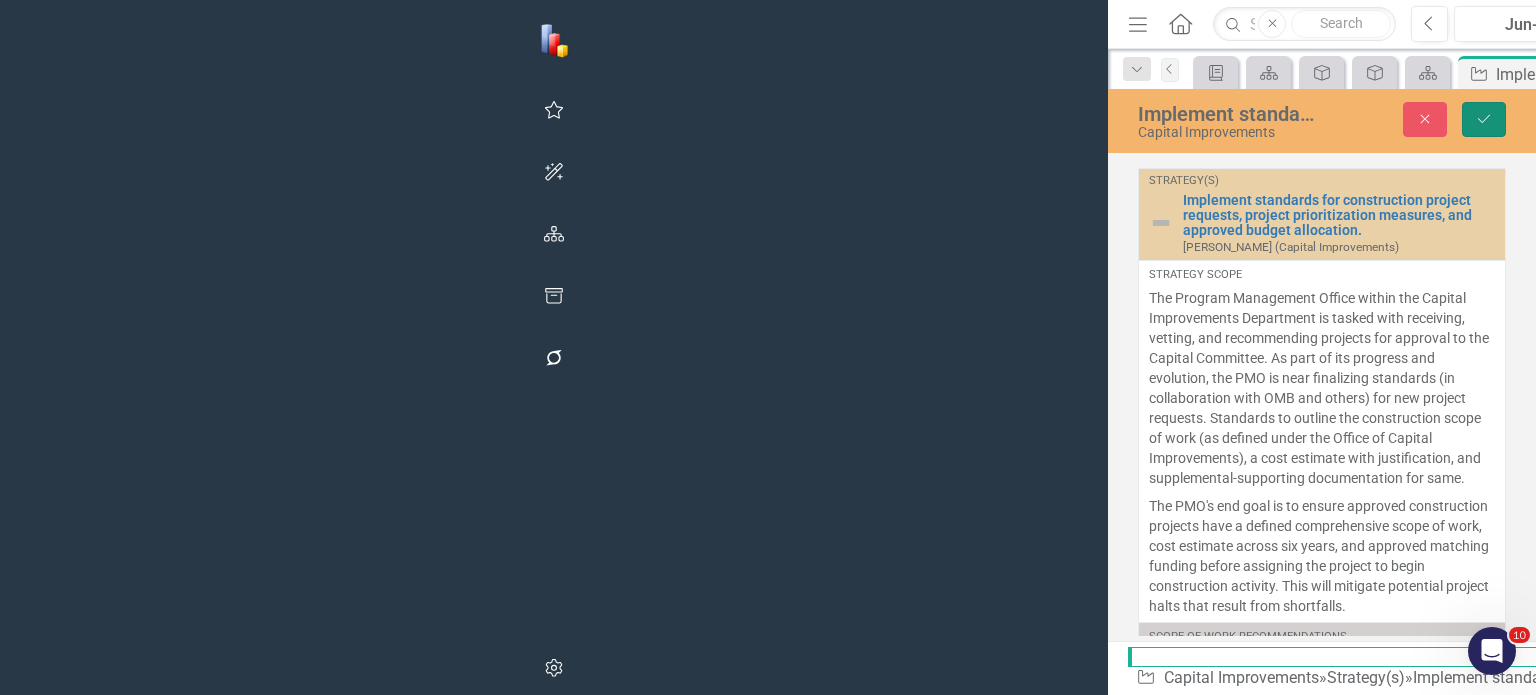 click on "Save" 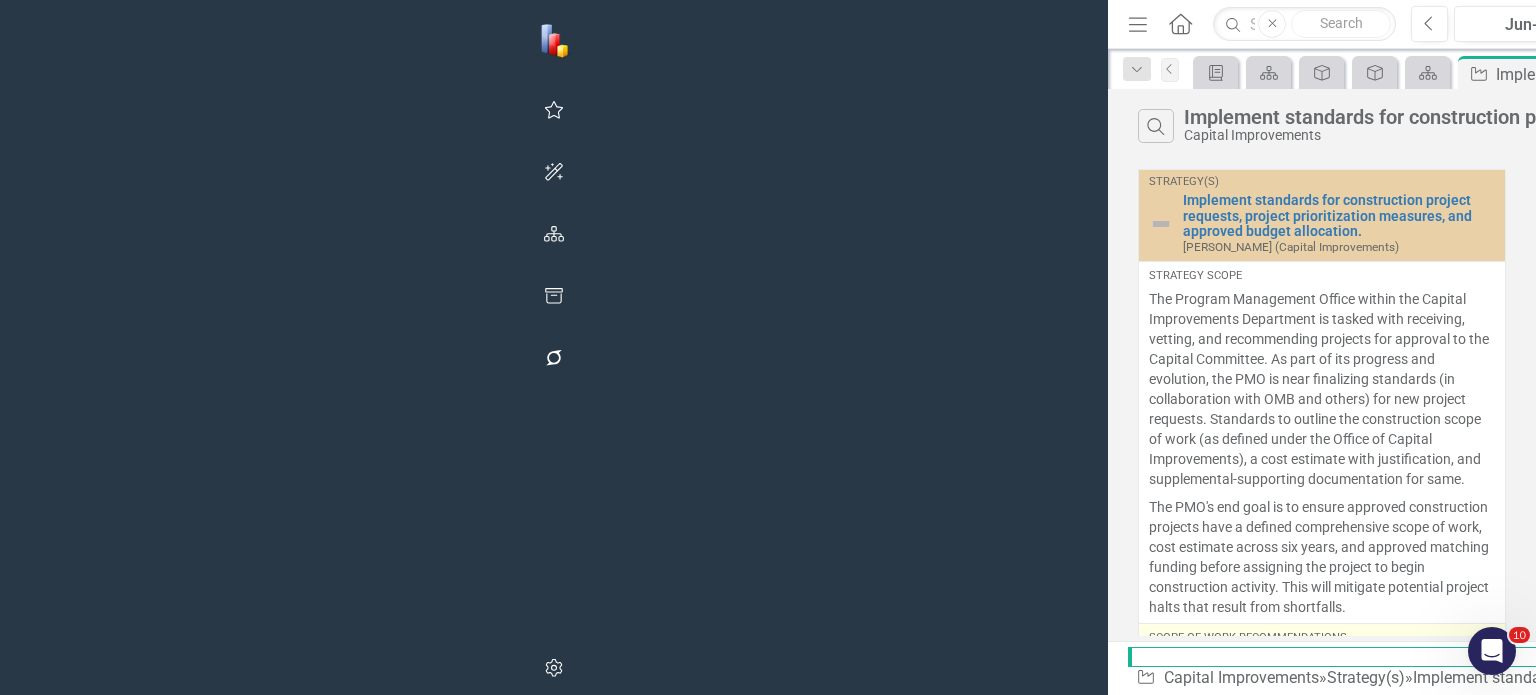 click on "Recommendations to review principles two through seven to develop and summarize into the scope of work." at bounding box center (1322, 671) 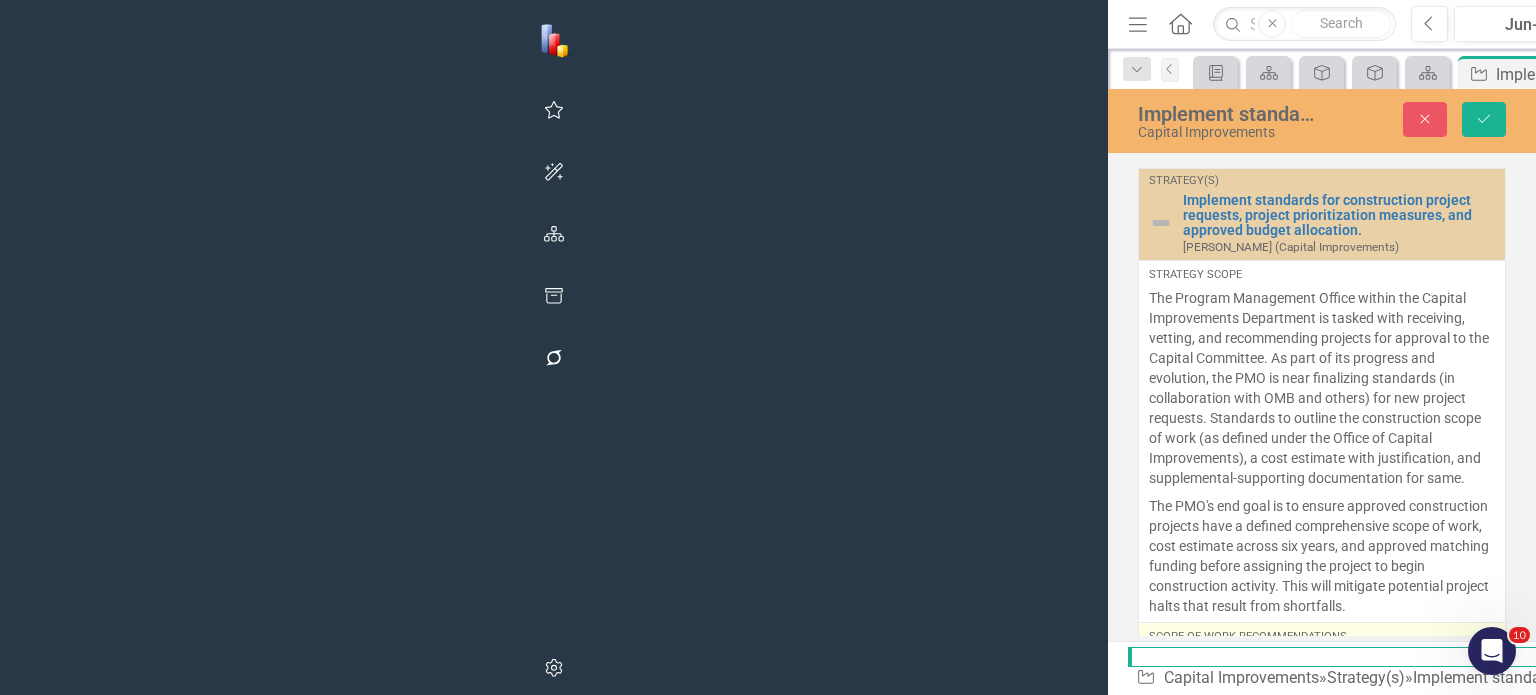 scroll, scrollTop: 0, scrollLeft: 0, axis: both 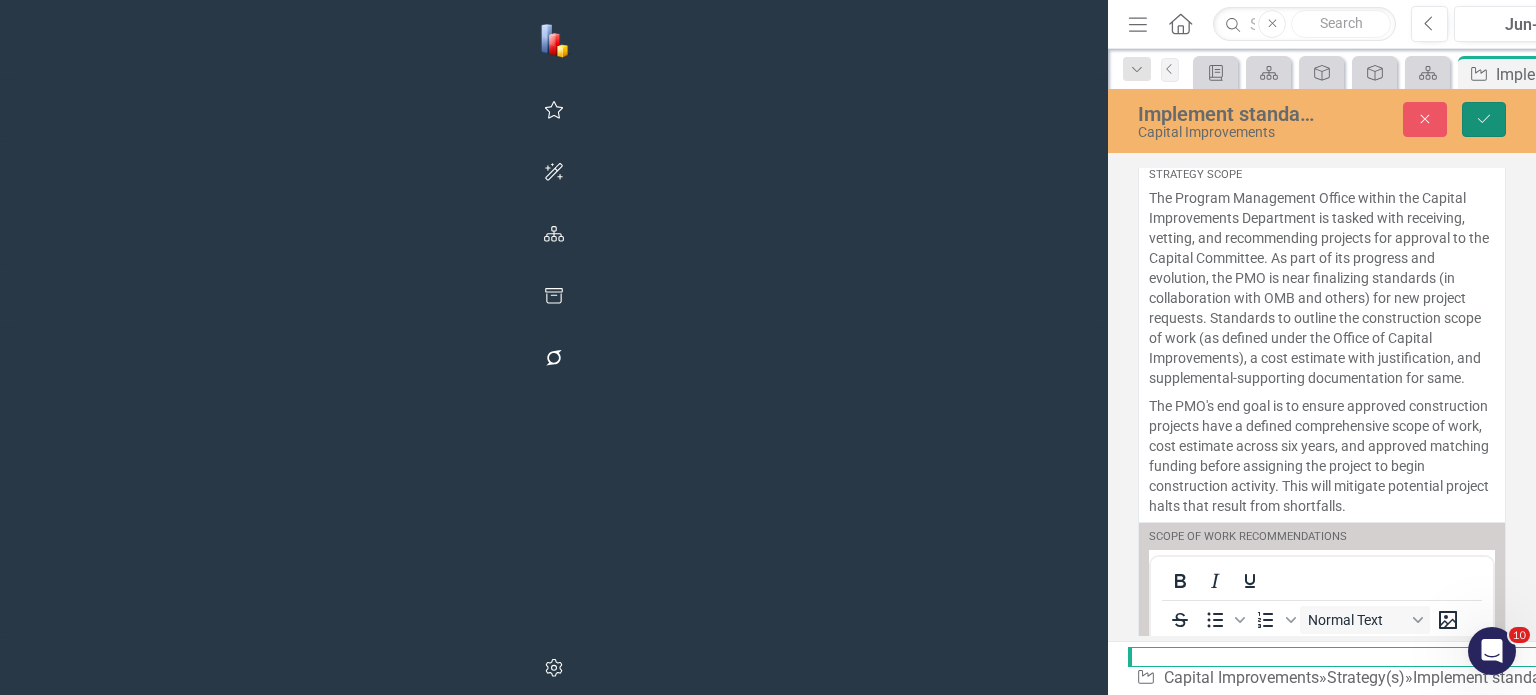 click on "Save" 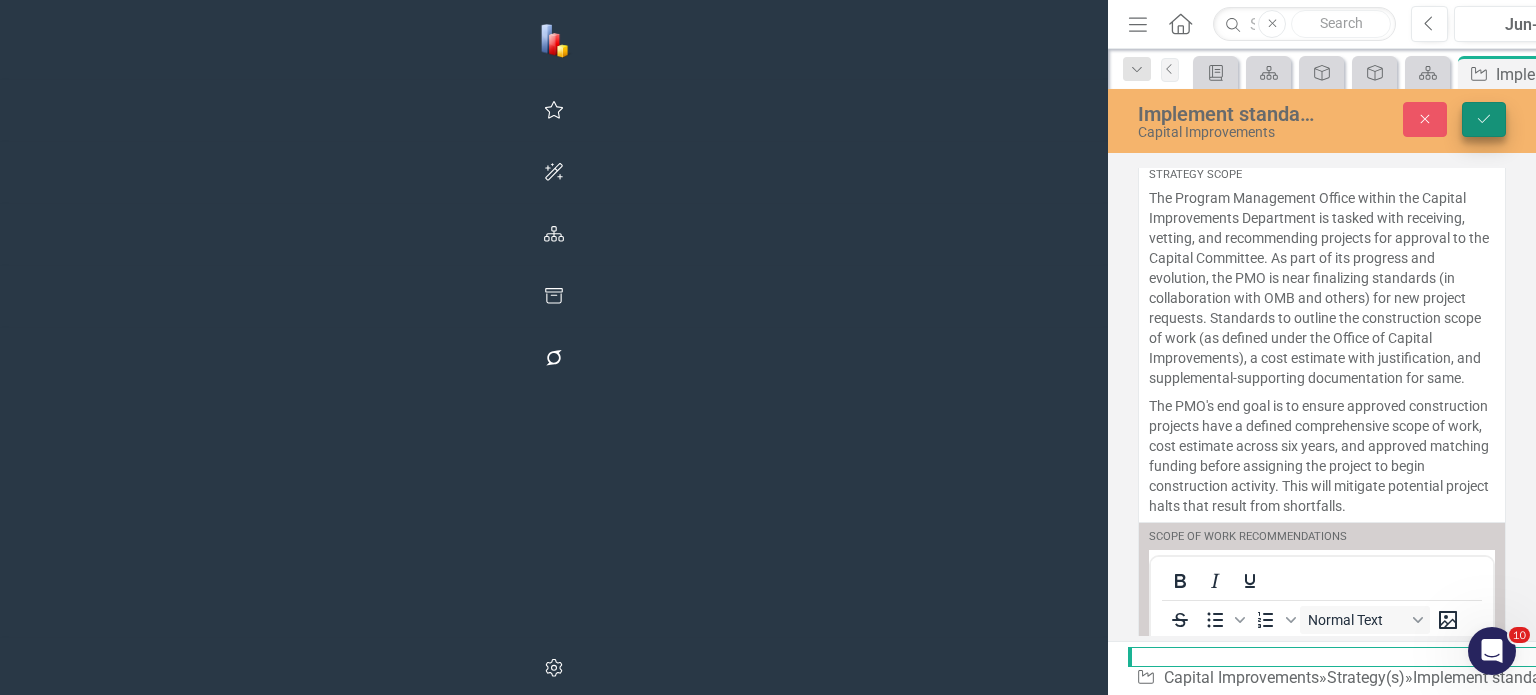 scroll, scrollTop: 0, scrollLeft: 0, axis: both 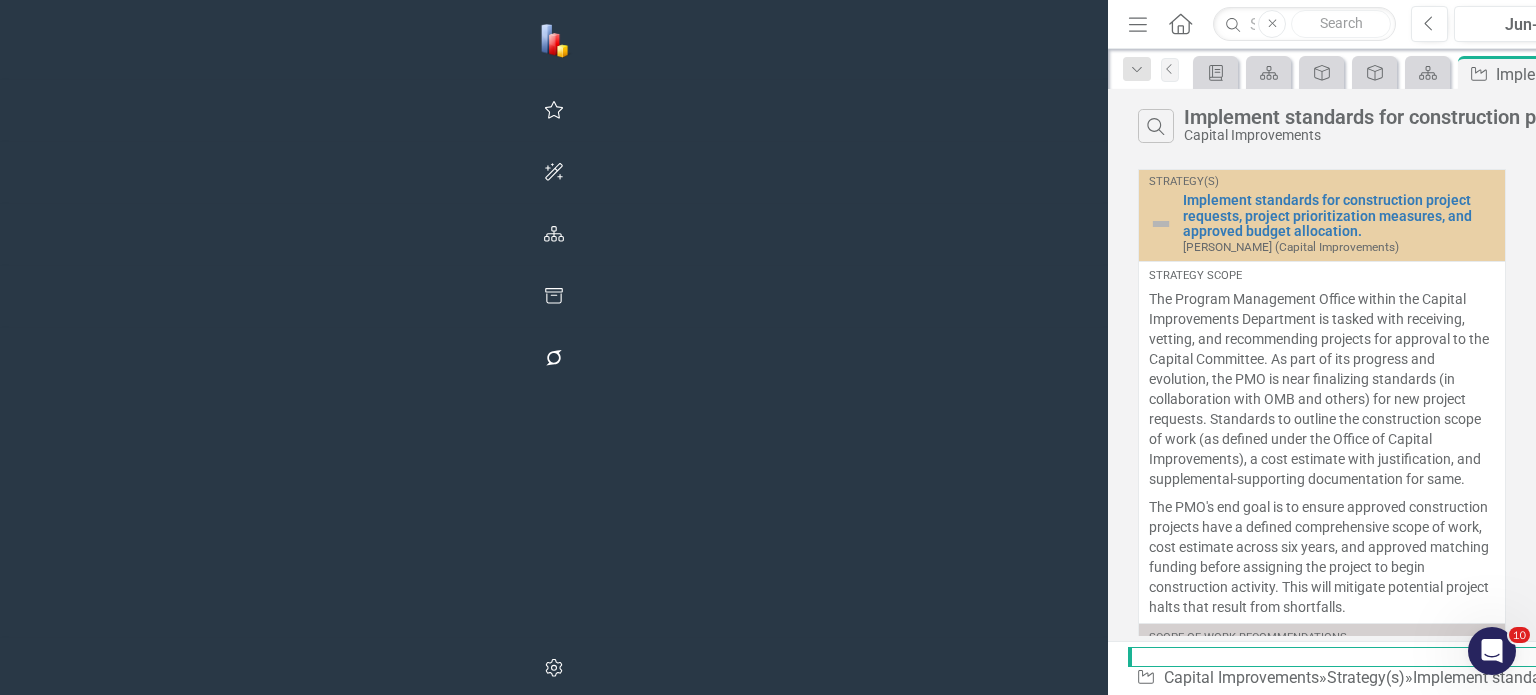 click on "Strategy" at bounding box center (1688, 72) 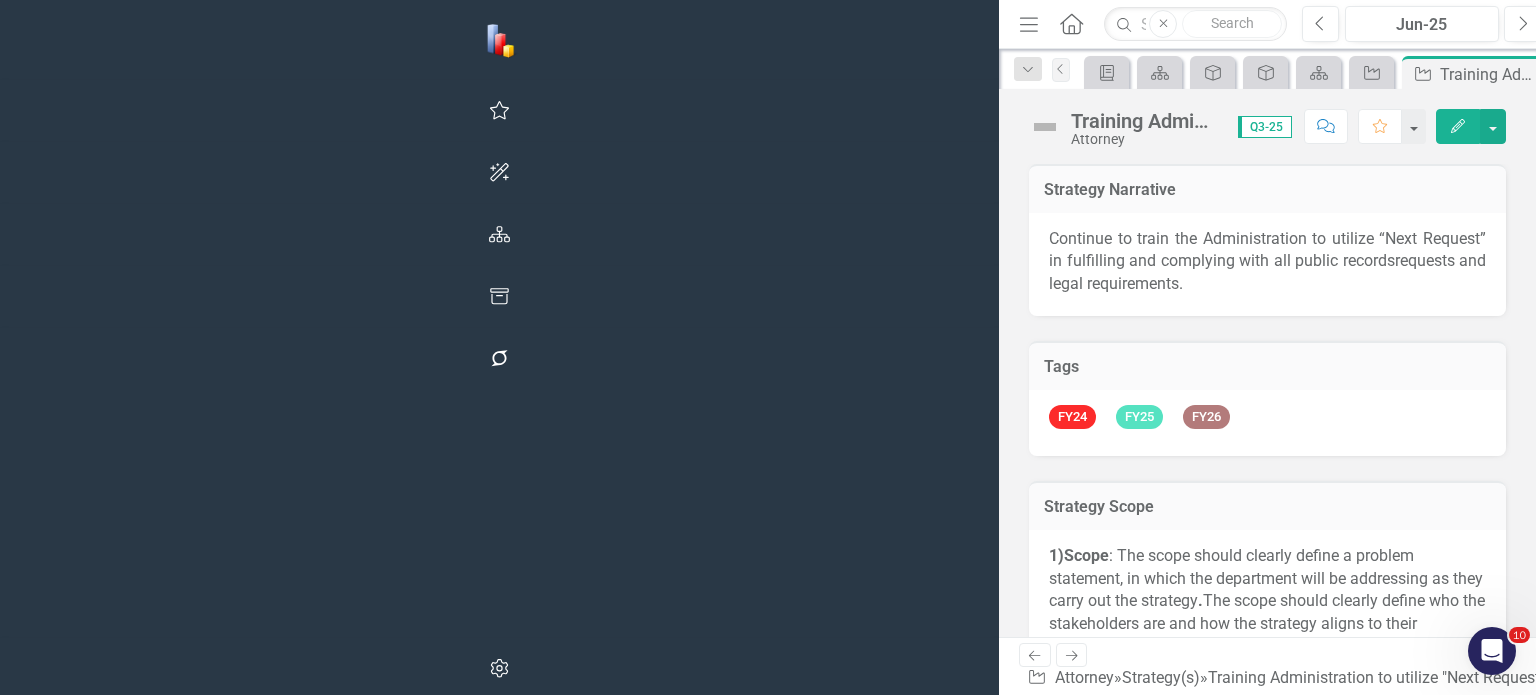 click 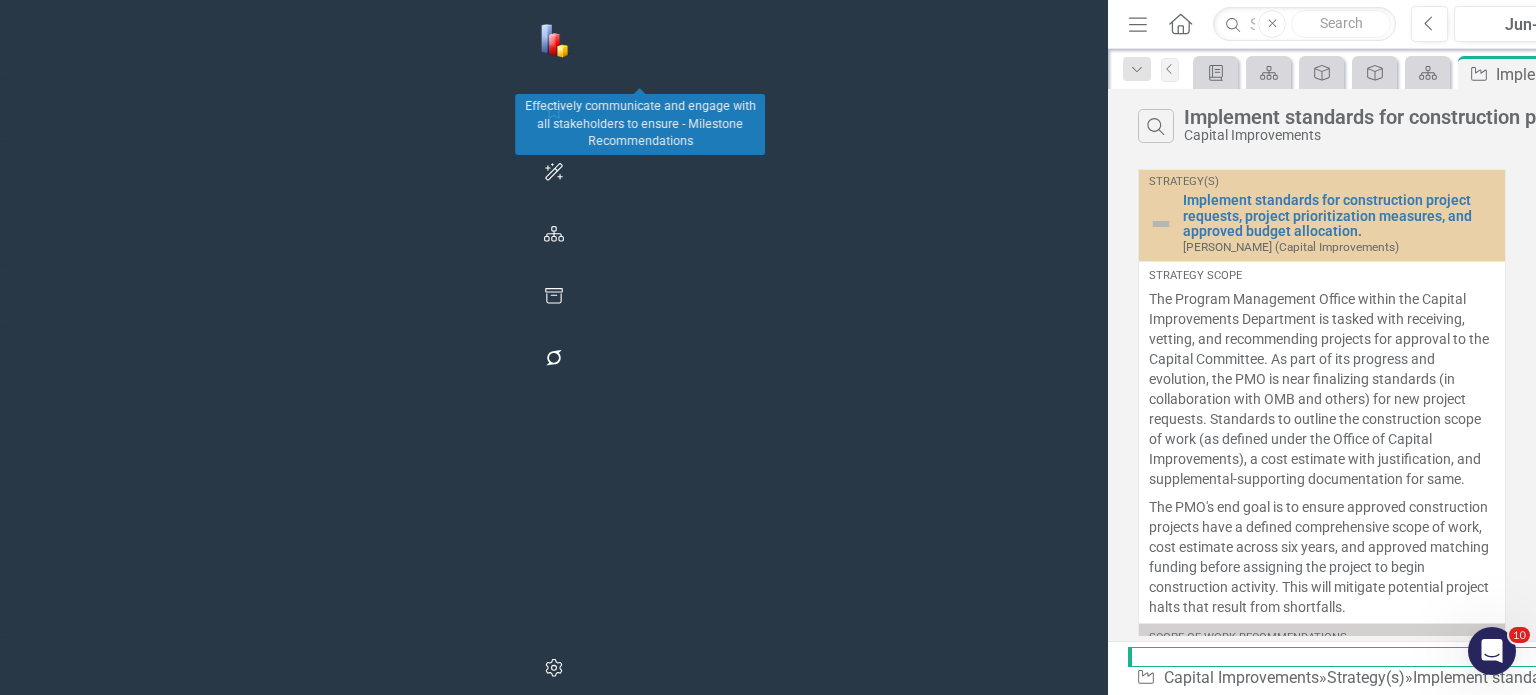 click on "Strategy" 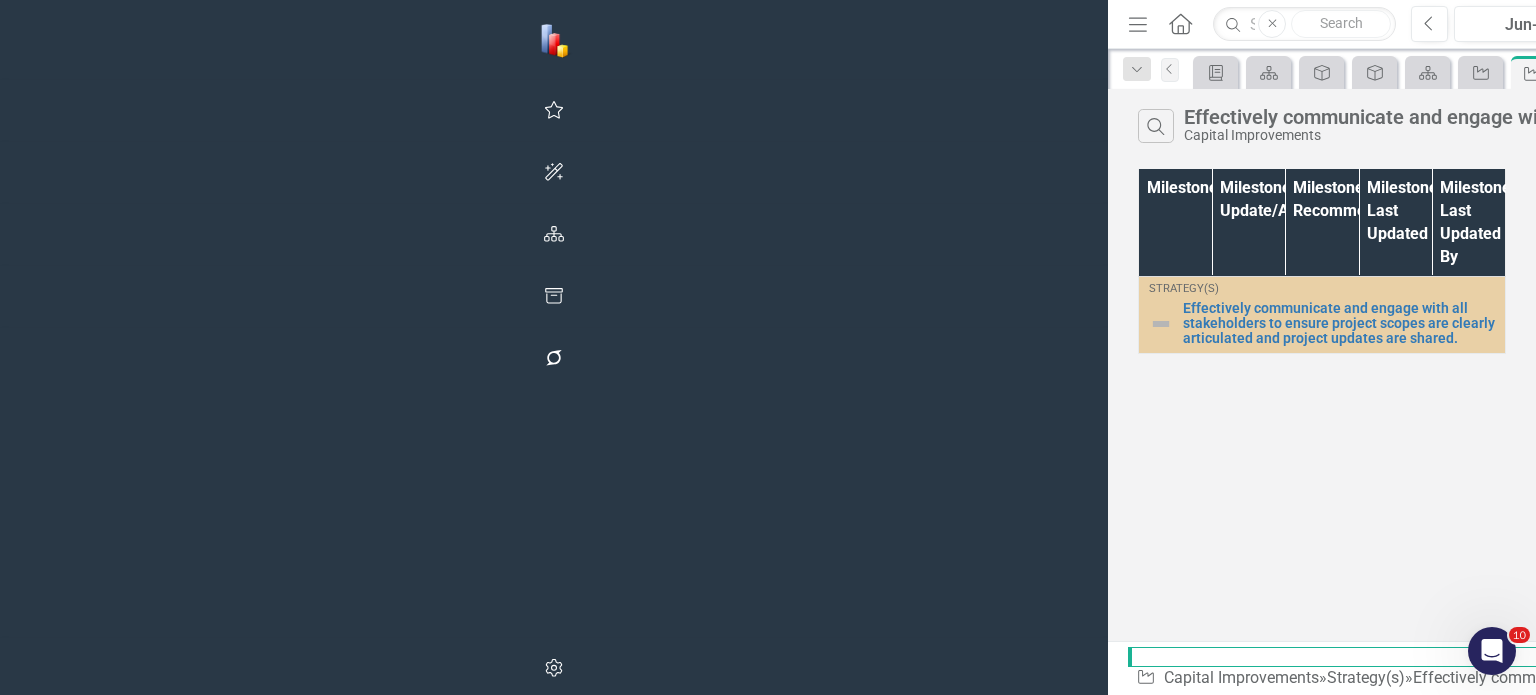 click 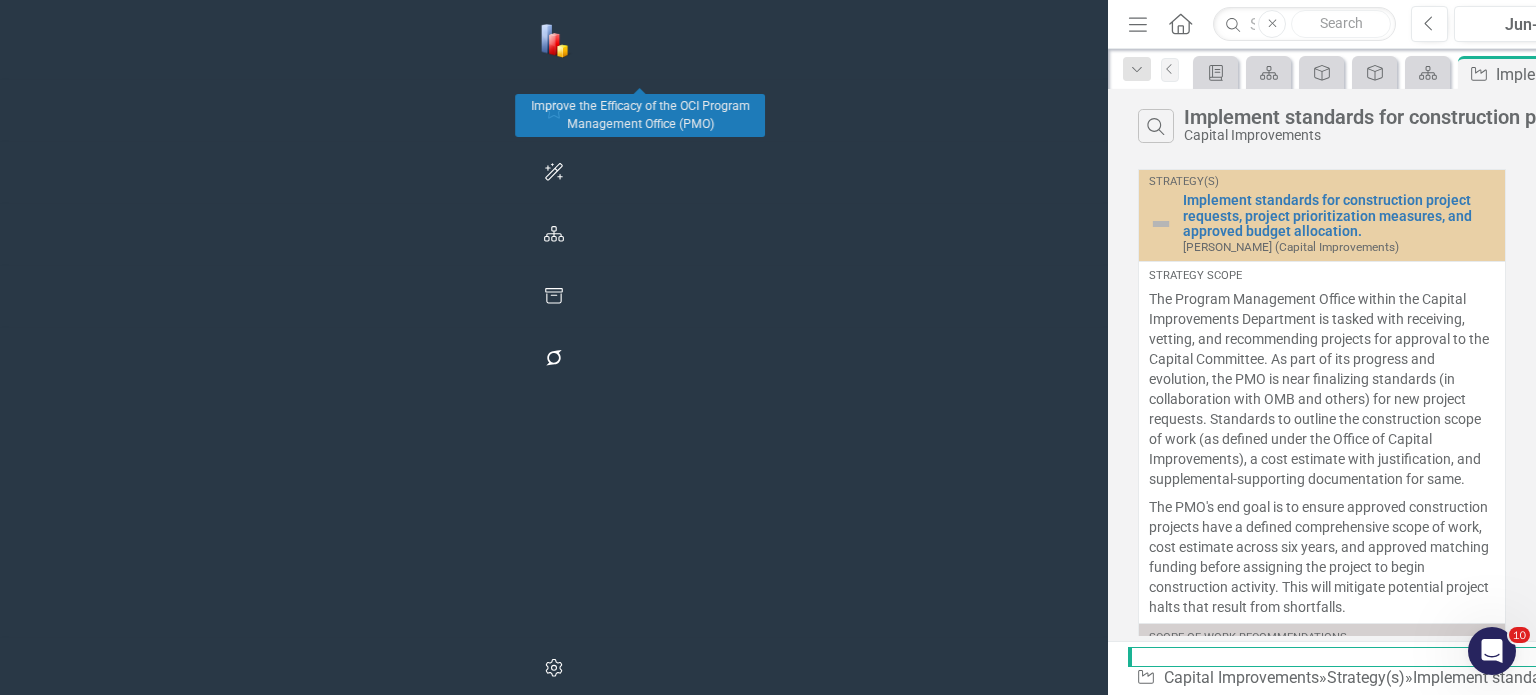click 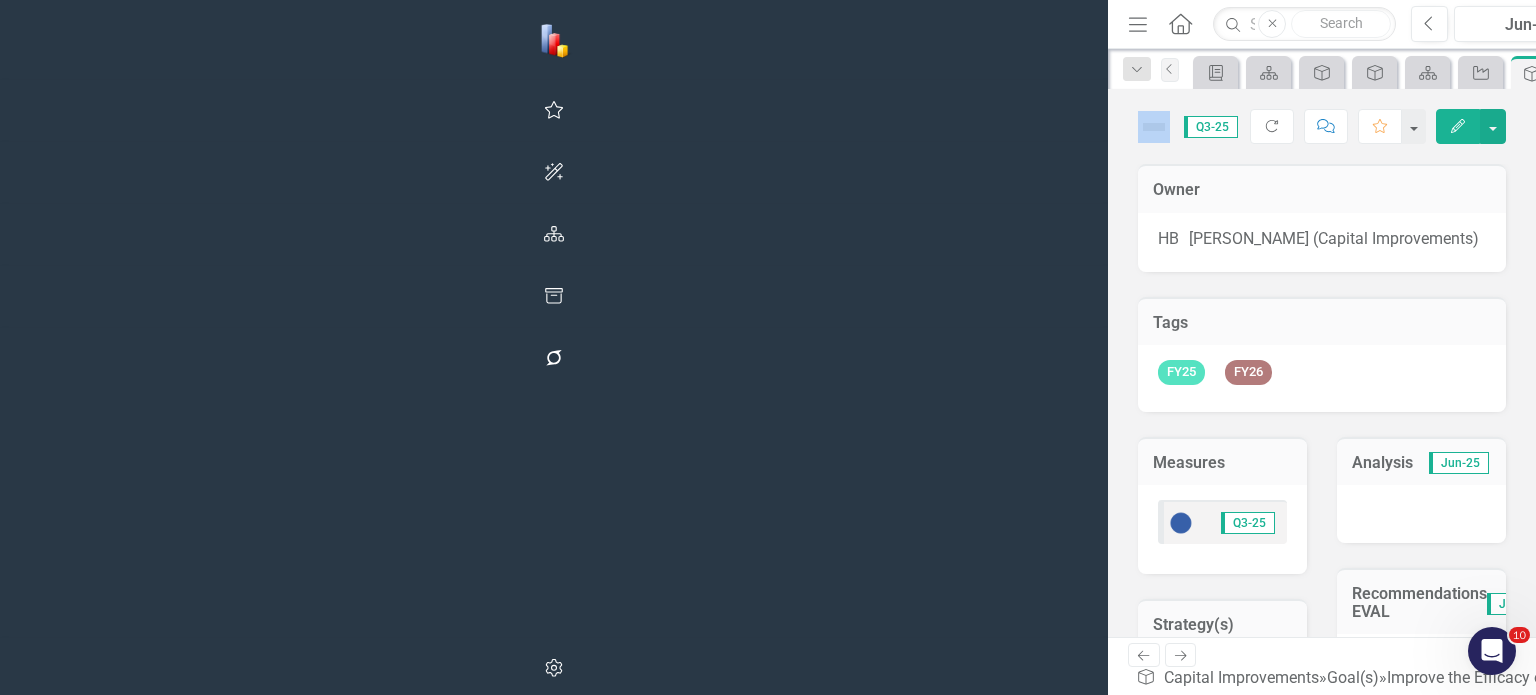 click 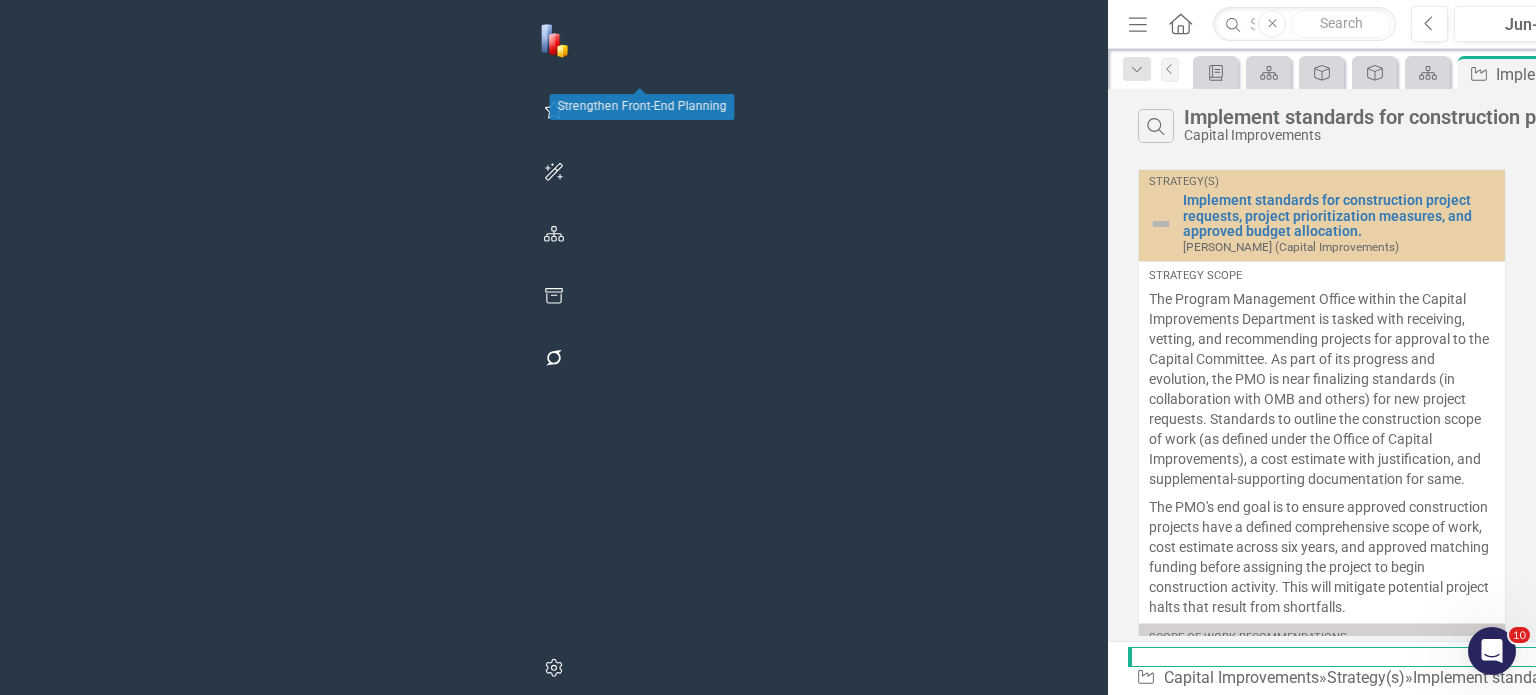 click 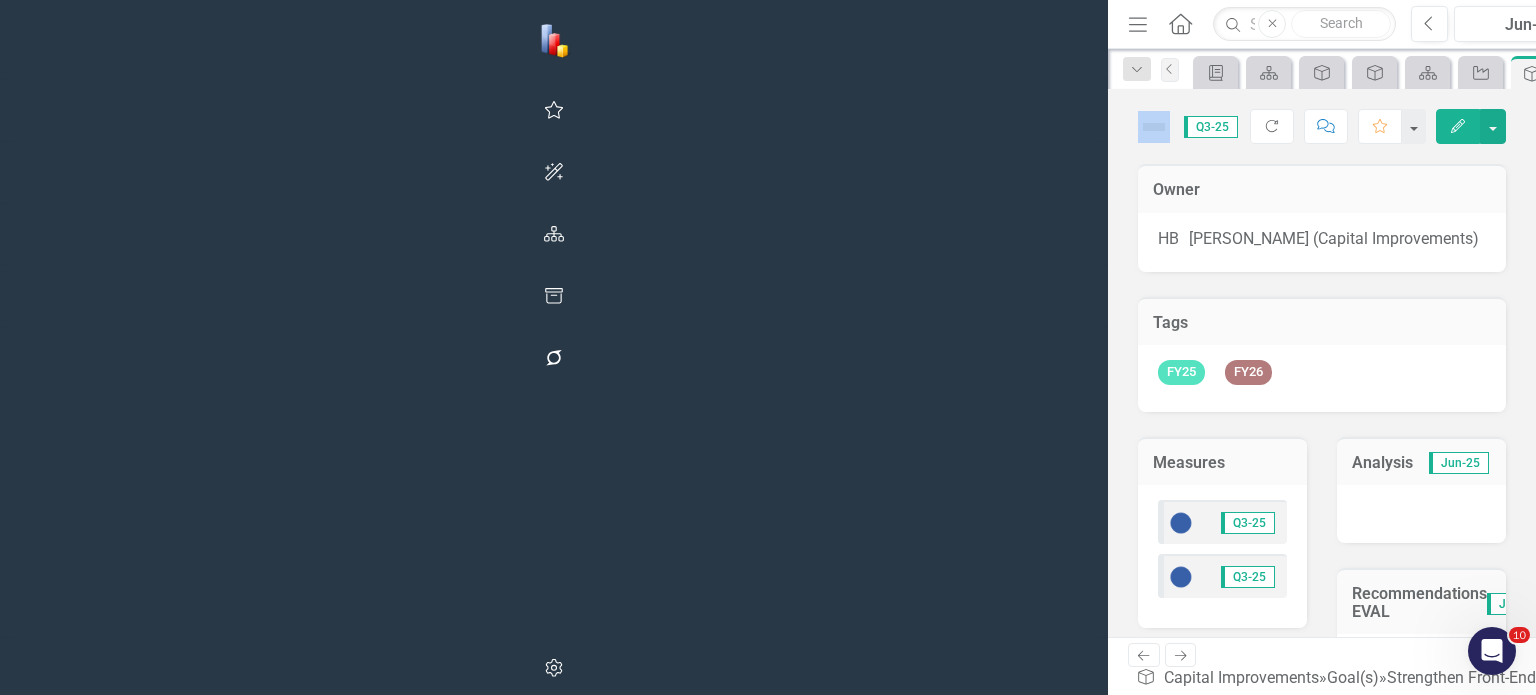 click on "Close" 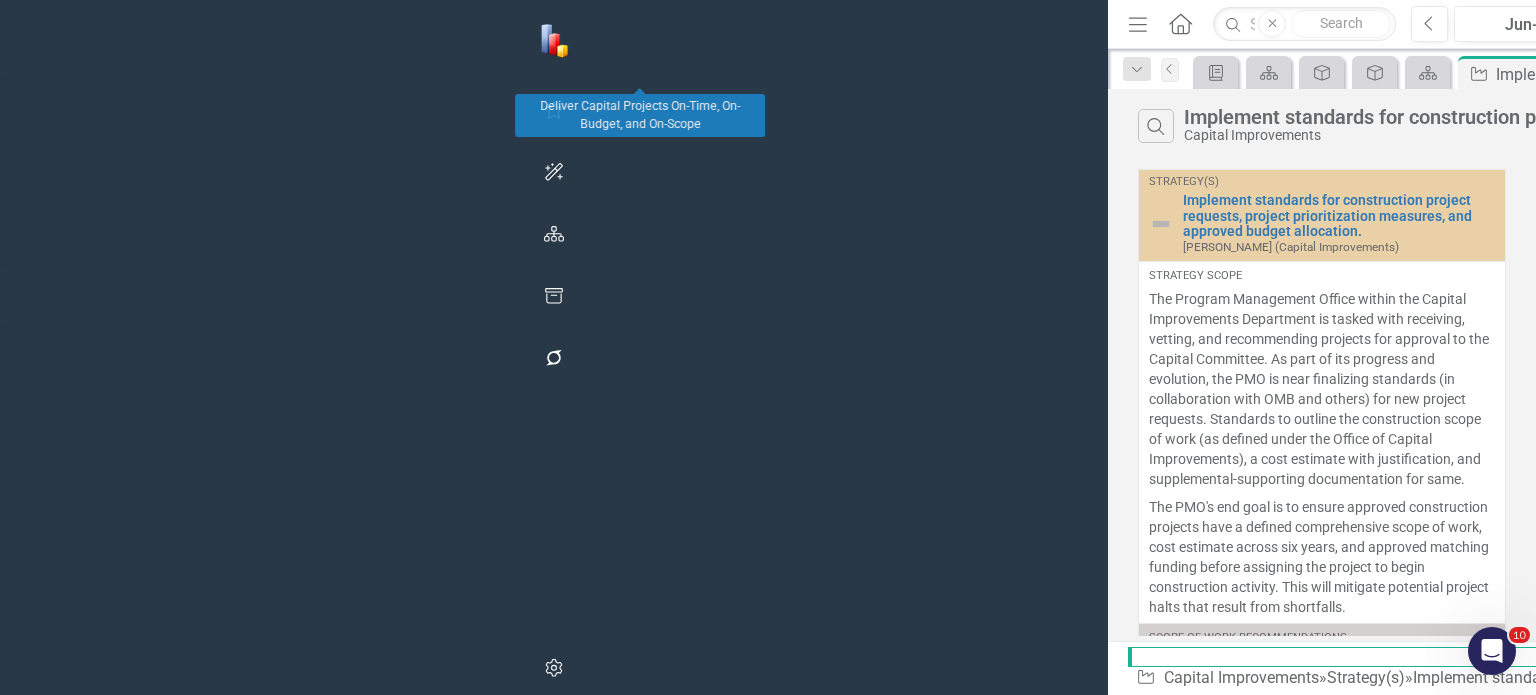 click on "Goal(s)" 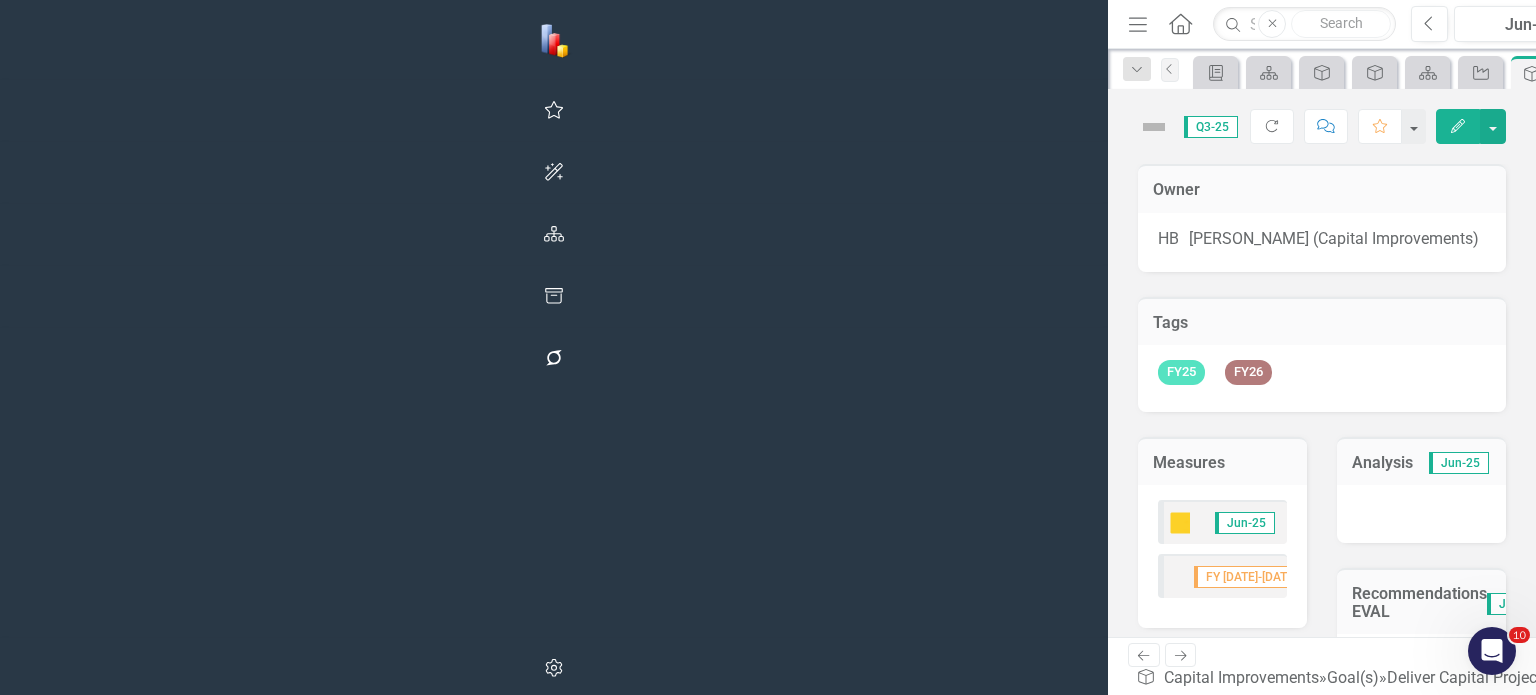 click 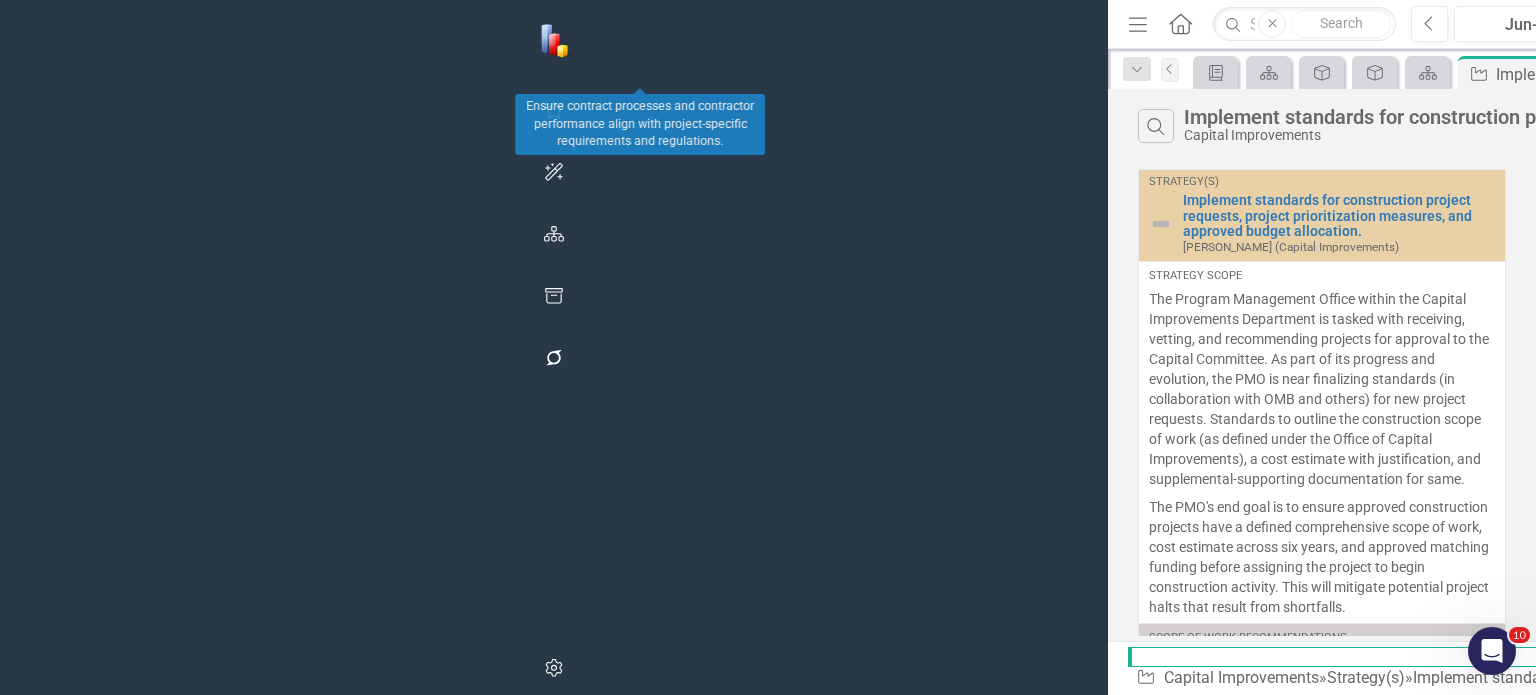 click on "Goal(s)" at bounding box center [1688, 72] 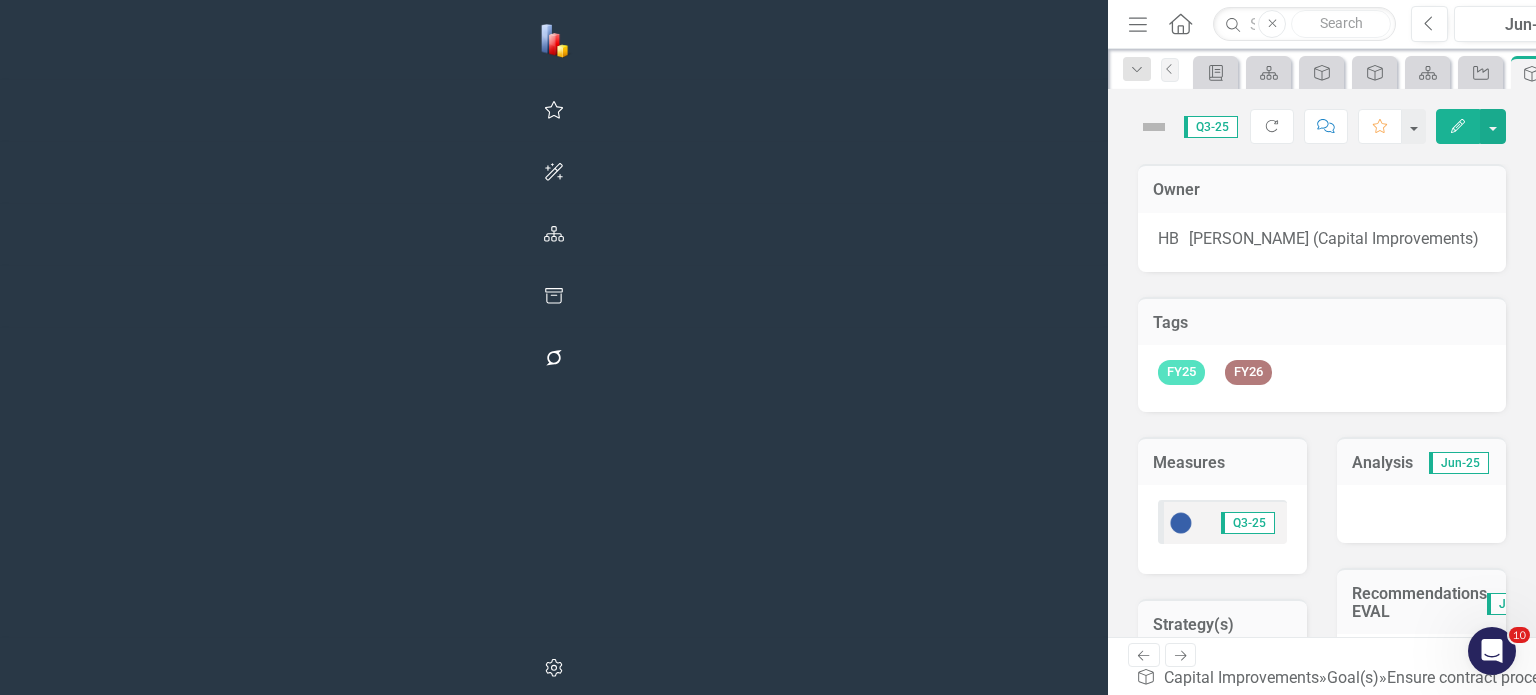 click 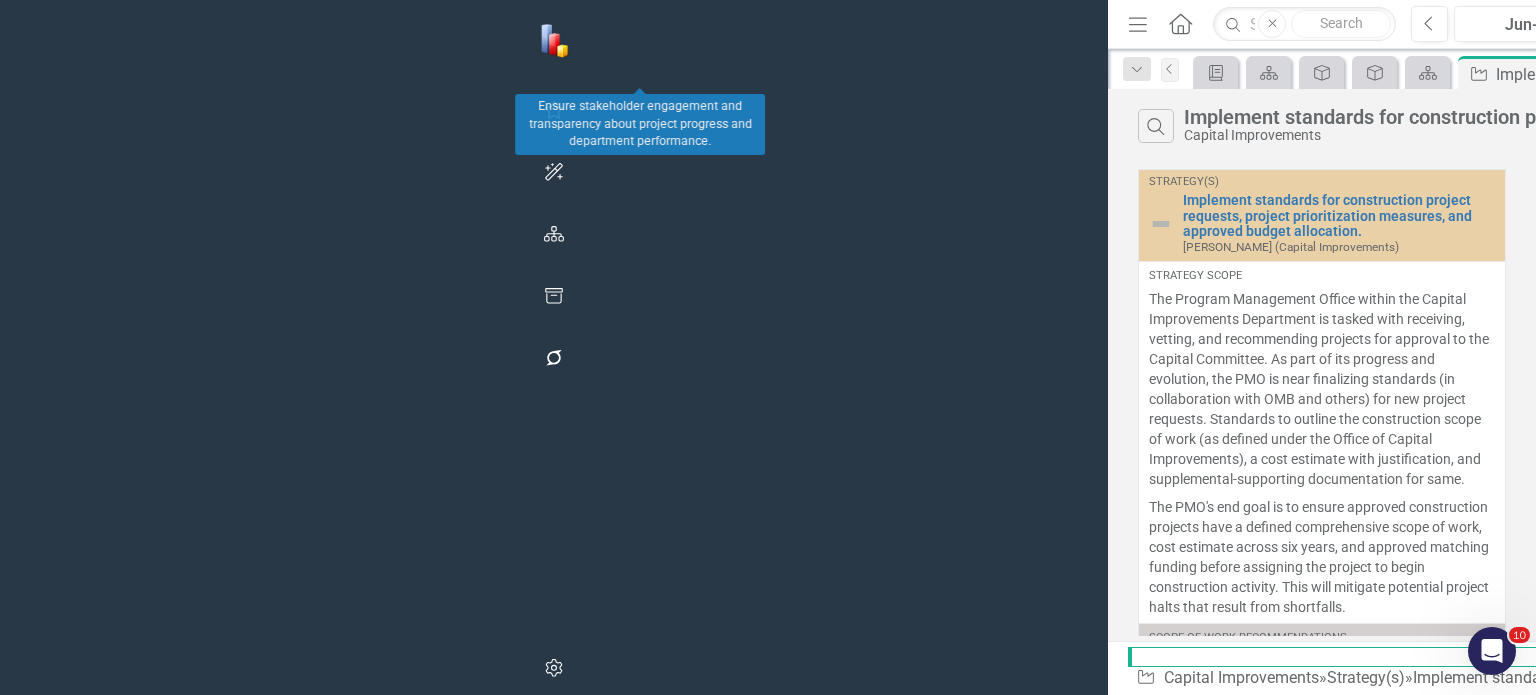 click on "Goal(s)" 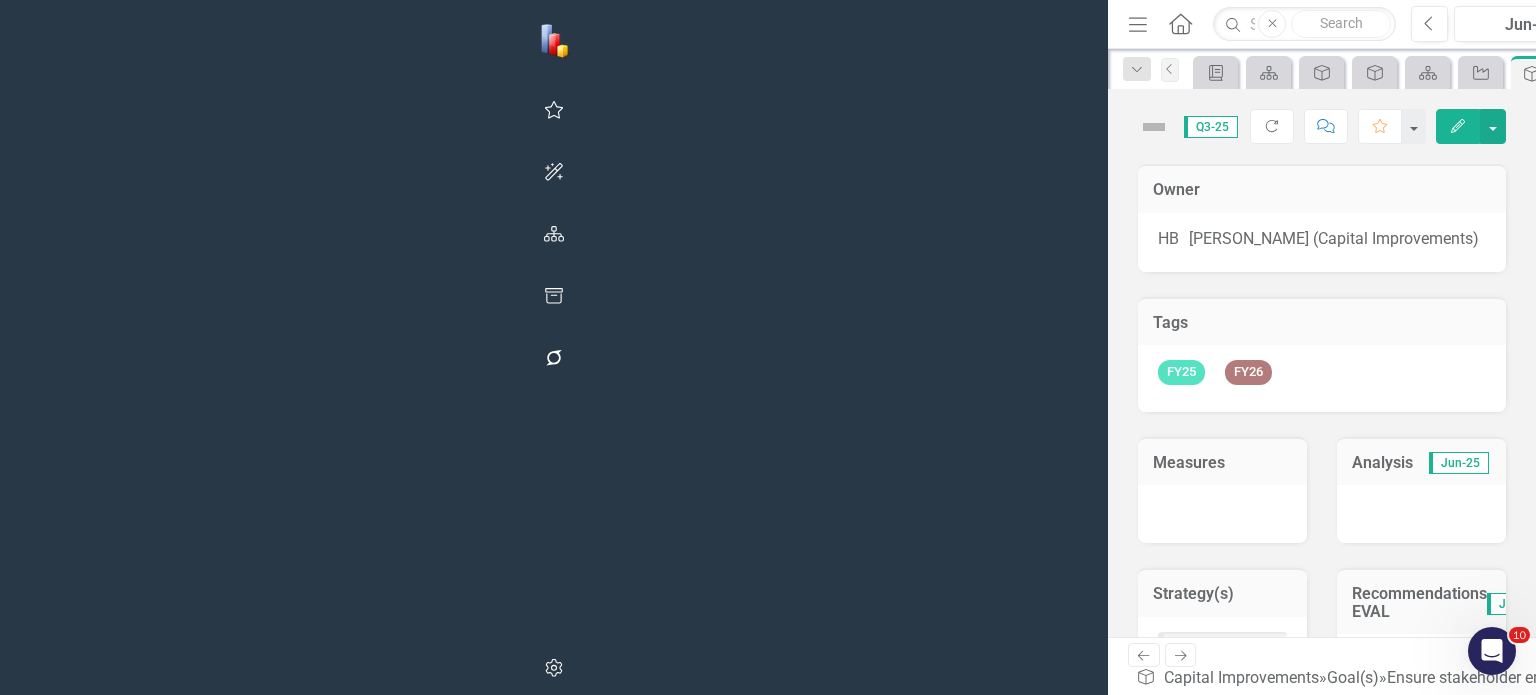 click on "Close" 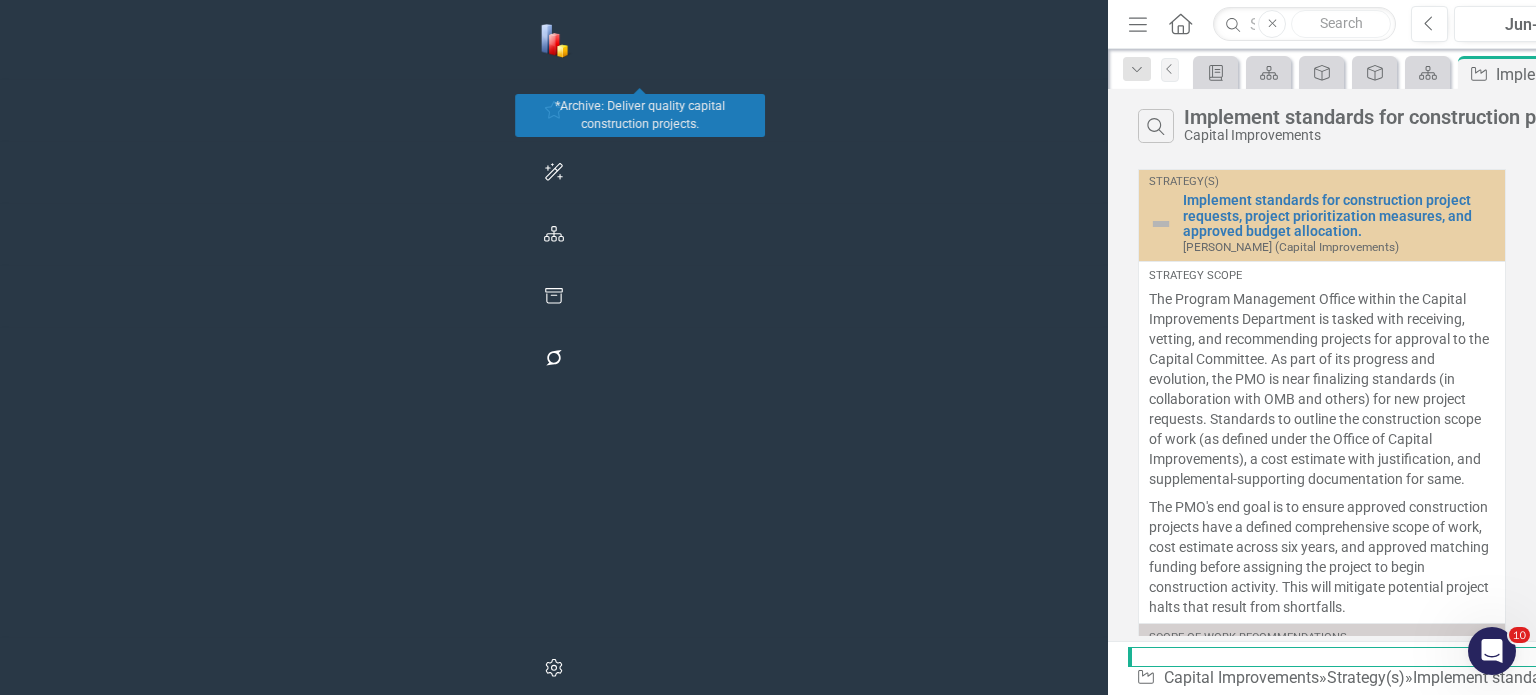 click on "Goal(s)" at bounding box center (1688, 72) 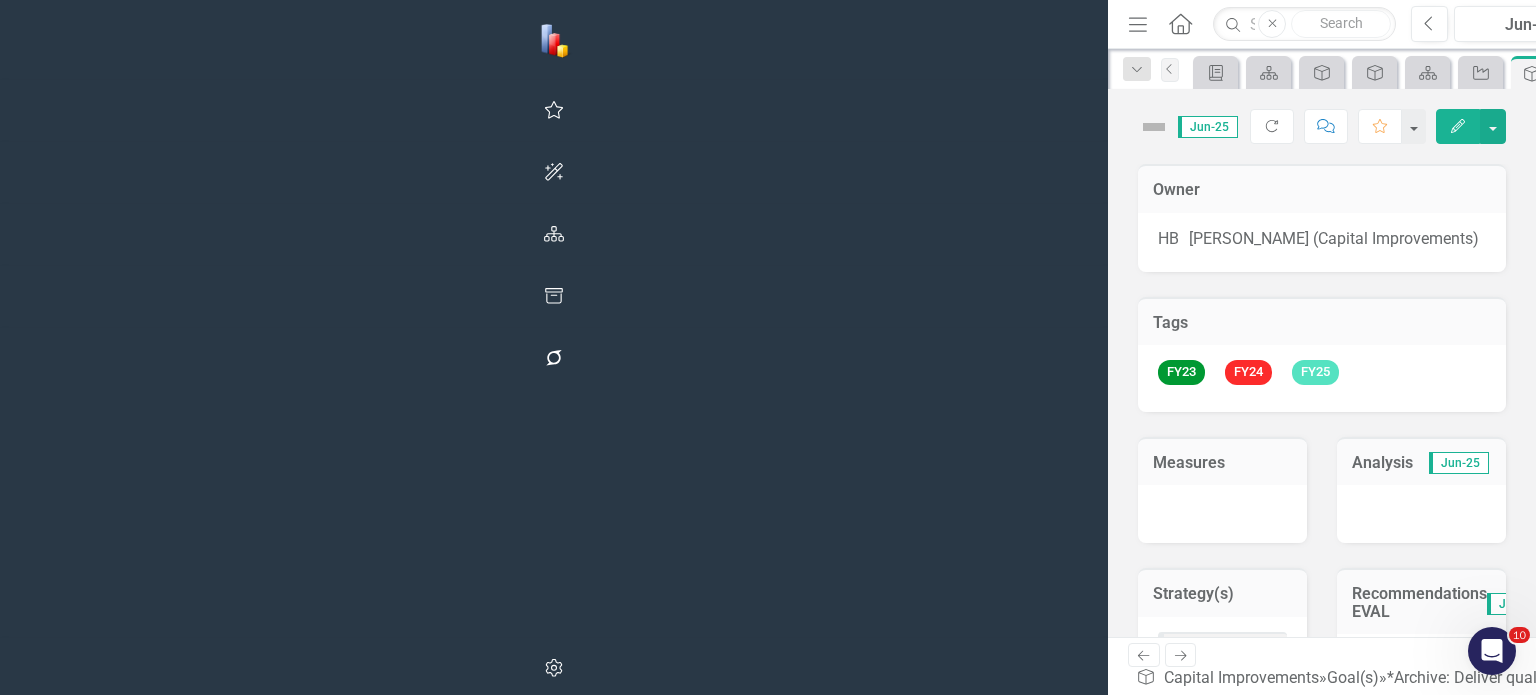 click 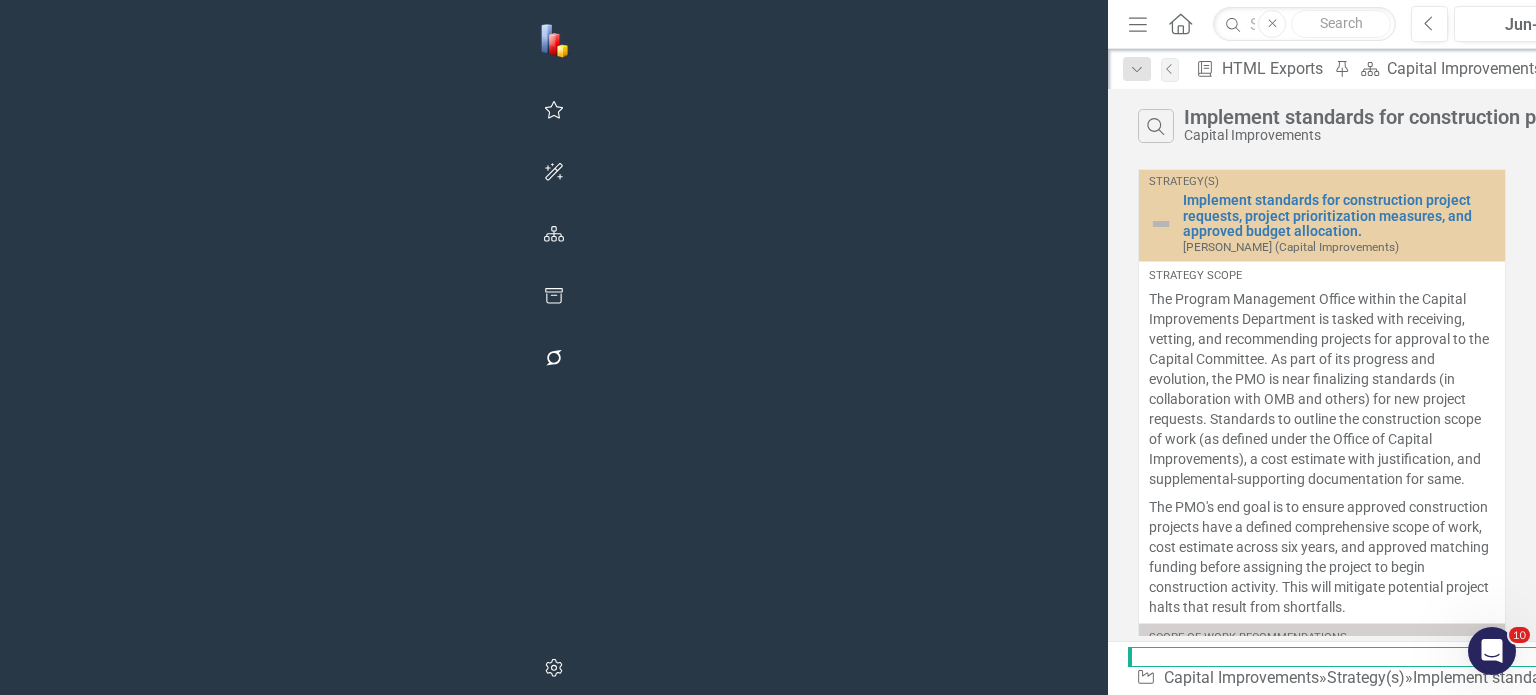 click on "Close" 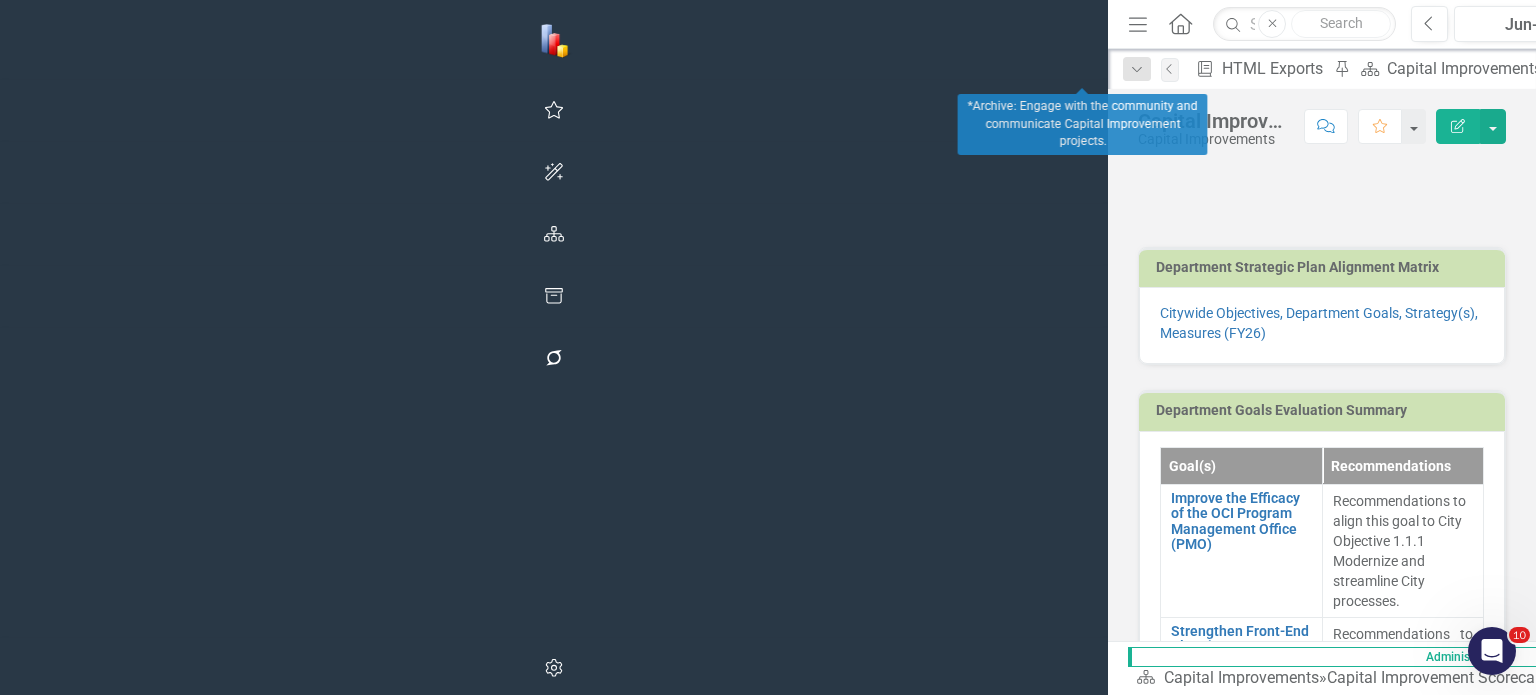 click on "Close" 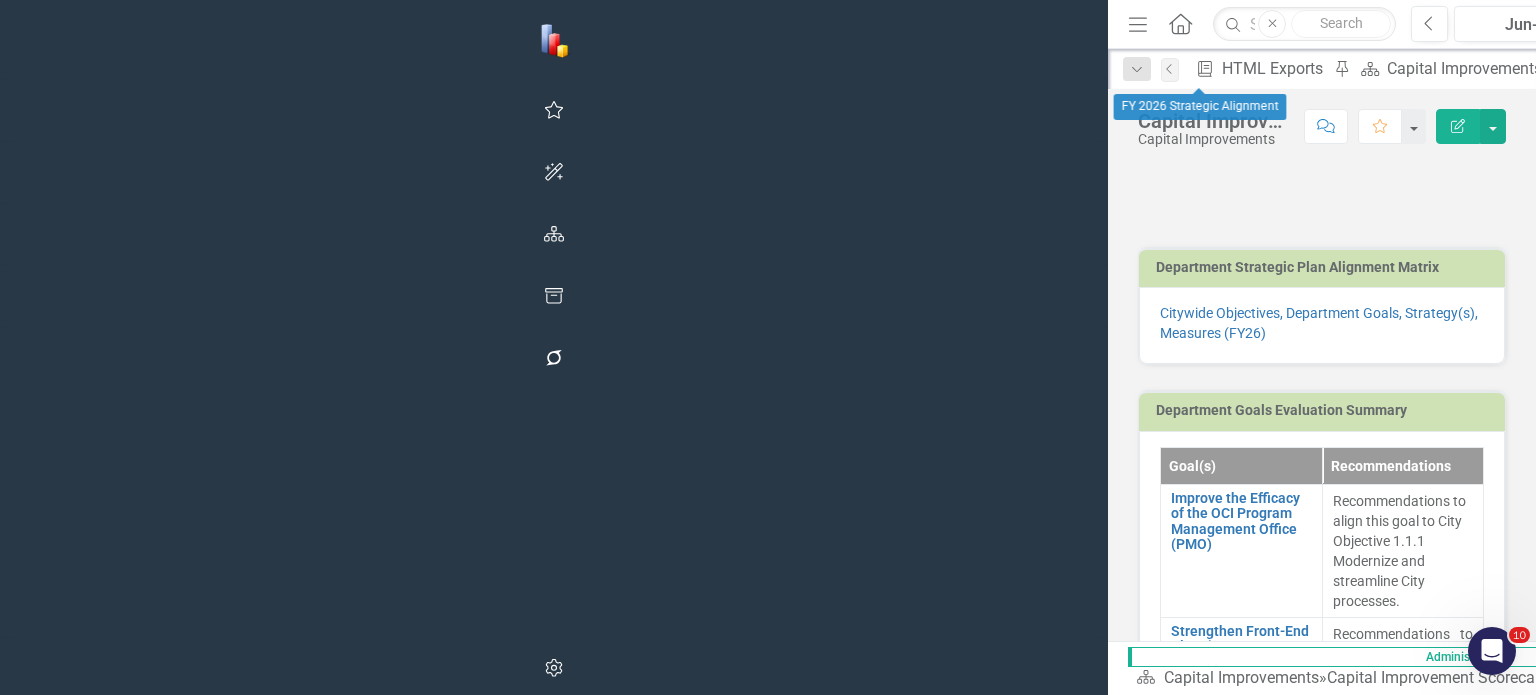 click on "Close" 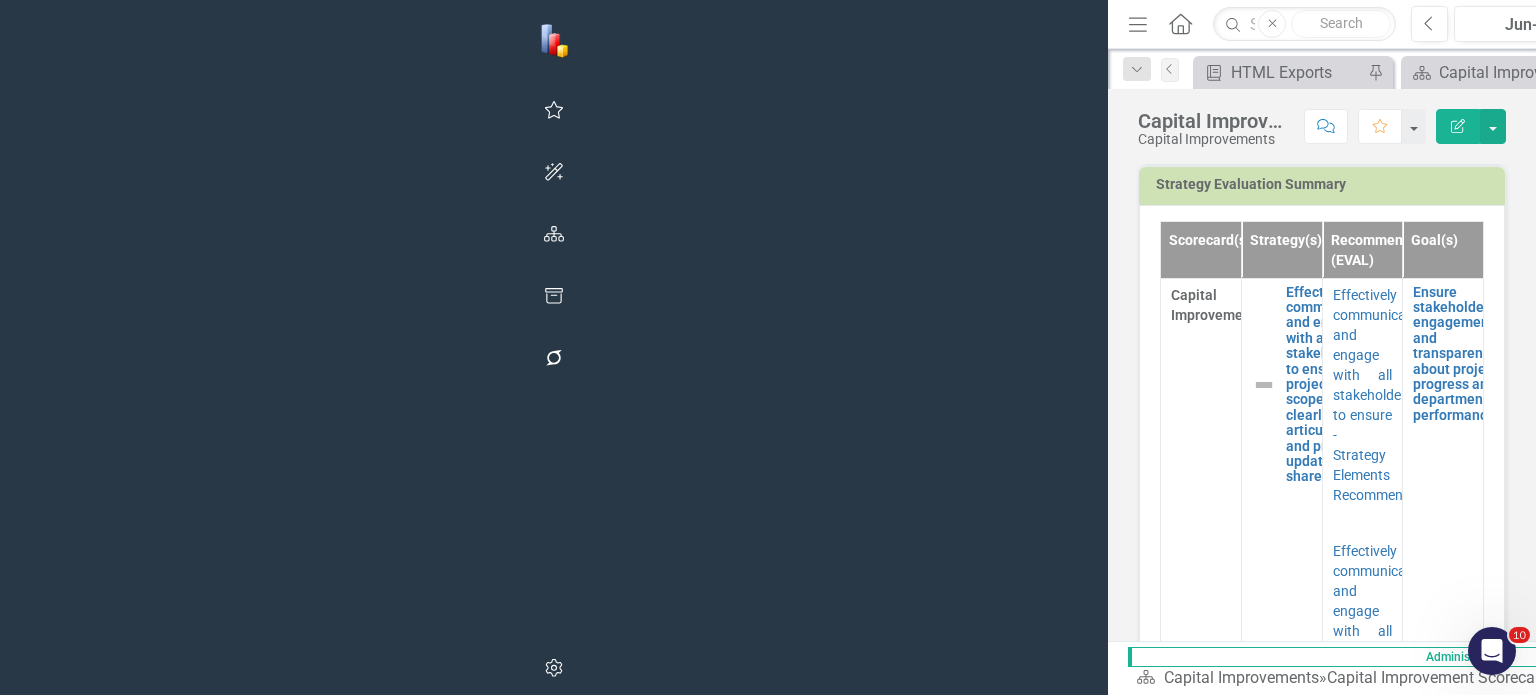 scroll, scrollTop: 800, scrollLeft: 0, axis: vertical 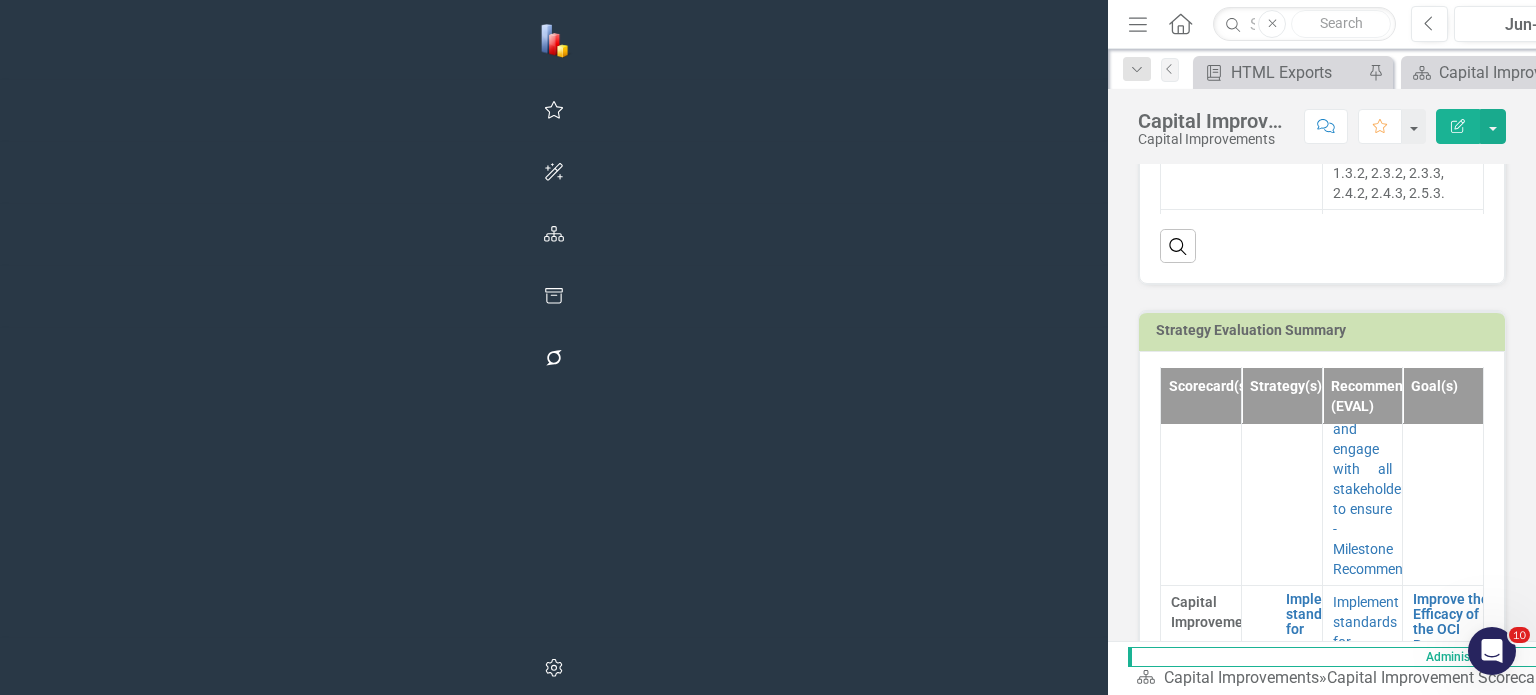 click on "Manage Reports" at bounding box center (1713, 72) 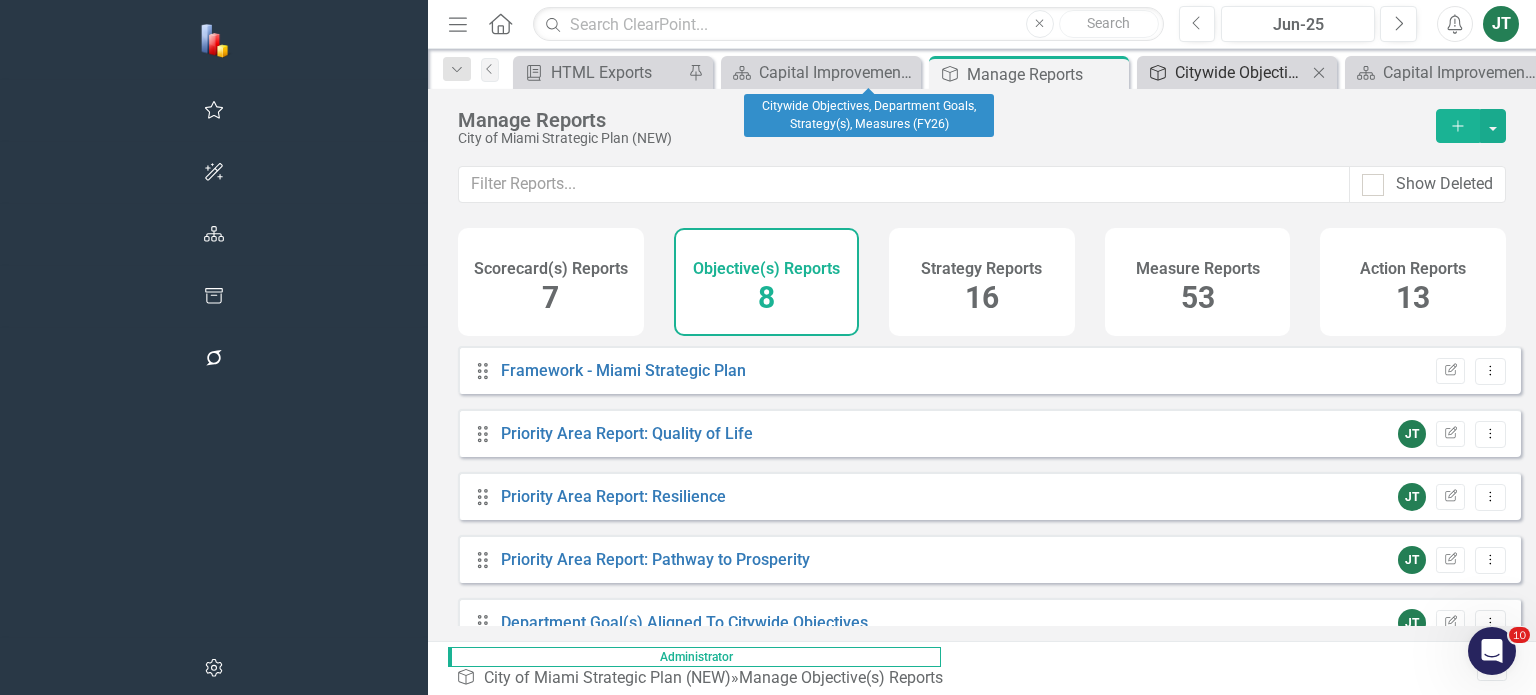 click on "Citywide Objectives, Department Goals, Strategy(s), Measures (FY26)" at bounding box center (1241, 72) 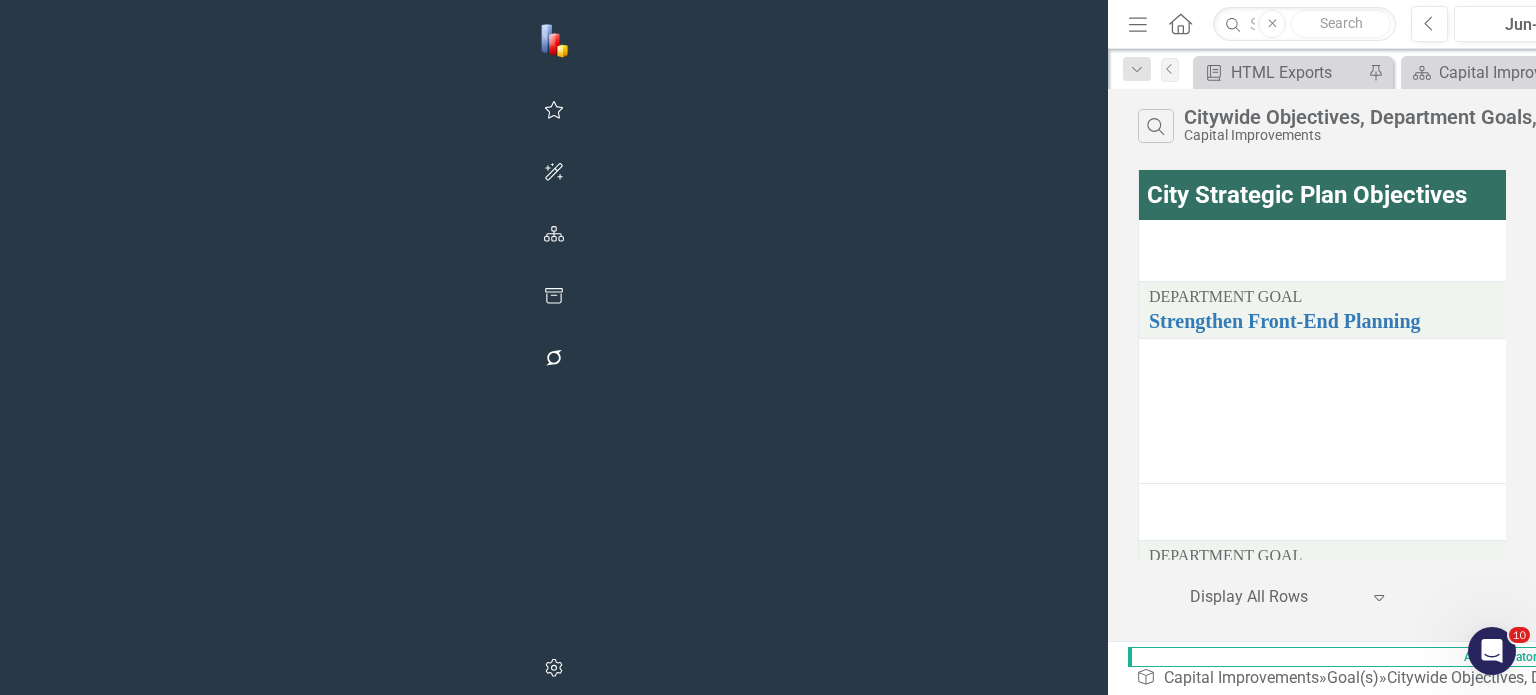 scroll, scrollTop: 64, scrollLeft: 0, axis: vertical 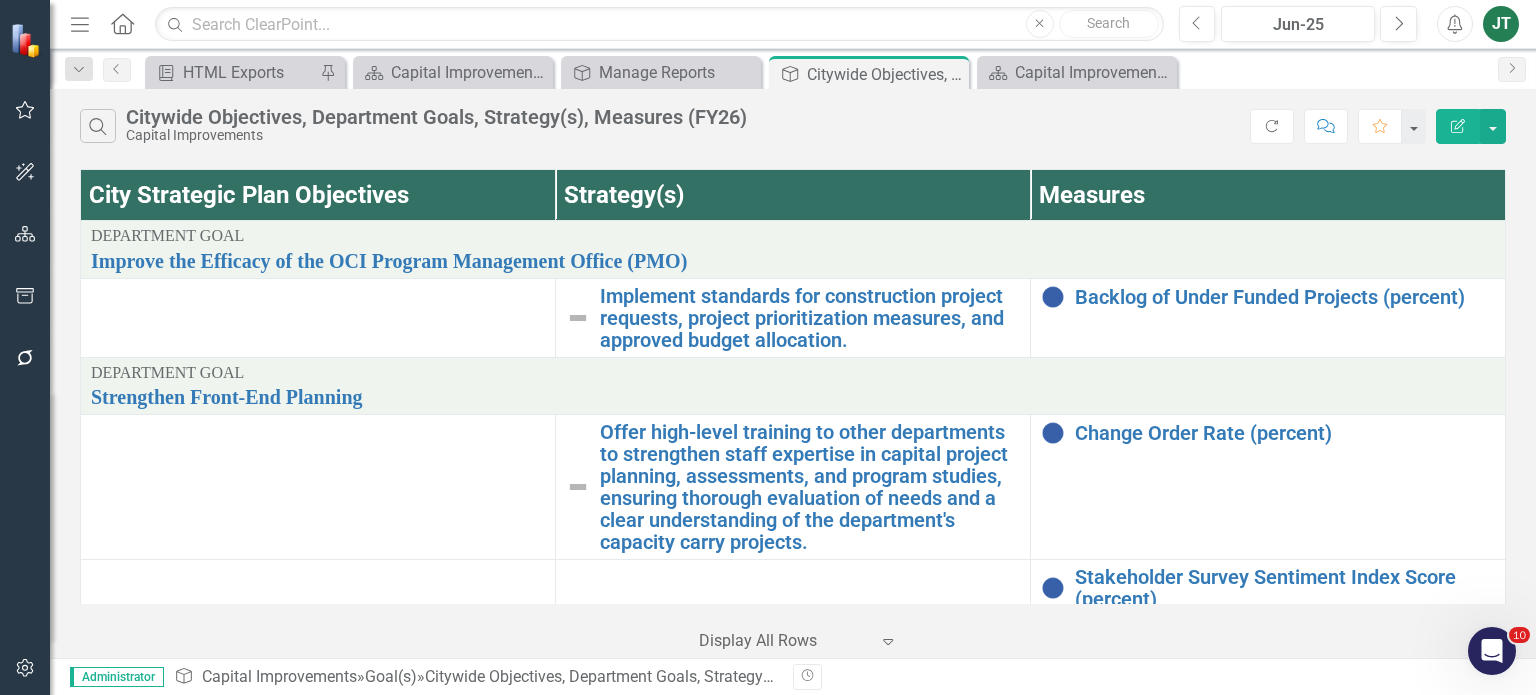 click on "Menu" 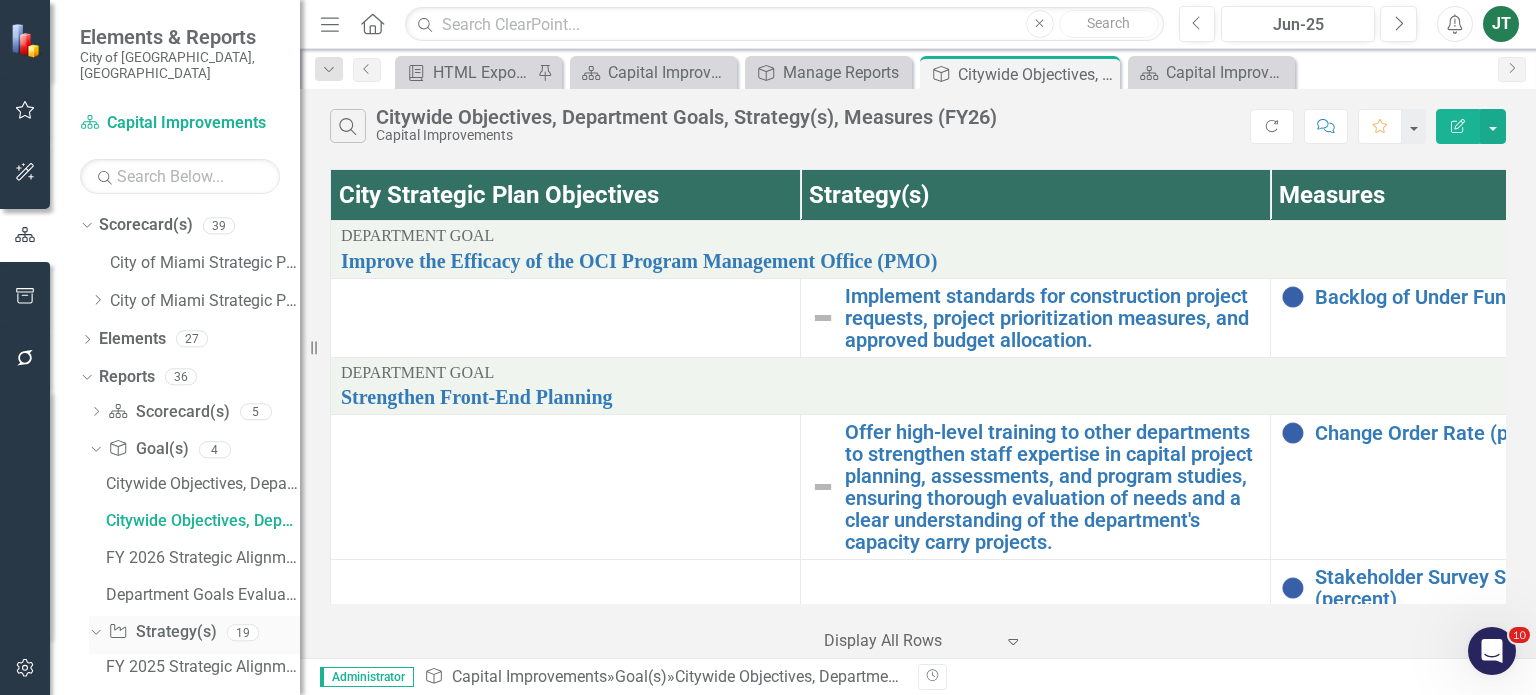 click on "Dropdown" 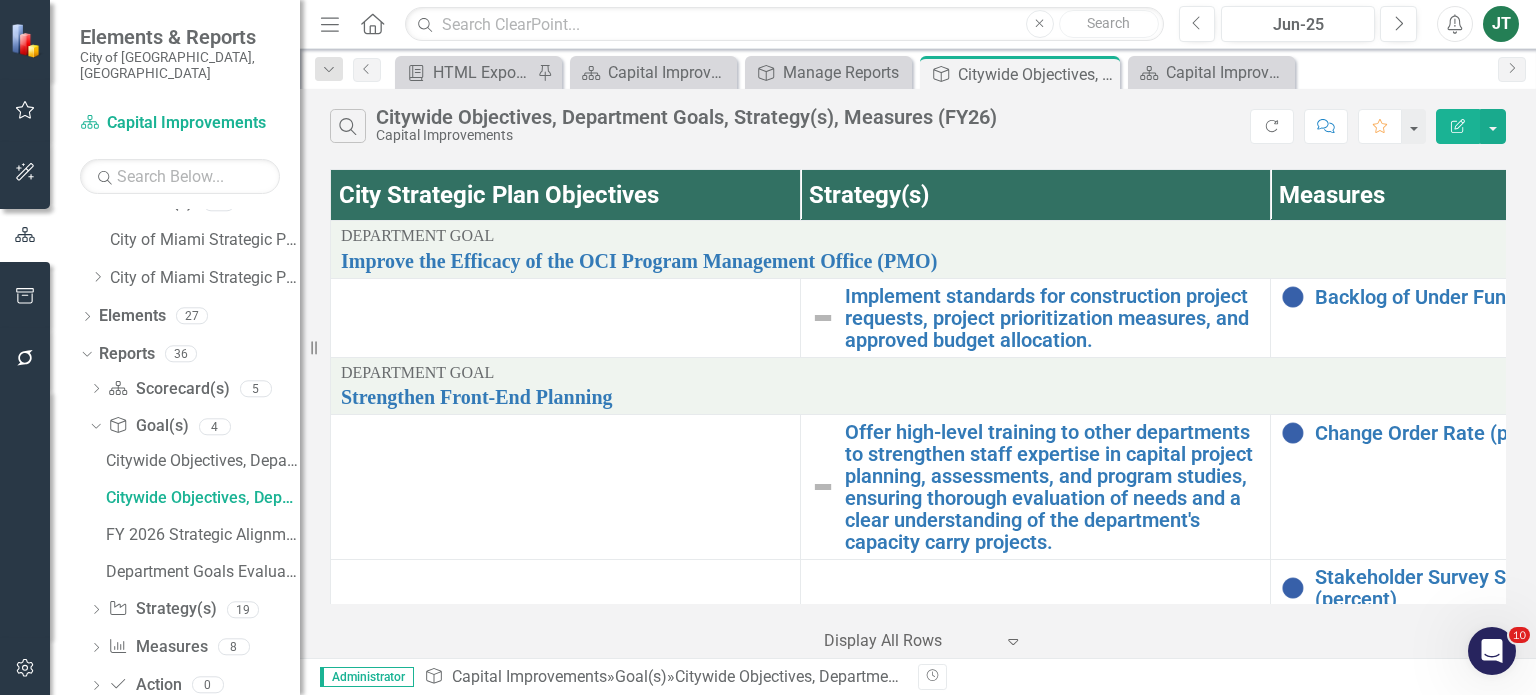 scroll, scrollTop: 0, scrollLeft: 0, axis: both 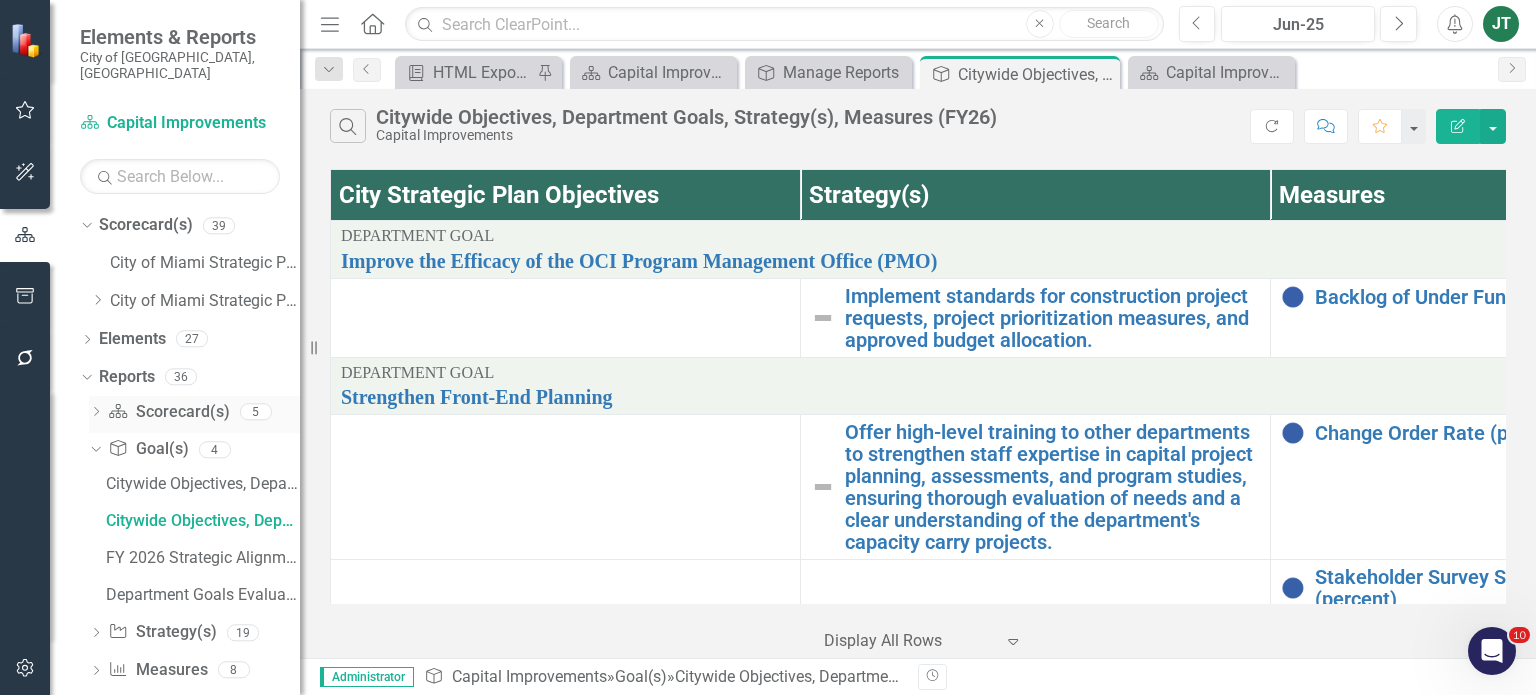 click on "Dropdown Scorecard(s) Scorecard(s) 5" at bounding box center [194, 415] 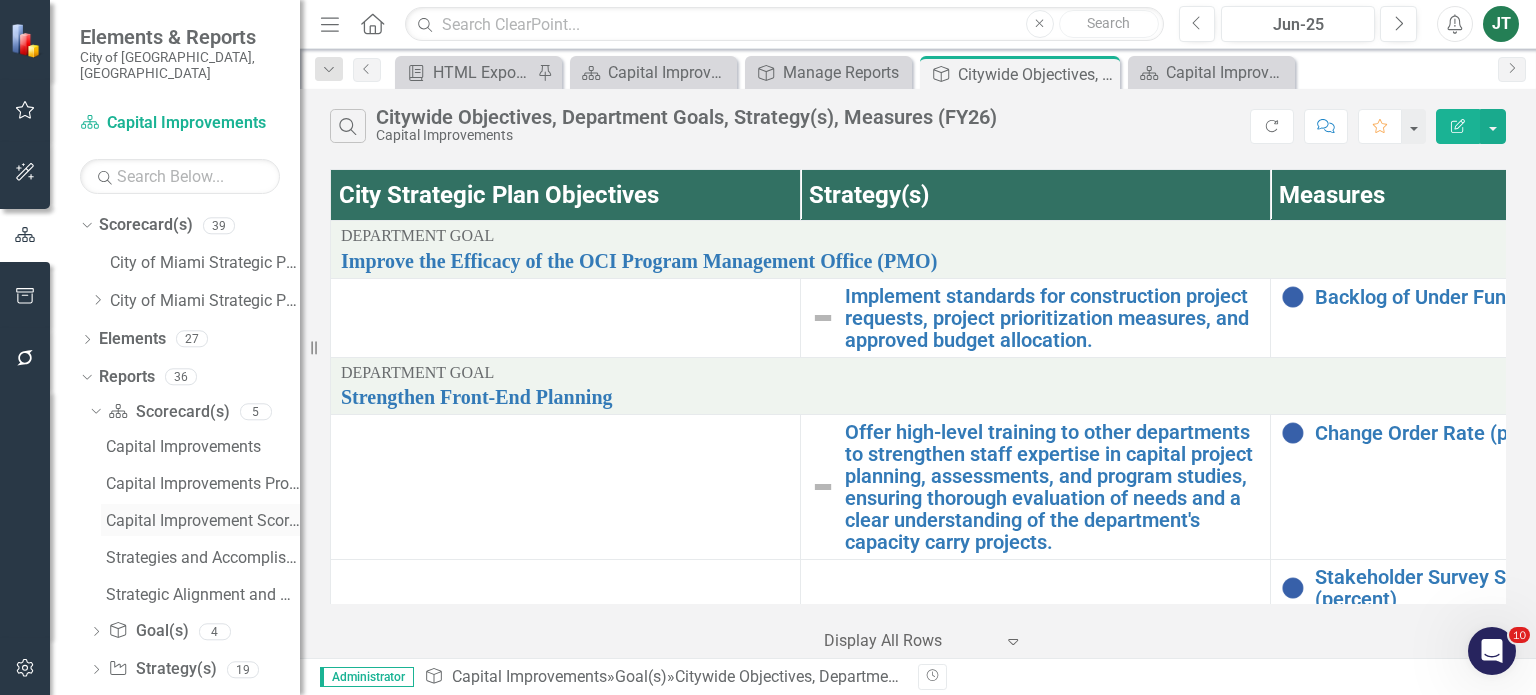 click on "Capital Improvement Scorecard Evaluation and Recommendations" at bounding box center (203, 521) 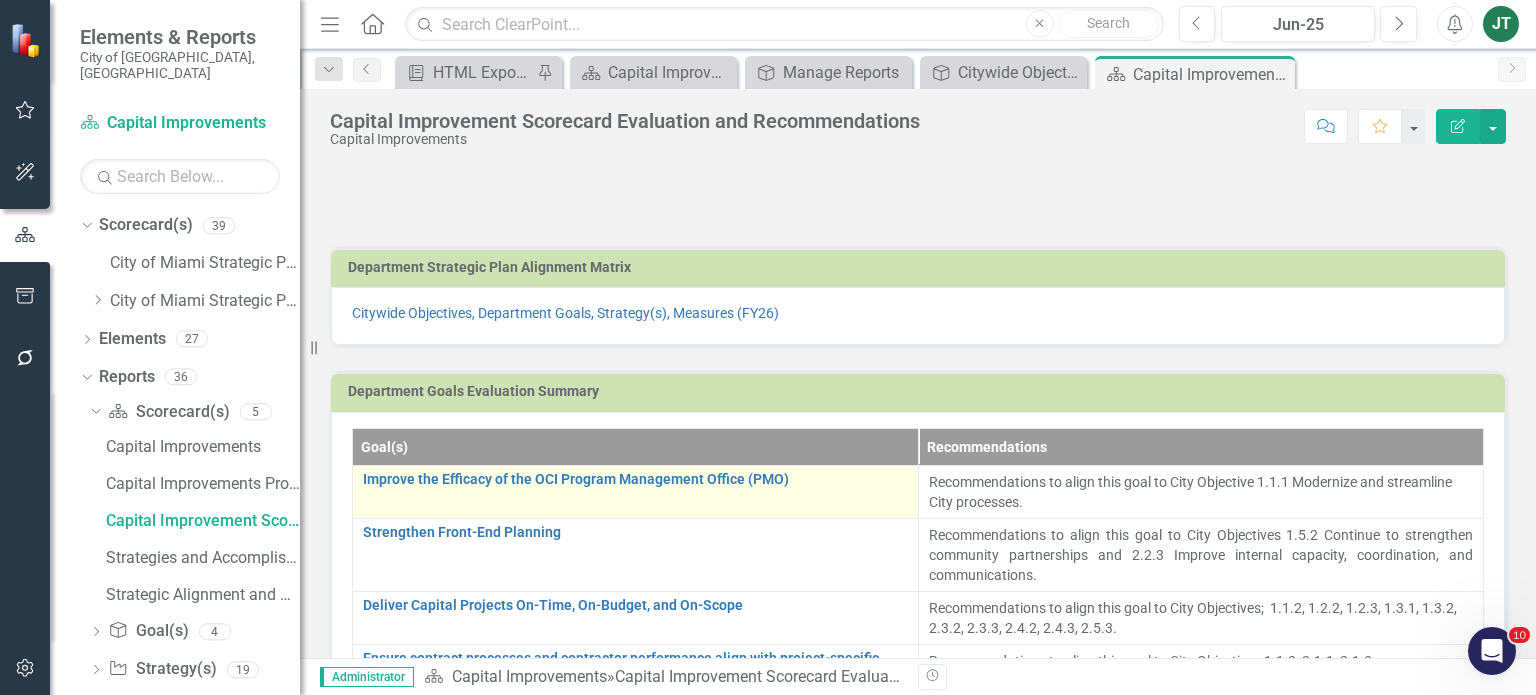 drag, startPoint x: 725, startPoint y: 508, endPoint x: 784, endPoint y: 489, distance: 61.983868 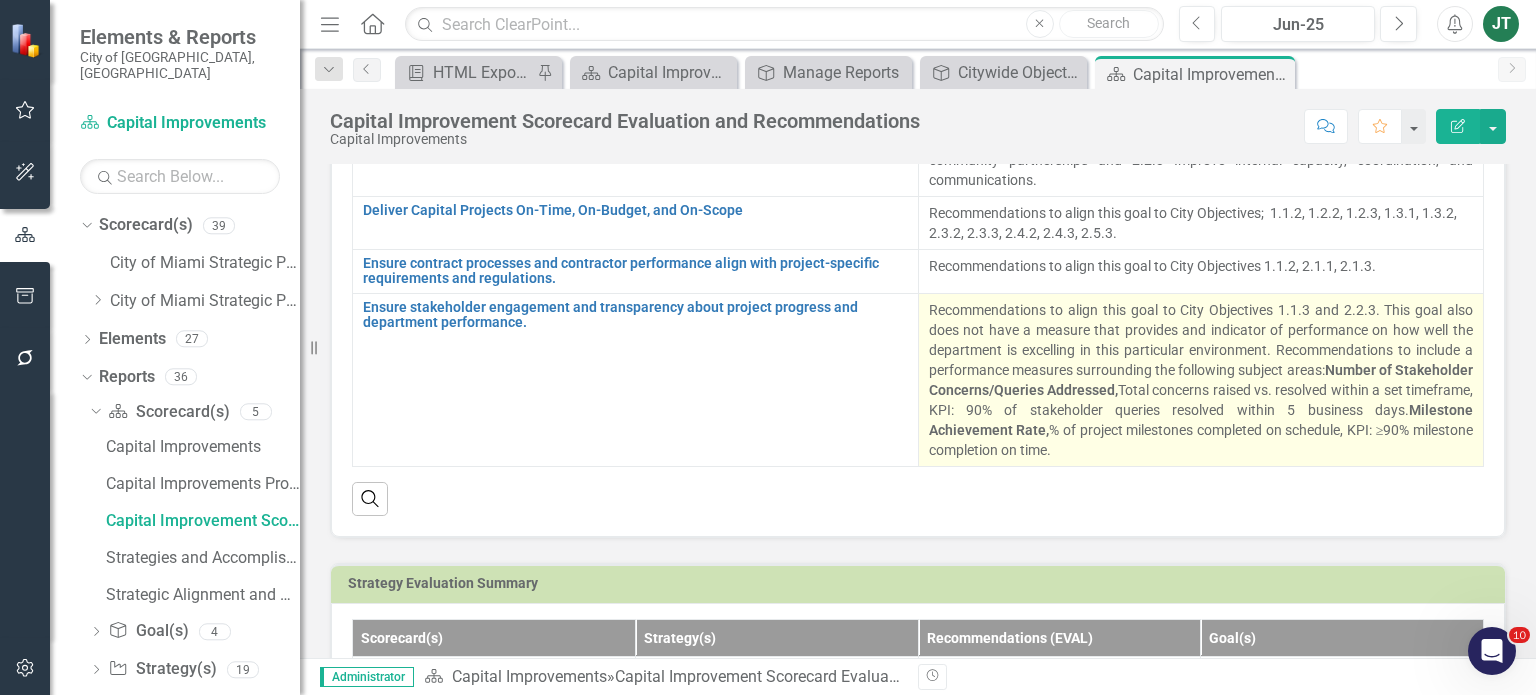 scroll, scrollTop: 400, scrollLeft: 0, axis: vertical 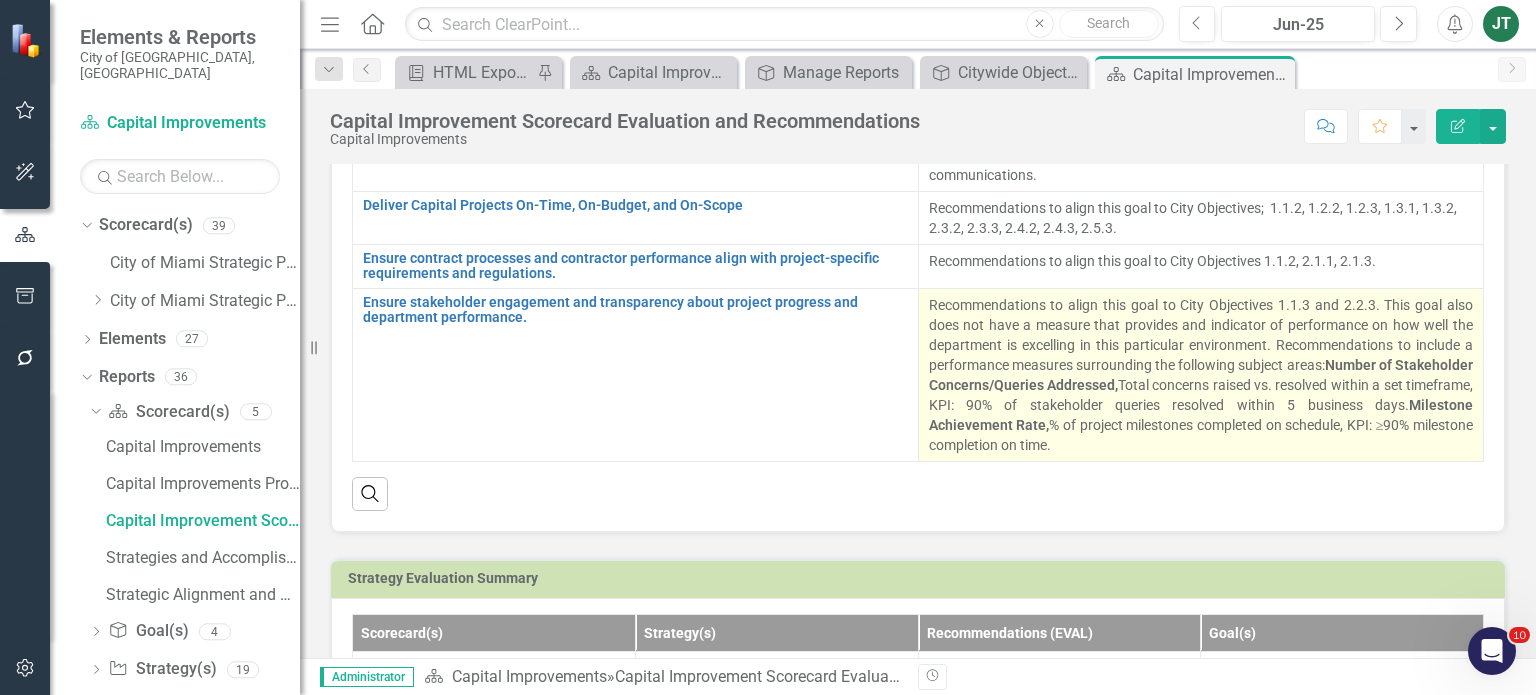 click on "Recommendations to align this goal to City Objectives 1.1.3 and 2.2.3. This goal also does not have a measure that provides and indicator of performance on how well the department is excelling in this particular environment. Recommendations to include a performance measures surrounding the following subject areas:  Number of Stakeholder Concerns/Queries Addressed,  Total concerns raised vs. resolved within a set timeframe, KPI: 90% of stakeholder queries resolved within 5 business days.  Milestone Achievement Rate,  % of project milestones completed on schedule, KPI: ≥90% milestone completion on time." at bounding box center (1201, 375) 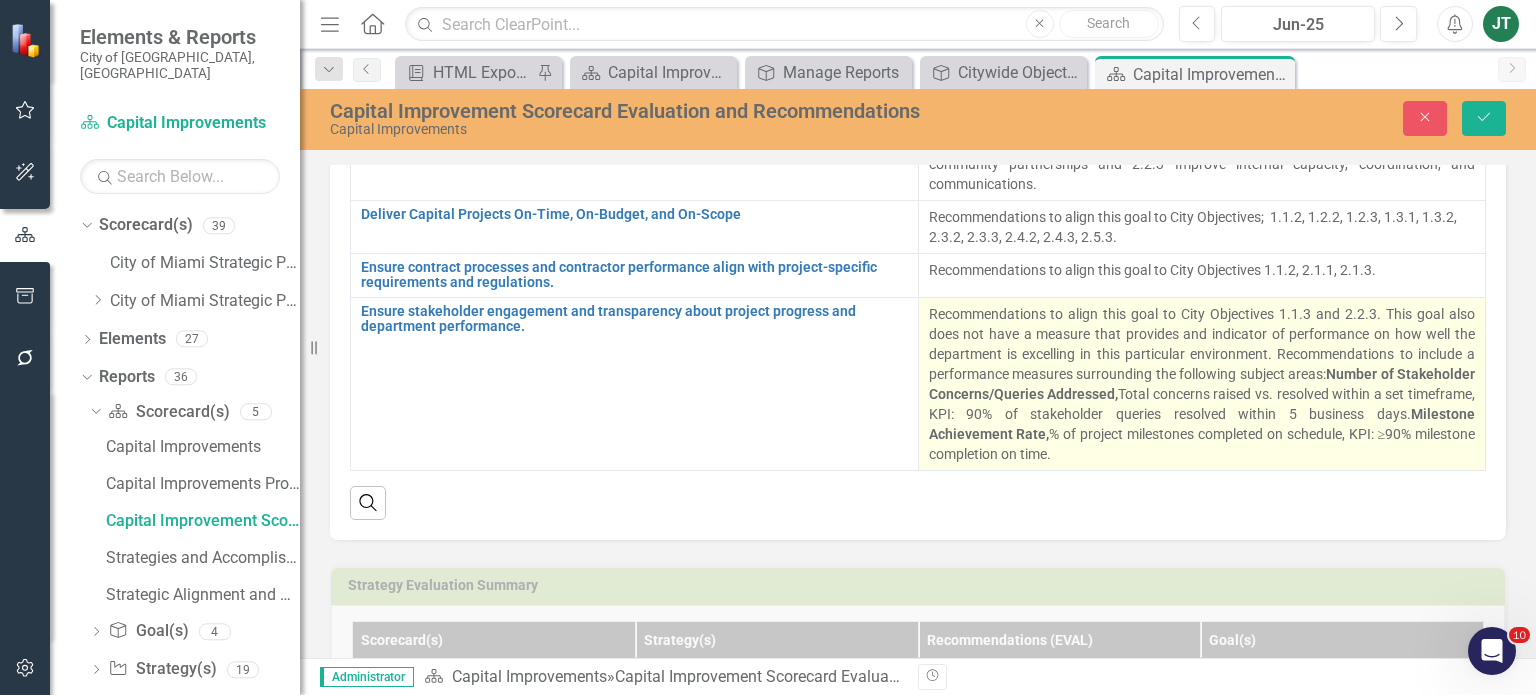 scroll, scrollTop: 408, scrollLeft: 0, axis: vertical 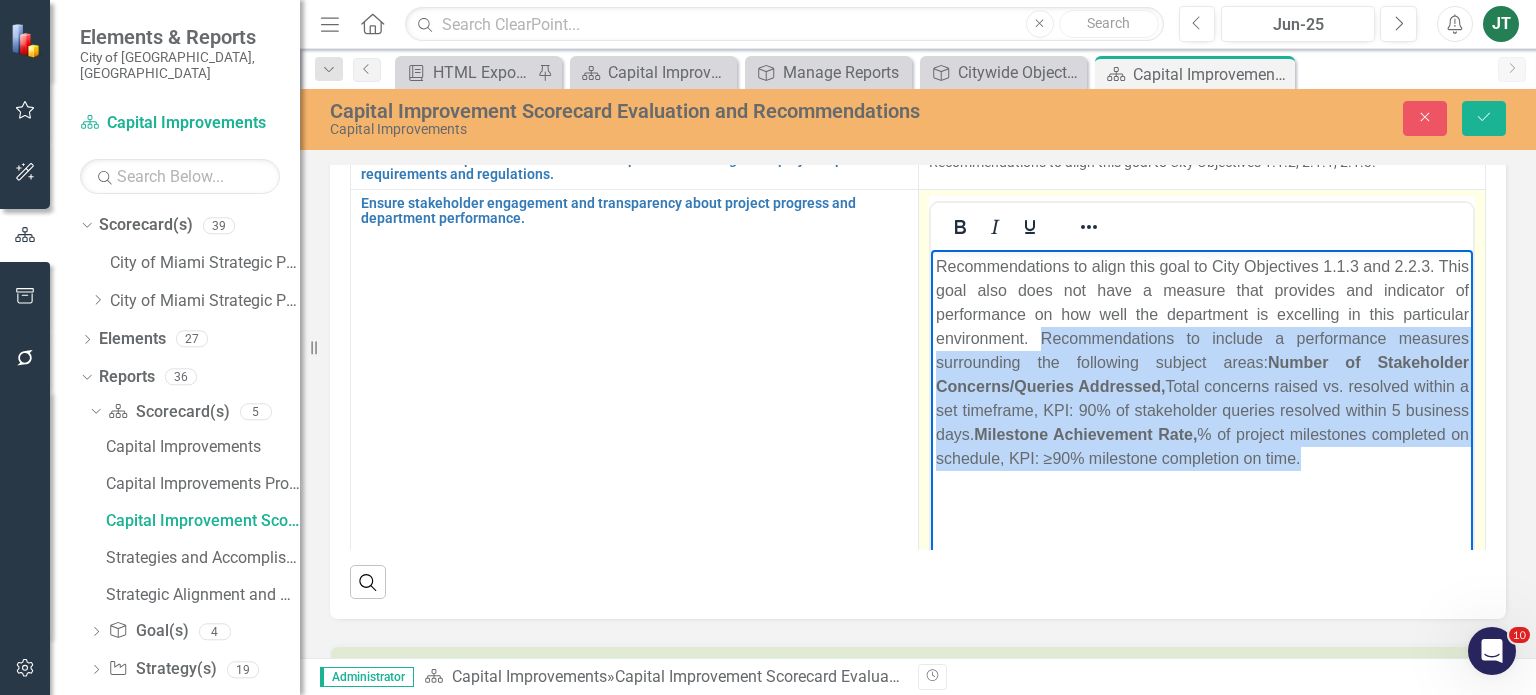 drag, startPoint x: 1433, startPoint y: 463, endPoint x: 1043, endPoint y: 344, distance: 407.75116 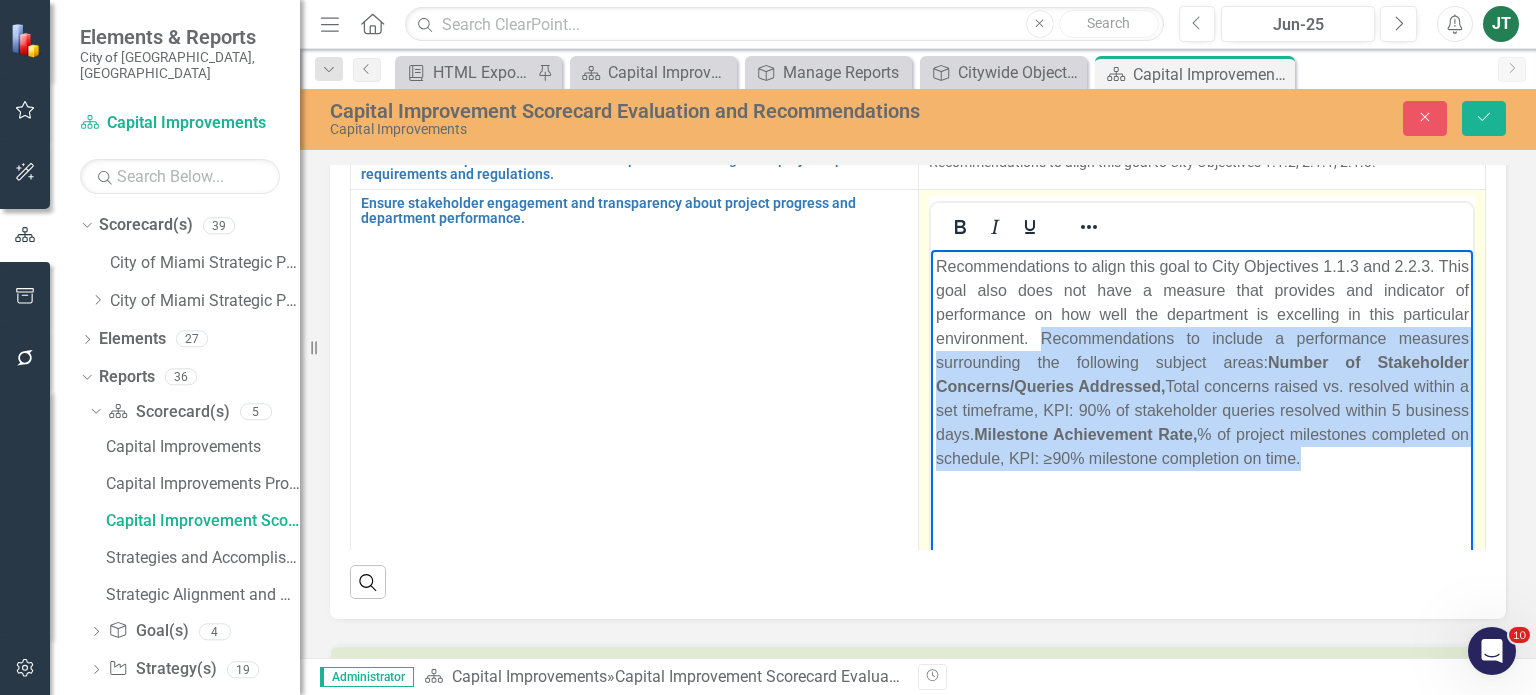 click on "Recommendations to align this goal to City Objectives 1.1.3 and 2.2.3. This goal also does not have a measure that provides and indicator of performance on how well the department is excelling in this particular environment. Recommendations to include a performance measures surrounding the following subject areas:  Number of Stakeholder Concerns/Queries Addressed,  Total concerns raised vs. resolved within a set timeframe, KPI: 90% of stakeholder queries resolved within 5 business days.  Milestone Achievement Rate,  % of project milestones completed on schedule, KPI: ≥90% milestone completion on time." at bounding box center (1201, 362) 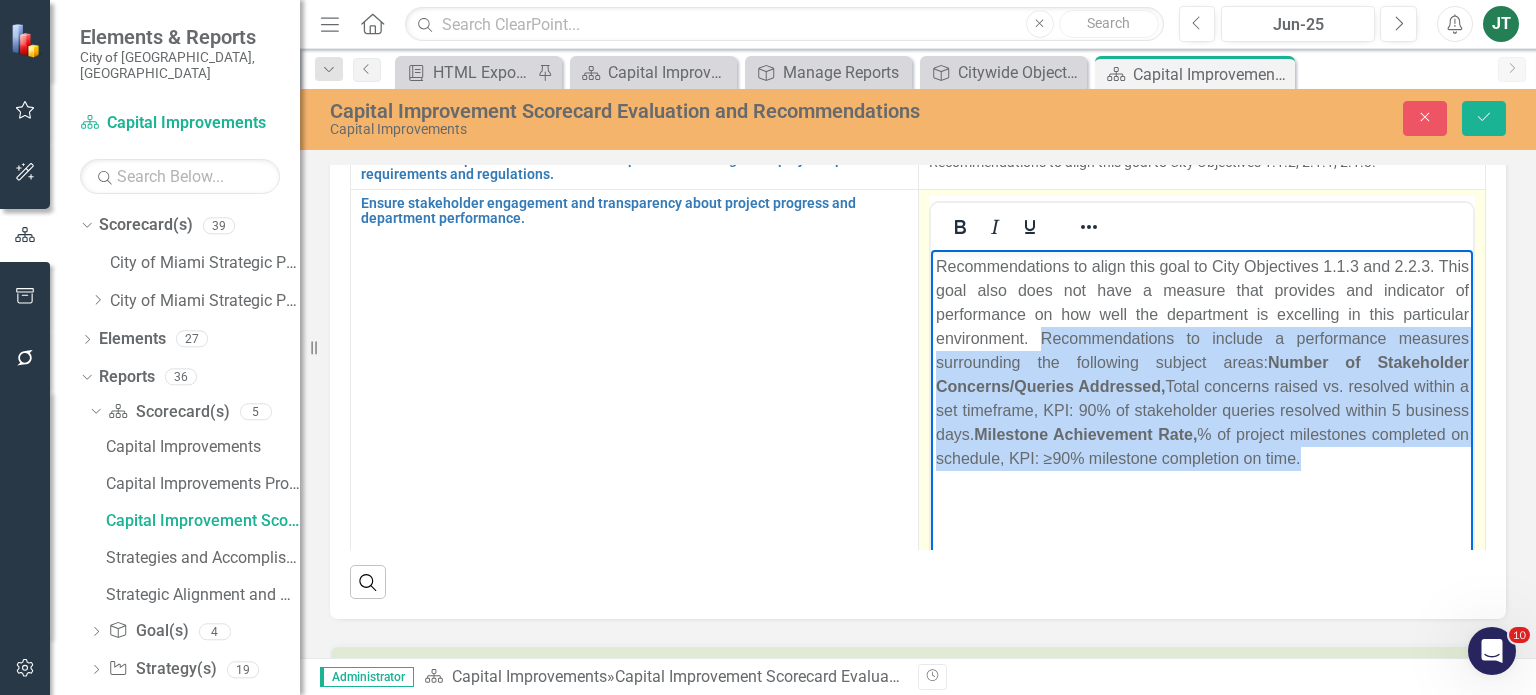 copy on "Recommendations to include a performance measures surrounding the following subject areas:  Number of Stakeholder Concerns/Queries Addressed,  Total concerns raised vs. resolved within a set timeframe, KPI: 90% of stakeholder queries resolved within 5 business days.  Milestone Achievement Rate,  % of project milestones completed on schedule, KPI: ≥90% milestone completion on time." 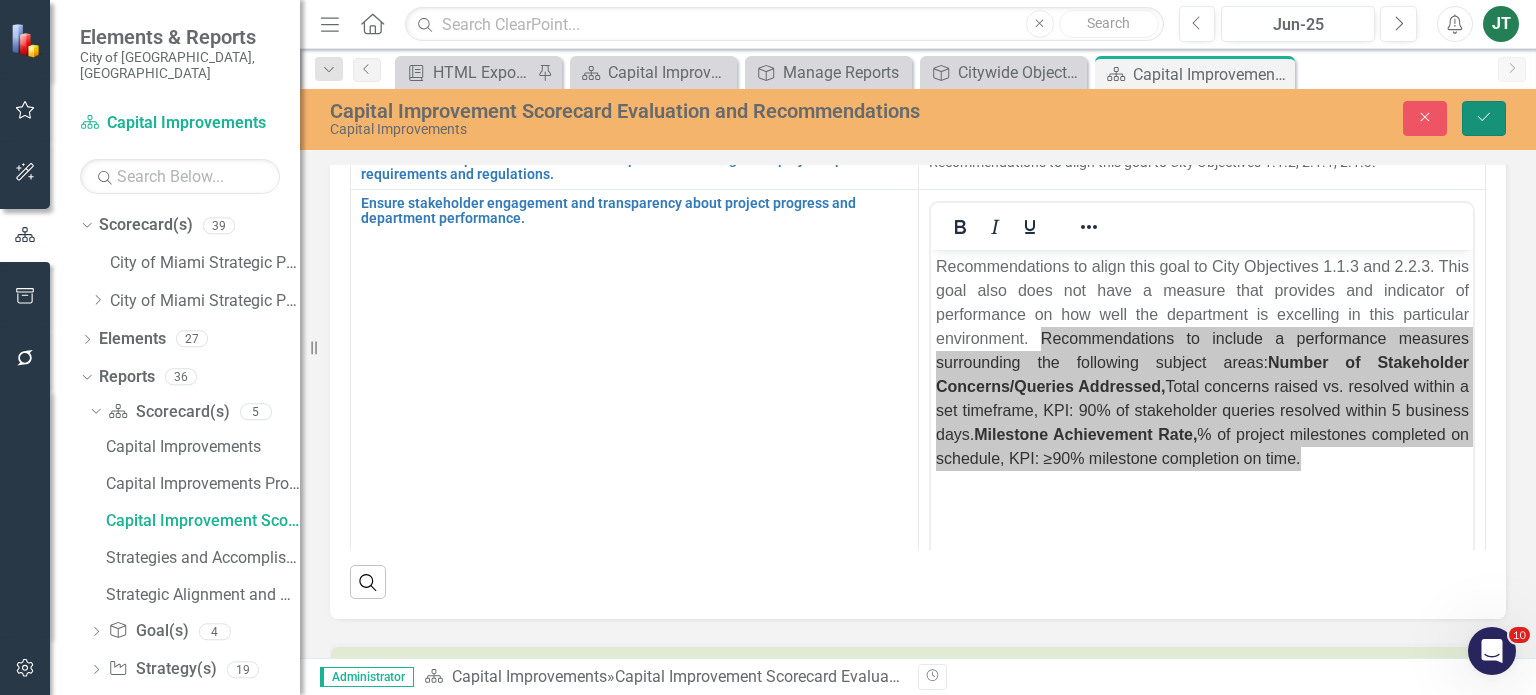 click on "Save" at bounding box center [1484, 118] 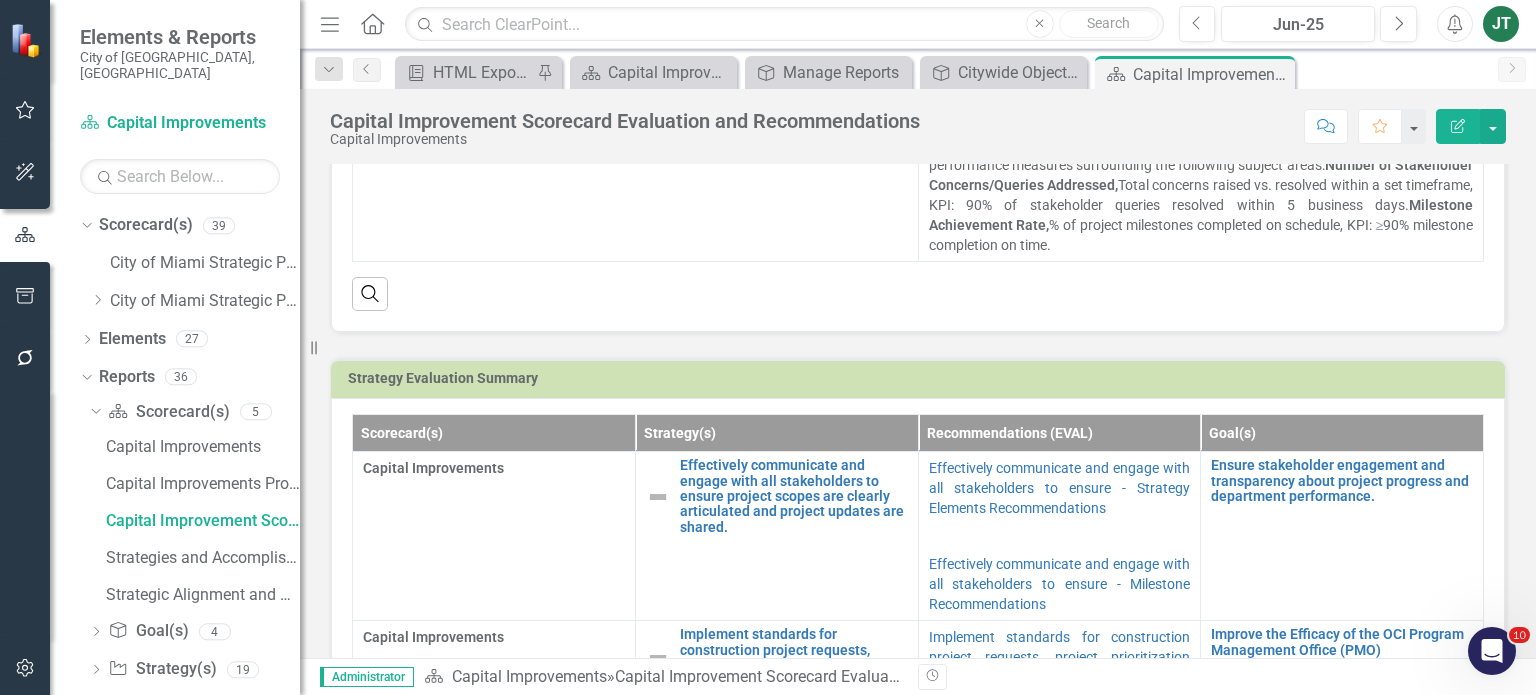 scroll, scrollTop: 700, scrollLeft: 0, axis: vertical 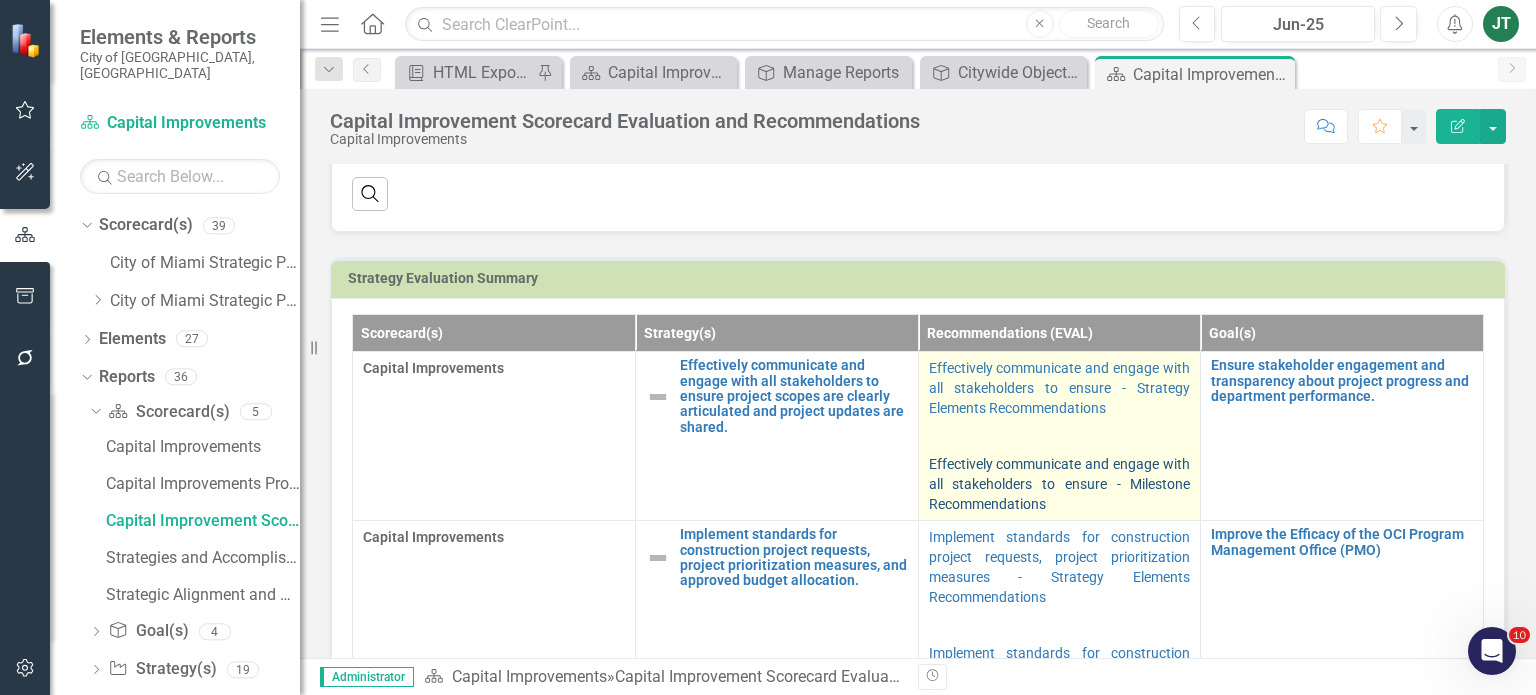 click on "Effectively communicate and engage with all stakeholders to ensure - Milestone Recommendations" at bounding box center (1060, 484) 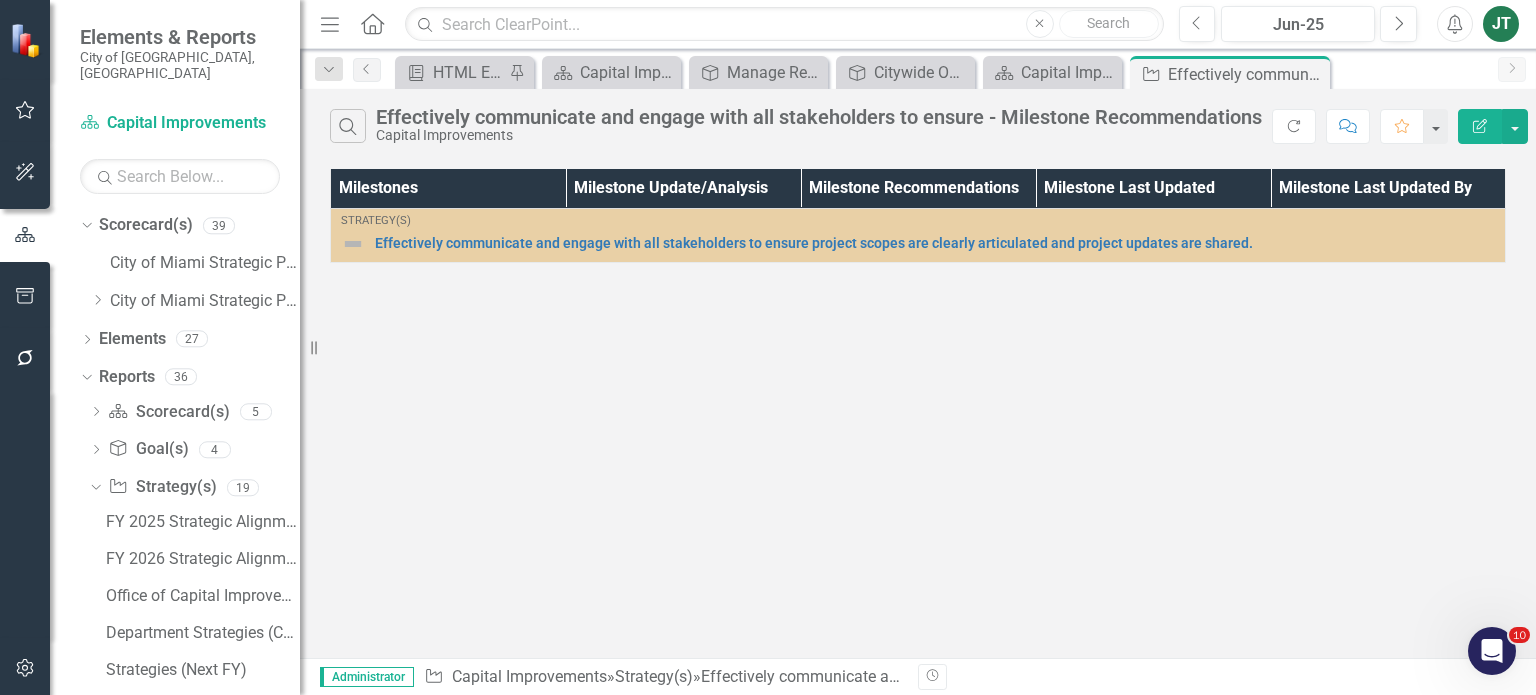 scroll, scrollTop: 48, scrollLeft: 0, axis: vertical 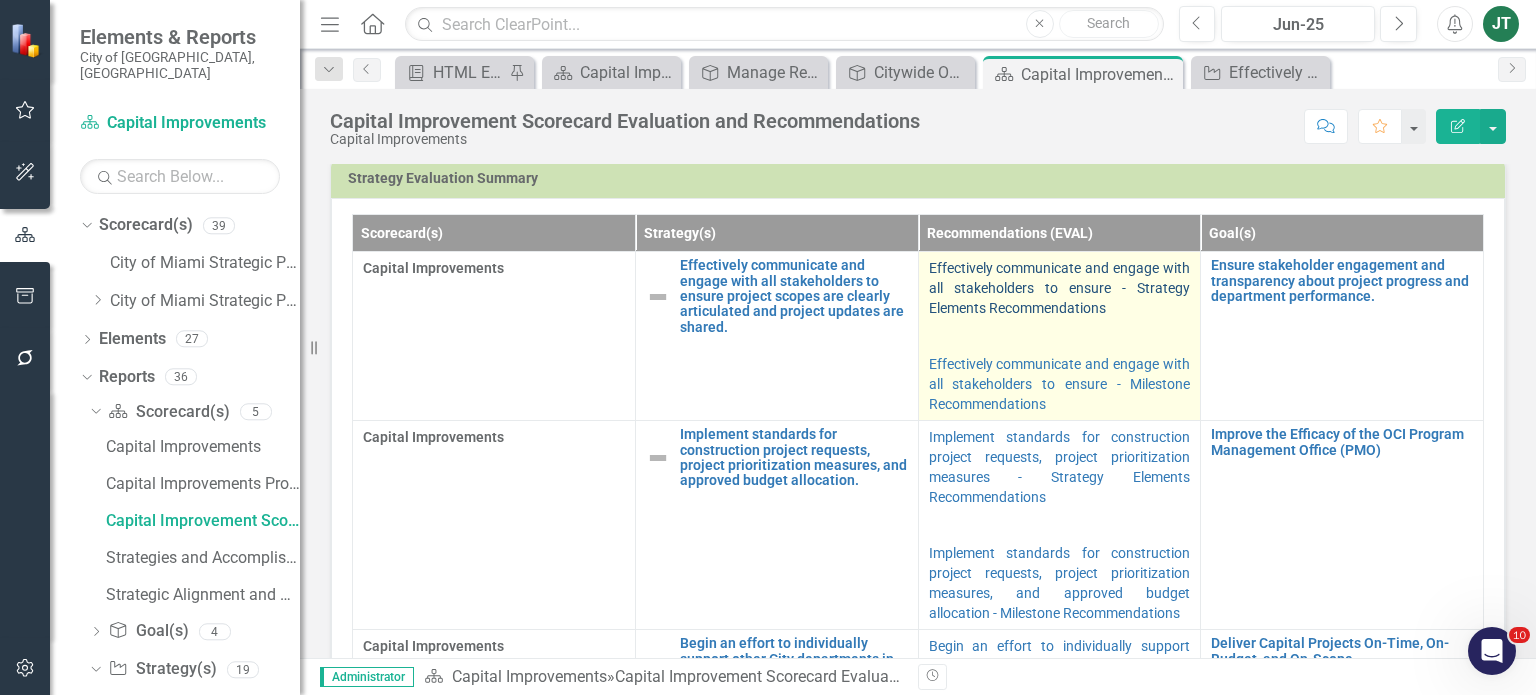 click on "Effectively communicate and engage with all stakeholders to ensure - Strategy Elements Recommendations" at bounding box center (1060, 288) 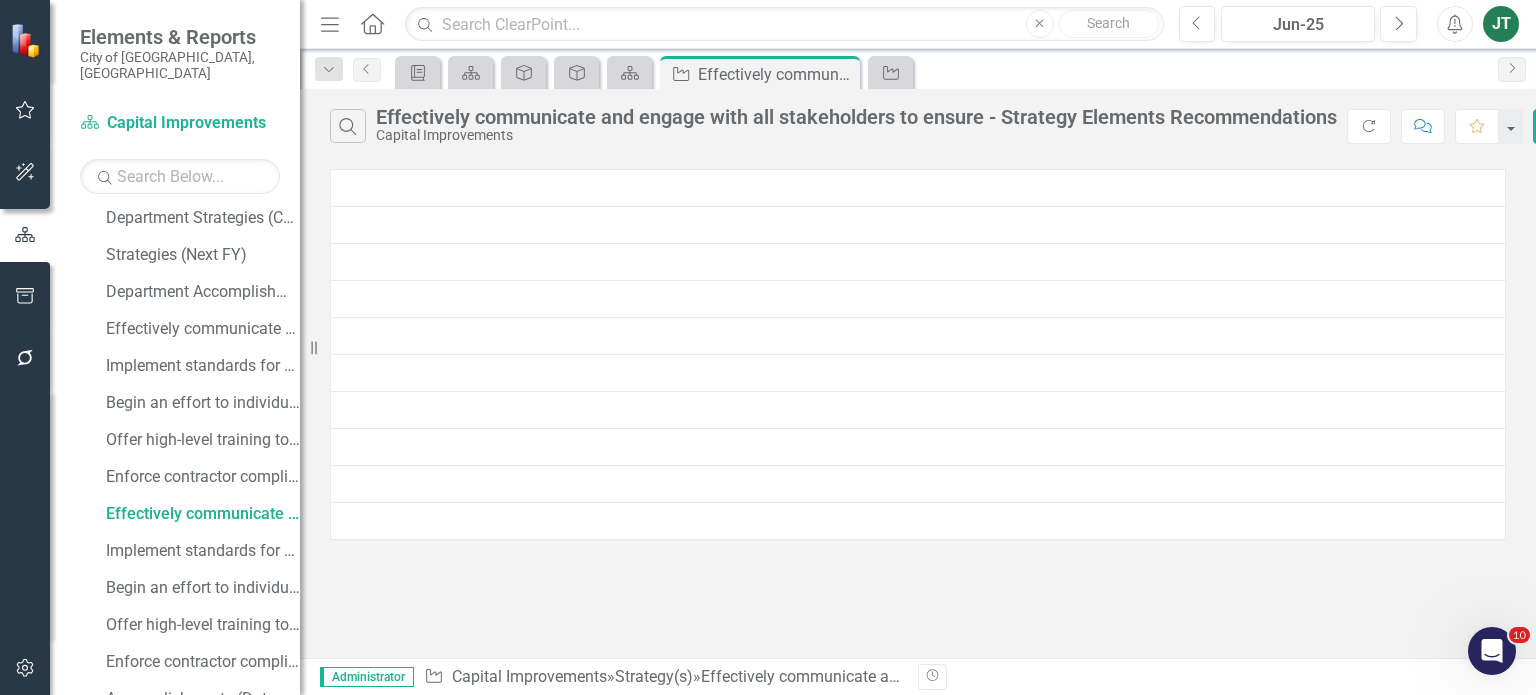 scroll, scrollTop: 233, scrollLeft: 0, axis: vertical 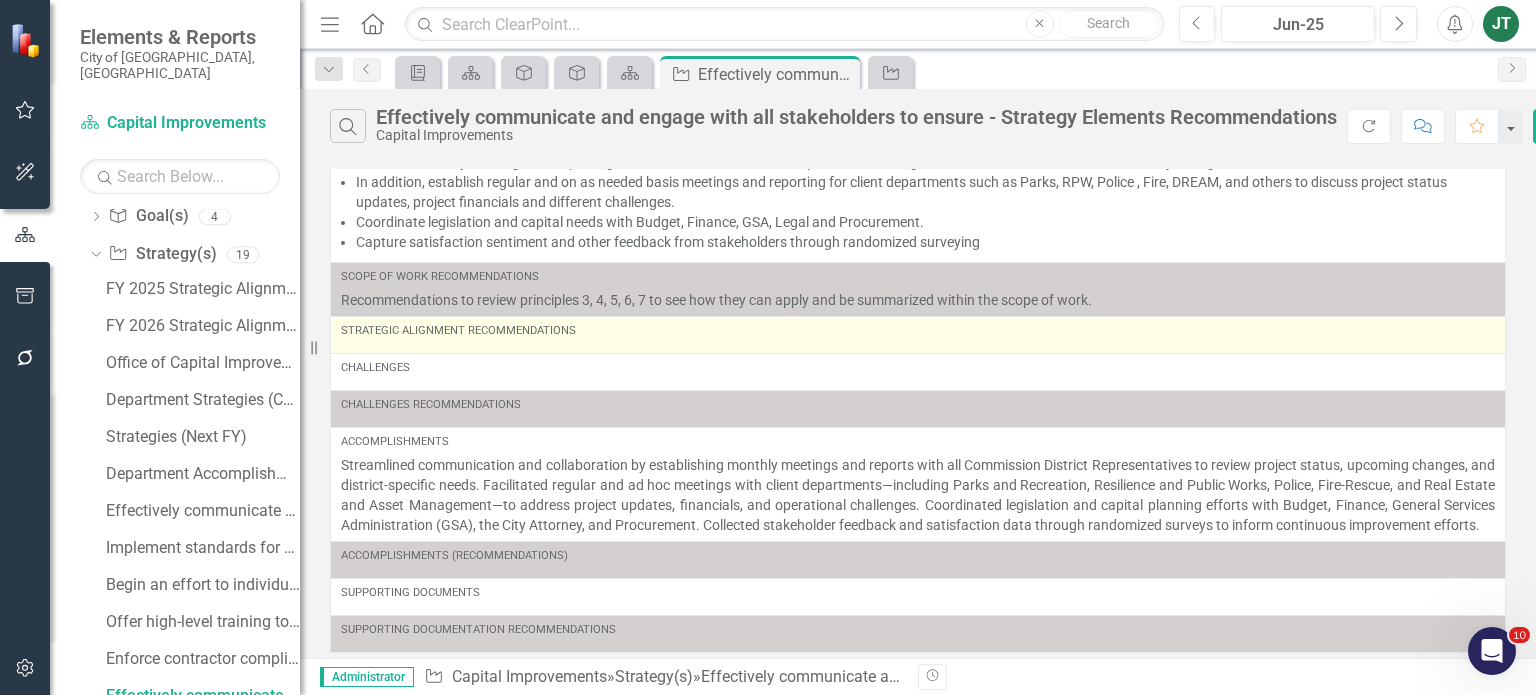 click on "Strategic Alignment Recommendations" at bounding box center (918, 331) 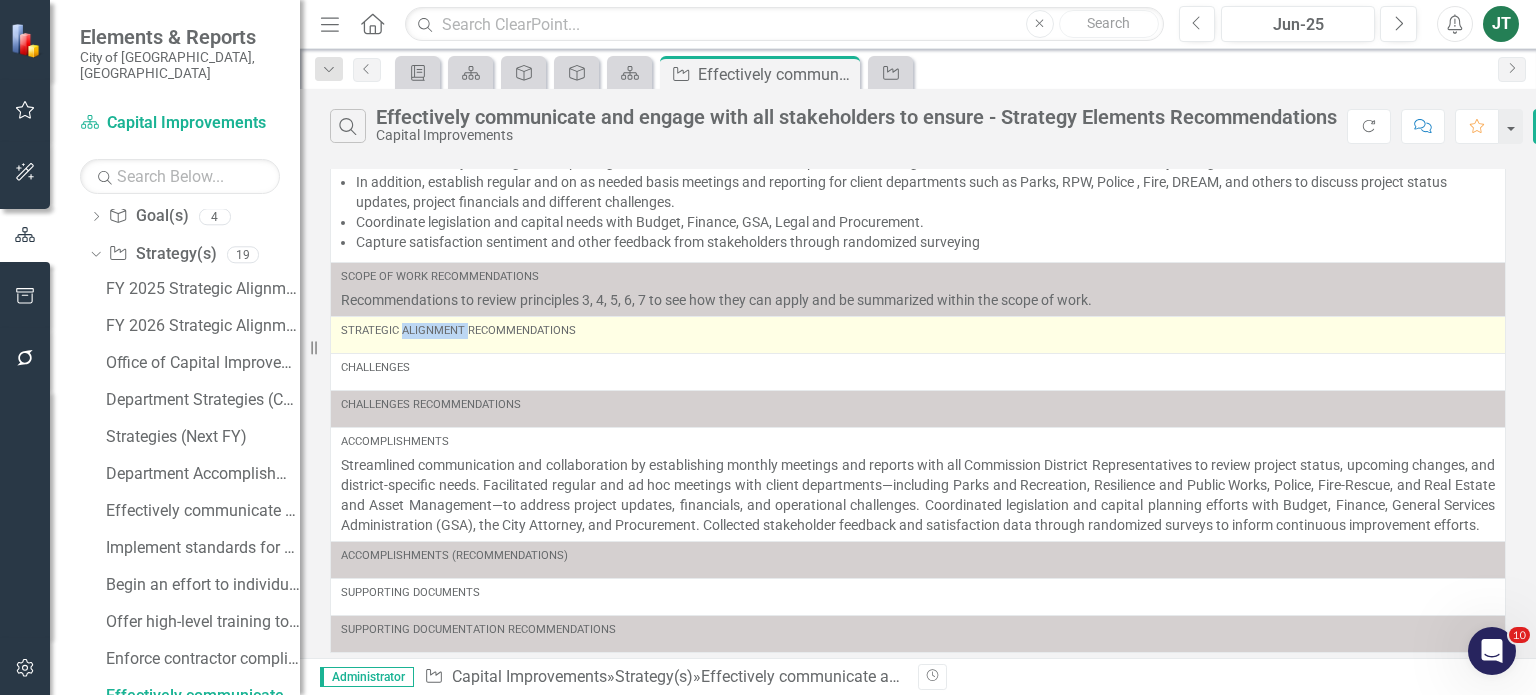 click on "Strategic Alignment Recommendations" at bounding box center [918, 335] 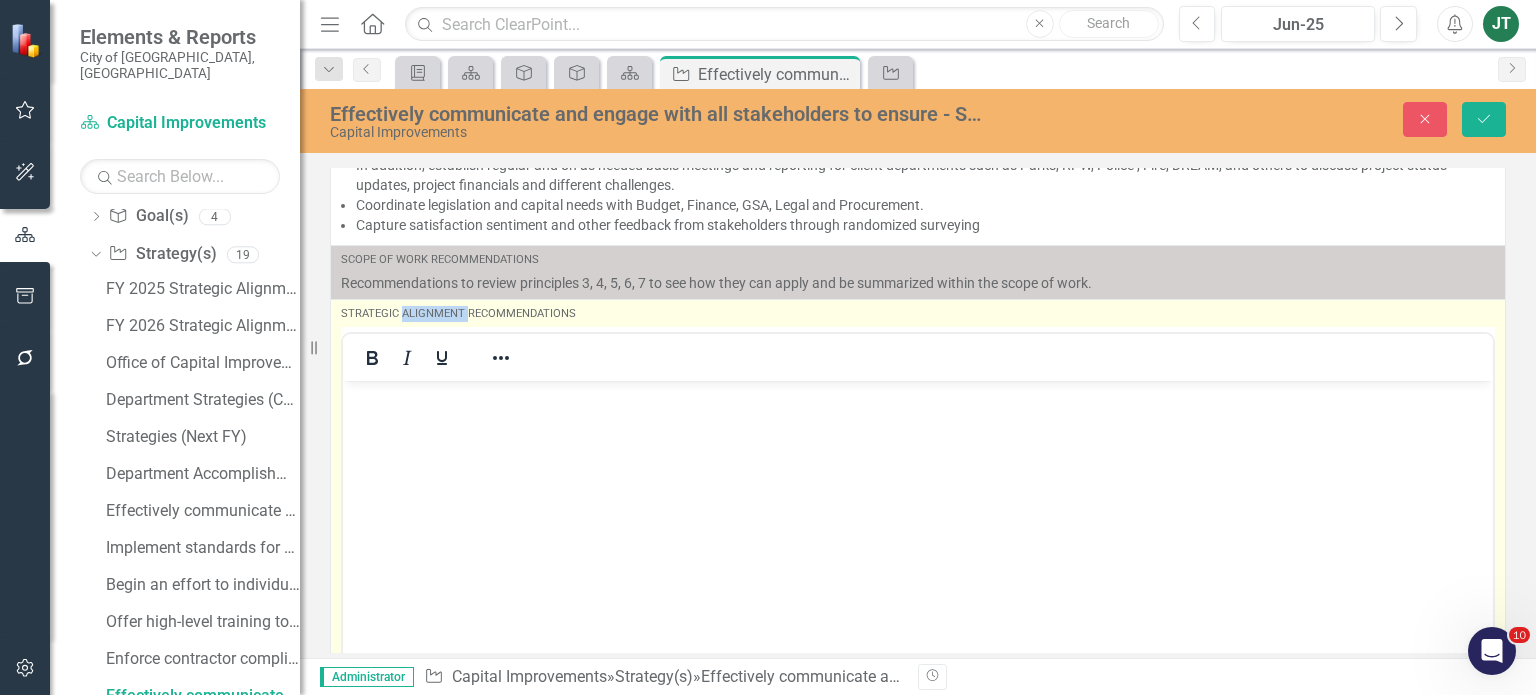 scroll, scrollTop: 0, scrollLeft: 0, axis: both 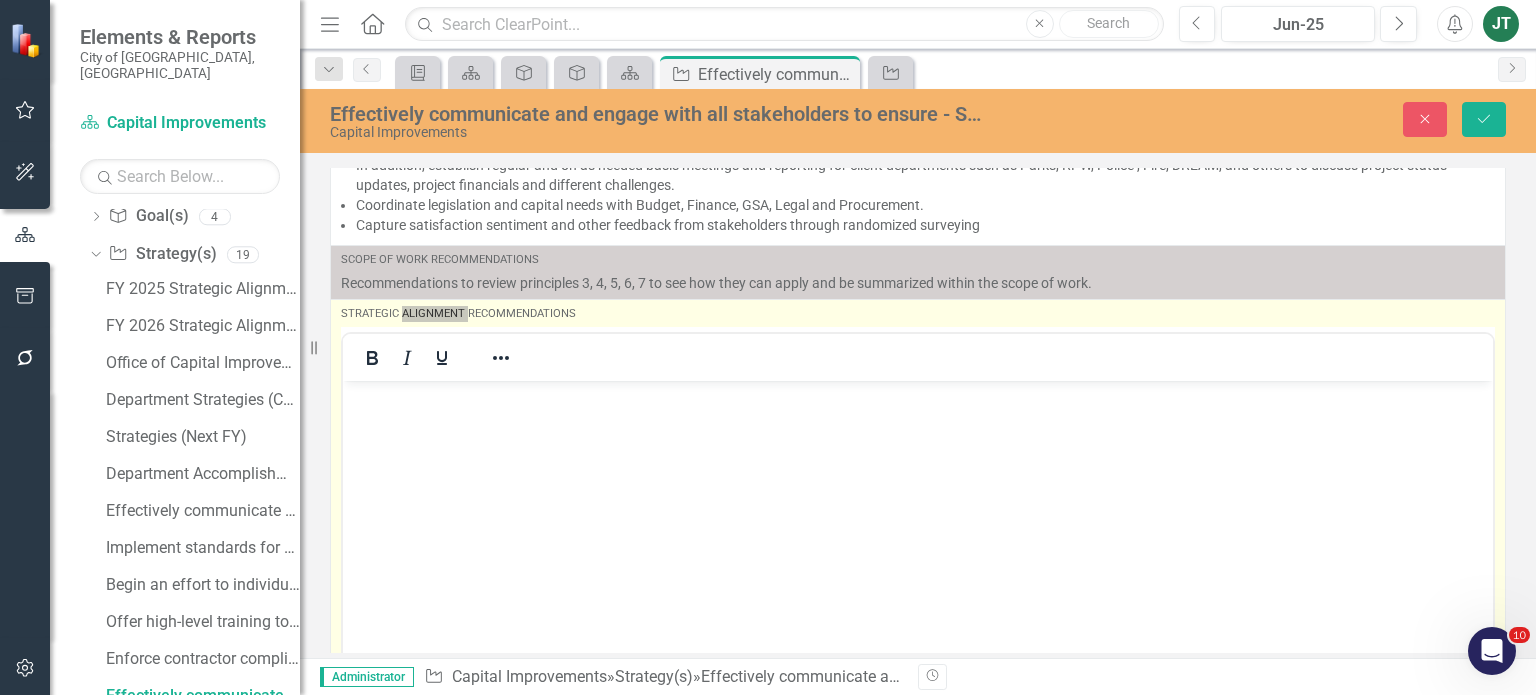 click at bounding box center (918, 530) 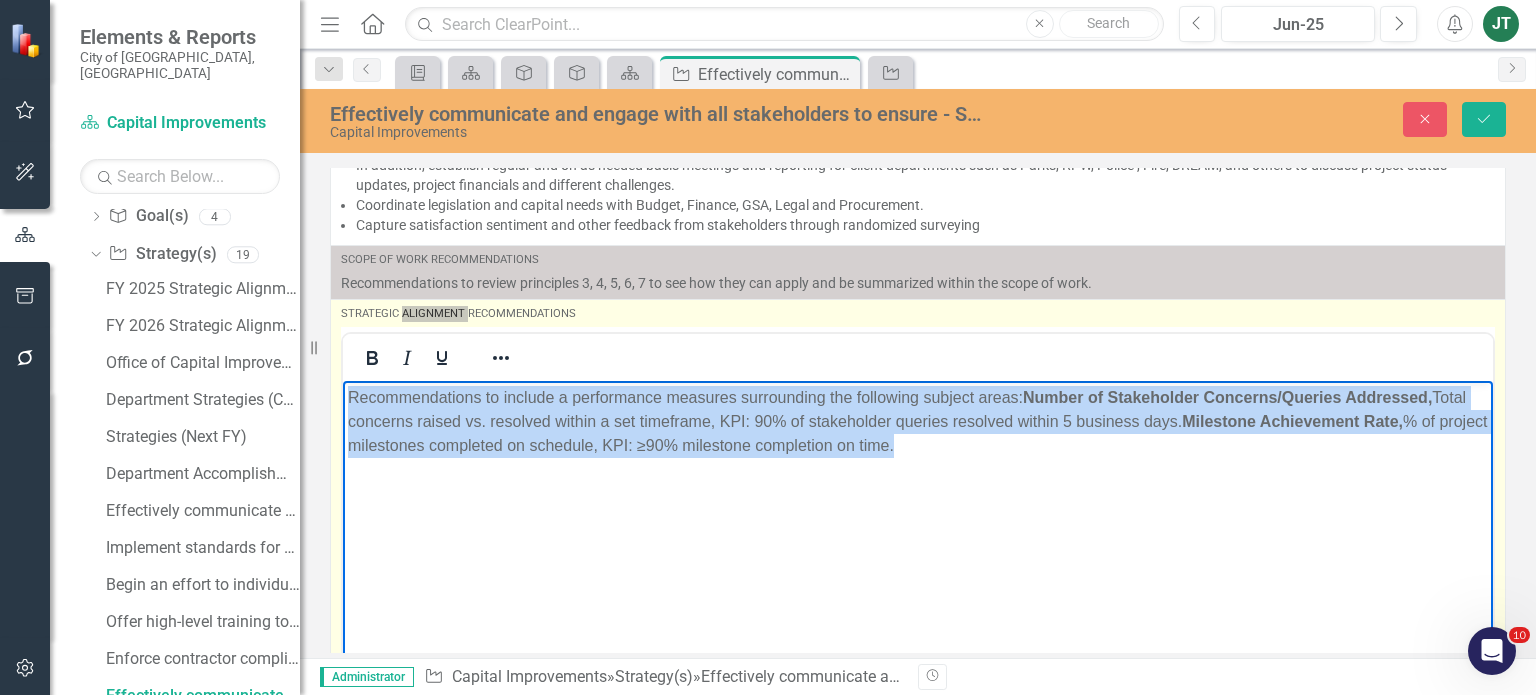 drag, startPoint x: 1110, startPoint y: 460, endPoint x: 215, endPoint y: 314, distance: 906.8302 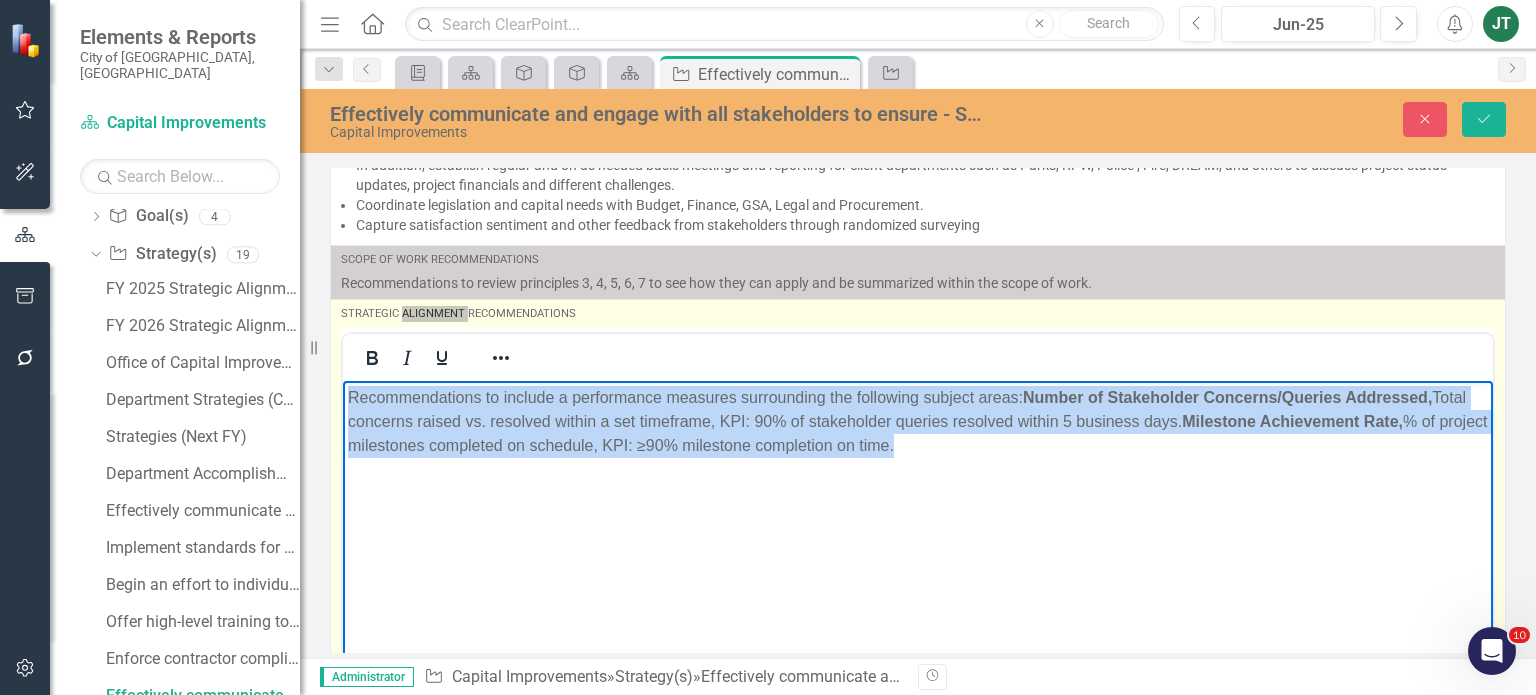 click on "Recommendations to include a performance measures surrounding the following subject areas:  Number of Stakeholder Concerns/Queries Addressed,  Total concerns raised vs. resolved within a set timeframe, KPI: 90% of stakeholder queries resolved within 5 business days.  Milestone Achievement Rate,  % of project milestones completed on schedule, KPI: ≥90% milestone completion on time." at bounding box center [918, 530] 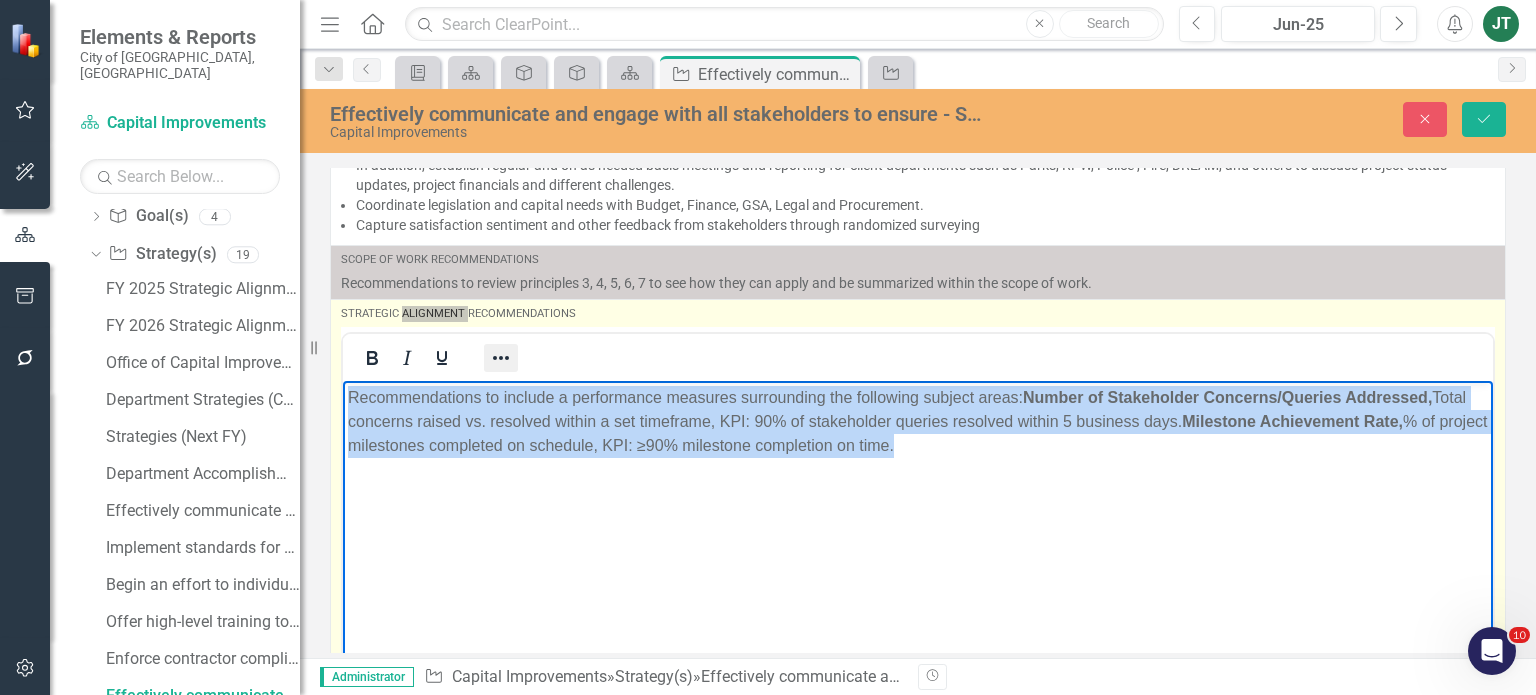 click 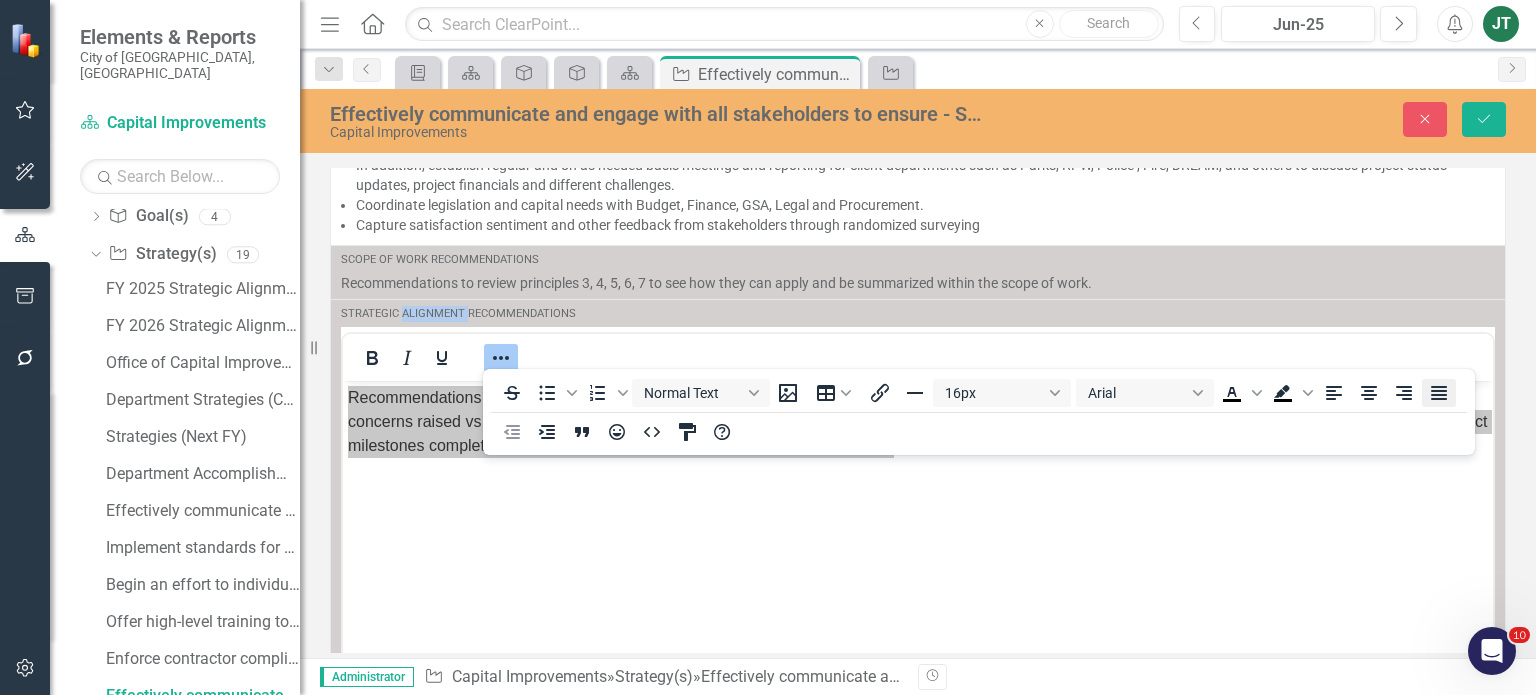 click 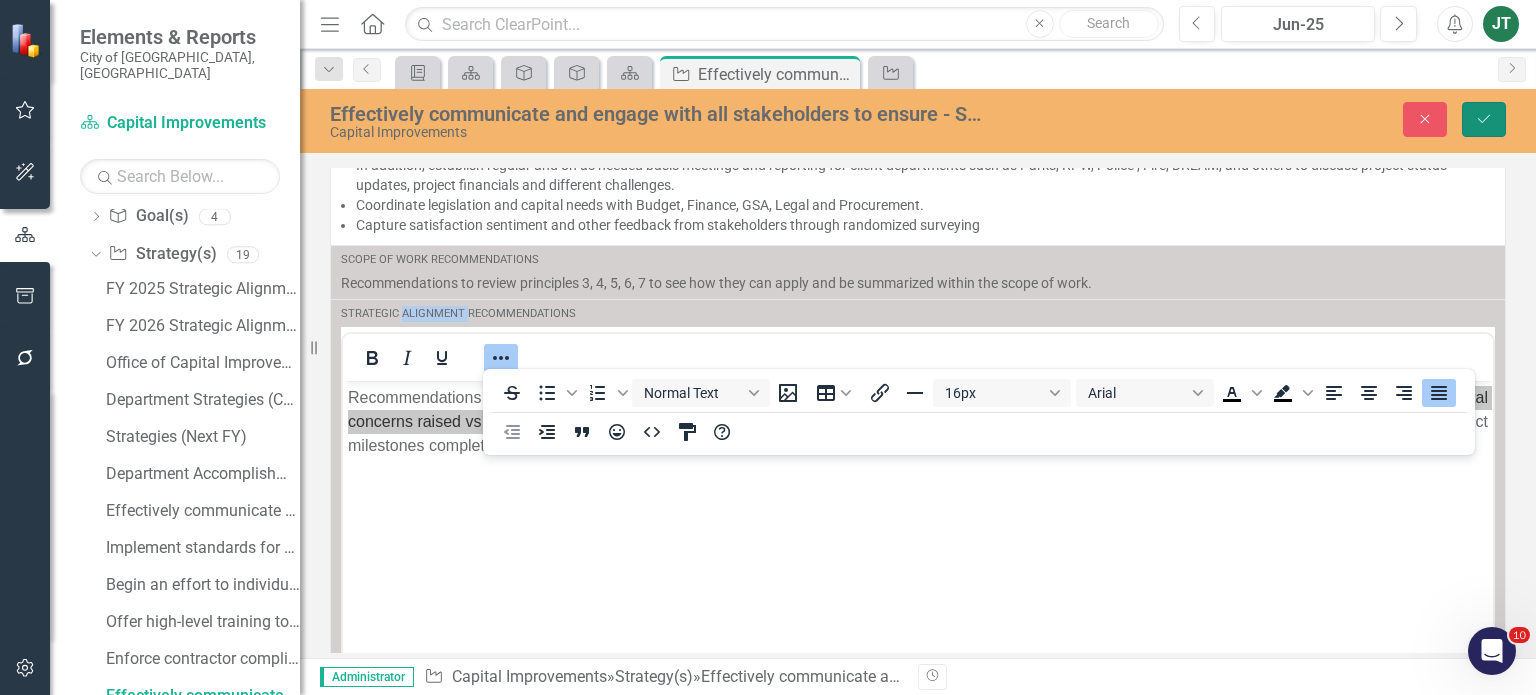 click on "Save" at bounding box center [1484, 119] 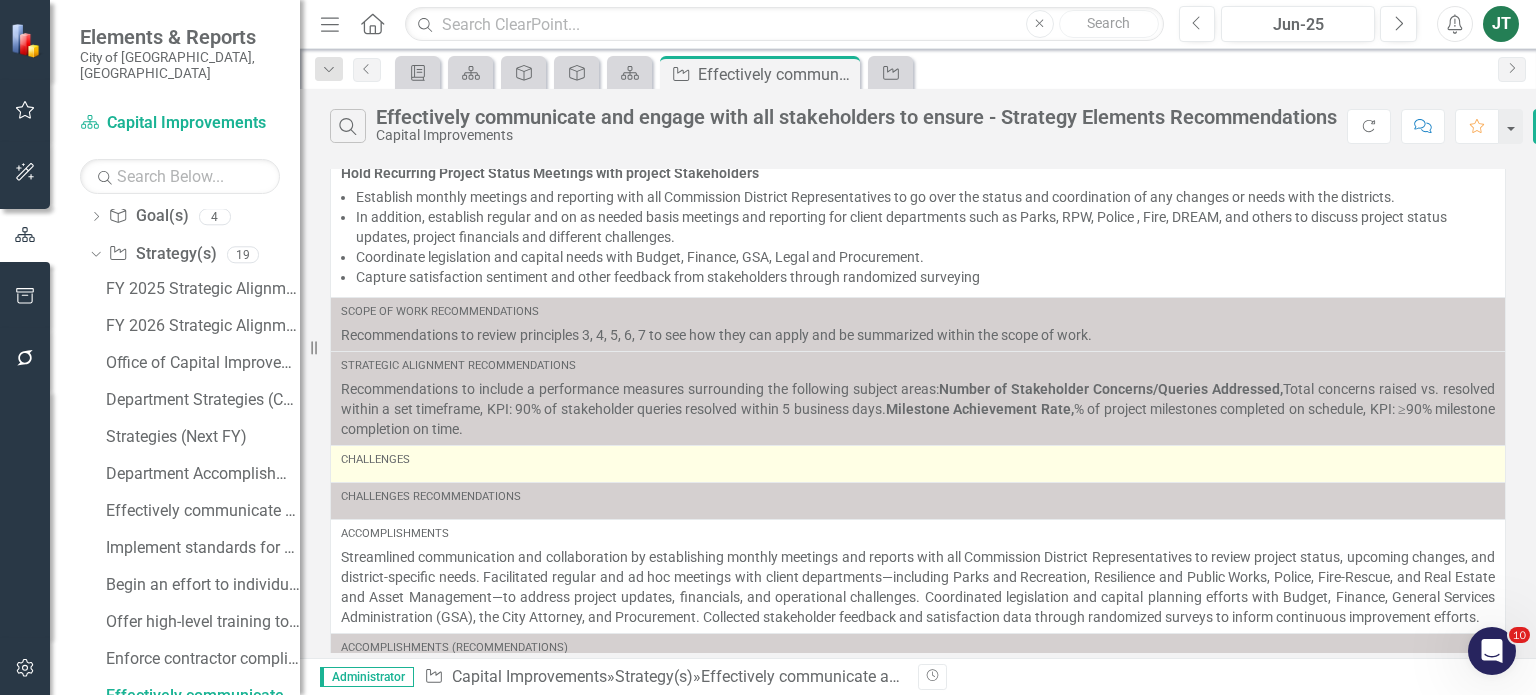 scroll, scrollTop: 100, scrollLeft: 0, axis: vertical 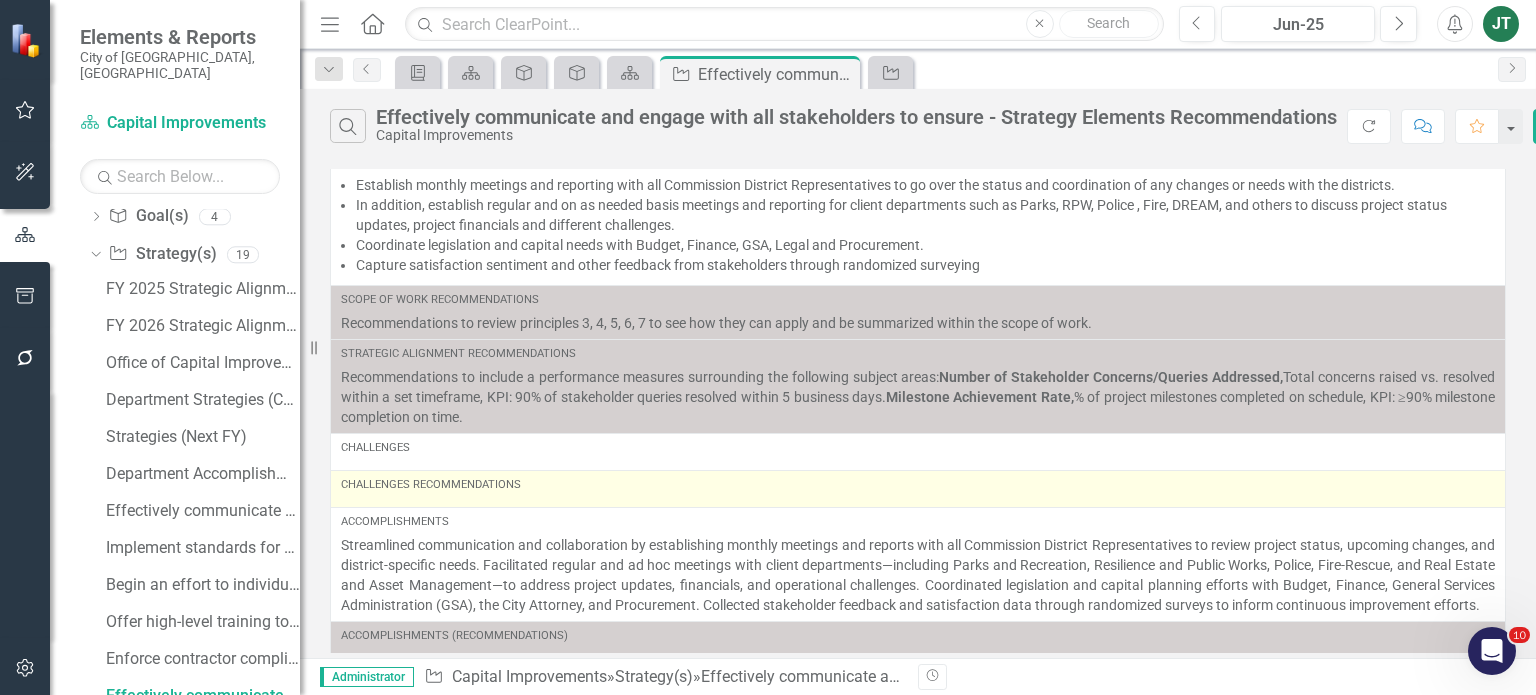 click on "Challenges Recommendations" at bounding box center [918, 485] 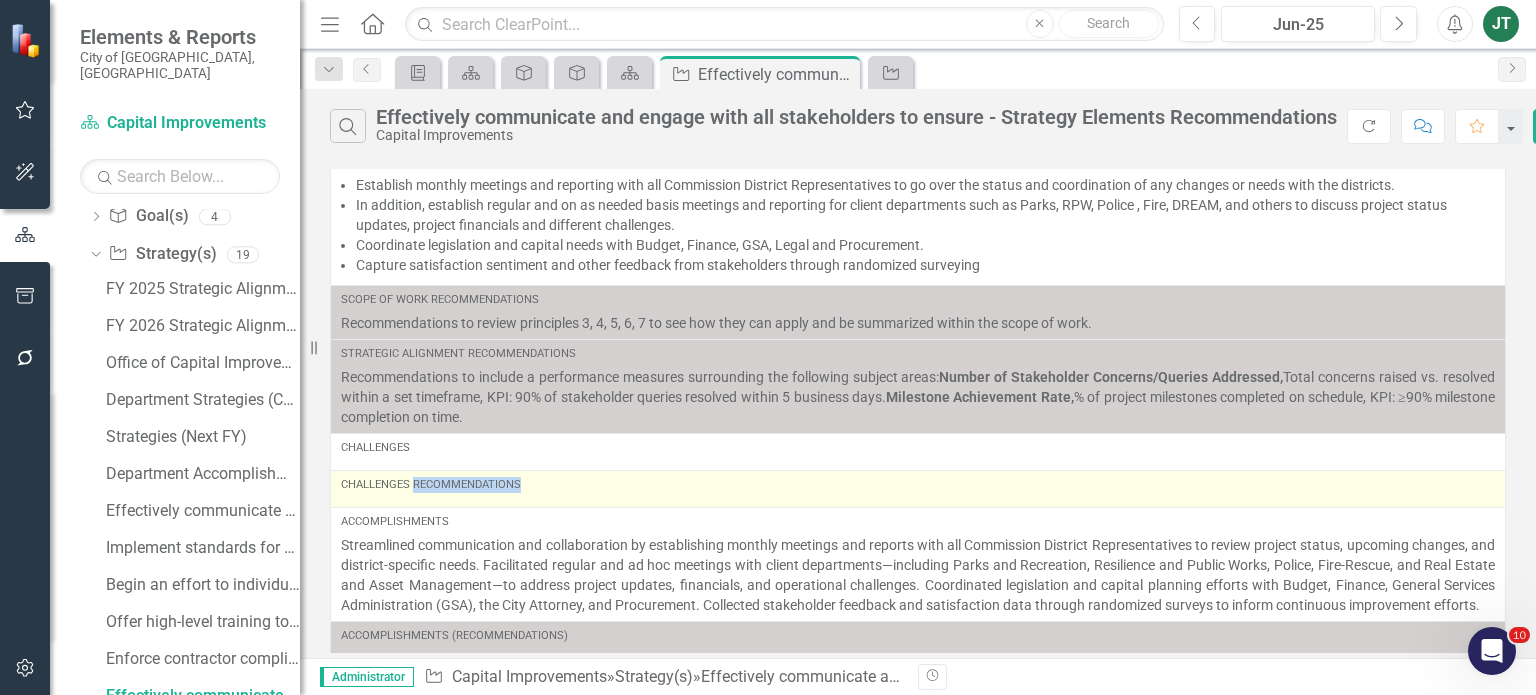 click on "Challenges Recommendations" at bounding box center [918, 485] 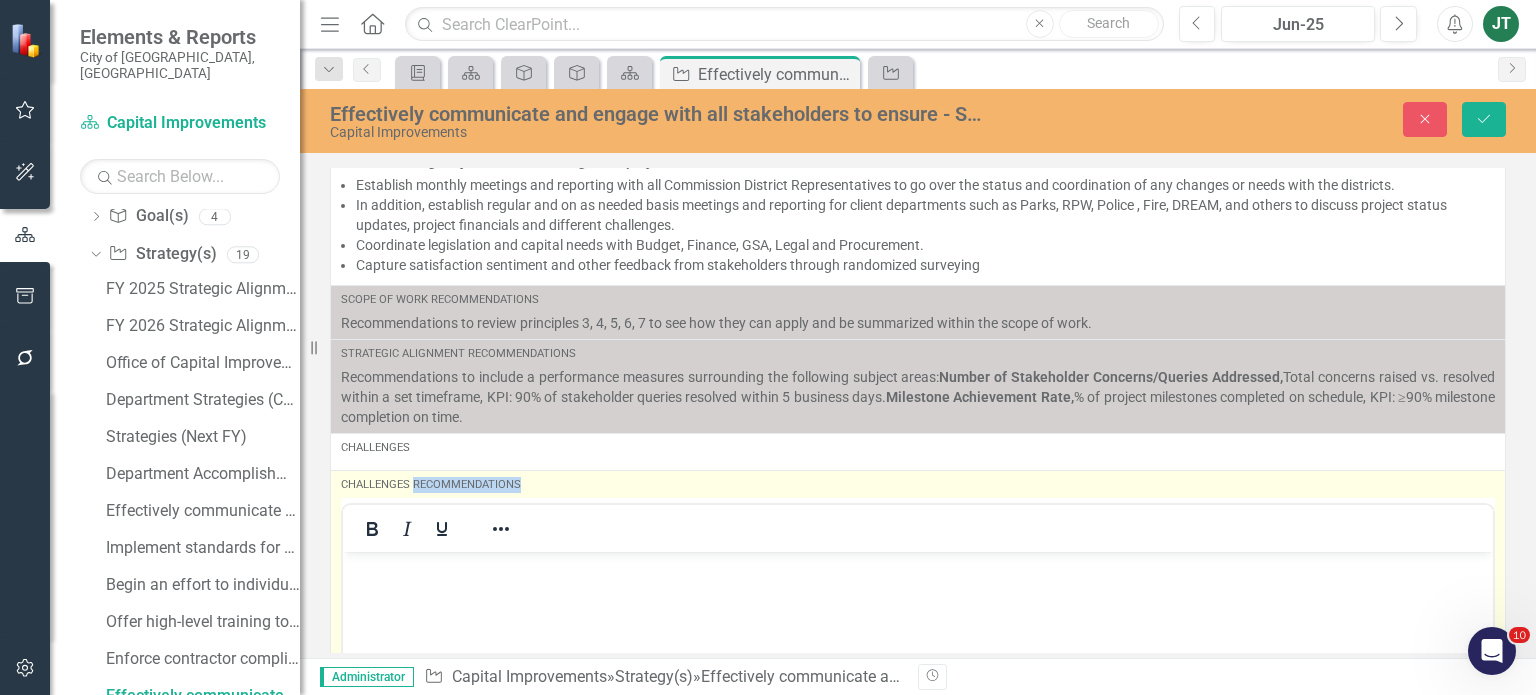 scroll, scrollTop: 0, scrollLeft: 0, axis: both 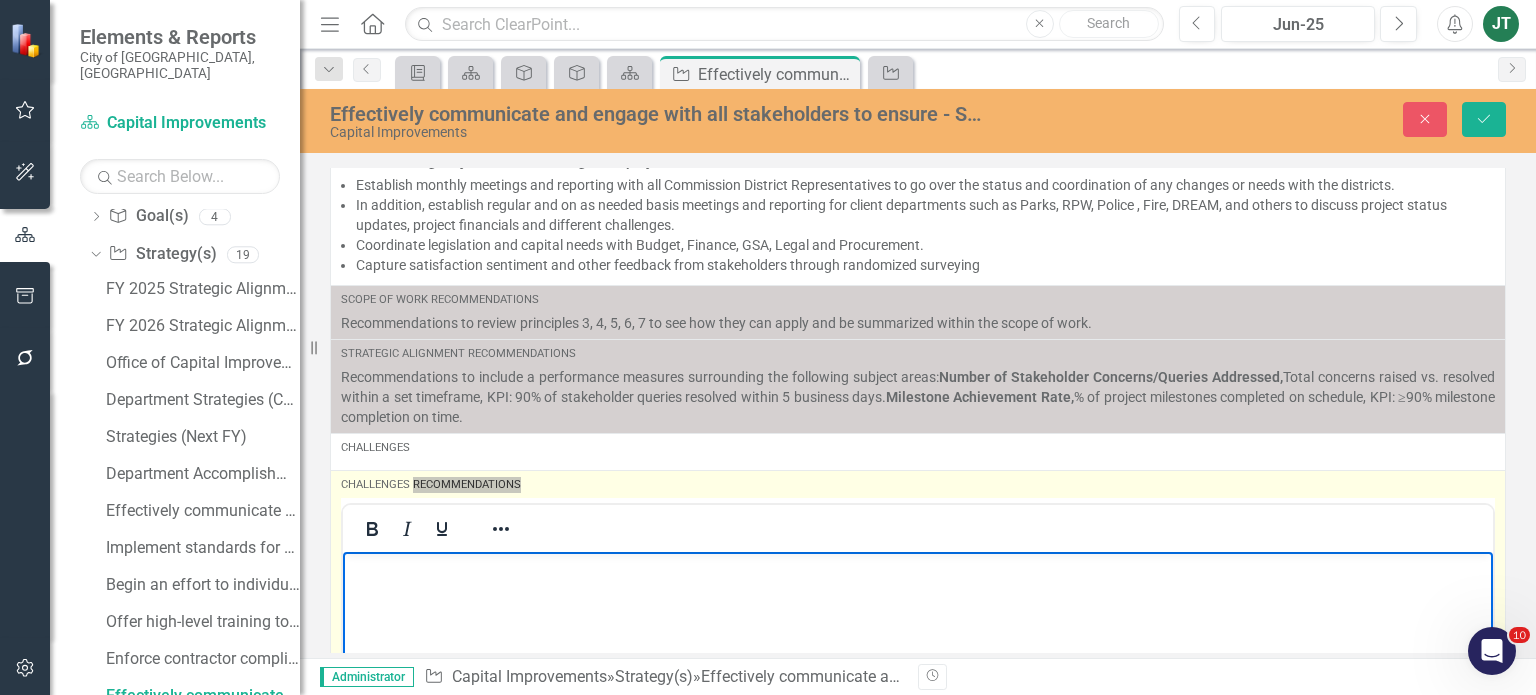 click at bounding box center [918, 701] 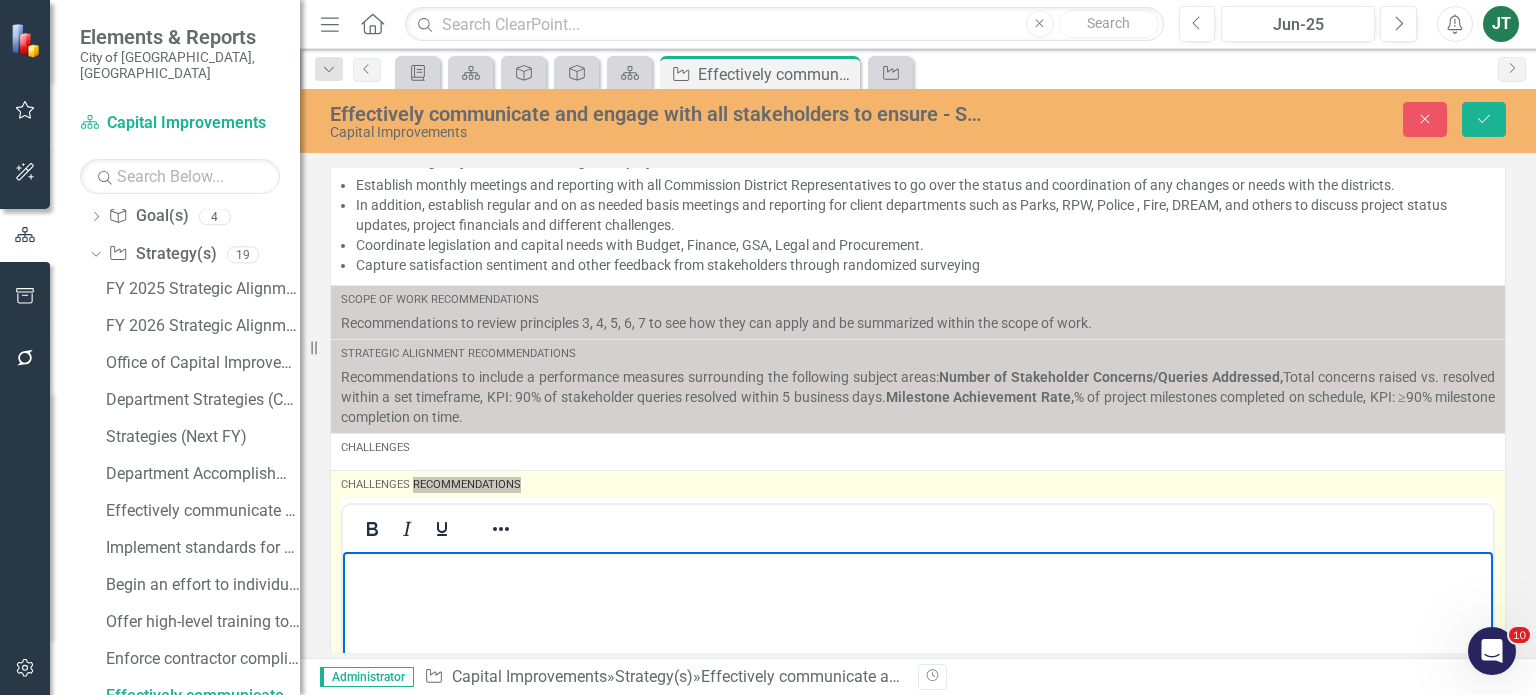 type 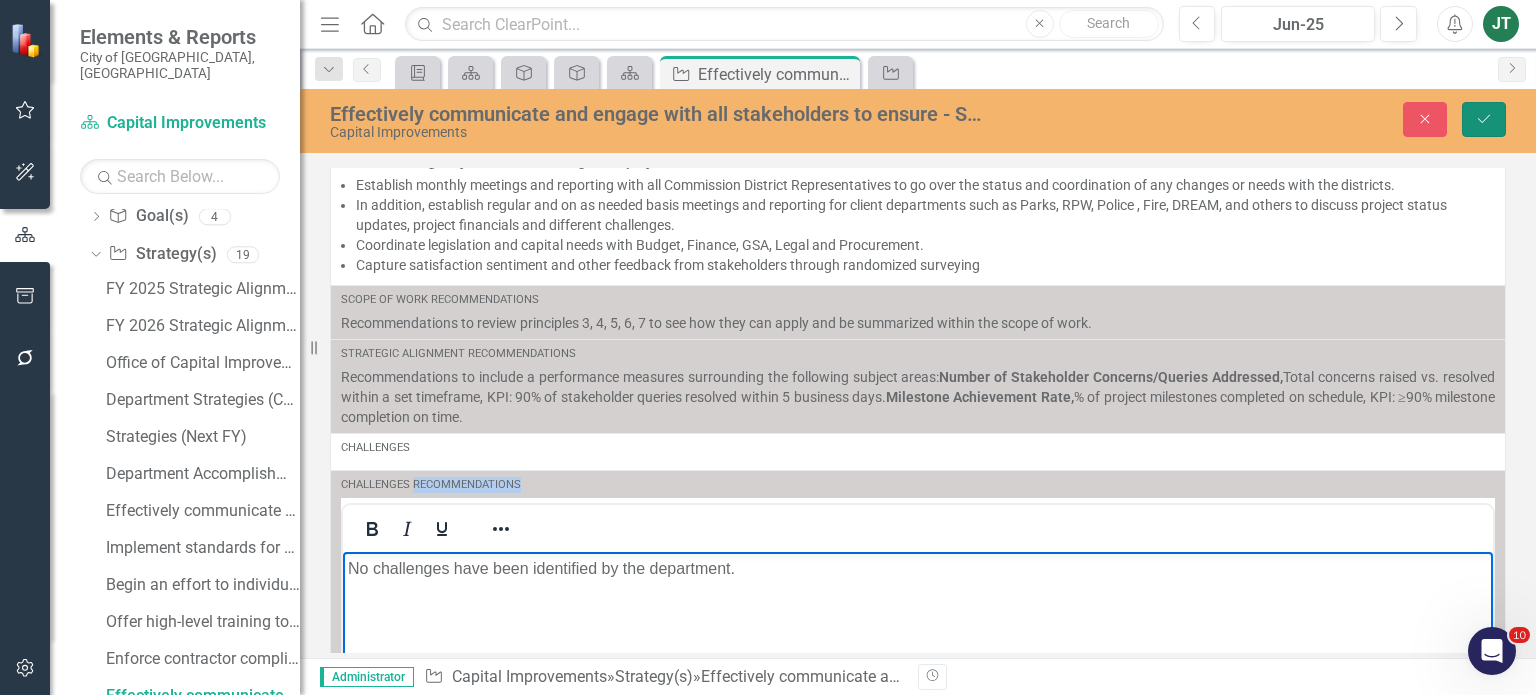 click on "Save" at bounding box center (1484, 119) 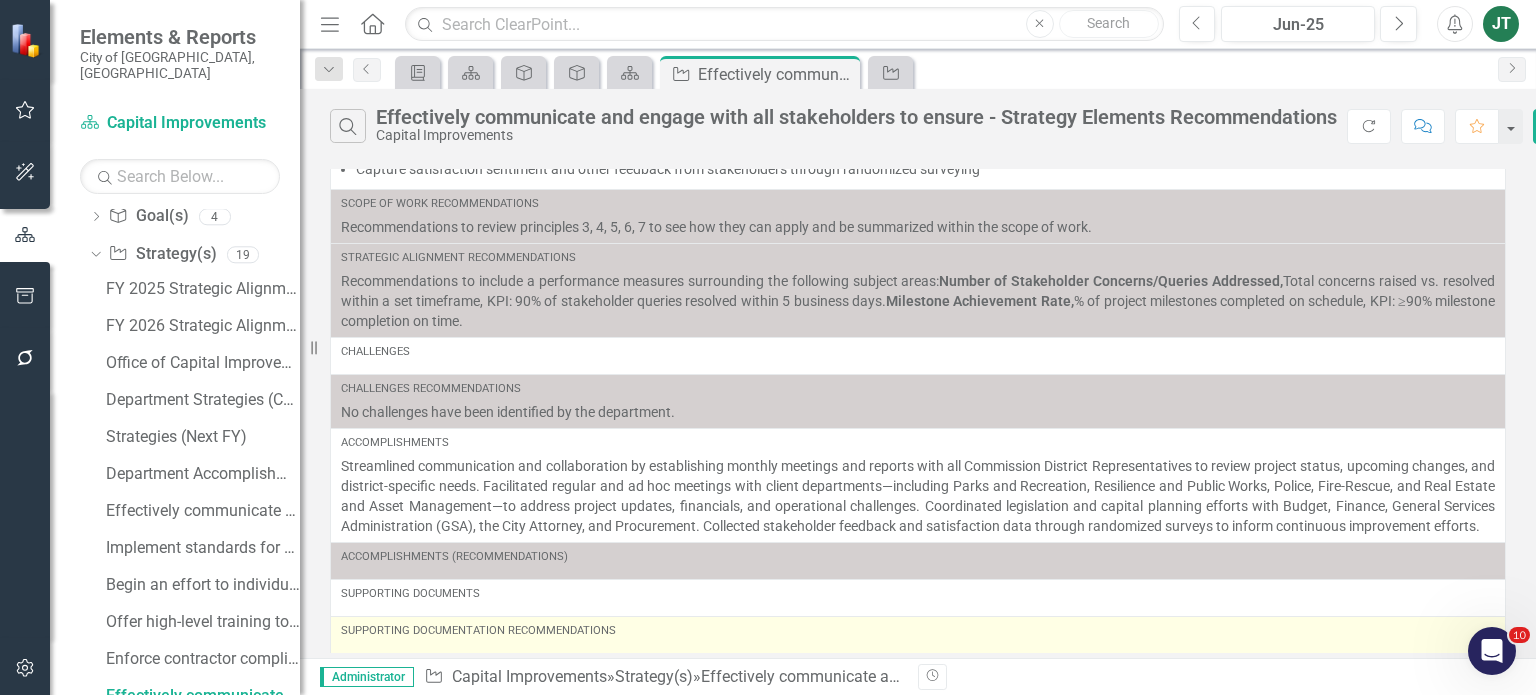 scroll, scrollTop: 214, scrollLeft: 0, axis: vertical 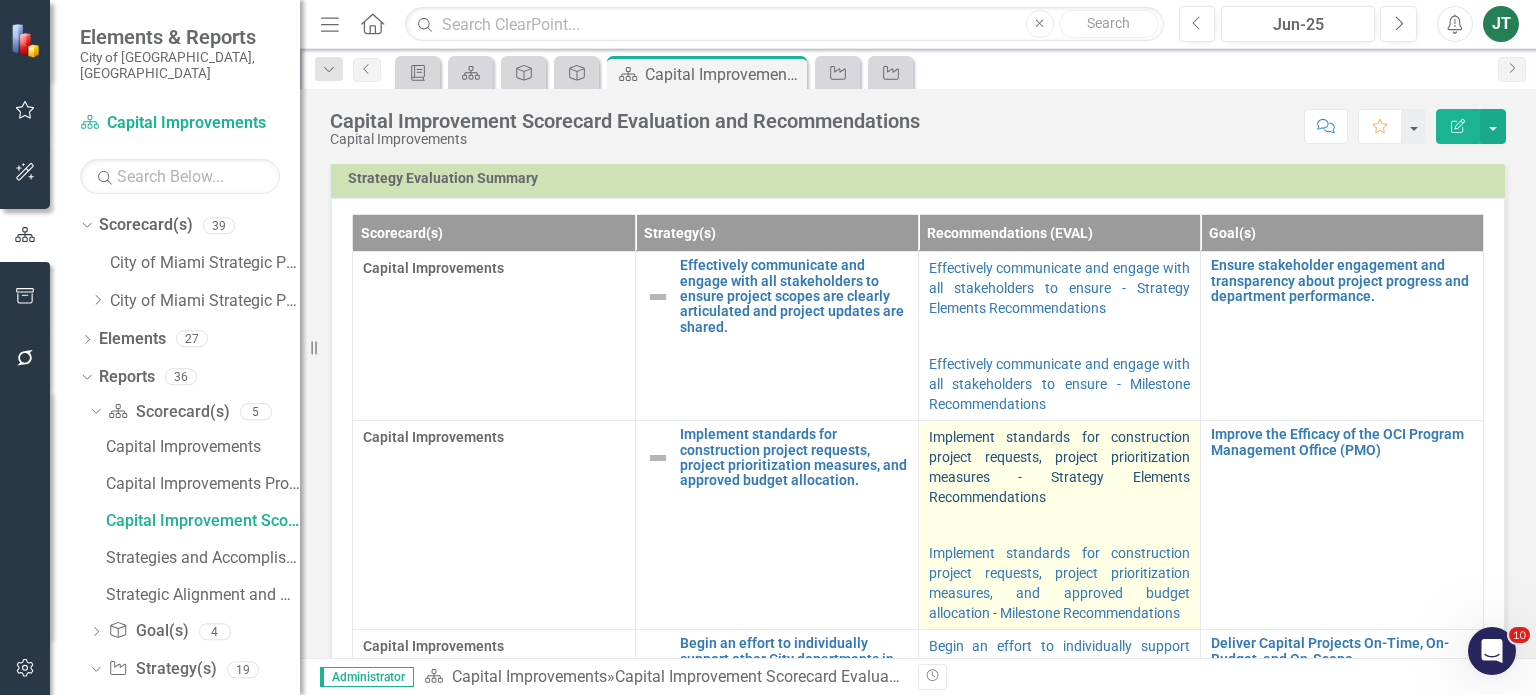click on "Implement standards for construction project requests, project prioritization measures - Strategy Elements Recommendations" at bounding box center [1060, 467] 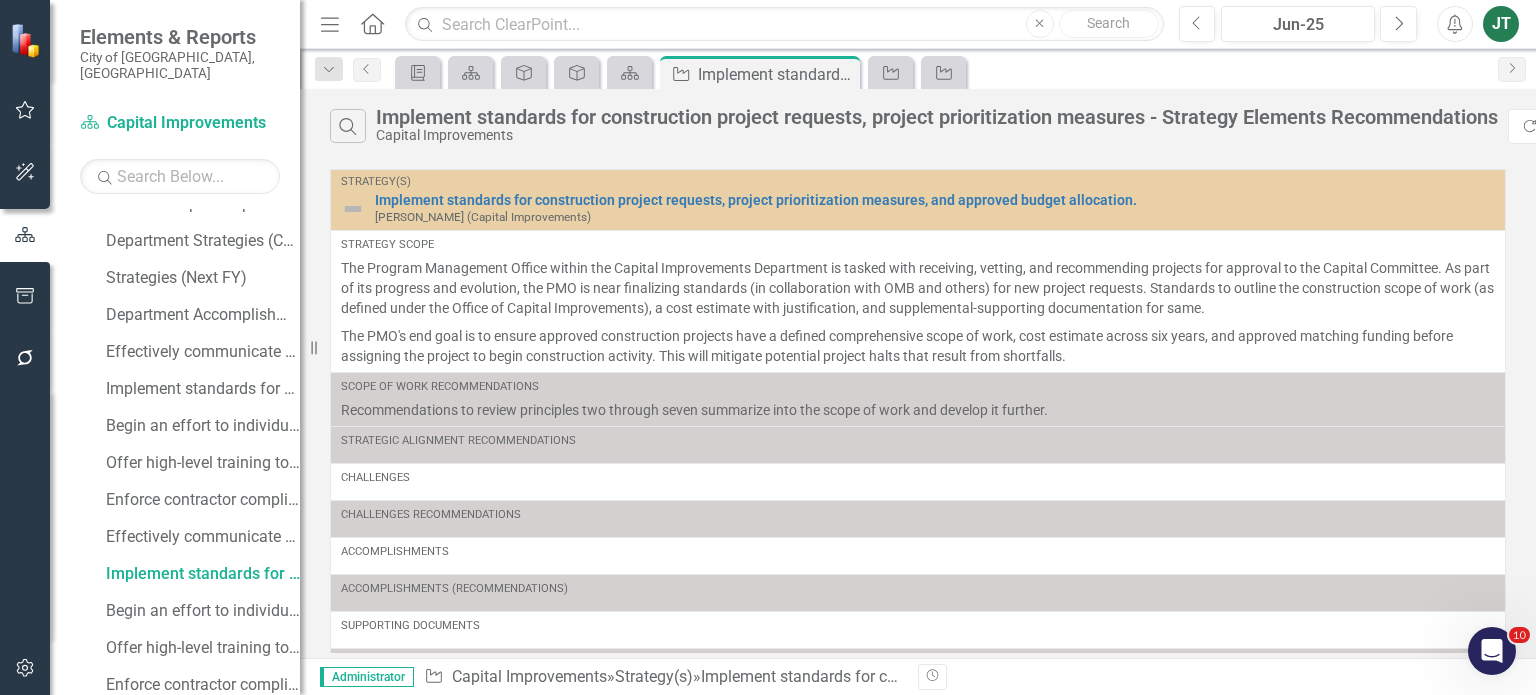 scroll, scrollTop: 270, scrollLeft: 0, axis: vertical 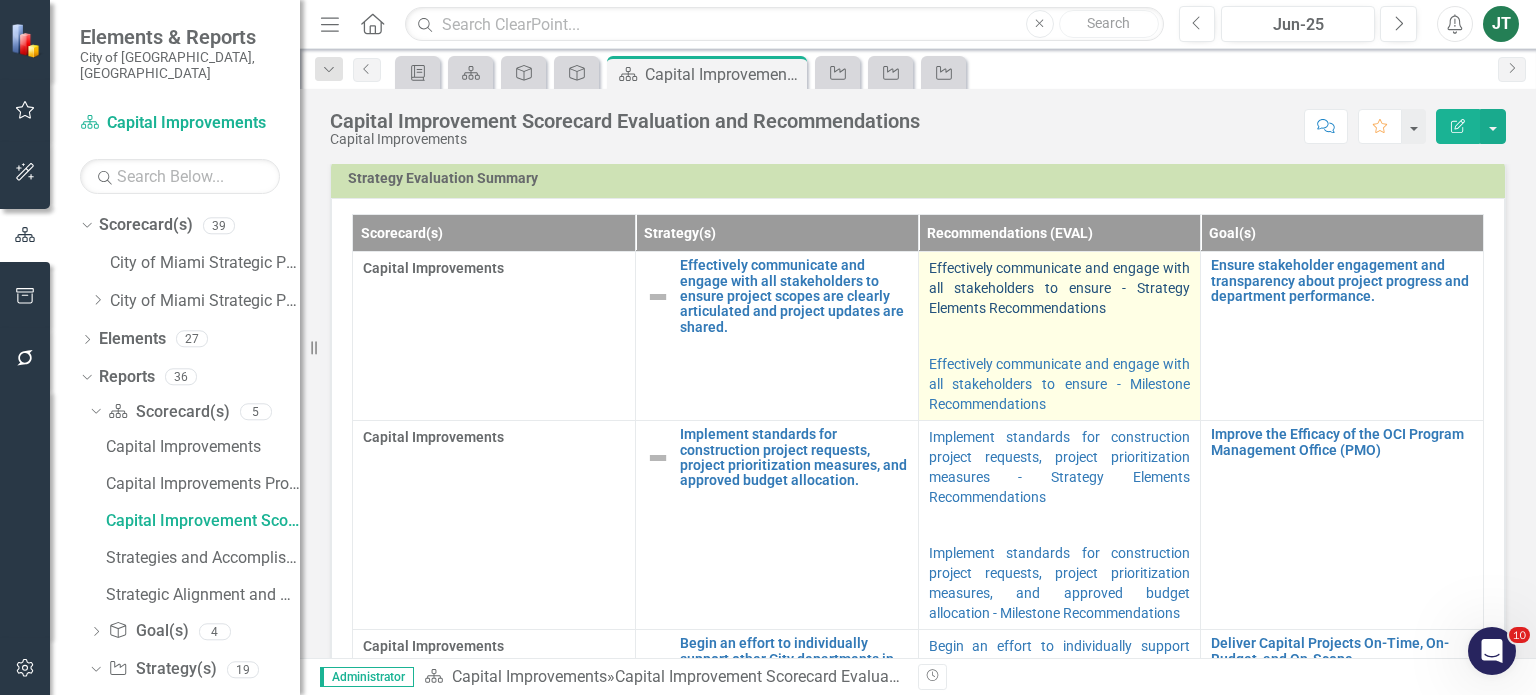 click on "Effectively communicate and engage with all stakeholders to ensure - Strategy Elements Recommendations" at bounding box center (1060, 288) 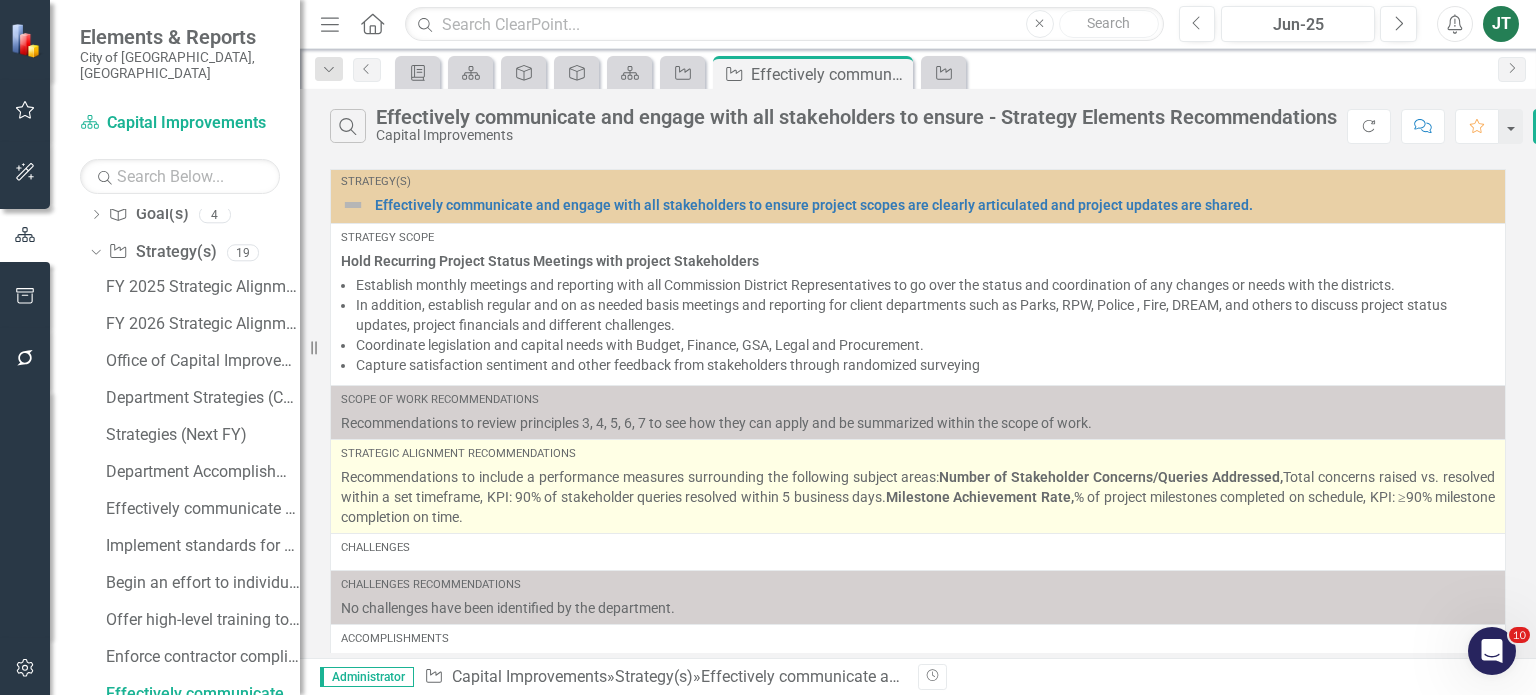 scroll, scrollTop: 233, scrollLeft: 0, axis: vertical 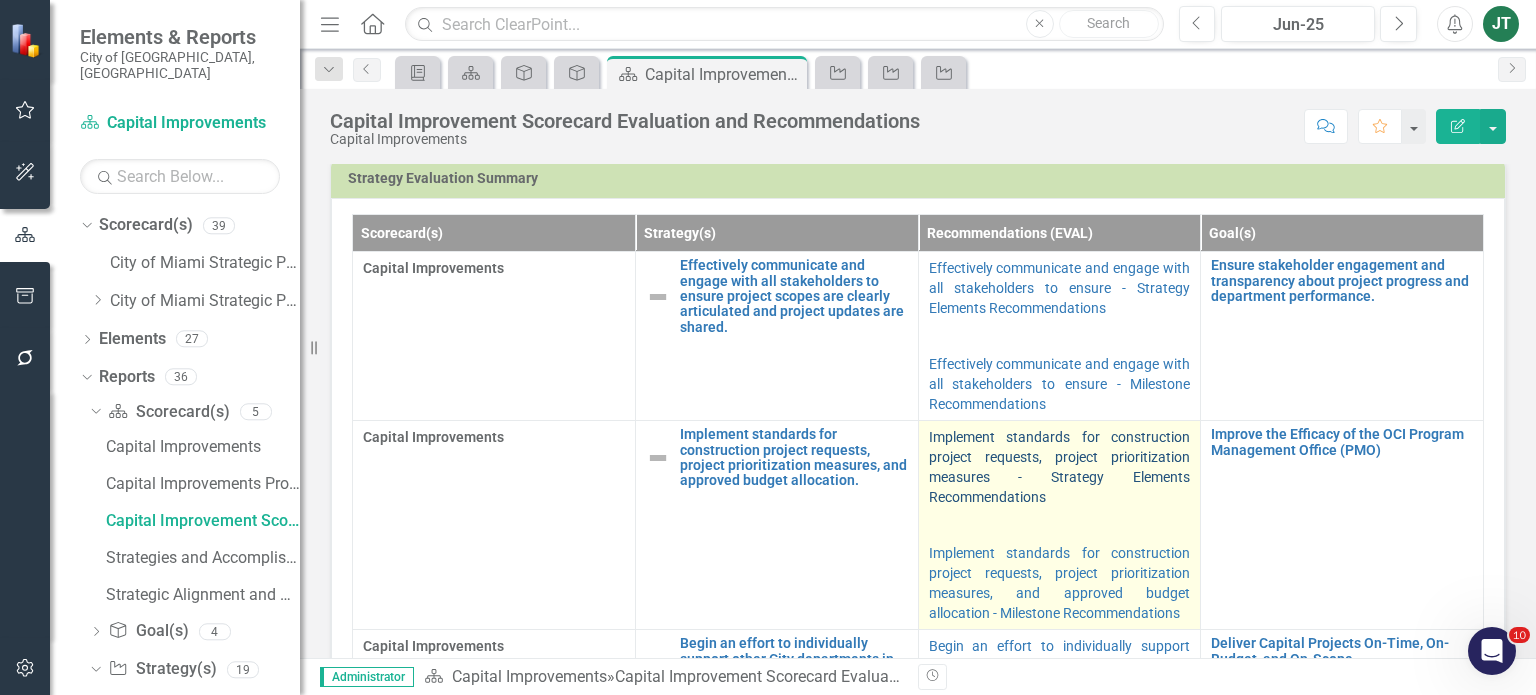 click on "Implement standards for construction project requests, project prioritization measures - Strategy Elements Recommendations" at bounding box center [1060, 467] 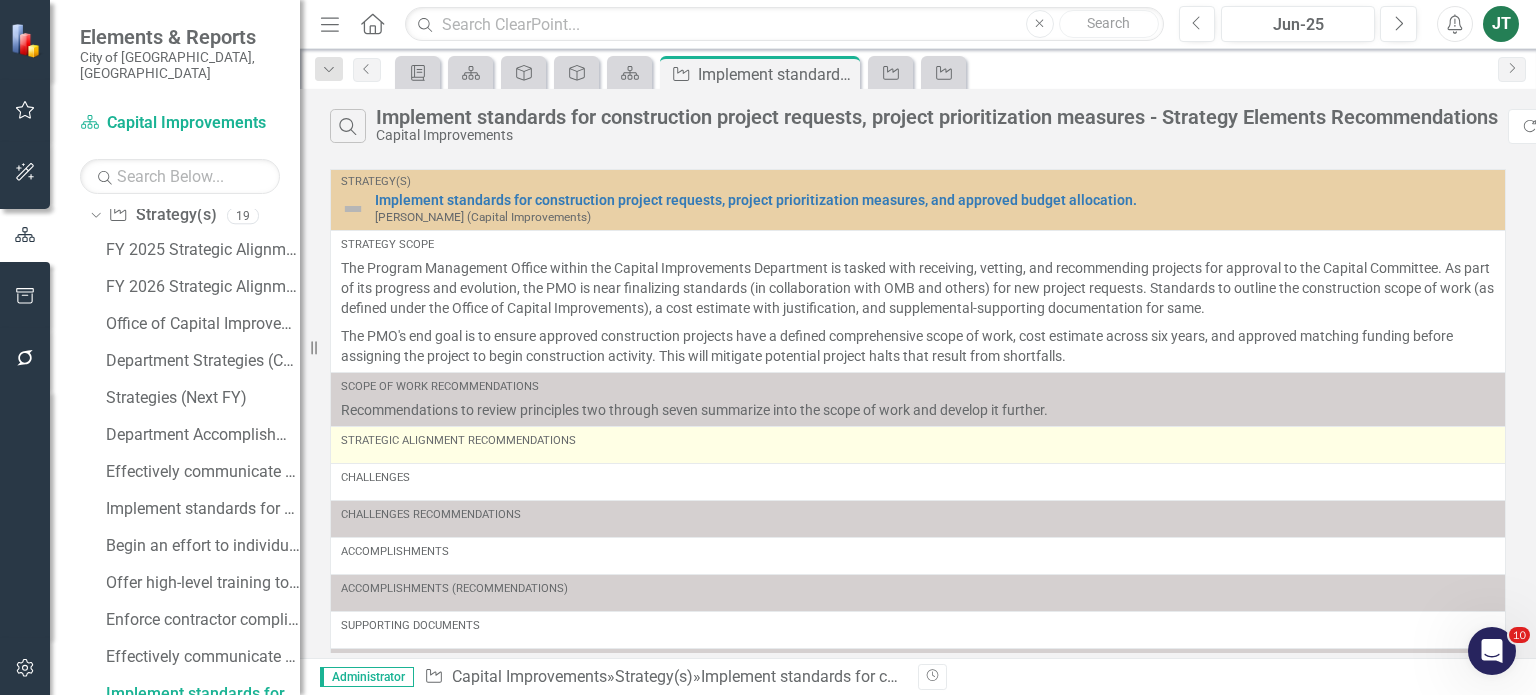 scroll, scrollTop: 270, scrollLeft: 0, axis: vertical 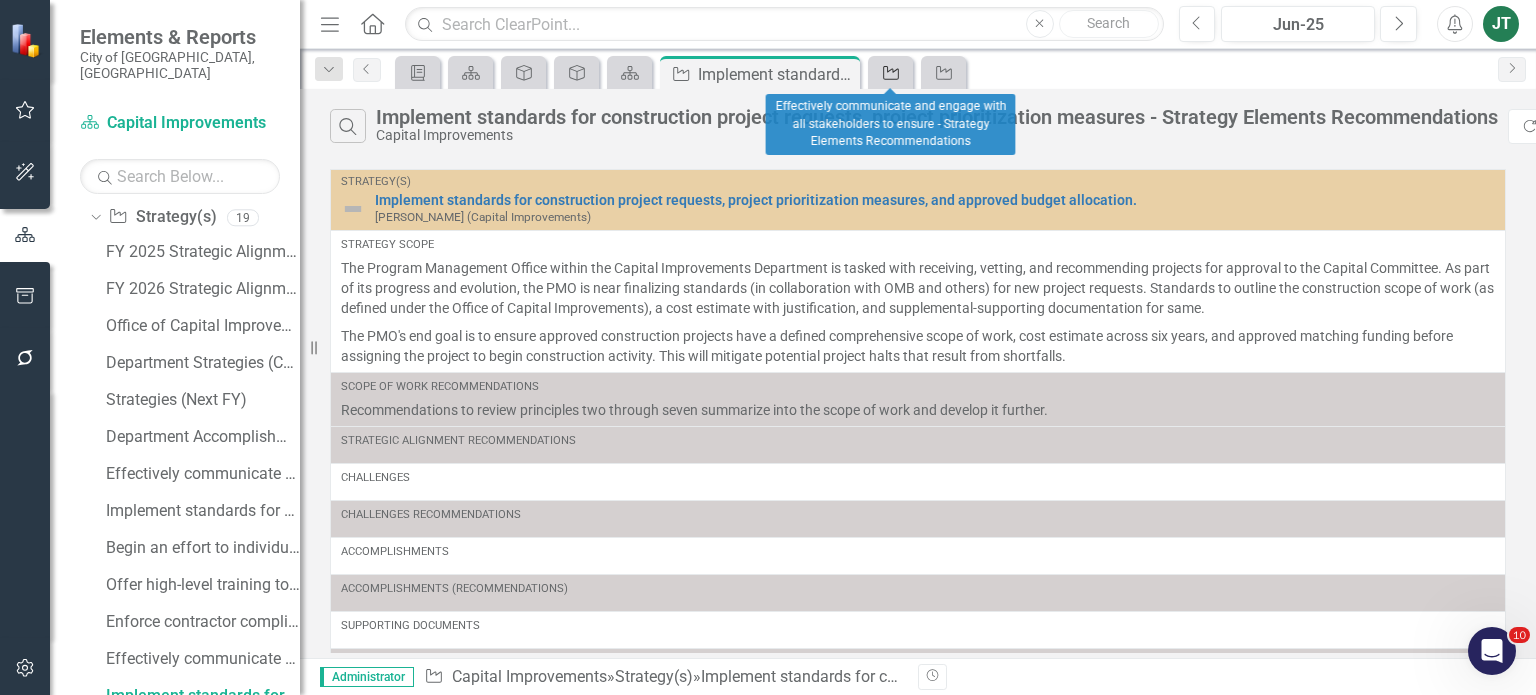 click on "Strategy" 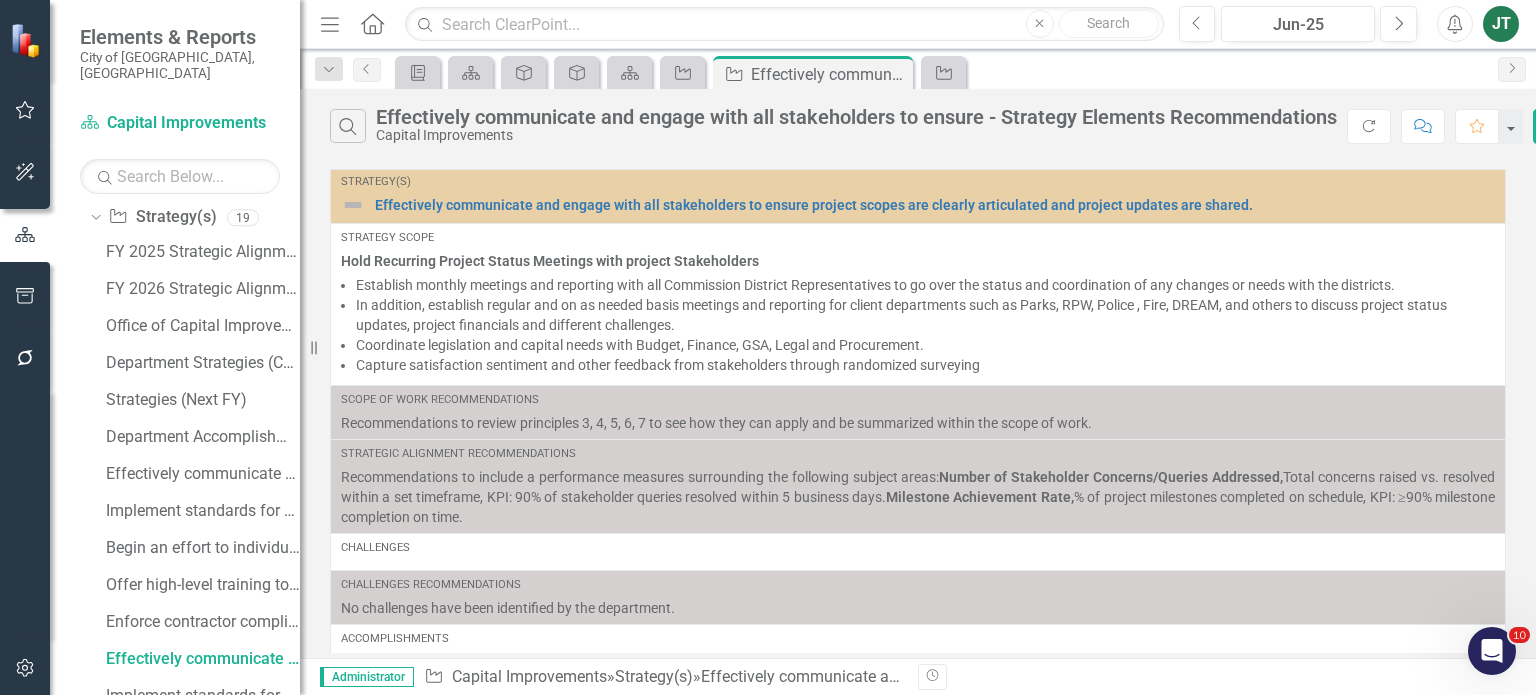 scroll, scrollTop: 233, scrollLeft: 0, axis: vertical 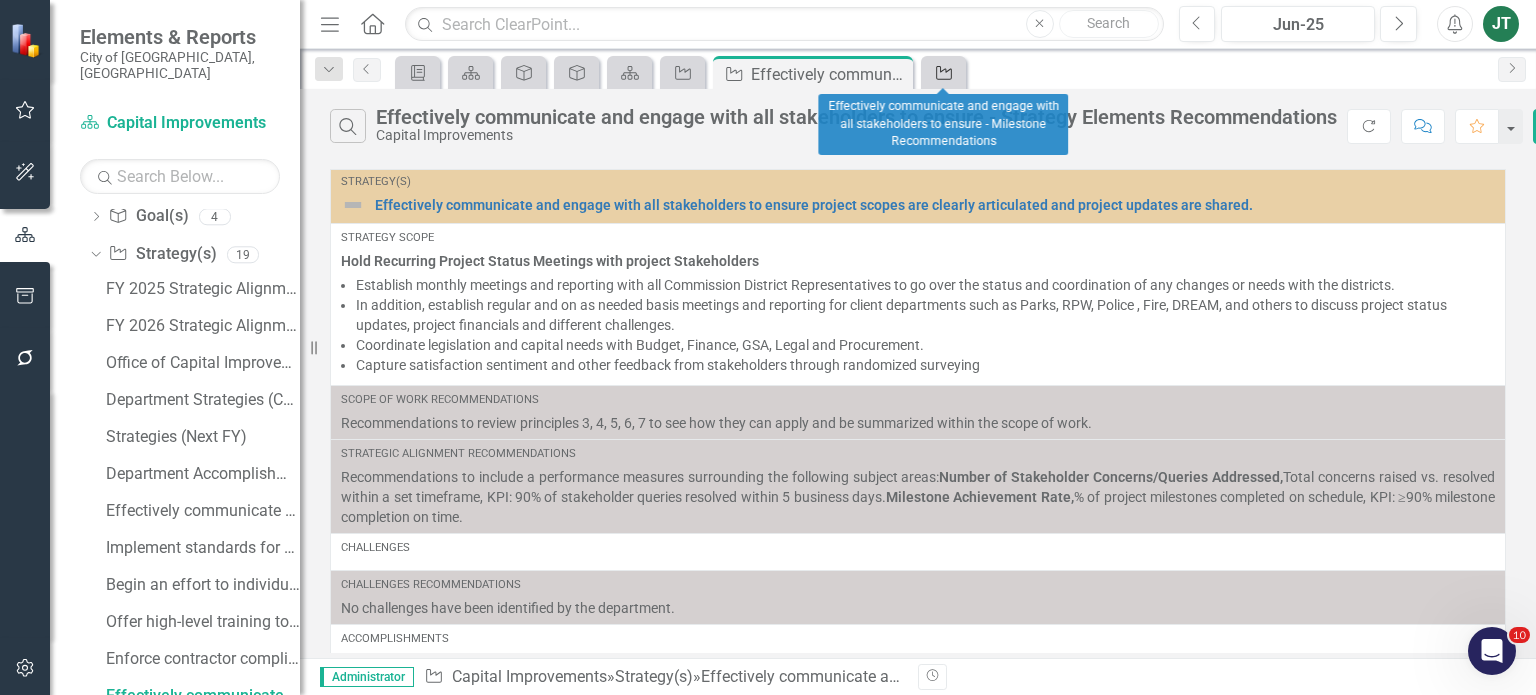 click on "Strategy" at bounding box center [940, 72] 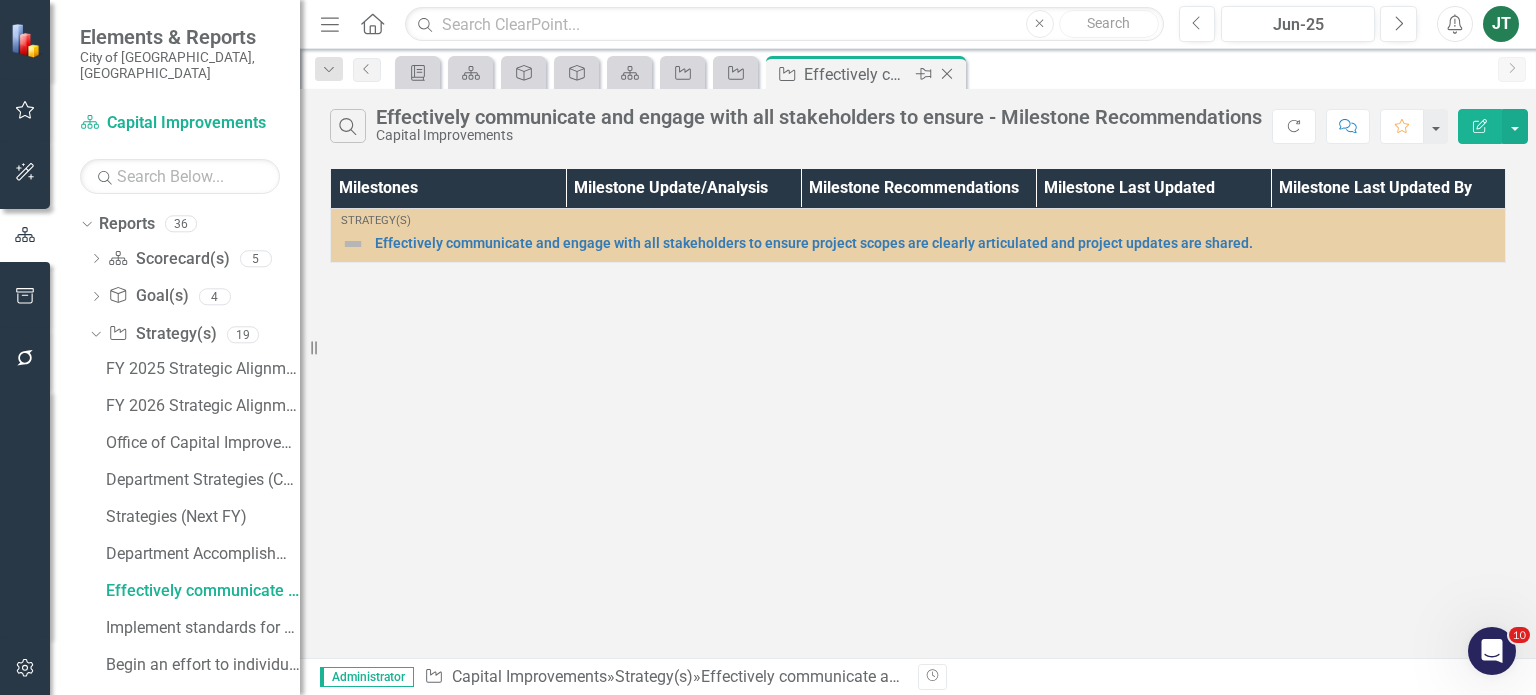 scroll, scrollTop: 48, scrollLeft: 0, axis: vertical 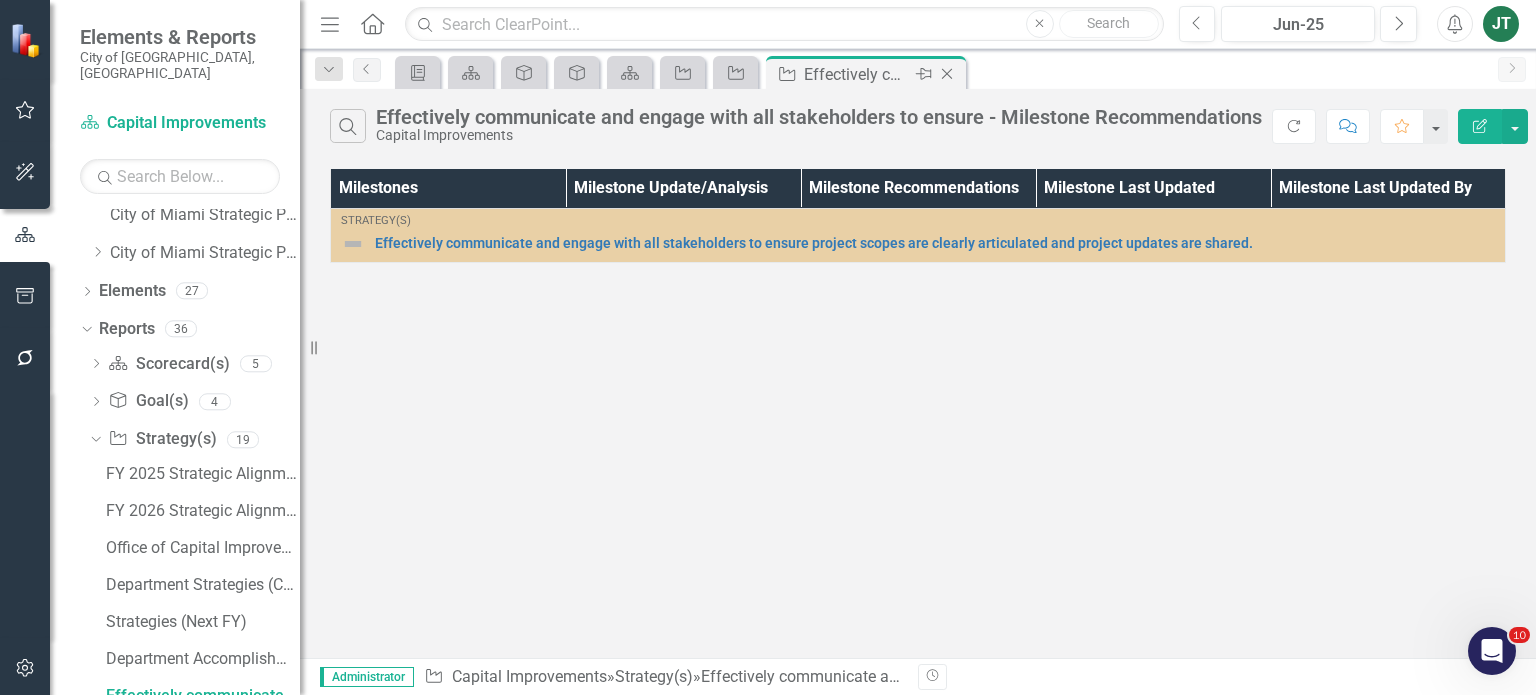 click 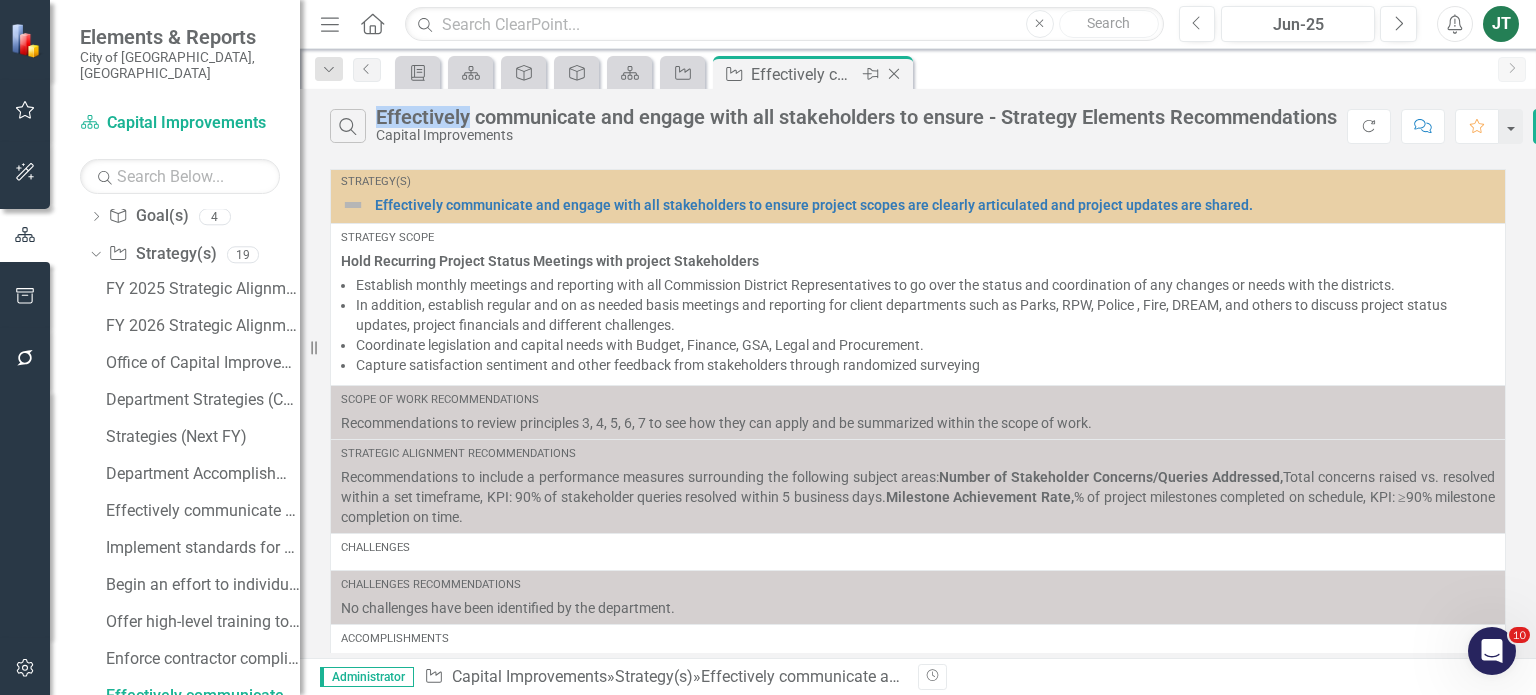 click on "Close" 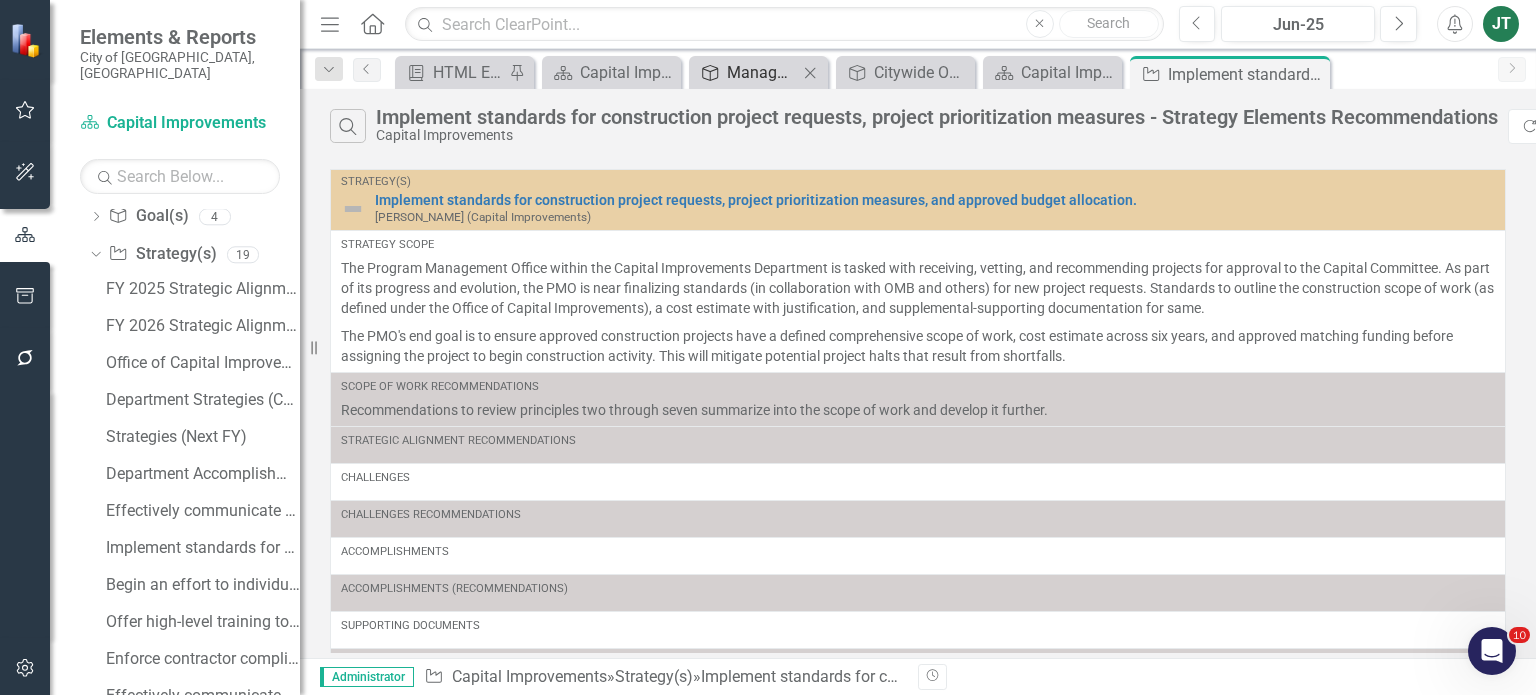 scroll, scrollTop: 270, scrollLeft: 0, axis: vertical 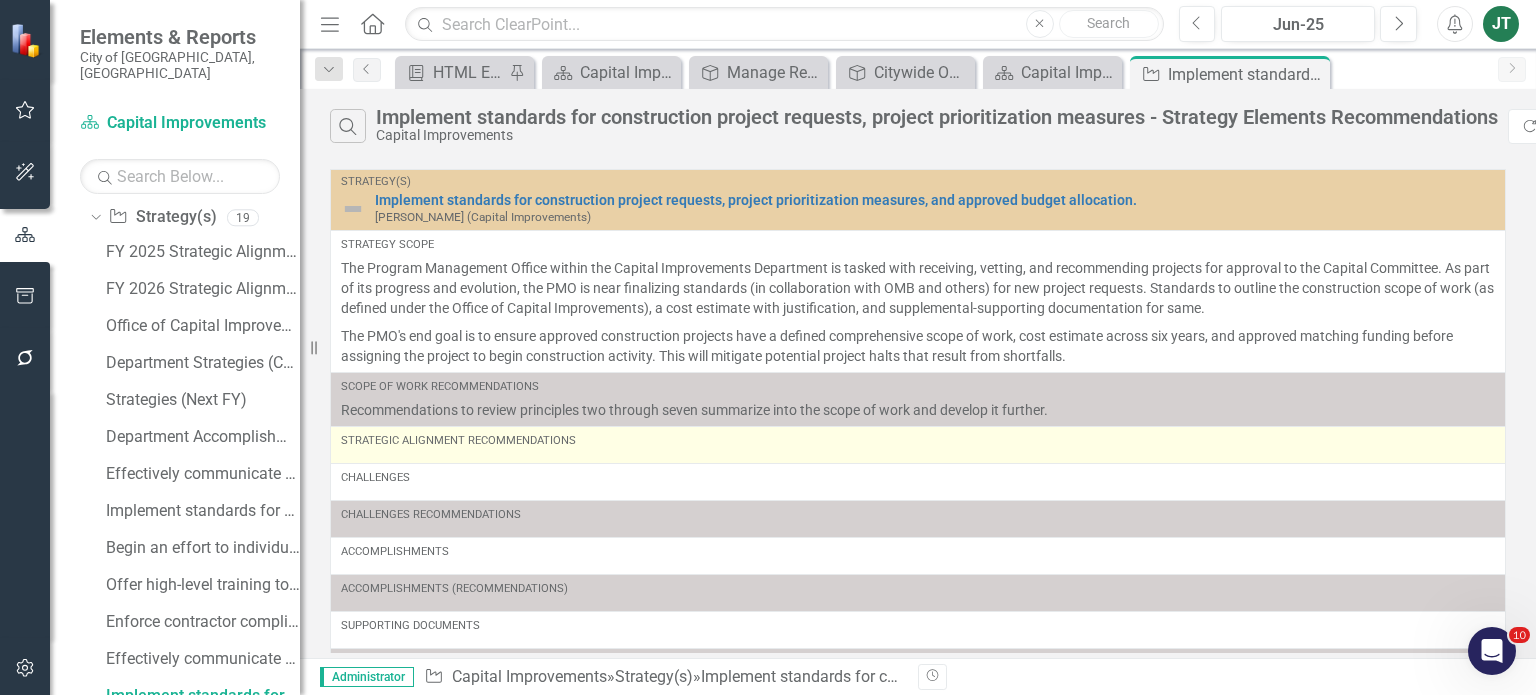 click on "Strategic Alignment Recommendations" at bounding box center (918, 441) 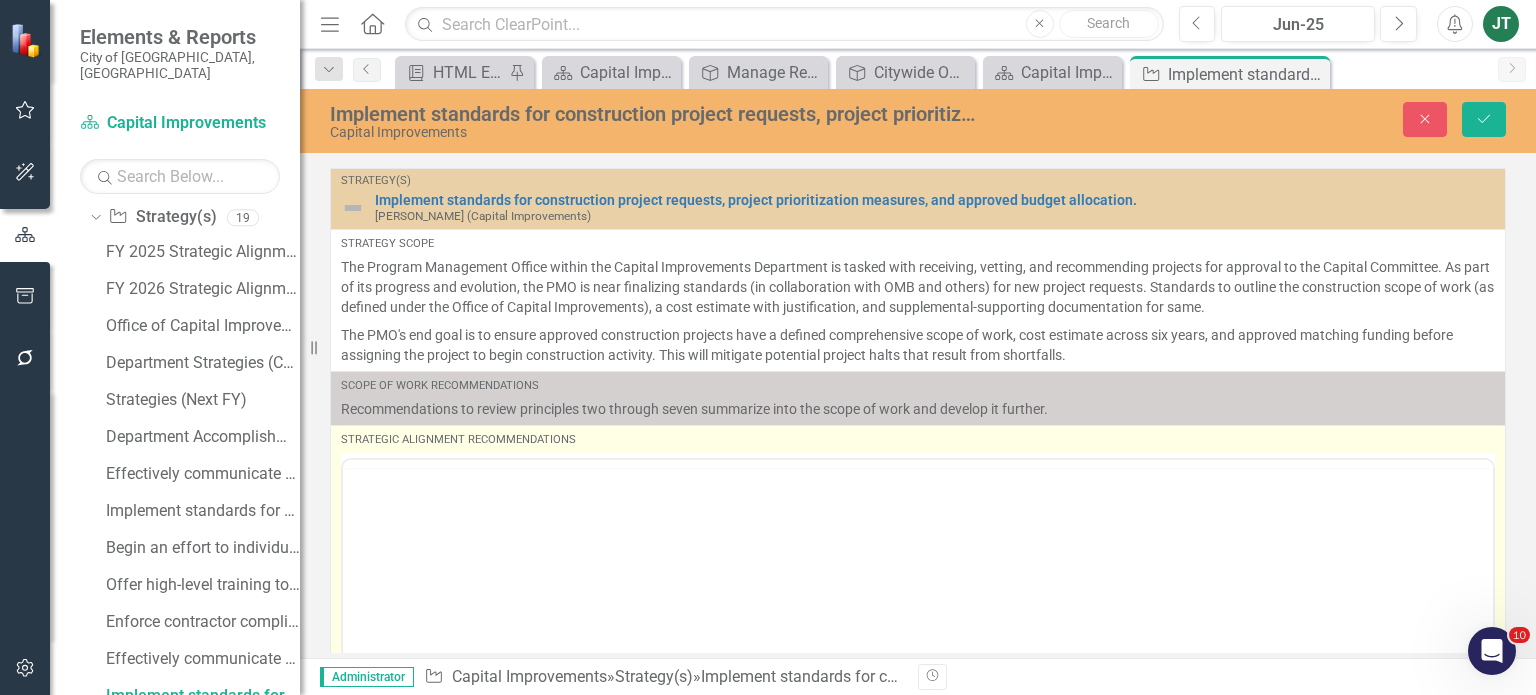 scroll, scrollTop: 0, scrollLeft: 0, axis: both 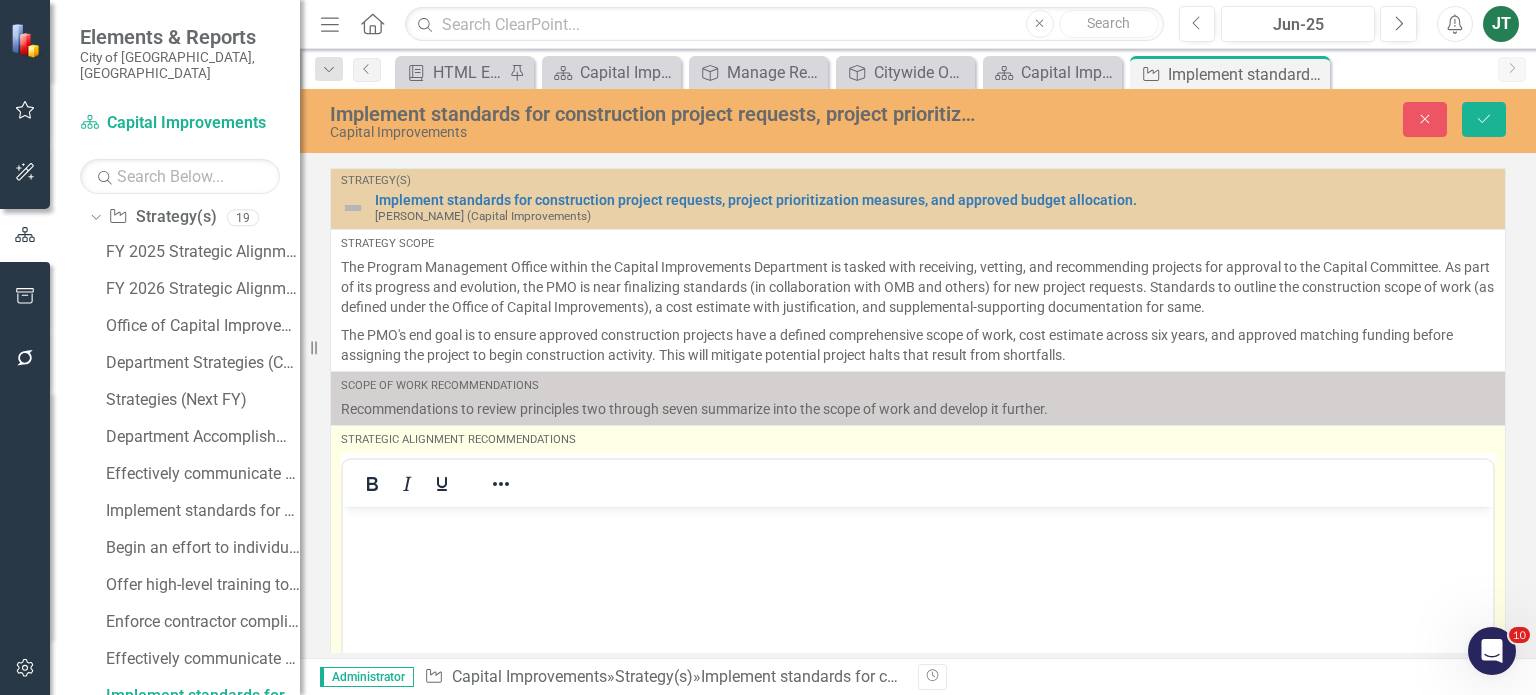 click at bounding box center [918, 657] 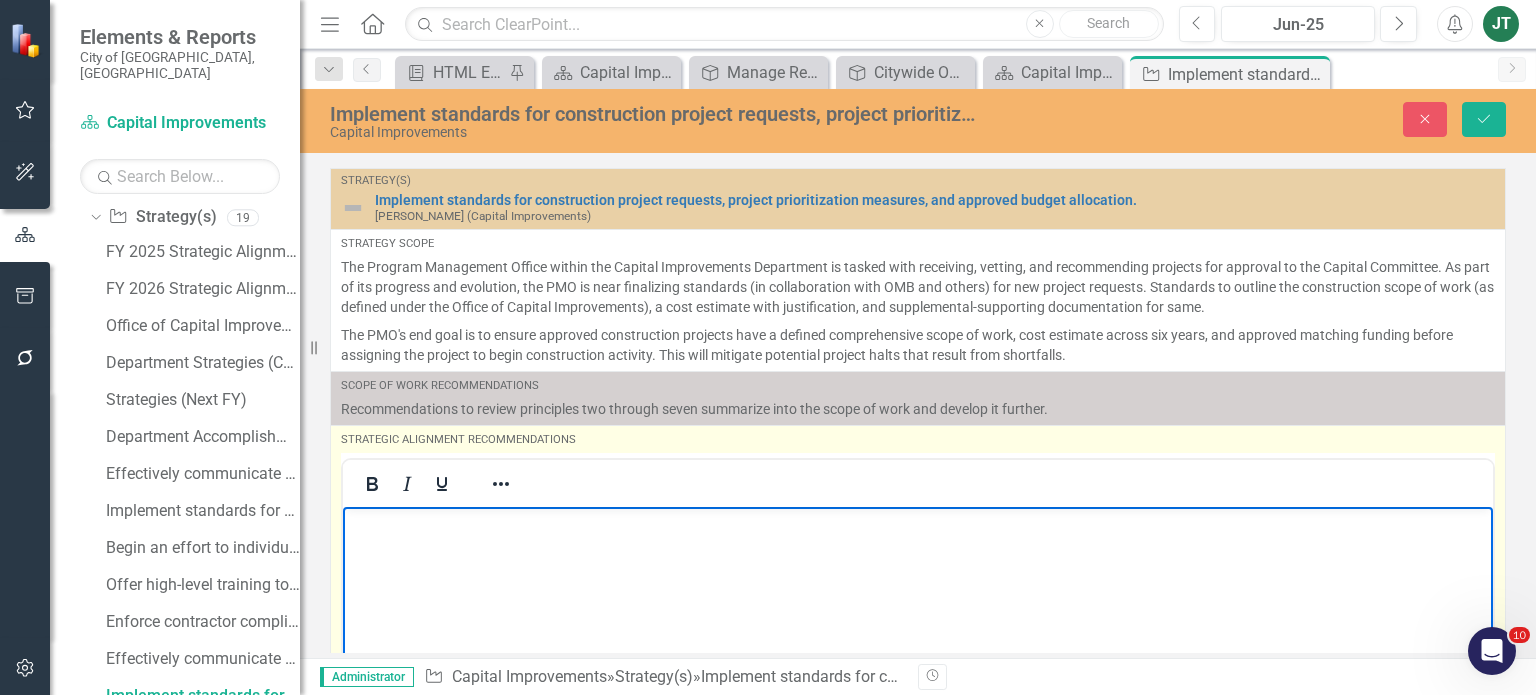 type 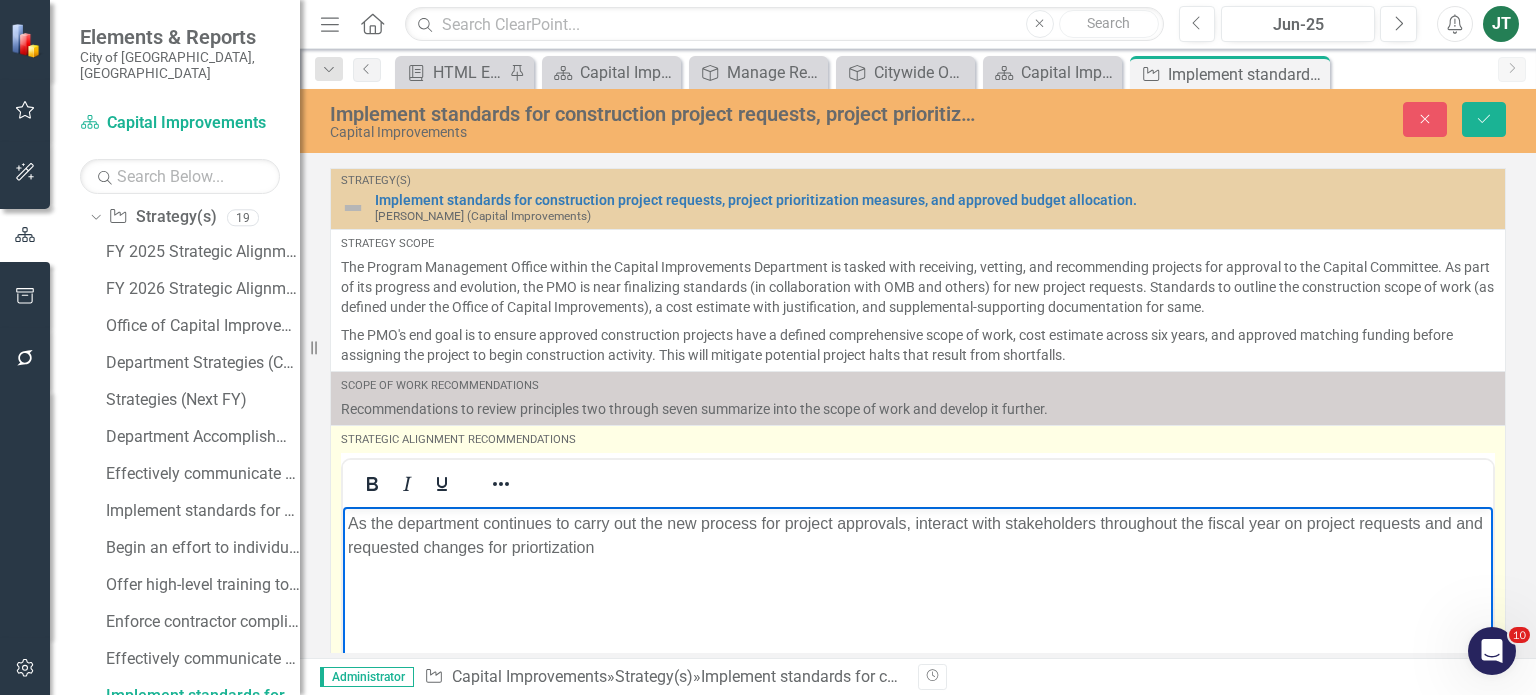click on "As the department continues to carry out the new process for project approvals, interact with stakeholders throughout the fiscal year on project requests and and requested changes for priortization" at bounding box center (918, 536) 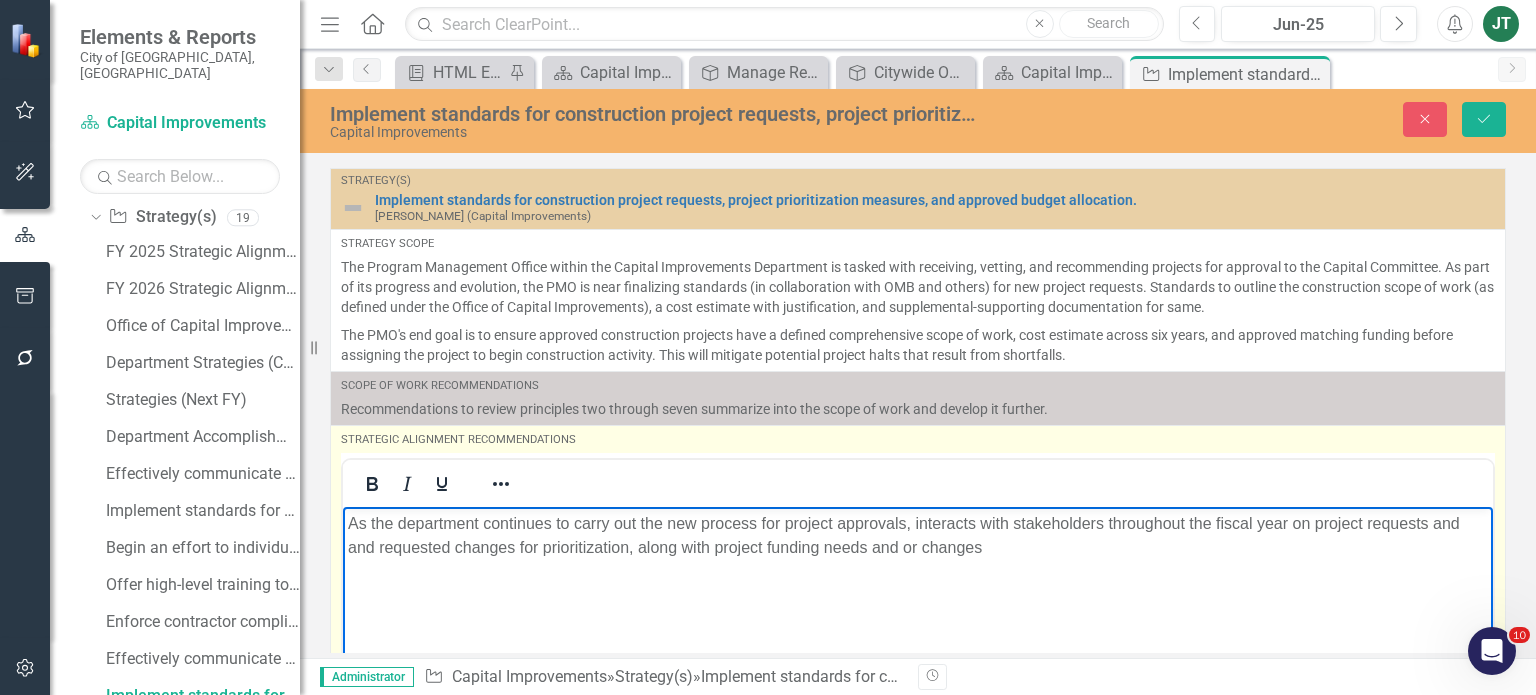 click on "As the department continues to carry out the new process for project approvals, interacts with stakeholders throughout the fiscal year on project requests and and requested changes for prioritization, along with project funding needs and or changes" at bounding box center (918, 536) 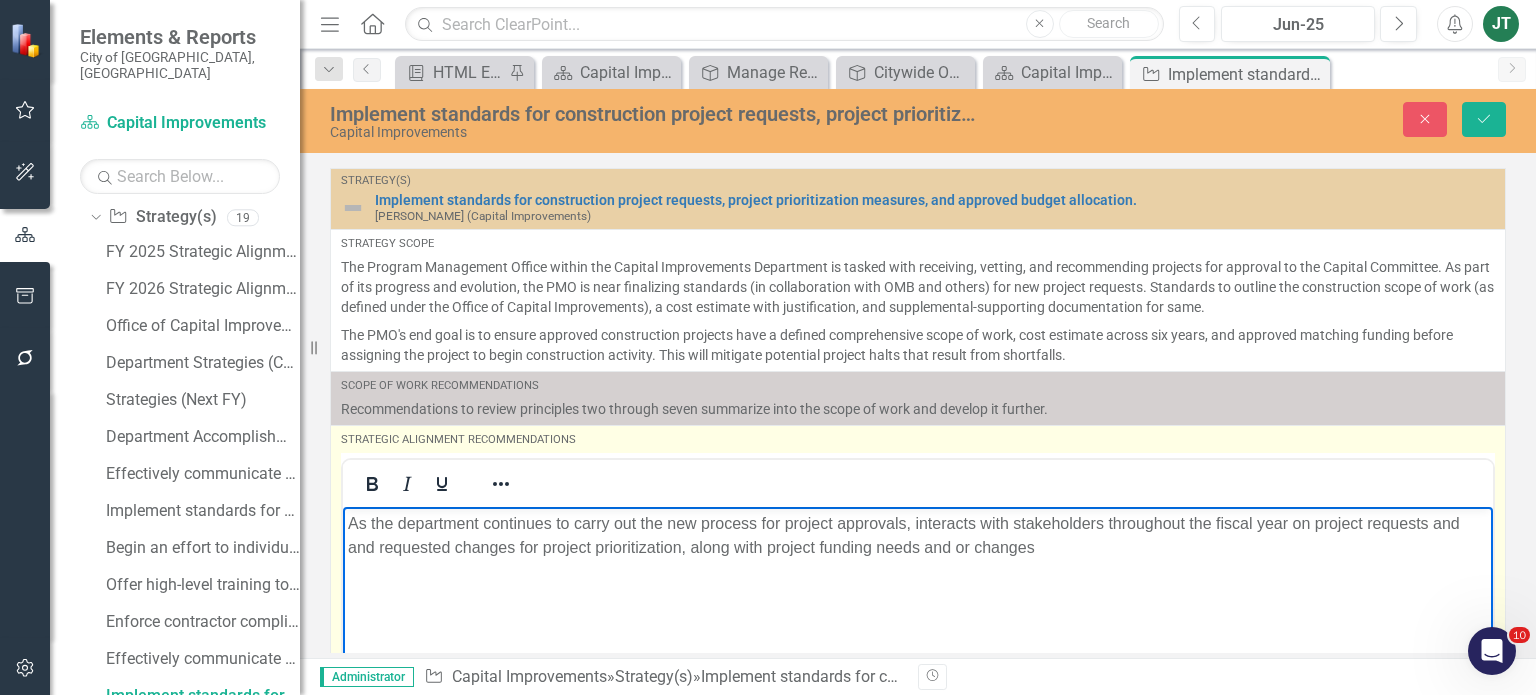 click on "As the department continues to carry out the new process for project approvals, interacts with stakeholders throughout the fiscal year on project requests and and requested changes for project prioritization, along with project funding needs and or changes" at bounding box center (918, 536) 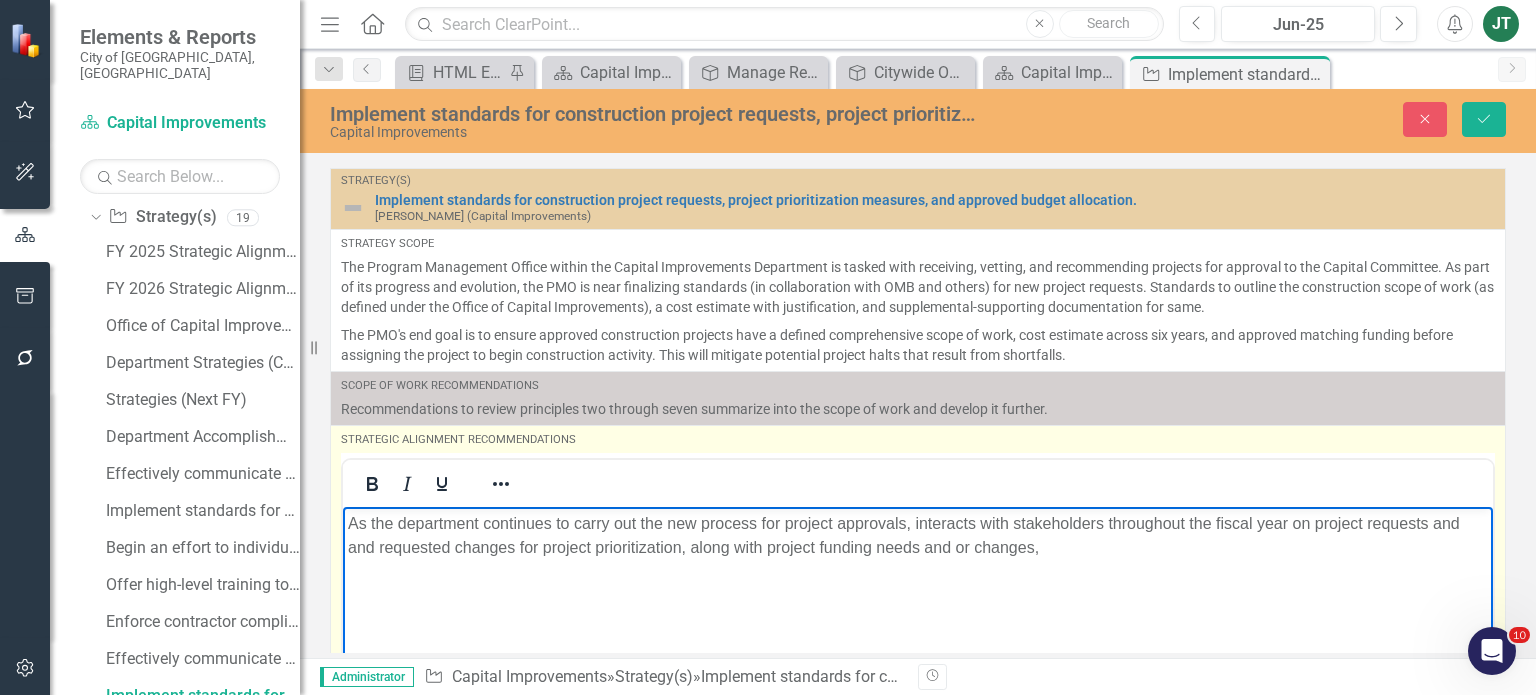 click on "As the department continues to carry out the new process for project approvals, interacts with stakeholders throughout the fiscal year on project requests and and requested changes for project prioritization, along with project funding needs and or changes," at bounding box center [918, 536] 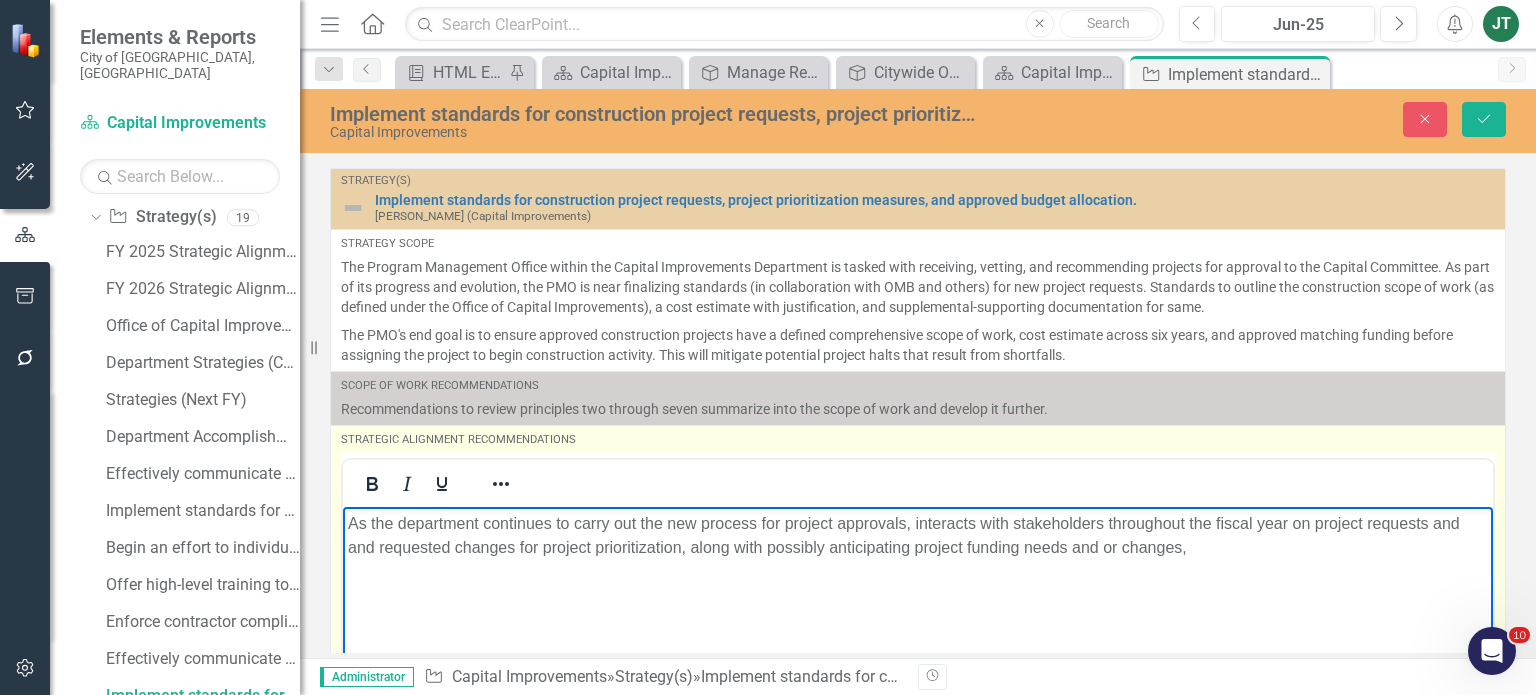 click on "As the department continues to carry out the new process for project approvals, interacts with stakeholders throughout the fiscal year on project requests and and requested changes for project prioritization, along with possibly anticipating project funding needs and or changes," at bounding box center (918, 536) 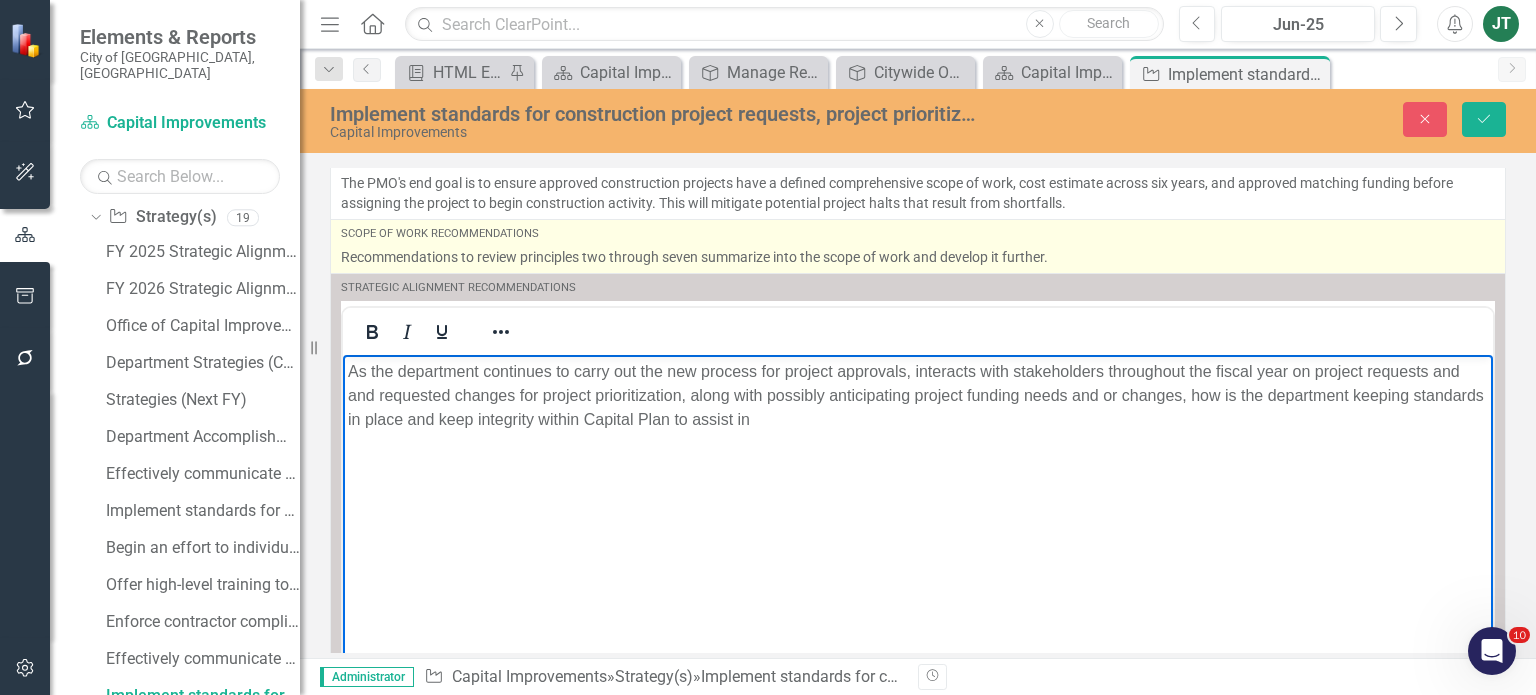 scroll, scrollTop: 155, scrollLeft: 0, axis: vertical 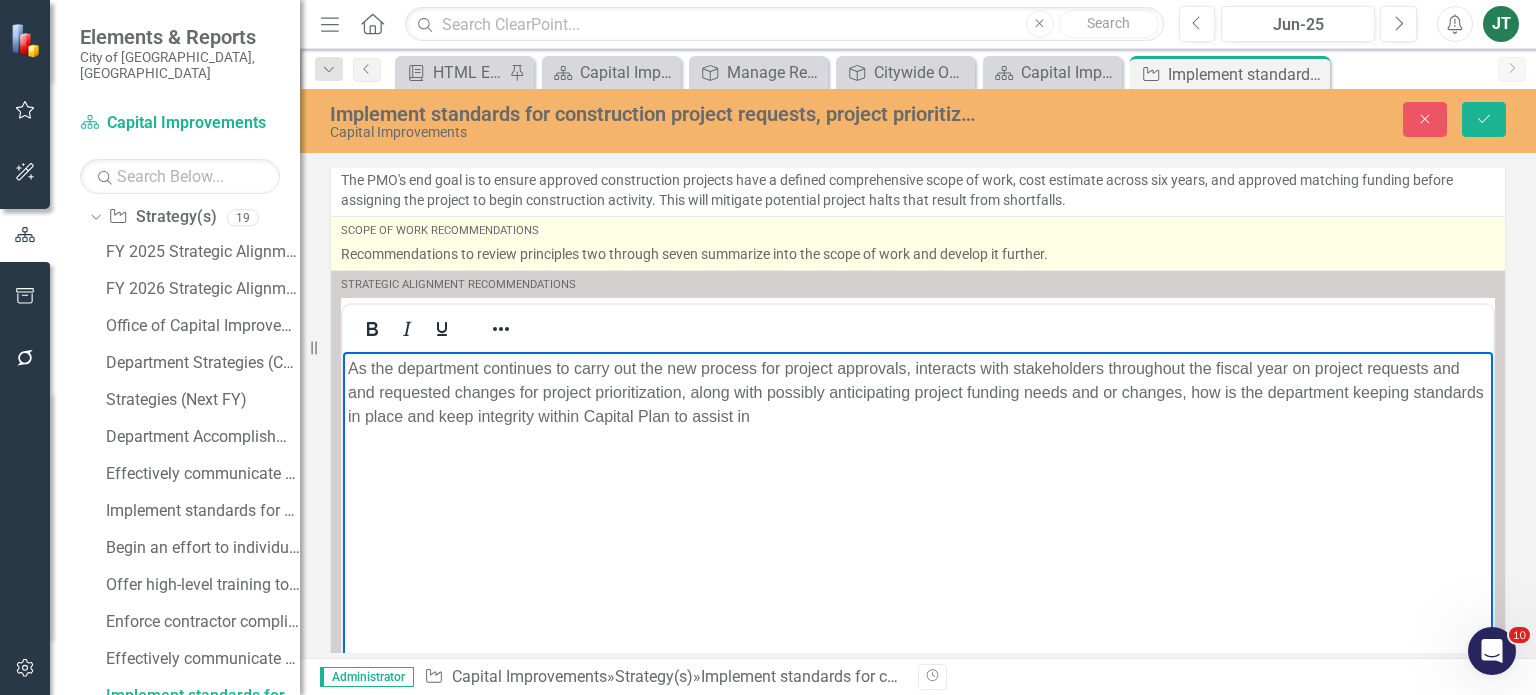 click on "As the department continues to carry out the new process for project approvals, interacts with stakeholders throughout the fiscal year on project requests and and requested changes for project prioritization, along with possibly anticipating project funding needs and or changes, how is the department keeping standards in place and keep integrity within Capital Plan to assist in" at bounding box center [918, 393] 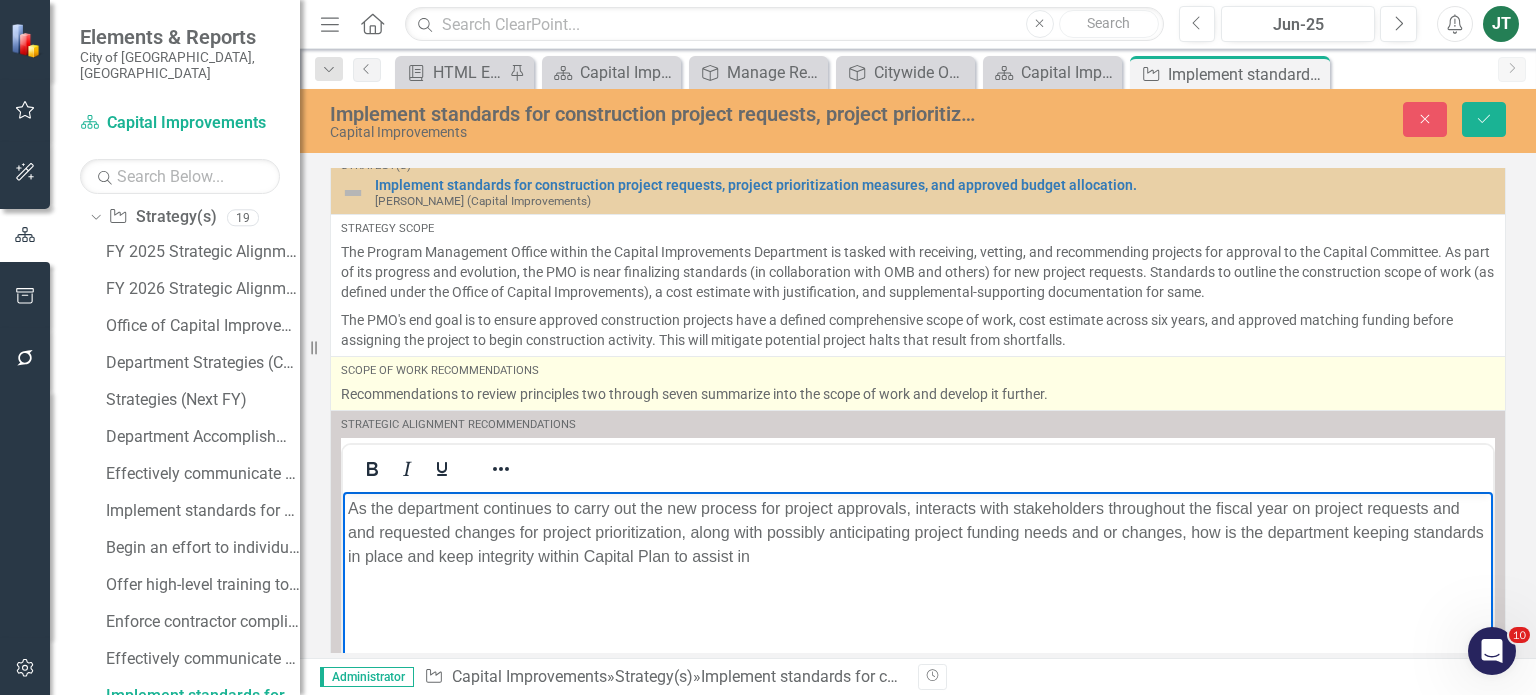 scroll, scrollTop: 0, scrollLeft: 0, axis: both 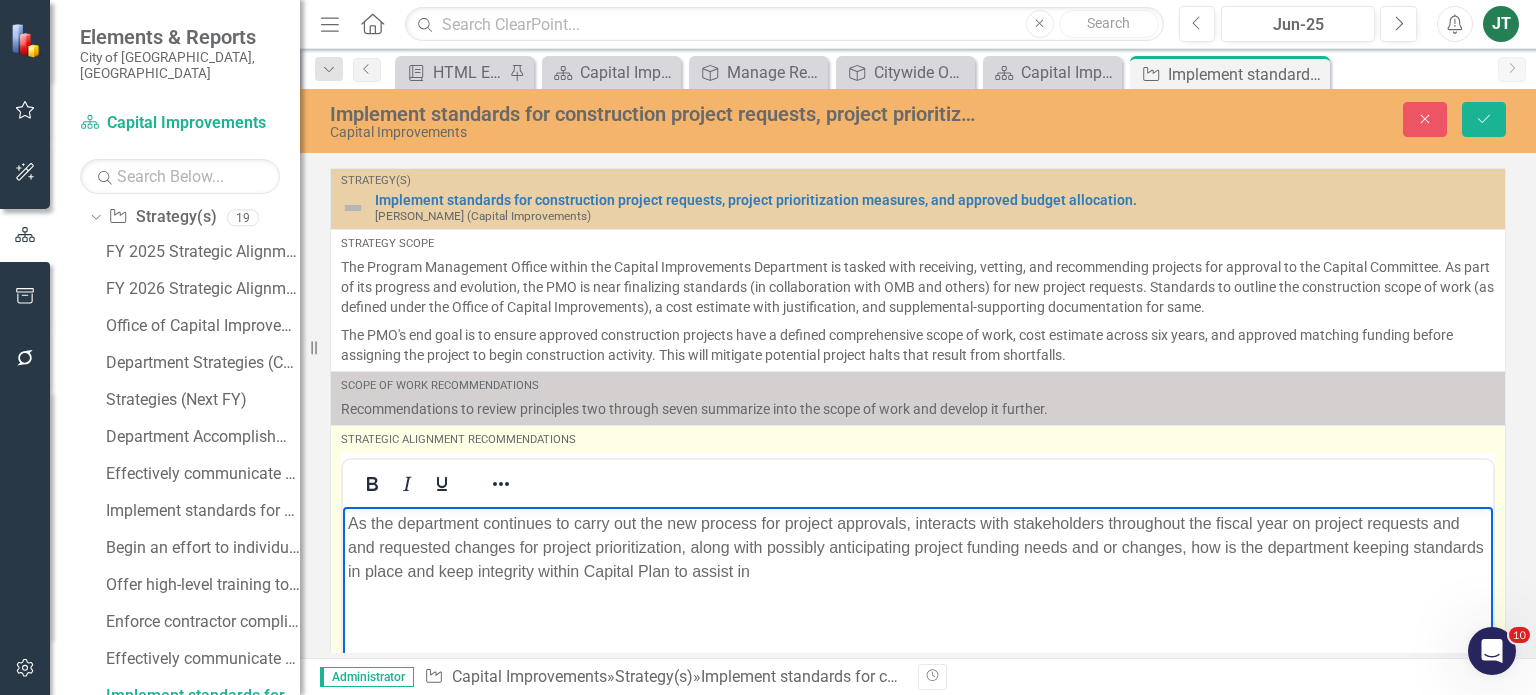 click on "As the department continues to carry out the new process for project approvals, interacts with stakeholders throughout the fiscal year on project requests and and requested changes for project prioritization, along with possibly anticipating project funding needs and or changes, how is the department keeping standards in place and keep integrity within Capital Plan to assist in" at bounding box center (918, 548) 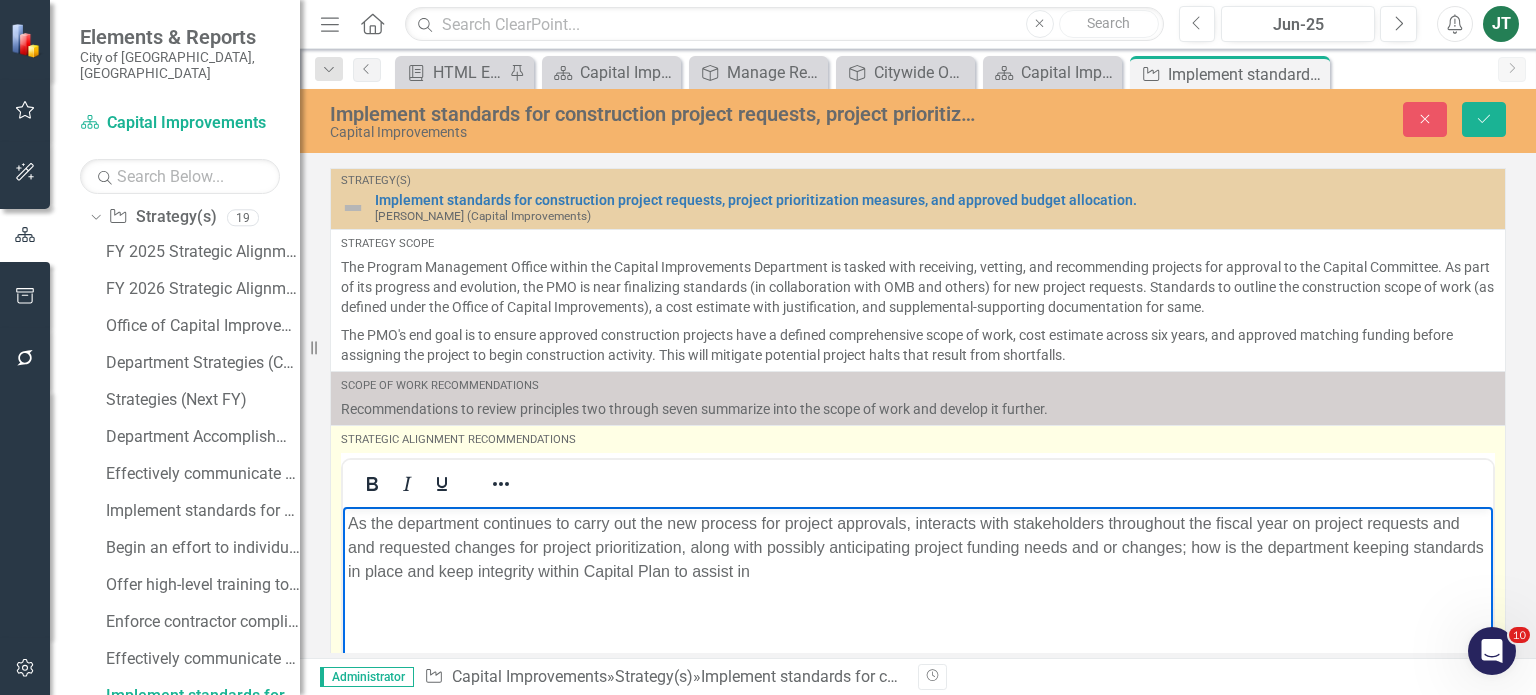 click on "As the department continues to carry out the new process for project approvals, interacts with stakeholders throughout the fiscal year on project requests and and requested changes for project prioritization, along with possibly anticipating project funding needs and or changes; how is the department keeping standards in place and keep integrity within Capital Plan to assist in" at bounding box center [918, 548] 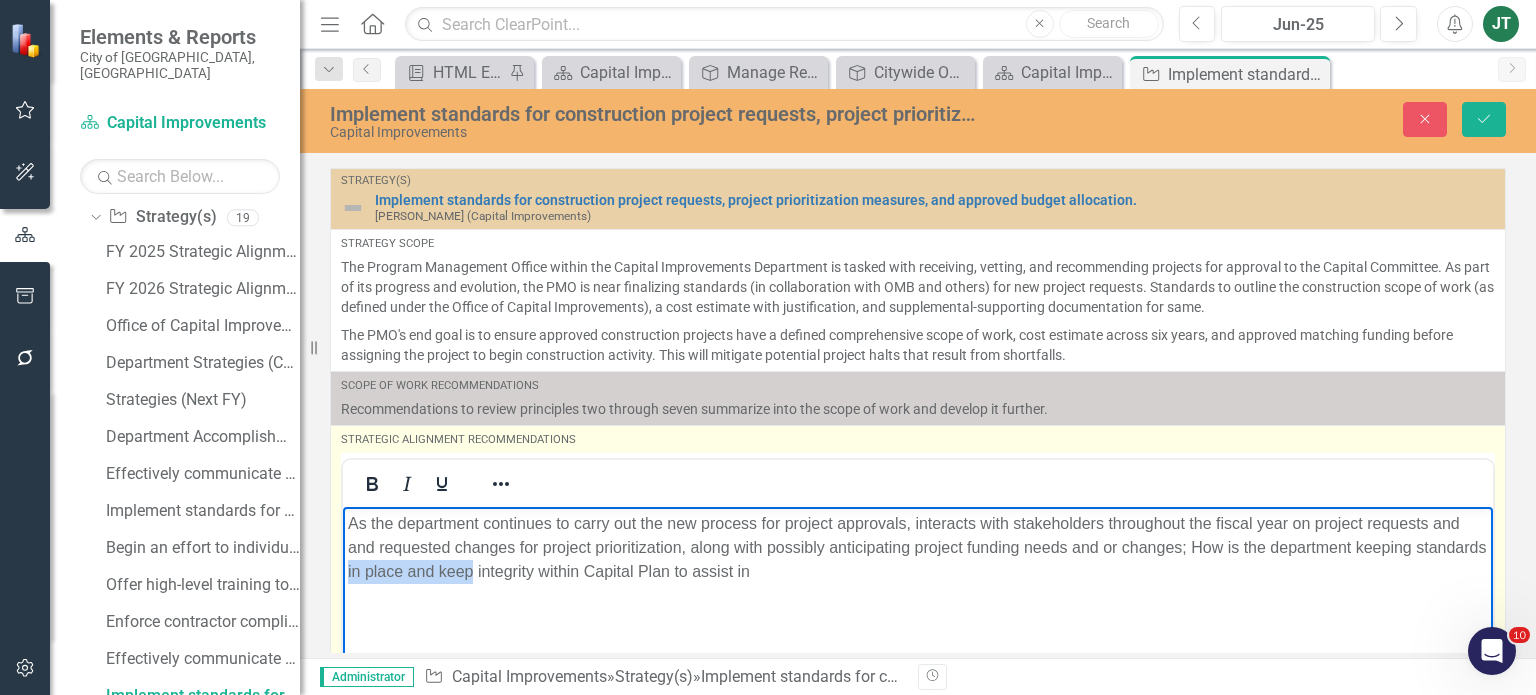 drag, startPoint x: 547, startPoint y: 575, endPoint x: 421, endPoint y: 575, distance: 126 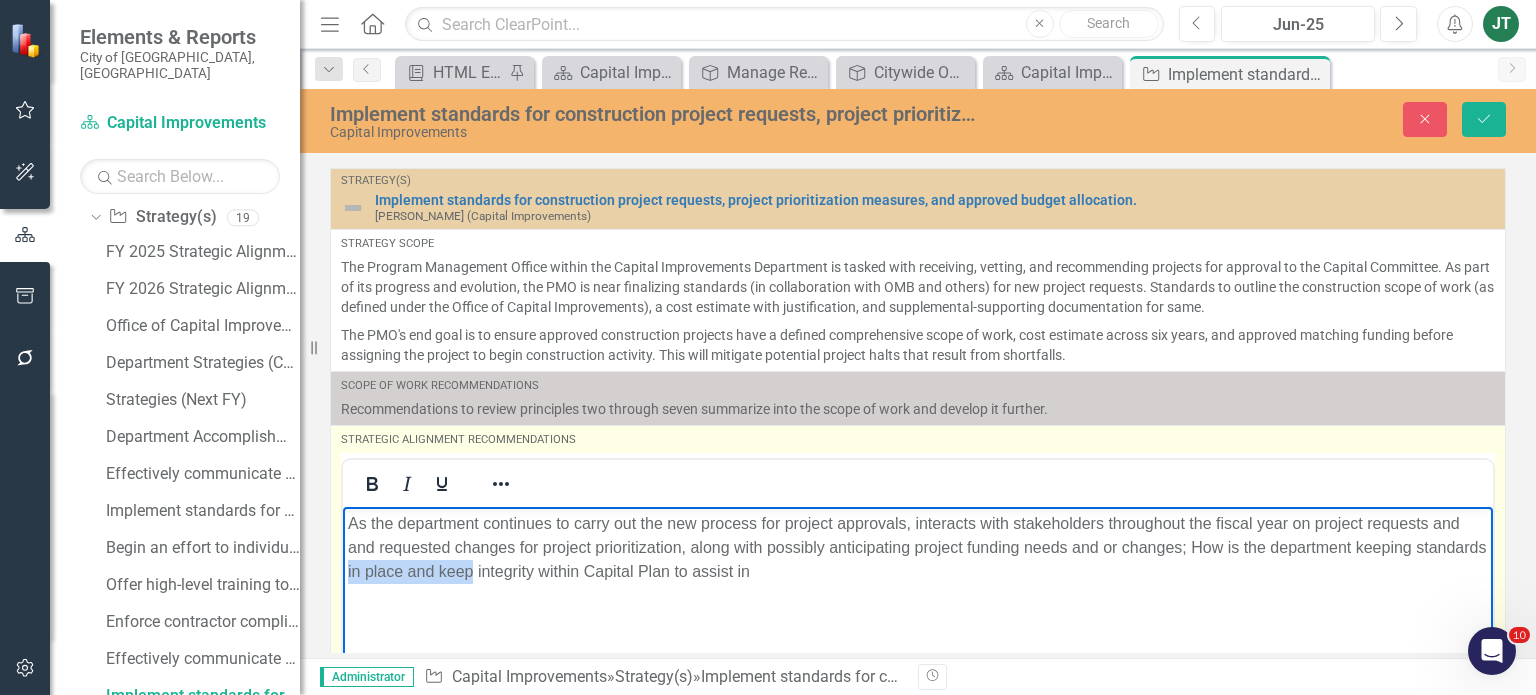 click on "As the department continues to carry out the new process for project approvals, interacts with stakeholders throughout the fiscal year on project requests and and requested changes for project prioritization, along with possibly anticipating project funding needs and or changes; How is the department keeping standards in place and keep integrity within Capital Plan to assist in" at bounding box center (918, 548) 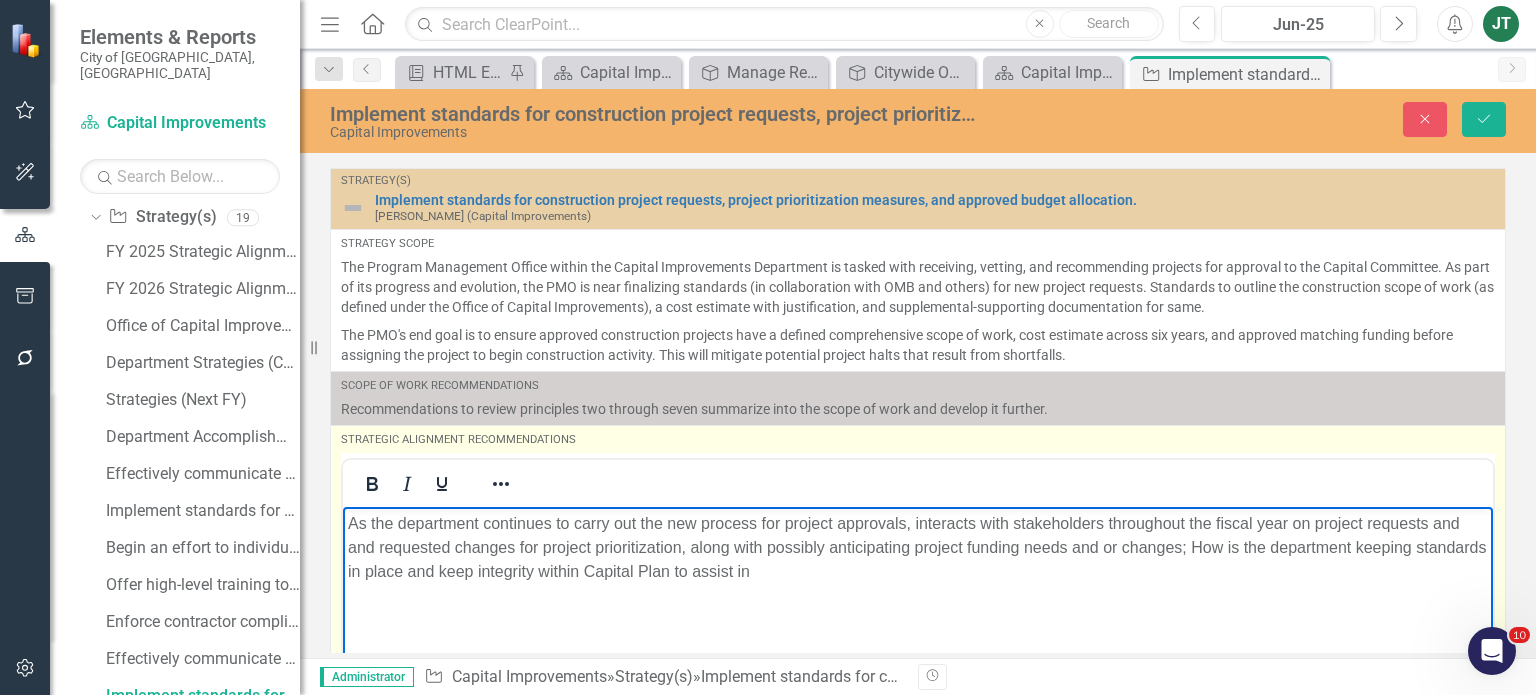 click on "As the department continues to carry out the new process for project approvals, interacts with stakeholders throughout the fiscal year on project requests and and requested changes for project prioritization, along with possibly anticipating project funding needs and or changes; How is the department keeping standards in place and keep integrity within Capital Plan to assist in" at bounding box center [918, 548] 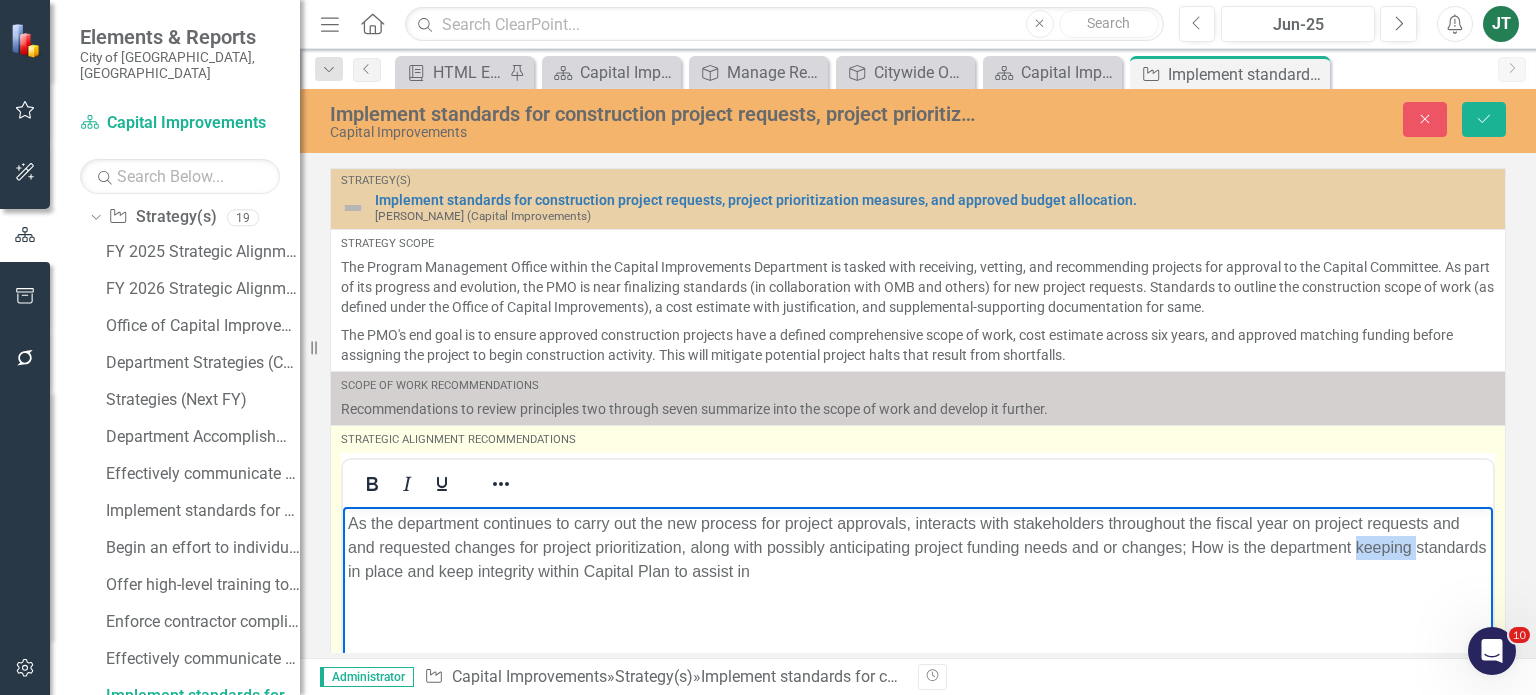 click on "As the department continues to carry out the new process for project approvals, interacts with stakeholders throughout the fiscal year on project requests and and requested changes for project prioritization, along with possibly anticipating project funding needs and or changes; How is the department keeping standards in place and keep integrity within Capital Plan to assist in" at bounding box center (918, 548) 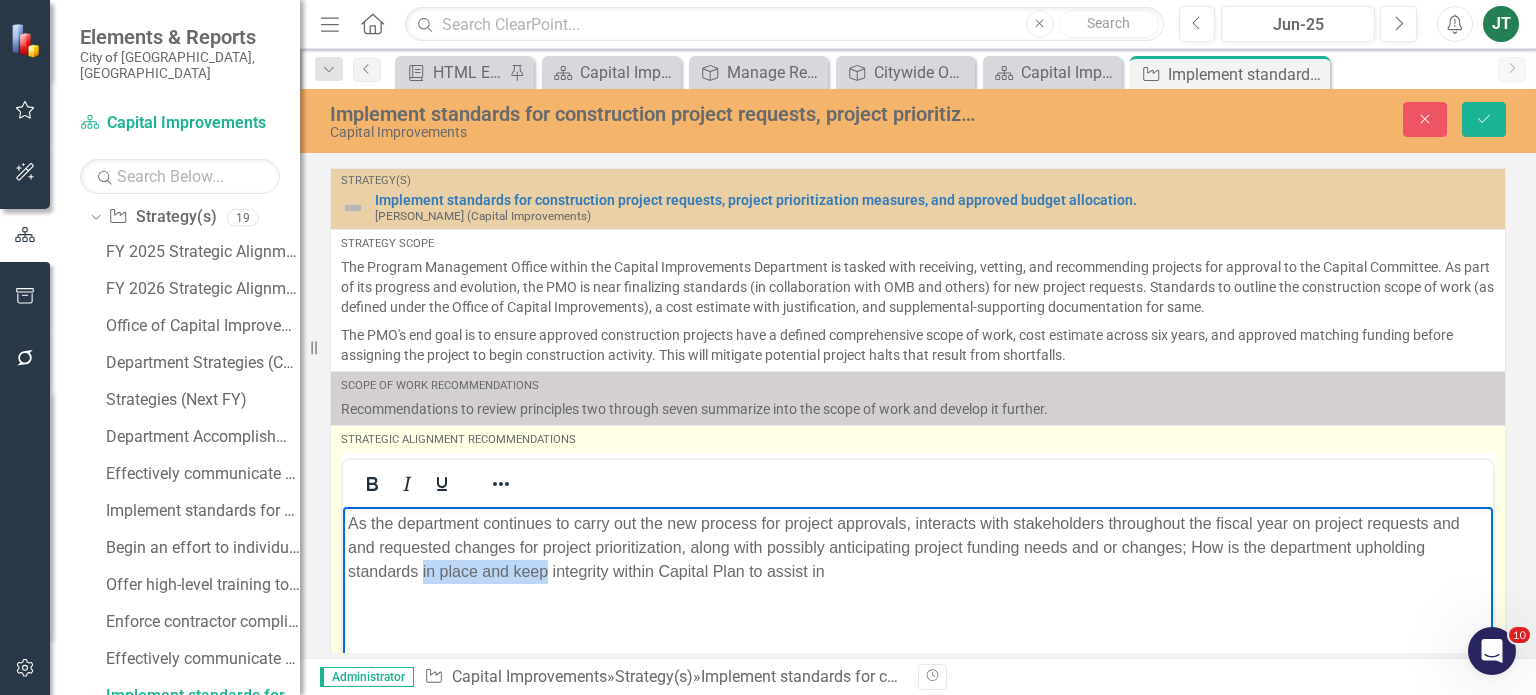 drag, startPoint x: 547, startPoint y: 571, endPoint x: 423, endPoint y: 574, distance: 124.036285 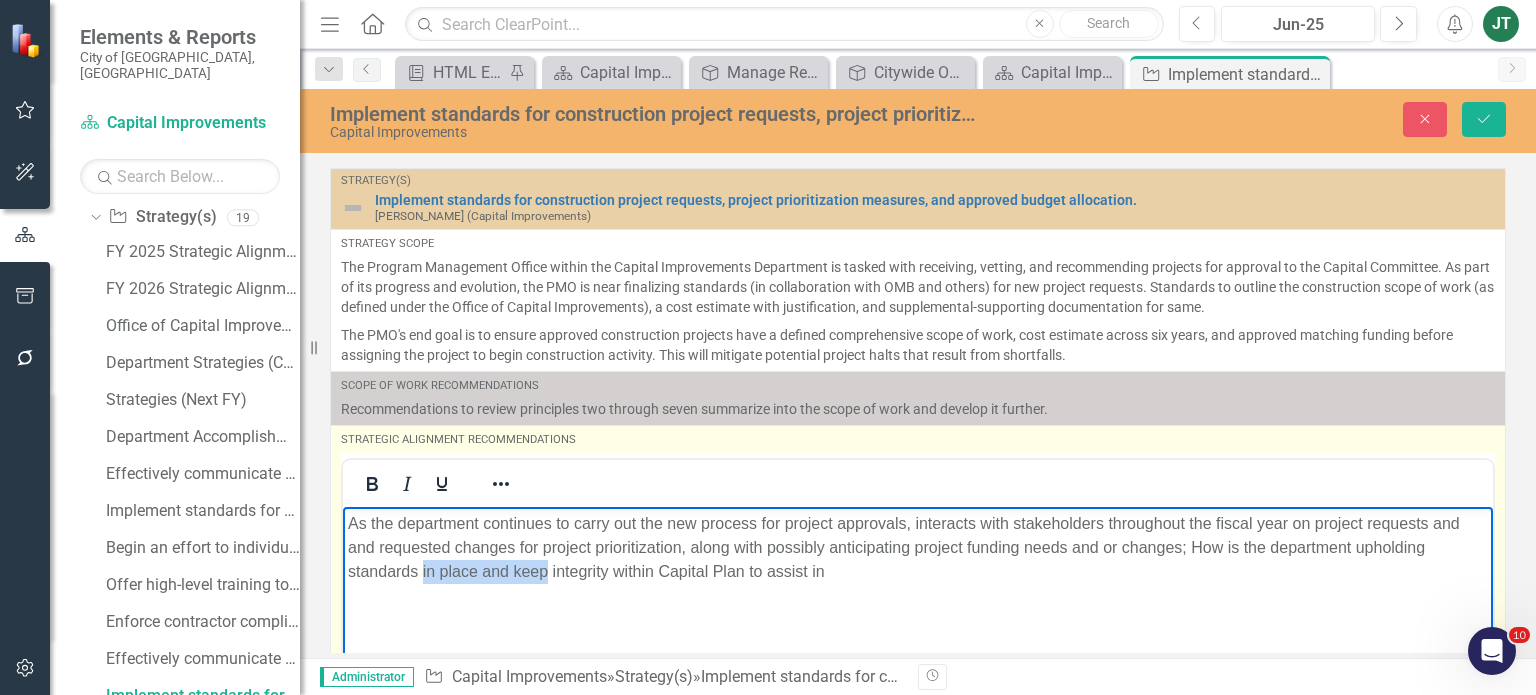 click on "As the department continues to carry out the new process for project approvals, interacts with stakeholders throughout the fiscal year on project requests and and requested changes for project prioritization, along with possibly anticipating project funding needs and or changes; How is the department upholding standards in place and keep integrity within Capital Plan to assist in" at bounding box center (918, 548) 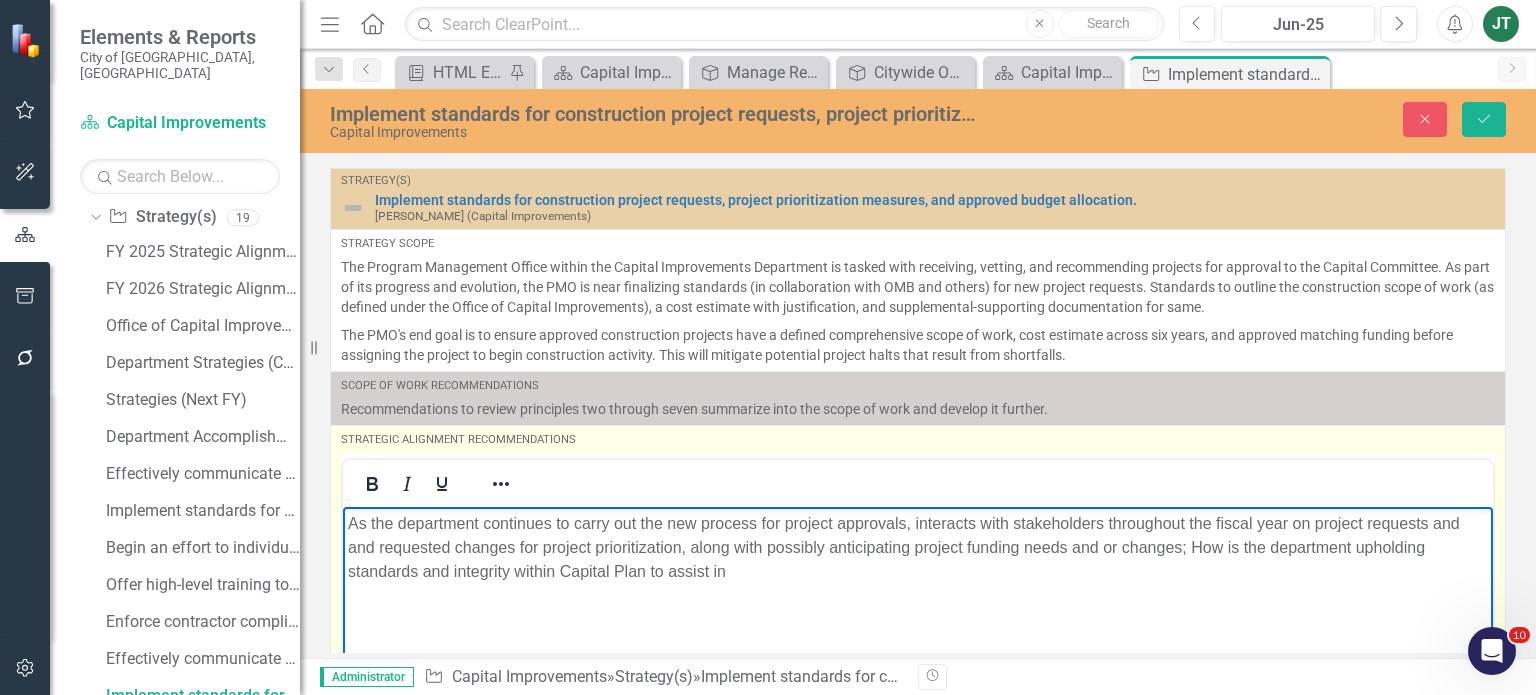 drag, startPoint x: 768, startPoint y: 570, endPoint x: 645, endPoint y: 569, distance: 123.00407 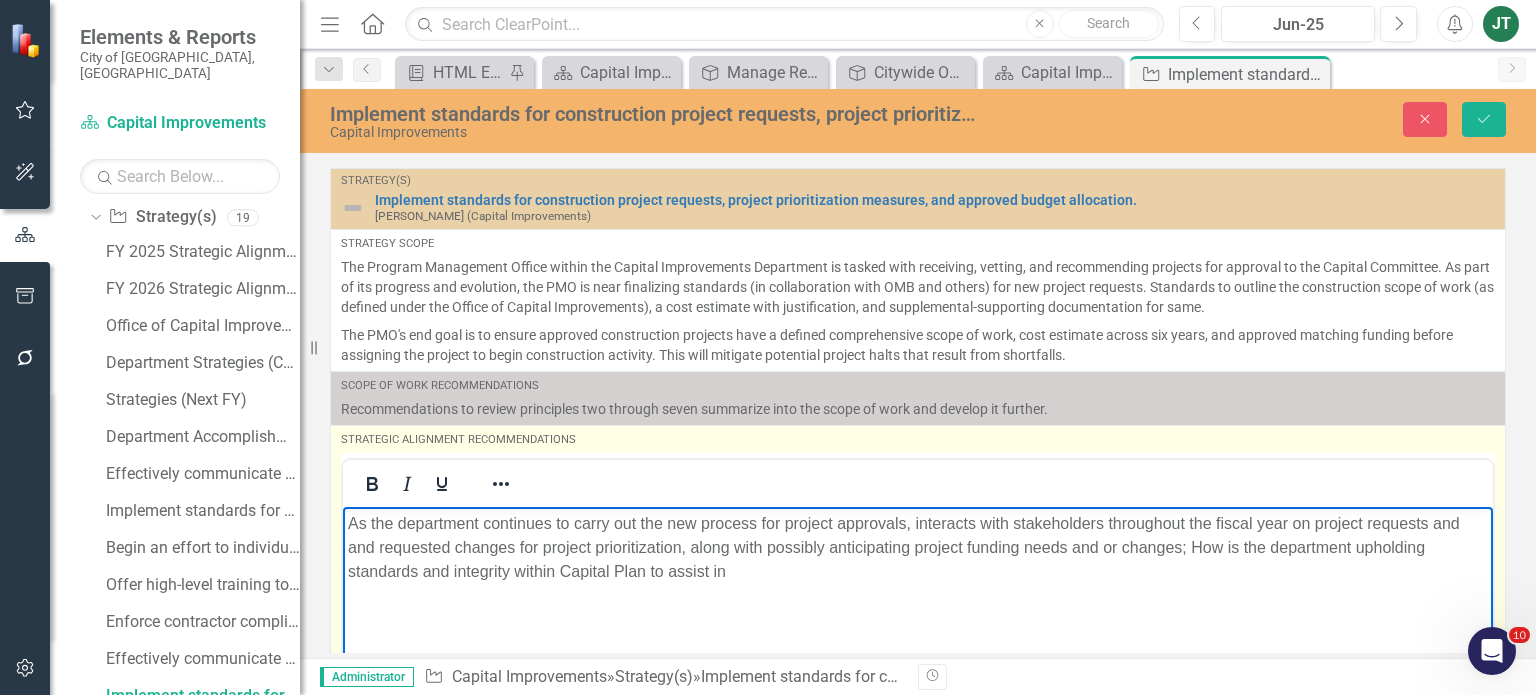 click on "As the department continues to carry out the new process for project approvals, interacts with stakeholders throughout the fiscal year on project requests and and requested changes for project prioritization, along with possibly anticipating project funding needs and or changes; How is the department upholding standards and integrity within Capital Plan to assist in" at bounding box center [918, 548] 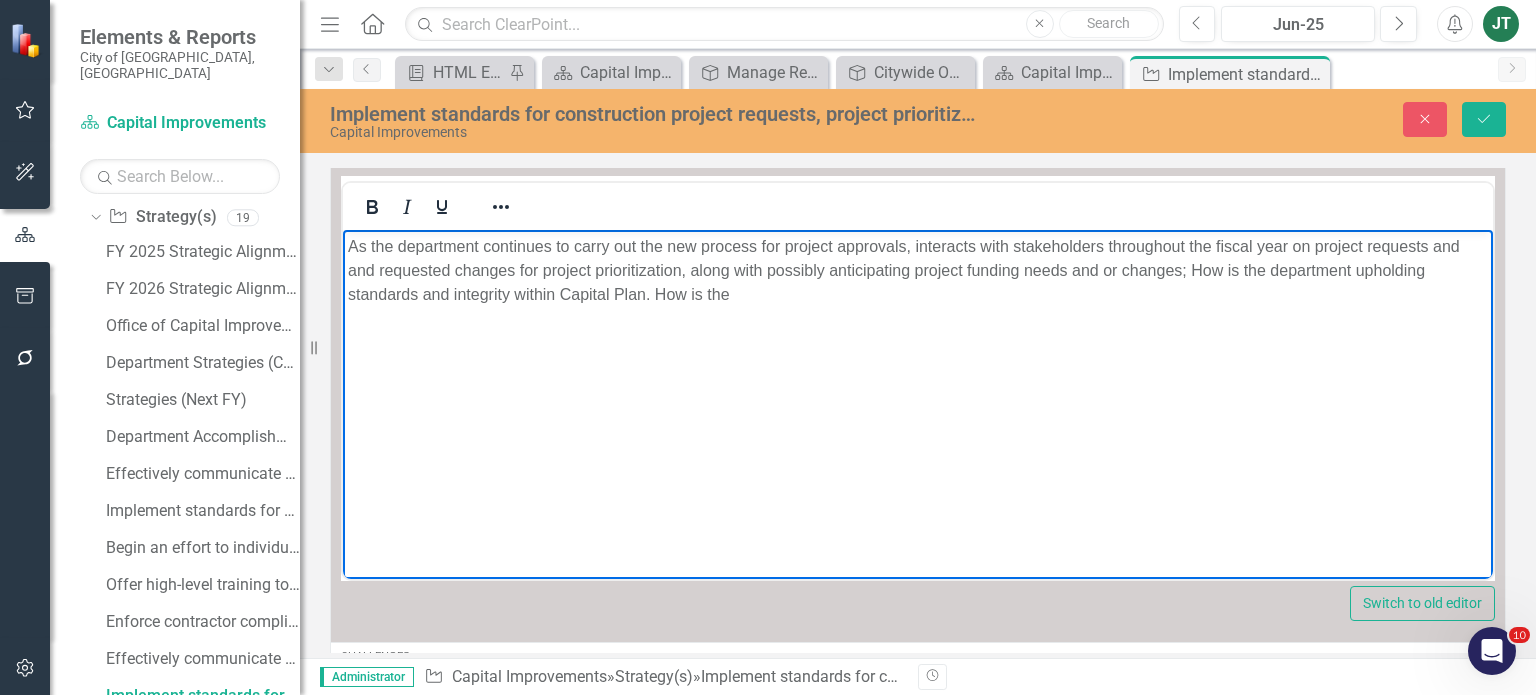 scroll, scrollTop: 276, scrollLeft: 0, axis: vertical 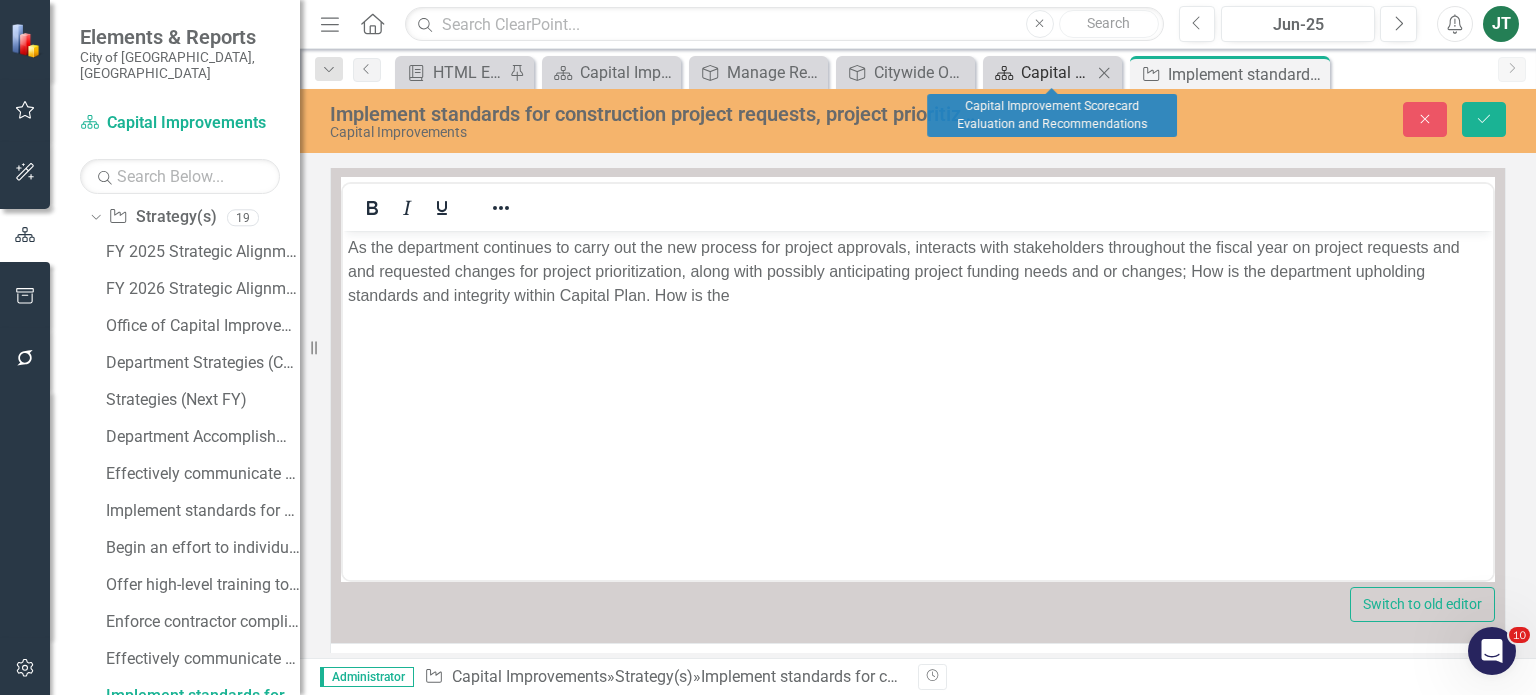 click on "Capital Improvement Scorecard Evaluation and Recommendations" at bounding box center (1056, 72) 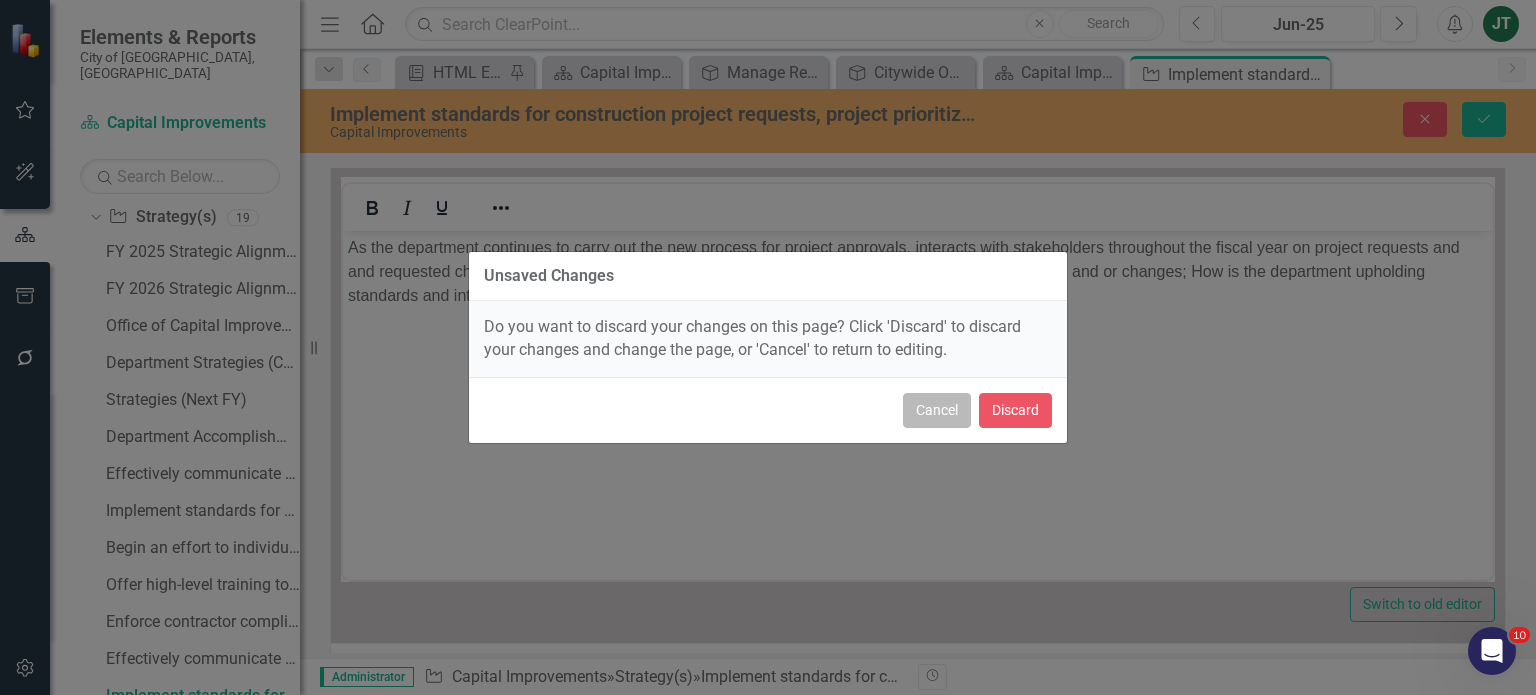 click on "Cancel" at bounding box center (937, 410) 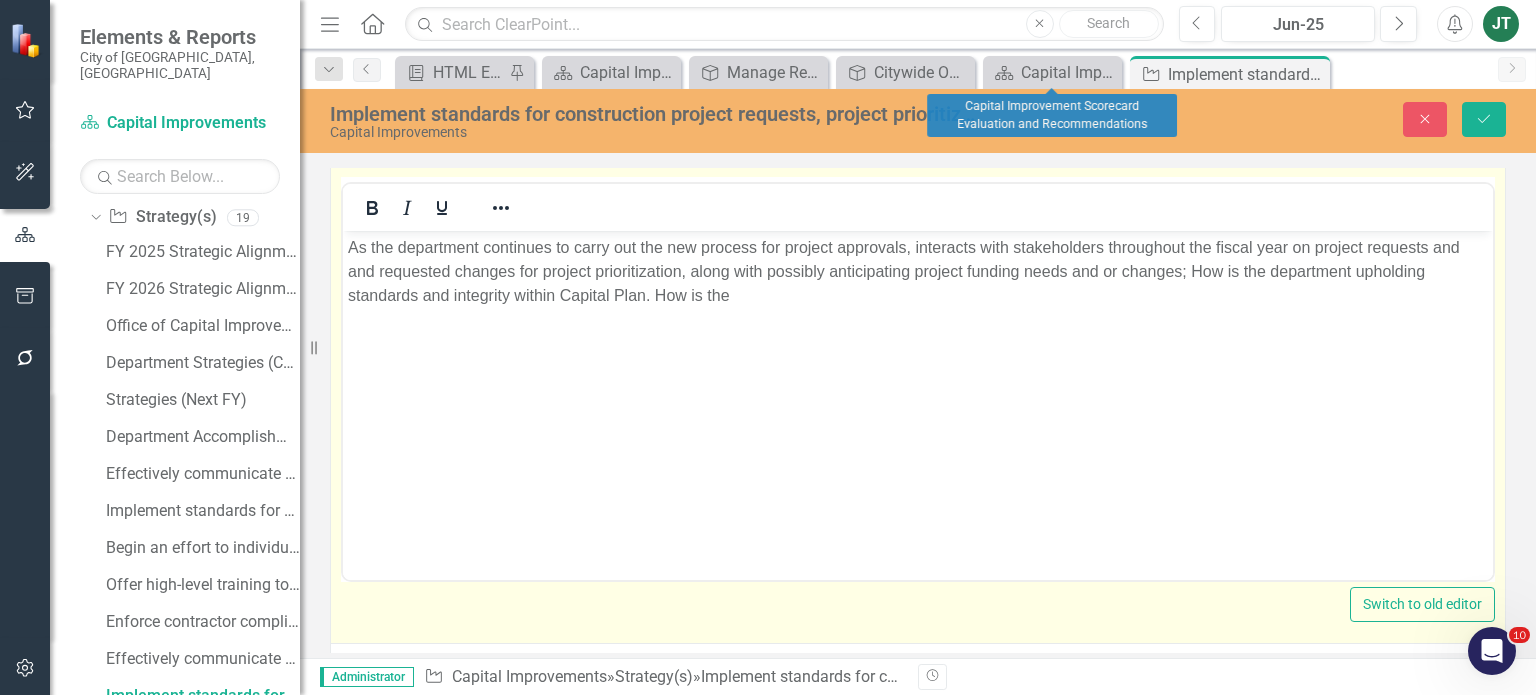 click on "As the department continues to carry out the new process for project approvals, interacts with stakeholders throughout the fiscal year on project requests and and requested changes for project prioritization, along with possibly anticipating project funding needs and or changes; How is the department upholding standards and integrity within Capital Plan. How is the" at bounding box center (918, 272) 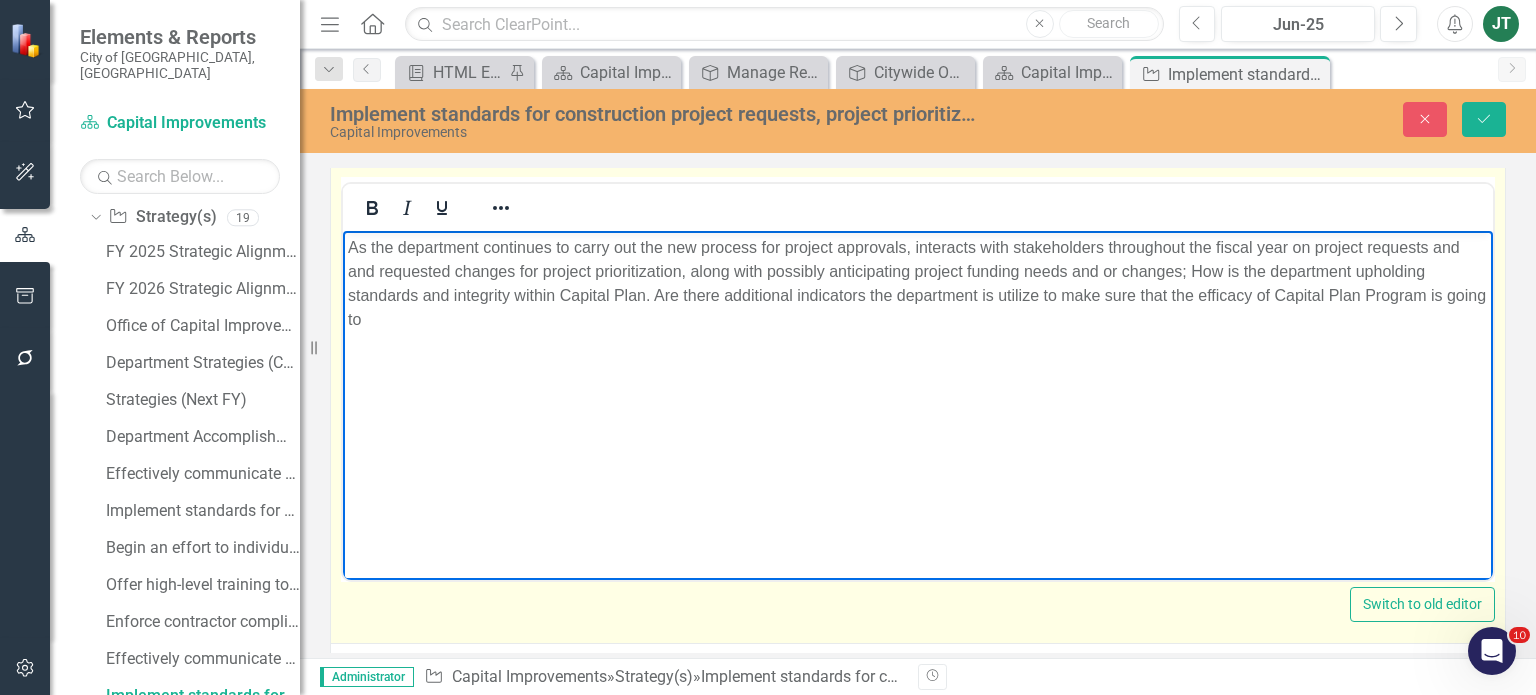 click on "As the department continues to carry out the new process for project approvals, interacts with stakeholders throughout the fiscal year on project requests and and requested changes for project prioritization, along with possibly anticipating project funding needs and or changes; How is the department upholding standards and integrity within Capital Plan. Are there additional indicators the department is utilize to make sure that the efficacy of Capital Plan Program is going to" at bounding box center [918, 284] 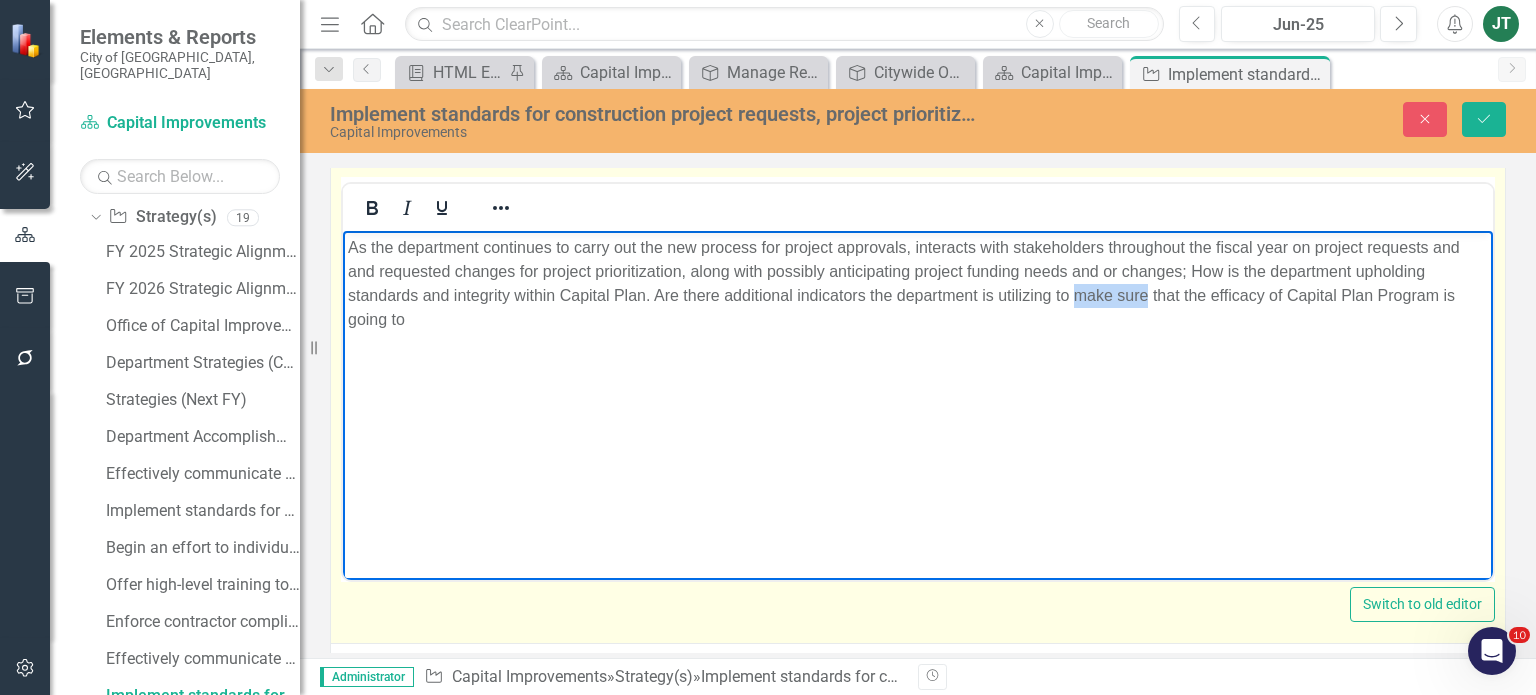 drag, startPoint x: 1146, startPoint y: 297, endPoint x: 1073, endPoint y: 304, distance: 73.33485 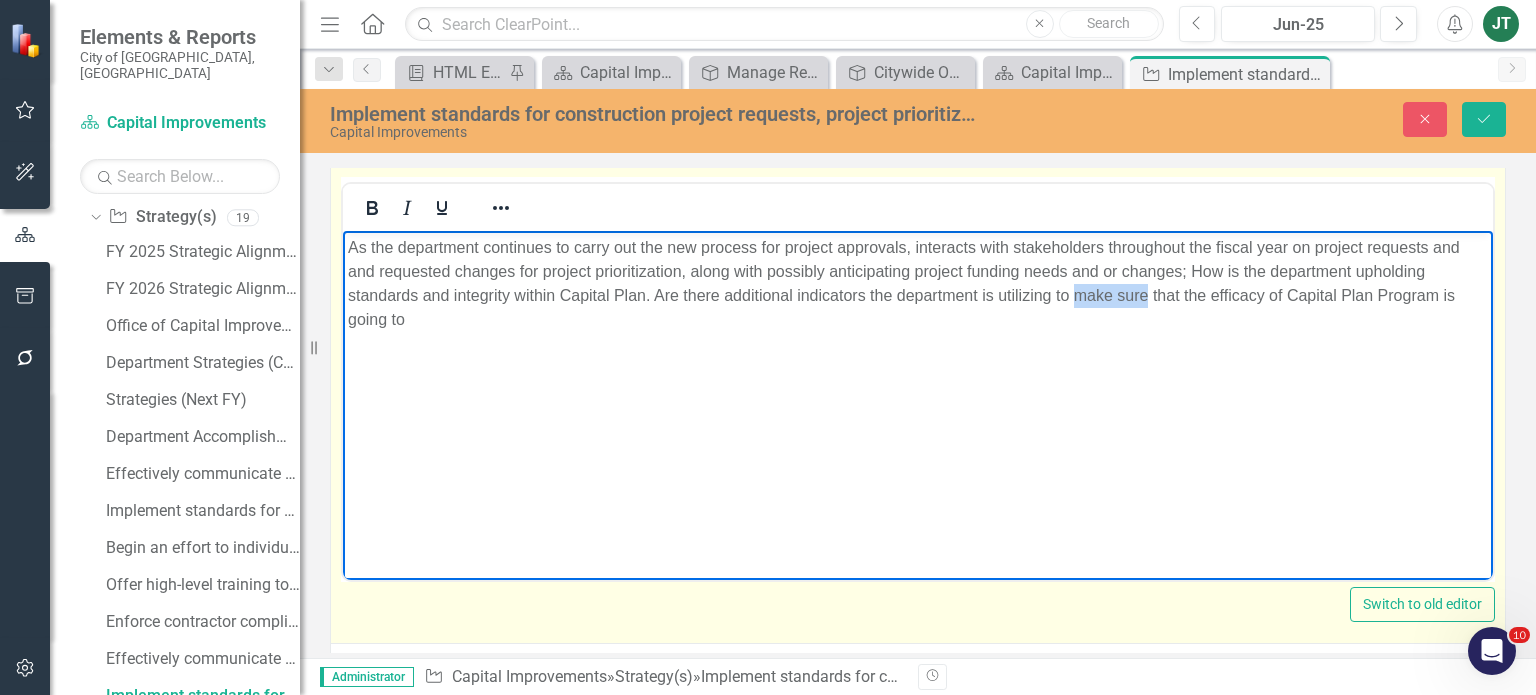 click on "As the department continues to carry out the new process for project approvals, interacts with stakeholders throughout the fiscal year on project requests and and requested changes for project prioritization, along with possibly anticipating project funding needs and or changes; How is the department upholding standards and integrity within Capital Plan. Are there additional indicators the department is utilizing to make sure that the efficacy of Capital Plan Program is going to" at bounding box center (918, 284) 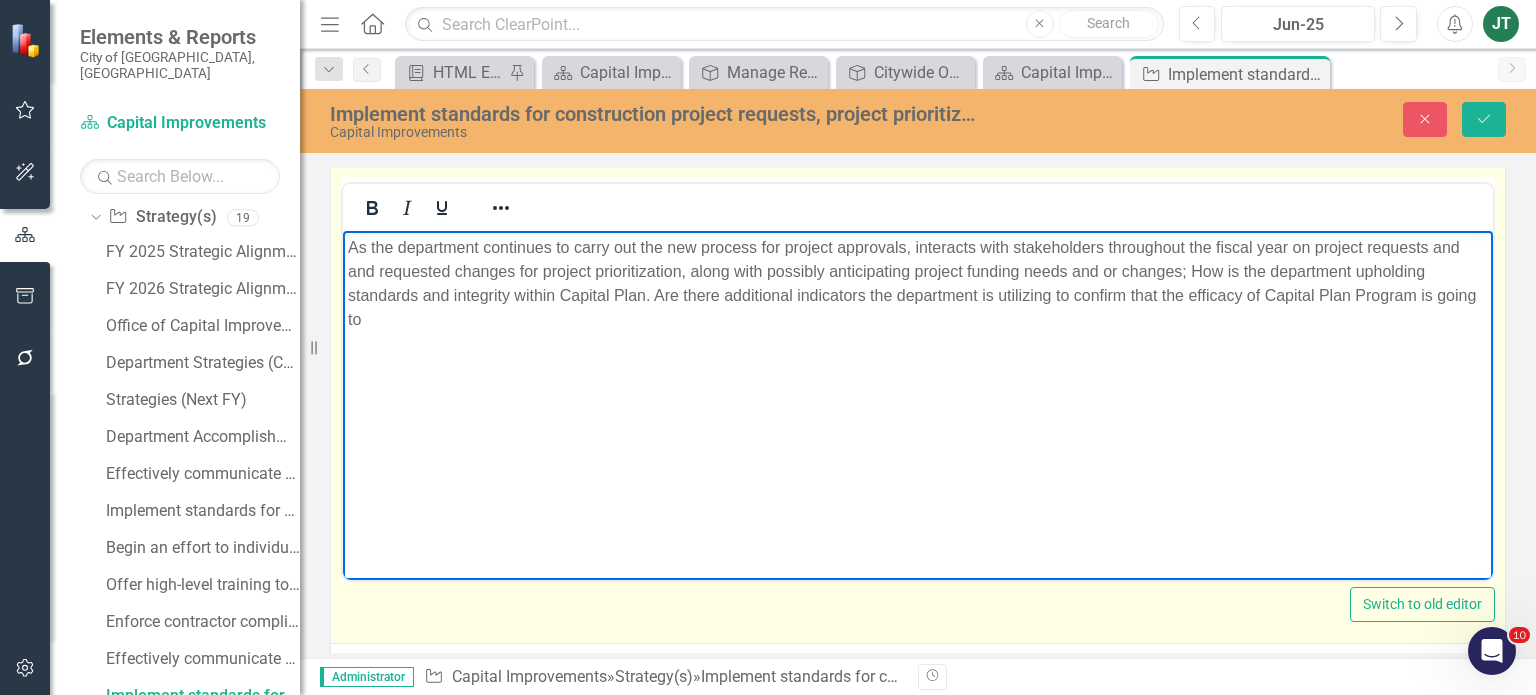 click on "As the department continues to carry out the new process for project approvals, interacts with stakeholders throughout the fiscal year on project requests and and requested changes for project prioritization, along with possibly anticipating project funding needs and or changes; How is the department upholding standards and integrity within Capital Plan. Are there additional indicators the department is utilizing to confirm that the efficacy of Capital Plan Program is going to" at bounding box center (918, 284) 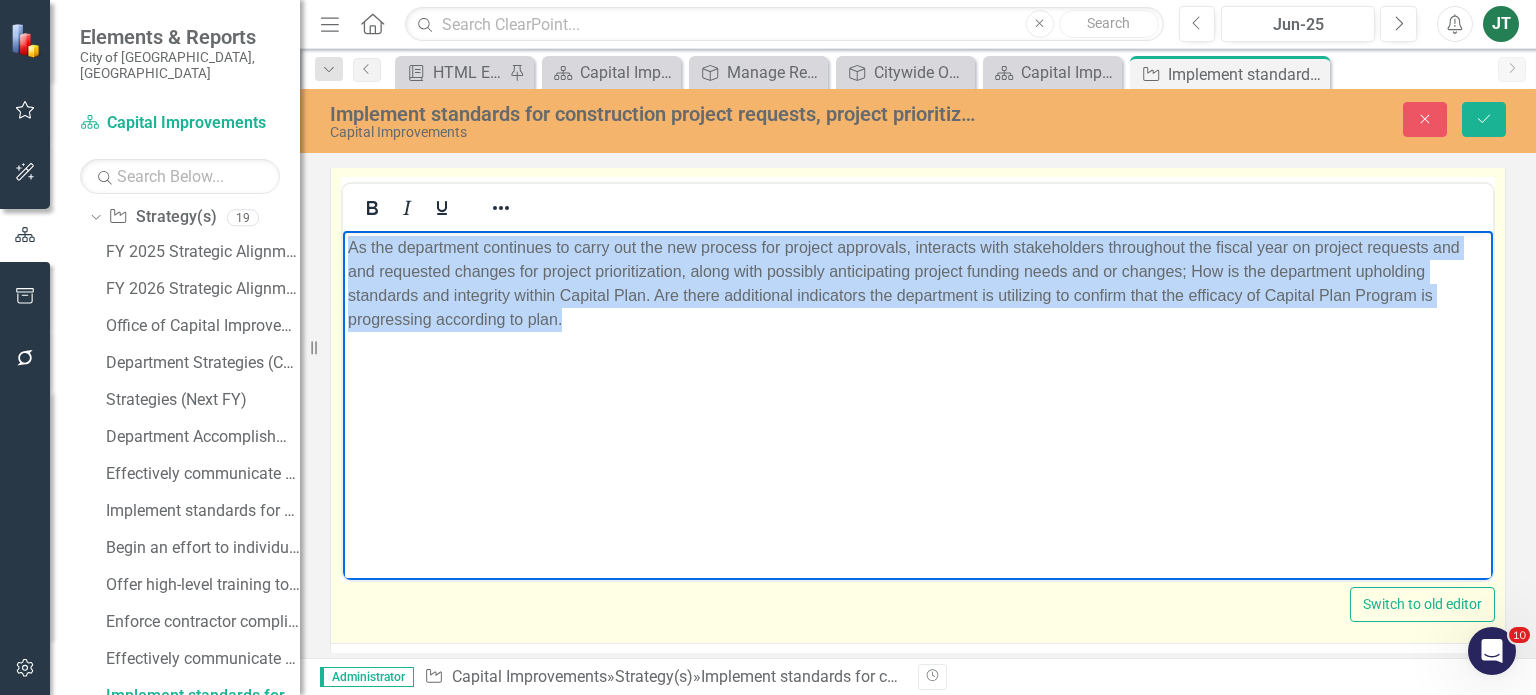 drag, startPoint x: 624, startPoint y: 334, endPoint x: 237, endPoint y: 214, distance: 405.17773 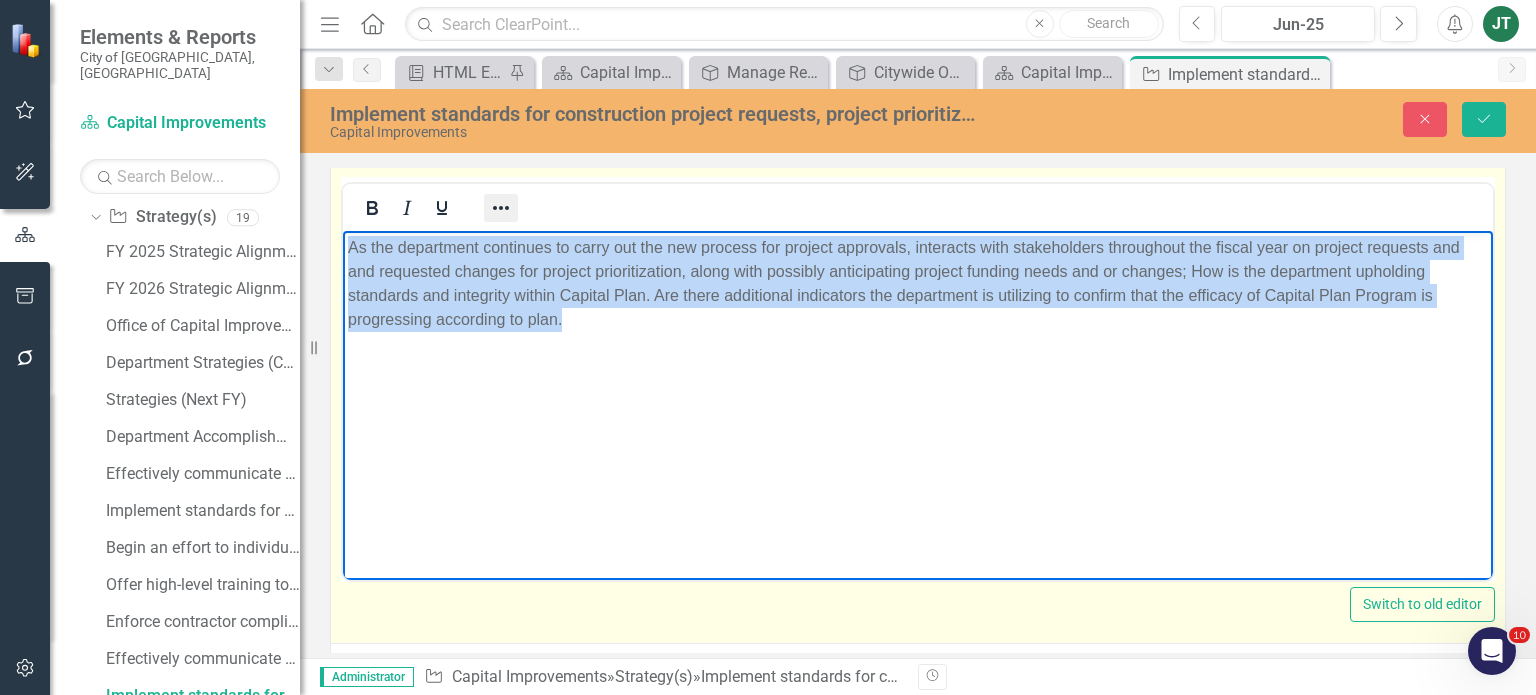 click 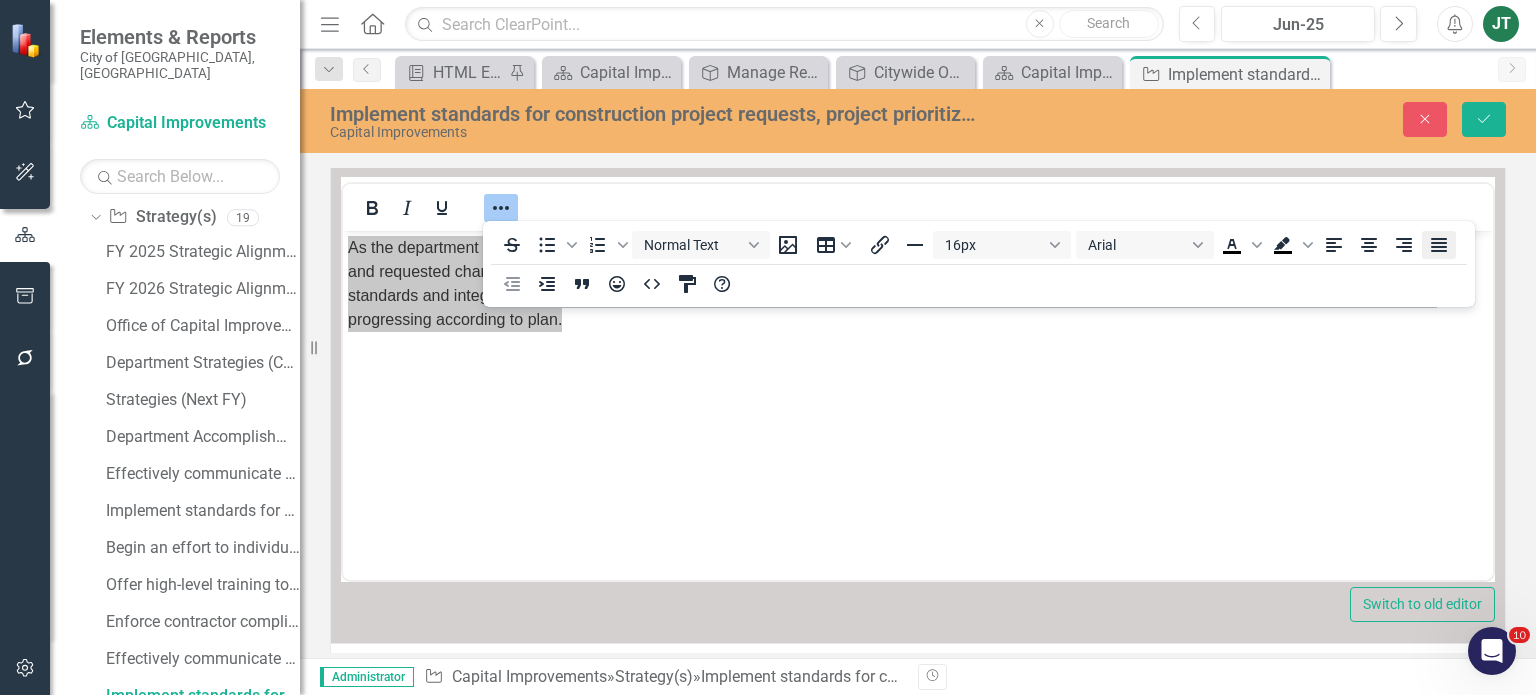 click 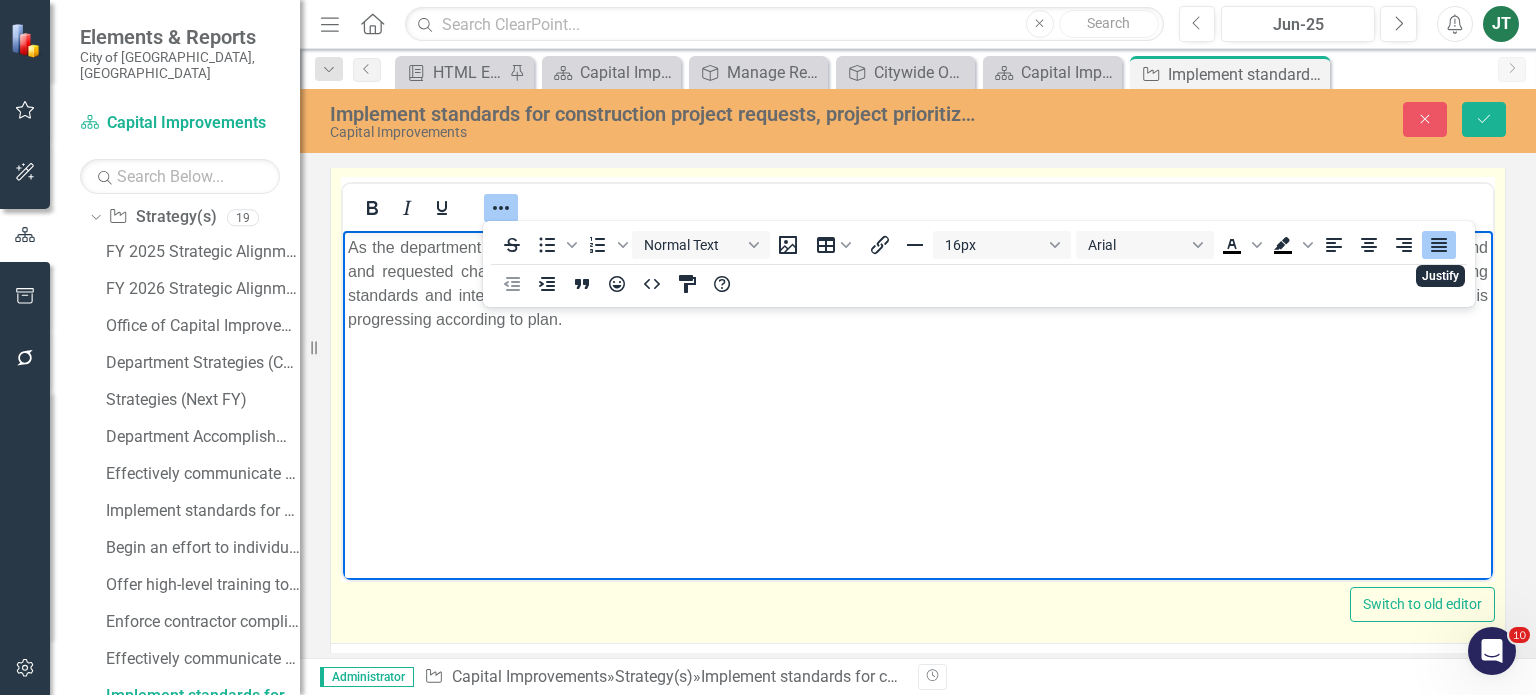drag, startPoint x: 1351, startPoint y: 399, endPoint x: 1337, endPoint y: 400, distance: 14.035668 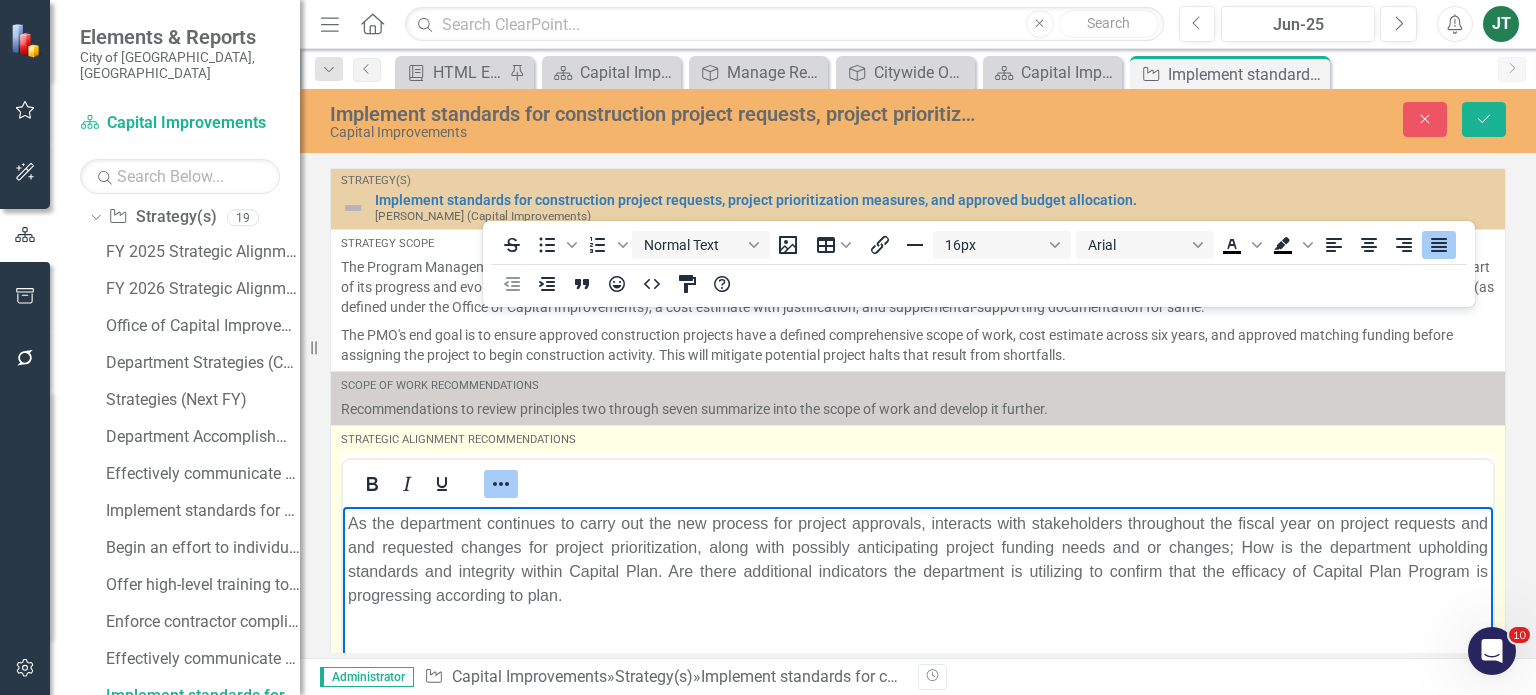 scroll, scrollTop: 100, scrollLeft: 0, axis: vertical 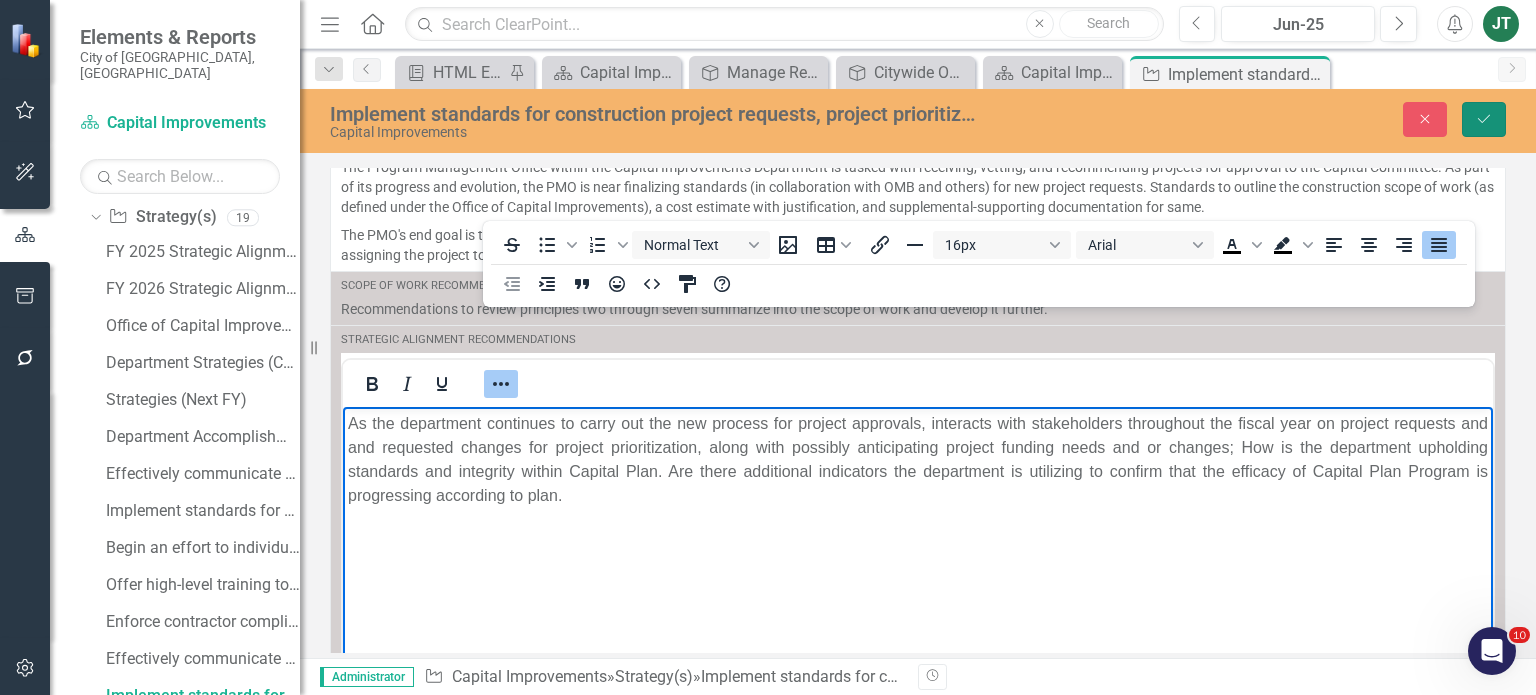 click on "Save" 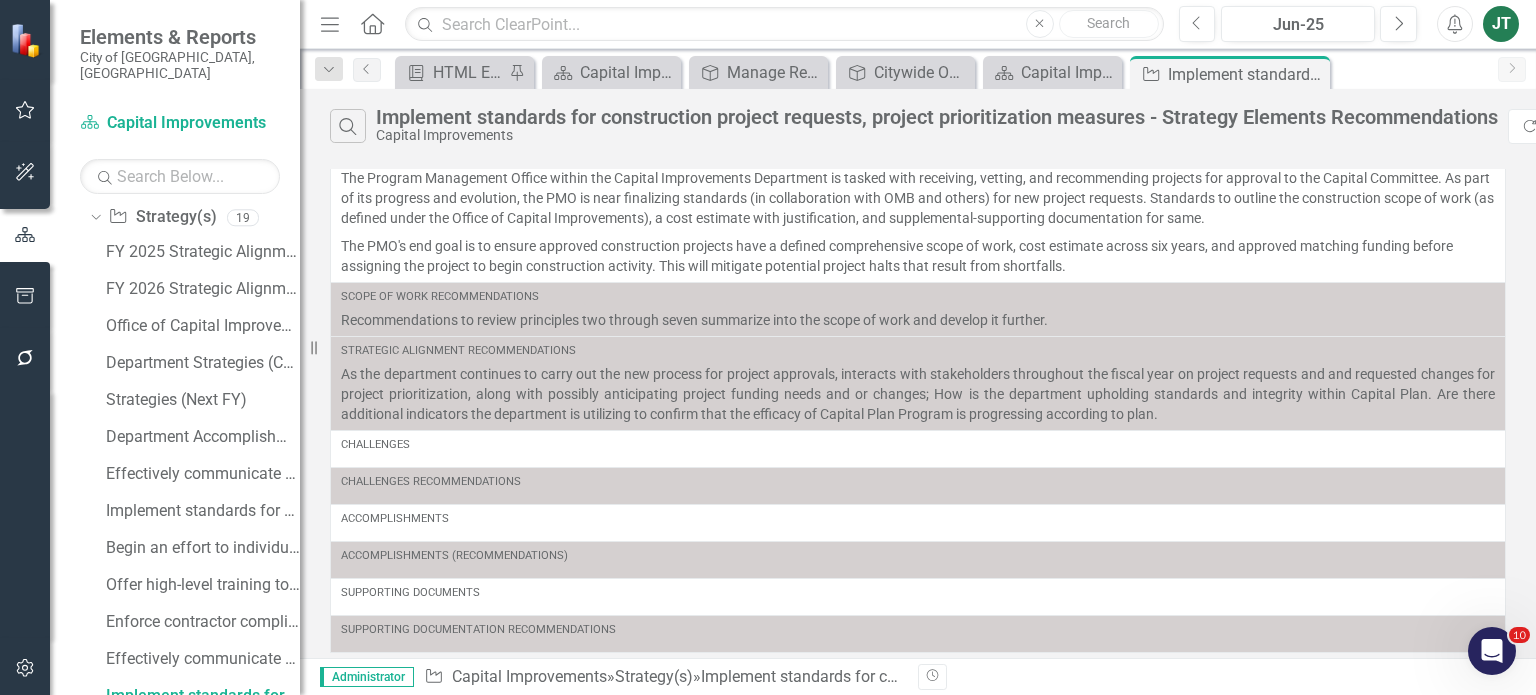 scroll, scrollTop: 0, scrollLeft: 0, axis: both 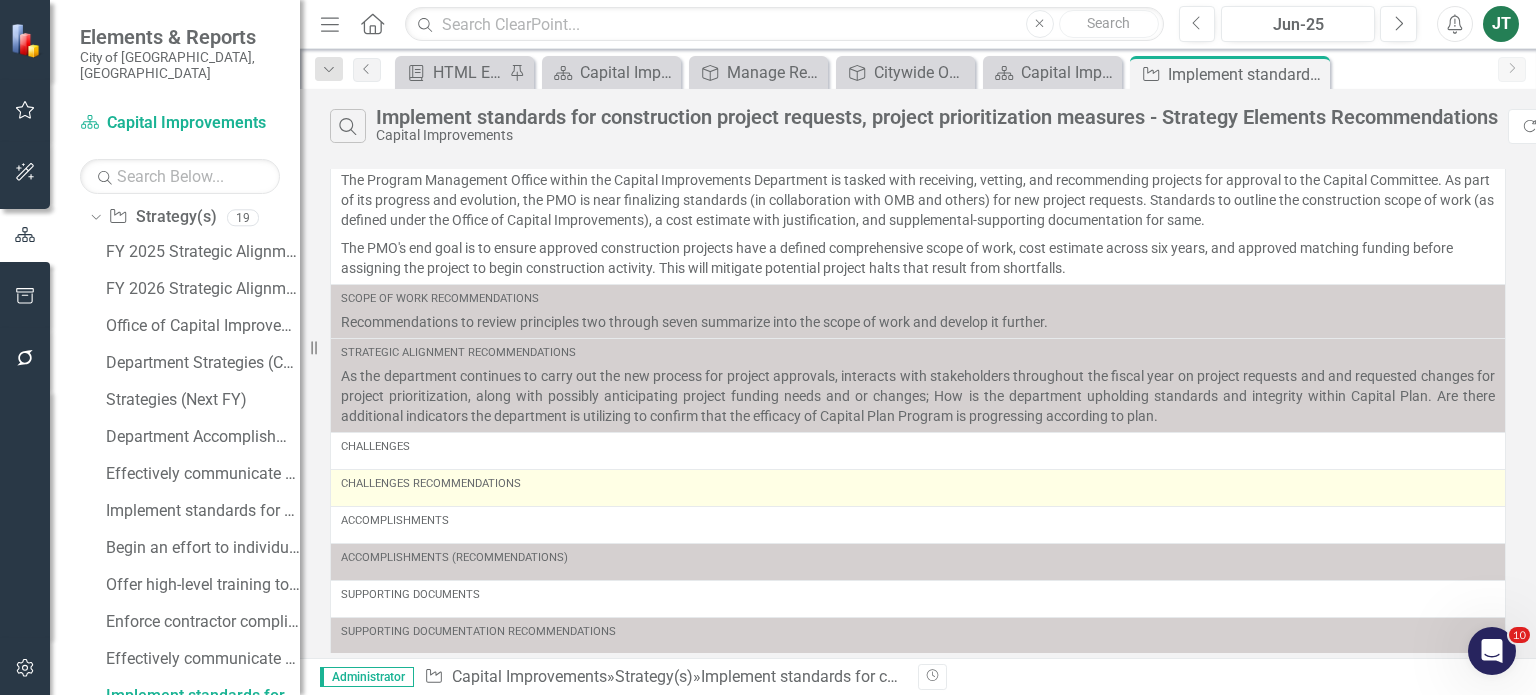 click on "Challenges Recommendations" at bounding box center [918, 488] 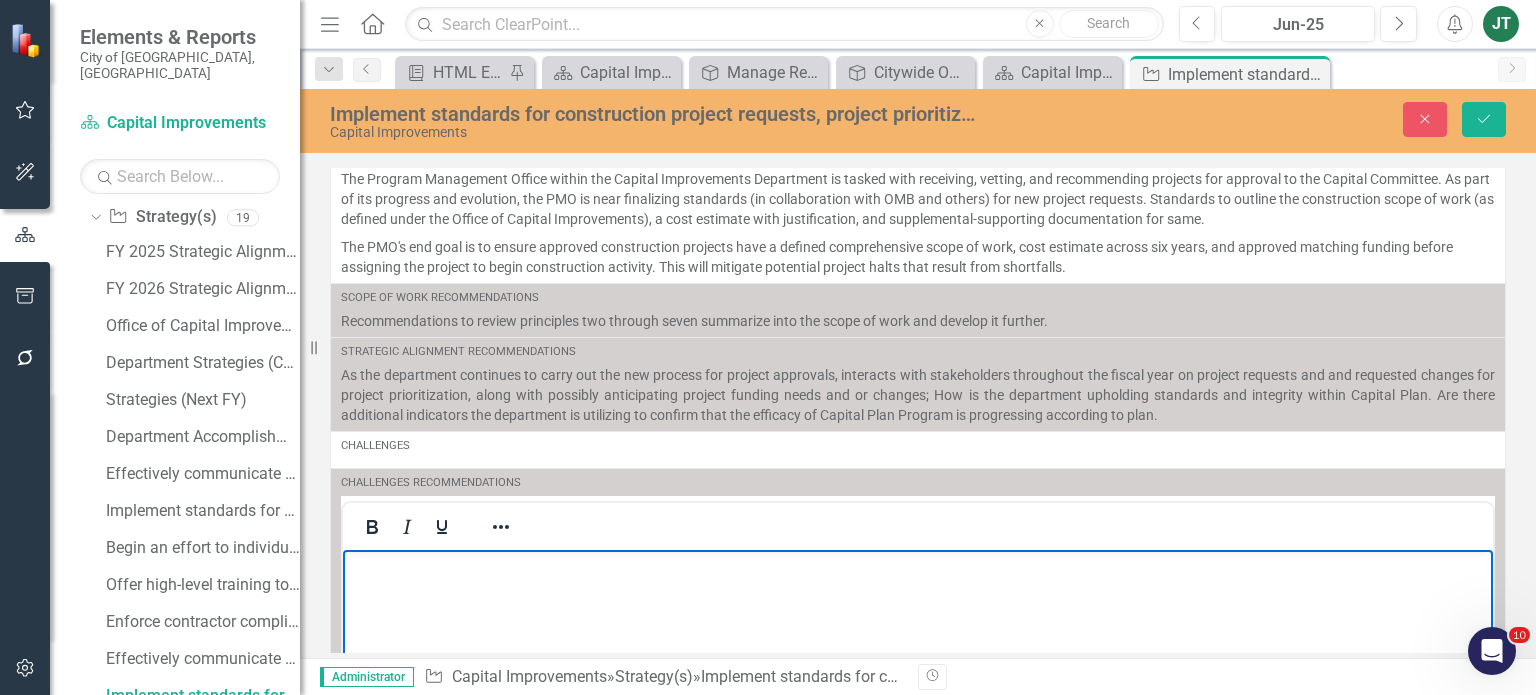 scroll, scrollTop: 0, scrollLeft: 0, axis: both 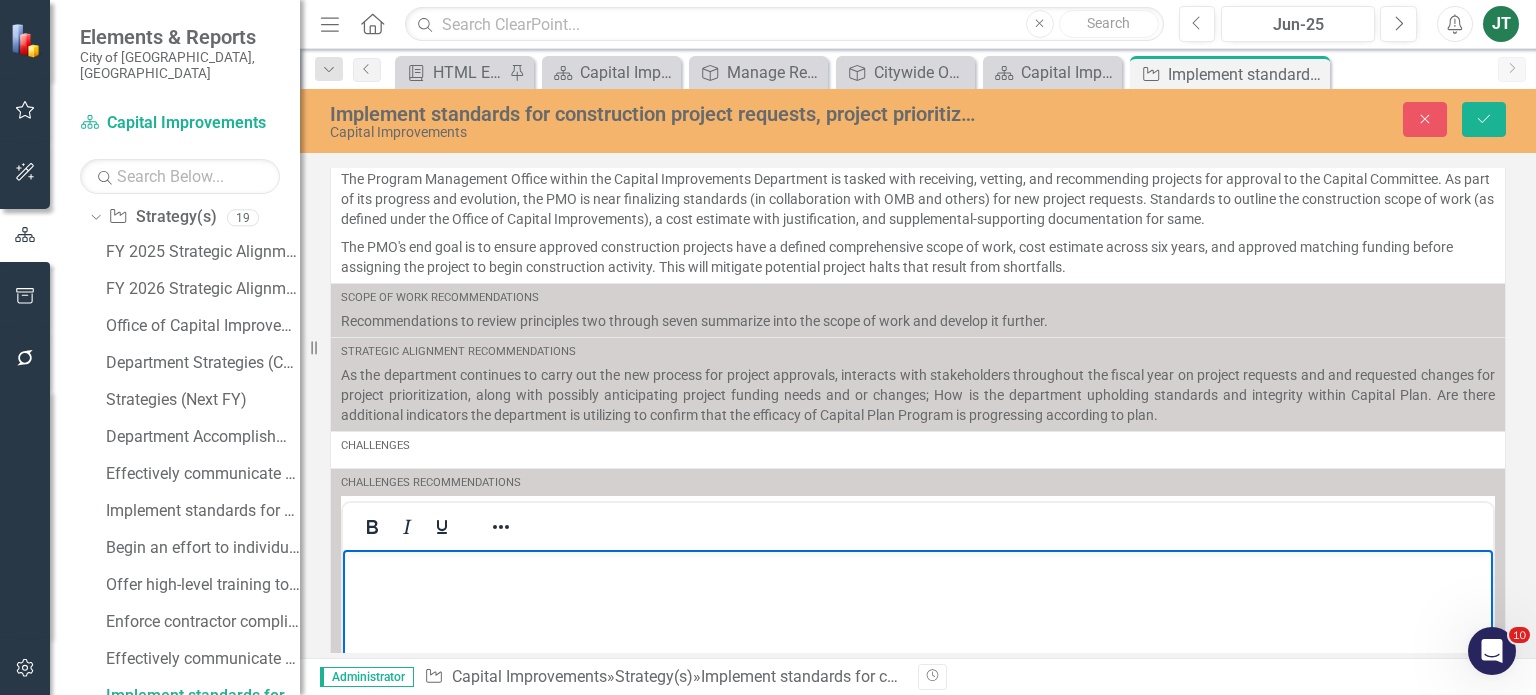 type 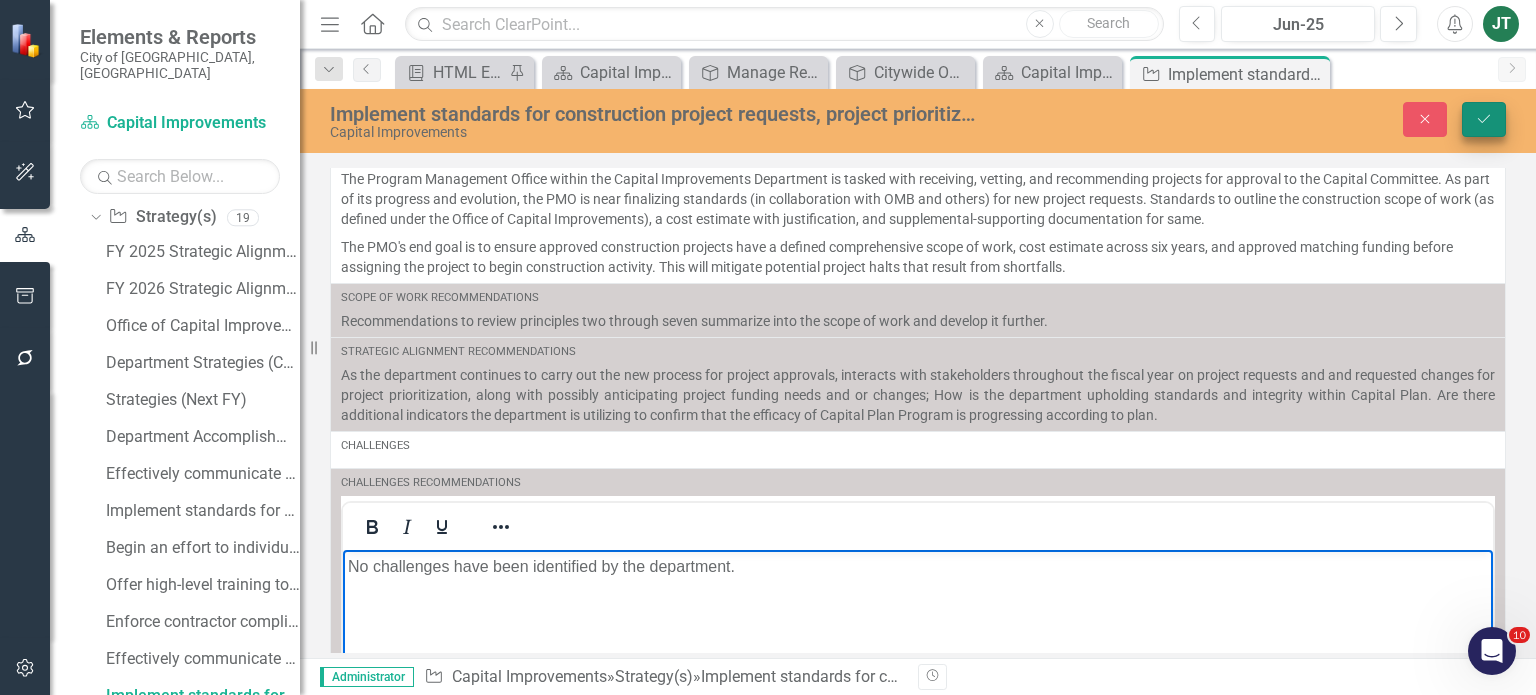 click on "Save" at bounding box center [1484, 119] 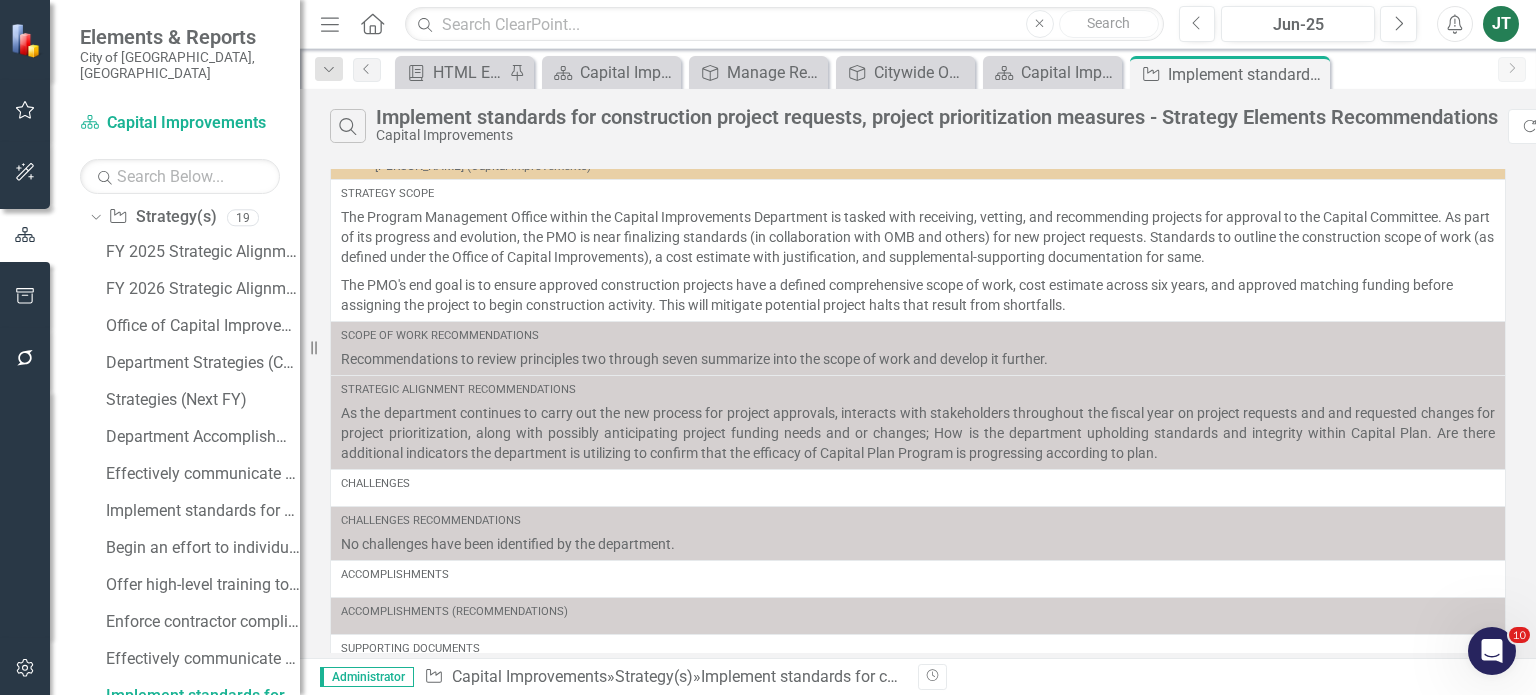 scroll, scrollTop: 0, scrollLeft: 0, axis: both 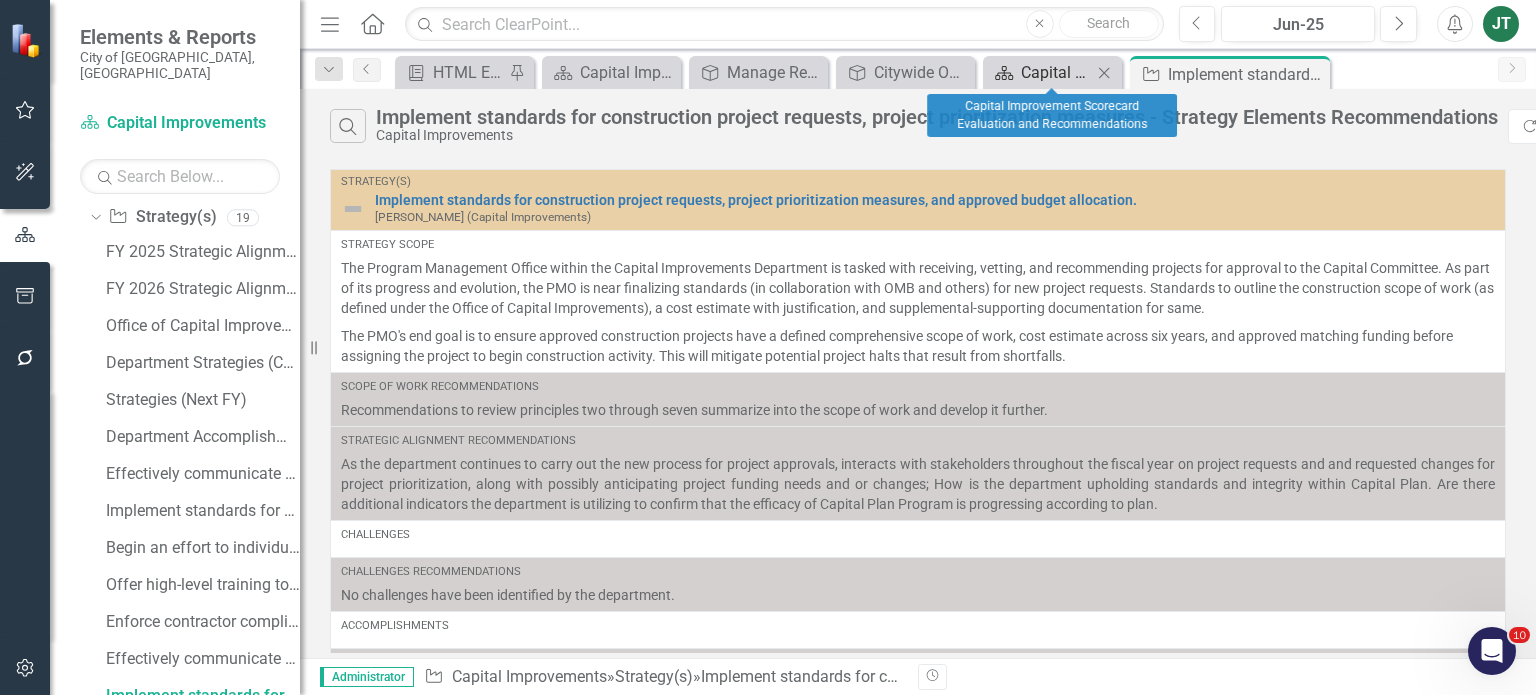 click on "Capital Improvement Scorecard Evaluation and Recommendations" at bounding box center [1056, 72] 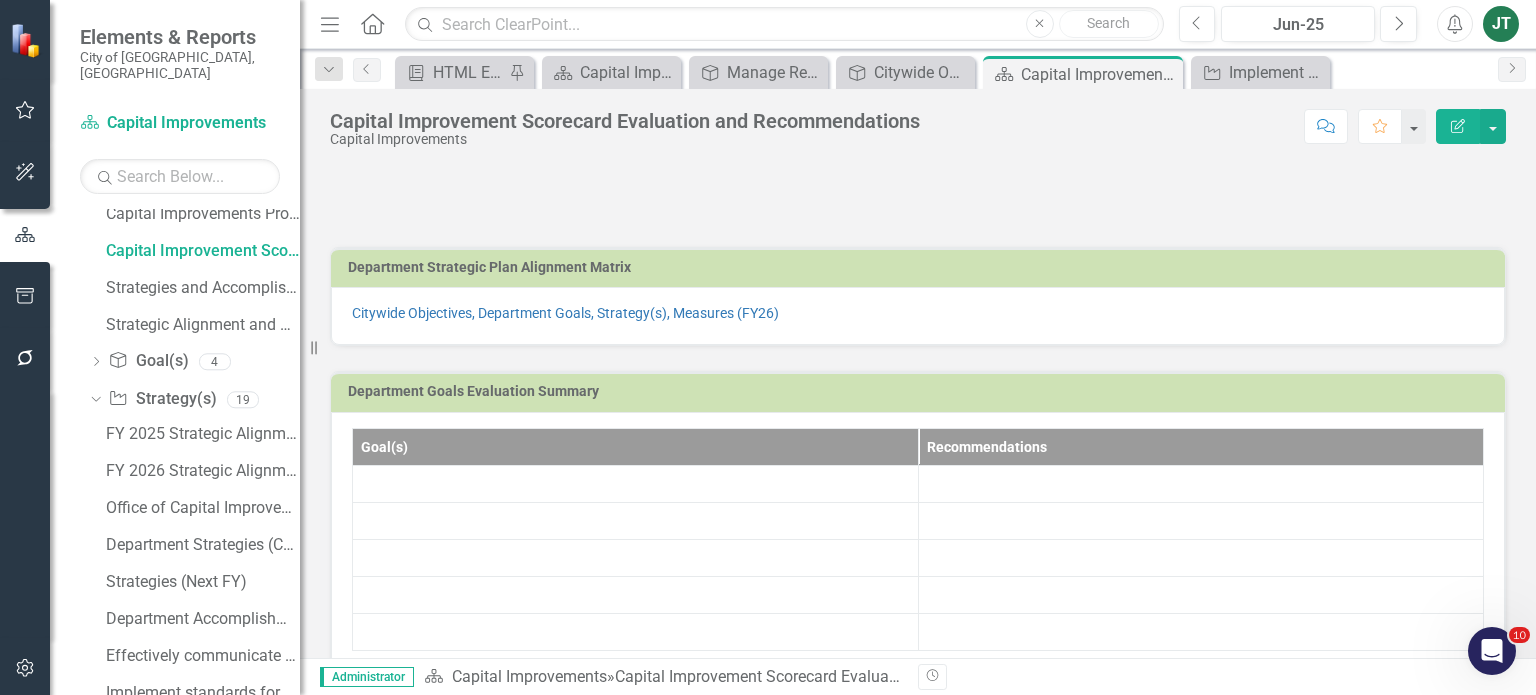 scroll, scrollTop: 452, scrollLeft: 0, axis: vertical 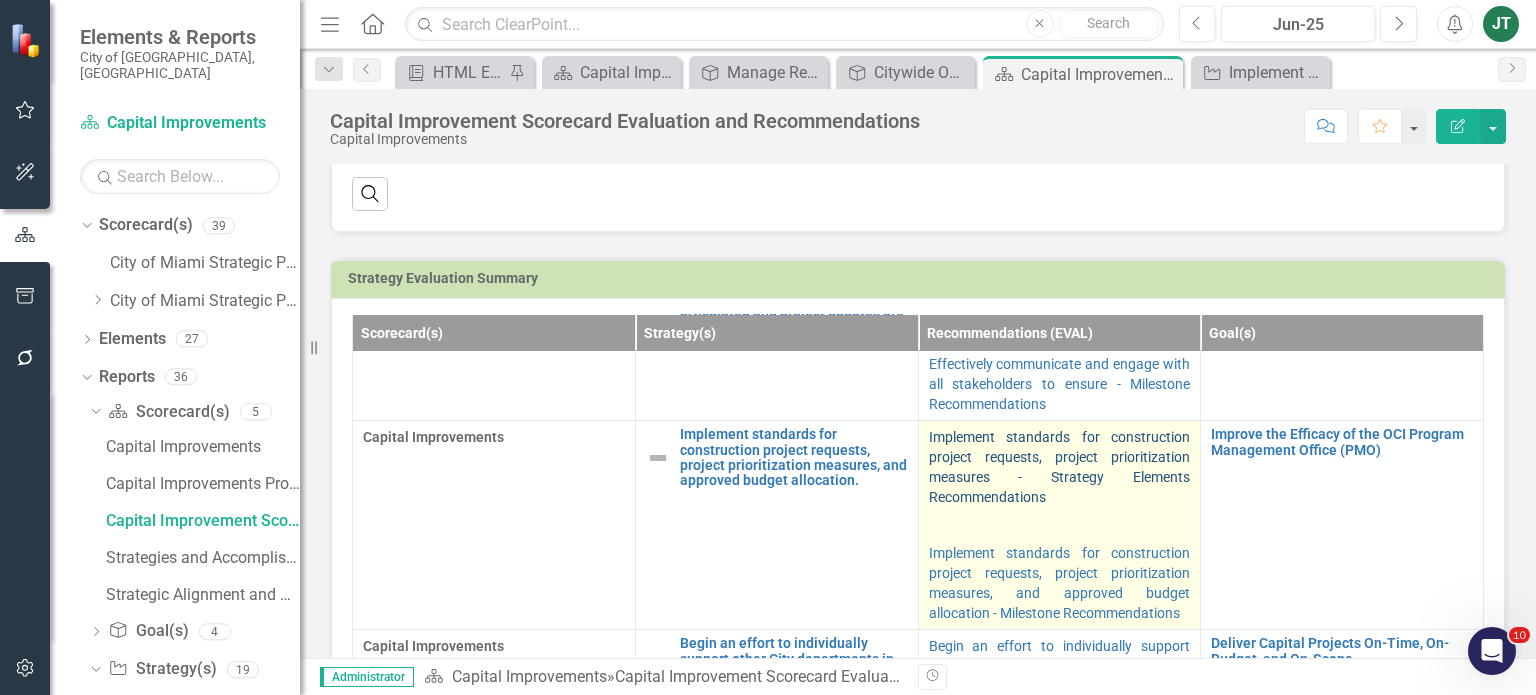 click on "Implement standards for construction project requests, project prioritization measures - Strategy Elements Recommendations" at bounding box center [1060, 467] 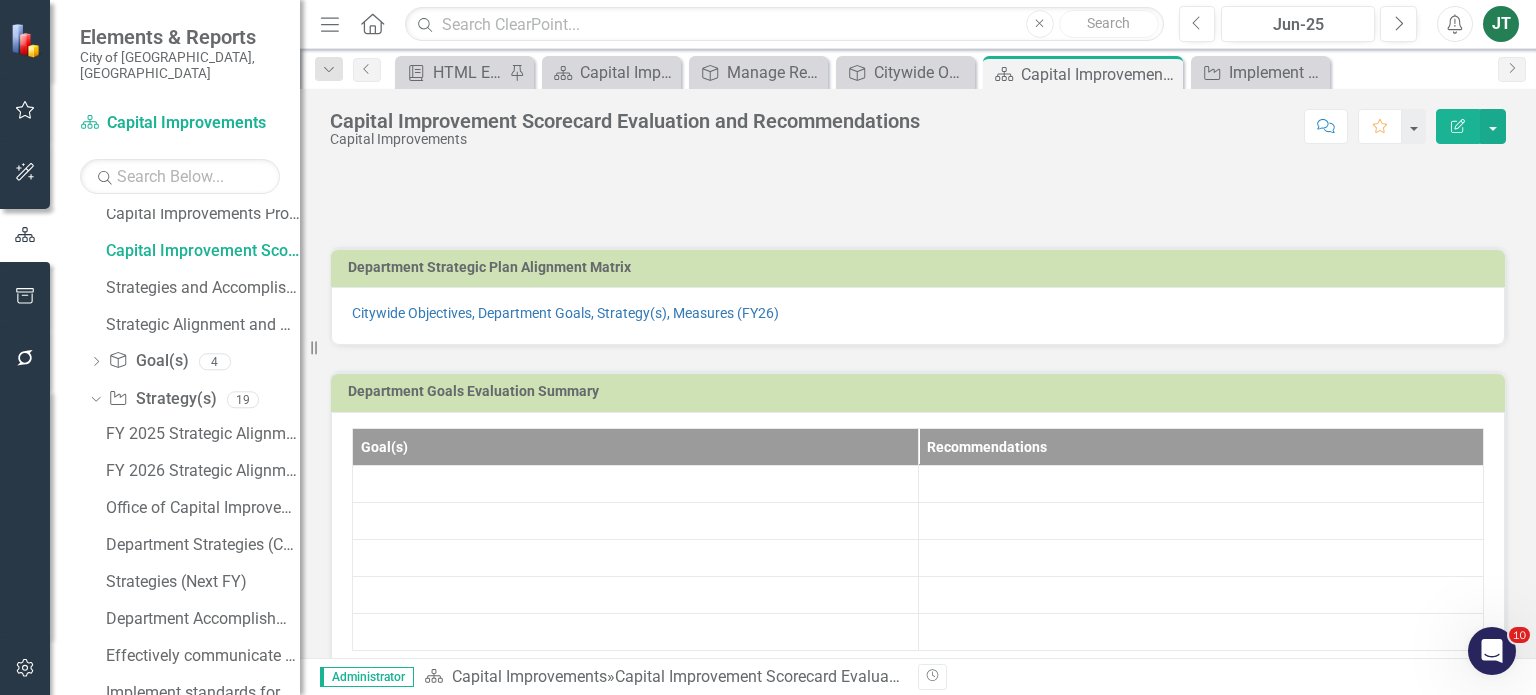 scroll, scrollTop: 452, scrollLeft: 0, axis: vertical 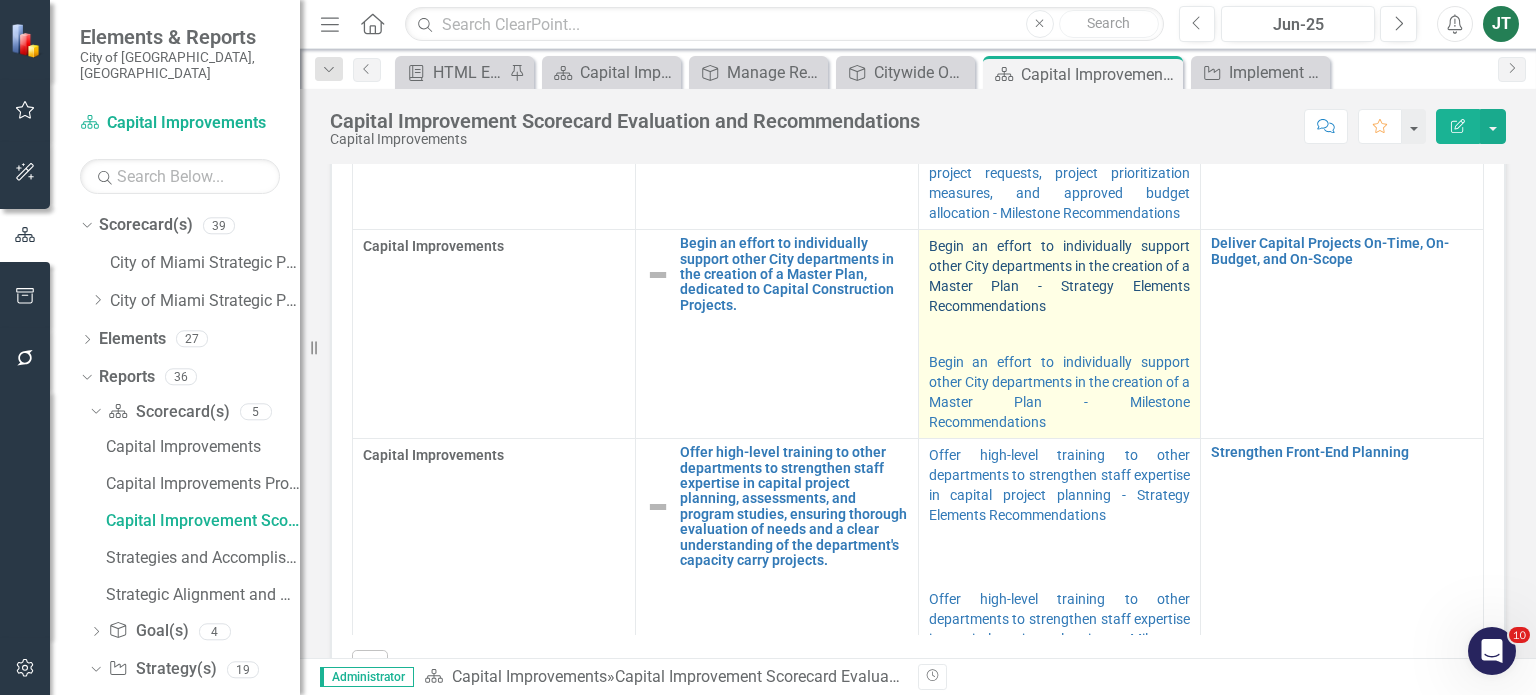 click on "Begin an effort to individually support other City departments in the creation of a Master Plan - Strategy Elements Recommendations" at bounding box center [1060, 276] 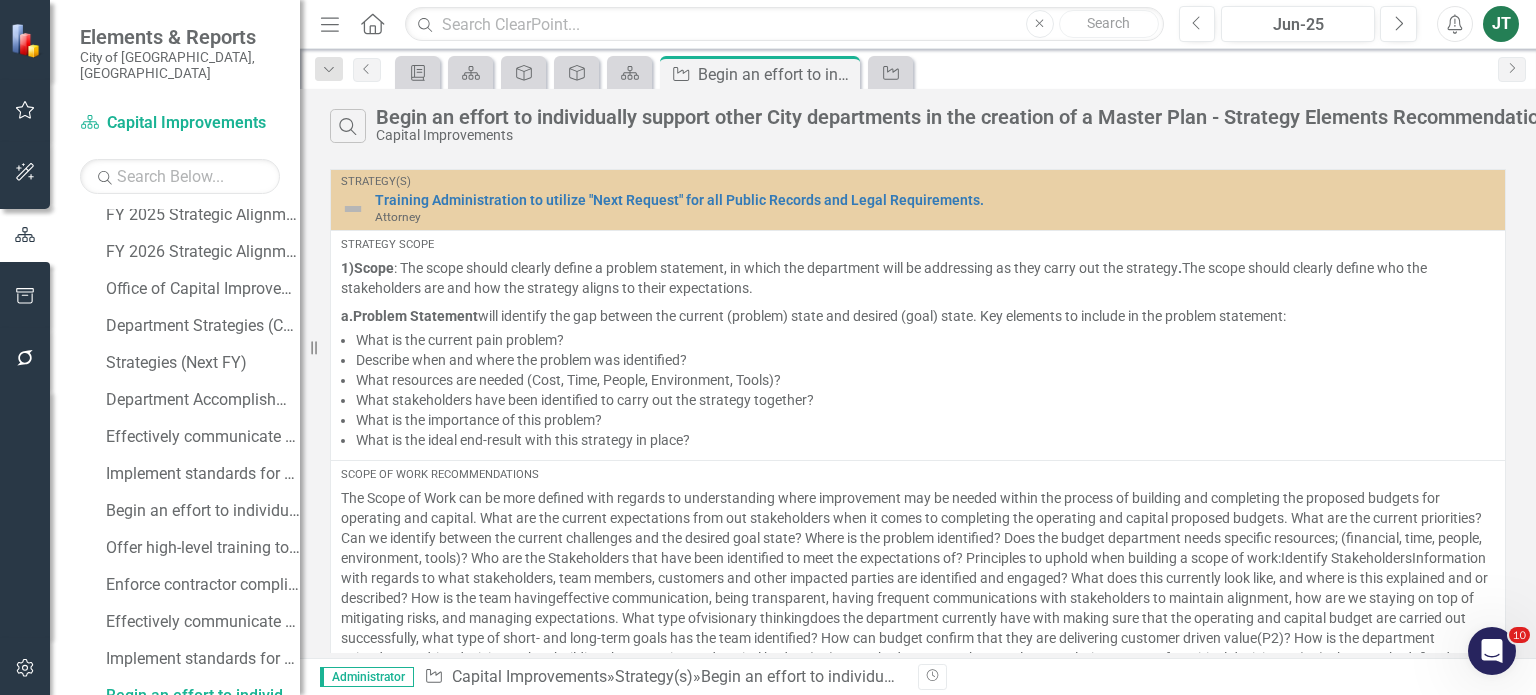 click on "Resize" at bounding box center [308, 347] 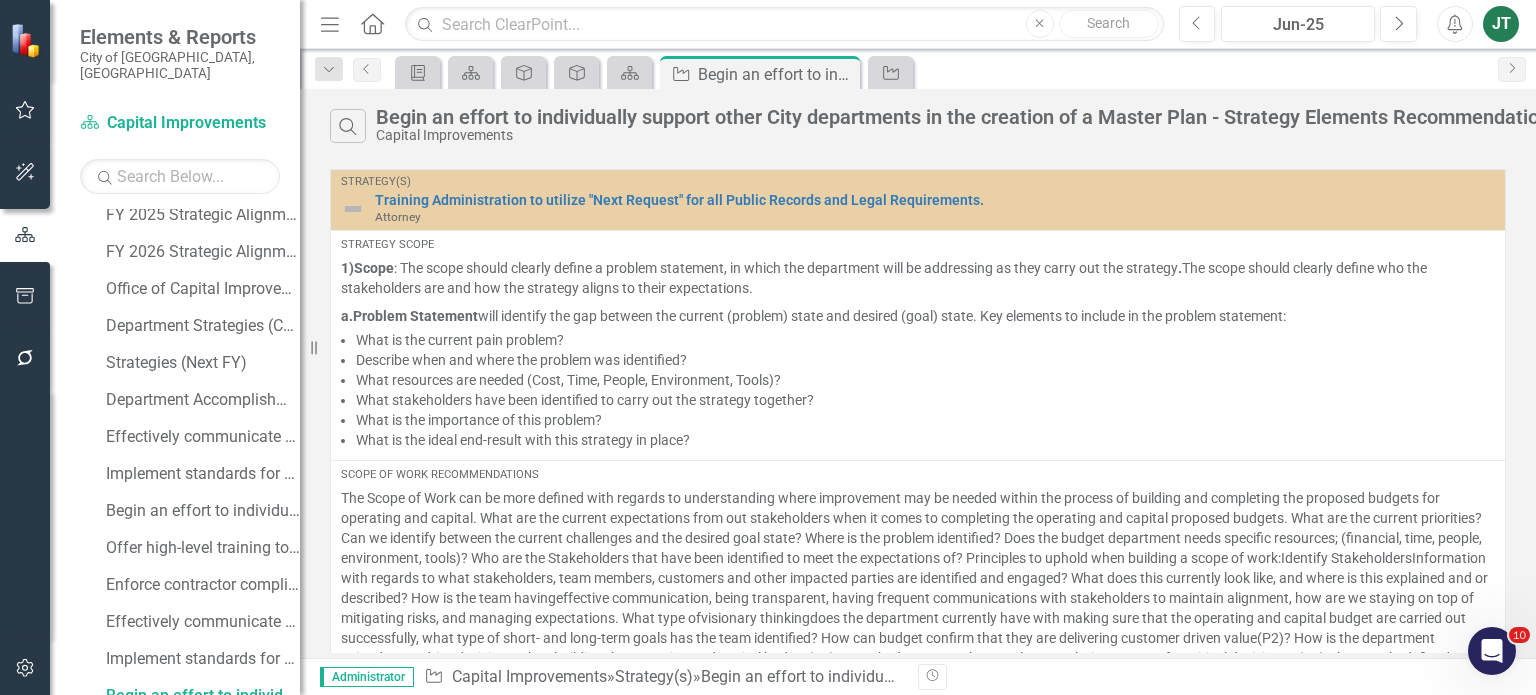 click on "Menu" 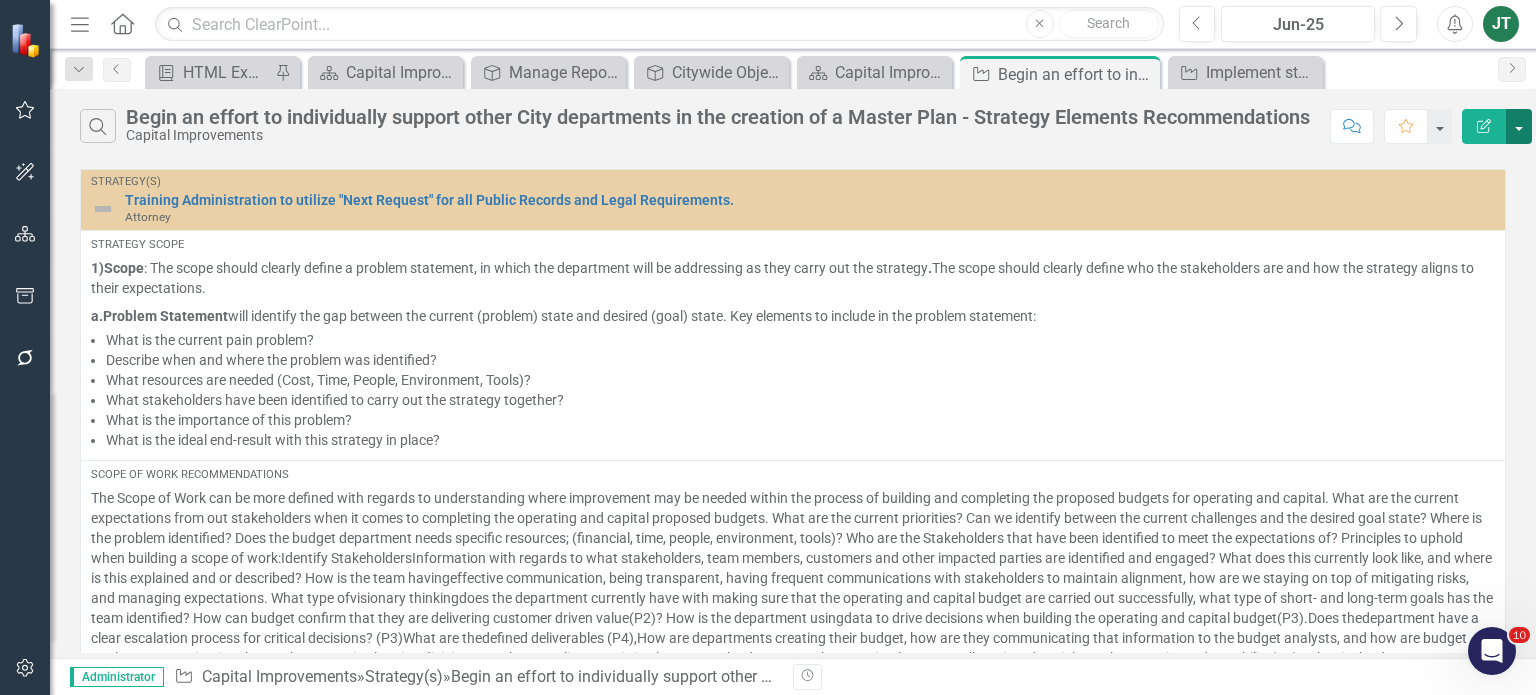 click at bounding box center (1519, 126) 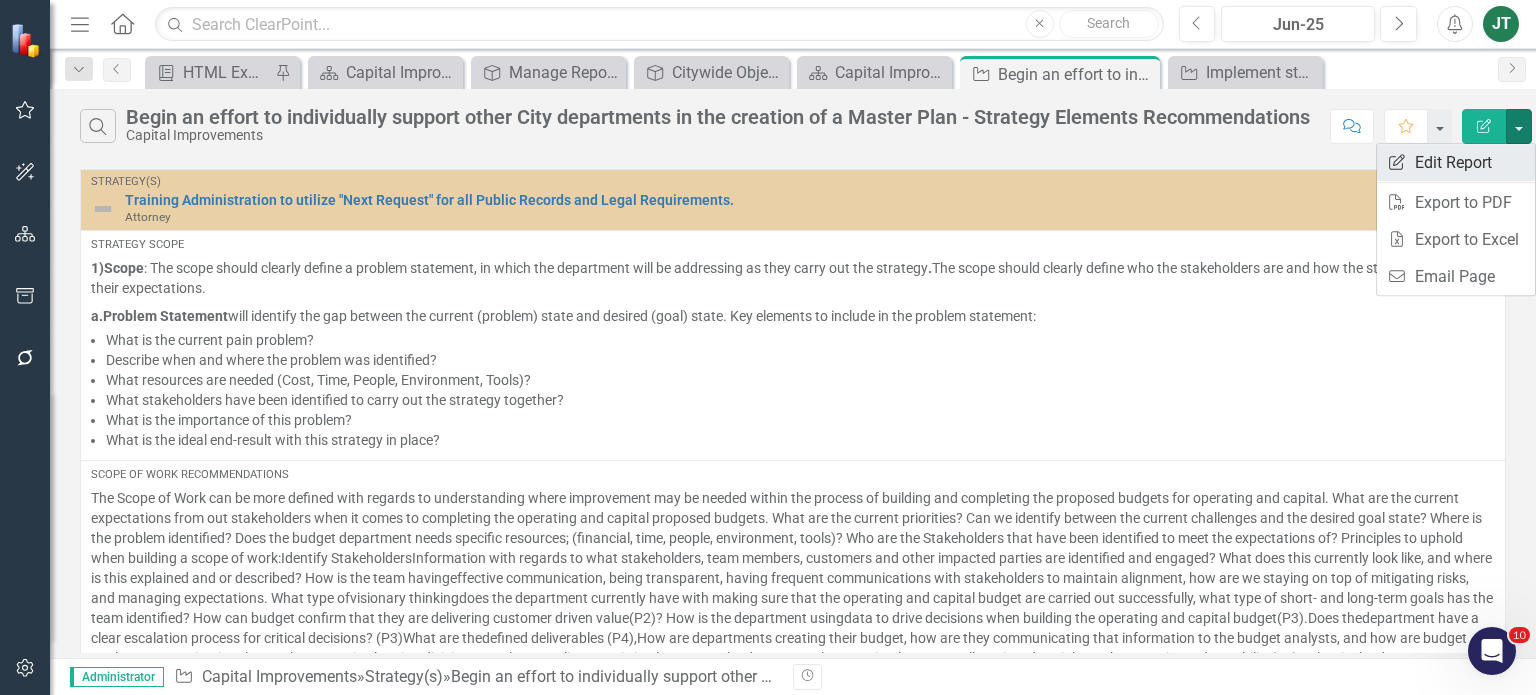 click on "Edit Report Edit Report" at bounding box center [1456, 162] 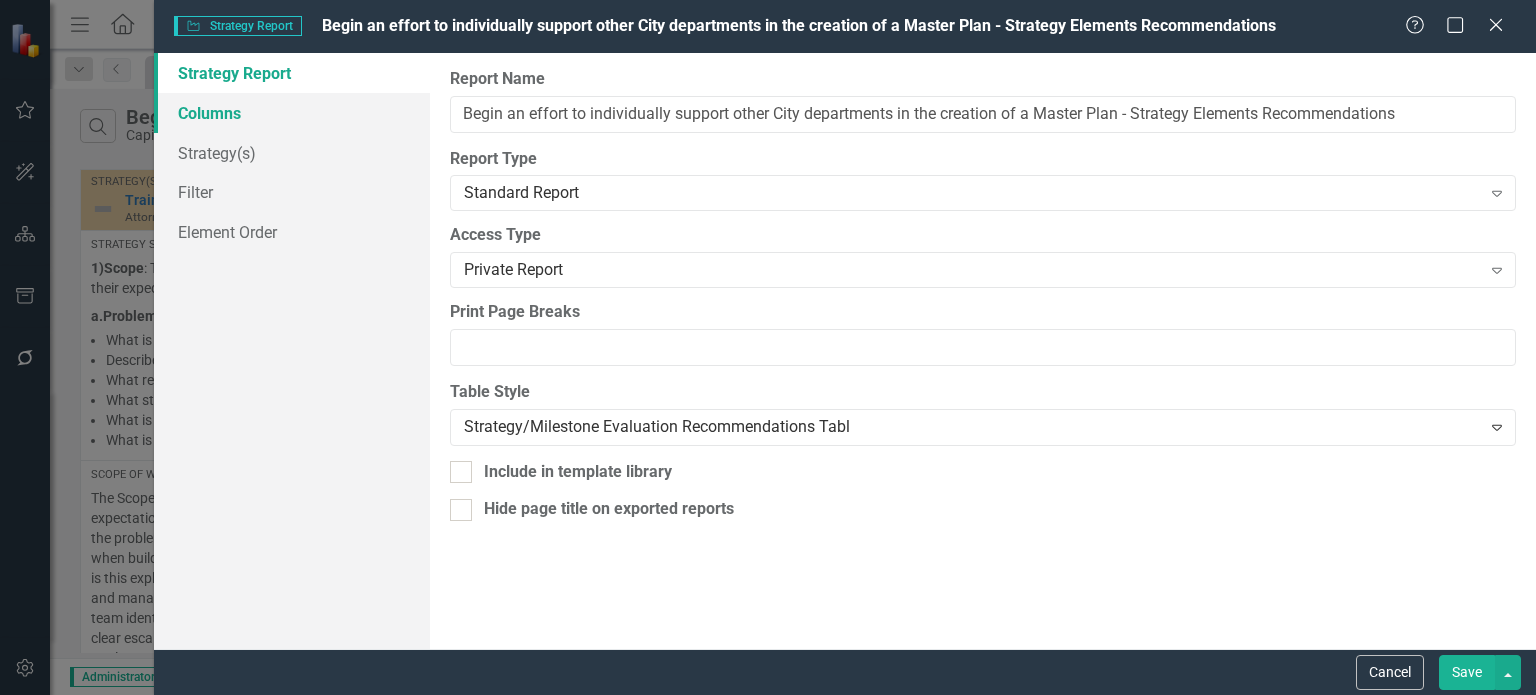 click on "Columns" at bounding box center [292, 113] 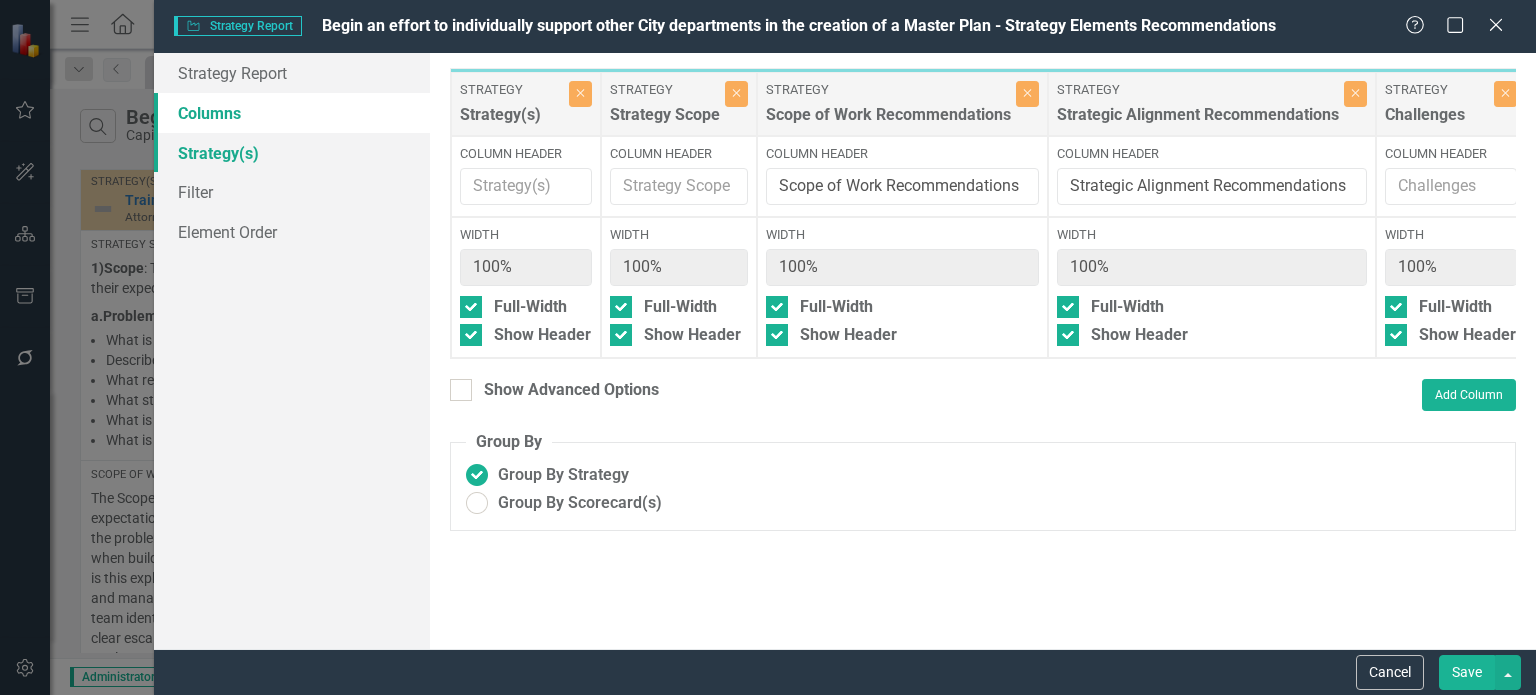 click on "Strategy(s)" at bounding box center [292, 153] 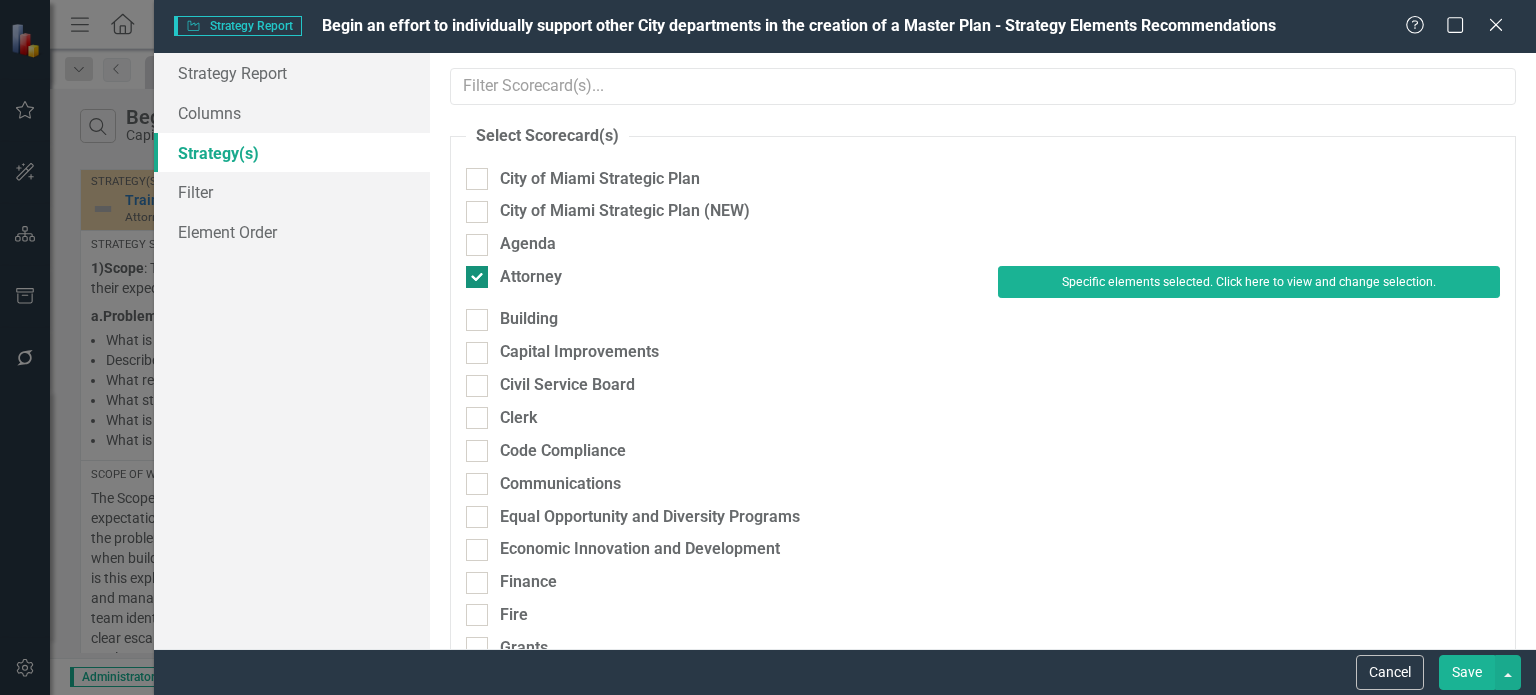 click on "Attorney" at bounding box center (531, 277) 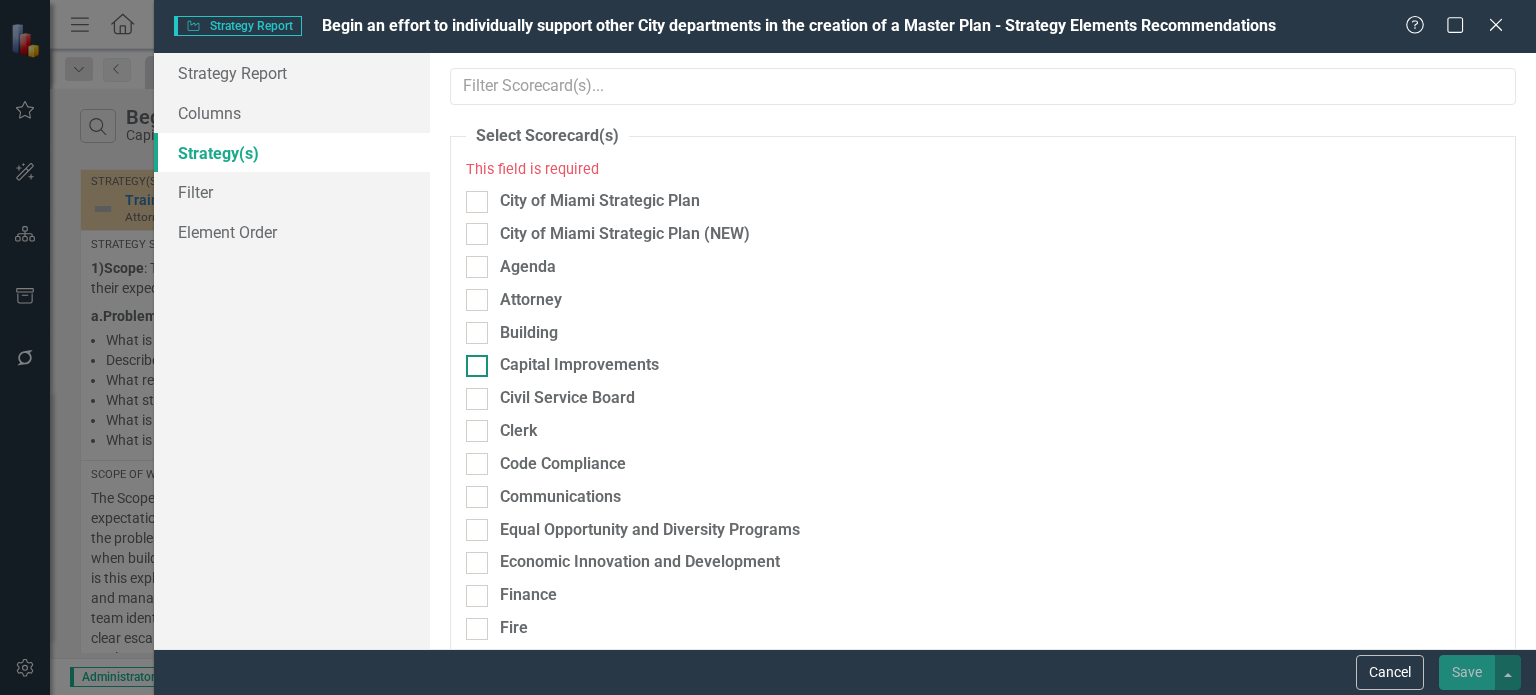 click on "Capital Improvements" at bounding box center [579, 365] 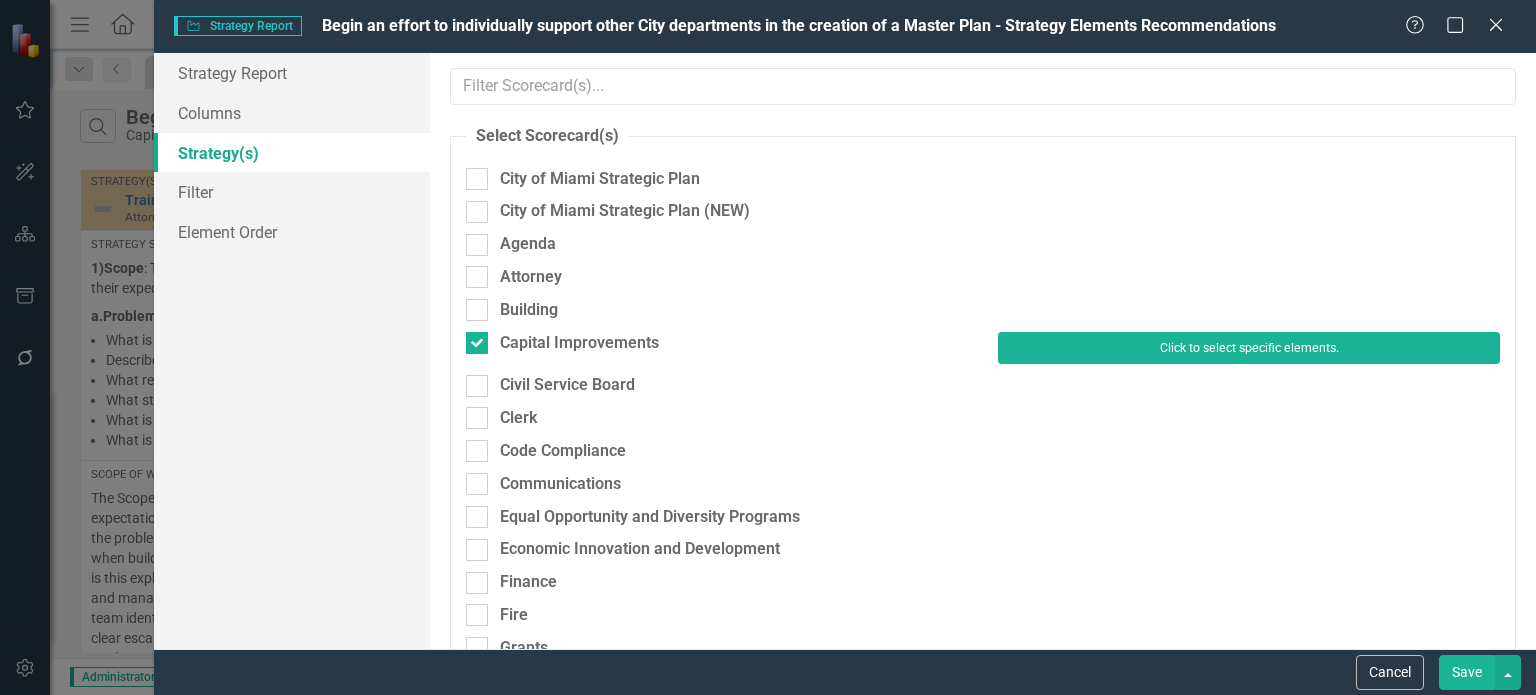 click on "Click to select specific elements." at bounding box center [1249, 348] 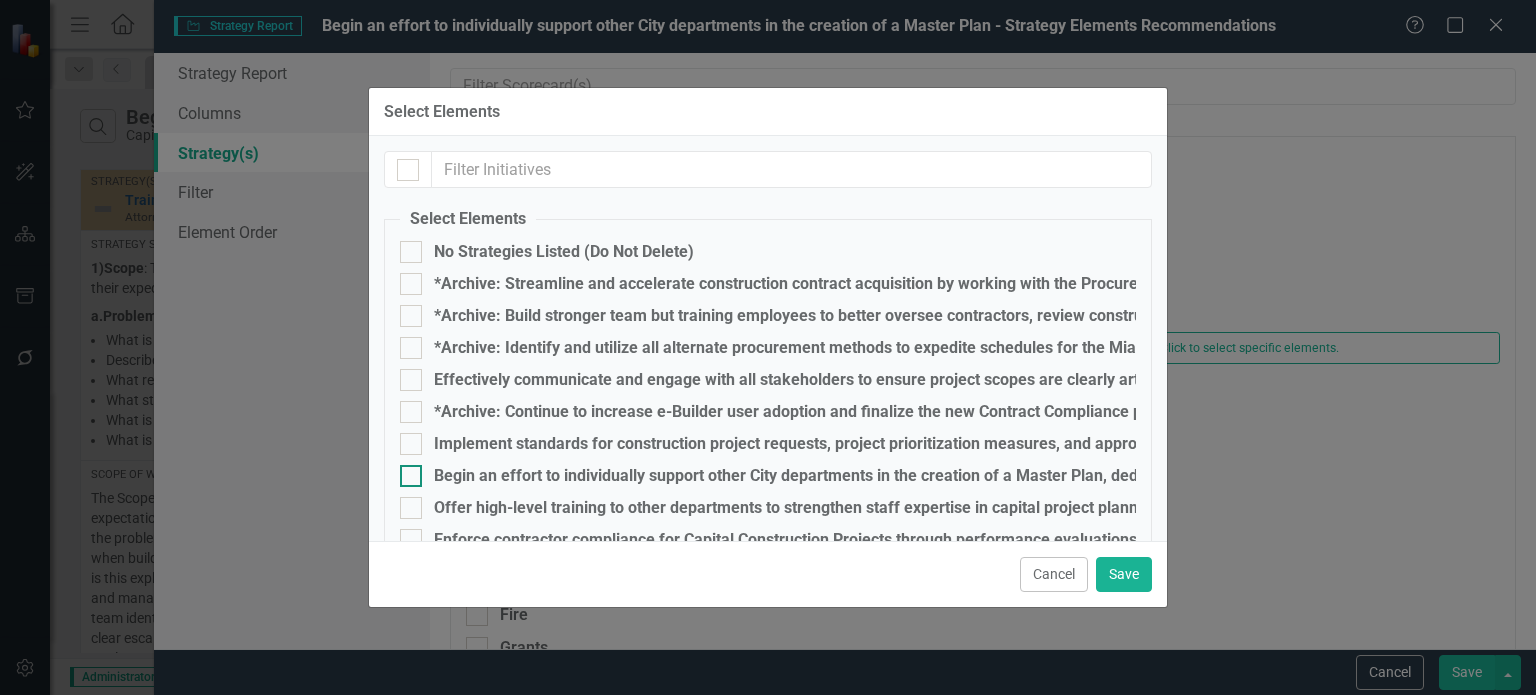 drag, startPoint x: 409, startPoint y: 381, endPoint x: 412, endPoint y: 479, distance: 98.045906 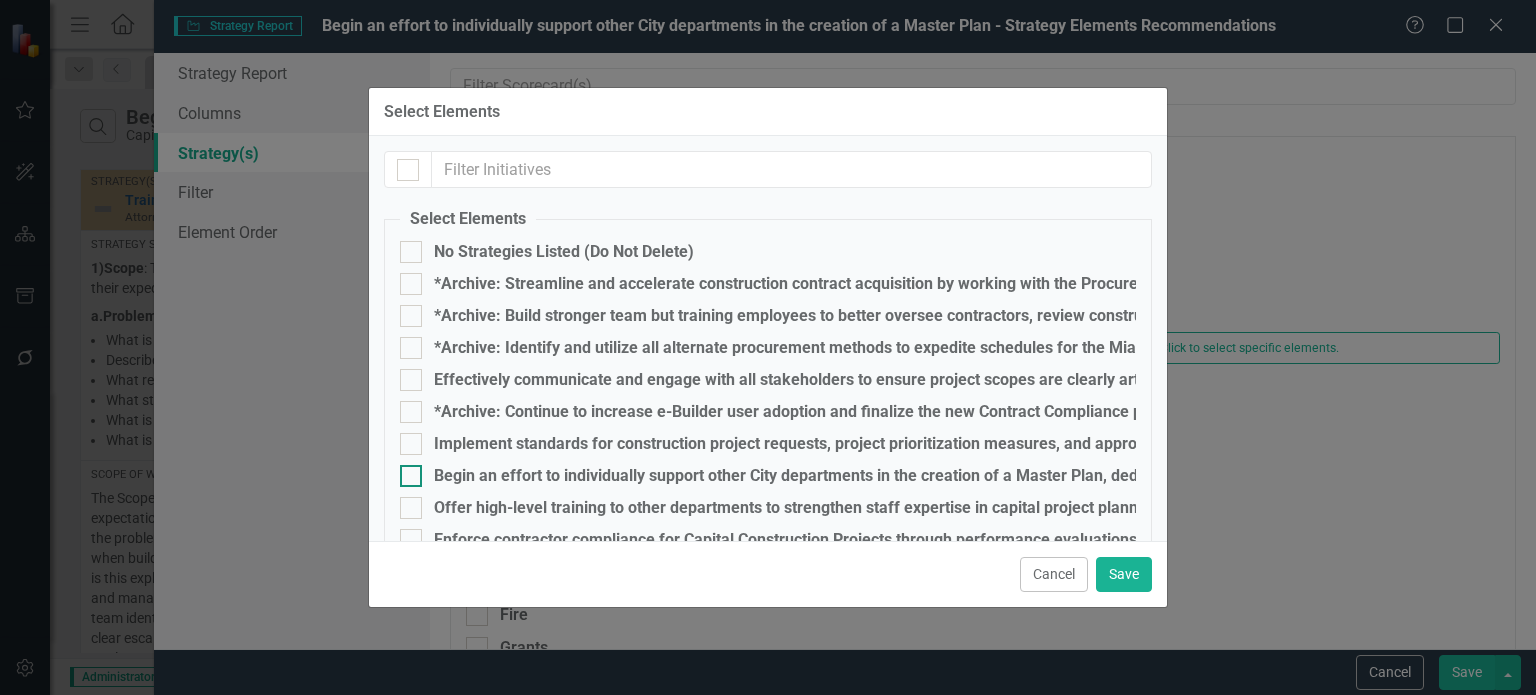 click on "Select Elements No Strategies Listed (Do Not Delete) *Archive: Streamline and accelerate construction contract acquisition by working with the Procurement Department. *Archive: Build stronger team but training employees to better oversee contractors, review construction contract language, enforce contractor quality assurance, and quality control programs. *Archive: Identify and utilize all alternate procurement methods to expedite schedules for the Miami Forever Bond and grant funded projects. Effectively communicate and engage with all stakeholders to ensure project scopes are clearly articulated and project updates are shared. *Archive: Continue to increase e-Builder user adoption and finalize the new Contract Compliance processes and GIS integration with e-Builder. Implement standards for construction project requests, project prioritization measures, and approved budget allocation." at bounding box center (768, 385) 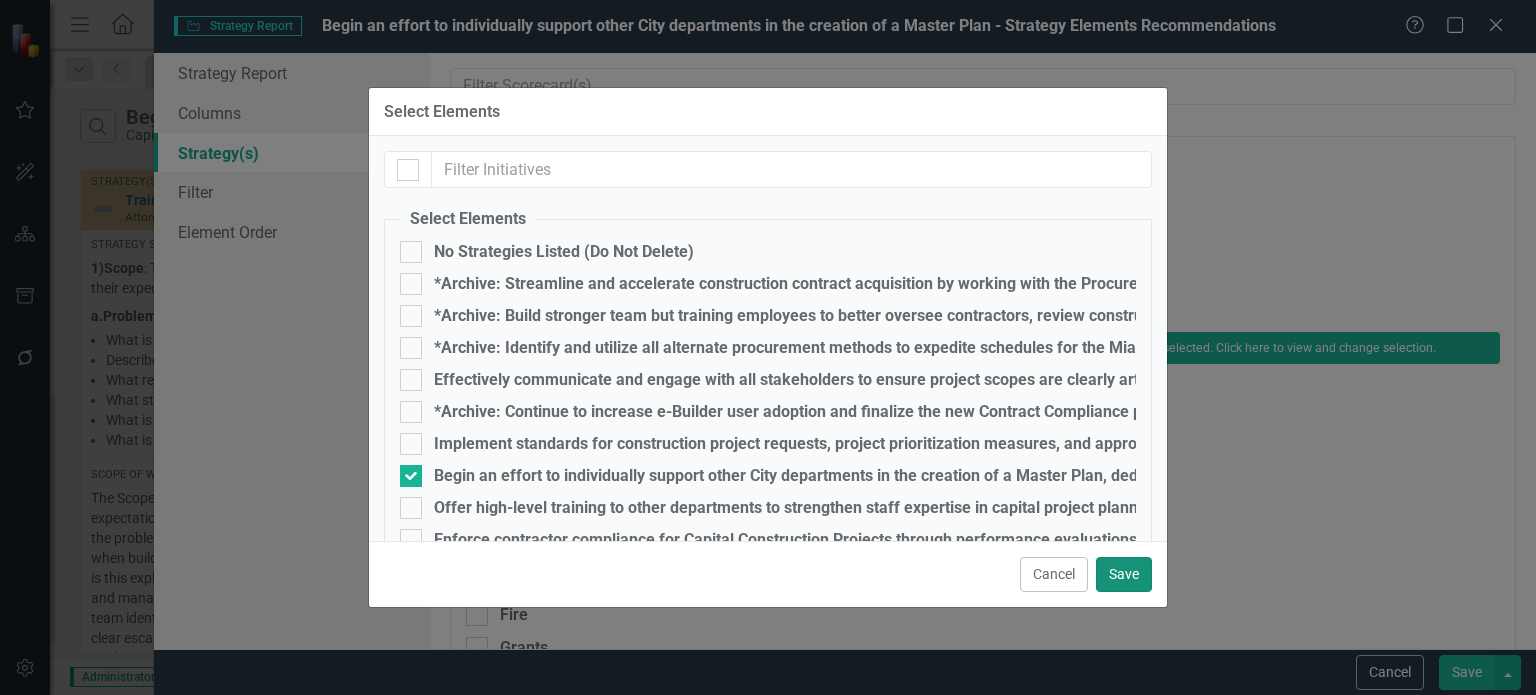 click on "Save" at bounding box center [1124, 574] 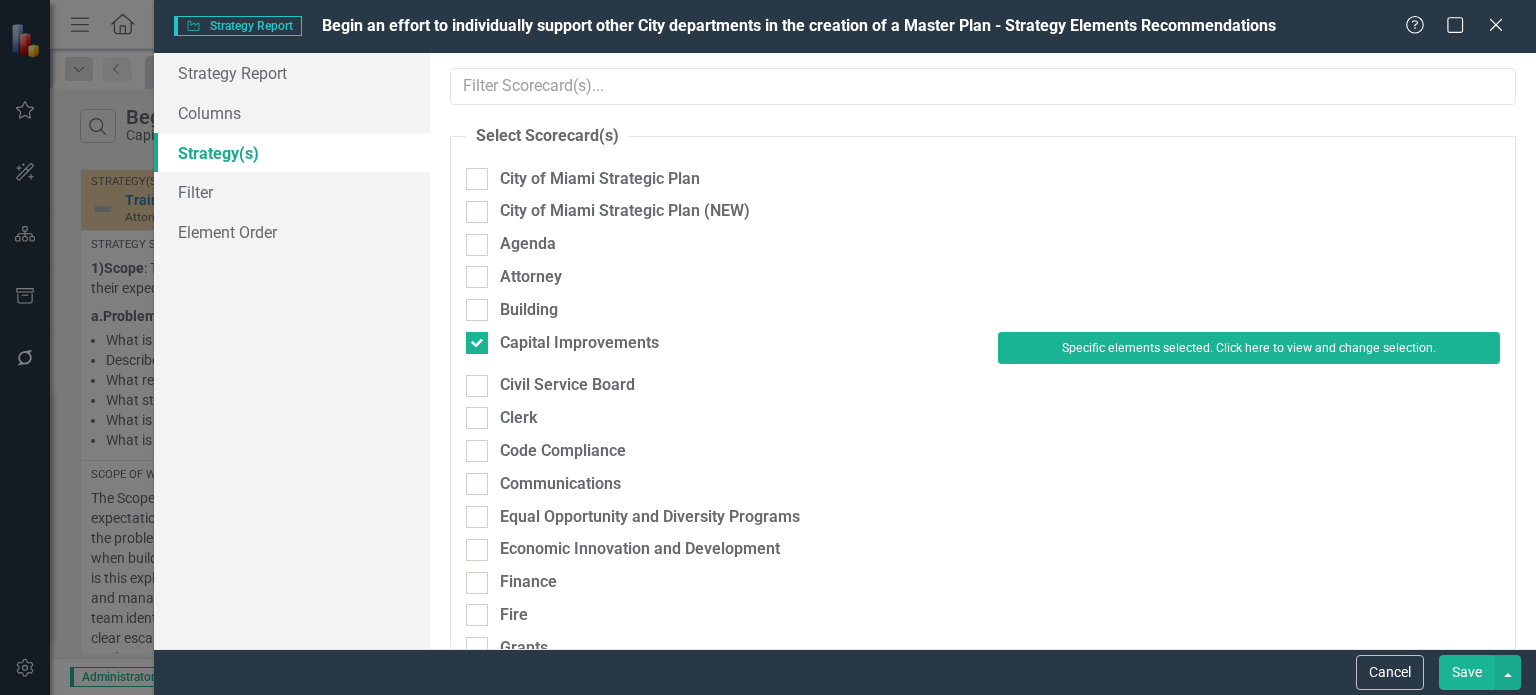 click on "Save" at bounding box center [1467, 672] 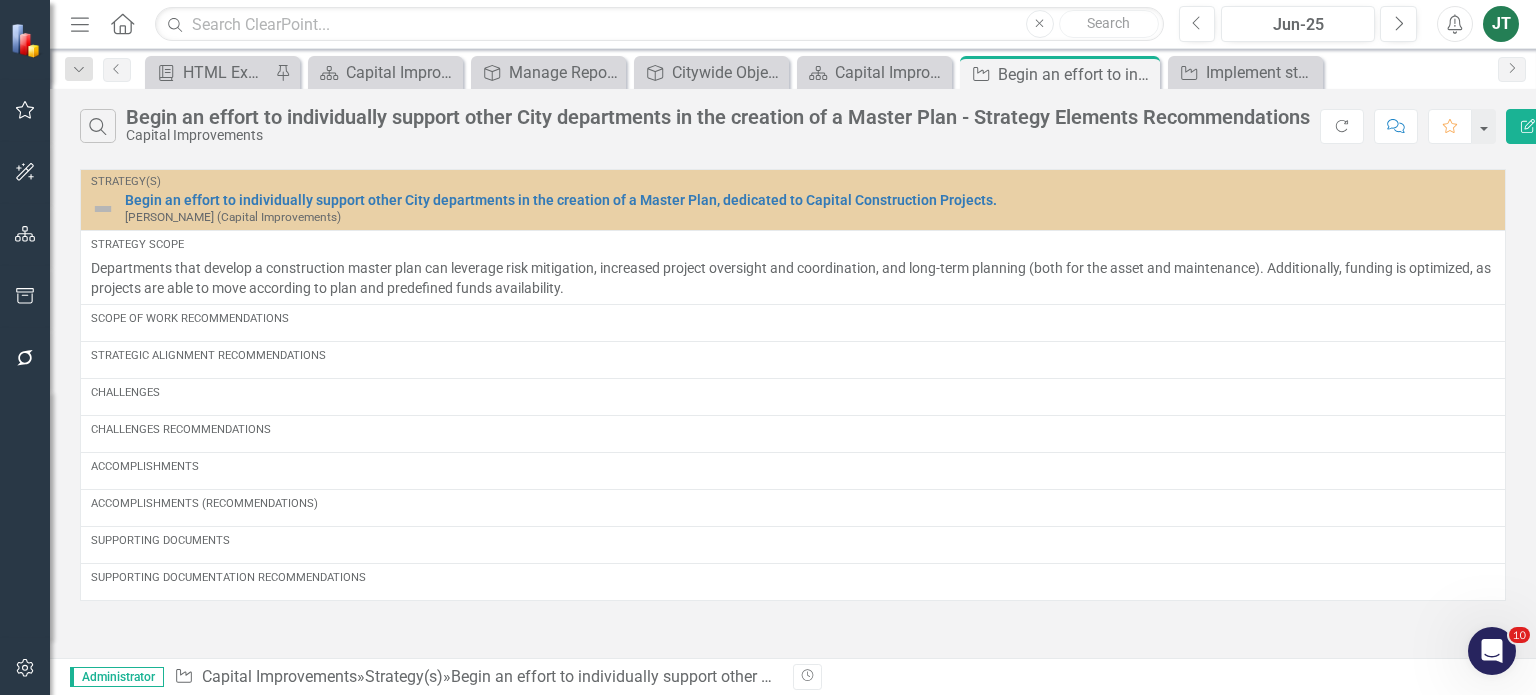 click on "Edit Report" 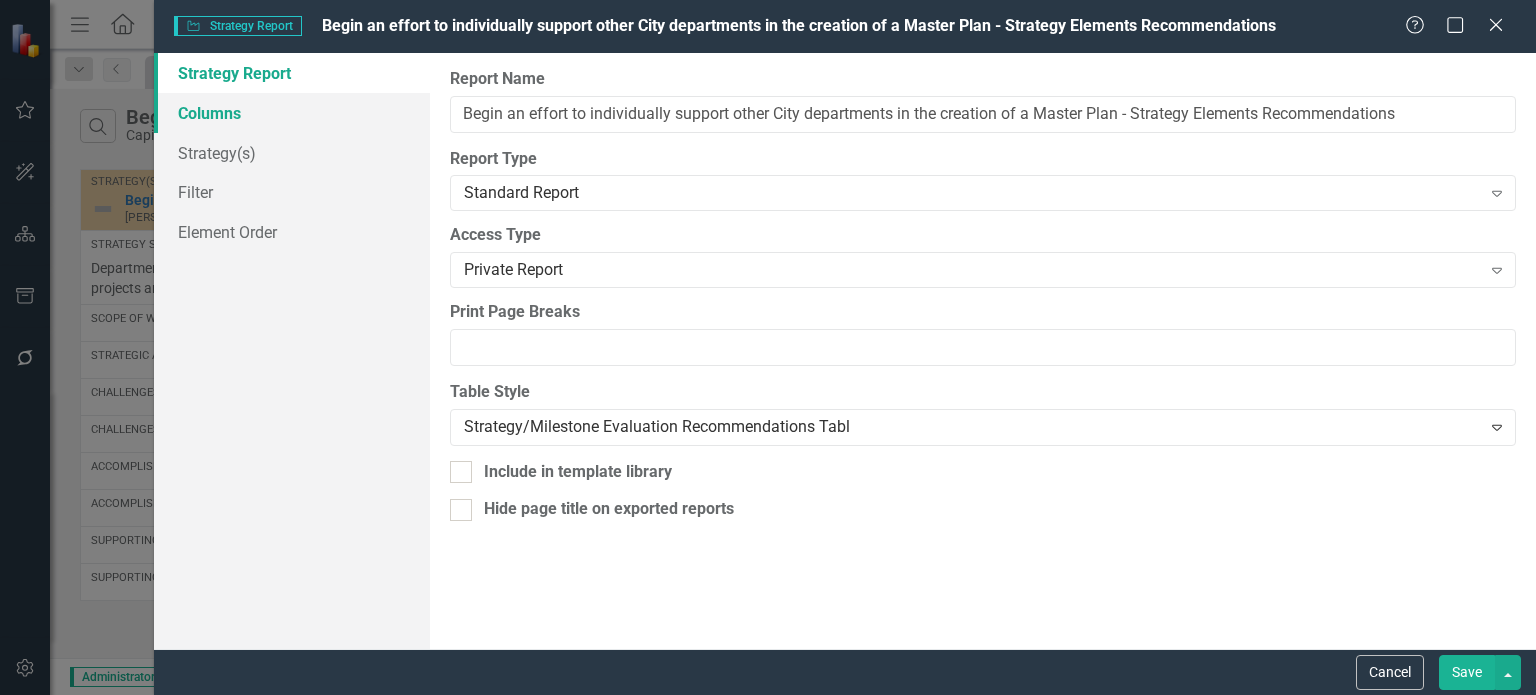 click on "Columns" at bounding box center (292, 113) 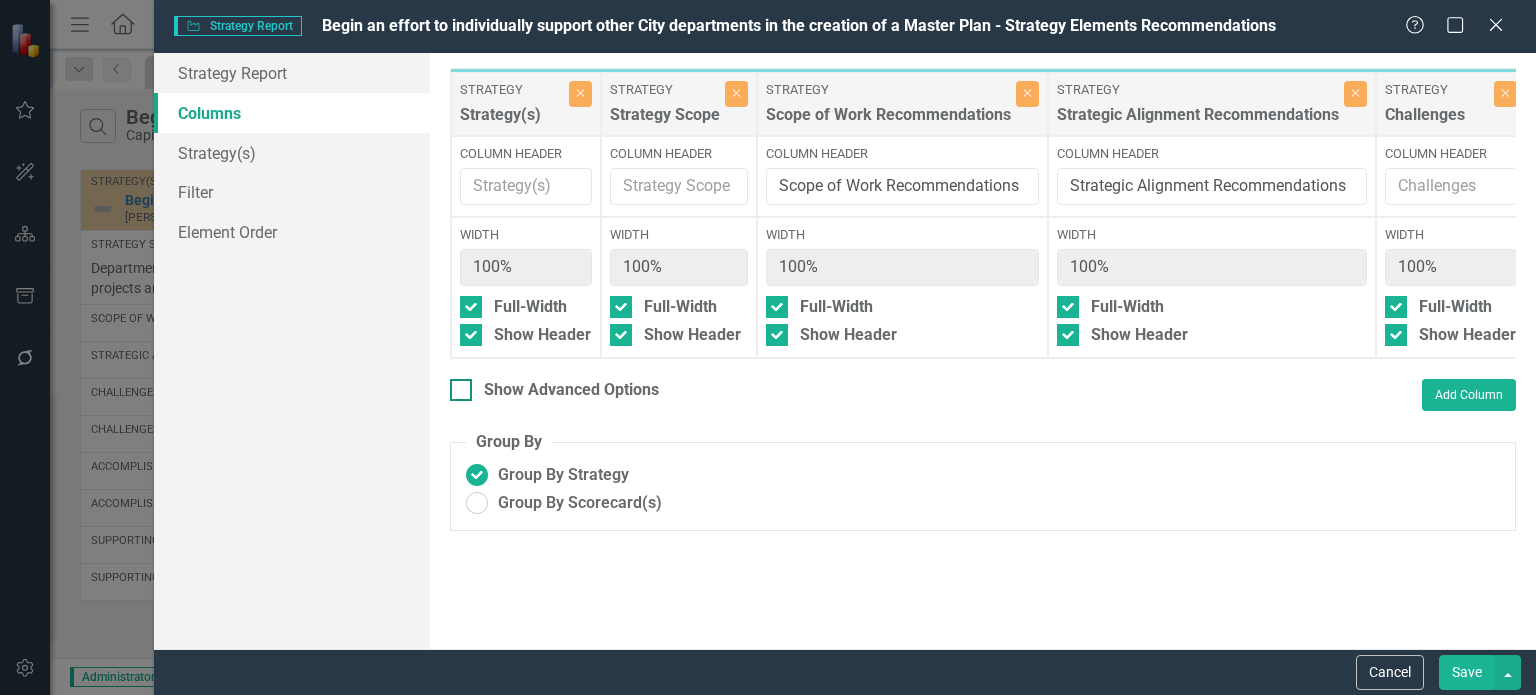 click on "Show Advanced Options" at bounding box center (571, 390) 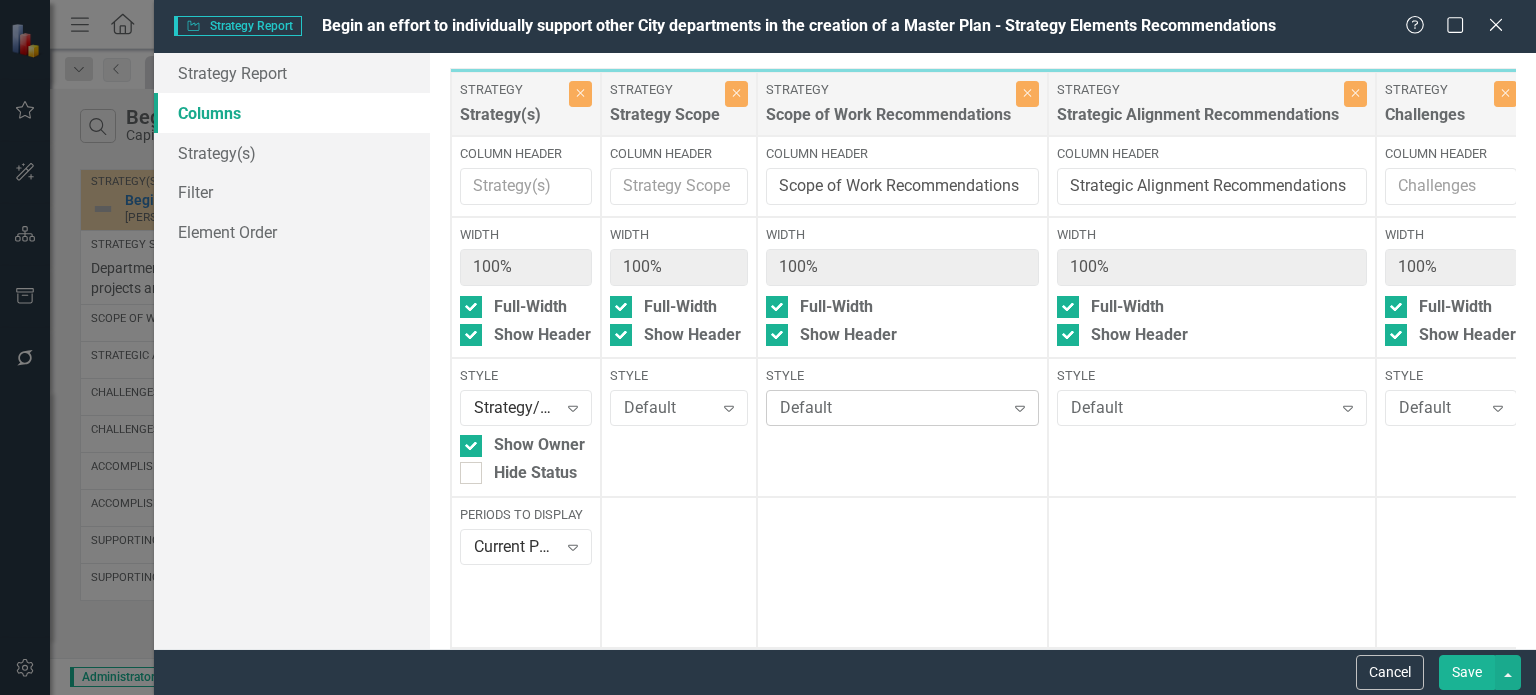 click on "Default" at bounding box center (892, 408) 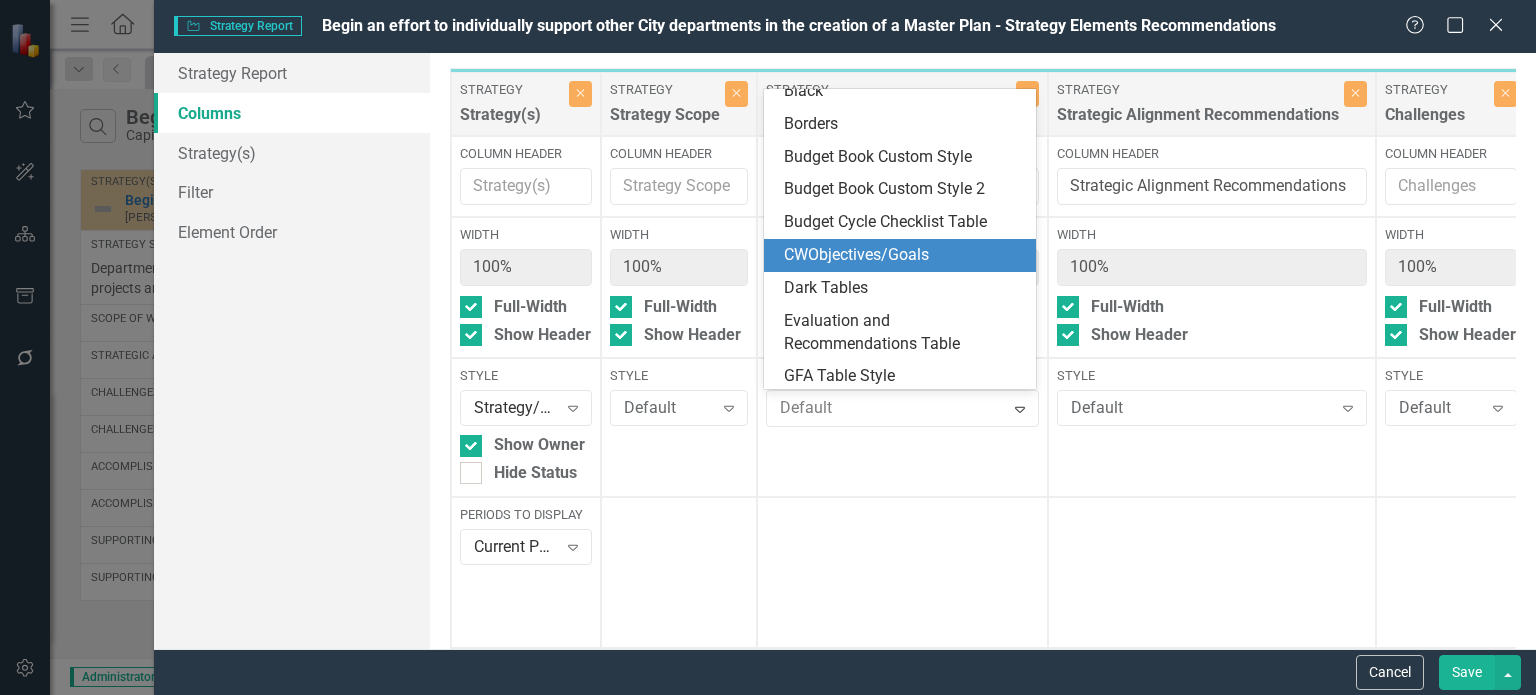 scroll, scrollTop: 200, scrollLeft: 0, axis: vertical 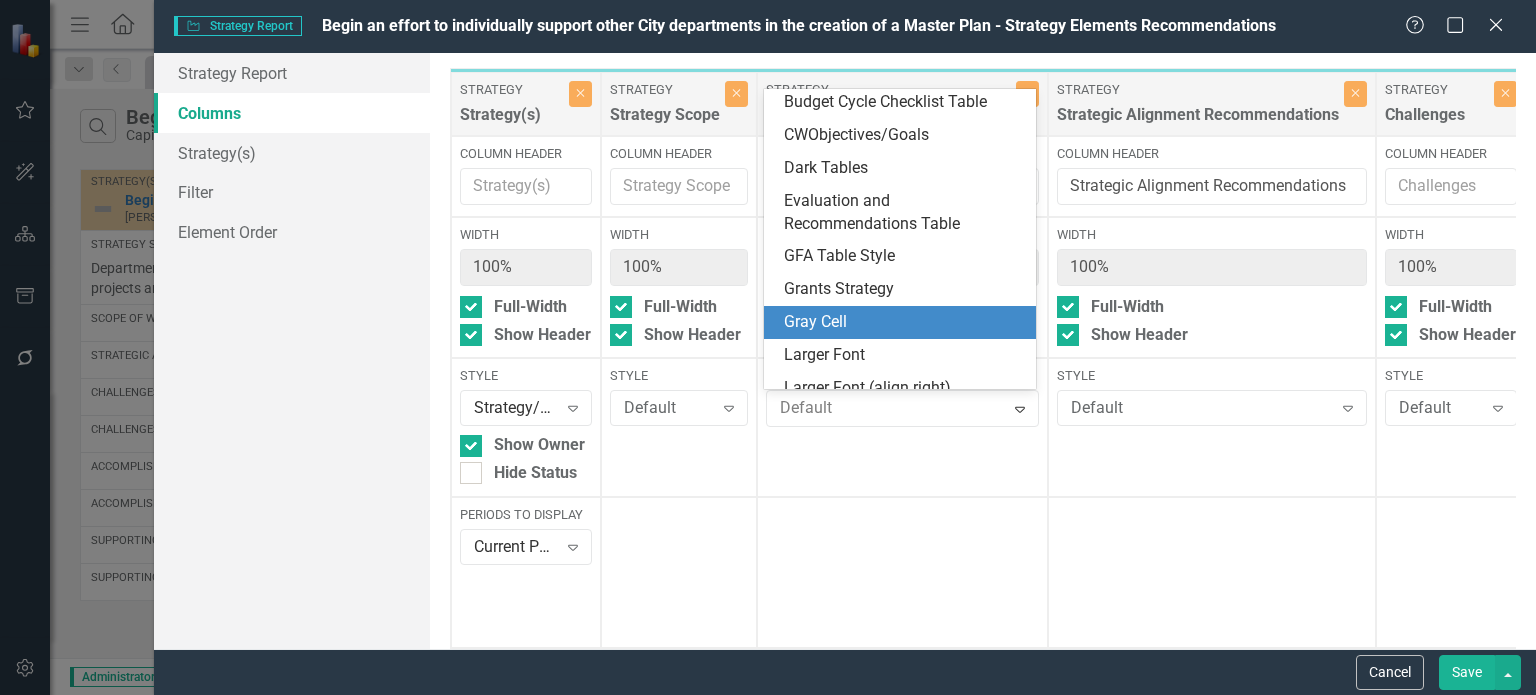 click on "Gray Cell" at bounding box center [903, 322] 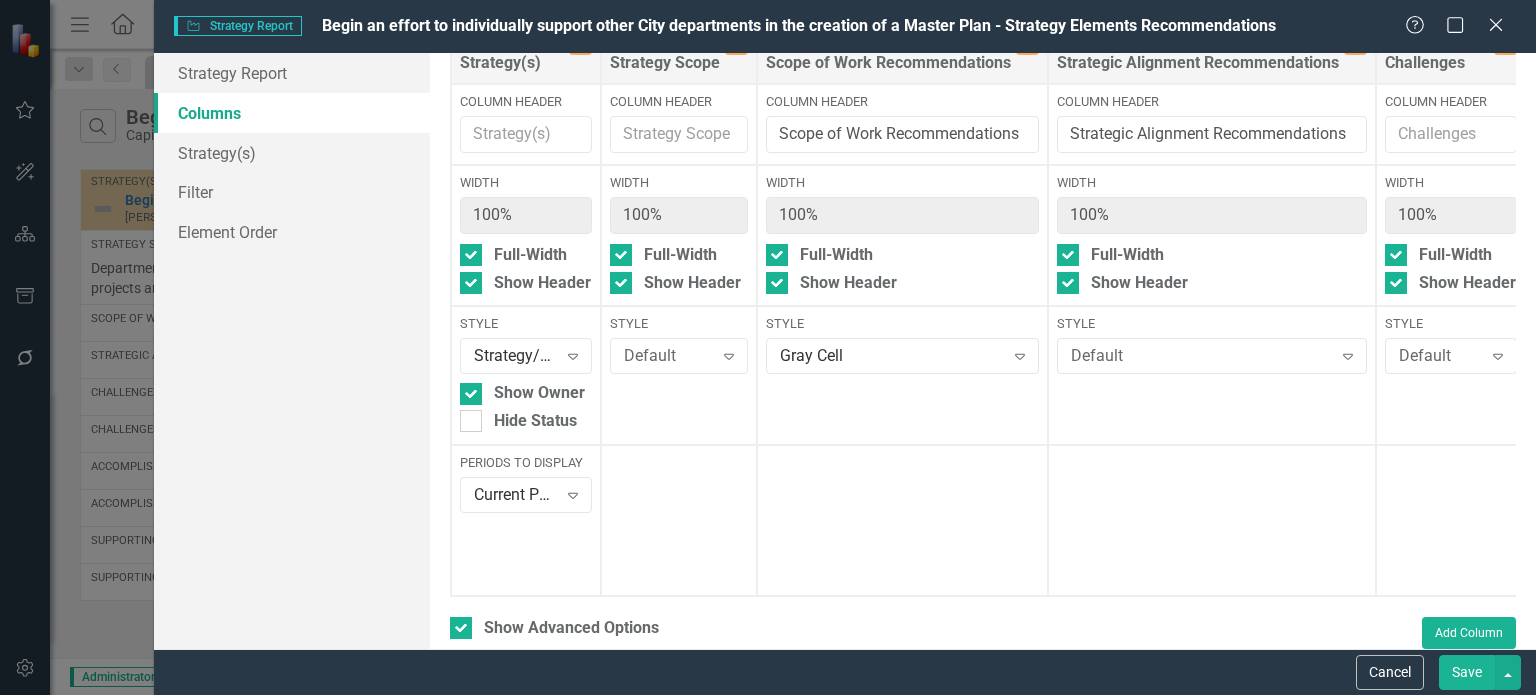 scroll, scrollTop: 100, scrollLeft: 0, axis: vertical 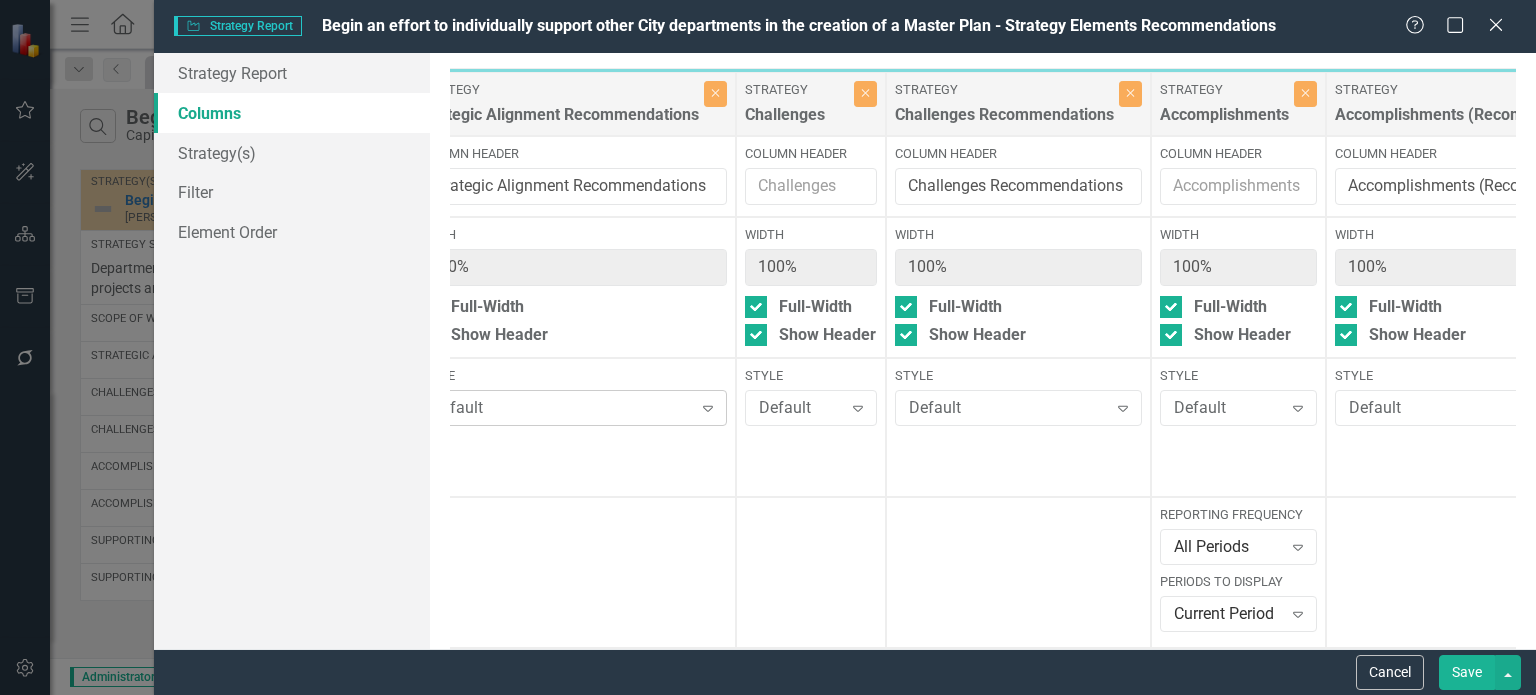 click on "Default" at bounding box center [561, 408] 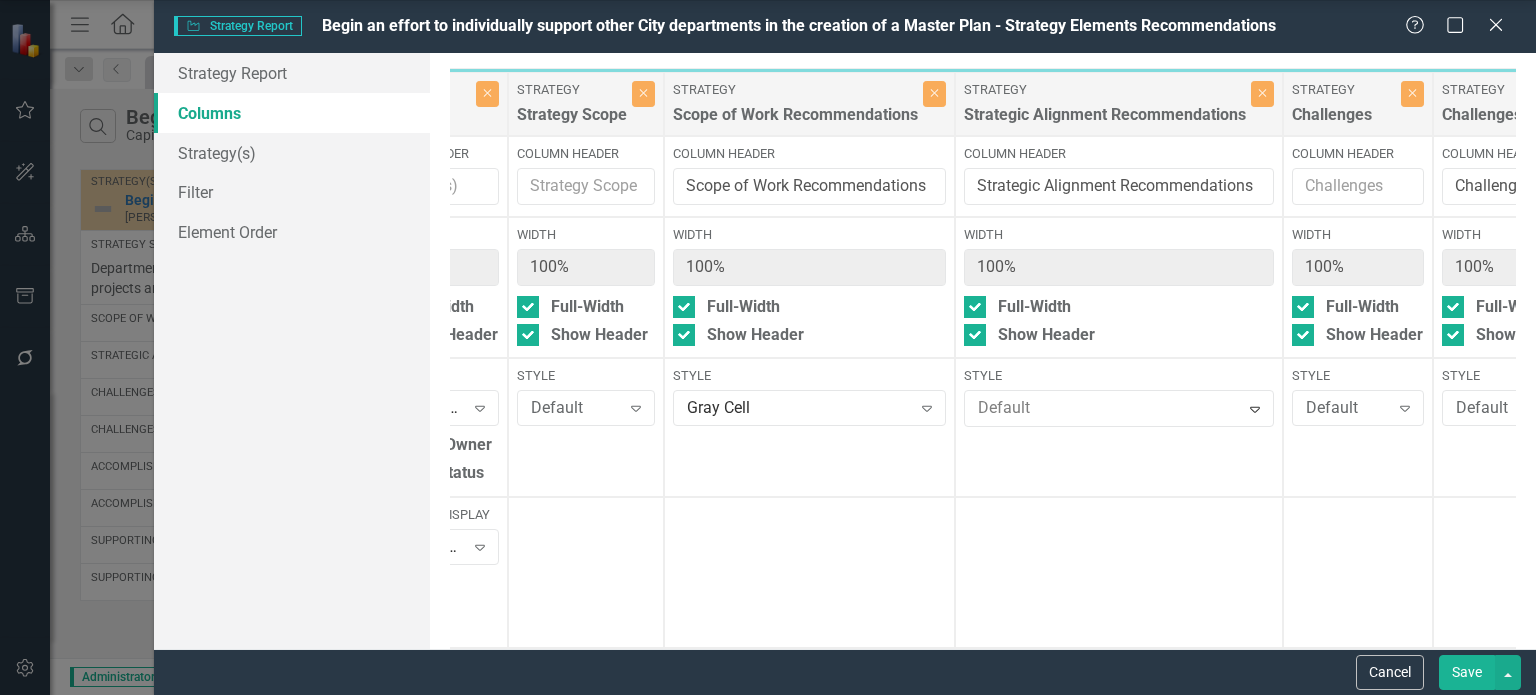 click on "Gray Cell" at bounding box center [772, -90] 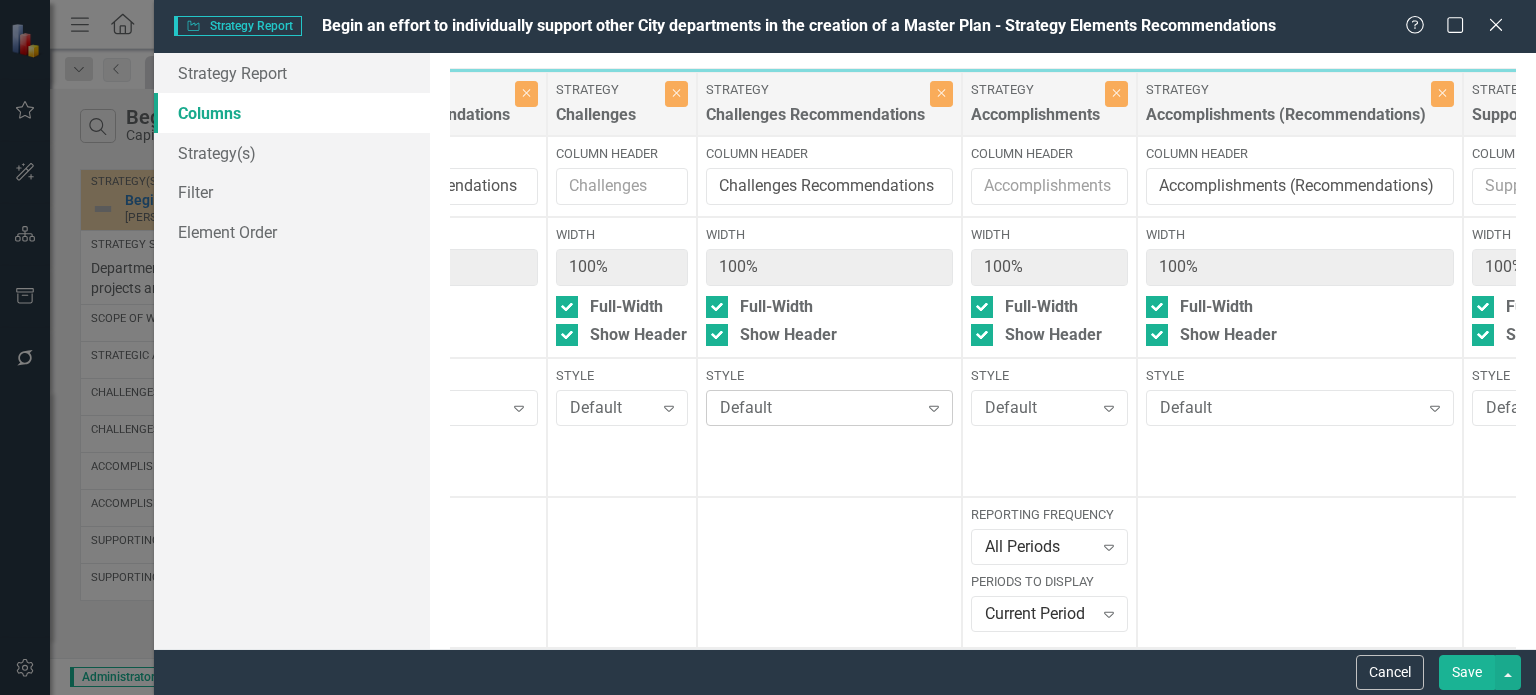 click on "Default" at bounding box center [819, 408] 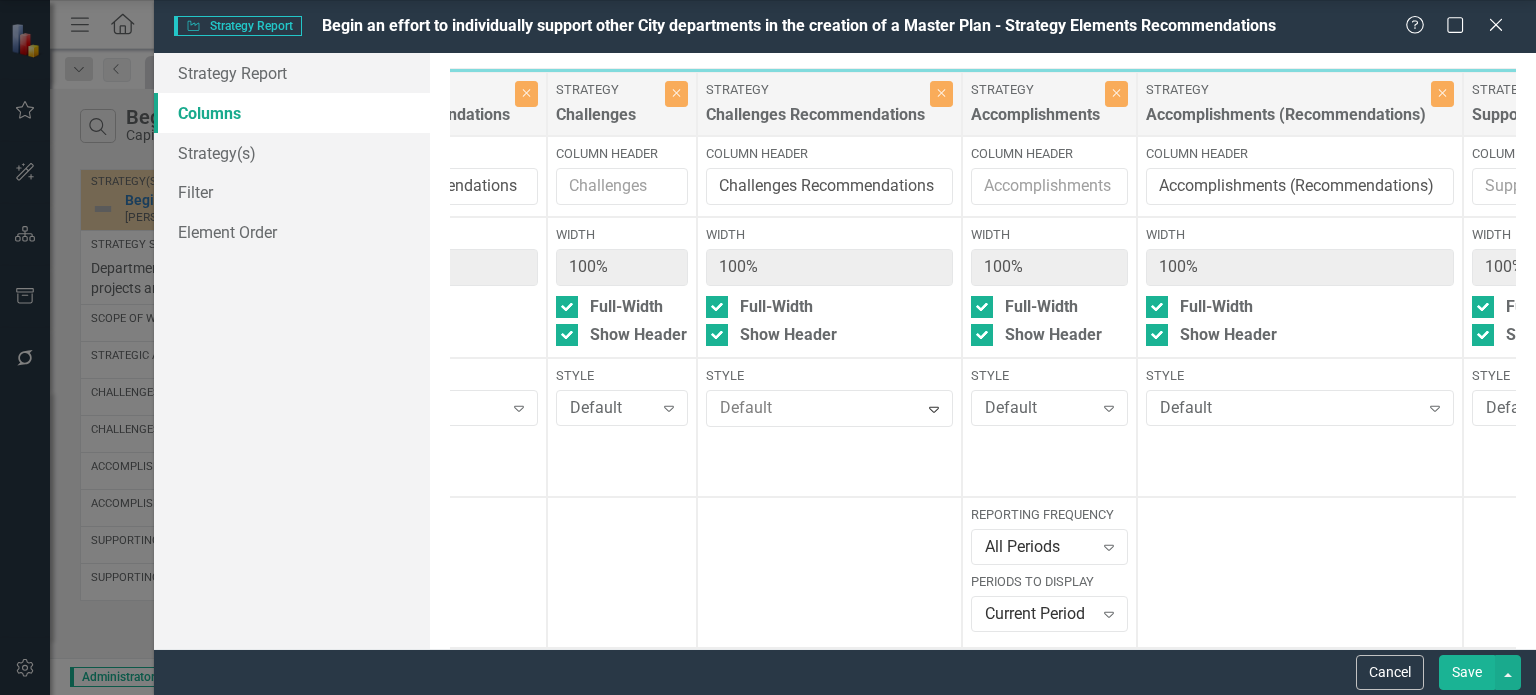 click on "Gray Cell" at bounding box center [772, -190] 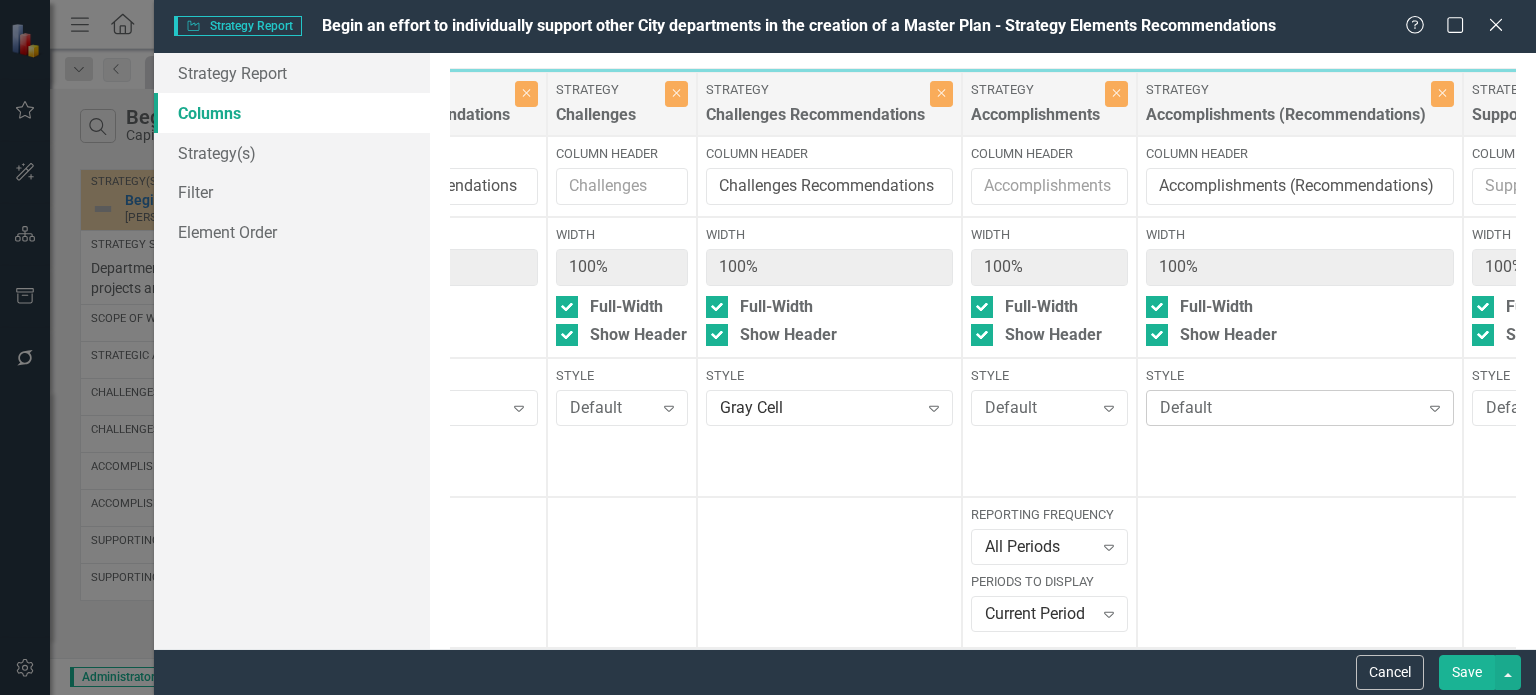 click on "Default" at bounding box center (1289, 408) 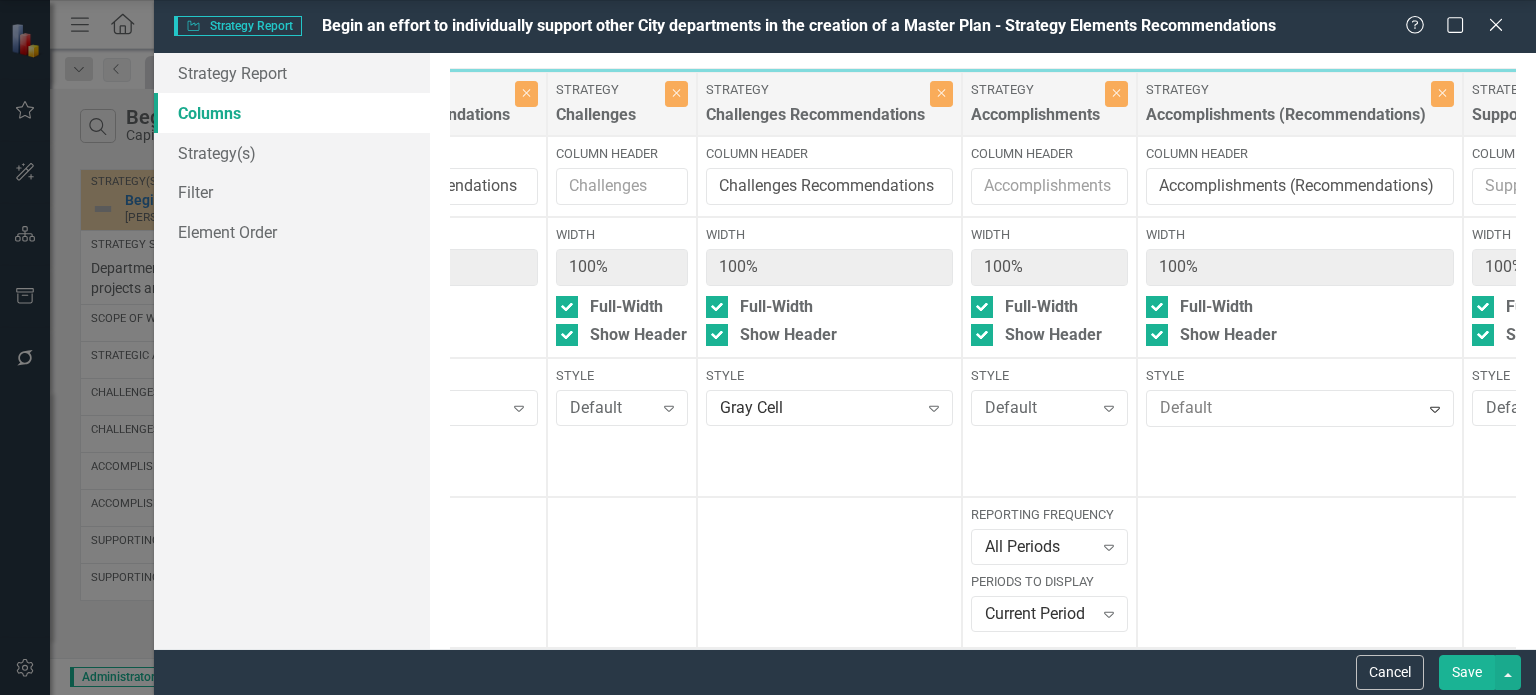 click on "Gray Cell" at bounding box center [772, -90] 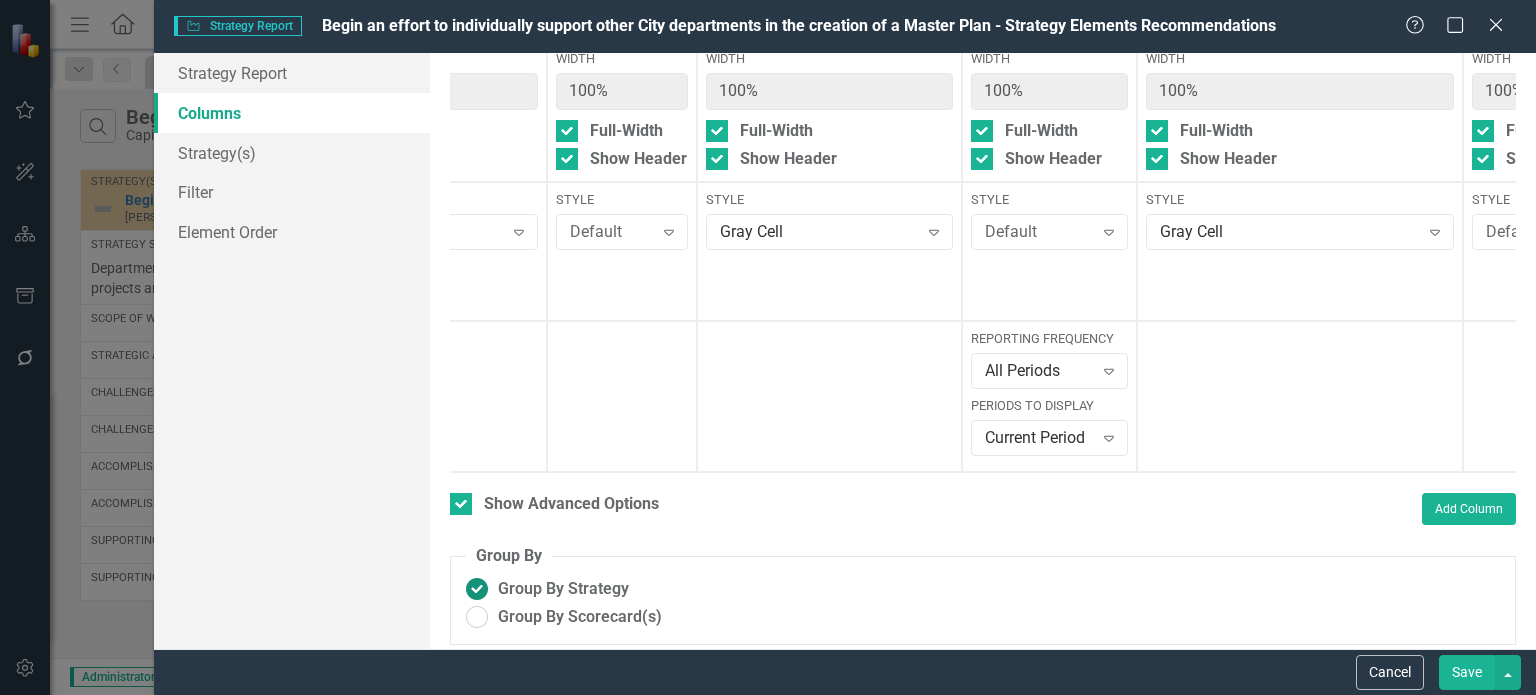 scroll, scrollTop: 199, scrollLeft: 0, axis: vertical 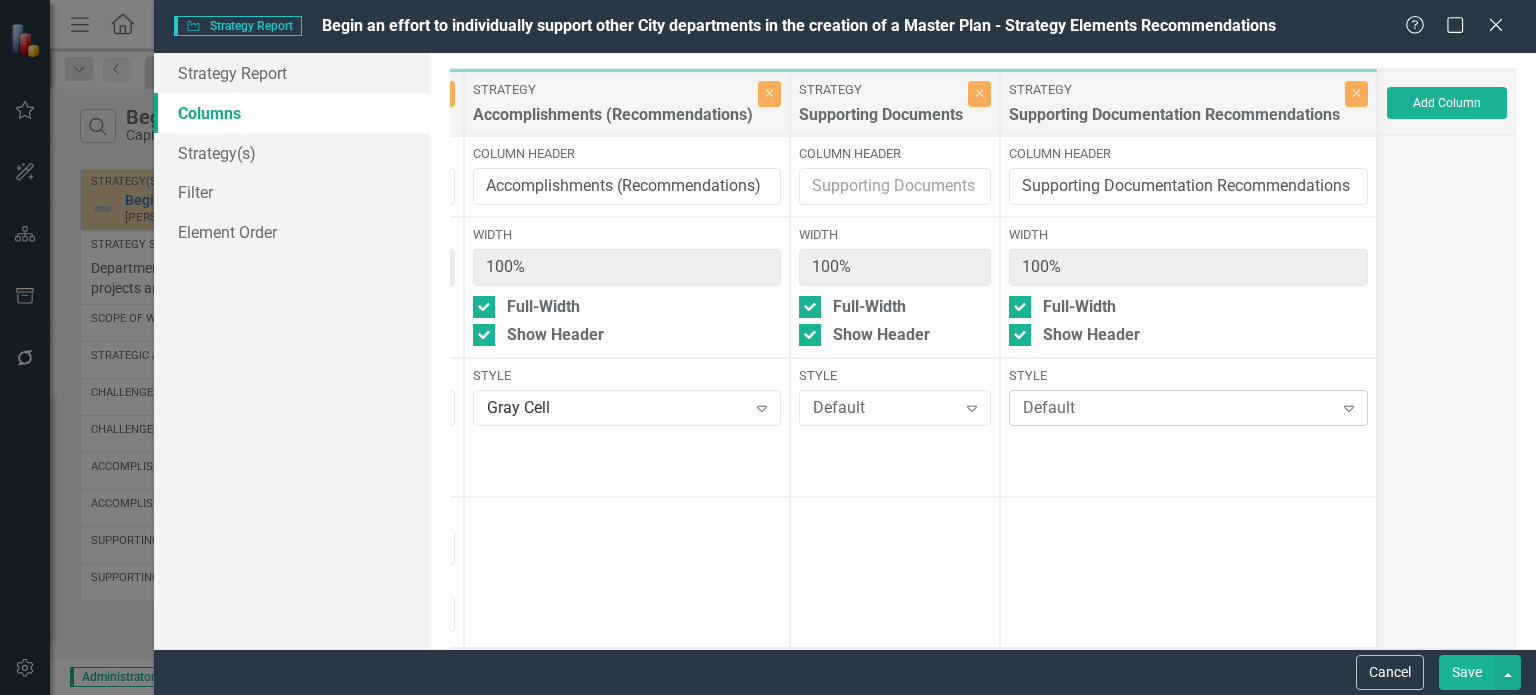 click on "Default" at bounding box center [1178, 408] 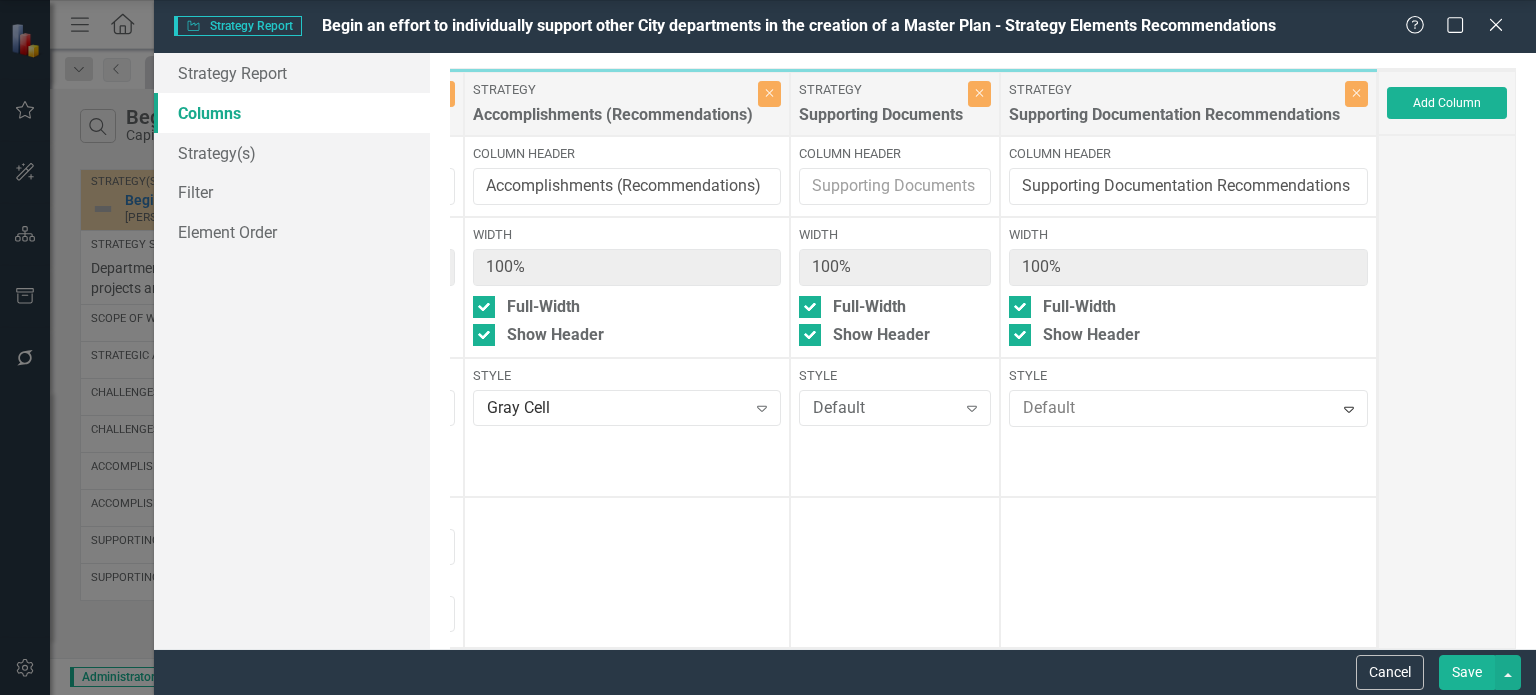 scroll, scrollTop: 200, scrollLeft: 0, axis: vertical 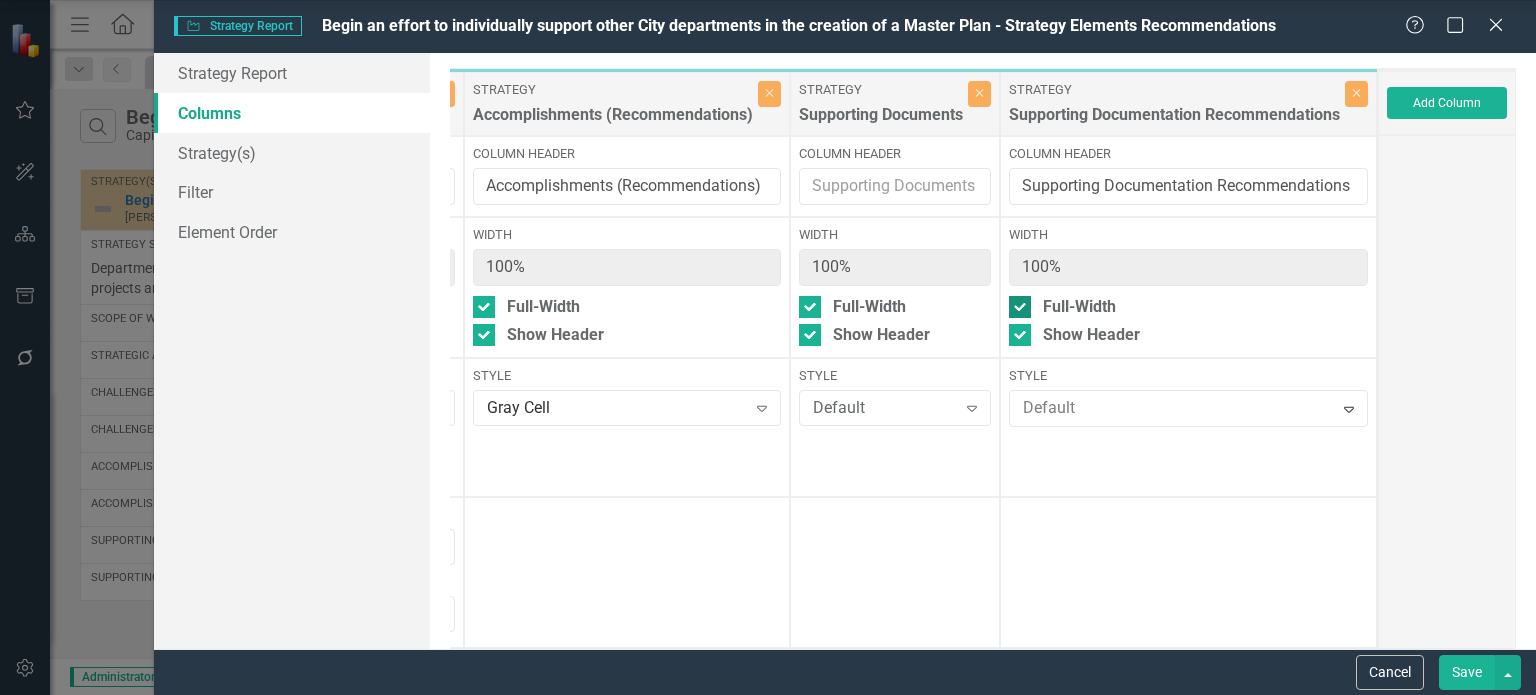 click on "Gray Cell" at bounding box center [772, -90] 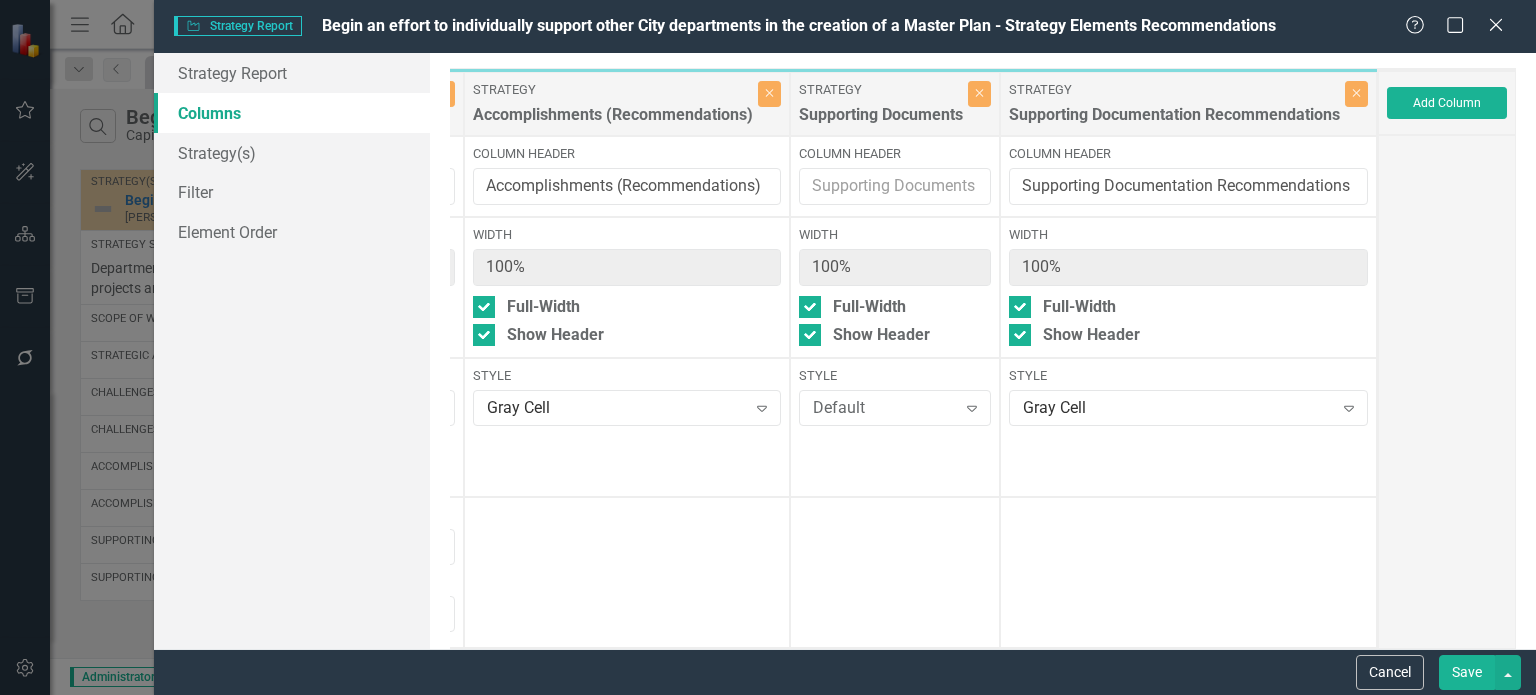 click on "Save" at bounding box center (1467, 672) 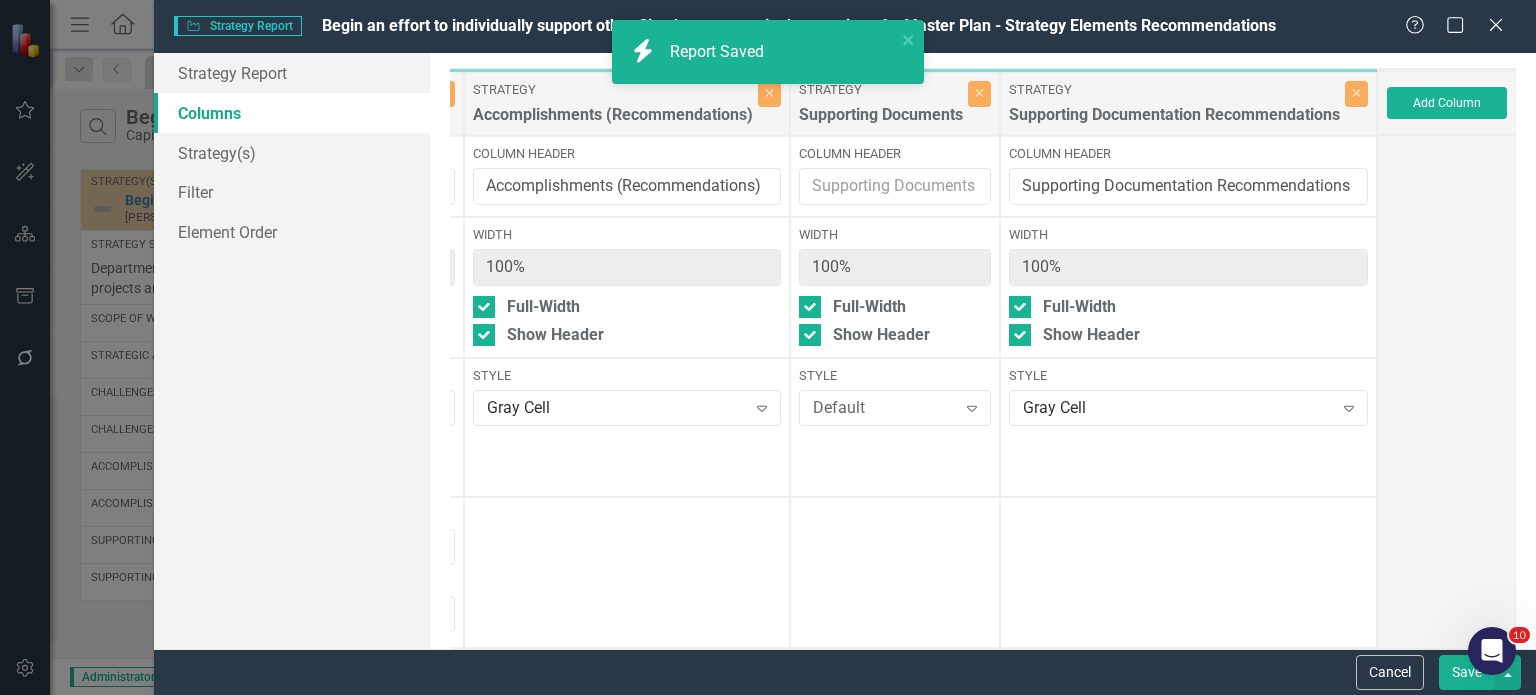 checkbox on "false" 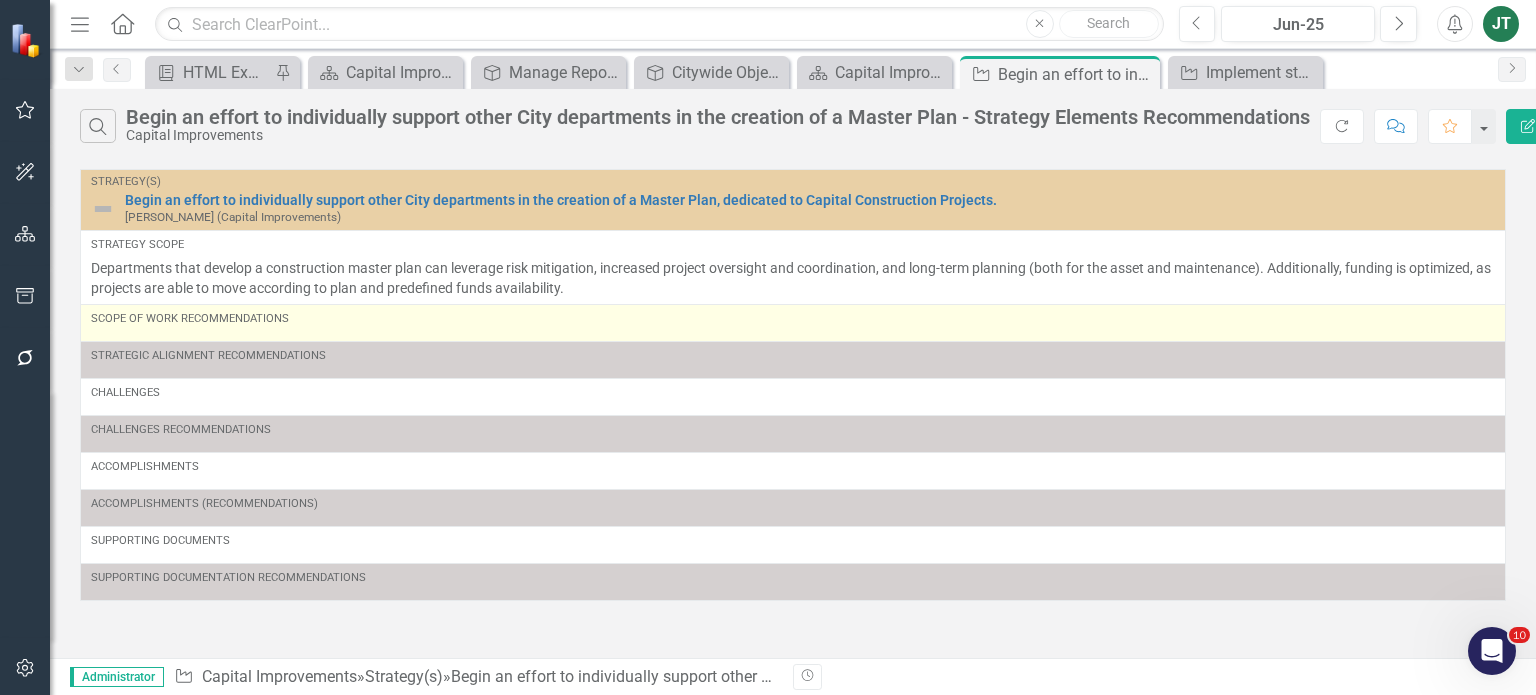 click on "Scope of Work Recommendations" at bounding box center (793, 323) 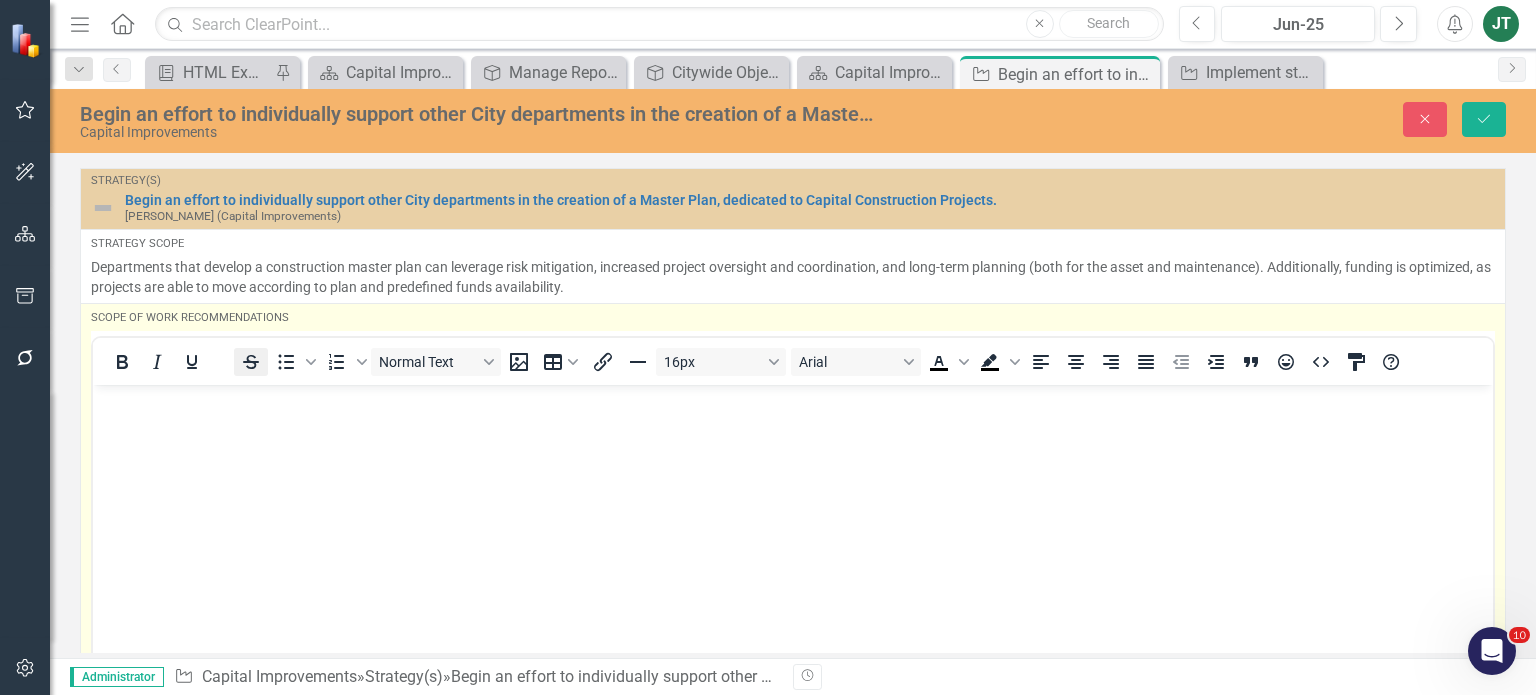 scroll, scrollTop: 0, scrollLeft: 0, axis: both 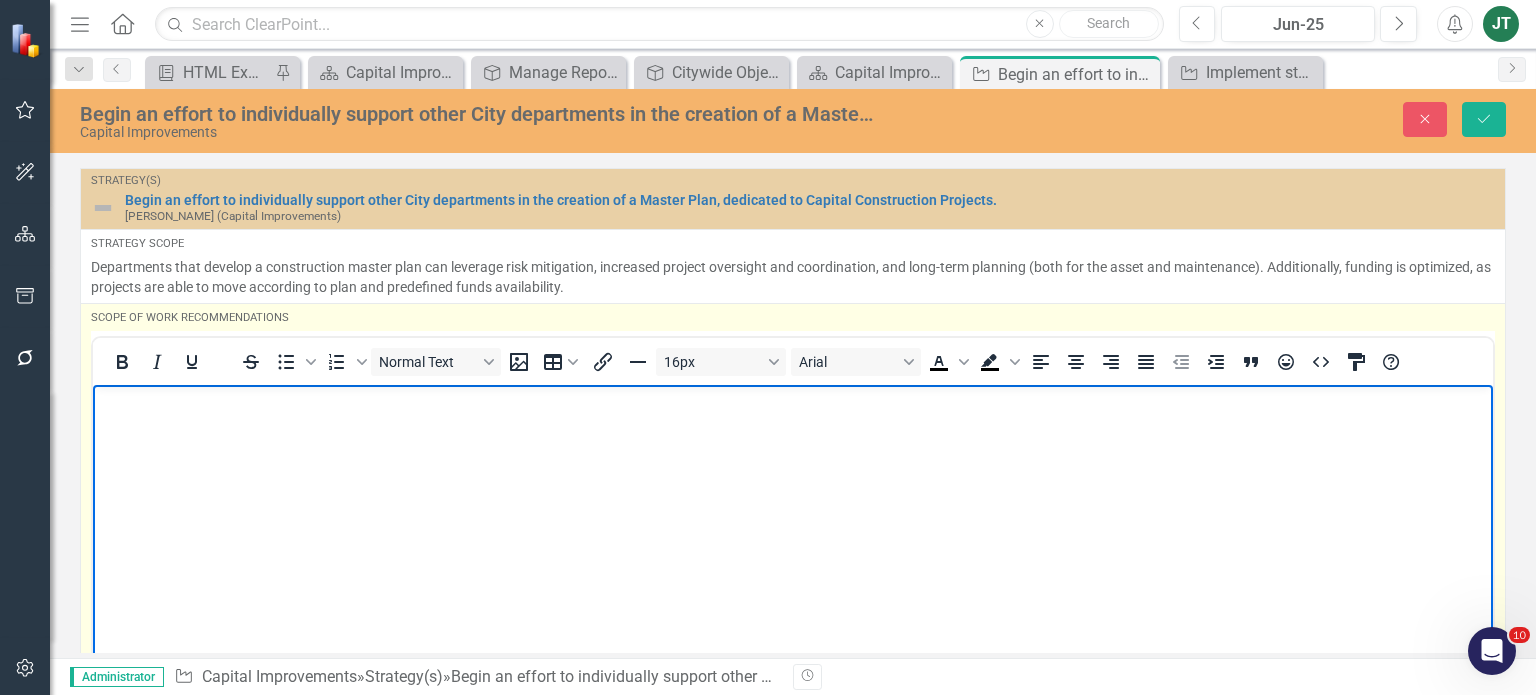 click at bounding box center [793, 402] 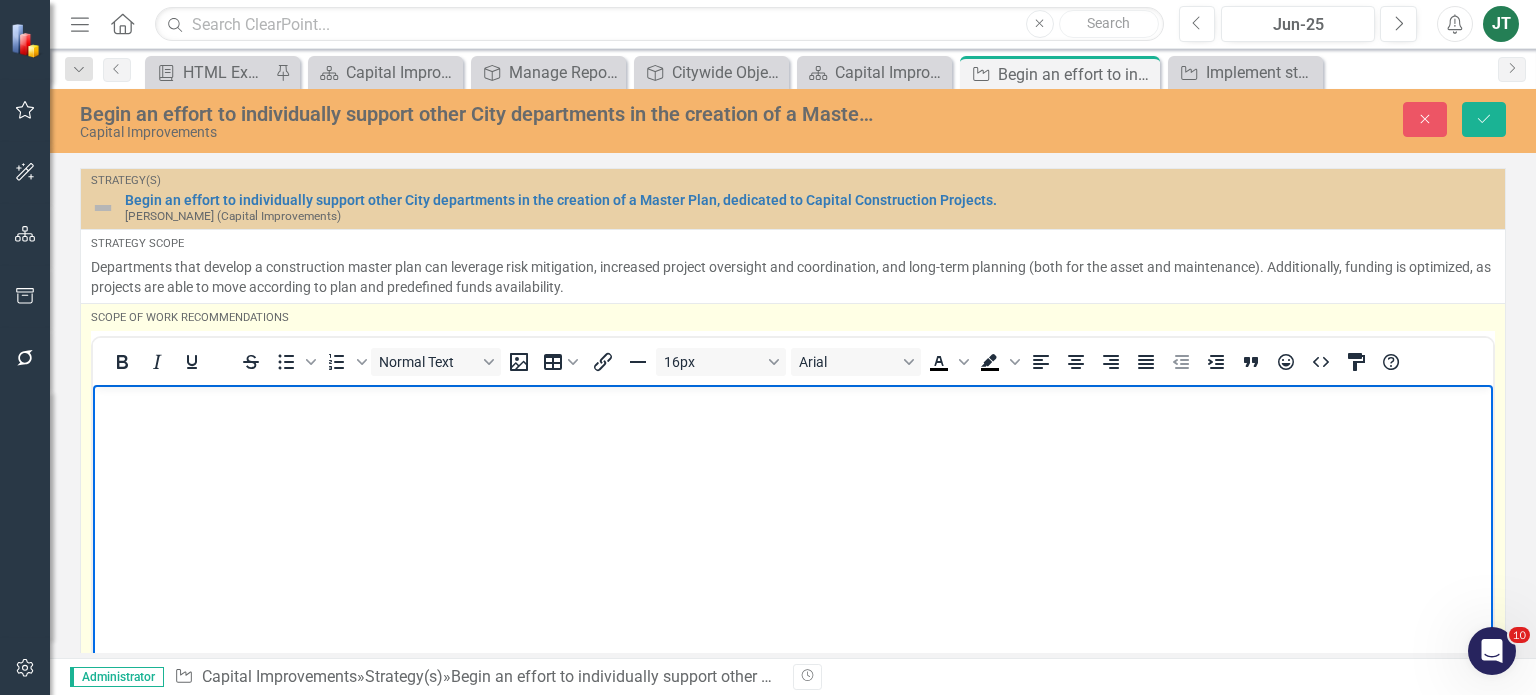 type 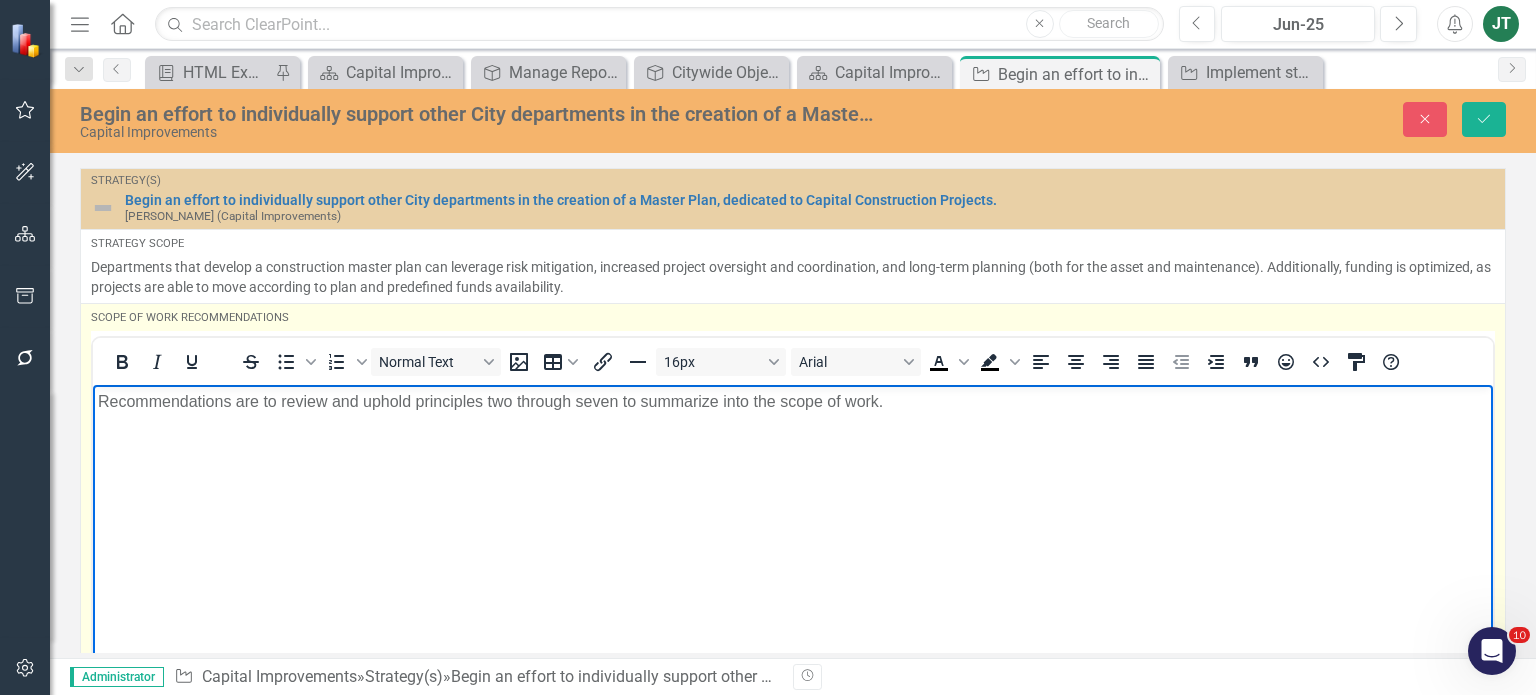click on "Recommendations are to review and uphold principles two through seven to summarize into the scope of work." at bounding box center (793, 535) 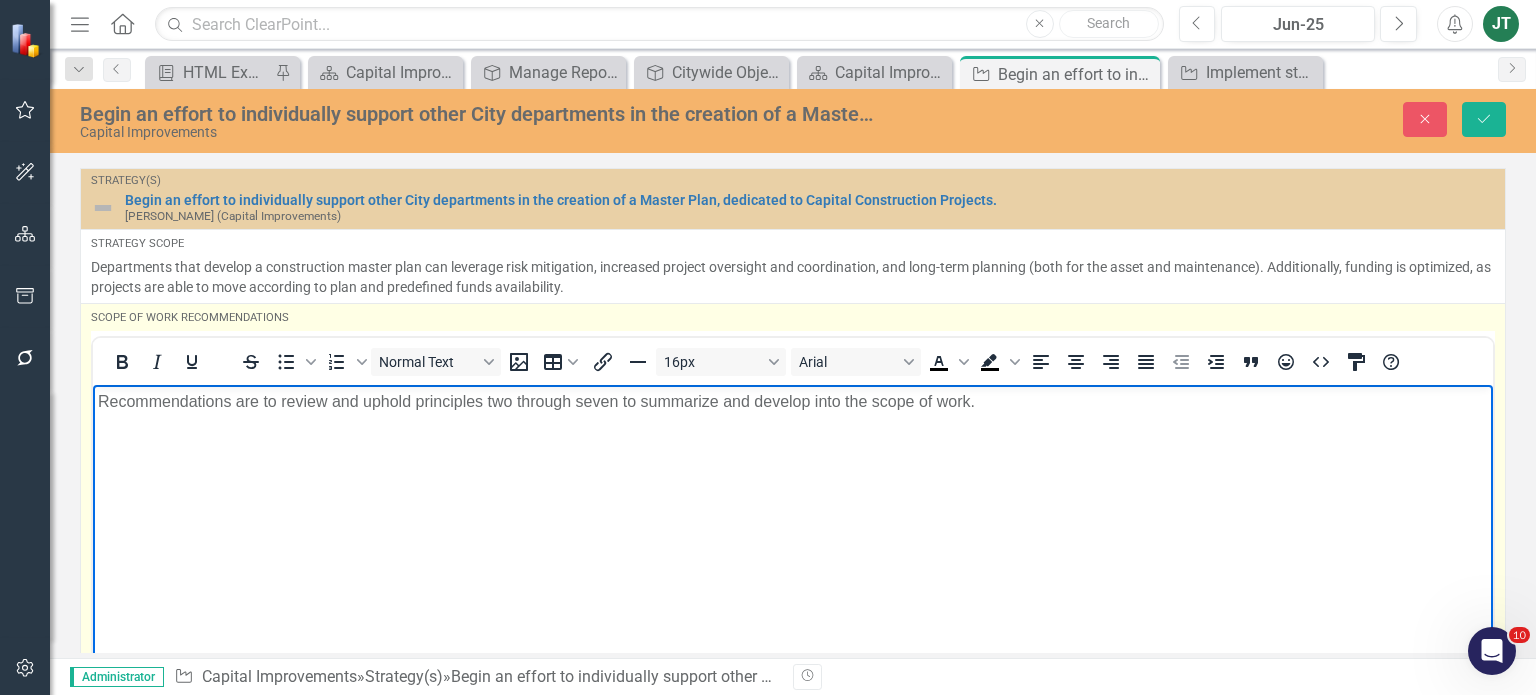 click on "Recommendations are to review and uphold principles two through seven to summarize and develop into the scope of work." at bounding box center (793, 535) 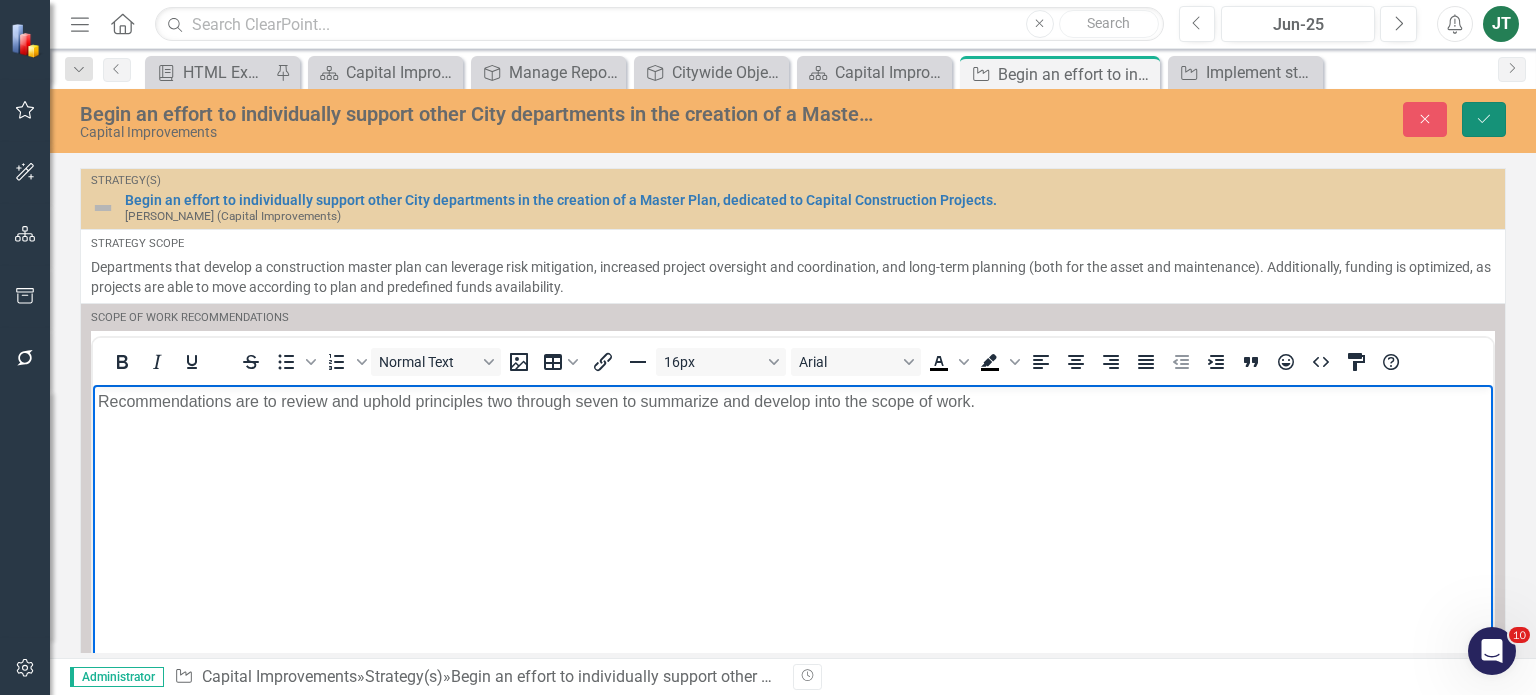 click on "Save" at bounding box center (1484, 119) 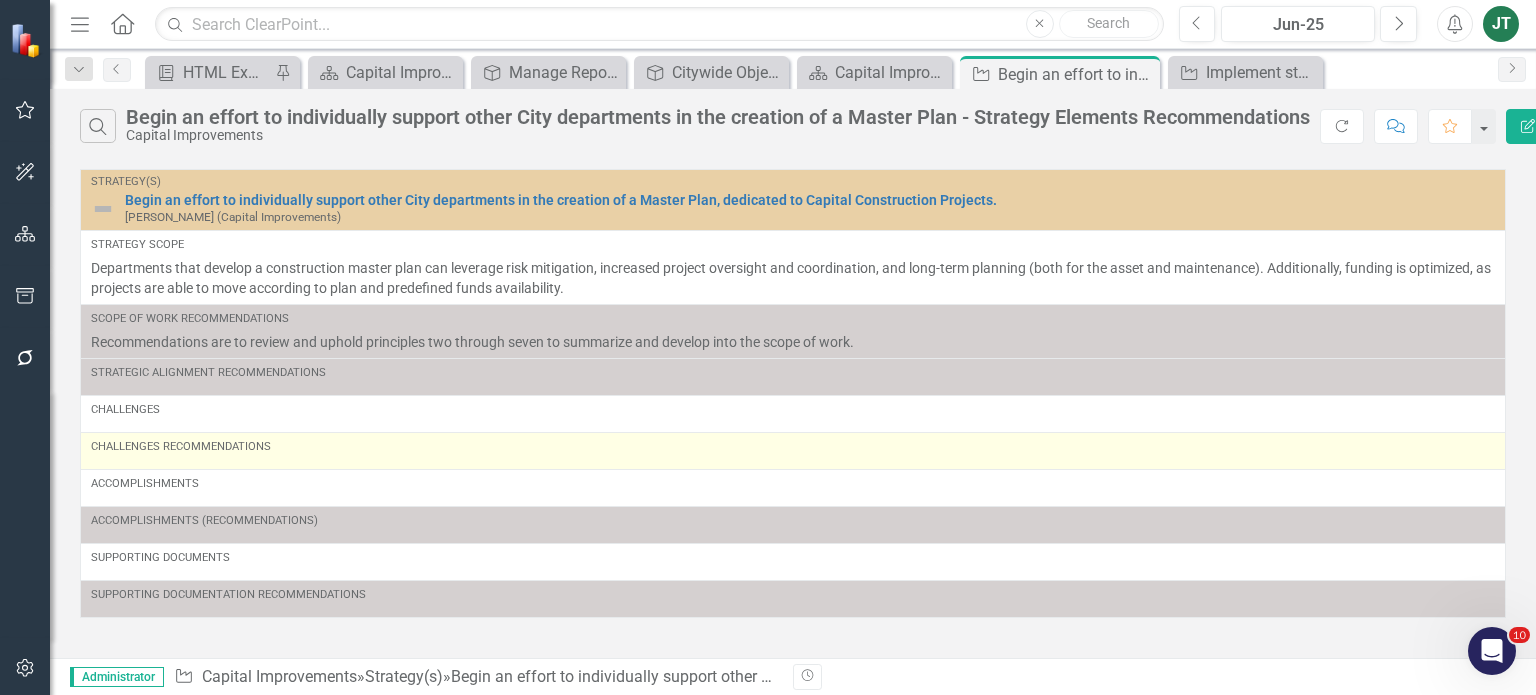 click on "Challenges Recommendations" at bounding box center [793, 451] 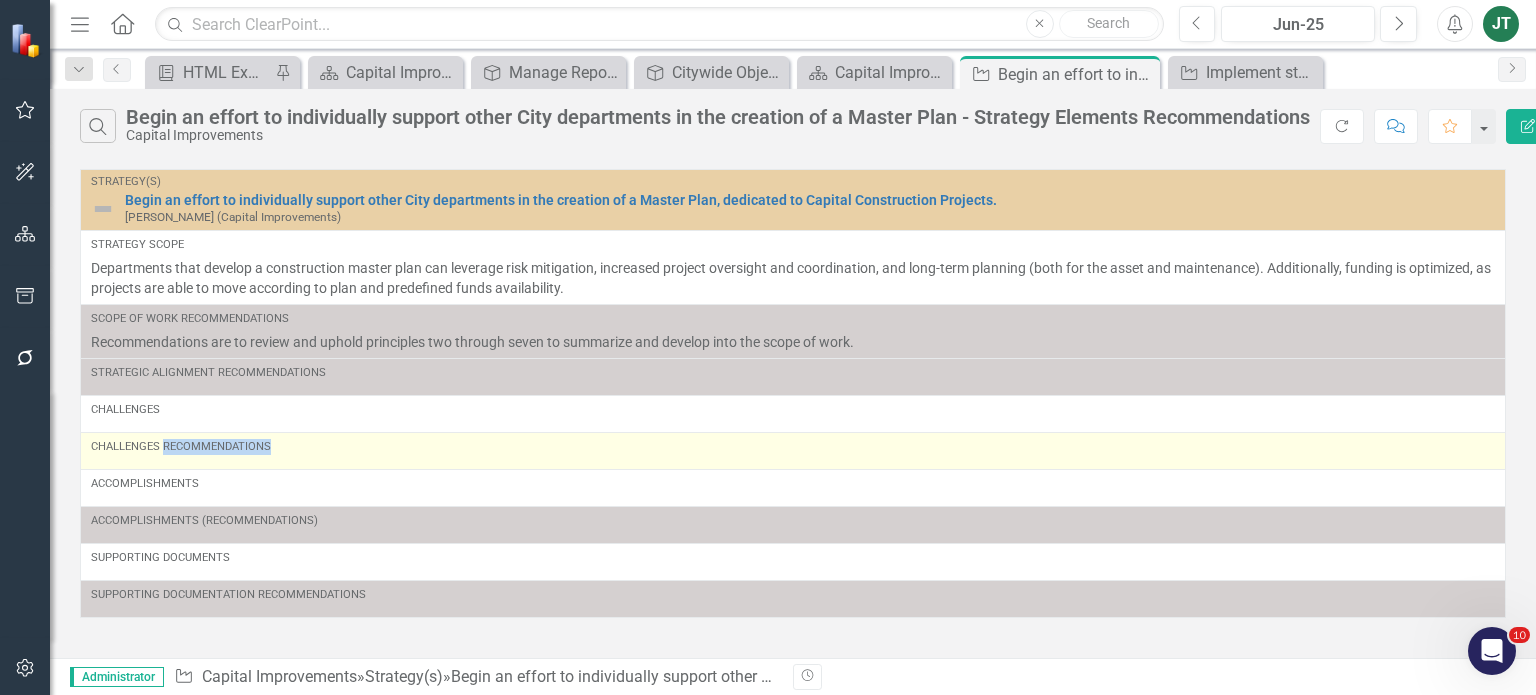 click on "Challenges Recommendations" at bounding box center (793, 451) 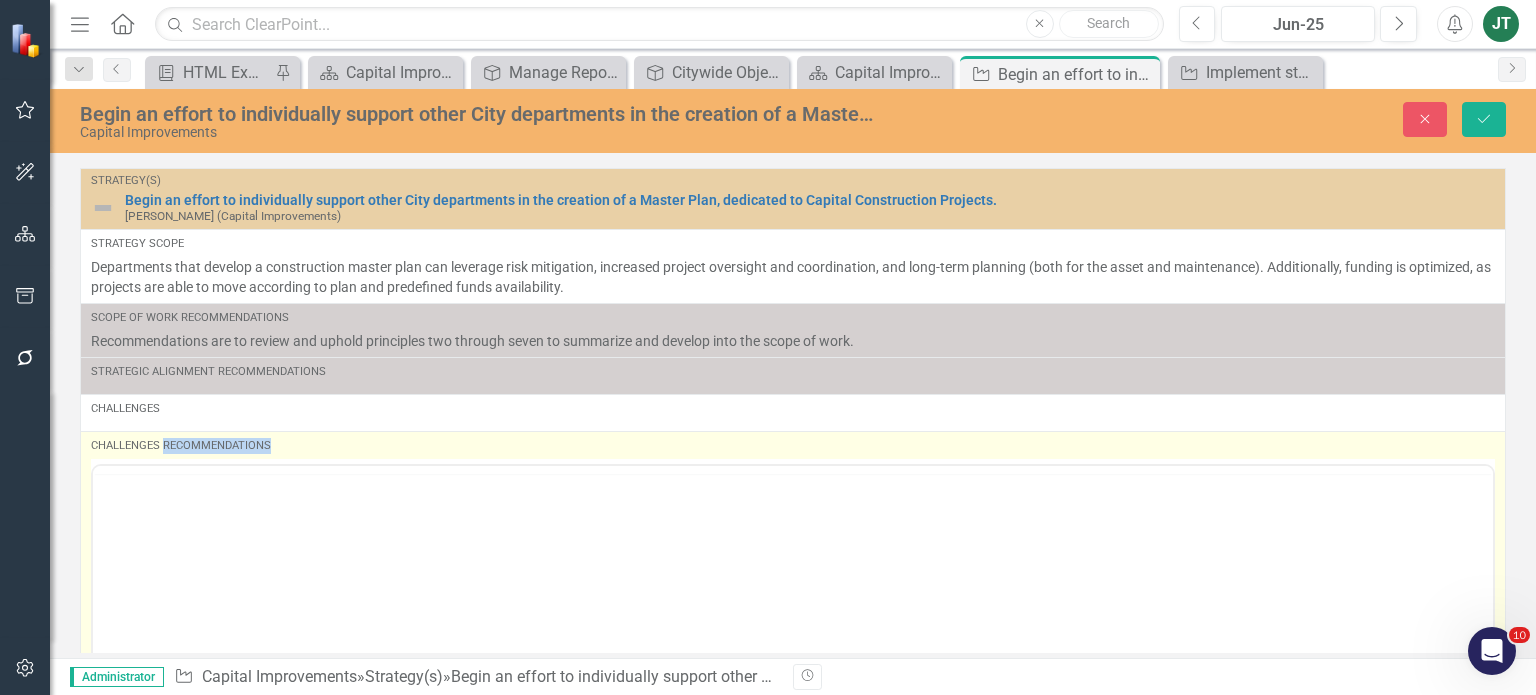 scroll, scrollTop: 0, scrollLeft: 0, axis: both 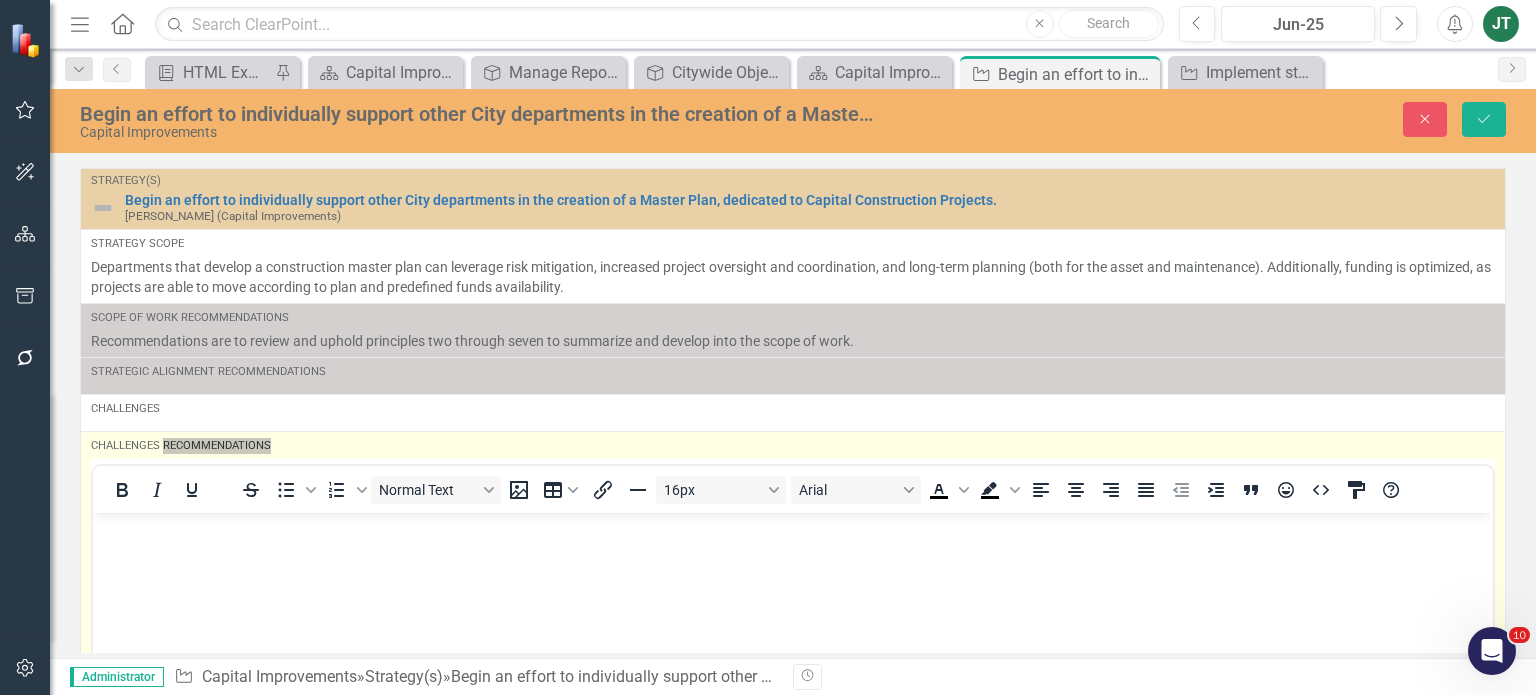 click at bounding box center [793, 530] 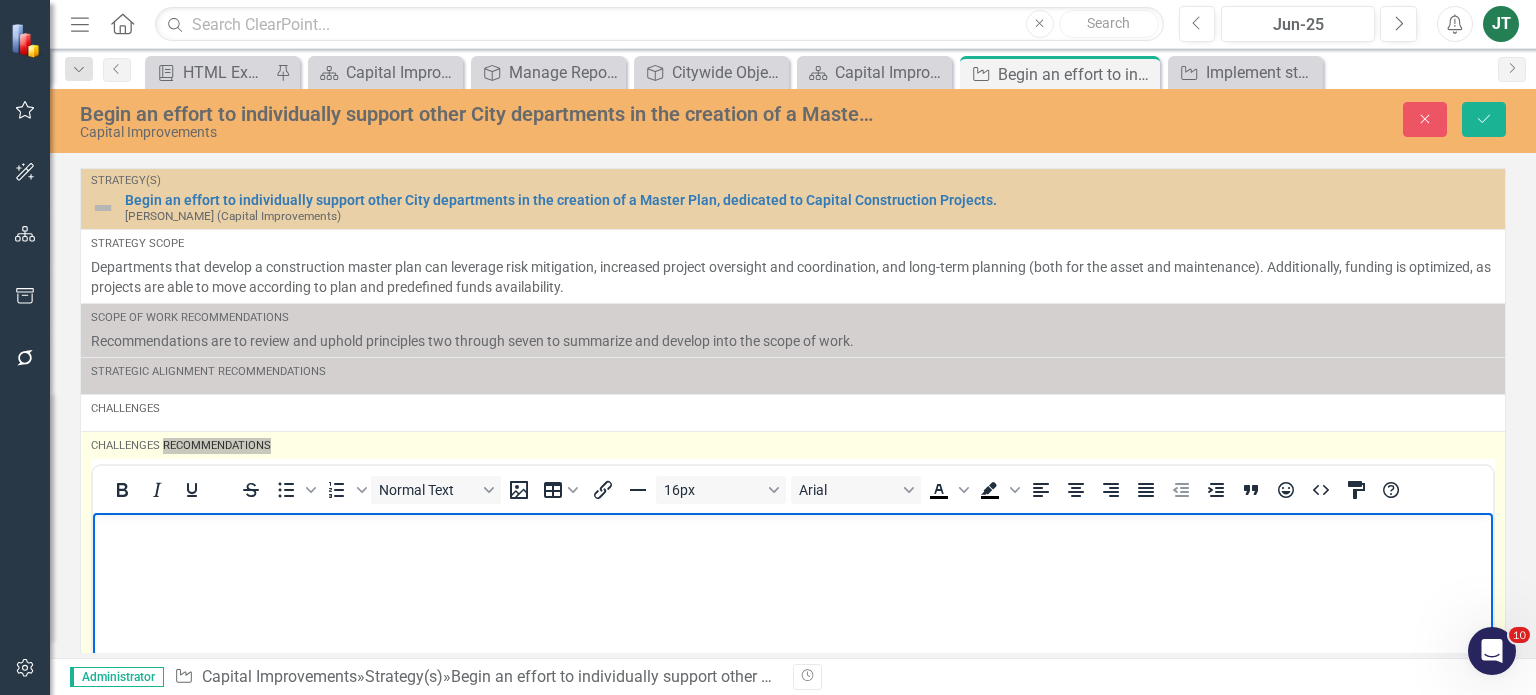 type 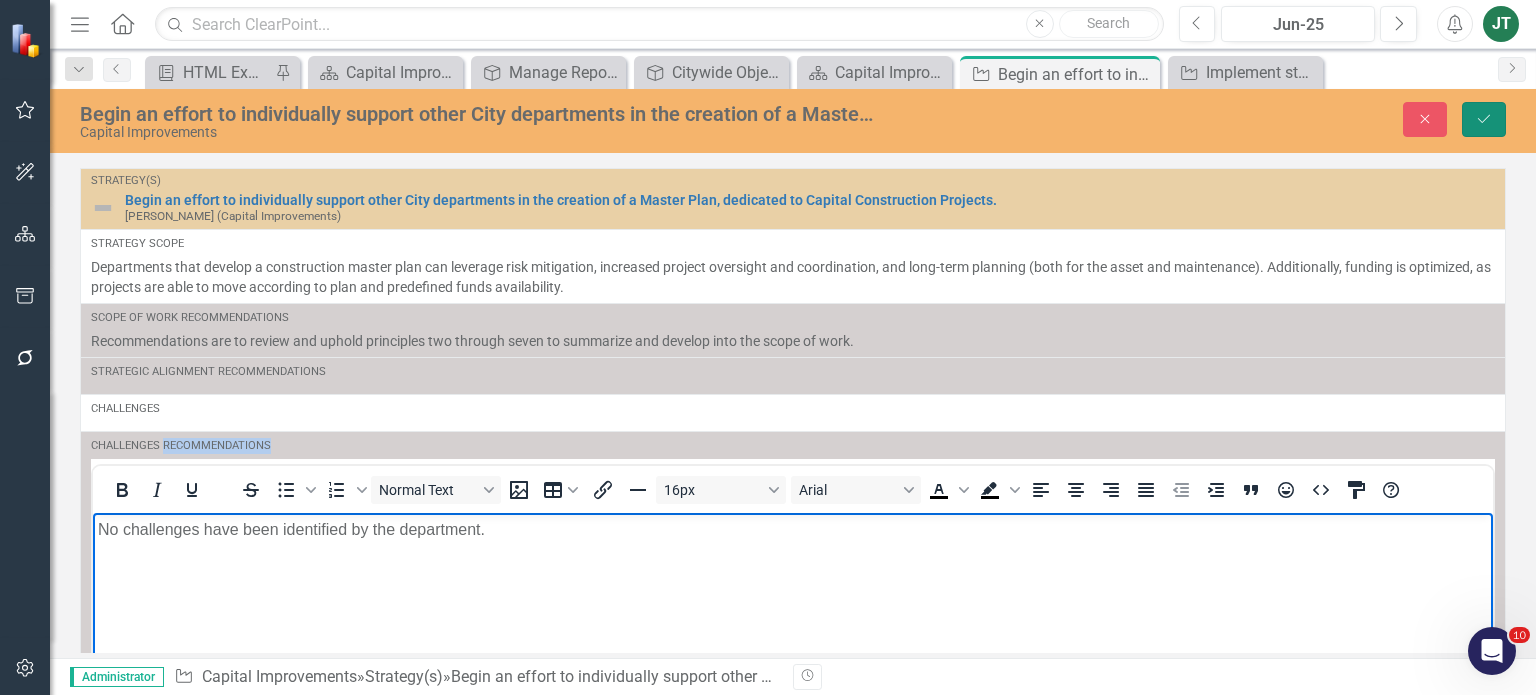 click on "Save" 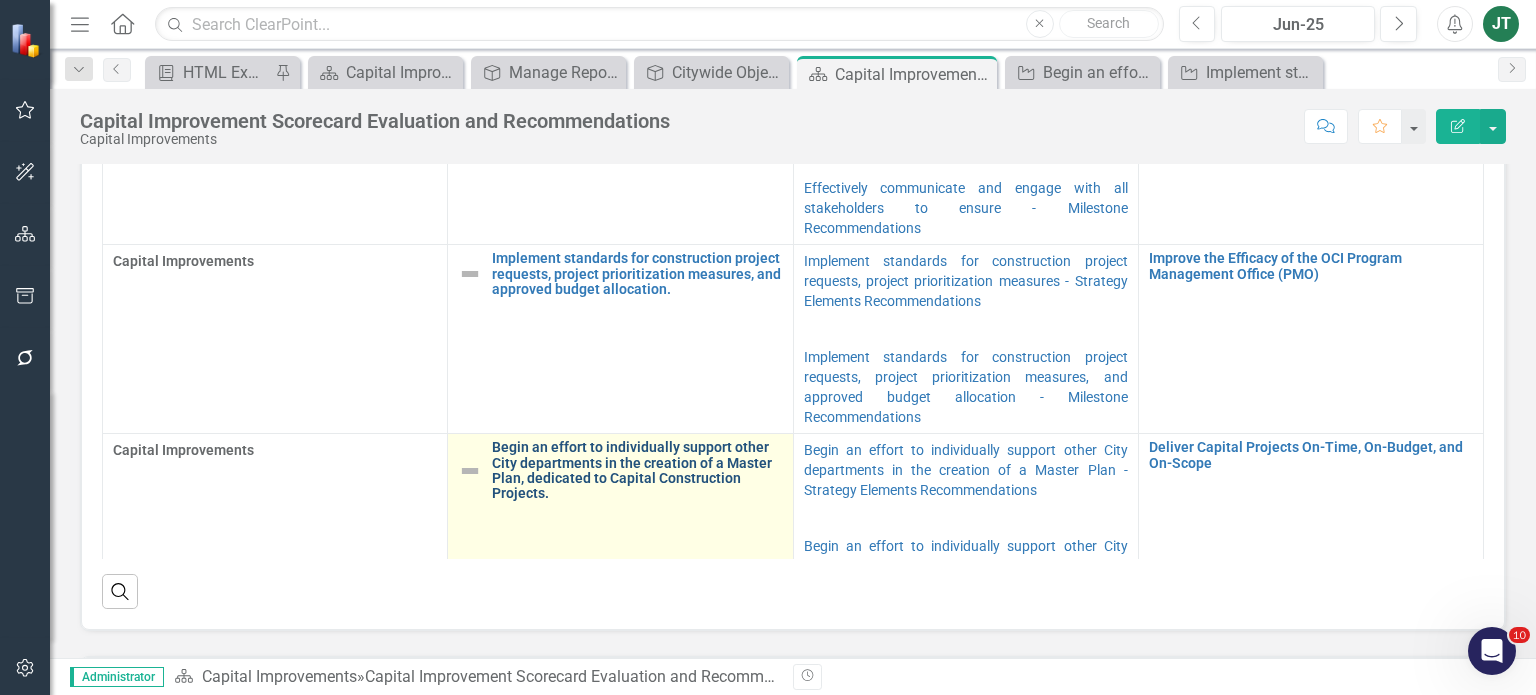 scroll, scrollTop: 800, scrollLeft: 0, axis: vertical 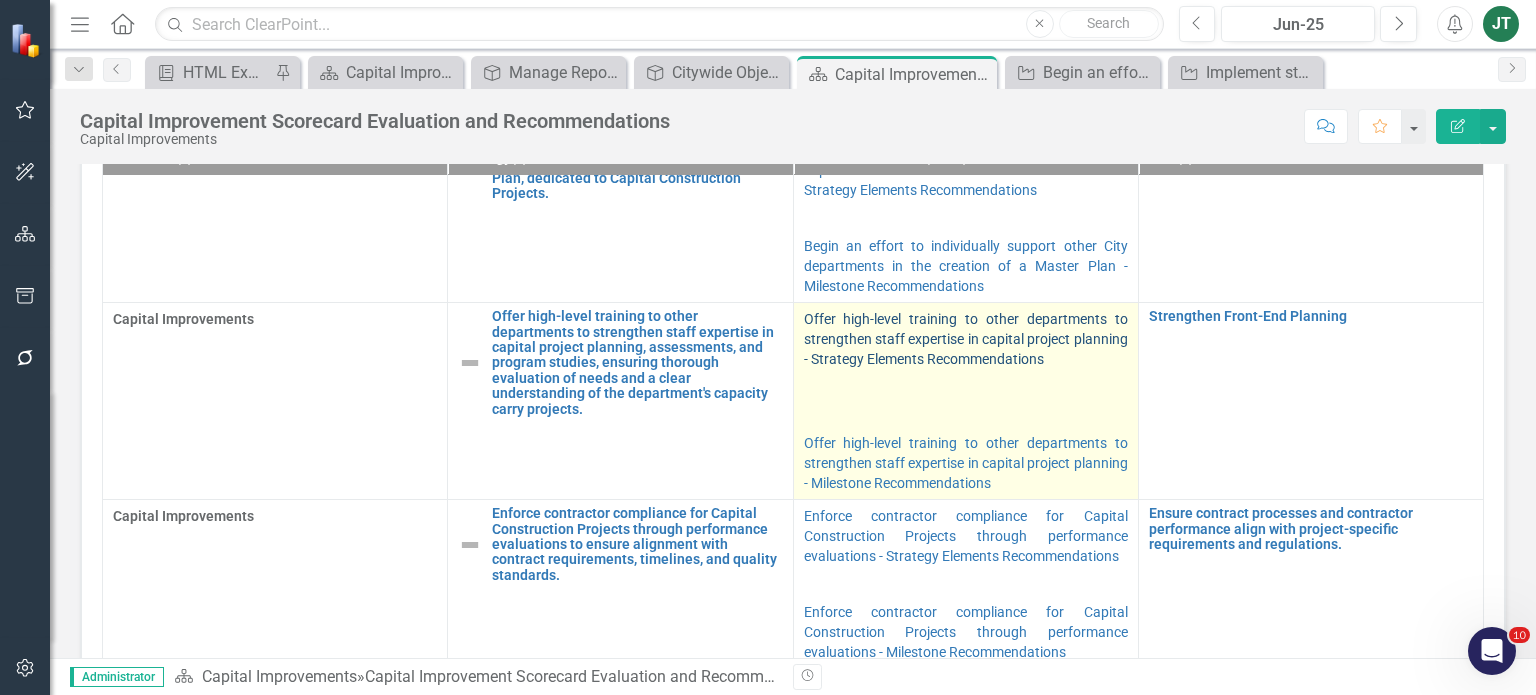 click on "Offer high-level training to other departments to strengthen staff expertise in capital project planning - Strategy Elements Recommendations" at bounding box center [966, 339] 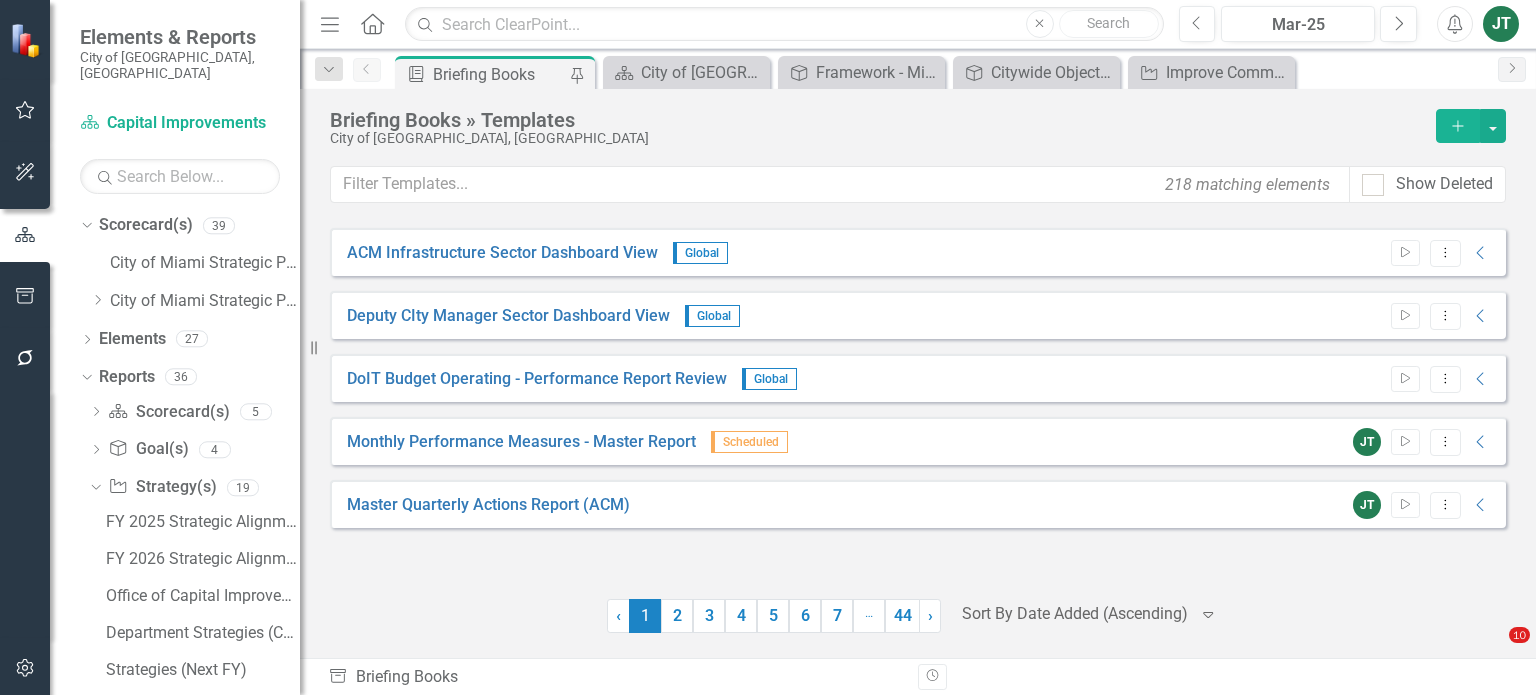 scroll, scrollTop: 0, scrollLeft: 0, axis: both 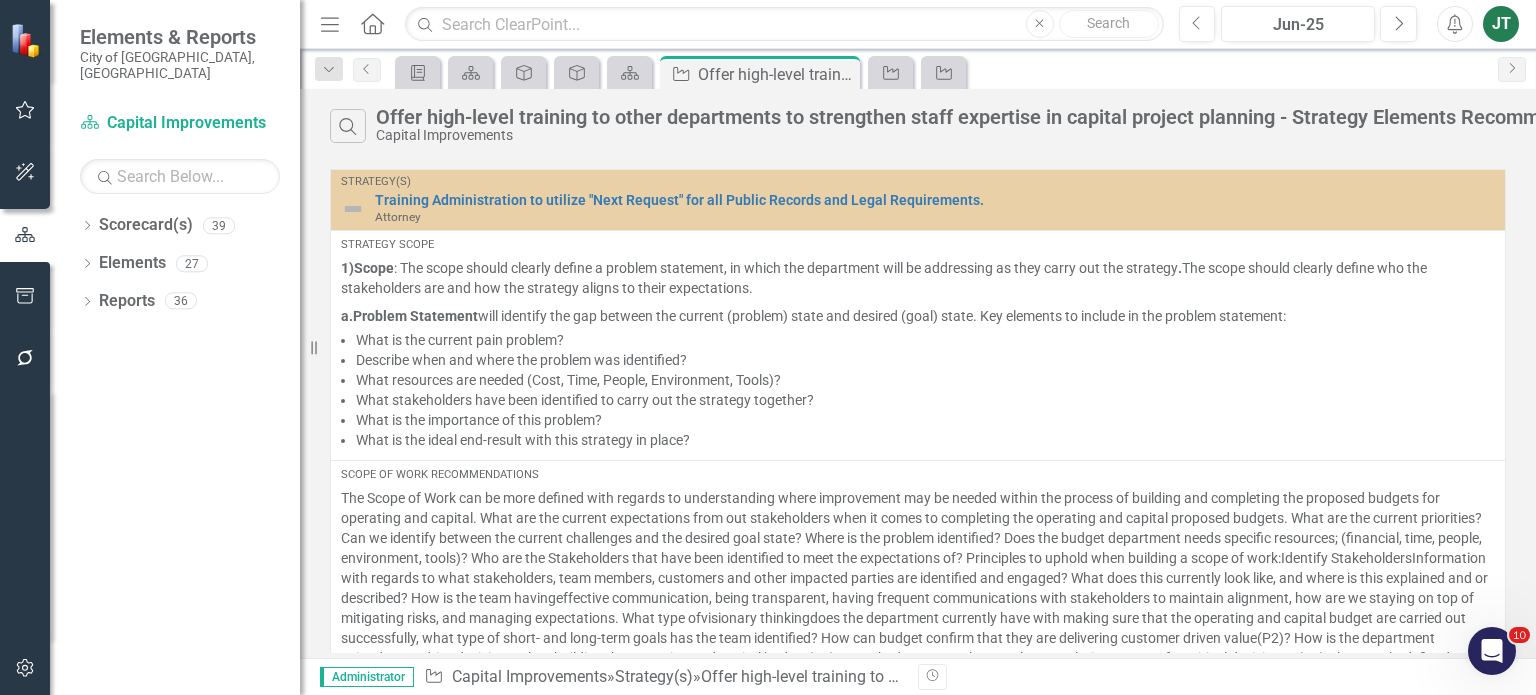 click on "Menu" 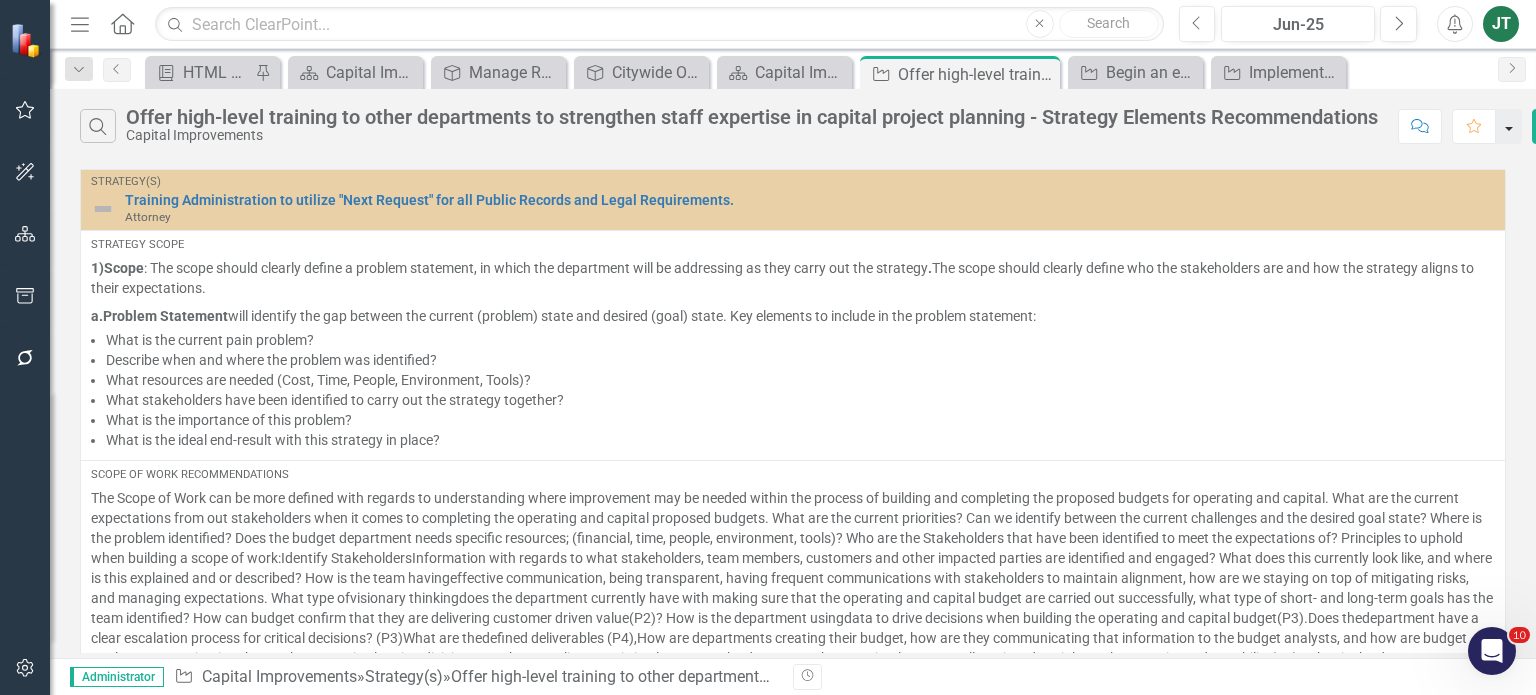click at bounding box center [1509, 126] 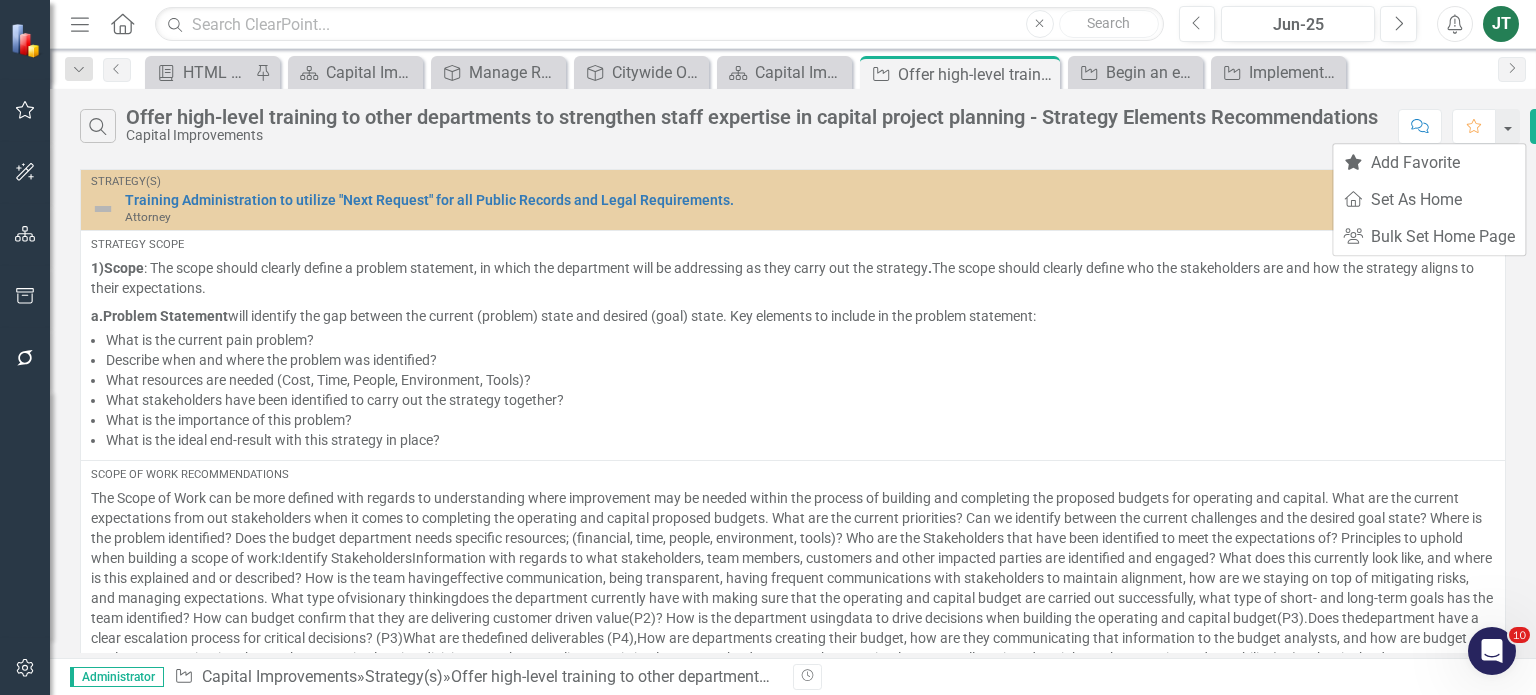 click on "Search Offer high-level training to other departments to strengthen staff expertise in capital project planning - Strategy Elements Recommendations Capital Improvements  Comment Favorite Edit Report" at bounding box center [793, 121] 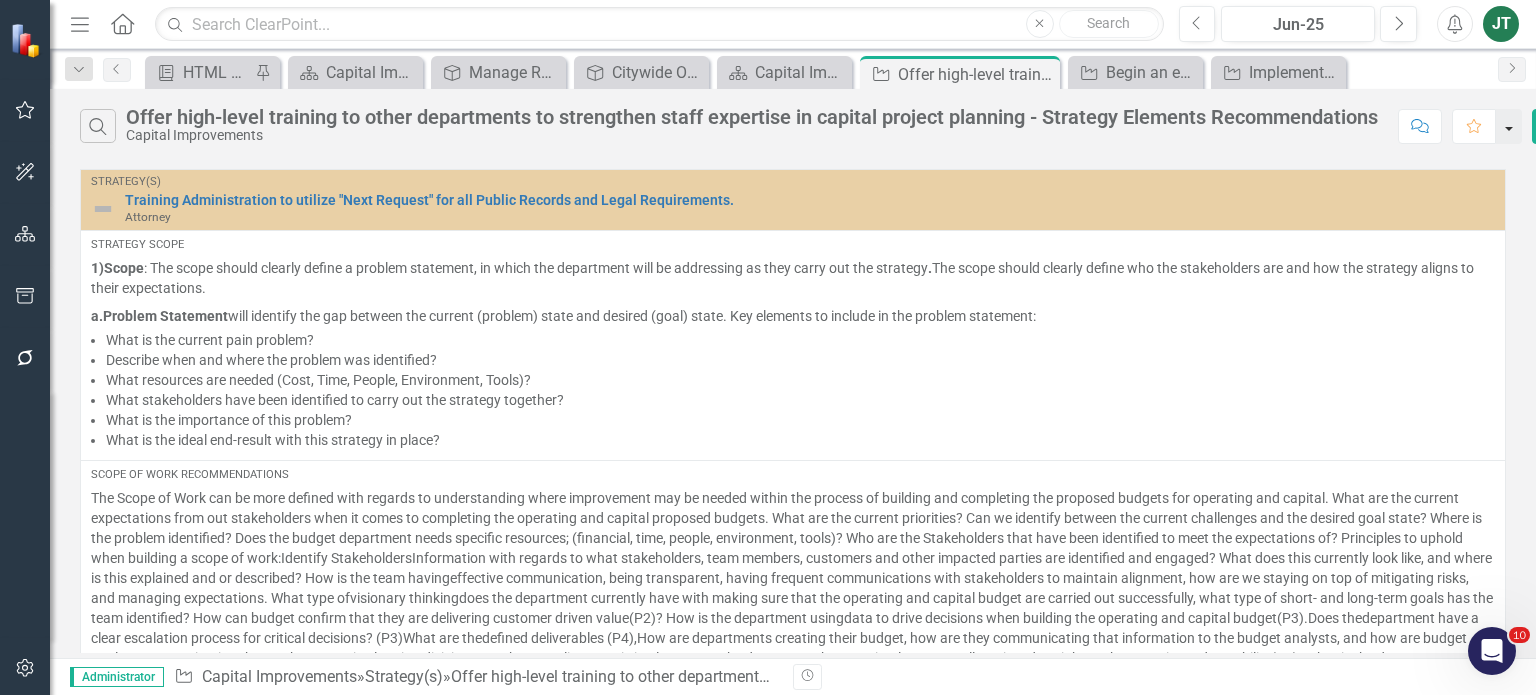 click at bounding box center [1509, 126] 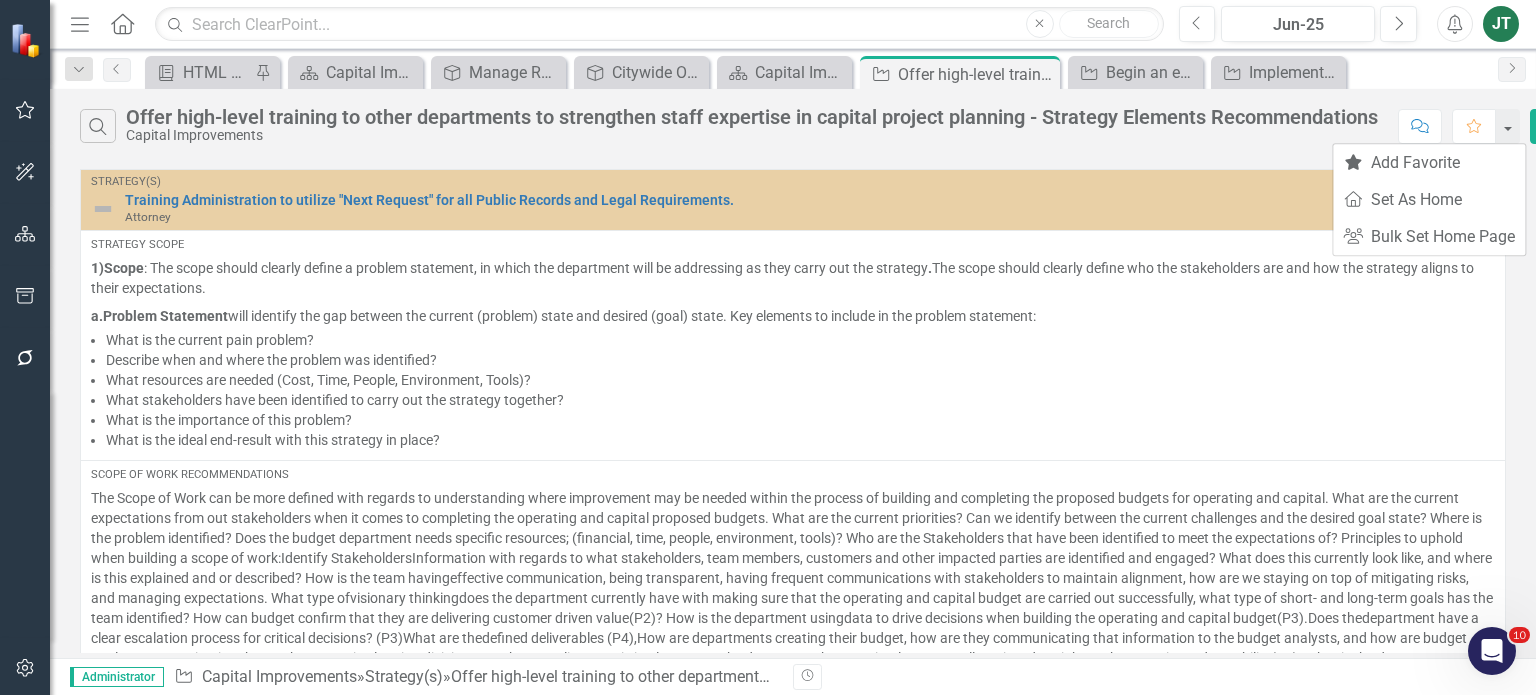 drag, startPoint x: 1187, startPoint y: 143, endPoint x: 1037, endPoint y: 142, distance: 150.00333 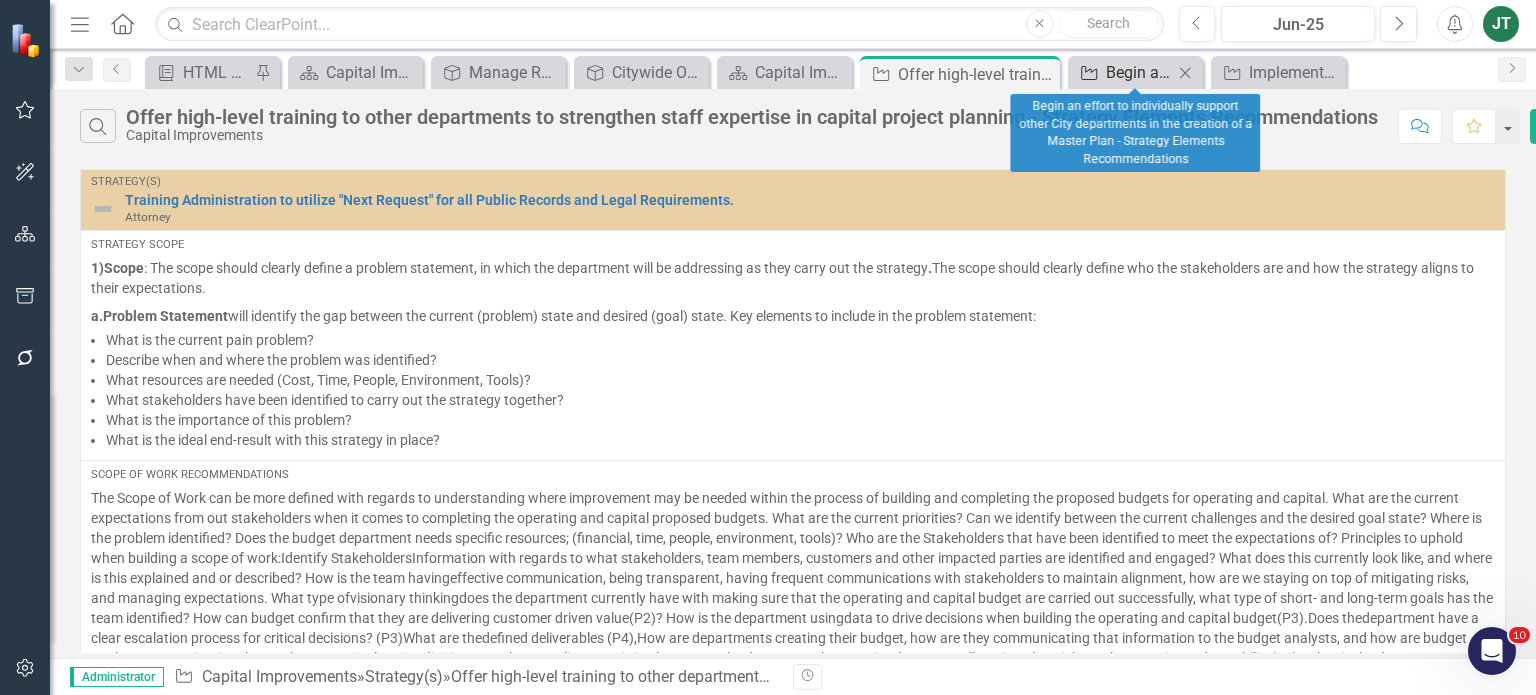 click on "Begin an effort to individually support other City departments in the creation of a Master Plan - Strategy Elements Recommendations" at bounding box center [1139, 72] 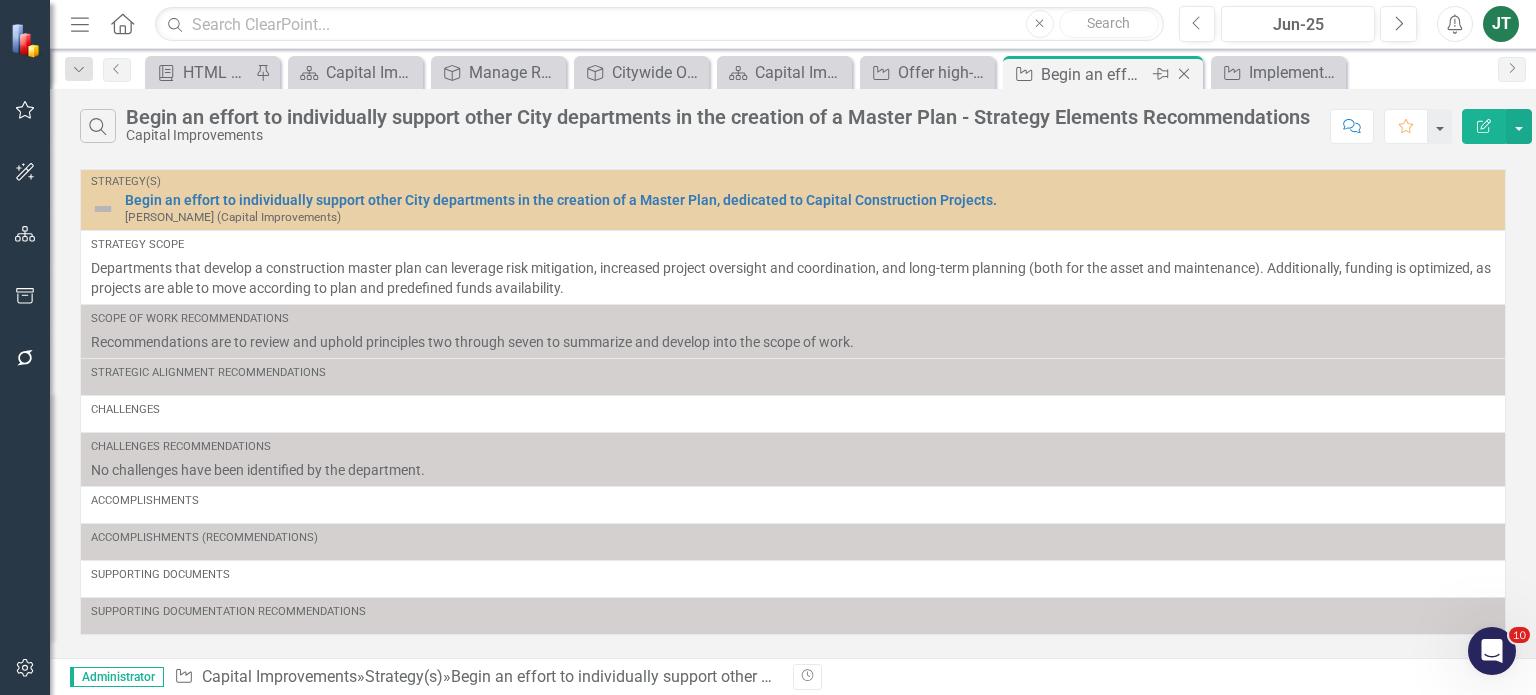 click on "Close" 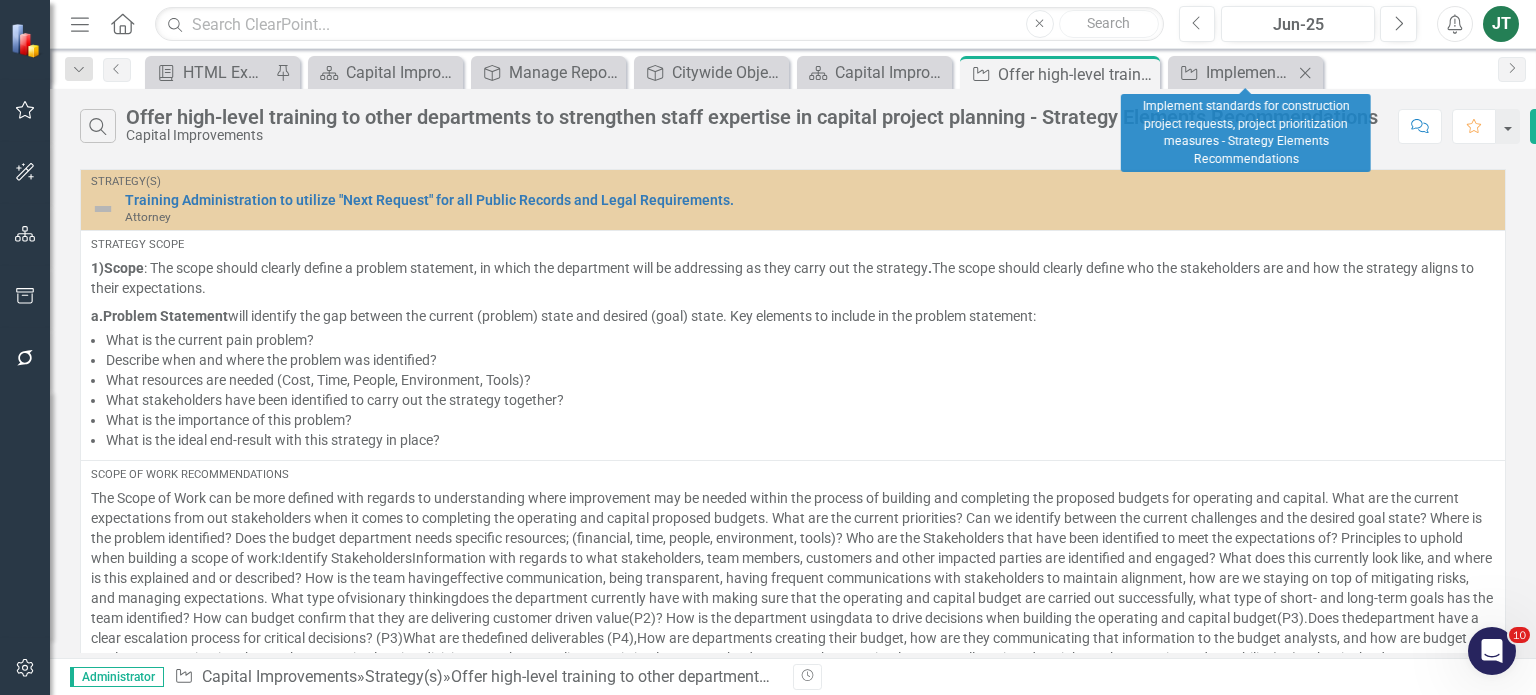 click on "Close" 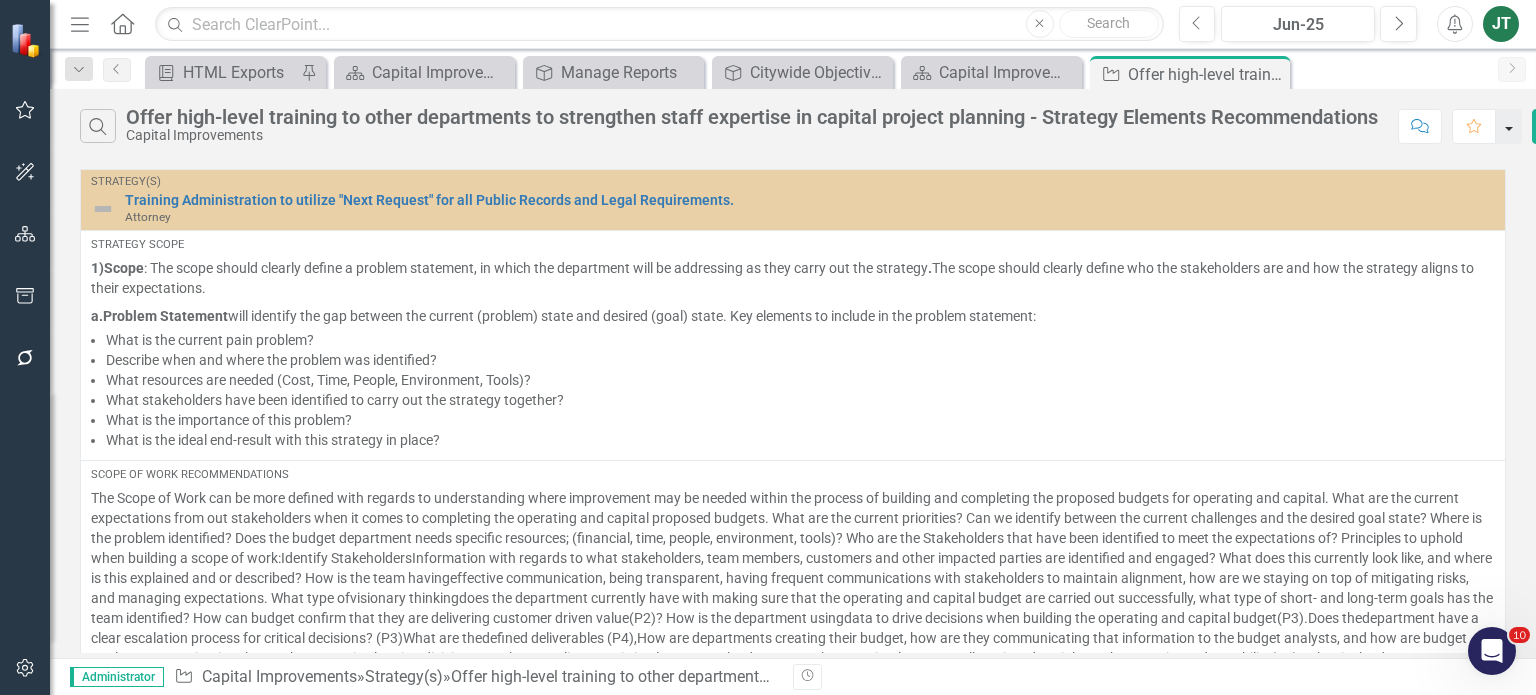 click at bounding box center (1509, 126) 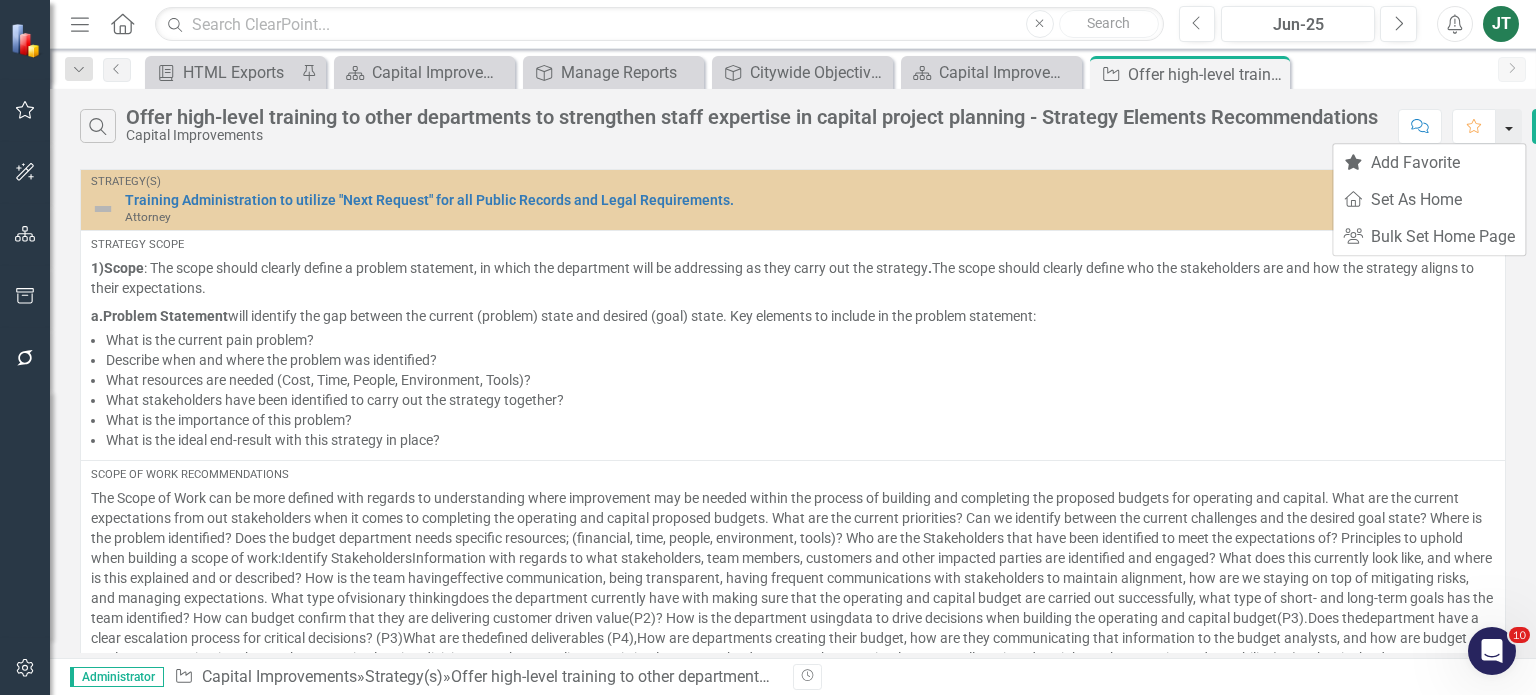 click at bounding box center (1509, 126) 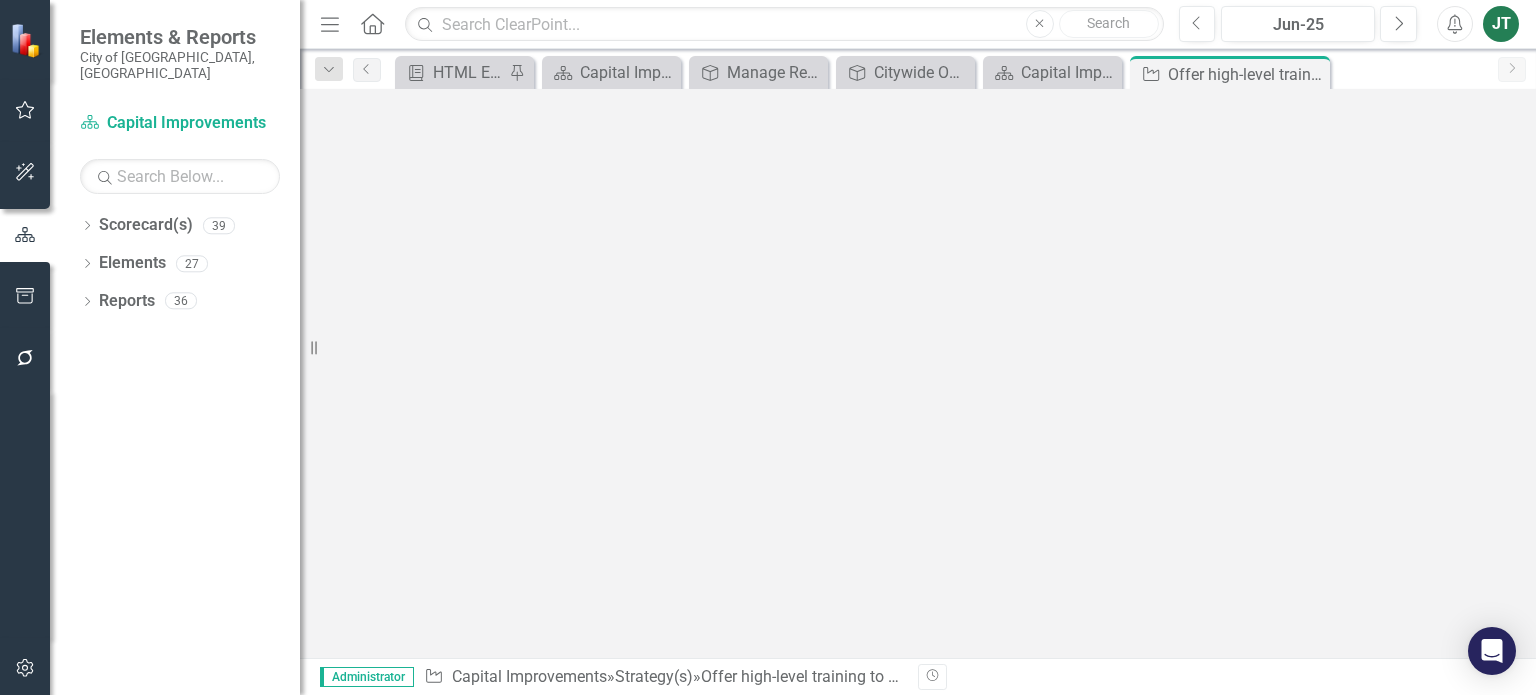 scroll, scrollTop: 0, scrollLeft: 0, axis: both 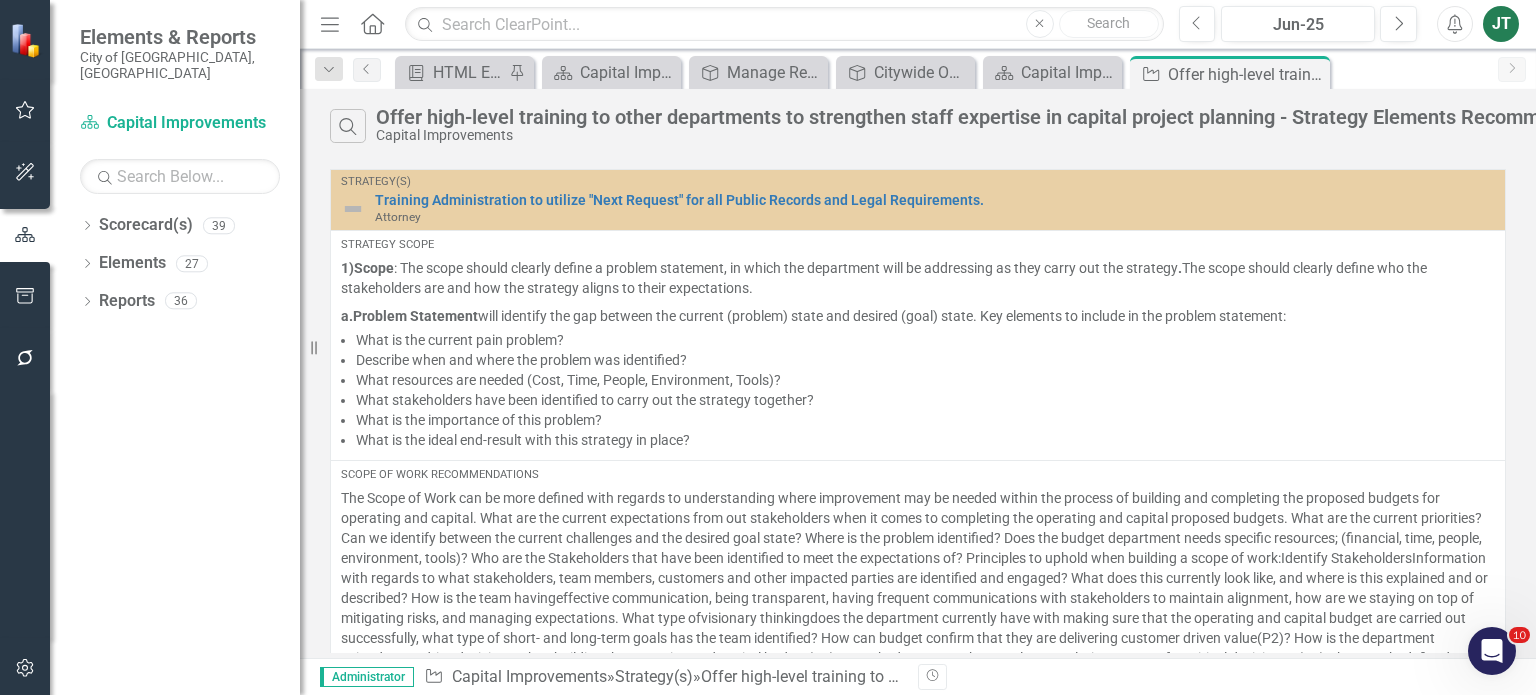 click on "Menu" 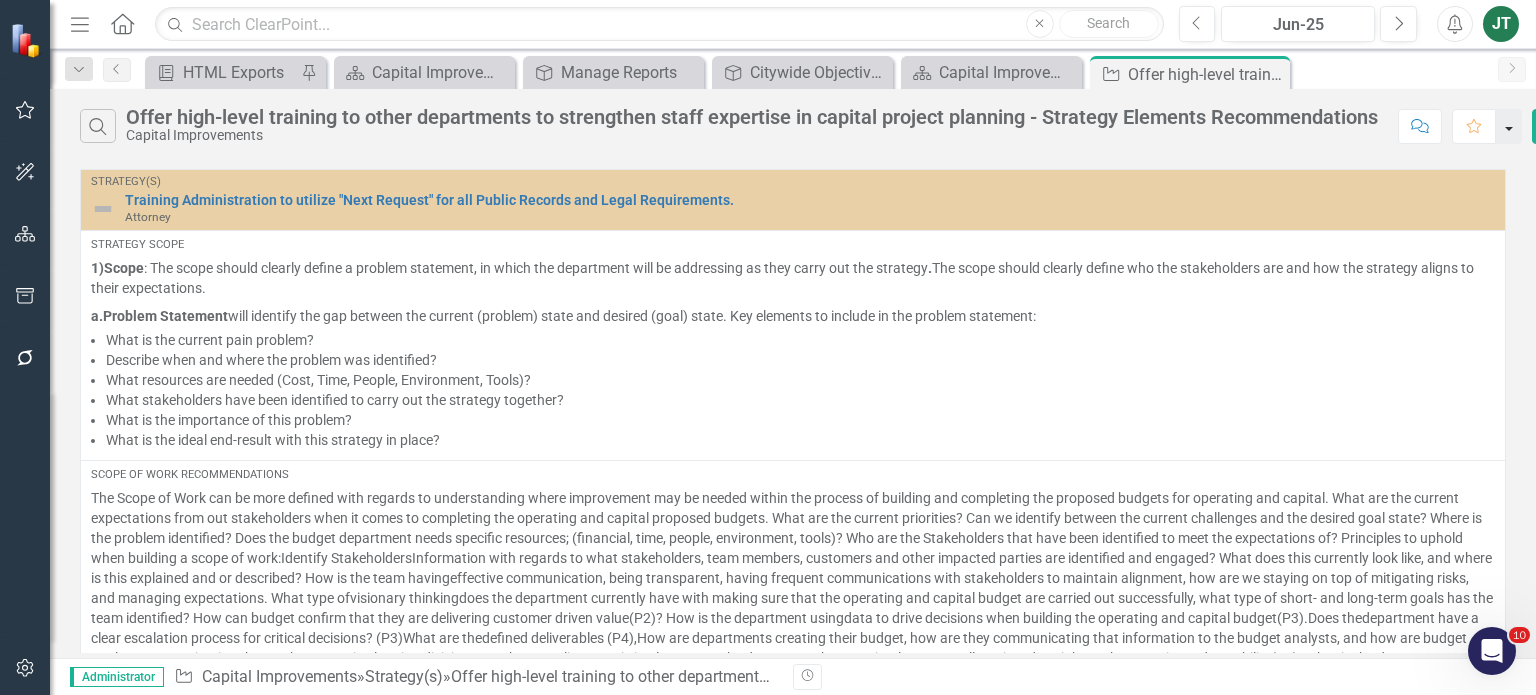 click at bounding box center [1509, 126] 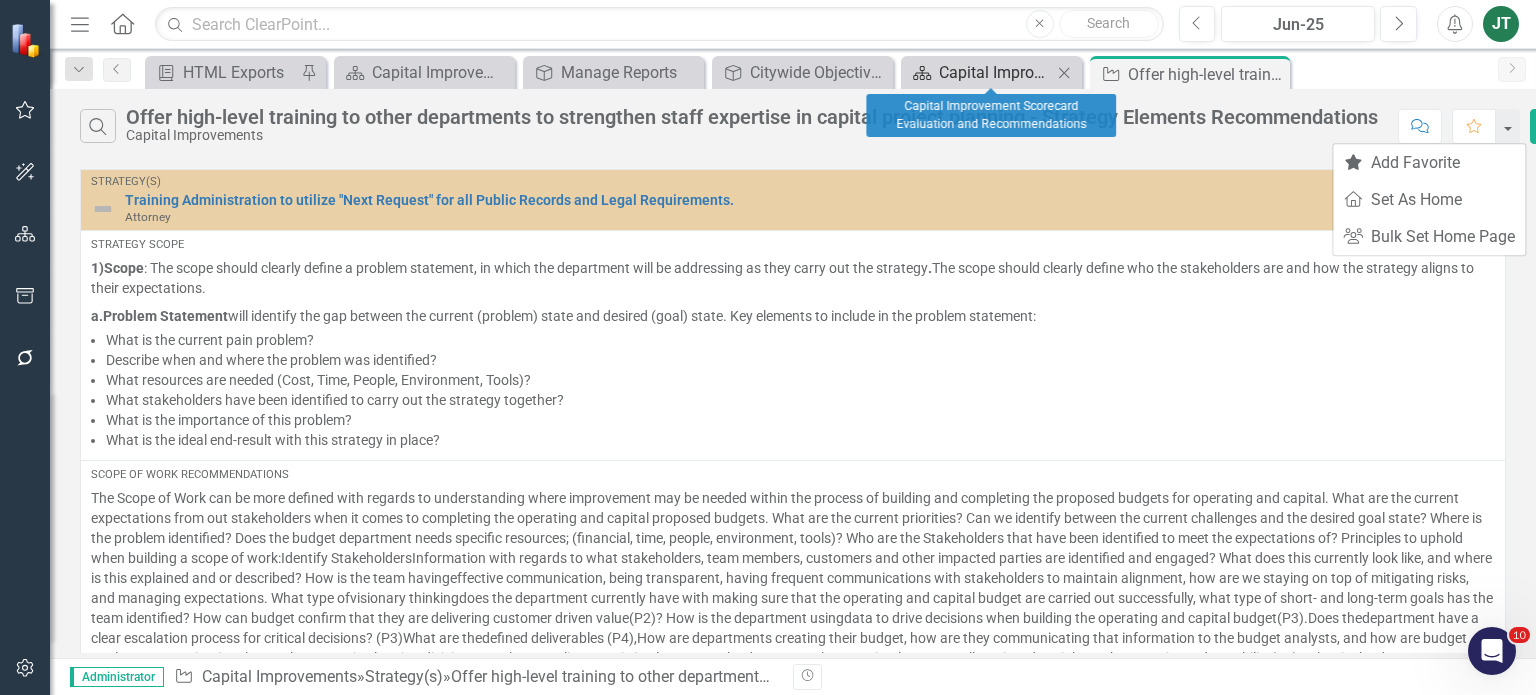click on "Capital Improvement Scorecard Evaluation and Recommendations" at bounding box center [995, 72] 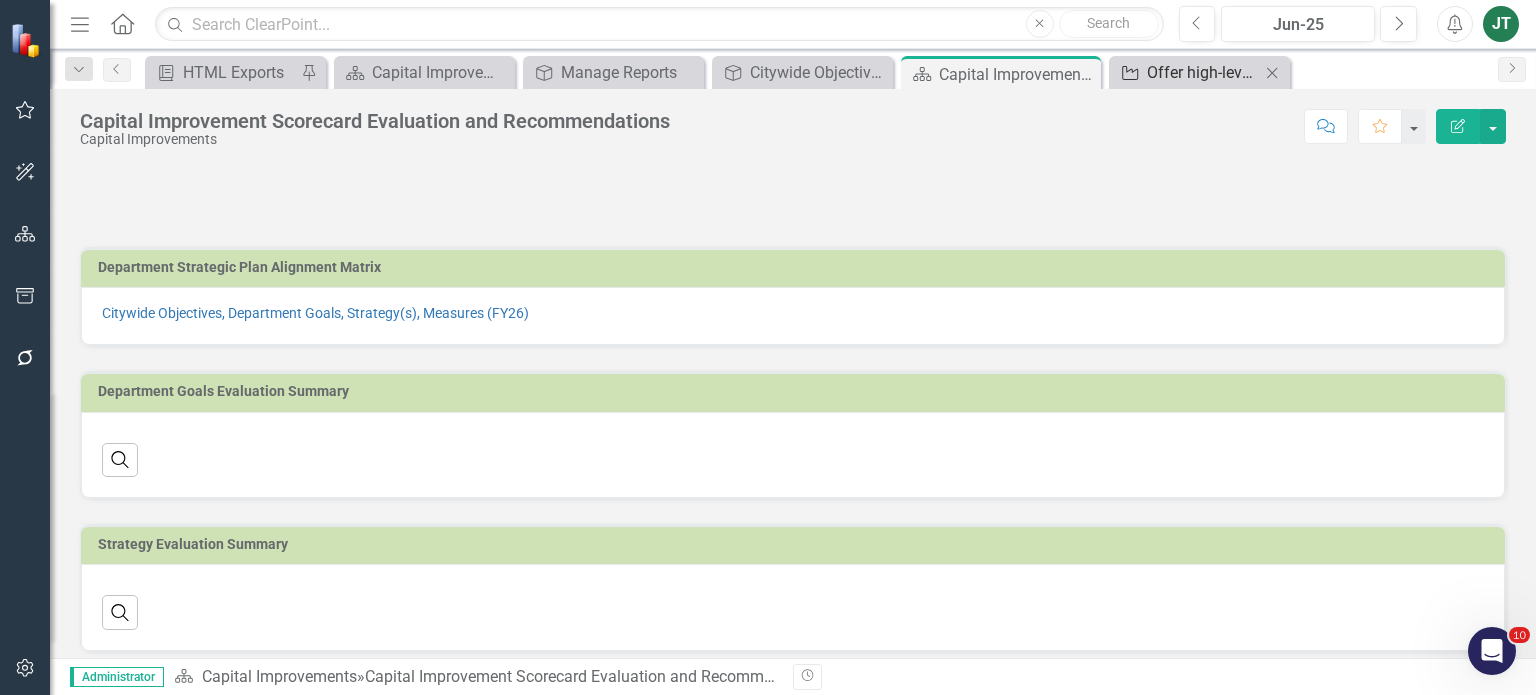 click on "Offer high-level training to other departments to strengthen staff expertise in capital project planning - Strategy Elements Recommendations" at bounding box center (1203, 72) 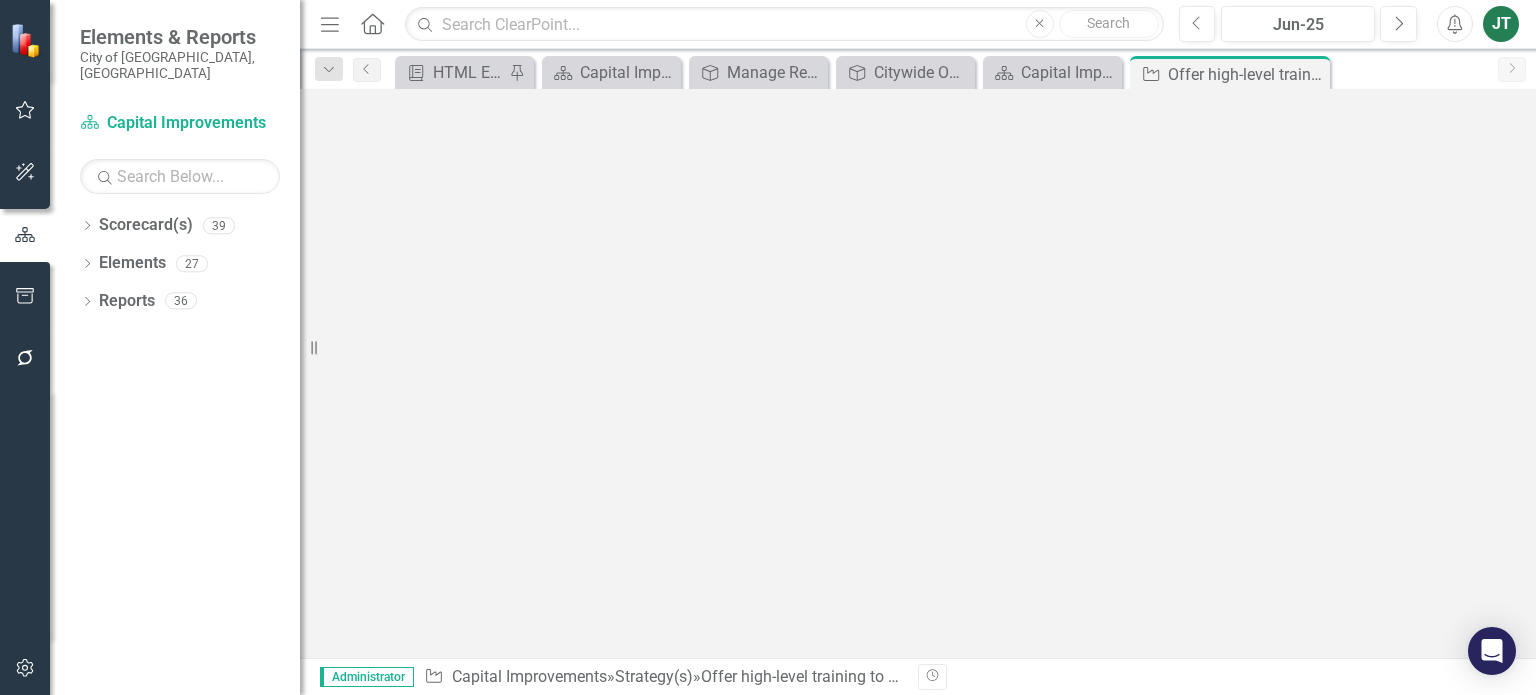 scroll, scrollTop: 0, scrollLeft: 0, axis: both 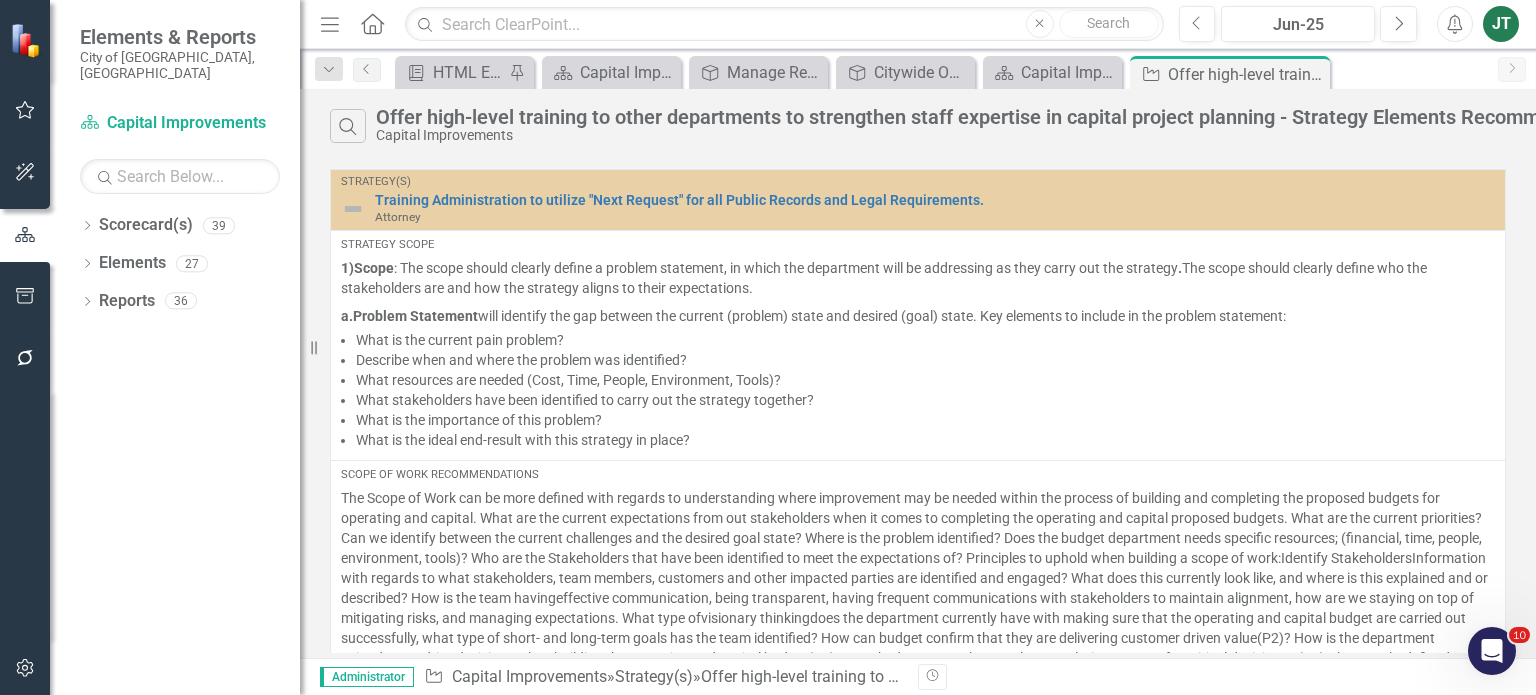 click on "Menu" 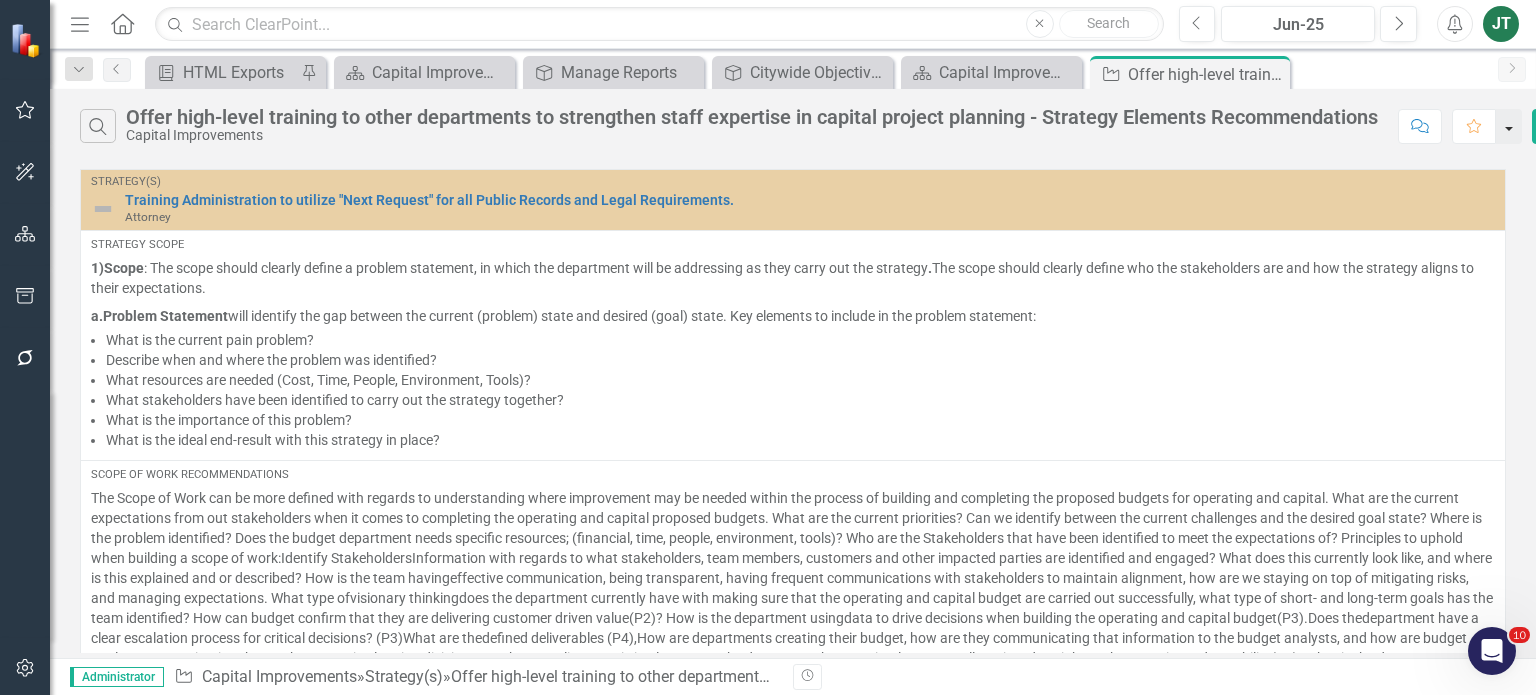 click at bounding box center [1509, 126] 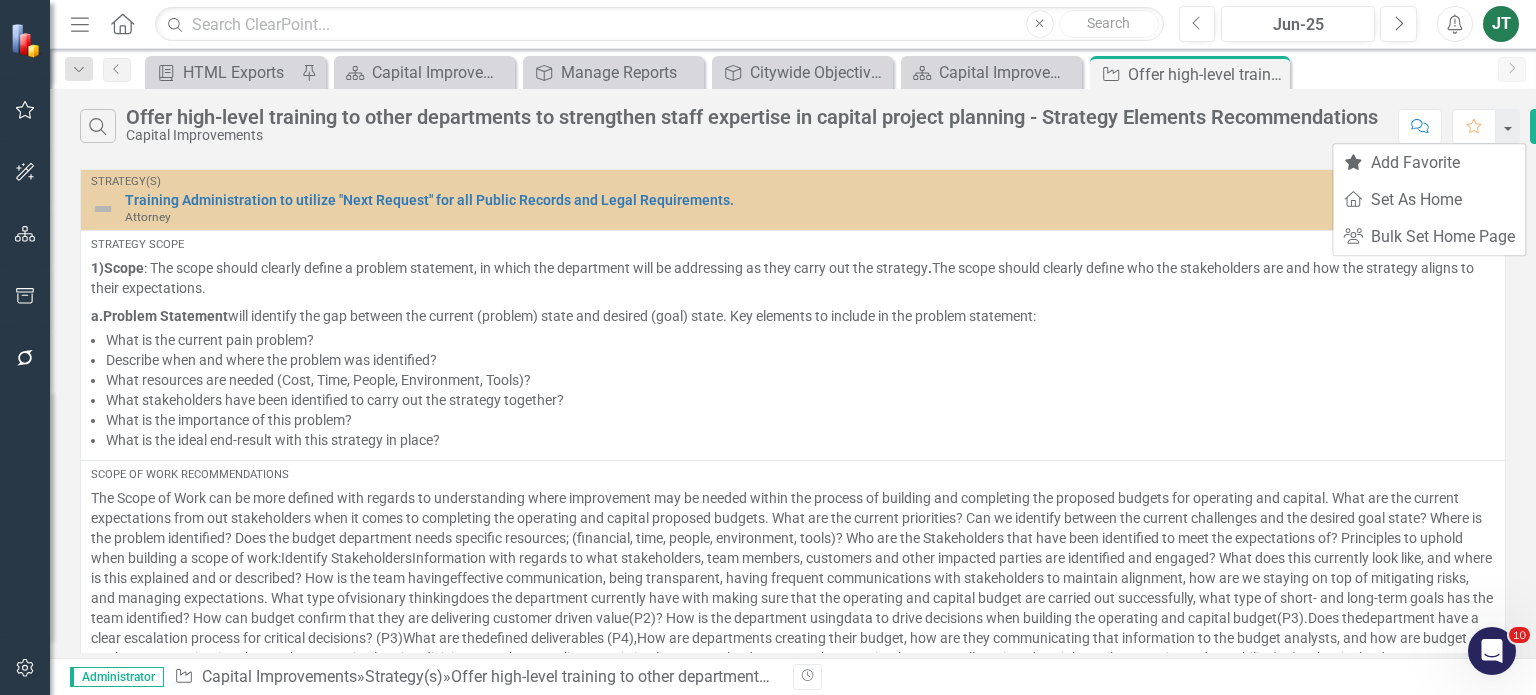 click on "Alerts" 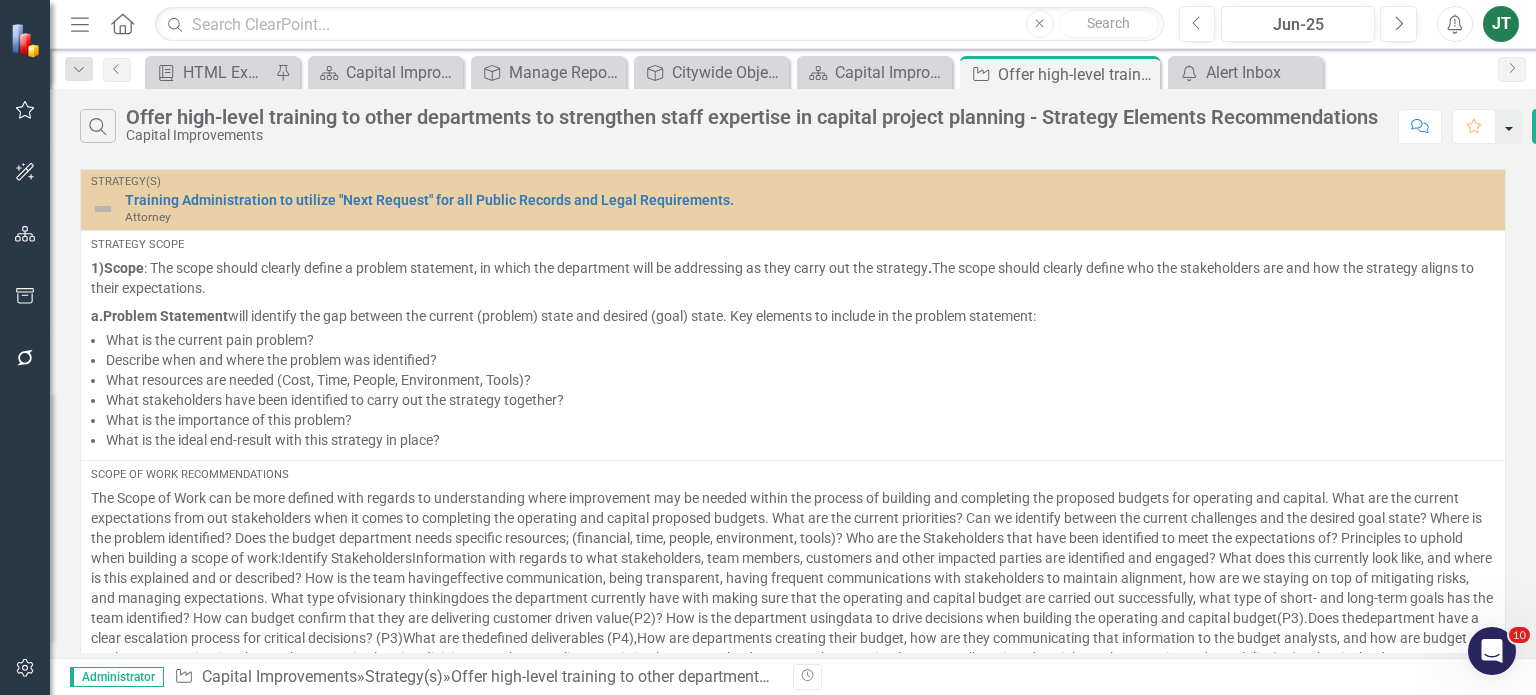click at bounding box center [1509, 126] 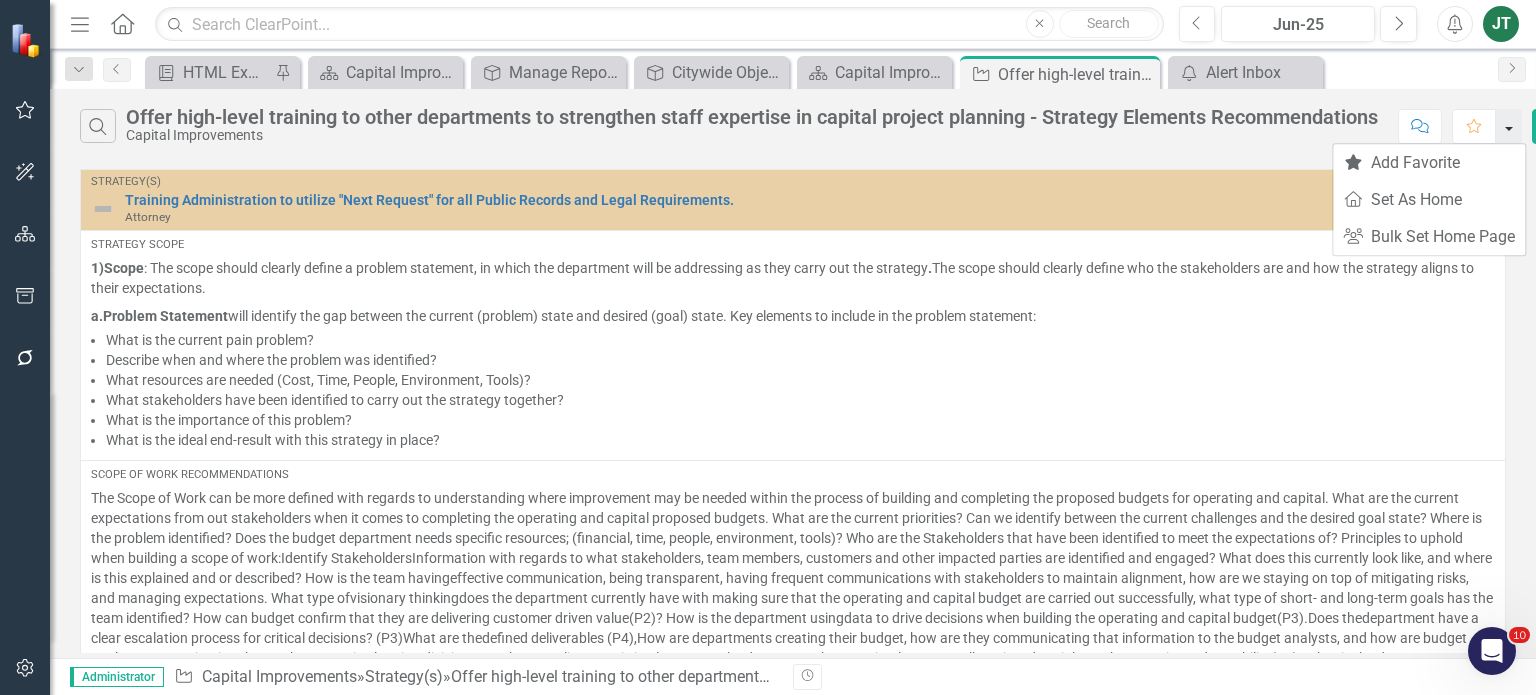 click at bounding box center [1509, 126] 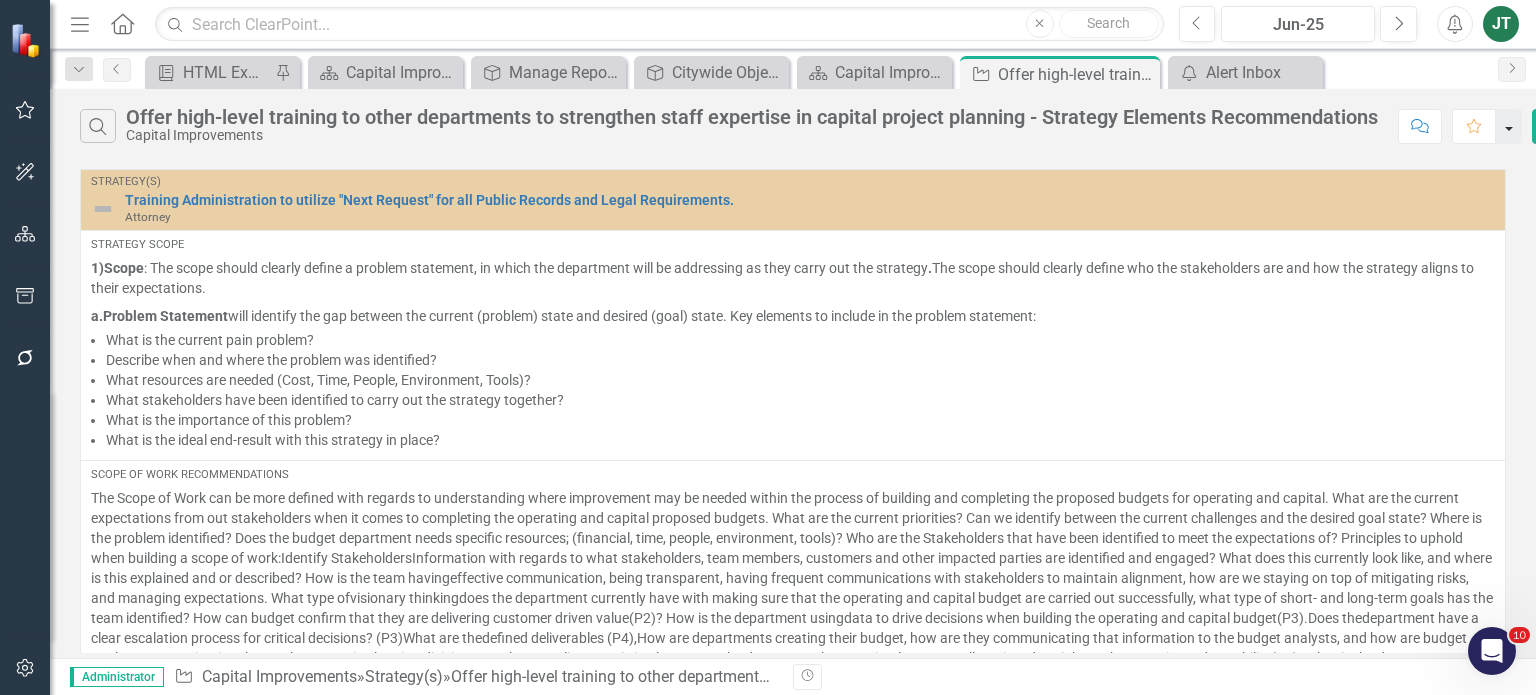 click at bounding box center [1509, 126] 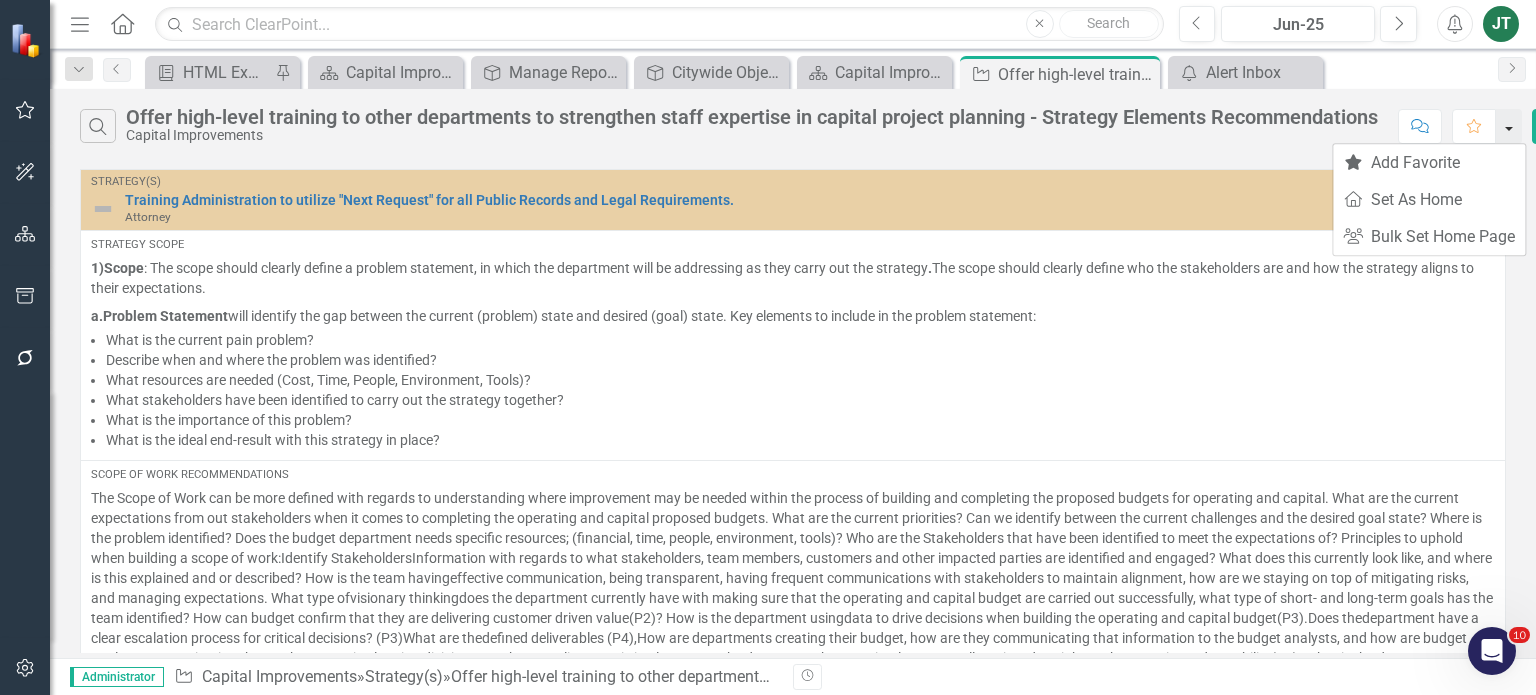 click at bounding box center (1509, 126) 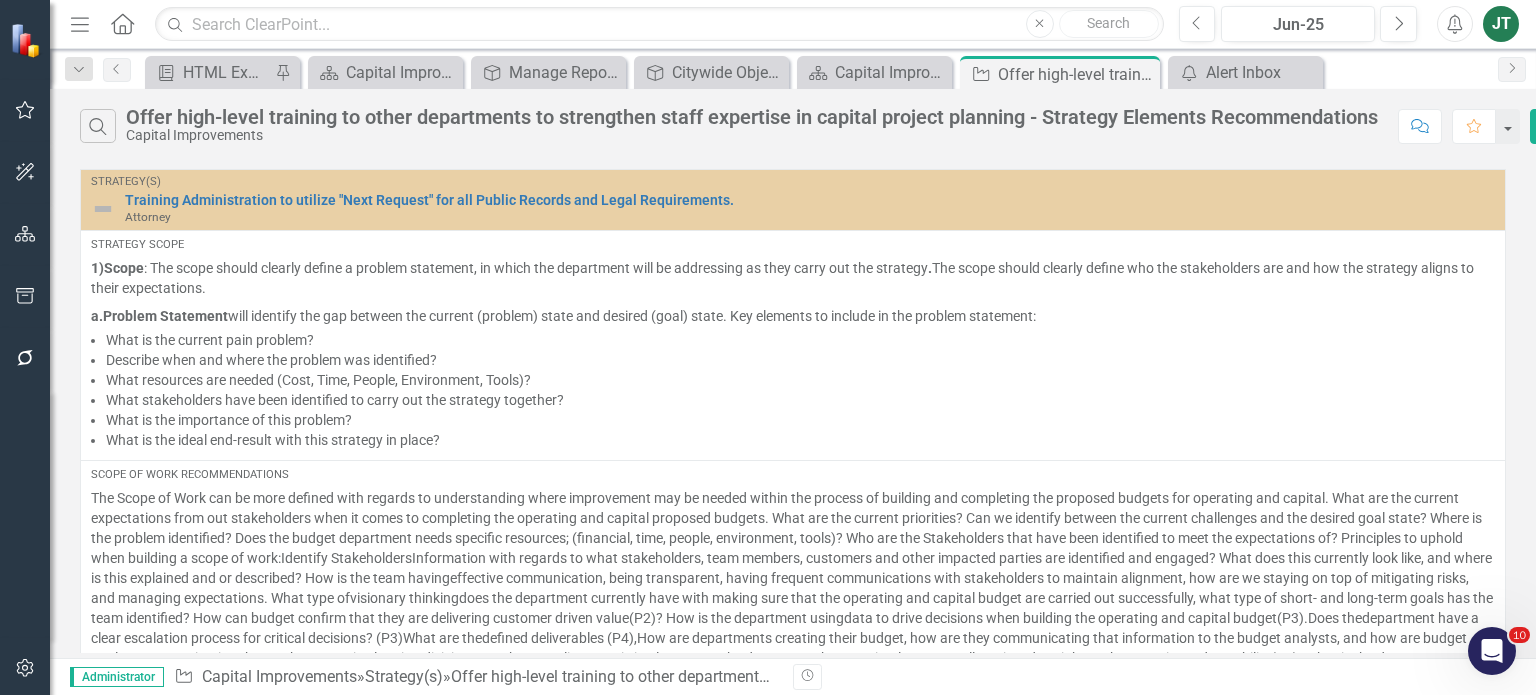 click on "Dropdown Search Briefing Book Template HTML Exports Pin Scorecard(s) Capital Improvements Close Goal(s) Manage Reports Close Goal(s) Citywide Objectives, Department Goals, Strategy(s), Measures (FY26) Close Scorecard(s) Capital Improvement Scorecard Evaluation and Recommendations Close Strategy Offer high-level training to other departments to strengthen staff expertise in capital project planning - Strategy Elements Recommendations Pin icon.alertInbox Alert Inbox Close Previous Briefing Book Template HTML Exports Pin Scorecard(s) Capital Improvements Close Goal(s) Manage Reports Close Goal(s) Citywide Objectives, Department Goals, Strategy(s), Measures (FY26) Close Scorecard(s) Capital Improvement Scorecard Evaluation and Recommendations Close Strategy Offer high-level training to other departments to strengthen staff expertise in capital project planning - Strategy Elements Recommendations Pin Close icon.alertInbox Alert Inbox Close Next" at bounding box center (793, 69) 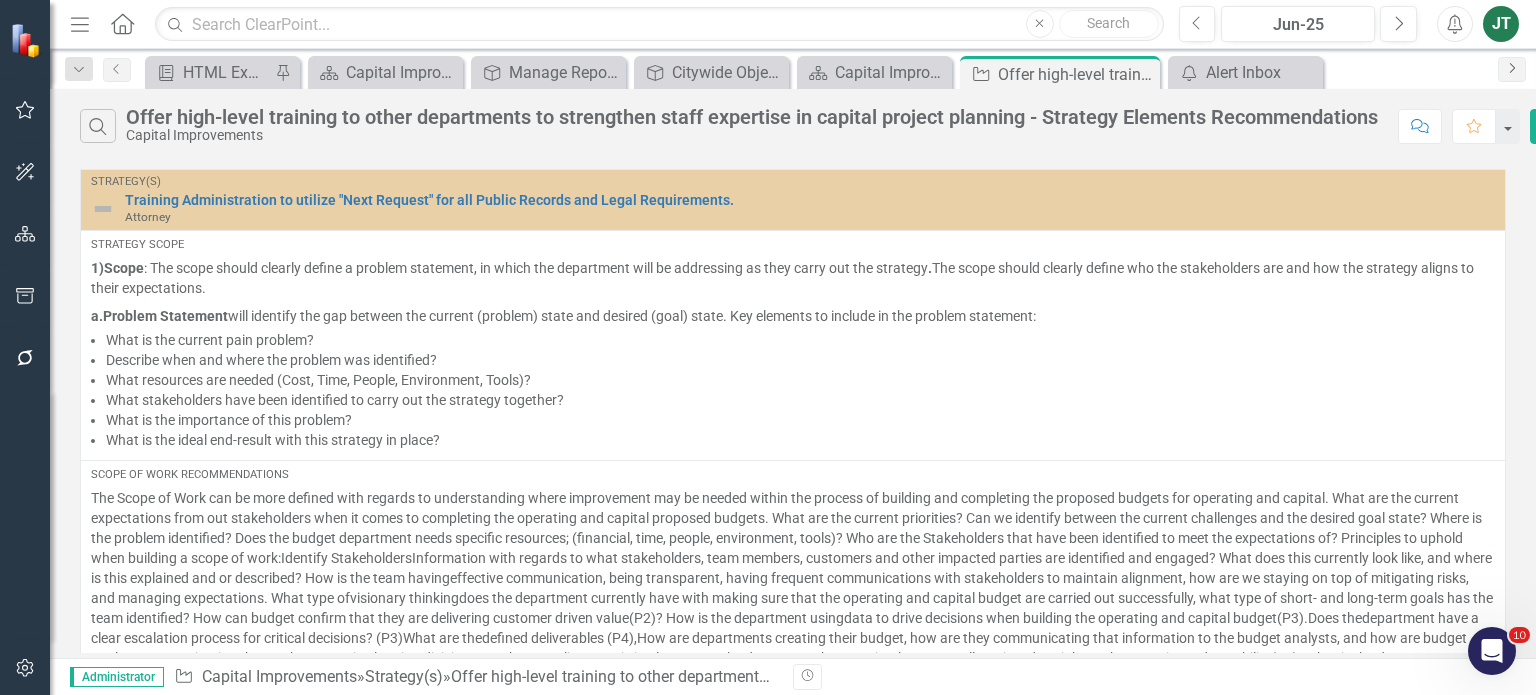 click on "Next" 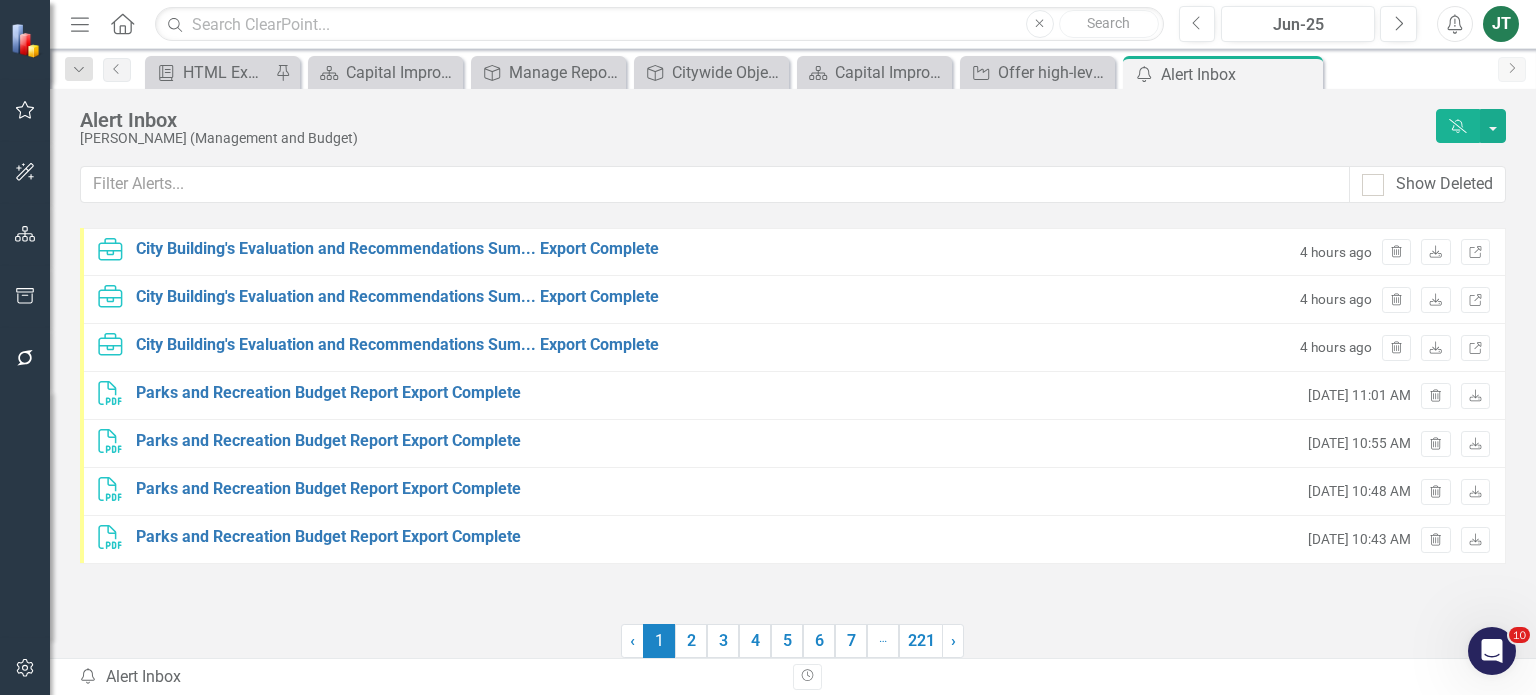 click on "Next" 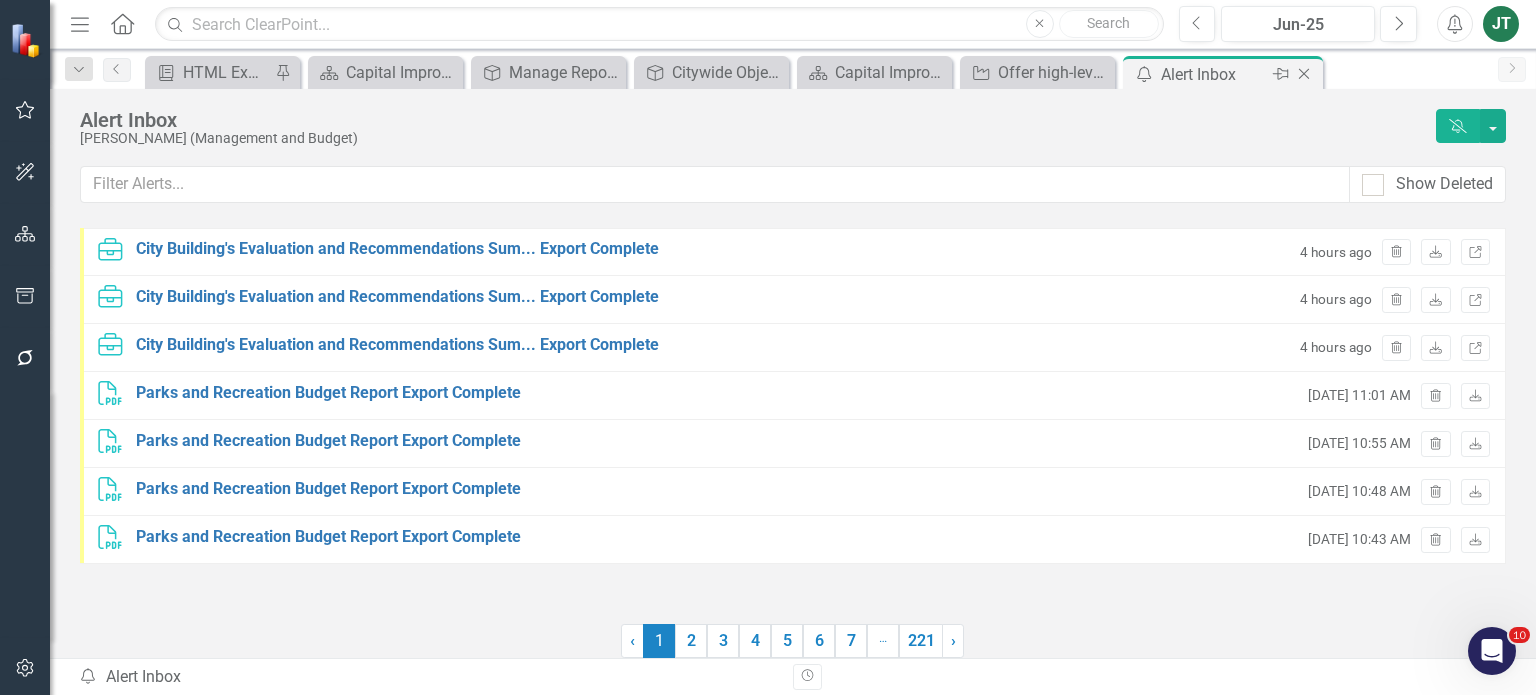 click 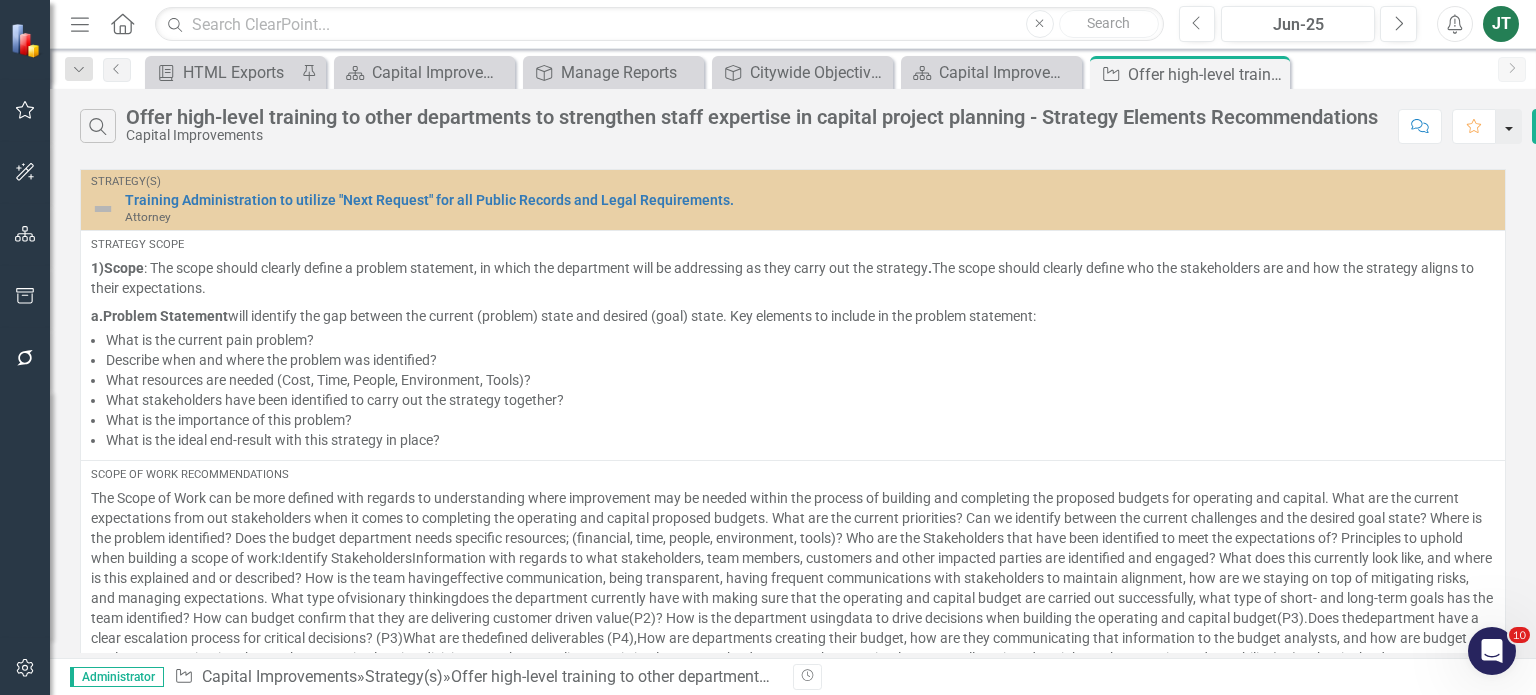 click at bounding box center (1509, 126) 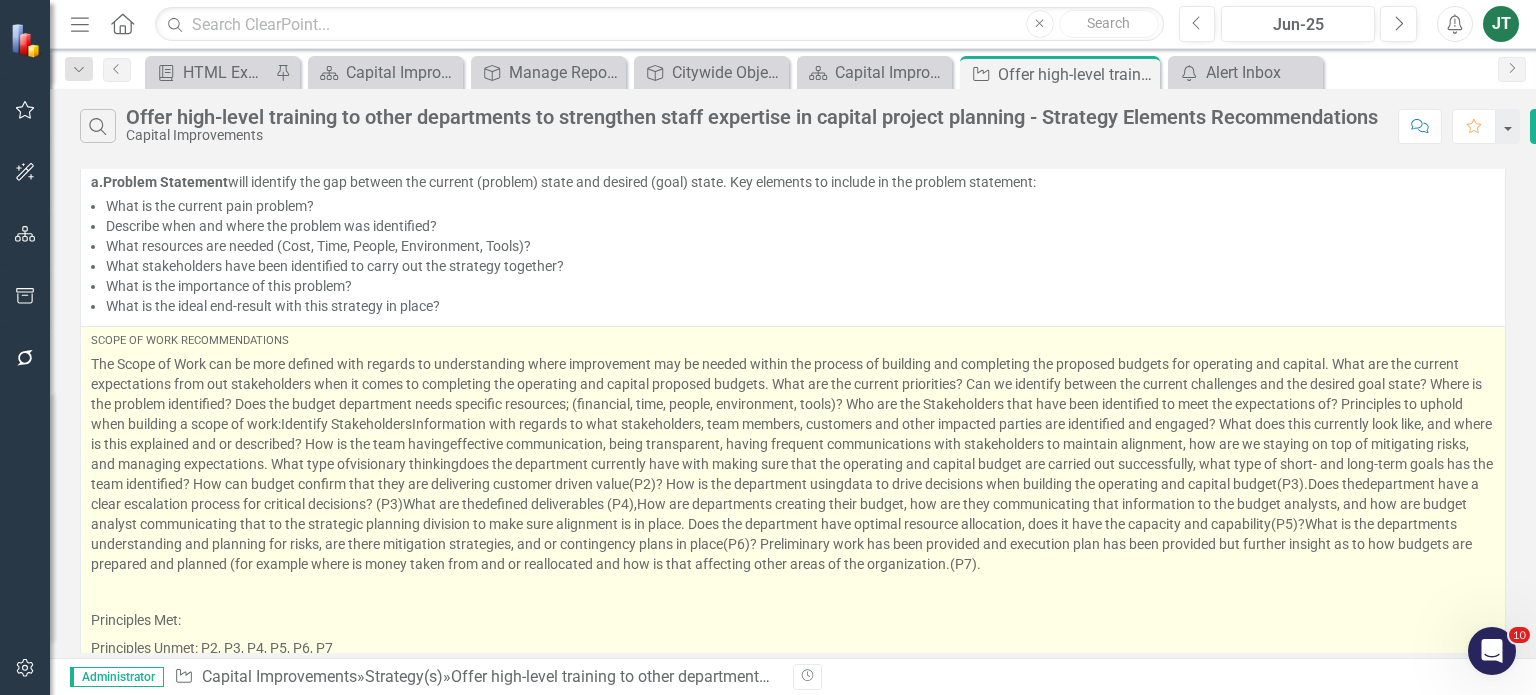 scroll, scrollTop: 0, scrollLeft: 0, axis: both 